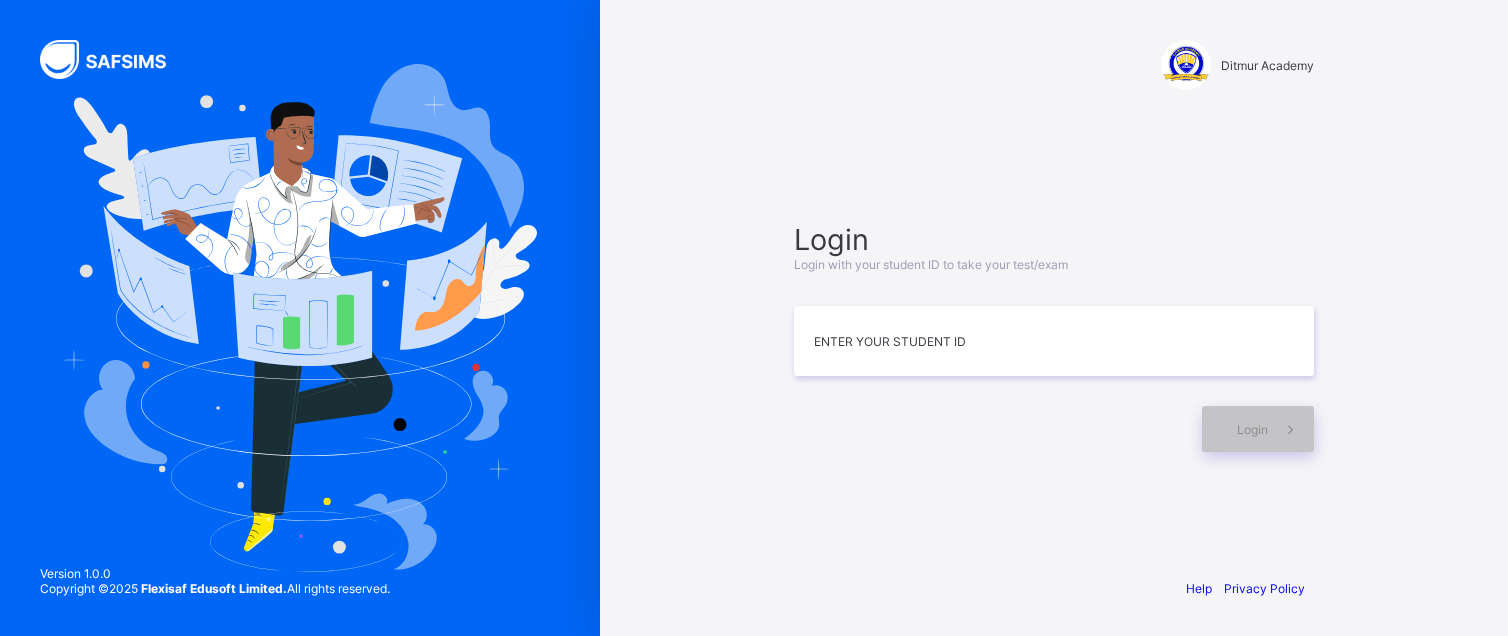 scroll, scrollTop: 0, scrollLeft: 0, axis: both 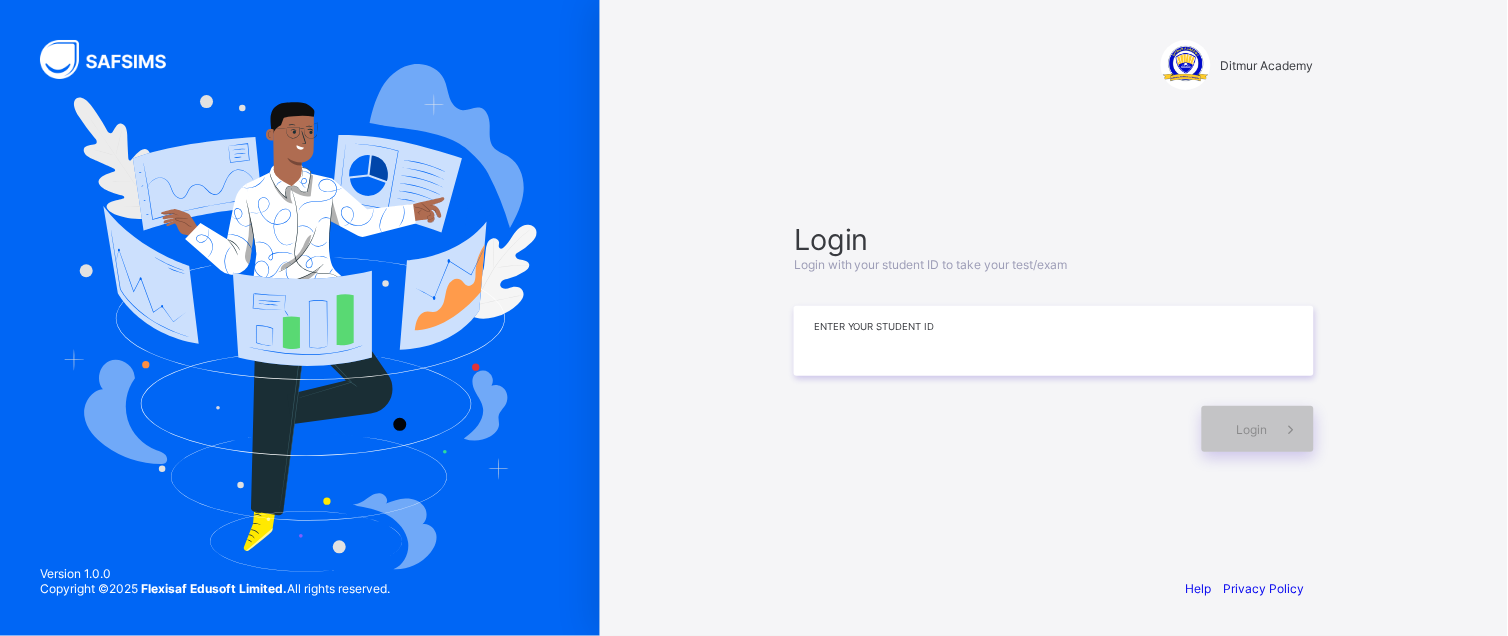 click at bounding box center (1054, 341) 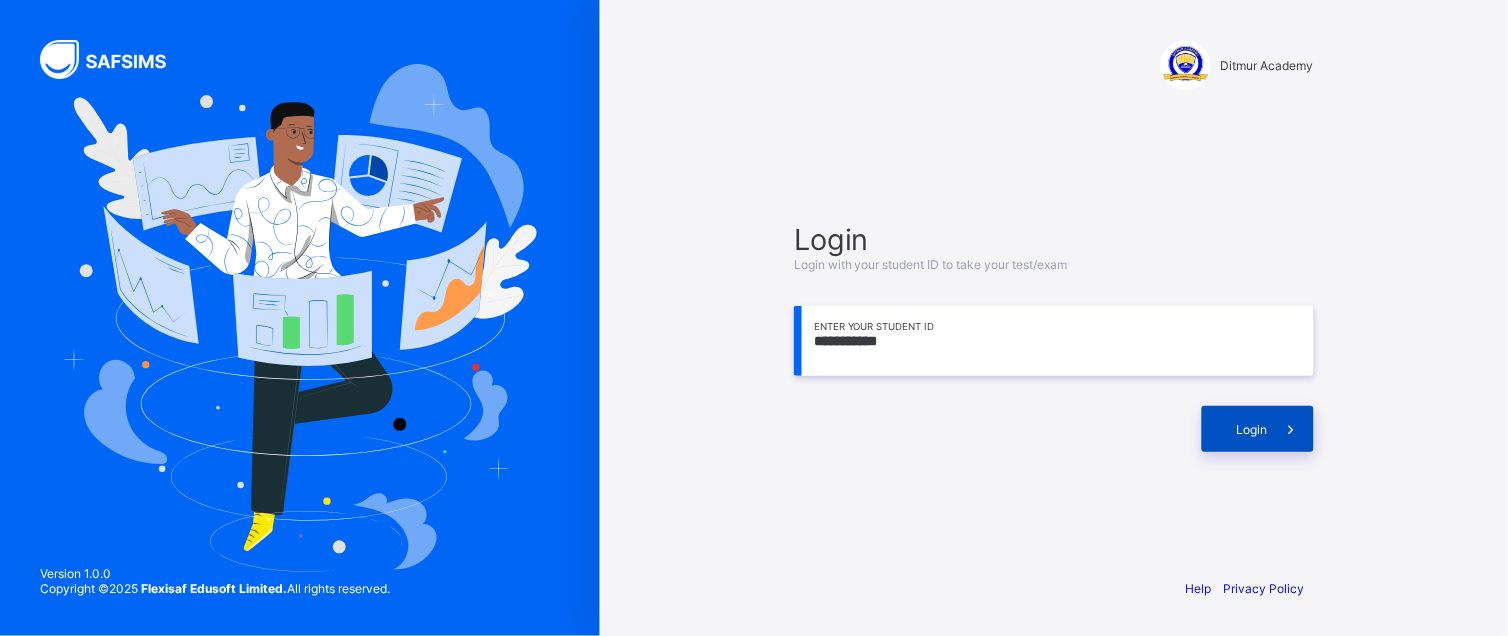 type on "**********" 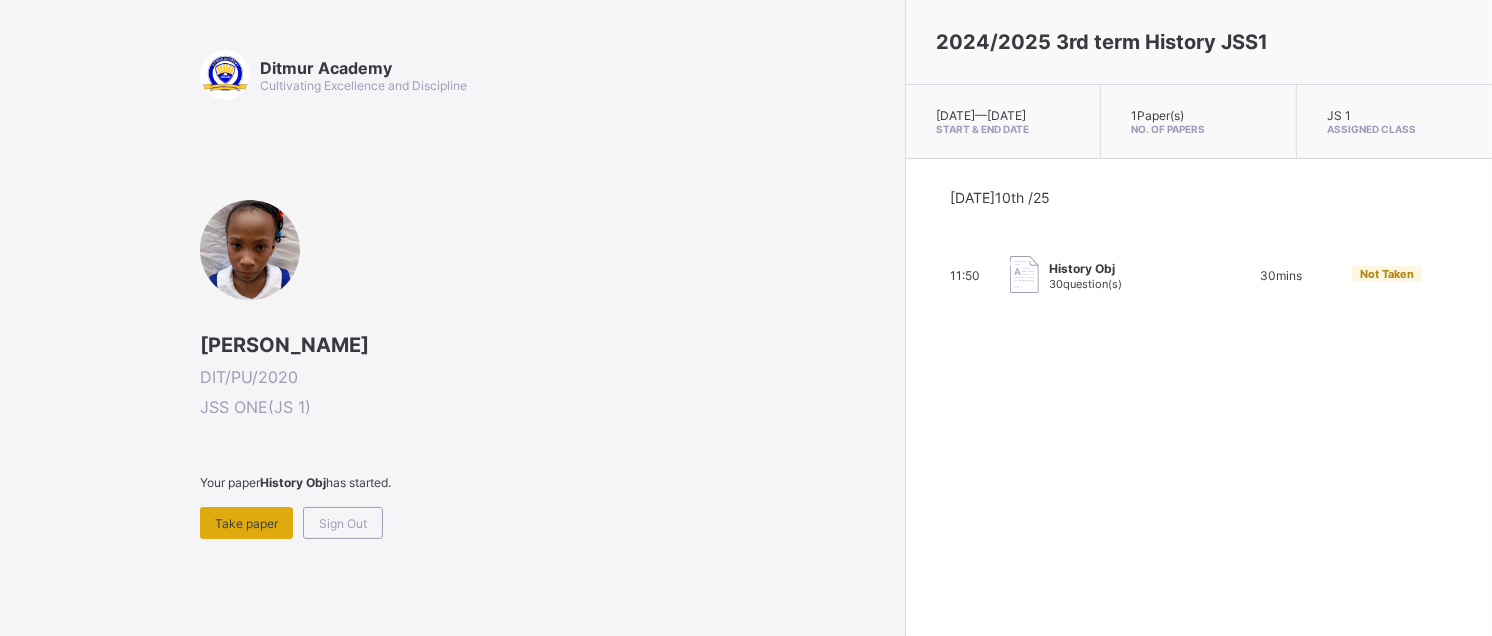 click on "Take paper" at bounding box center [246, 523] 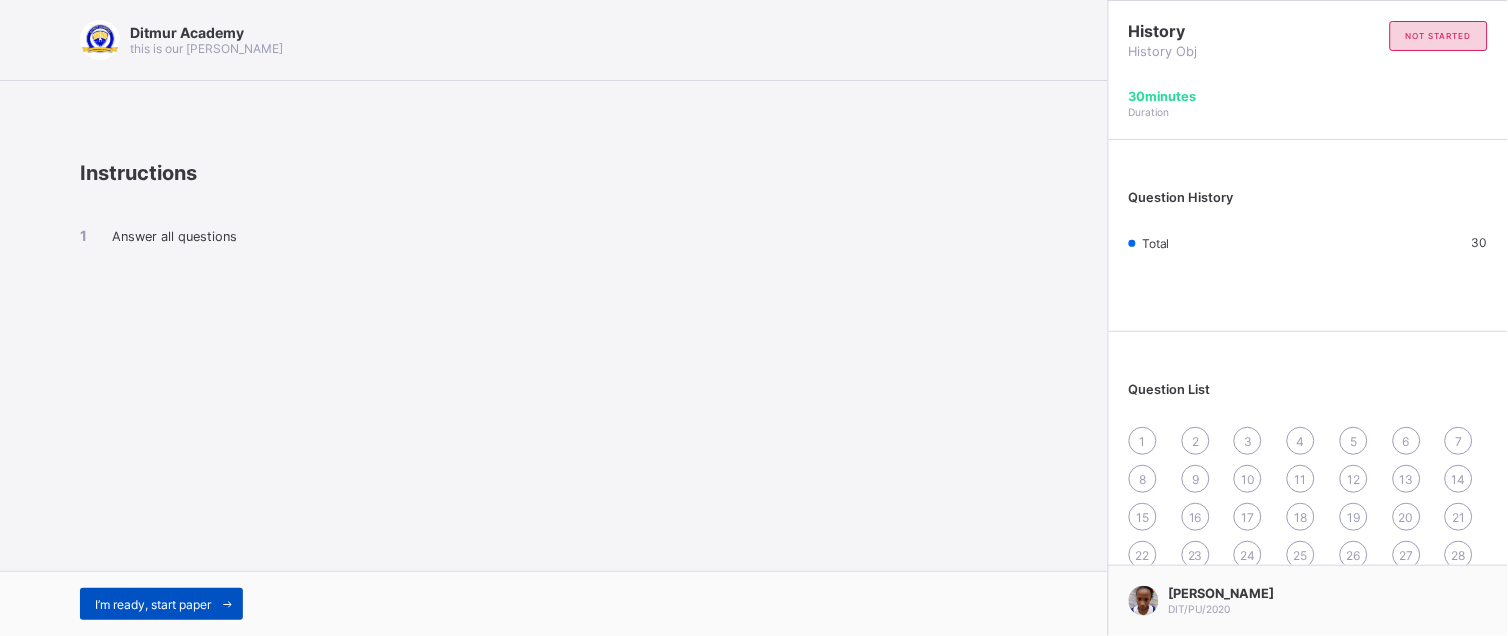click on "I’m ready, start paper" at bounding box center (153, 604) 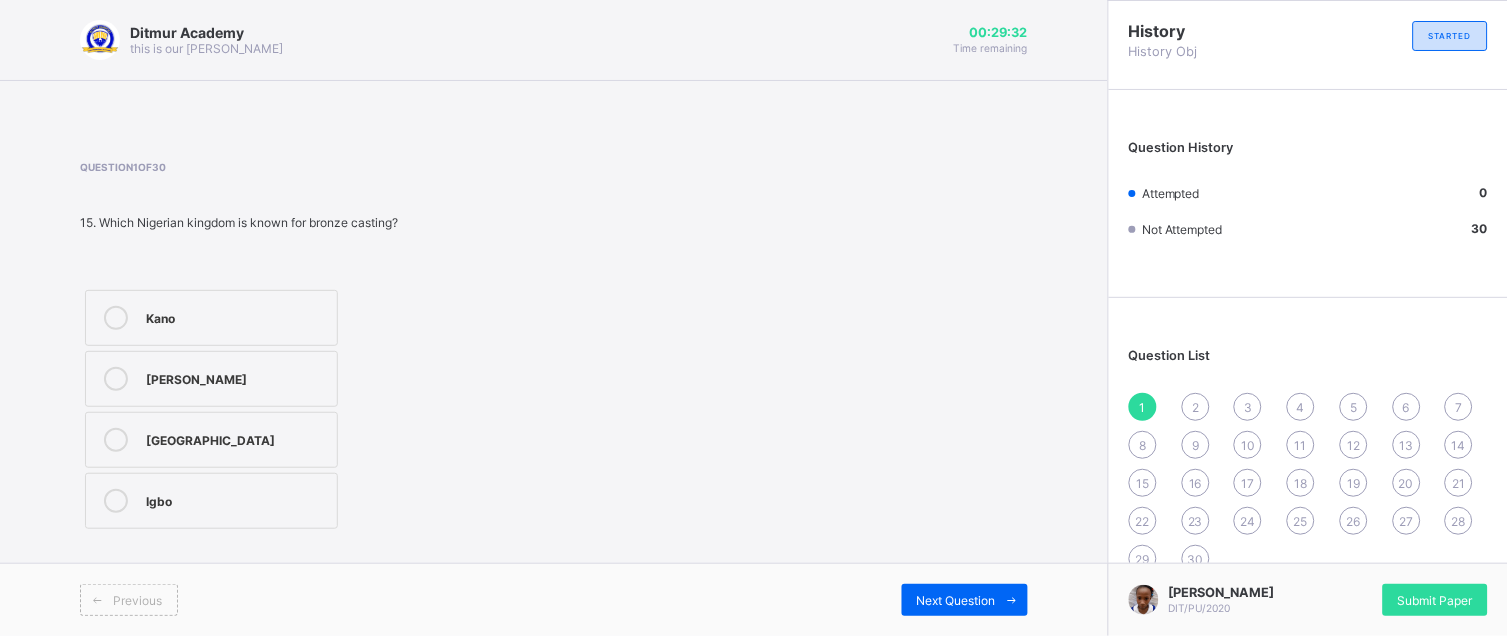 click on "[GEOGRAPHIC_DATA]" at bounding box center [236, 438] 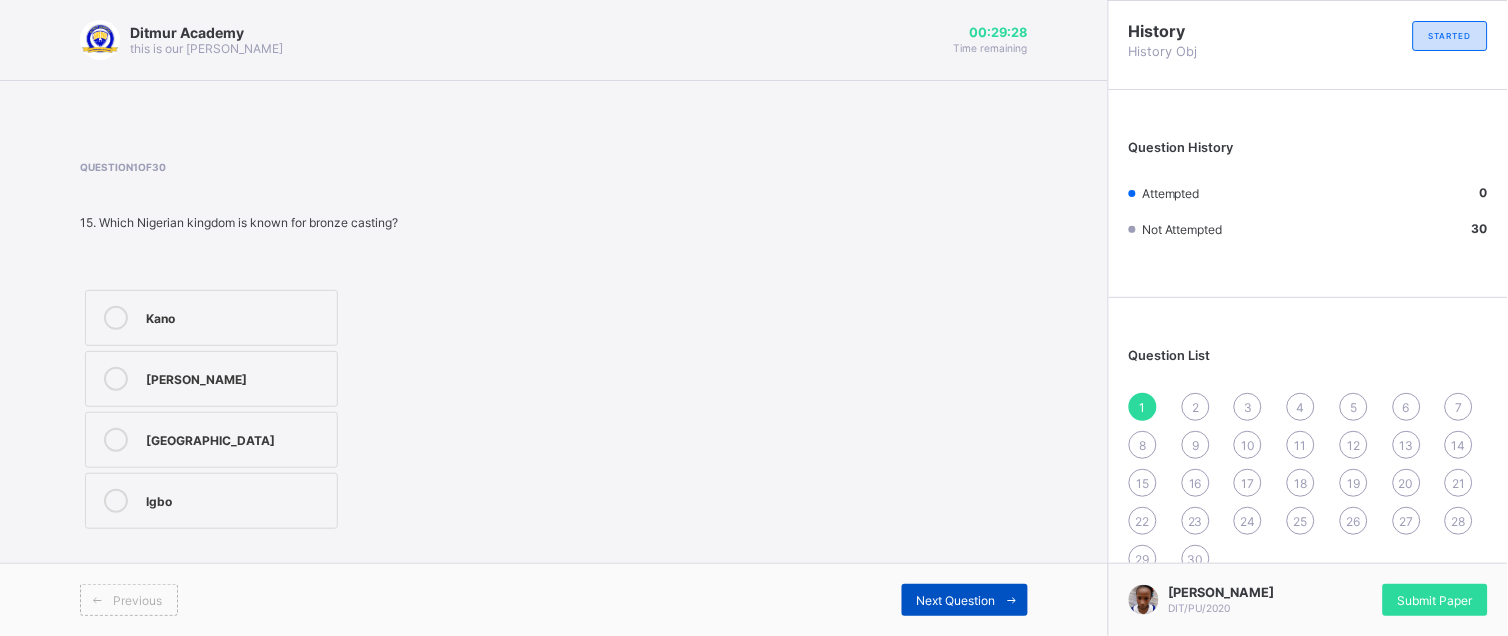 click at bounding box center (1012, 600) 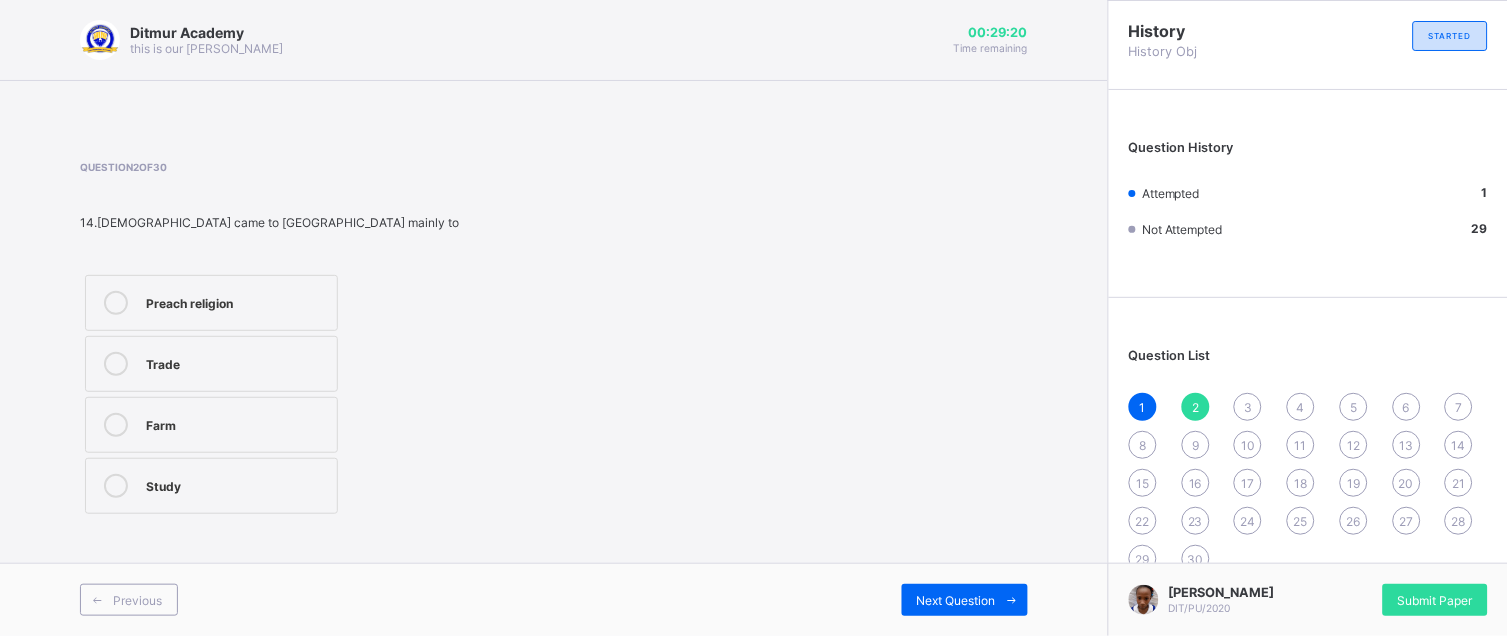 click on "Study" at bounding box center [211, 486] 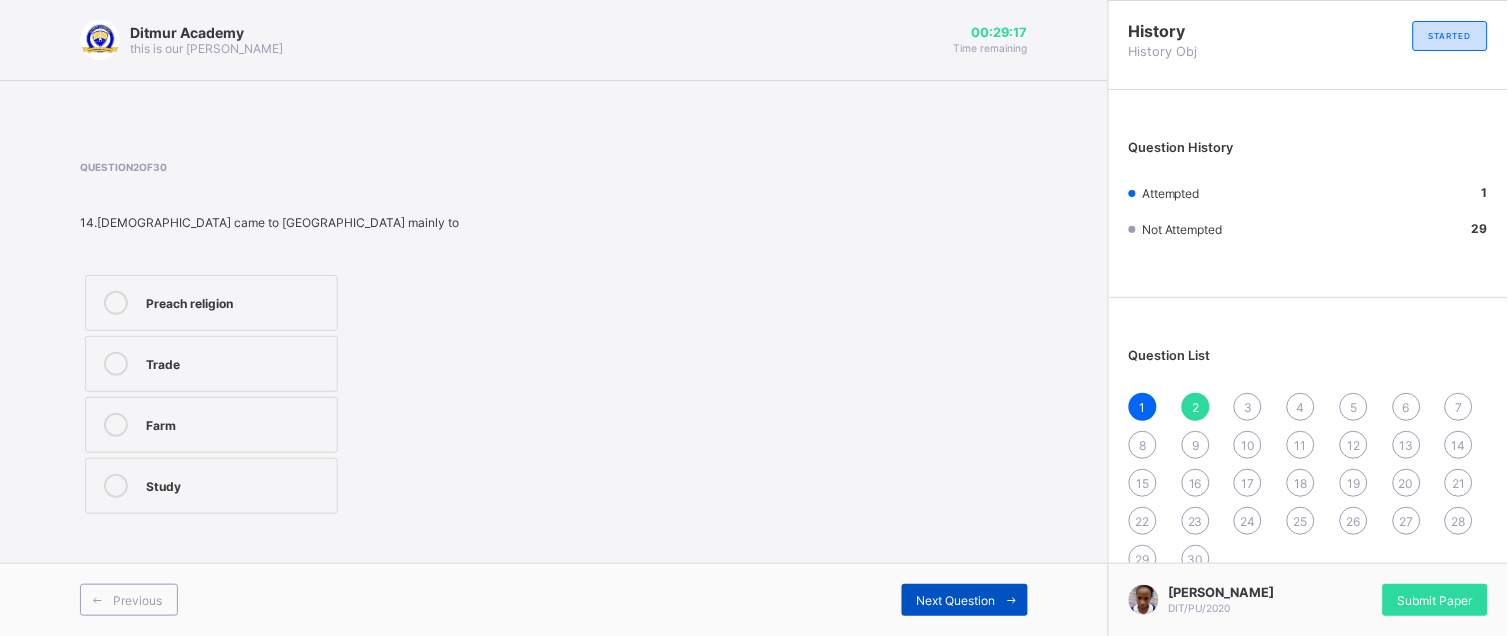 click on "Next Question" at bounding box center [956, 600] 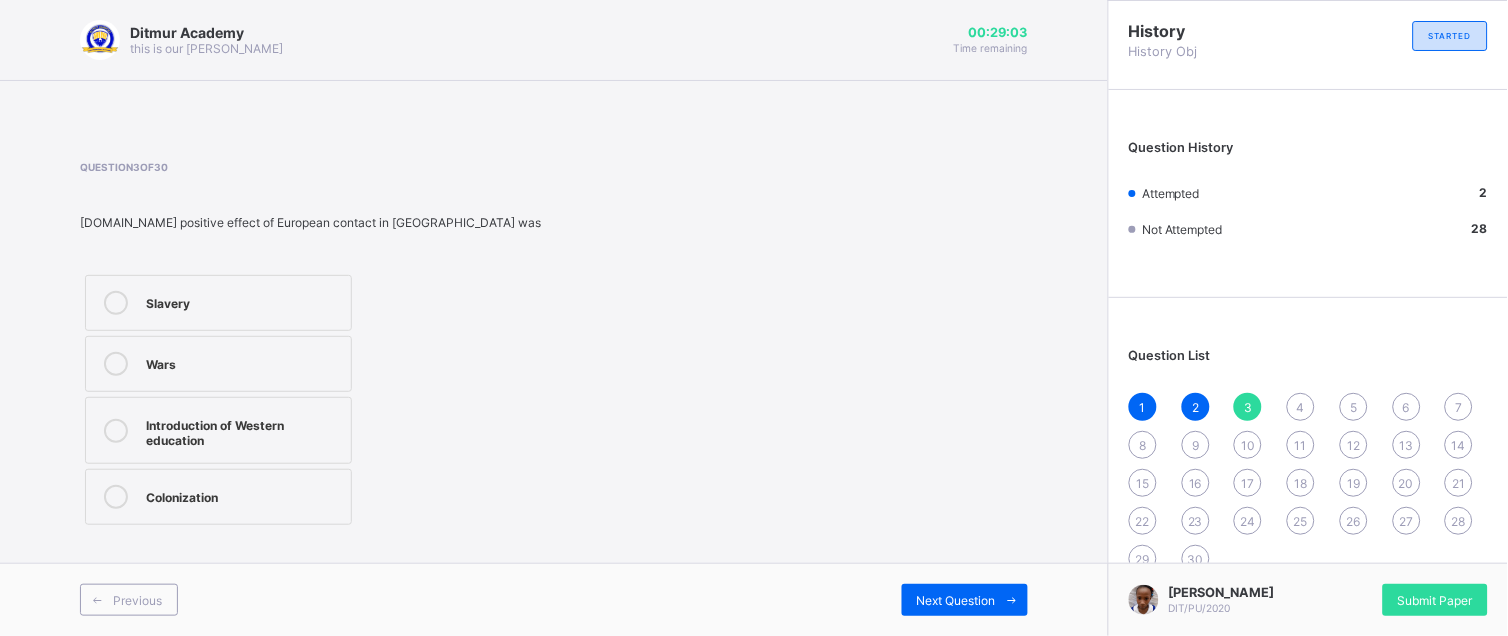 click on "Slavery" at bounding box center (243, 301) 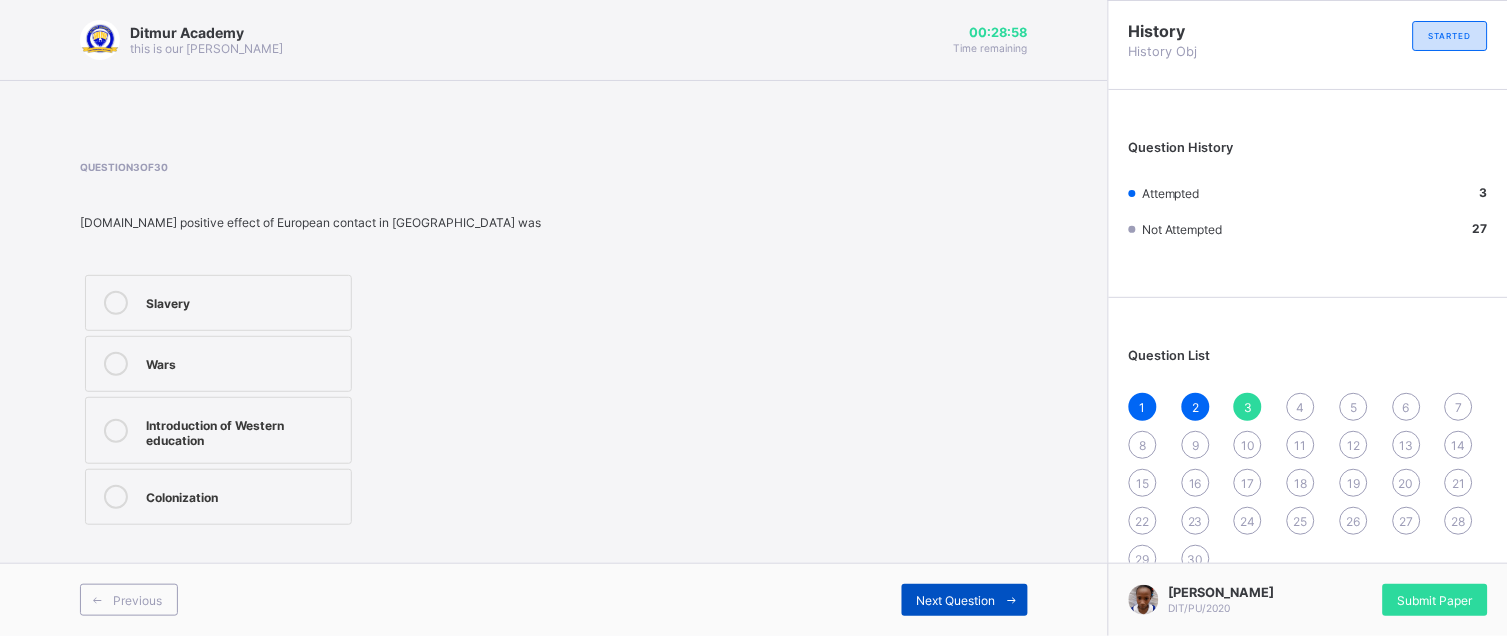 click on "Next Question" at bounding box center [956, 600] 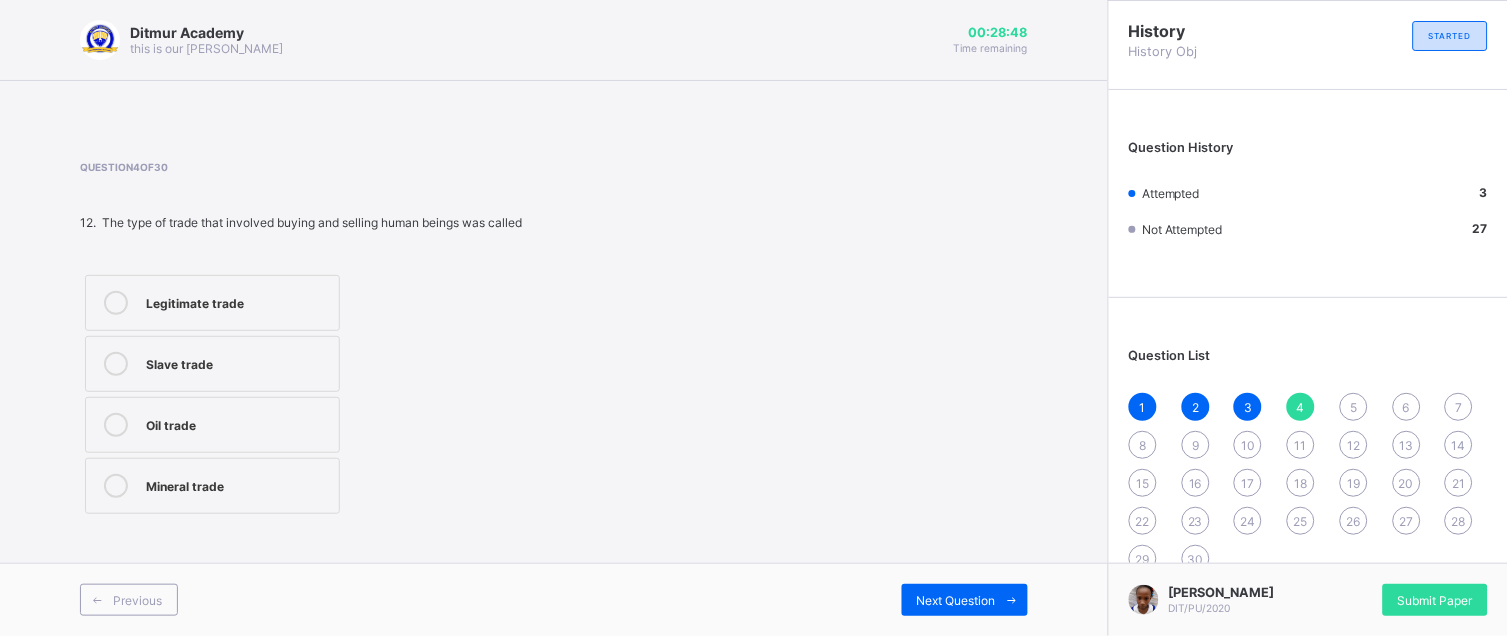 click on "Slave trade" at bounding box center (212, 364) 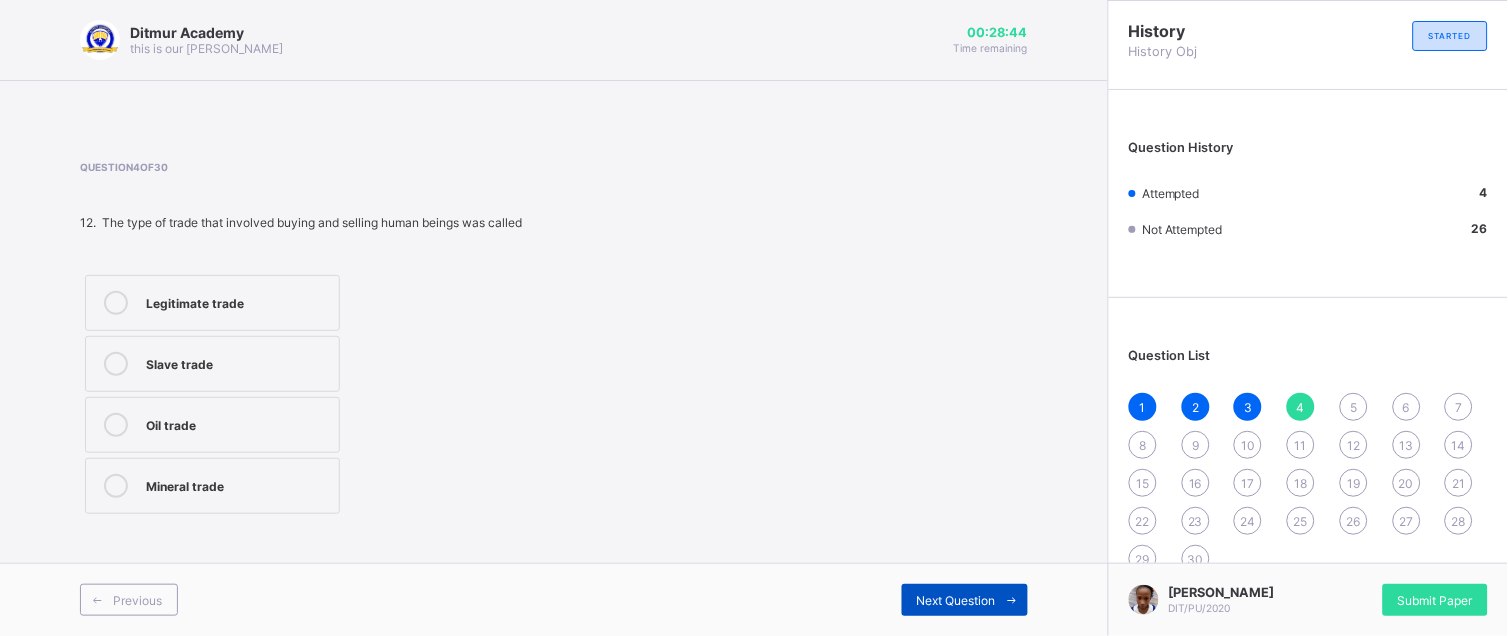 click on "Next Question" at bounding box center [956, 600] 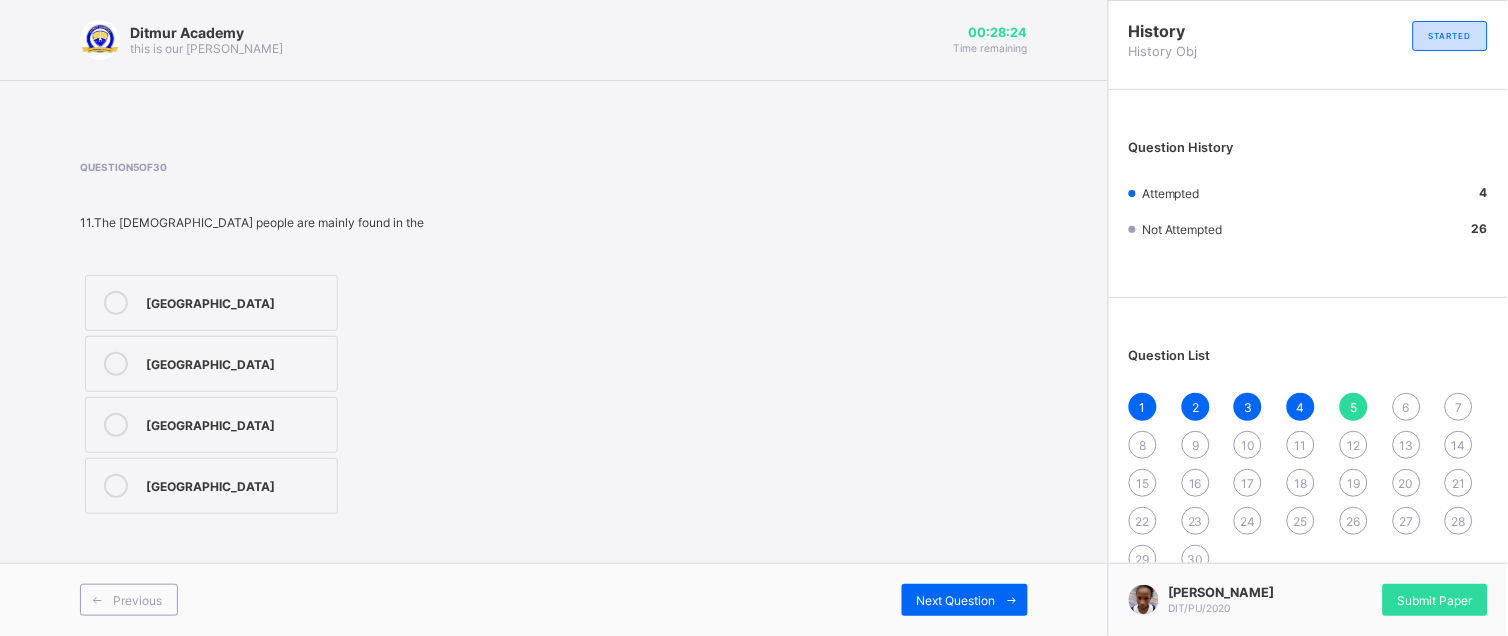 click on "[GEOGRAPHIC_DATA]" at bounding box center (236, 301) 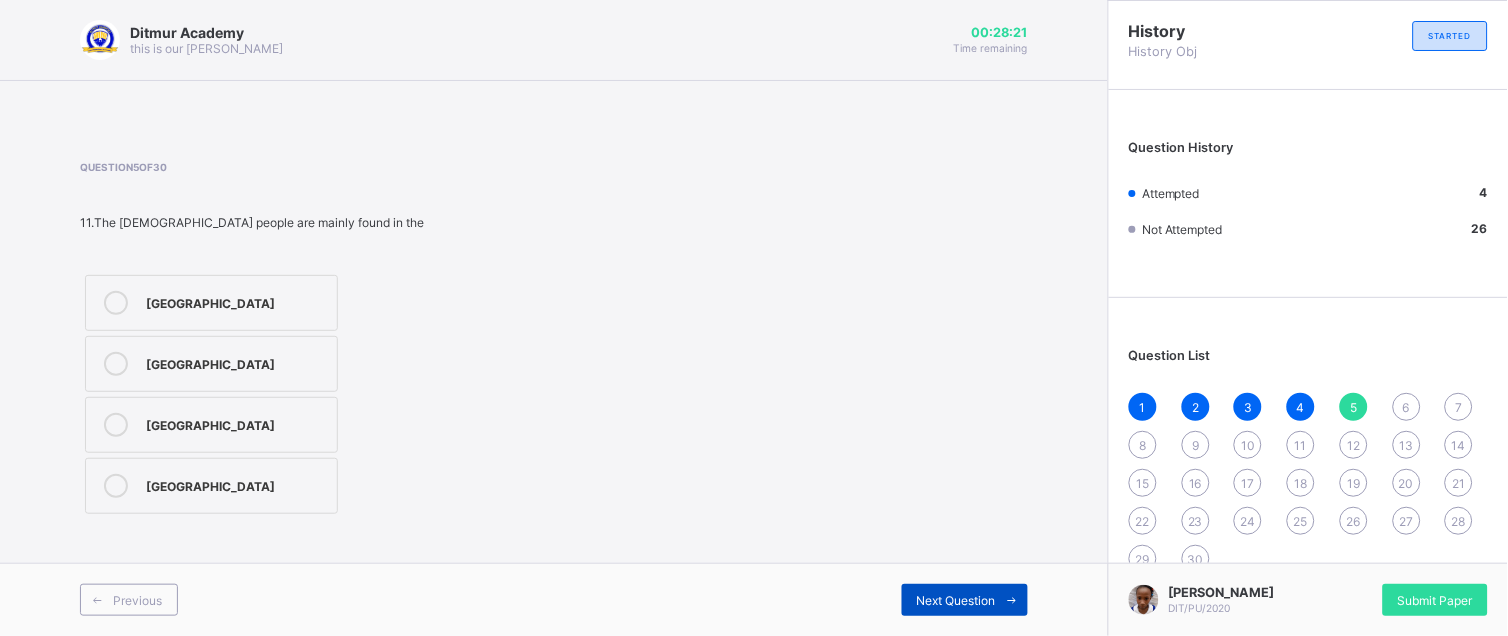 click on "Next Question" at bounding box center [956, 600] 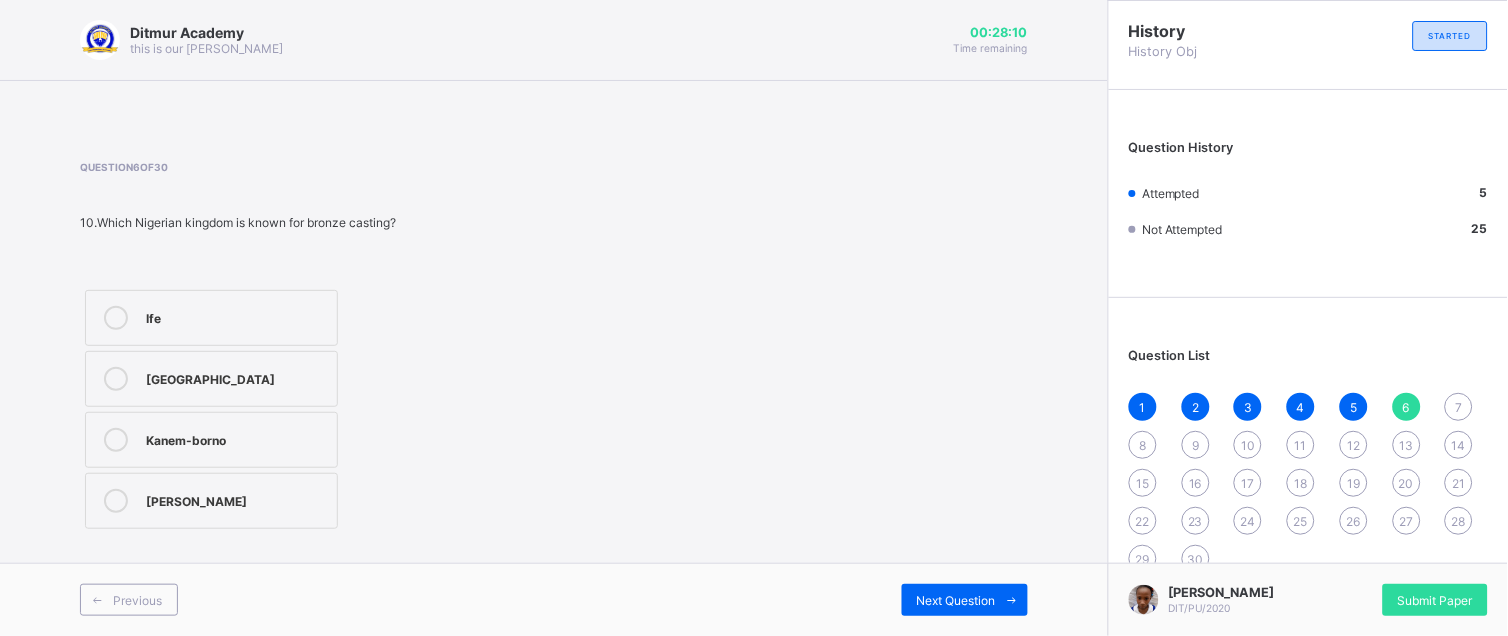 click on "[GEOGRAPHIC_DATA]" at bounding box center [211, 379] 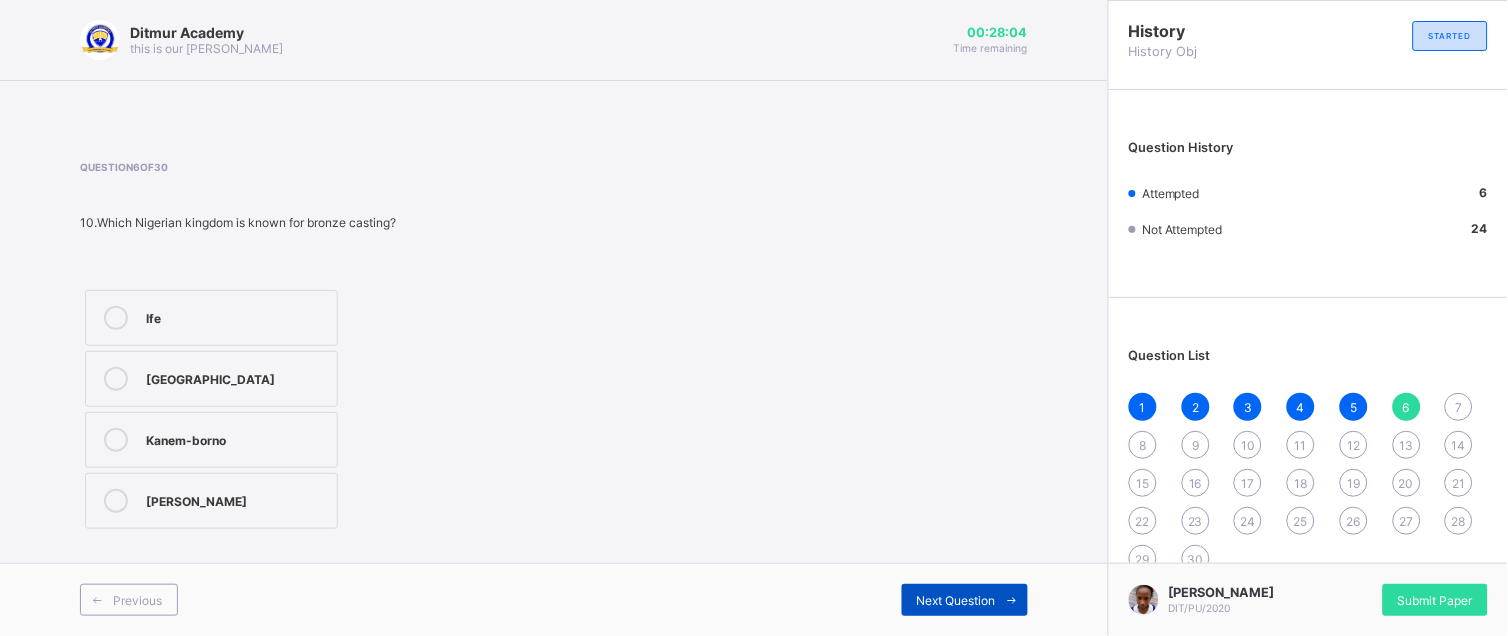 click on "Next Question" at bounding box center [956, 600] 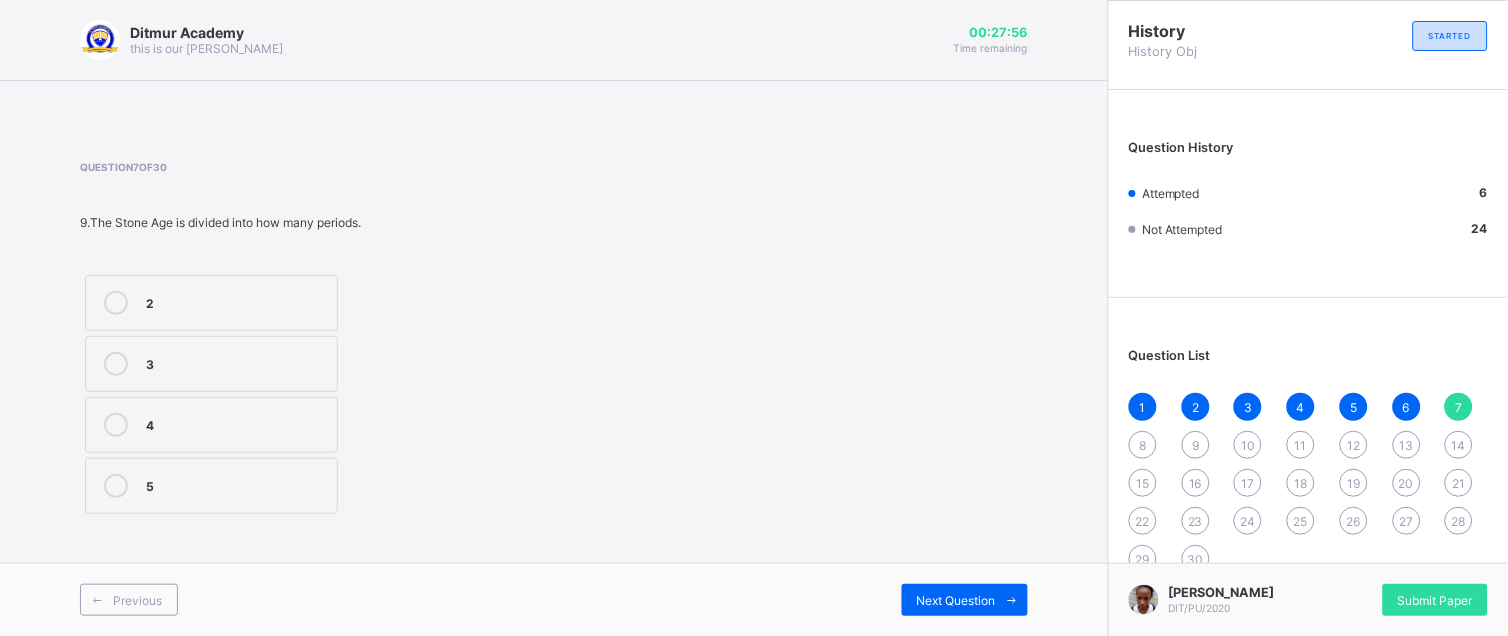 click on "2" at bounding box center [211, 303] 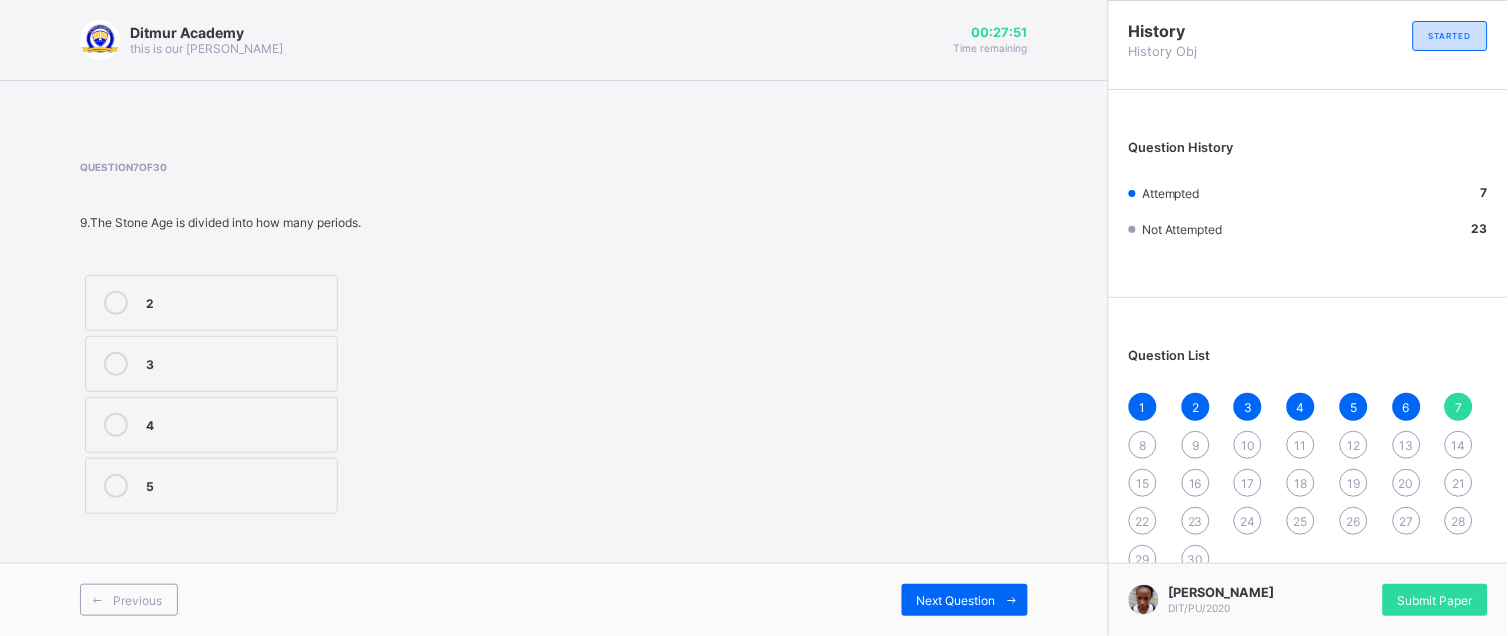click on "Previous Next Question" at bounding box center (554, 599) 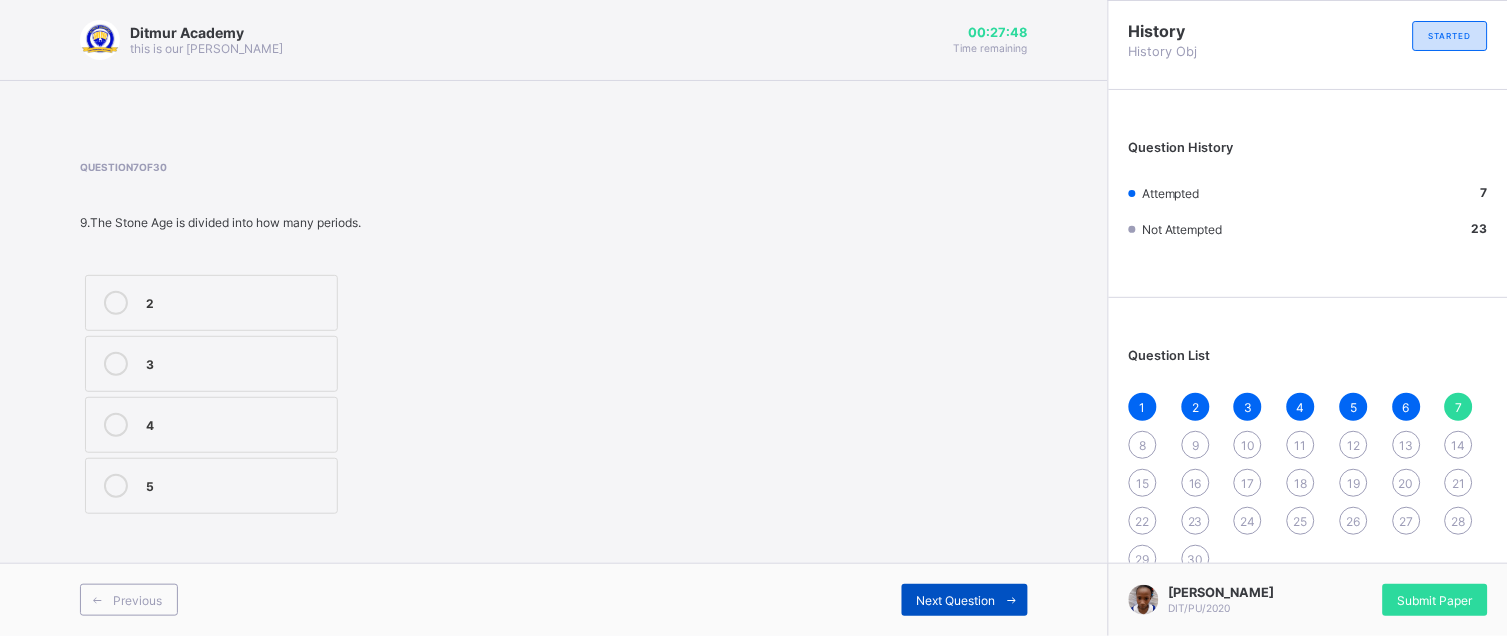 click on "Next Question" at bounding box center (956, 600) 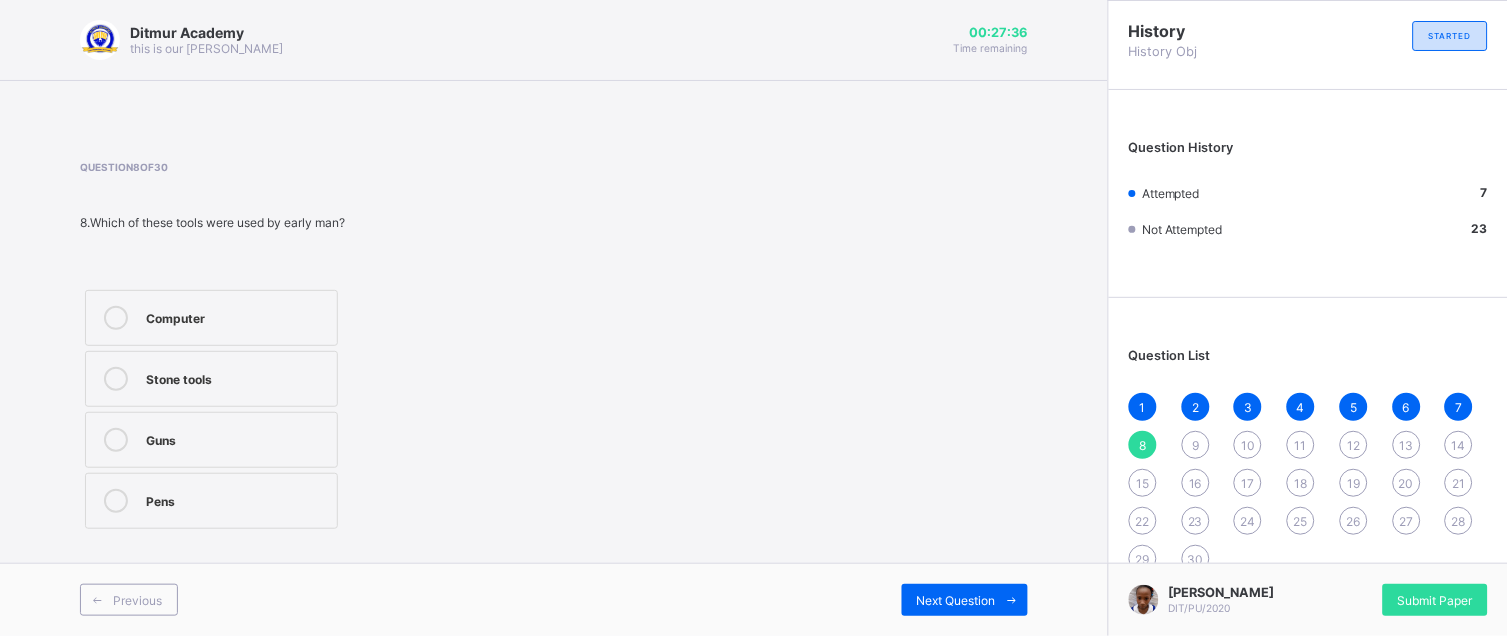 click on "Stone tools" at bounding box center [236, 377] 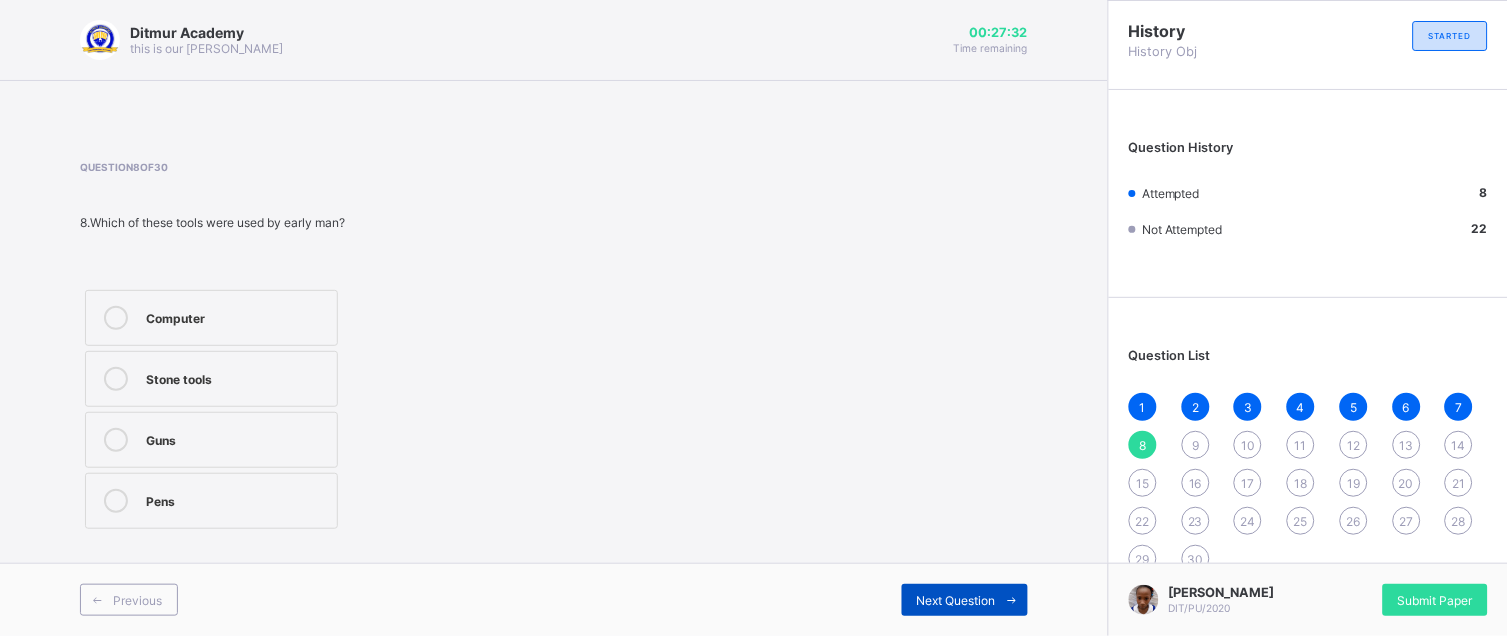 click on "Next Question" at bounding box center [965, 600] 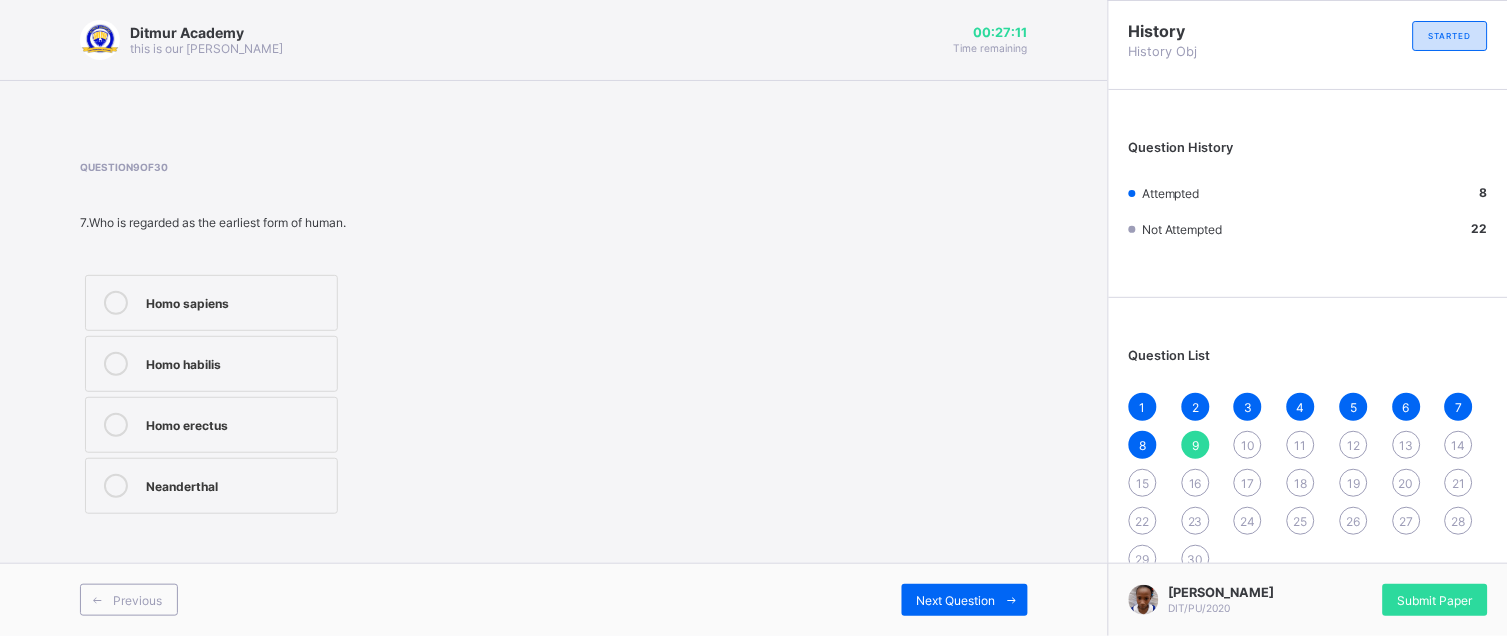 click on "Homo sapiens" at bounding box center (236, 301) 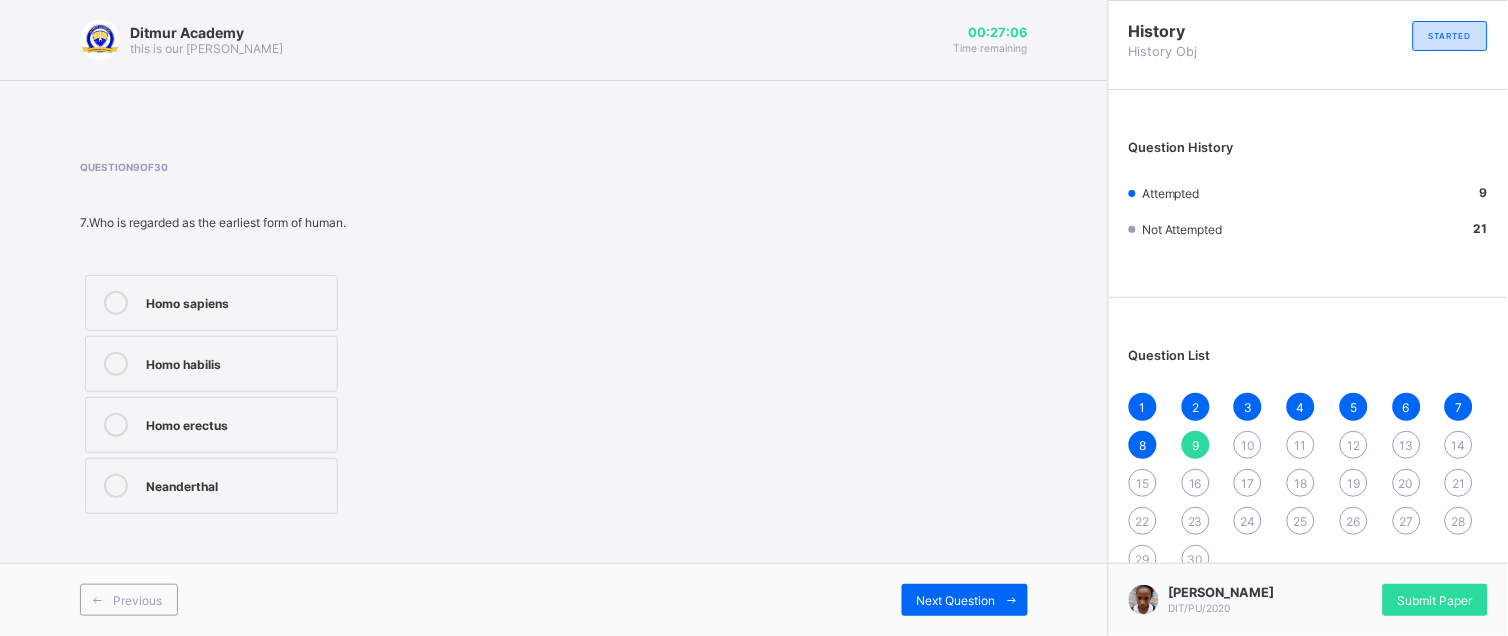 click on "8" at bounding box center [1143, 445] 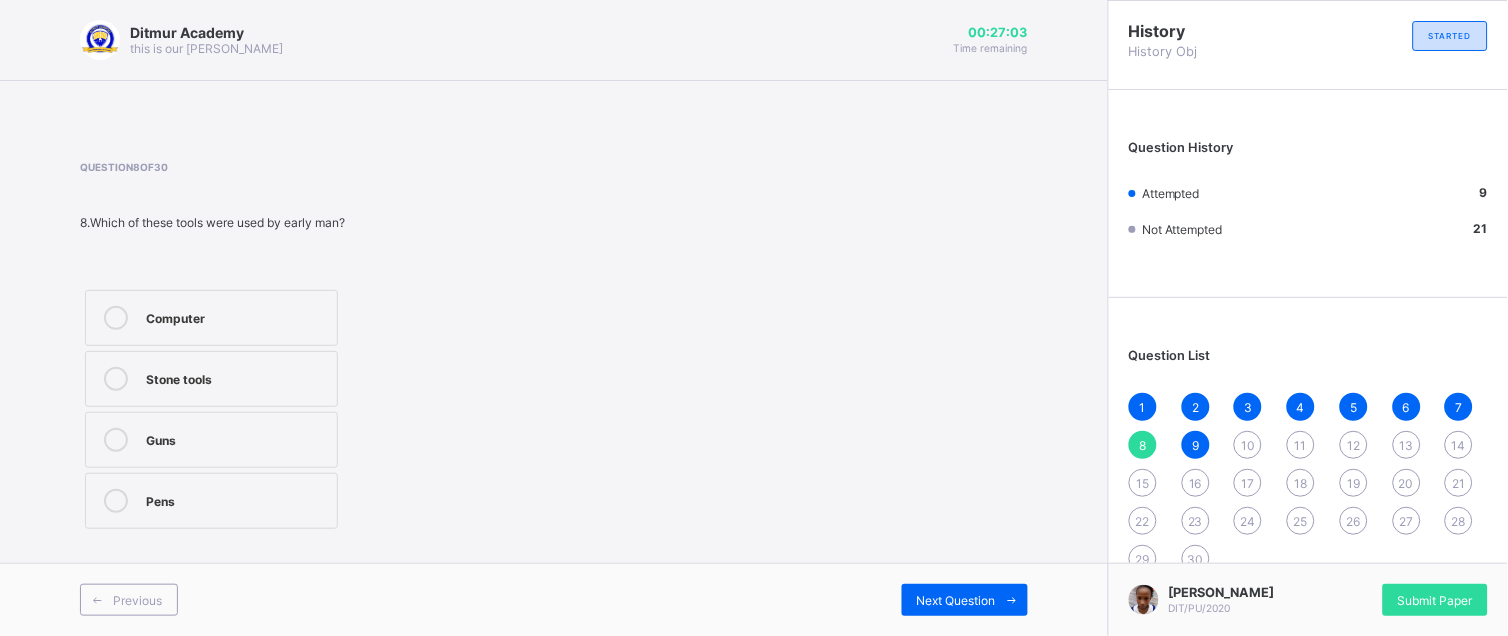 click on "7" at bounding box center (1459, 407) 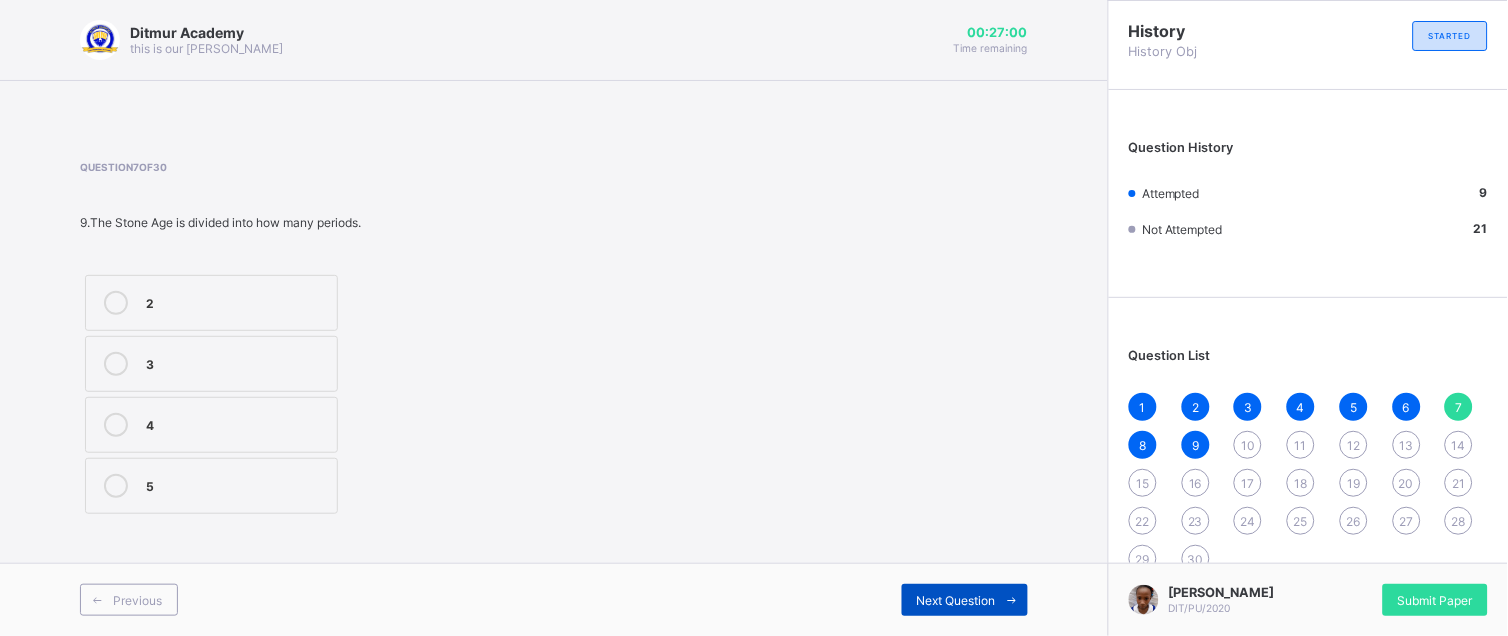 click on "Next Question" at bounding box center [956, 600] 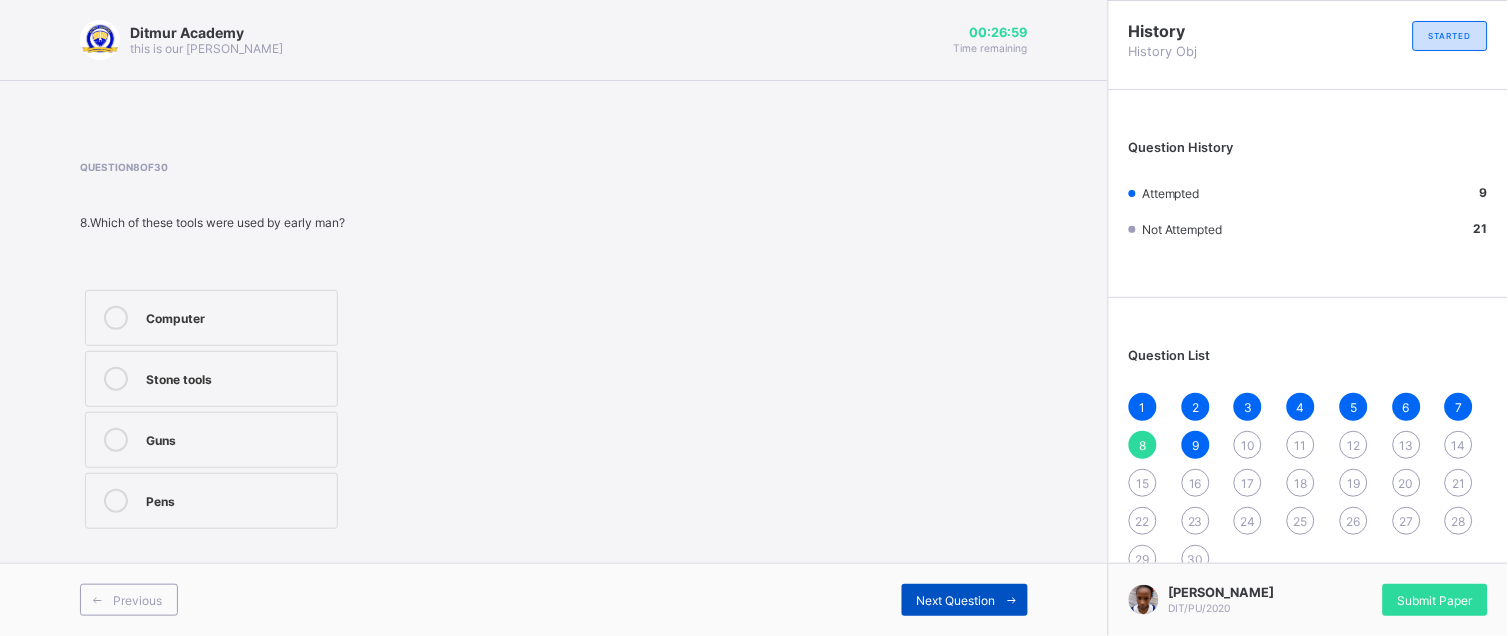 click on "Next Question" at bounding box center (956, 600) 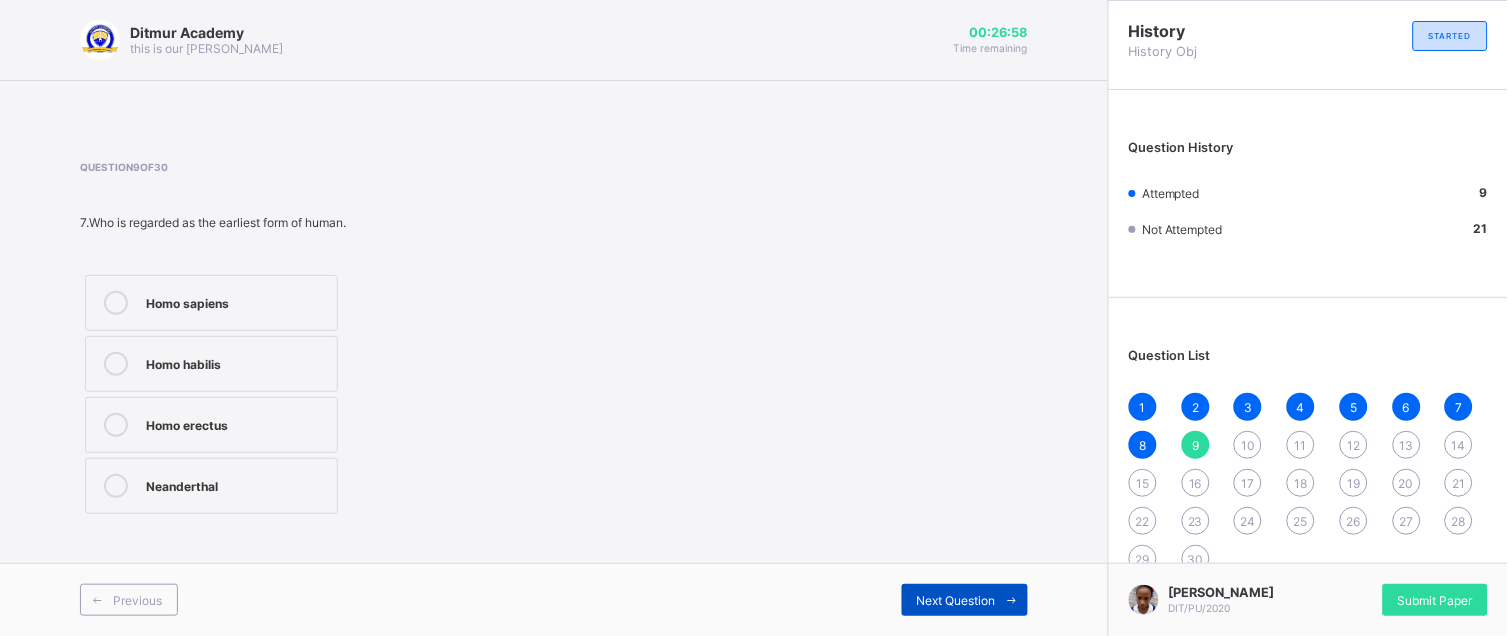 click on "Next Question" at bounding box center (956, 600) 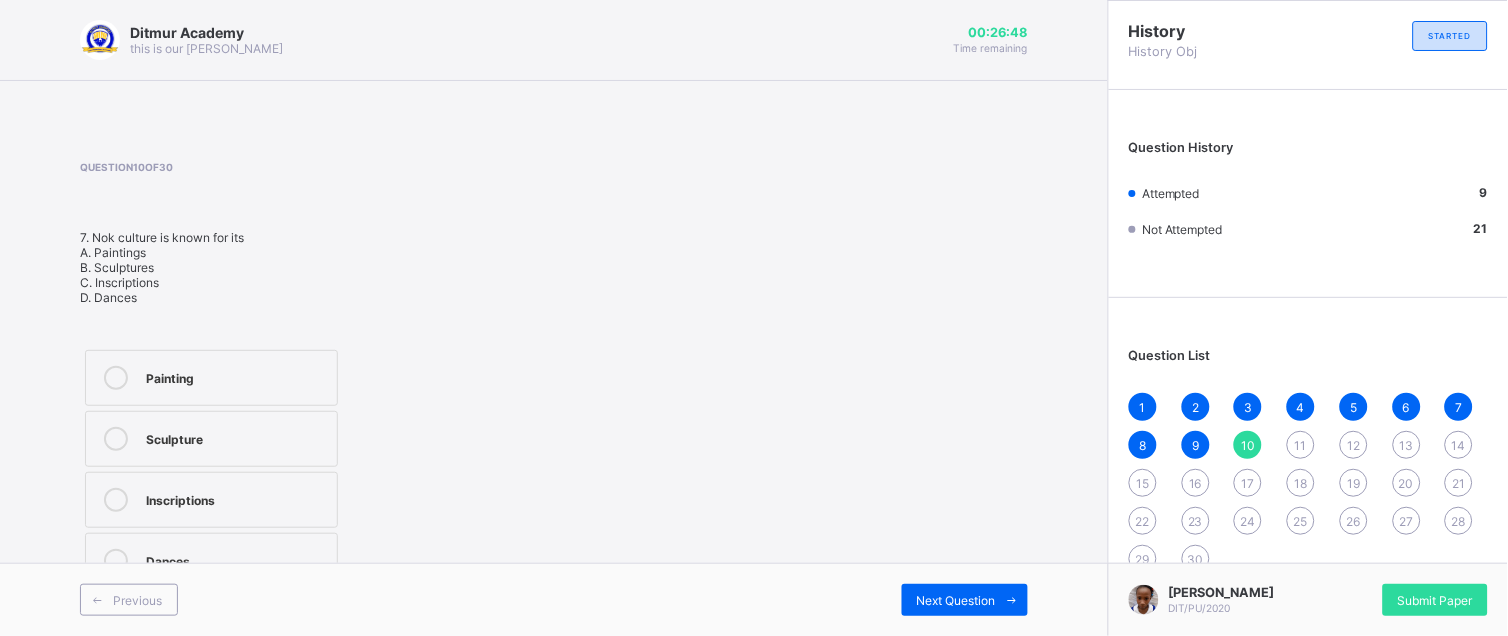 click on "Painting  Sculpture  Inscriptions Dances" at bounding box center [299, 469] 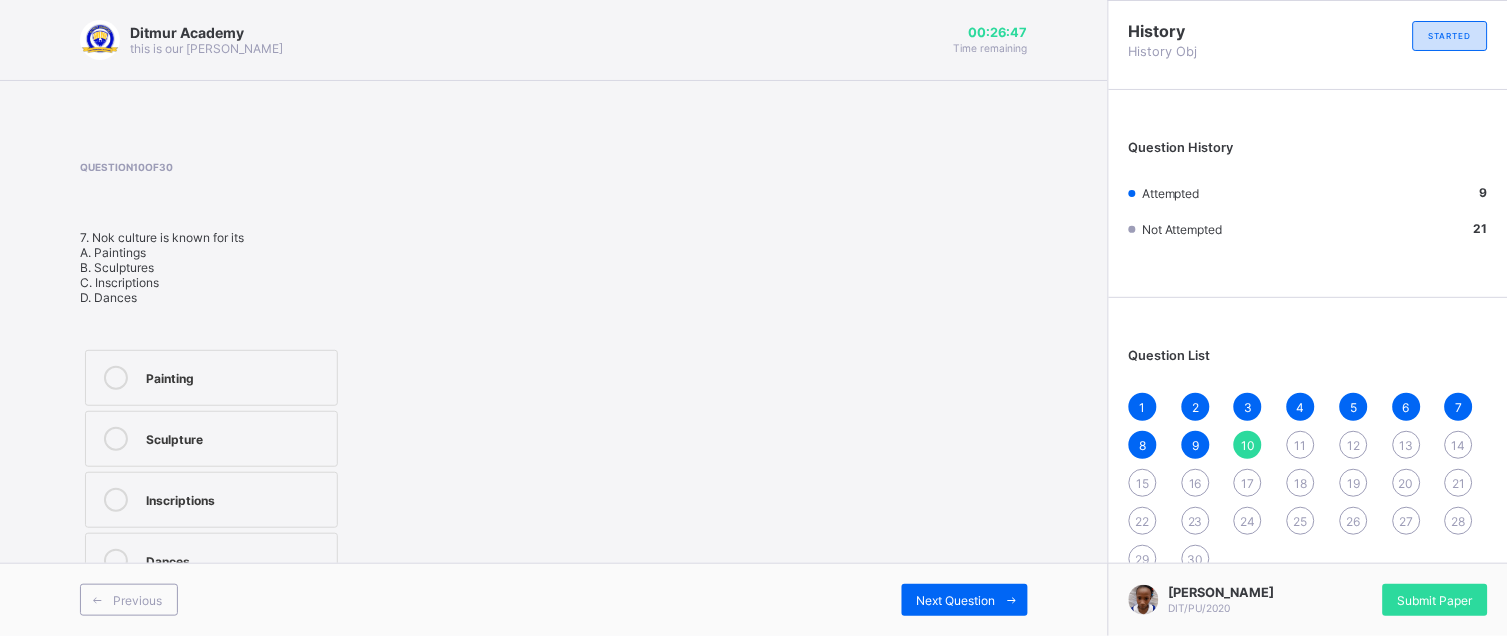 click on "Painting  Sculpture  Inscriptions Dances" at bounding box center (299, 469) 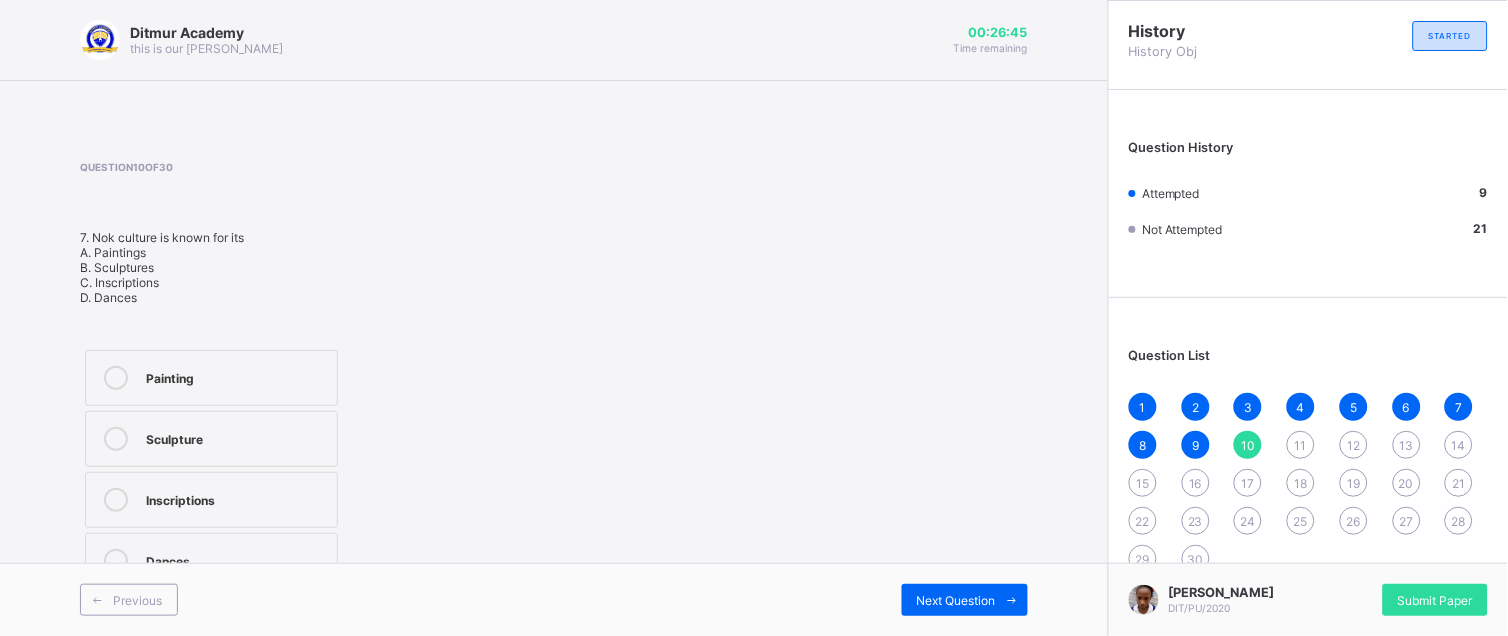 click on "Painting  Sculpture  Inscriptions Dances" at bounding box center (299, 469) 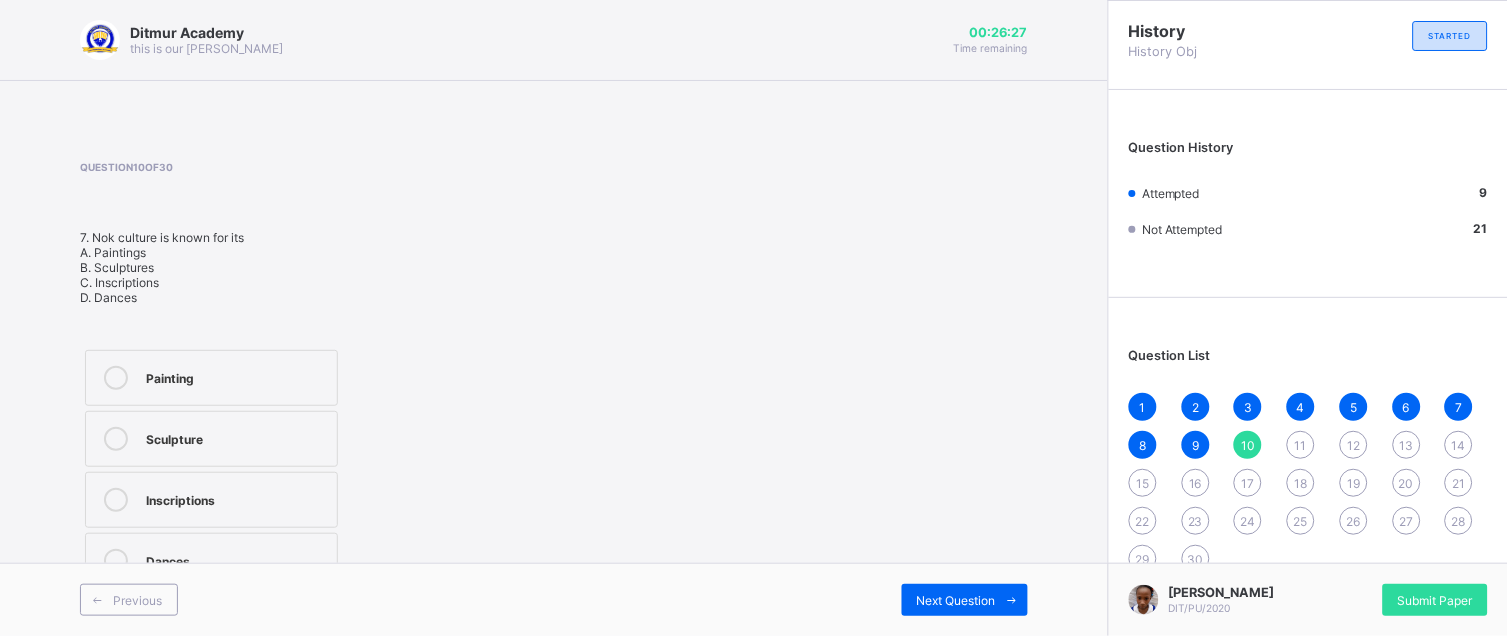 click on "Painting" at bounding box center [236, 376] 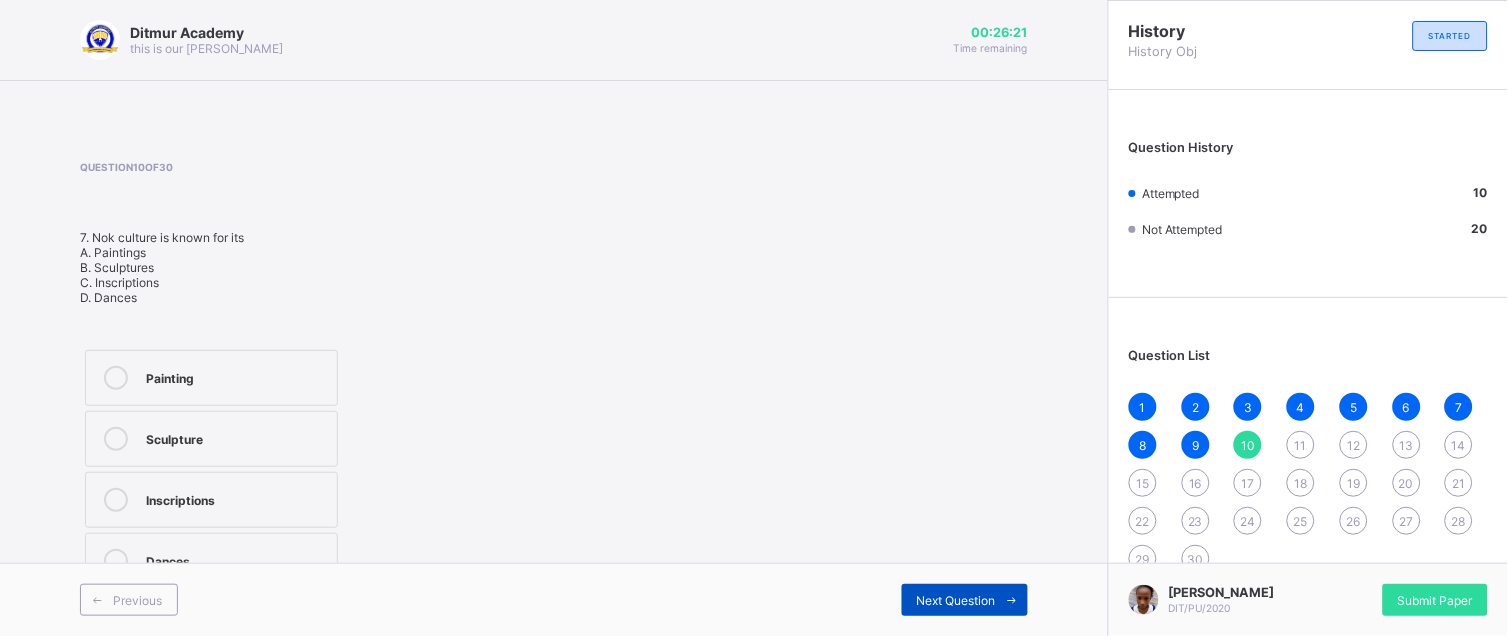 click on "Next Question" at bounding box center (956, 600) 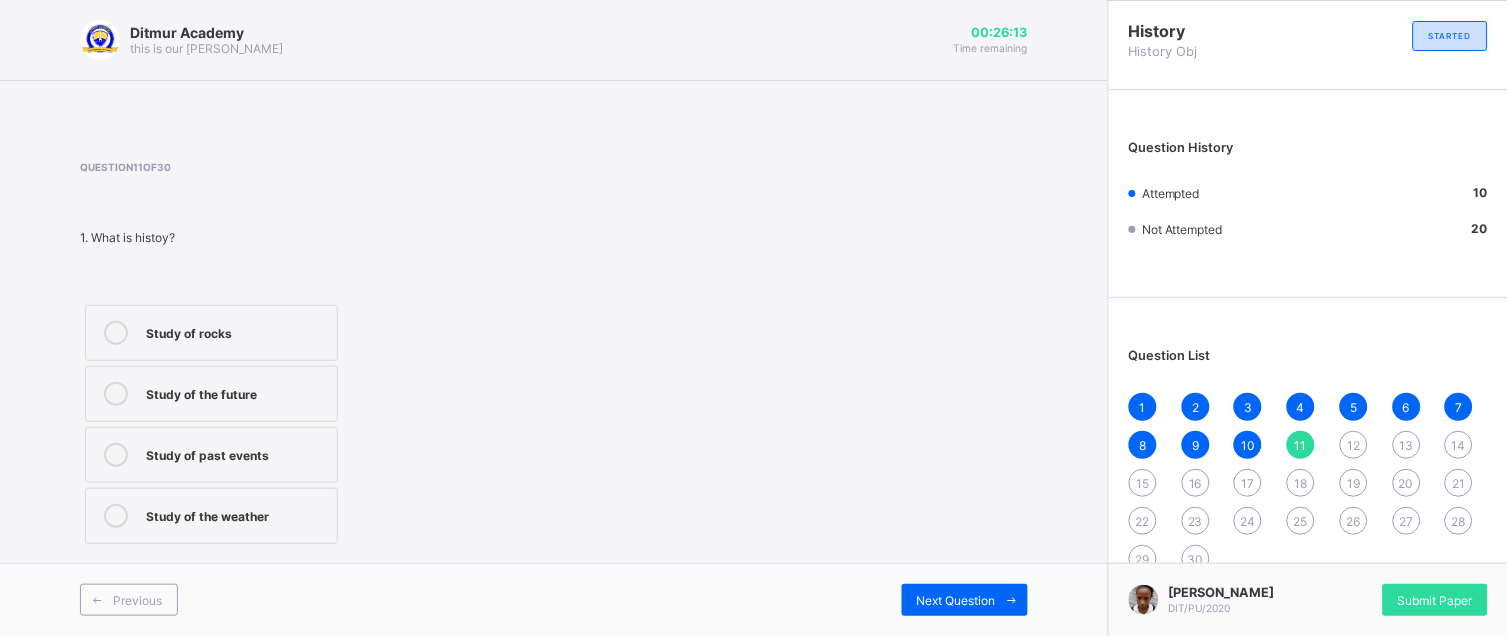 click on "Study of the future" at bounding box center (211, 394) 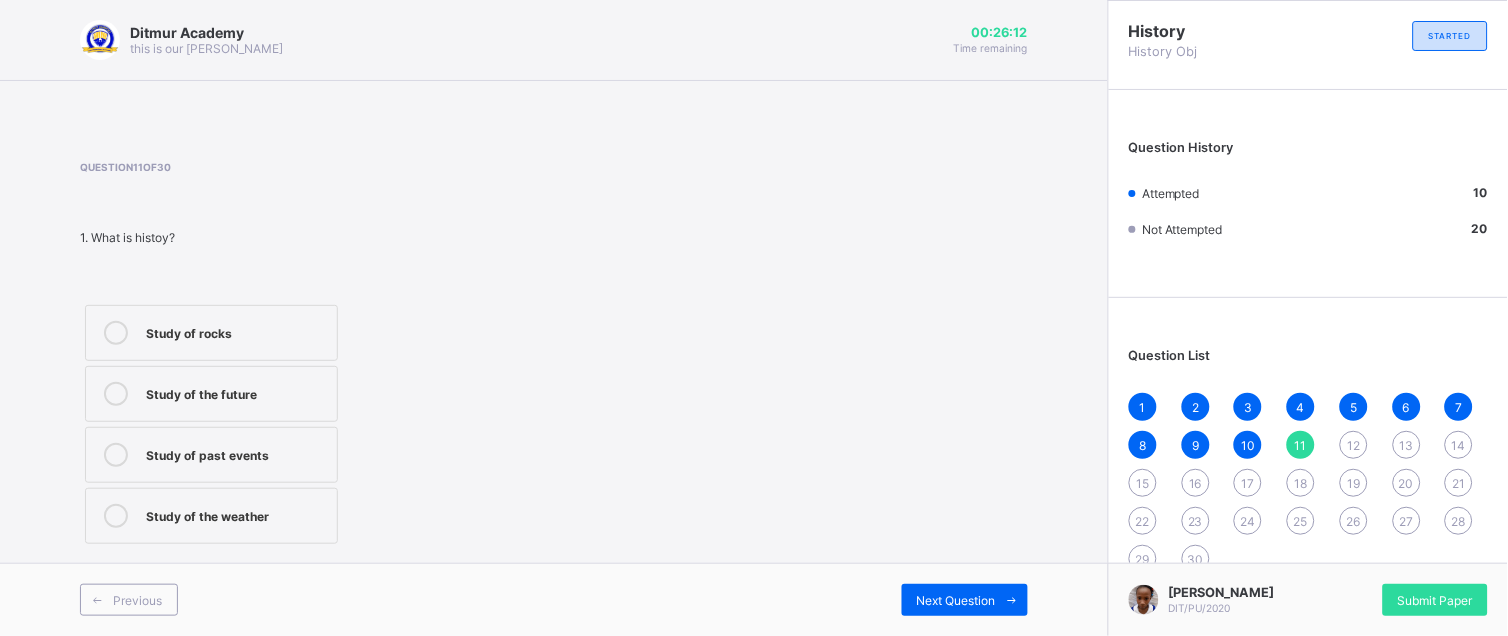 click on "Study of past events" at bounding box center (236, 453) 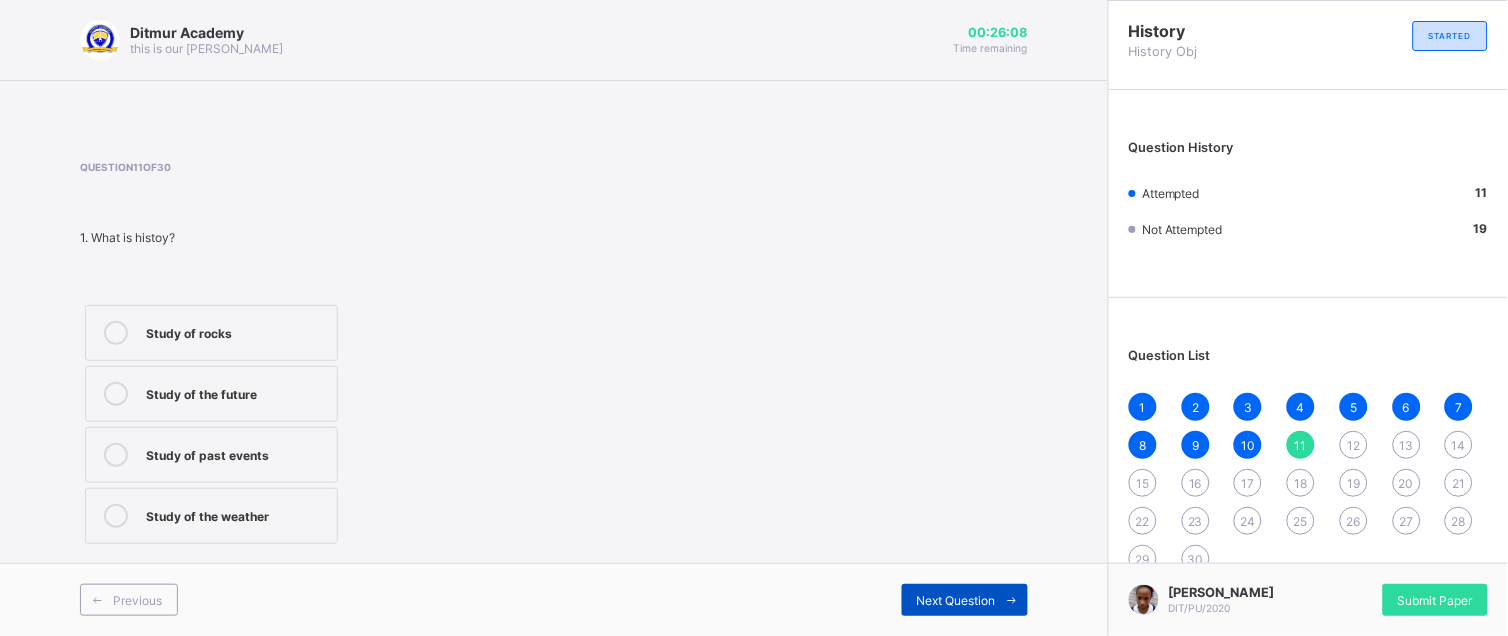 click on "Next Question" at bounding box center (965, 600) 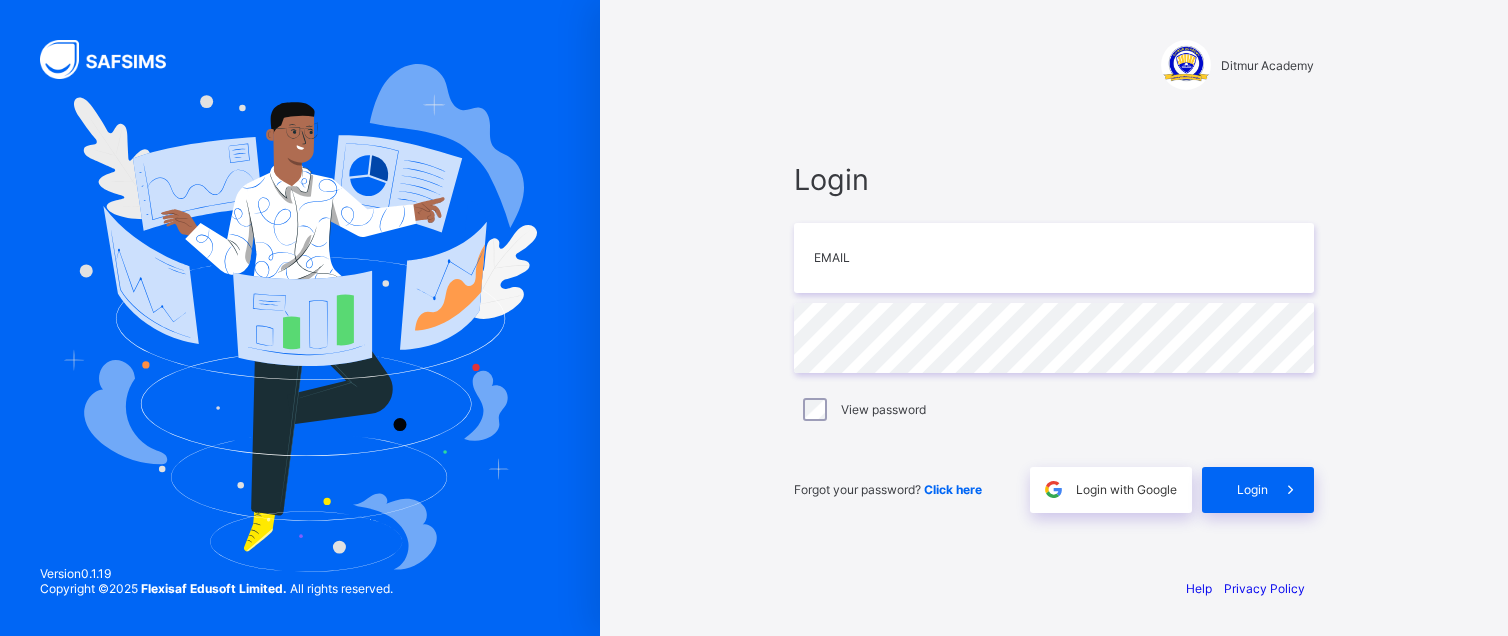 scroll, scrollTop: 0, scrollLeft: 0, axis: both 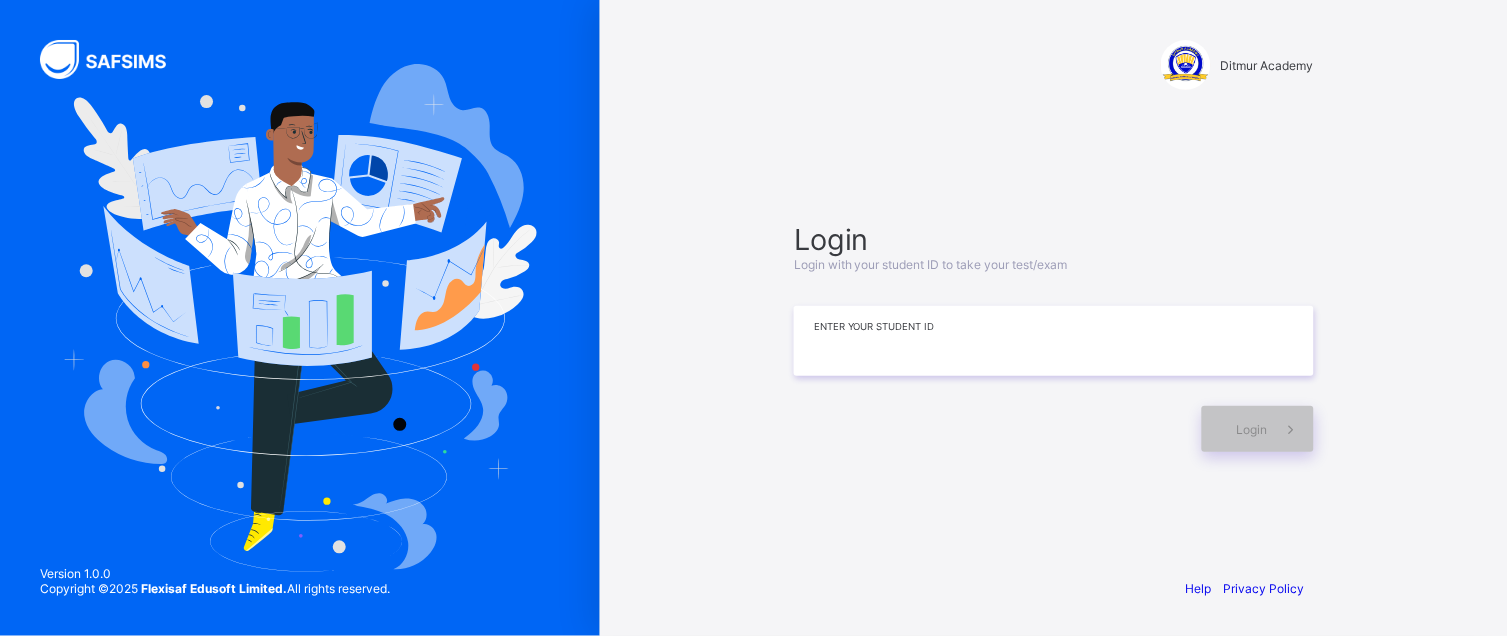 click at bounding box center (1054, 341) 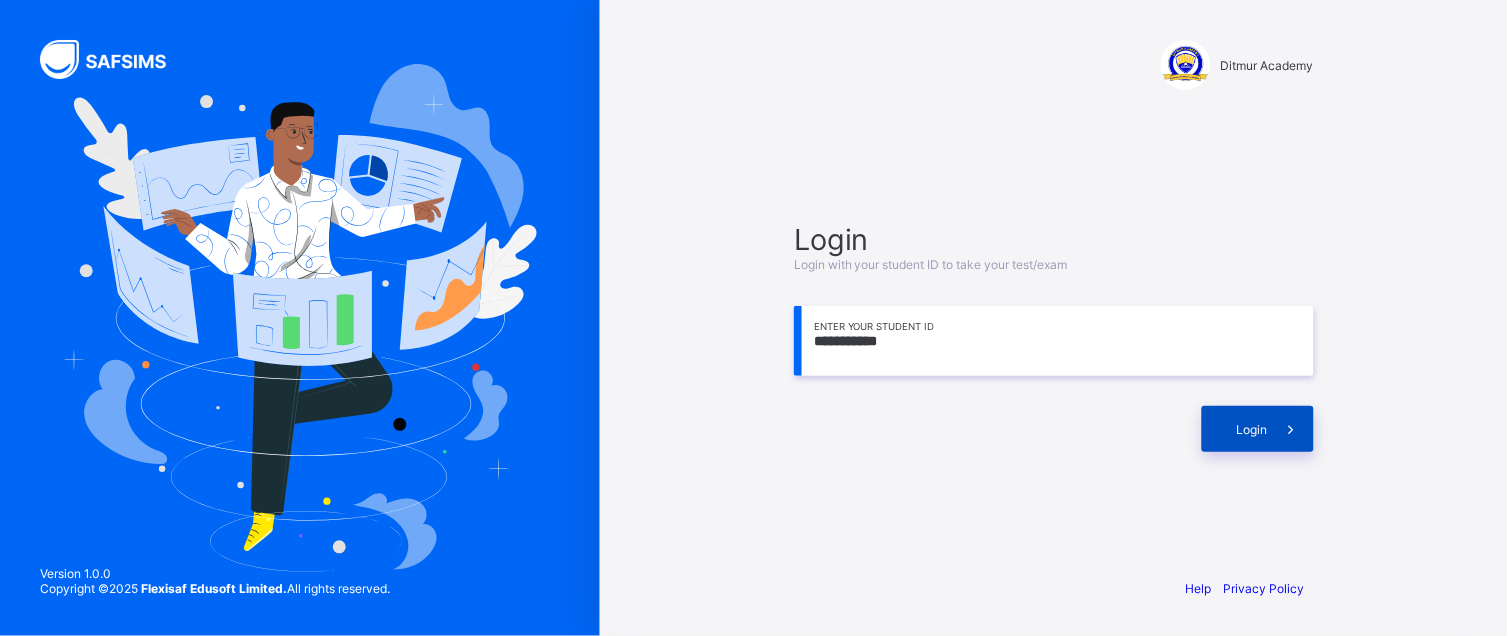 type on "**********" 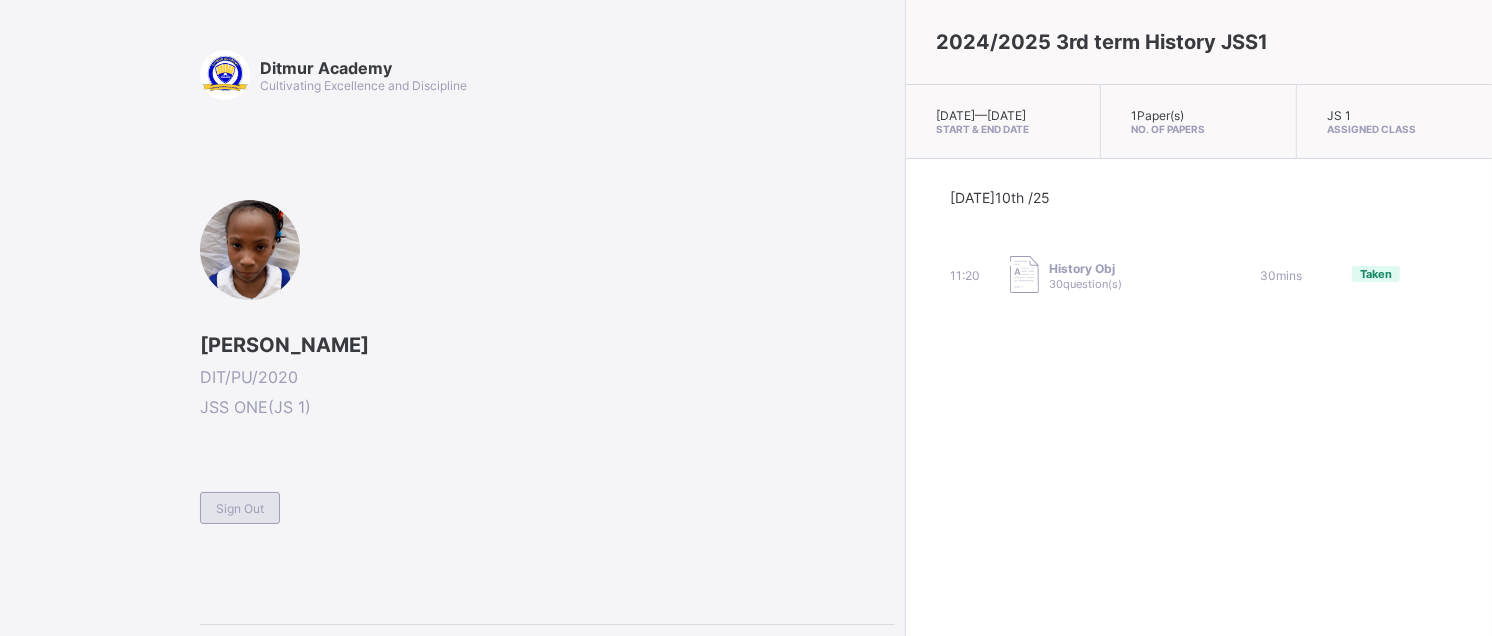 click on "Sign Out" at bounding box center [240, 508] 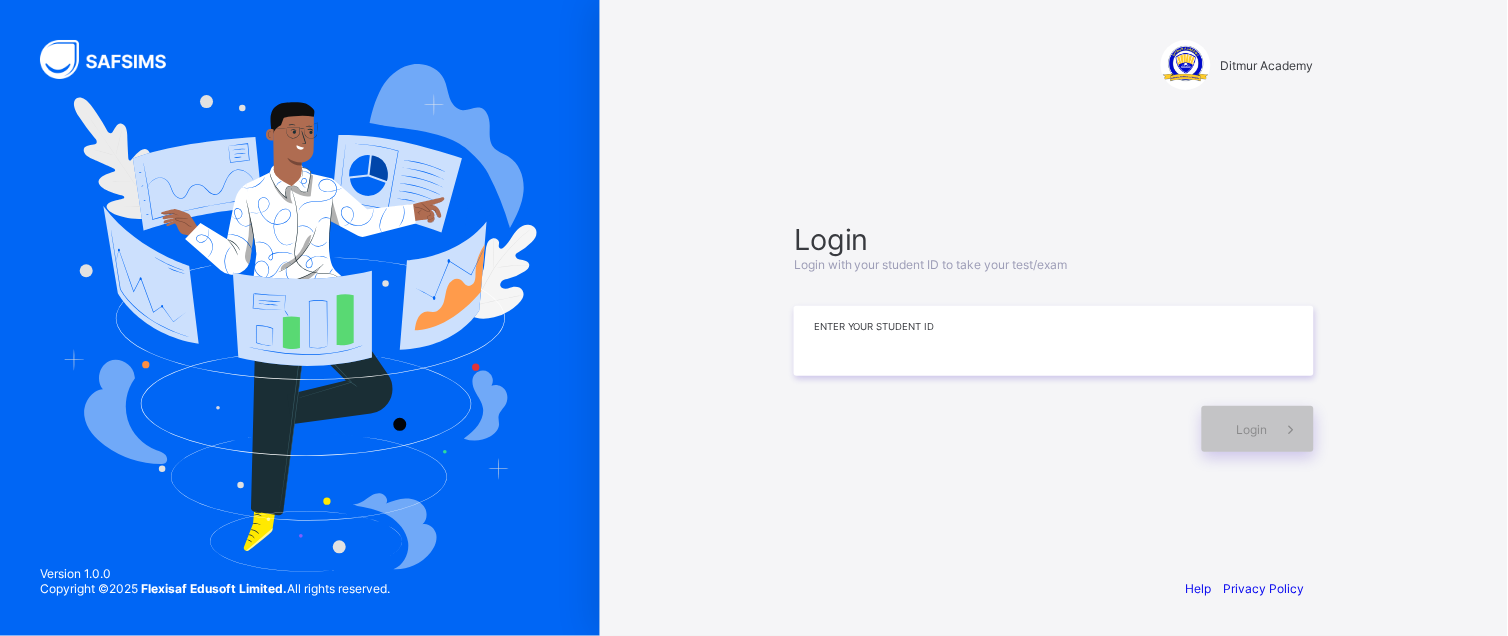 click at bounding box center [1054, 341] 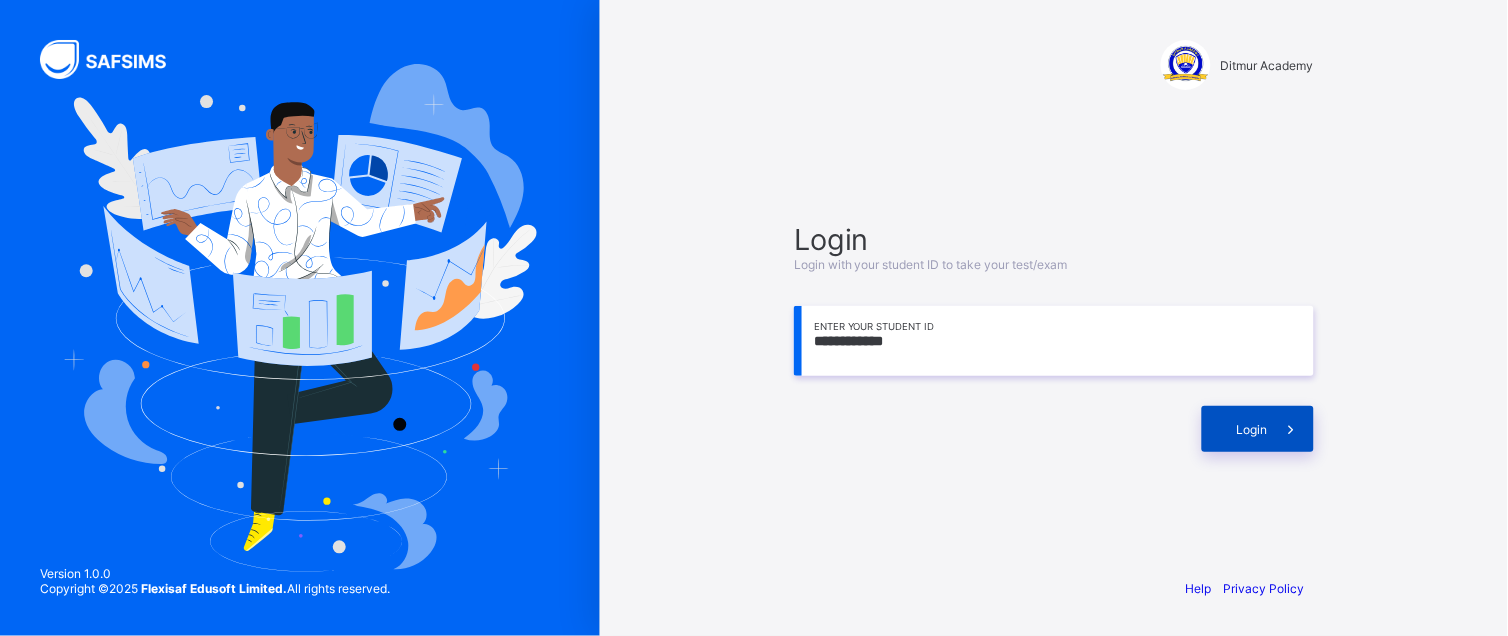 type on "**********" 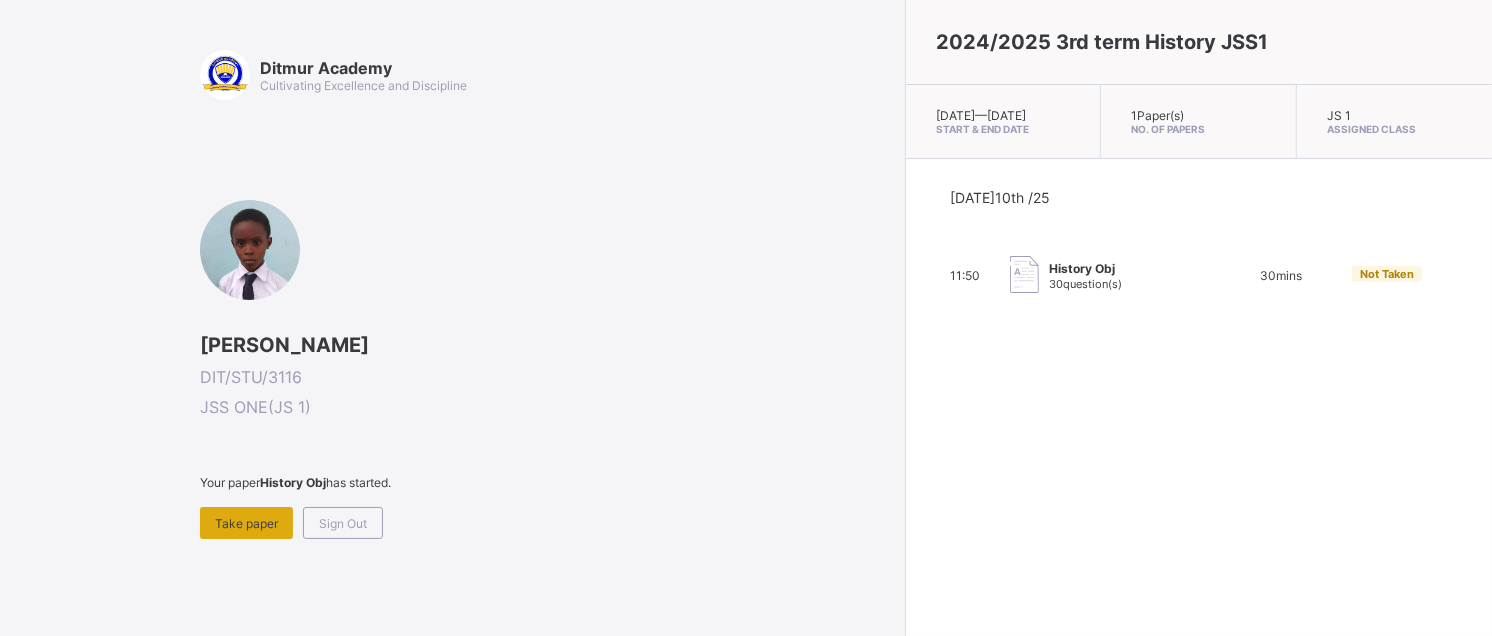 click on "Take paper" at bounding box center [246, 523] 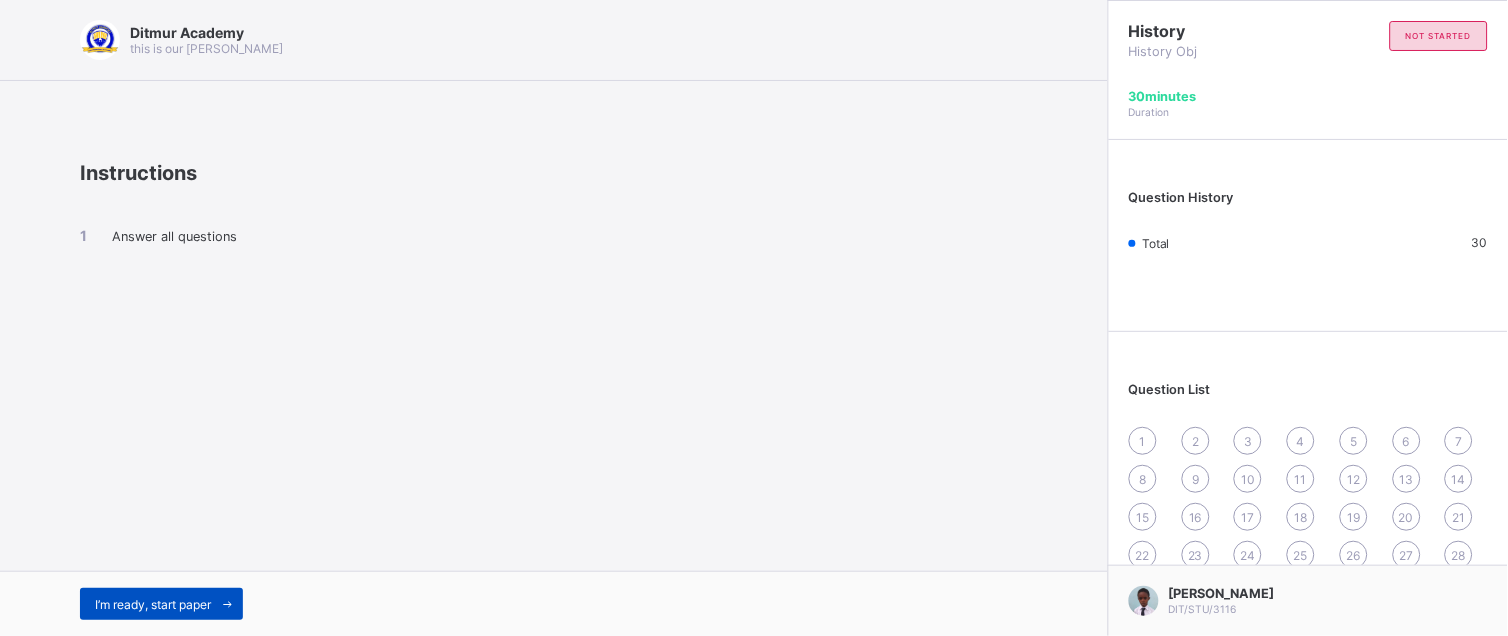click on "I’m ready, start paper" at bounding box center [153, 604] 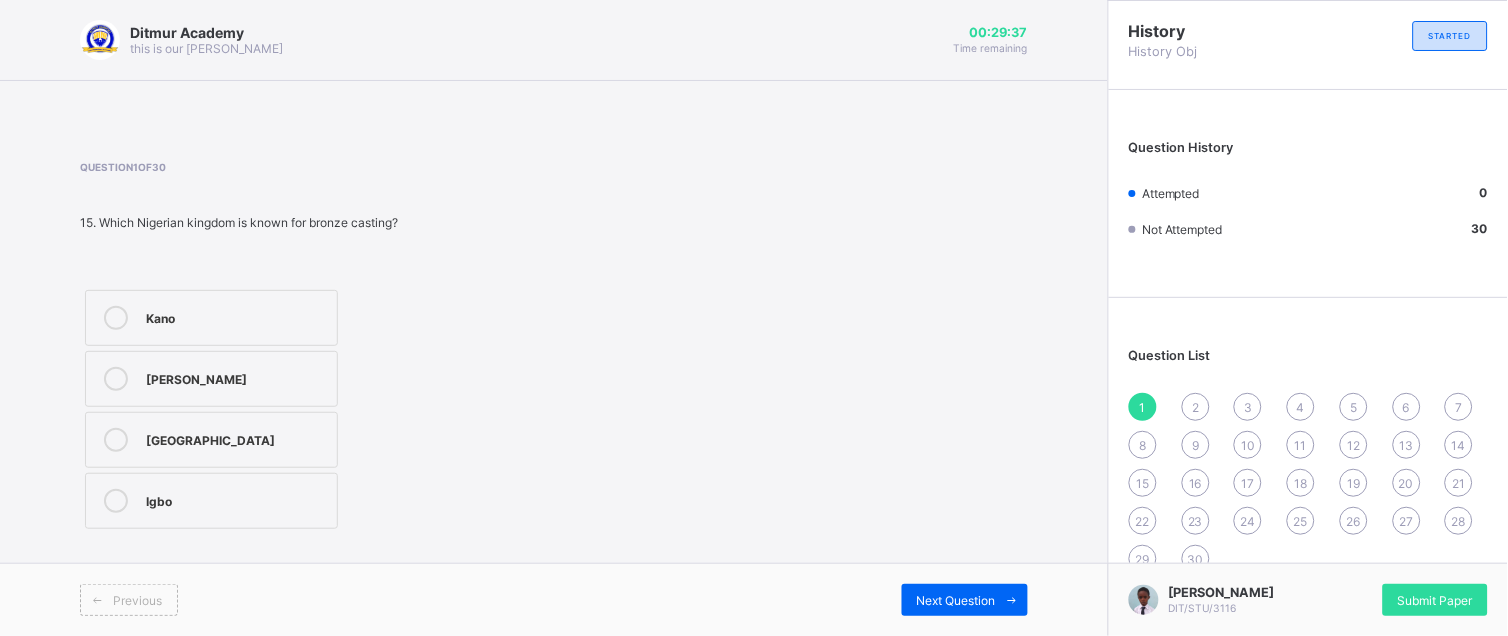 click on "[GEOGRAPHIC_DATA]" at bounding box center [236, 440] 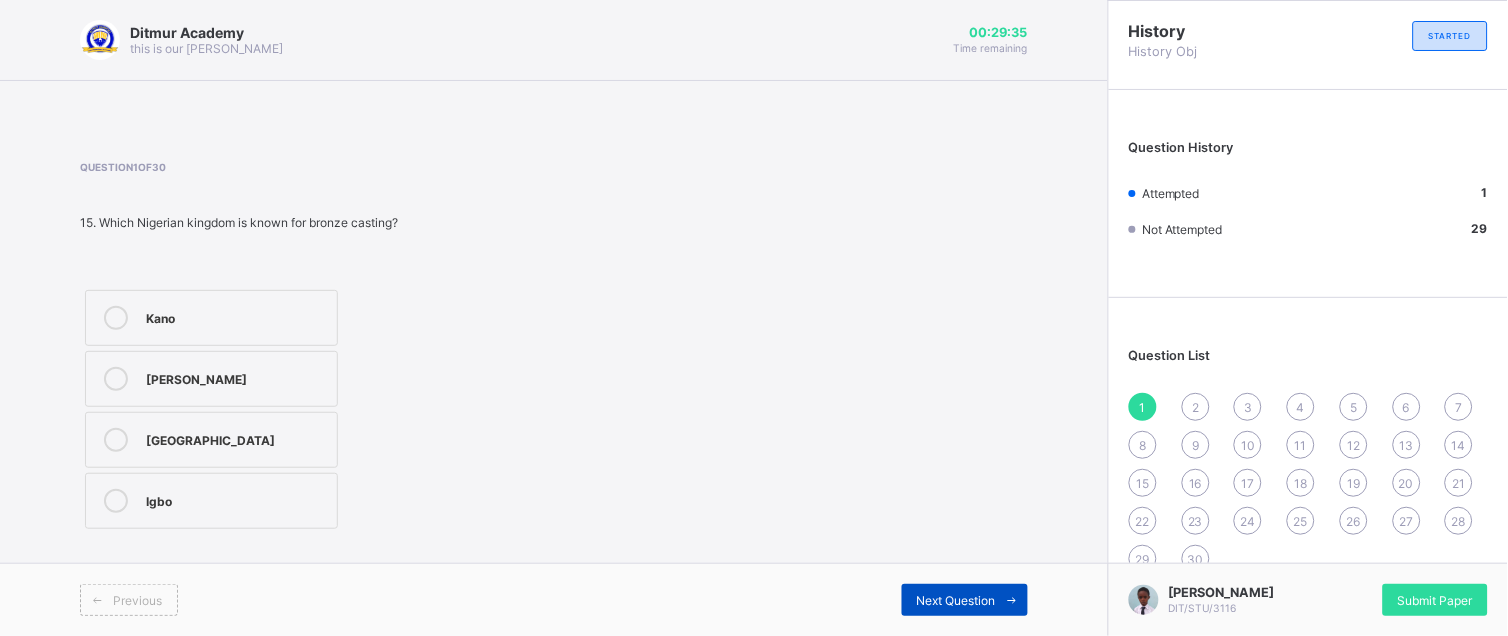 click on "Next Question" at bounding box center [965, 600] 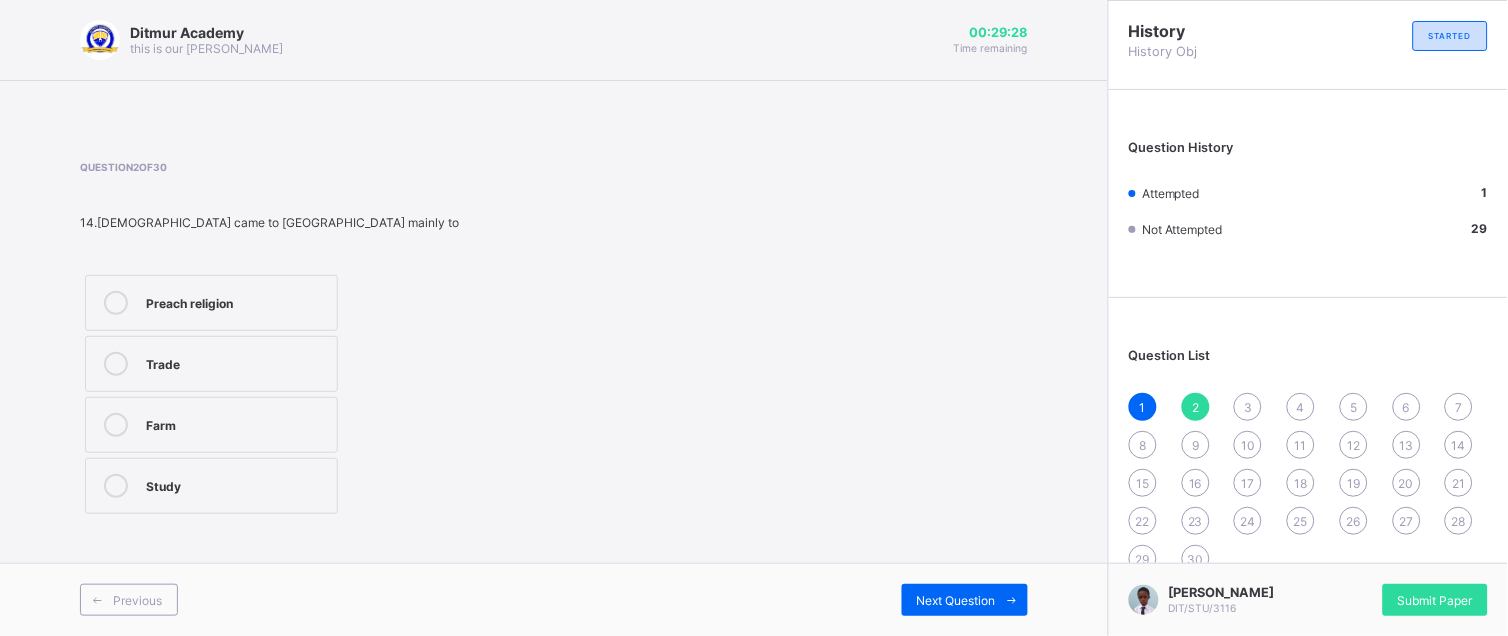 click on "Preach religion  Trade Farm Study" at bounding box center (299, 394) 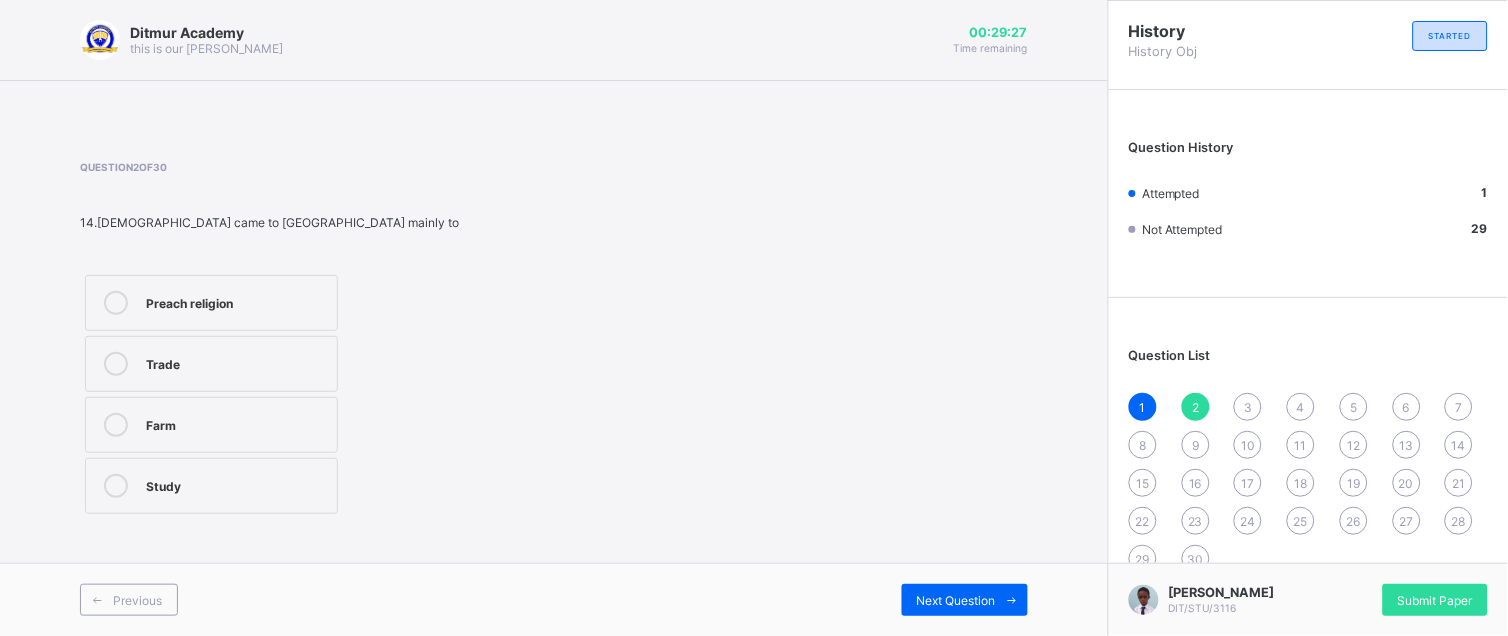 click on "Preach religion" at bounding box center [236, 301] 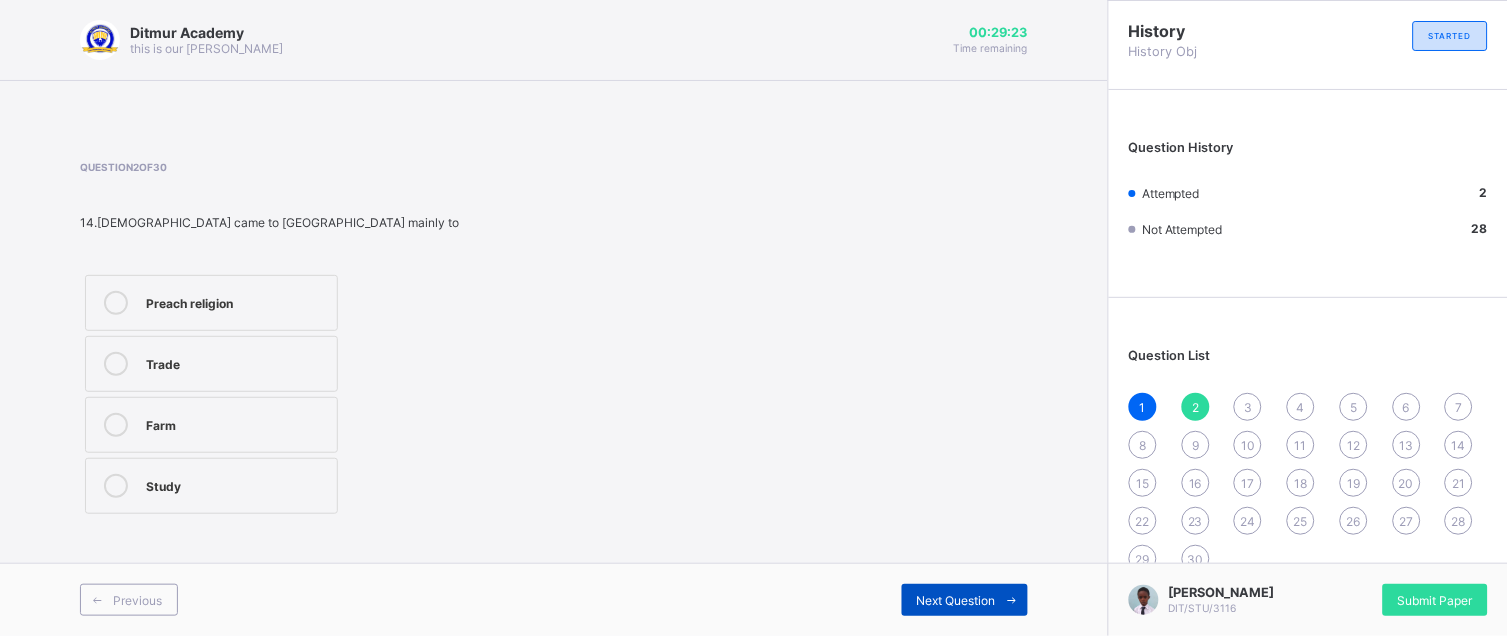 click on "Next Question" at bounding box center (956, 600) 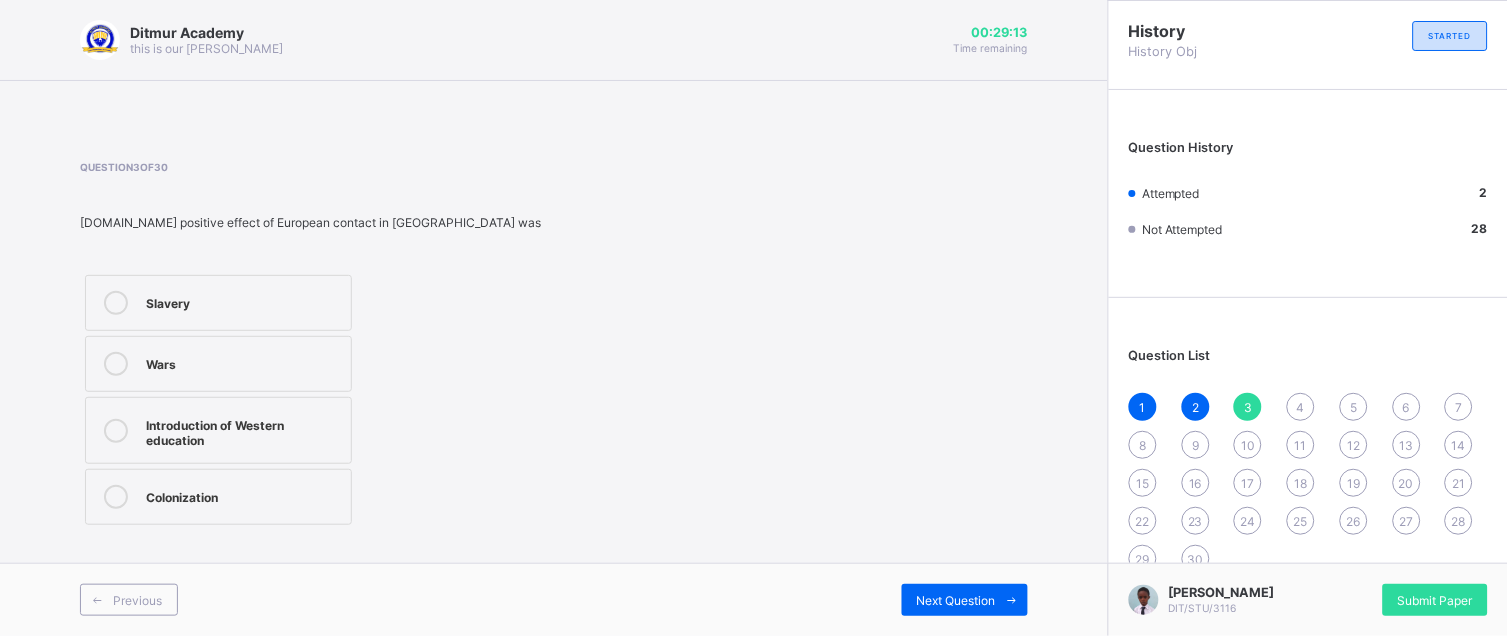 click on "Introduction of Western education" at bounding box center [243, 430] 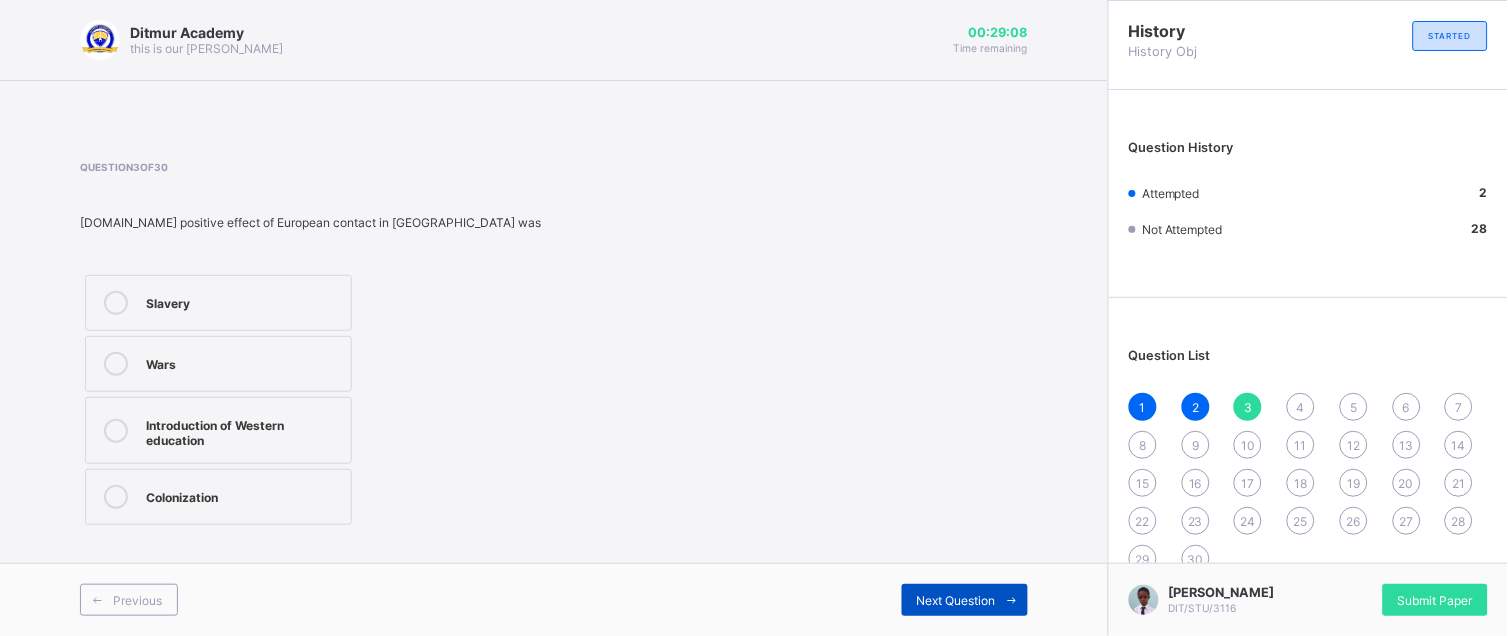 click on "Next Question" at bounding box center (965, 600) 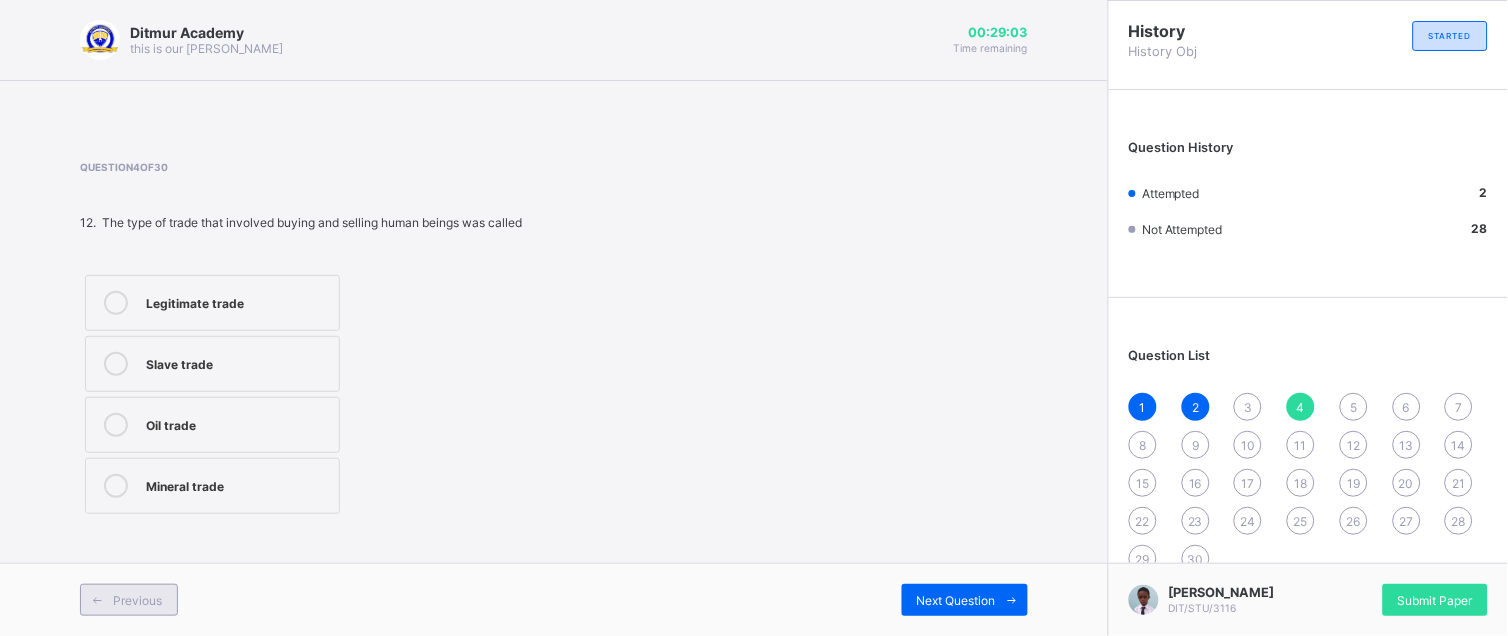 click on "Previous" at bounding box center (137, 600) 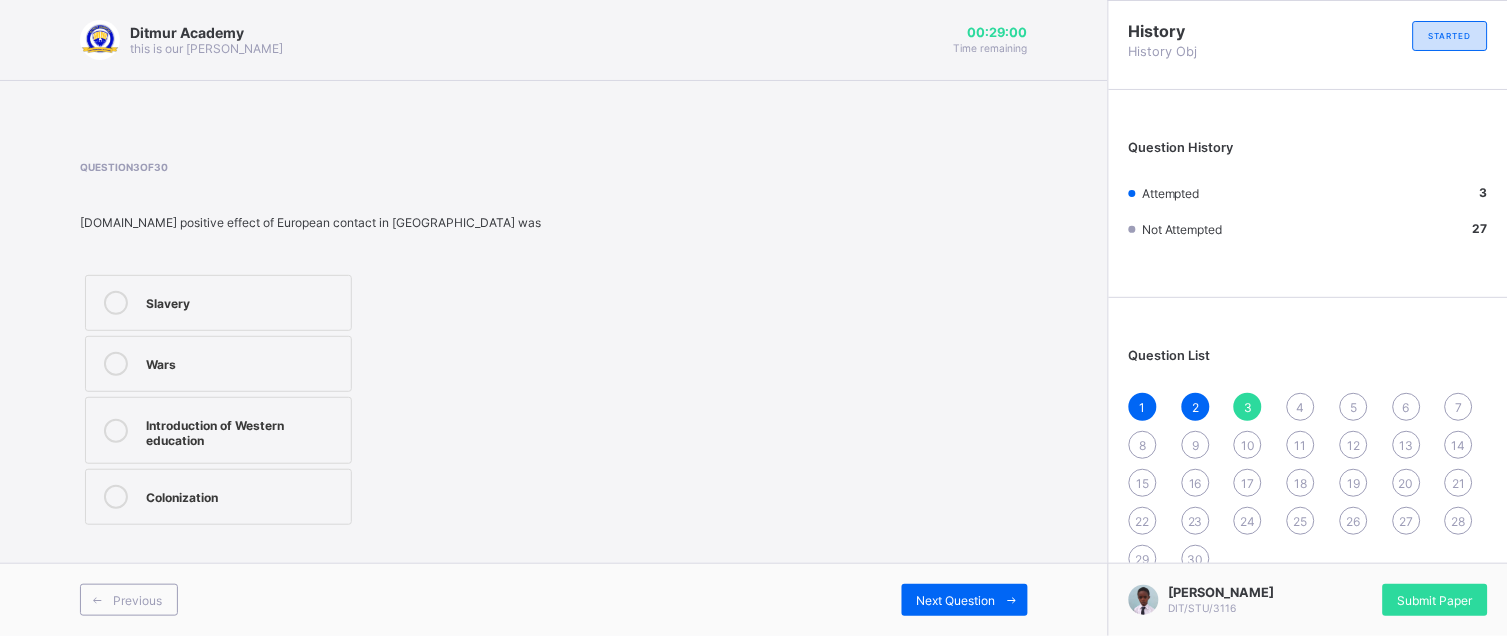 click on "Introduction of Western education" at bounding box center (218, 430) 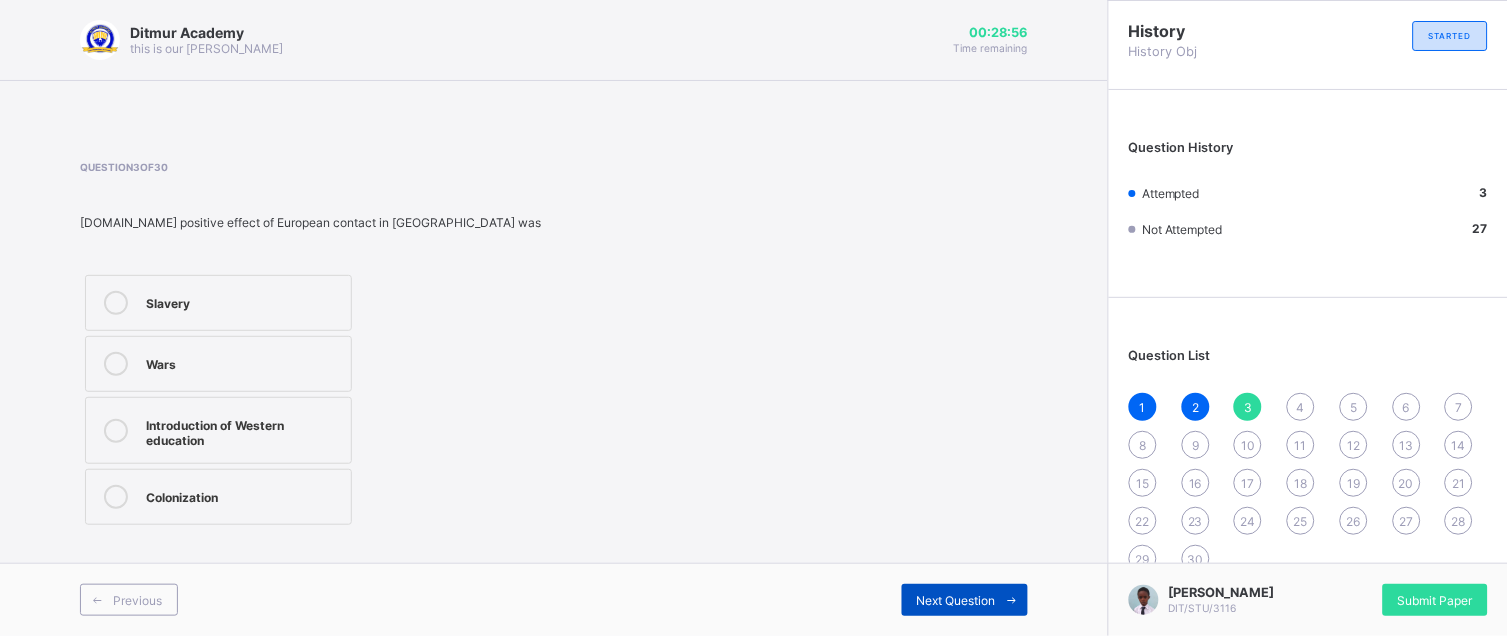 click on "Next Question" at bounding box center [956, 600] 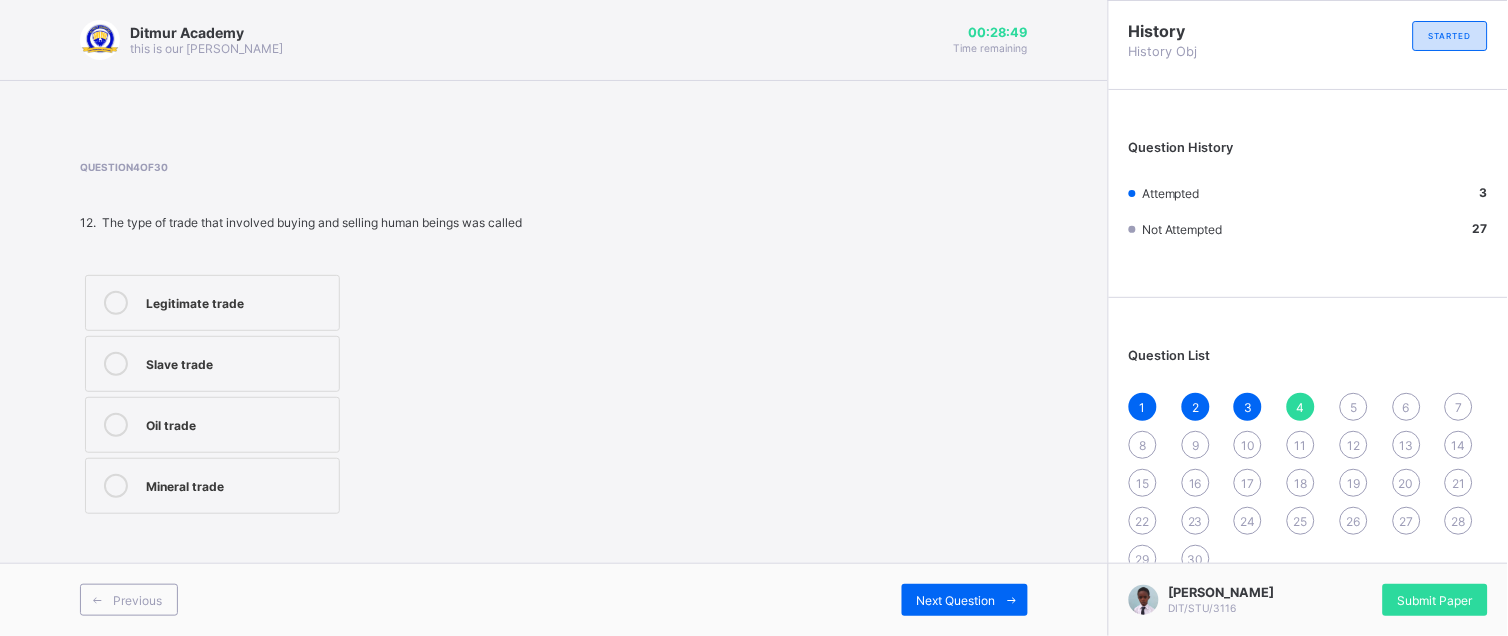click on "Slave trade" at bounding box center [212, 364] 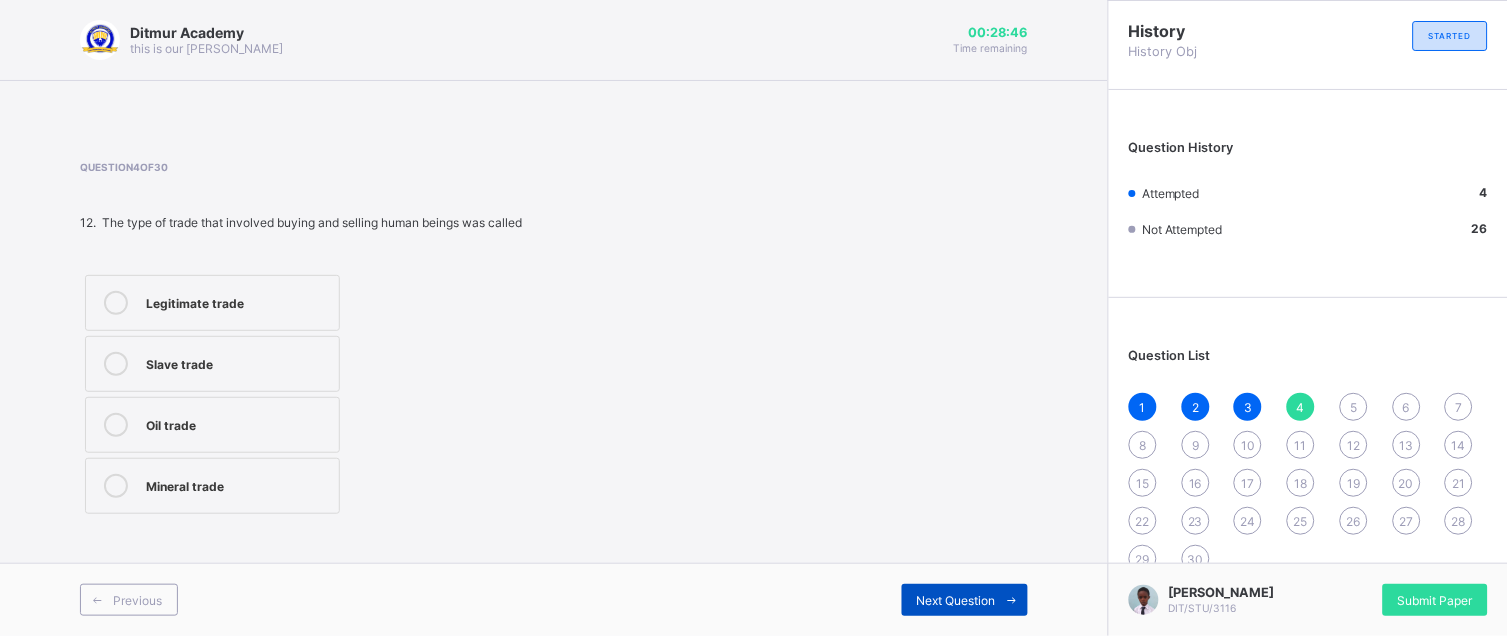 click on "Next Question" at bounding box center [956, 600] 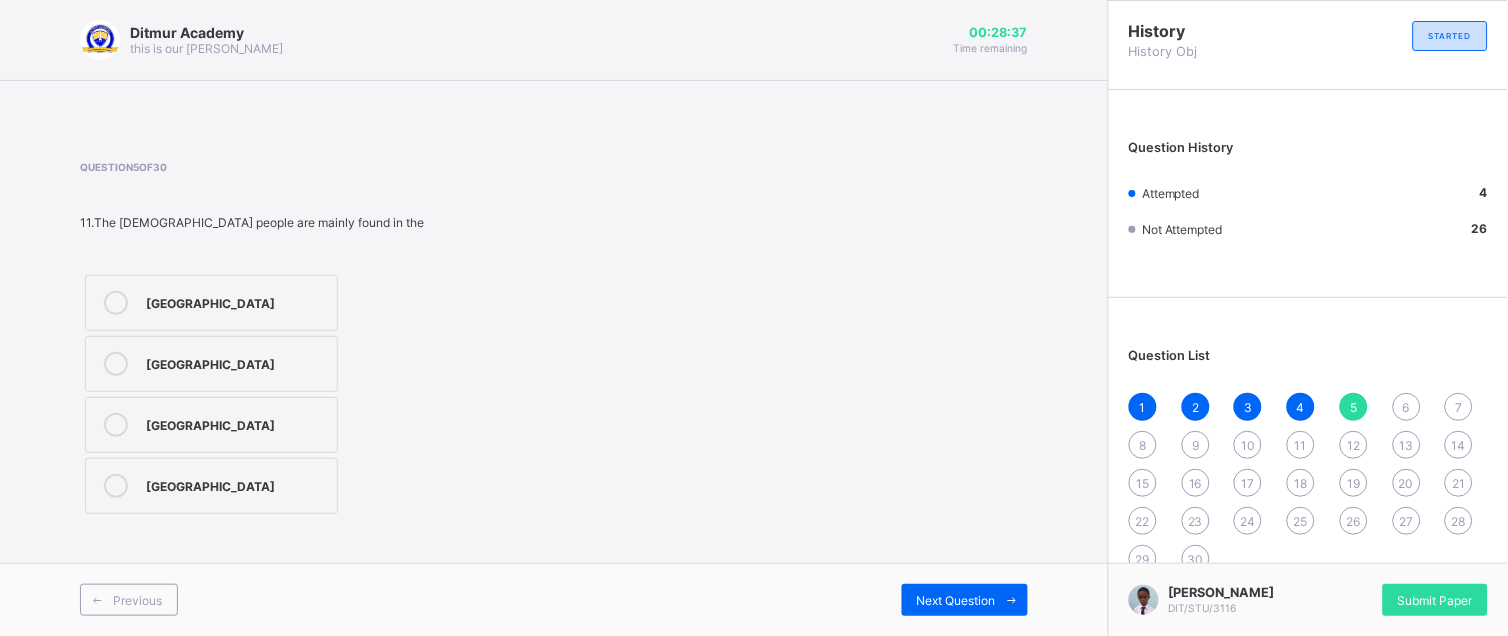 click on "[GEOGRAPHIC_DATA]" at bounding box center [211, 425] 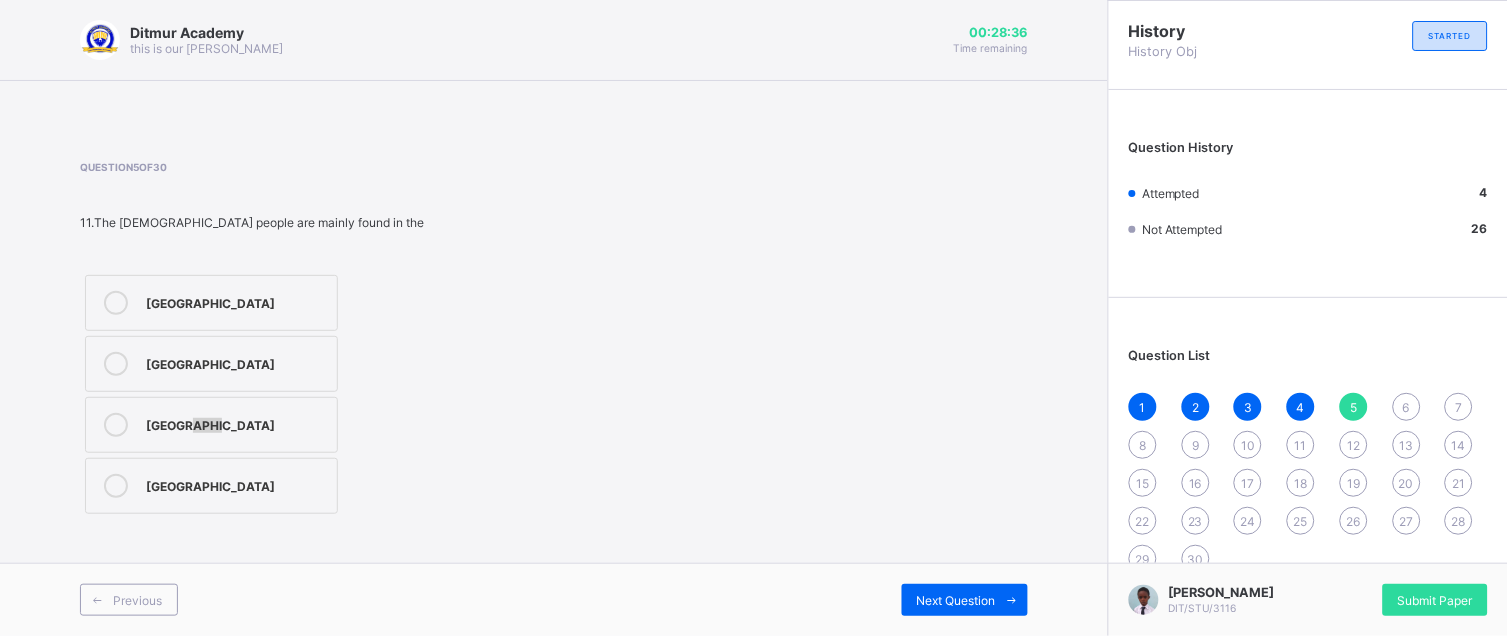 click on "[GEOGRAPHIC_DATA]" at bounding box center (211, 425) 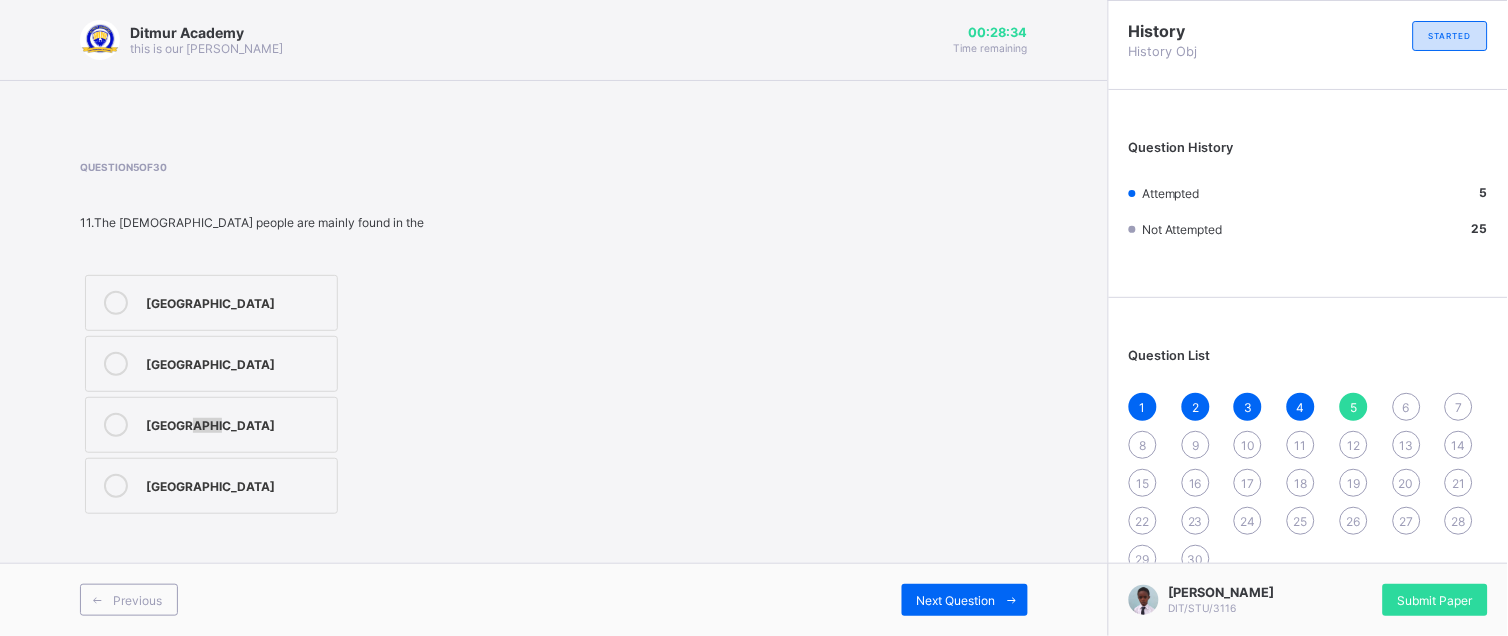 drag, startPoint x: 208, startPoint y: 410, endPoint x: 237, endPoint y: 424, distance: 32.202484 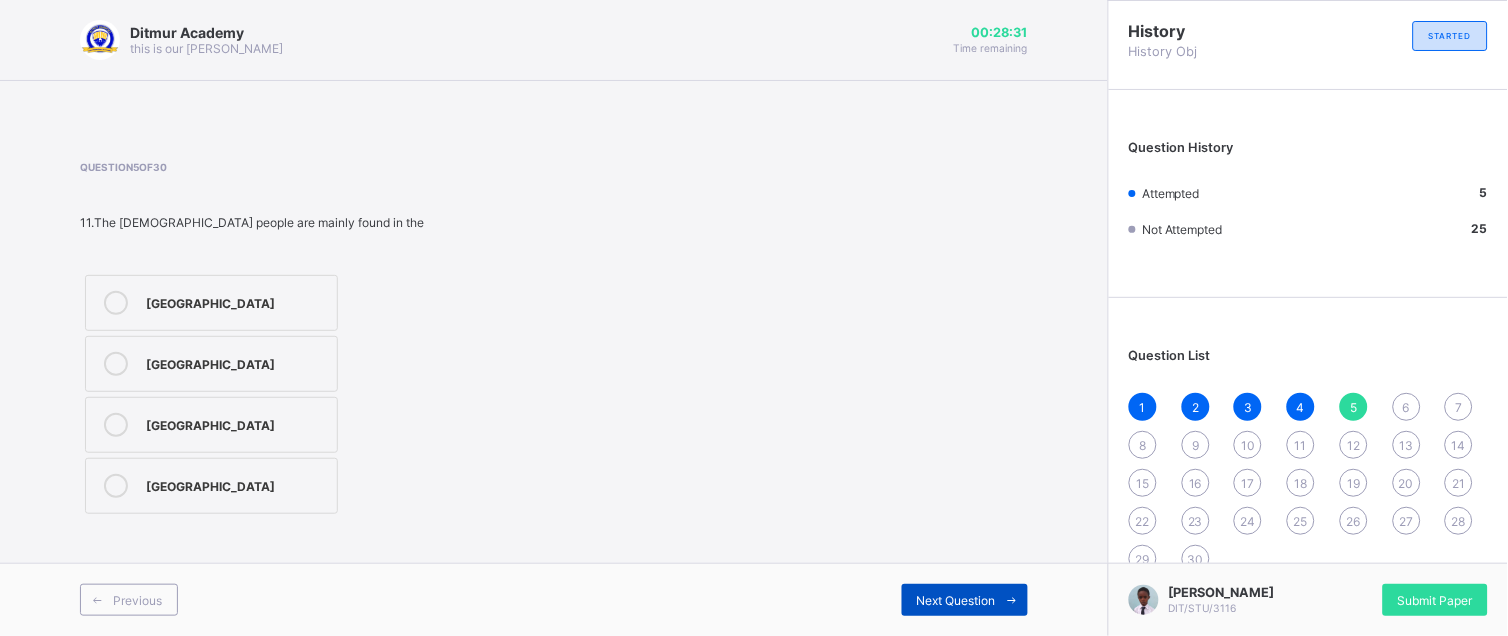 click on "Next Question" at bounding box center [956, 600] 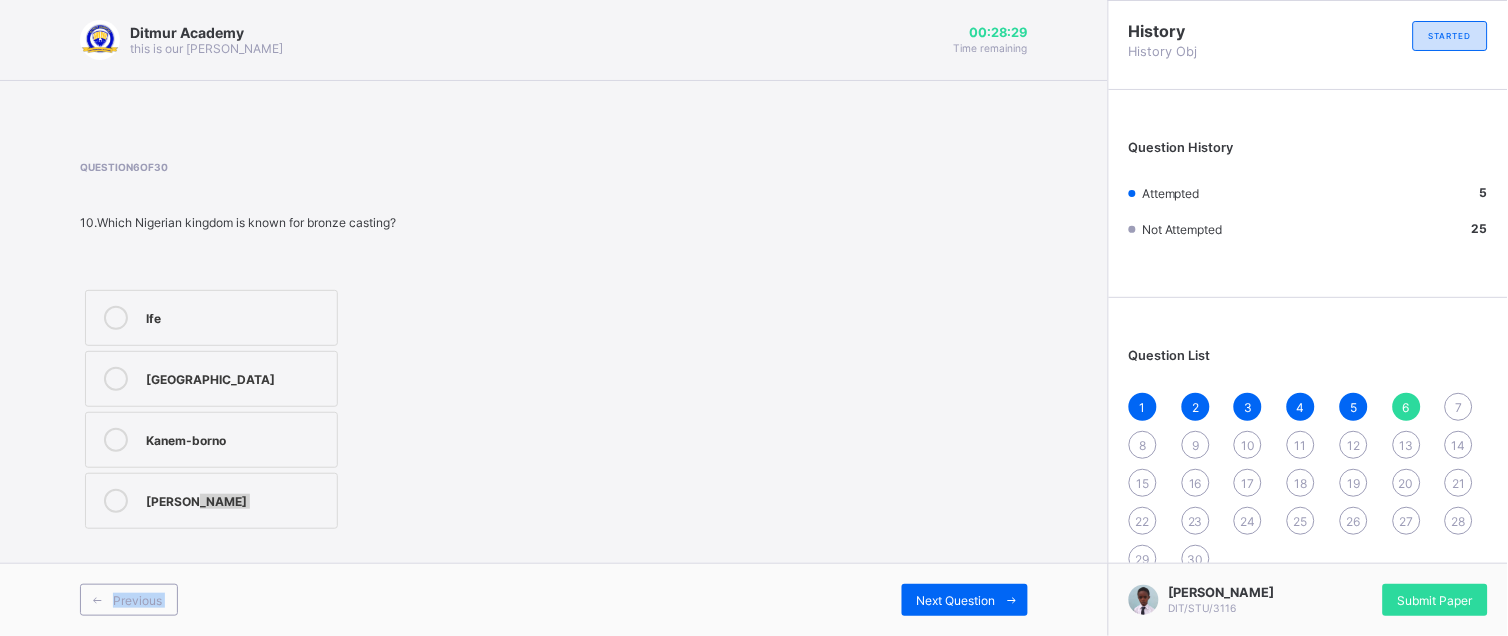 drag, startPoint x: 851, startPoint y: 577, endPoint x: 764, endPoint y: 533, distance: 97.49359 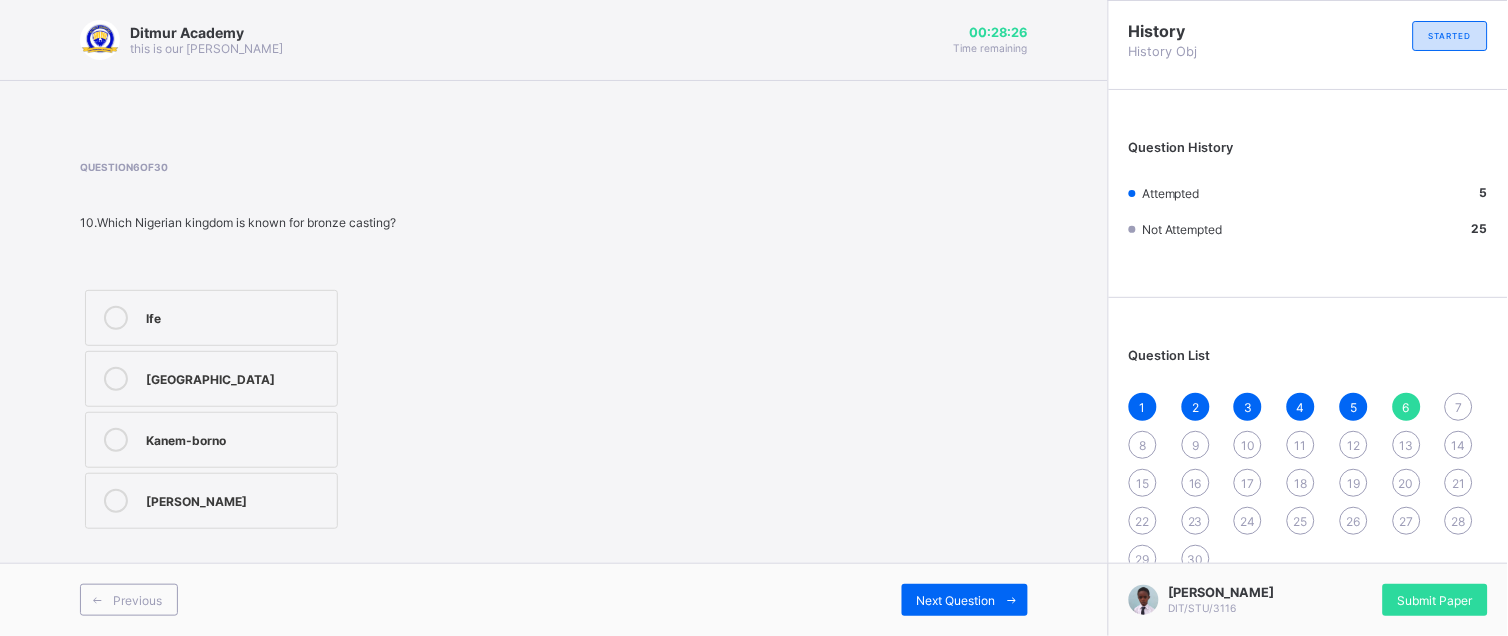 click on "[GEOGRAPHIC_DATA]" at bounding box center (236, 377) 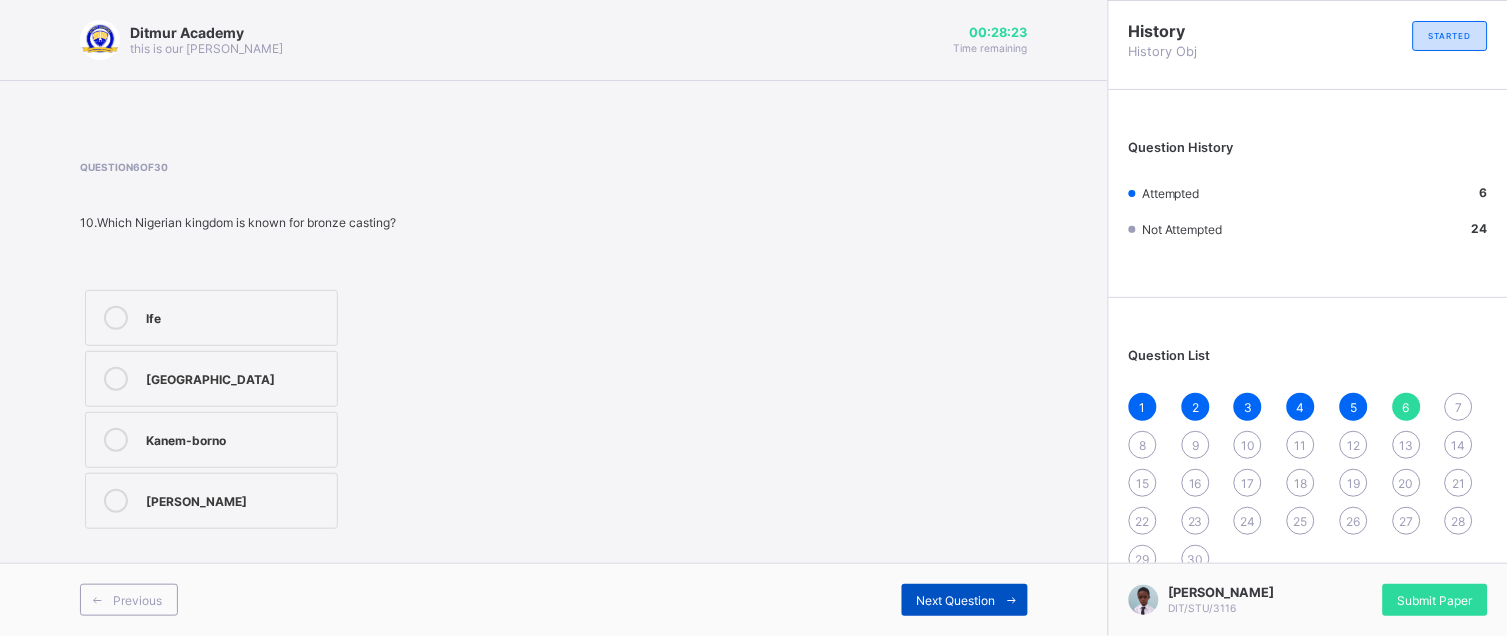 click on "Next Question" at bounding box center (965, 600) 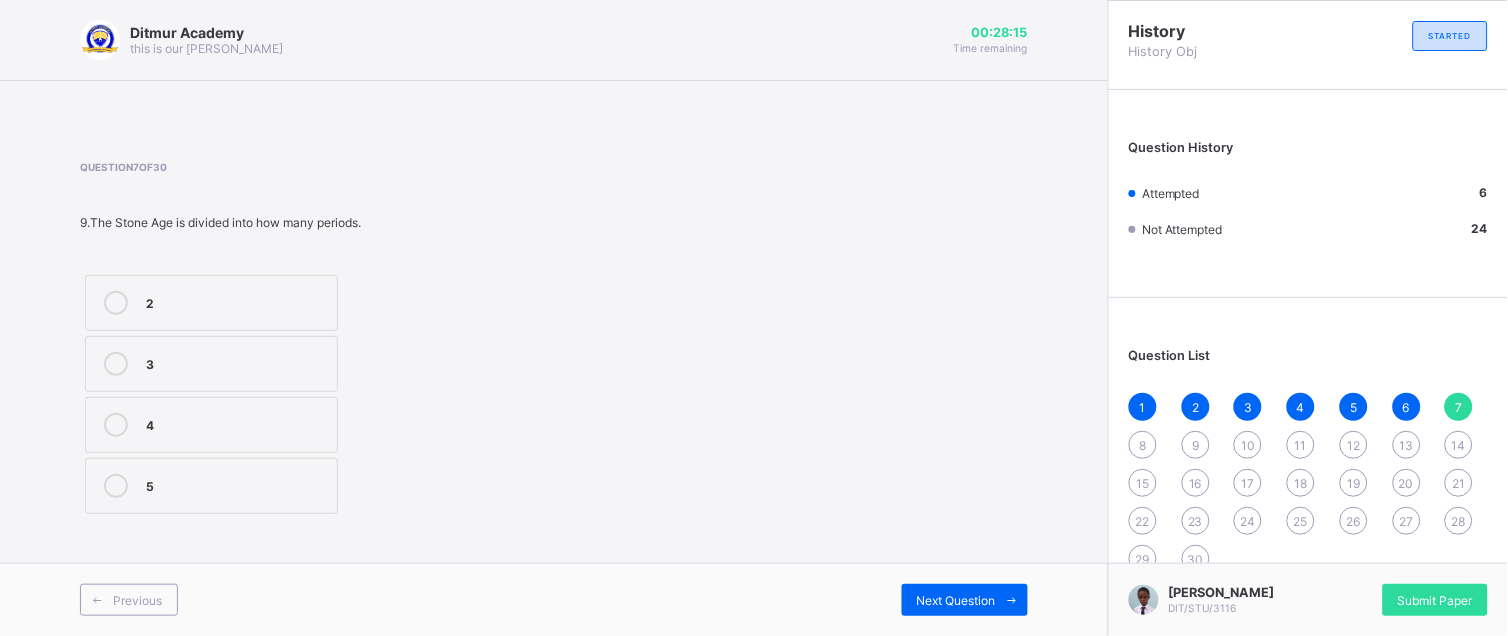 click on "2" at bounding box center [236, 301] 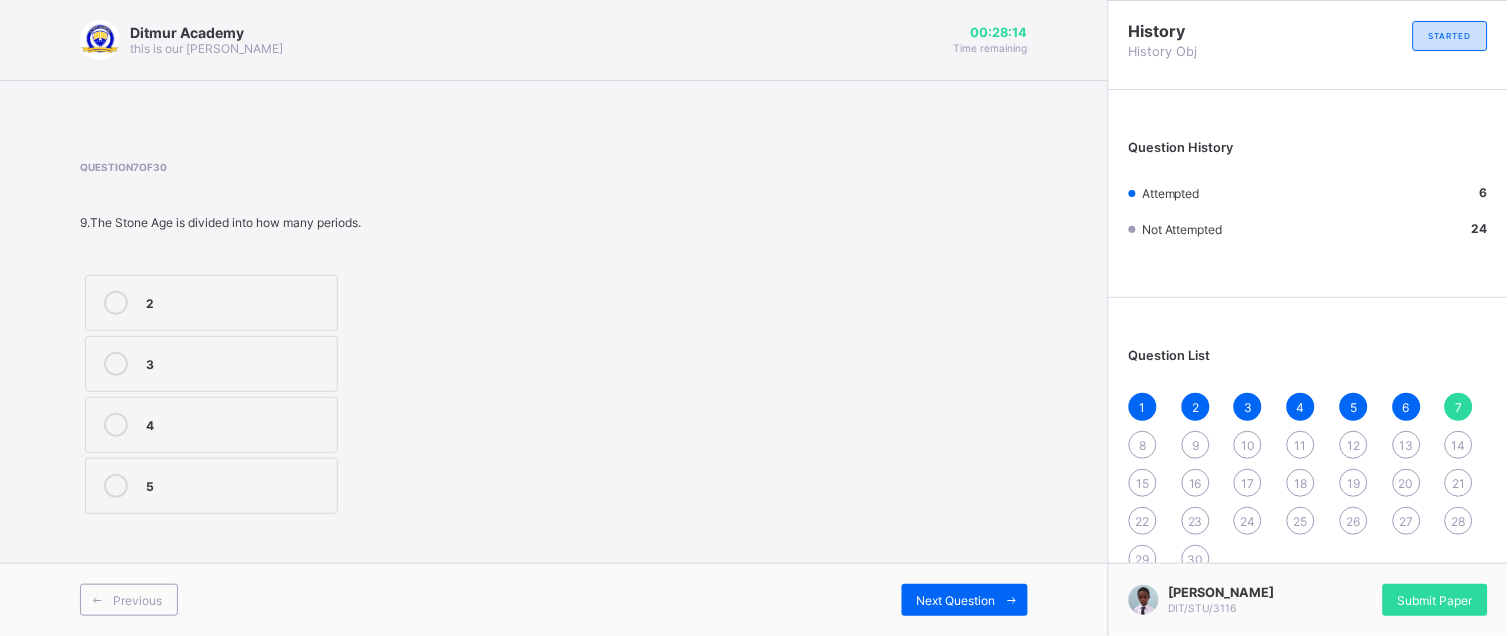 click on "2" at bounding box center (236, 301) 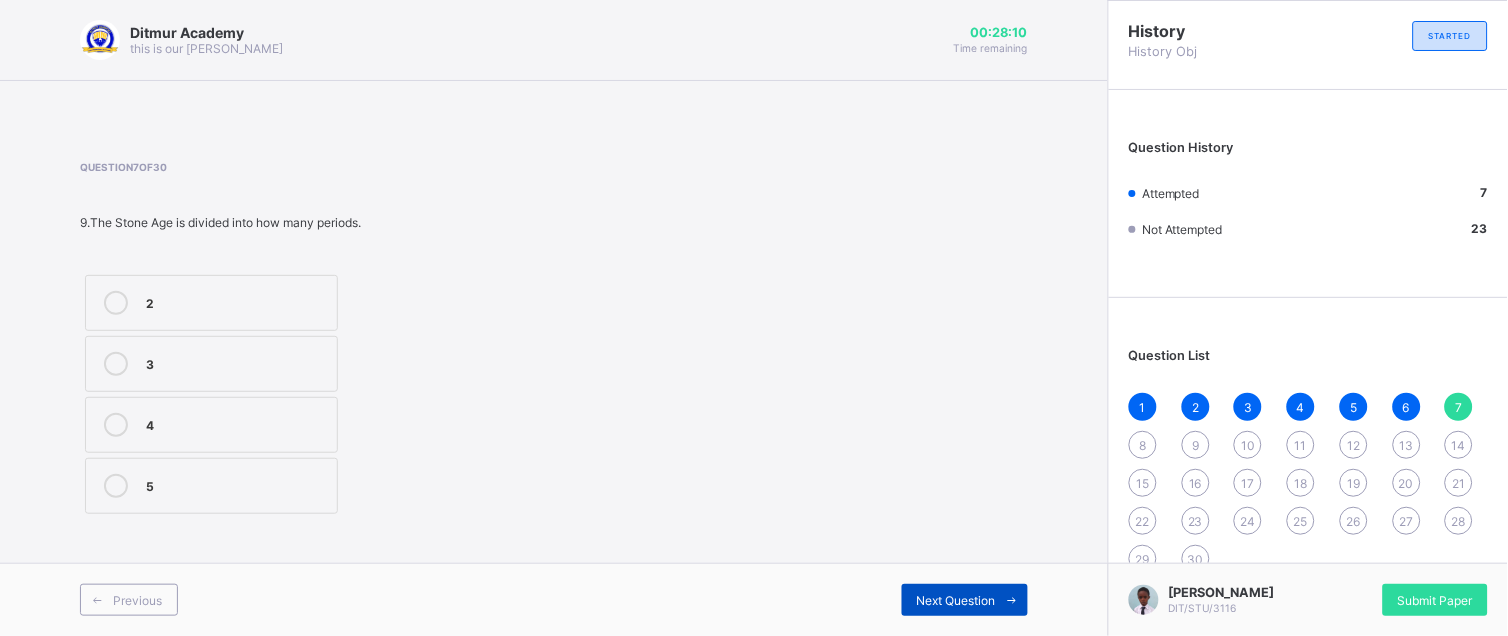 click on "Next Question" at bounding box center [965, 600] 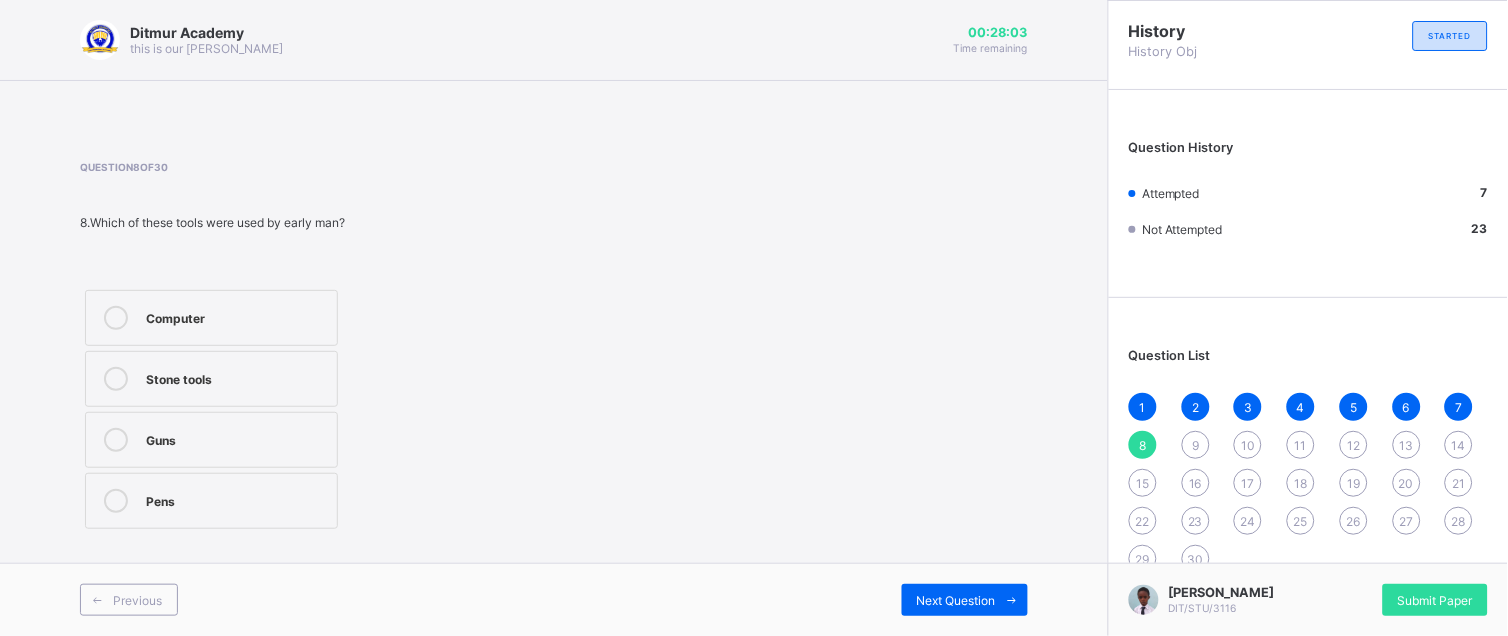 click on "Stone tools" at bounding box center [236, 377] 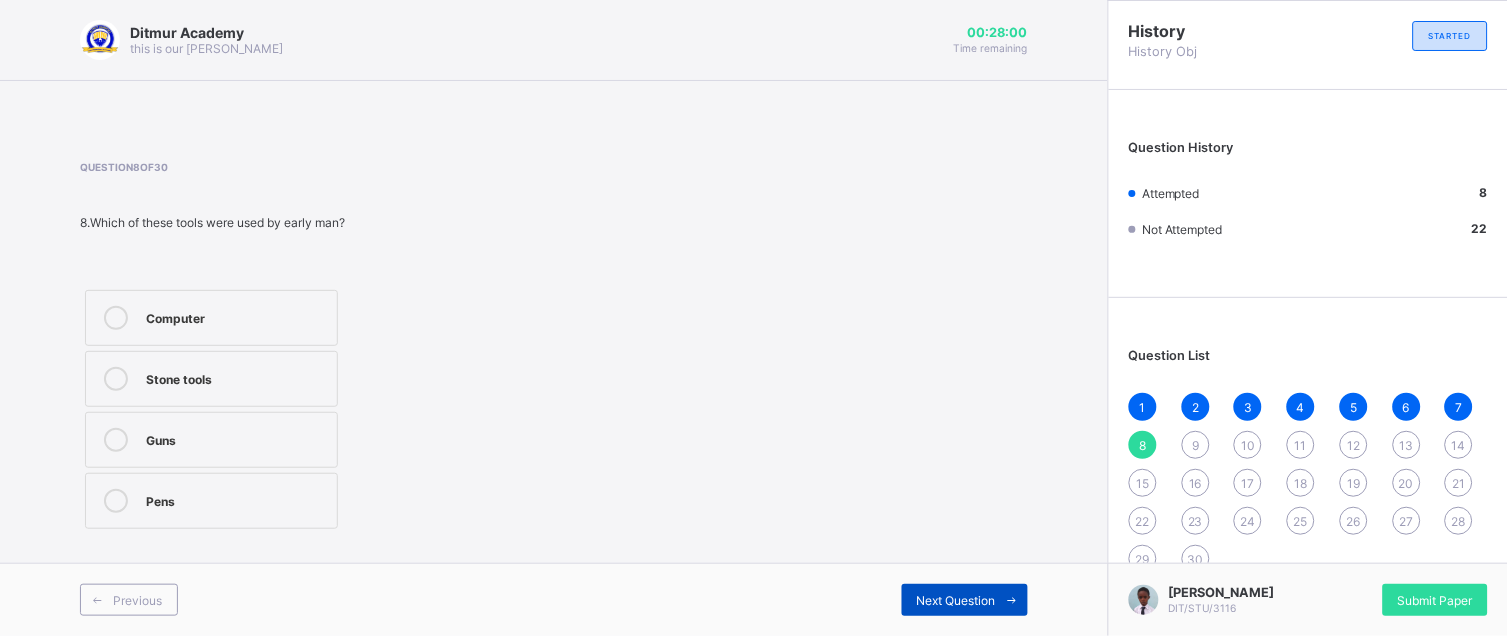 click on "Next Question" at bounding box center [956, 600] 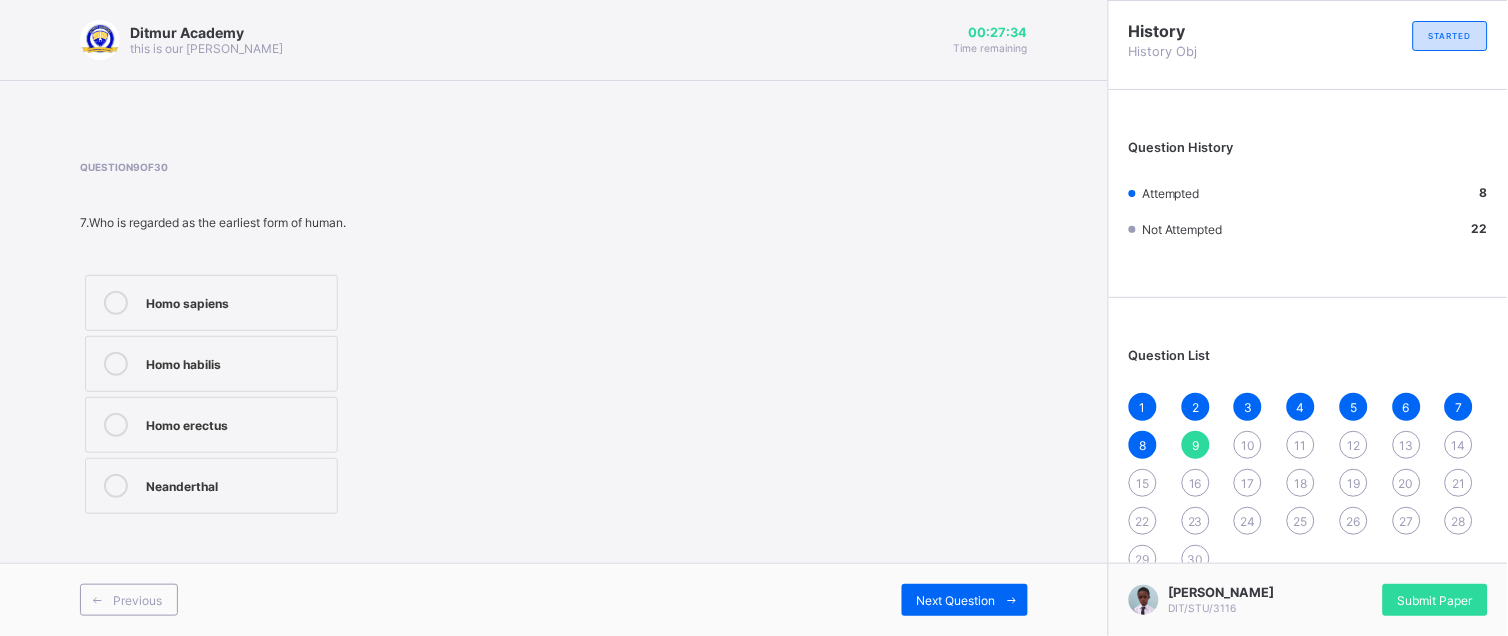 click on "Homo sapiens" at bounding box center (236, 303) 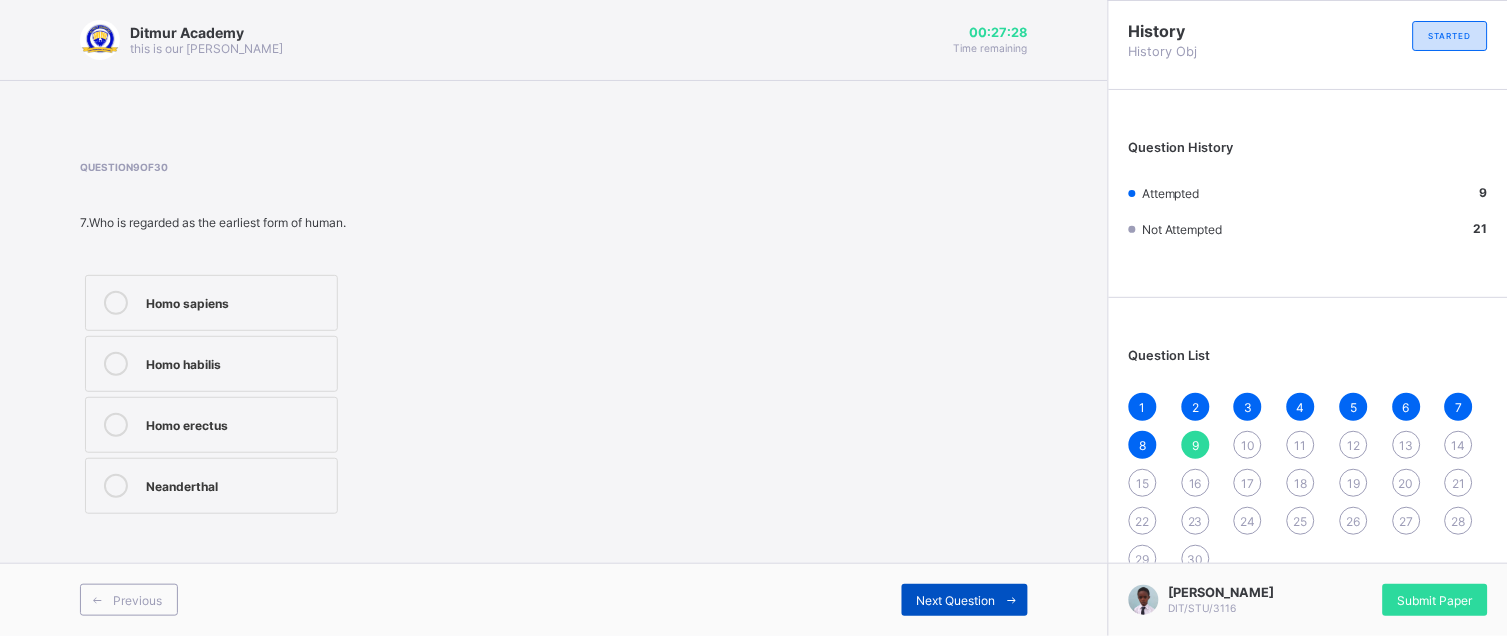 click on "Next Question" at bounding box center [965, 600] 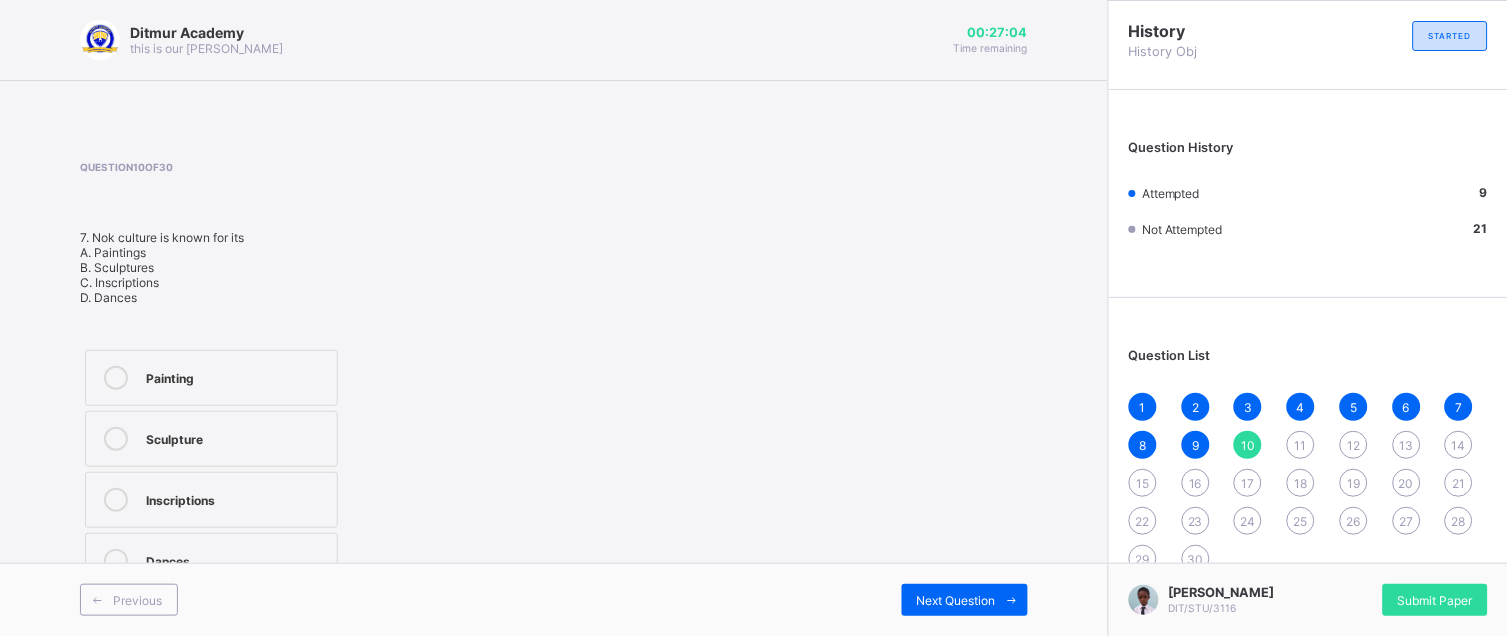 click on "Sculpture" at bounding box center (236, 439) 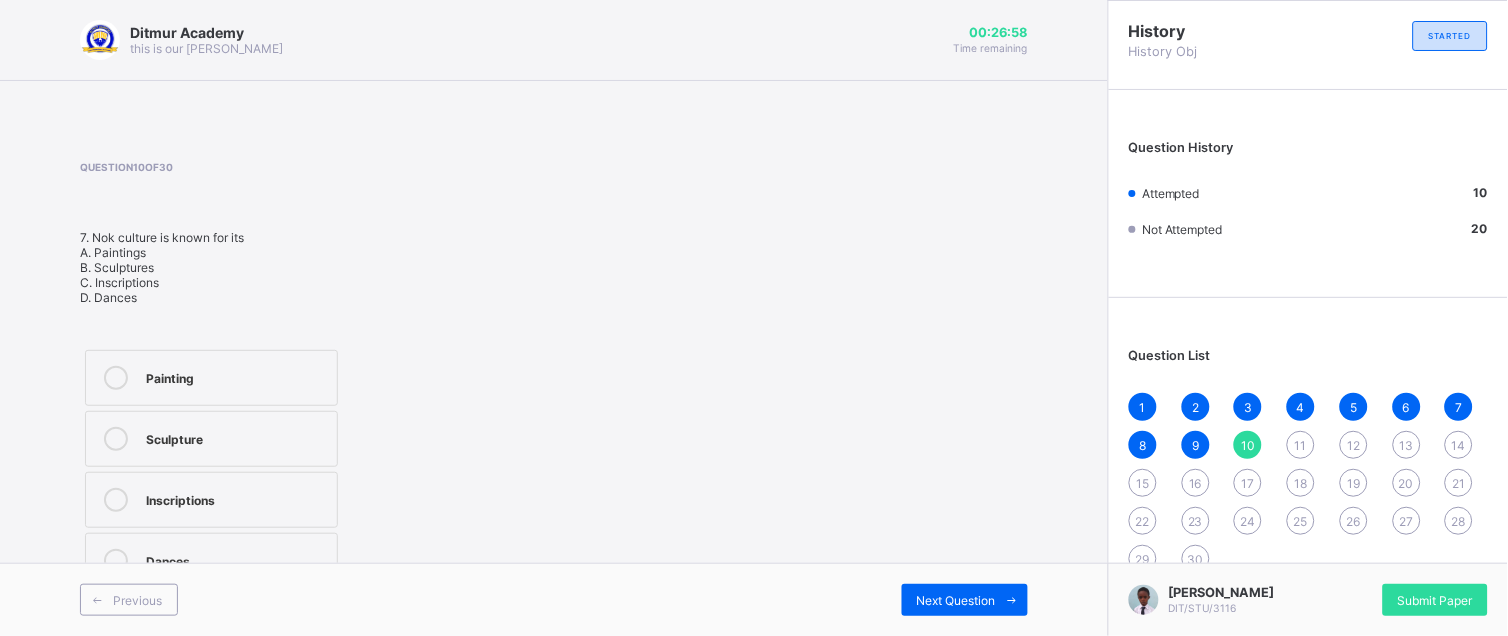 click on "11" at bounding box center (1301, 445) 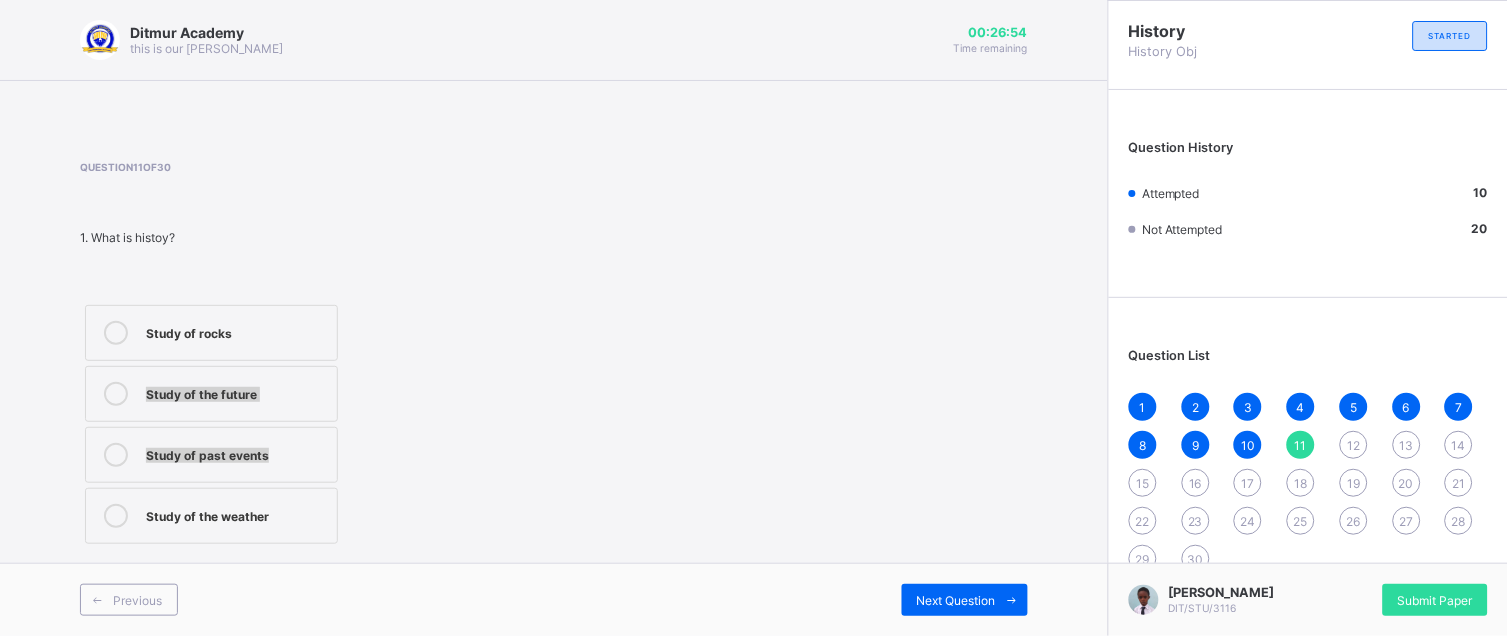 drag, startPoint x: 1007, startPoint y: 431, endPoint x: 761, endPoint y: 364, distance: 254.96078 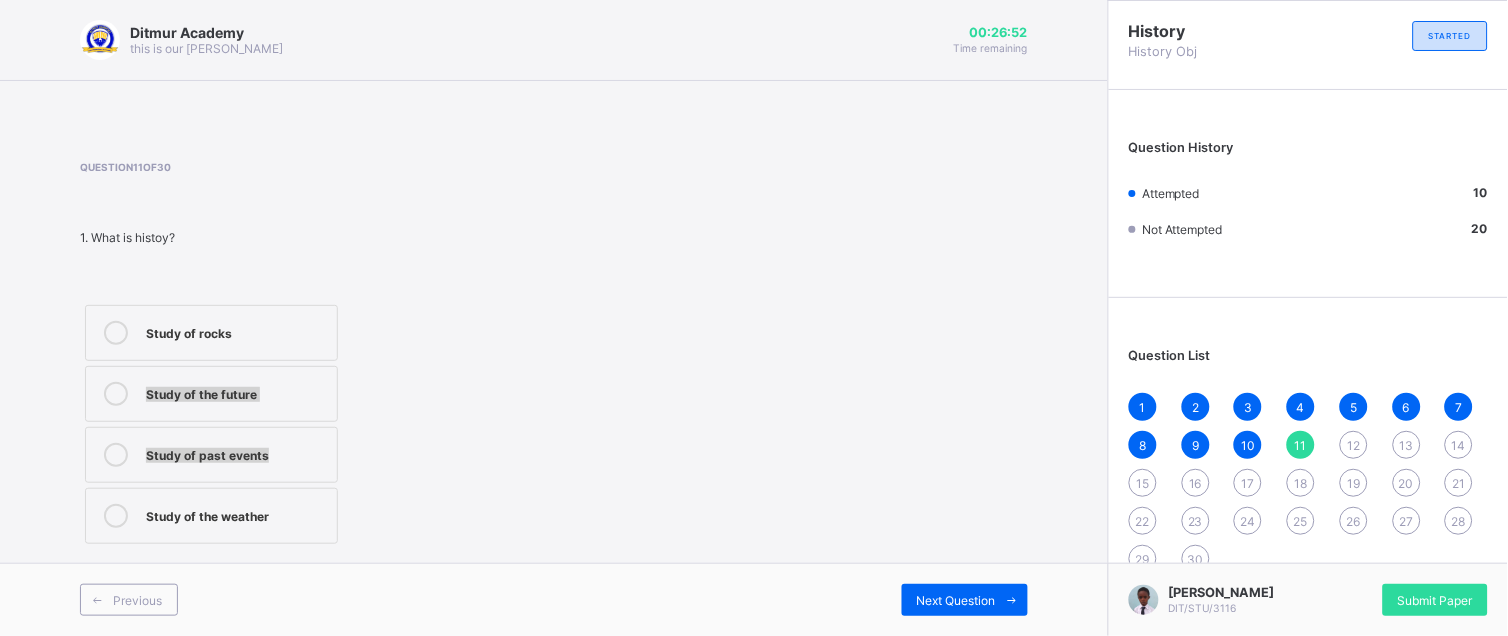 click on "Study of past events" at bounding box center (236, 453) 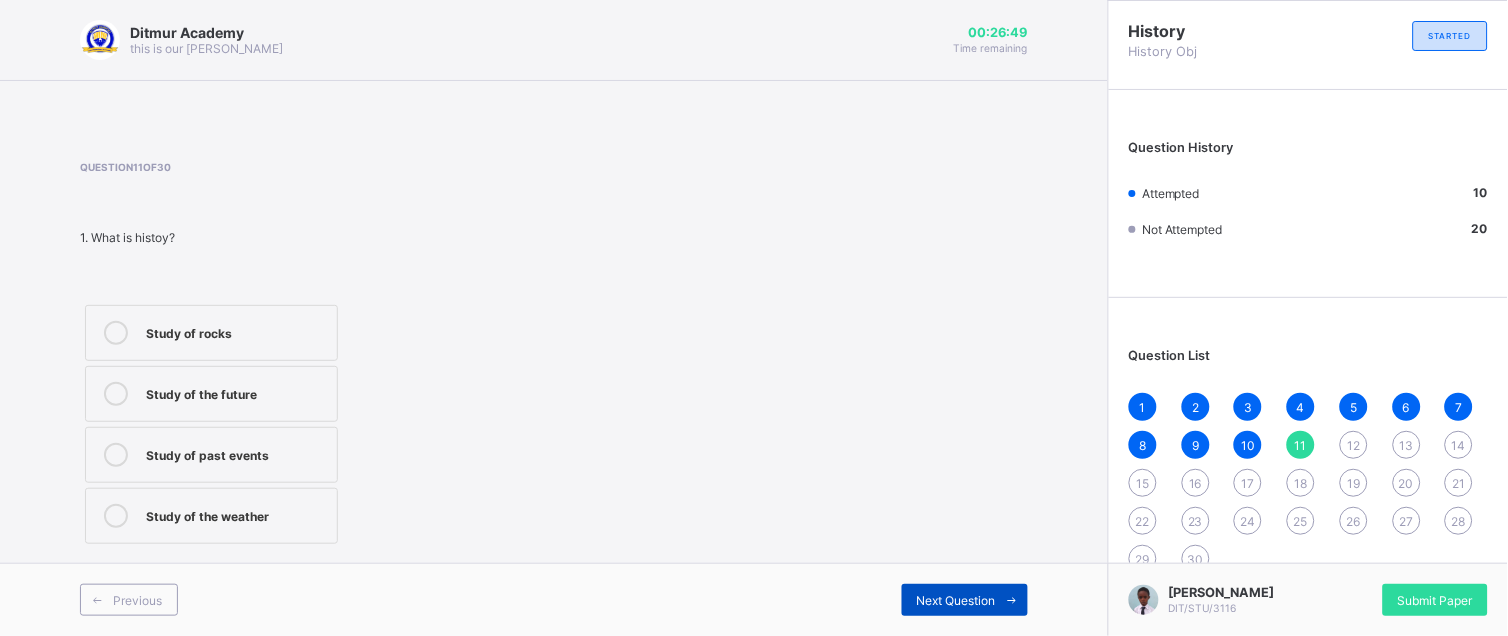 click at bounding box center (1012, 600) 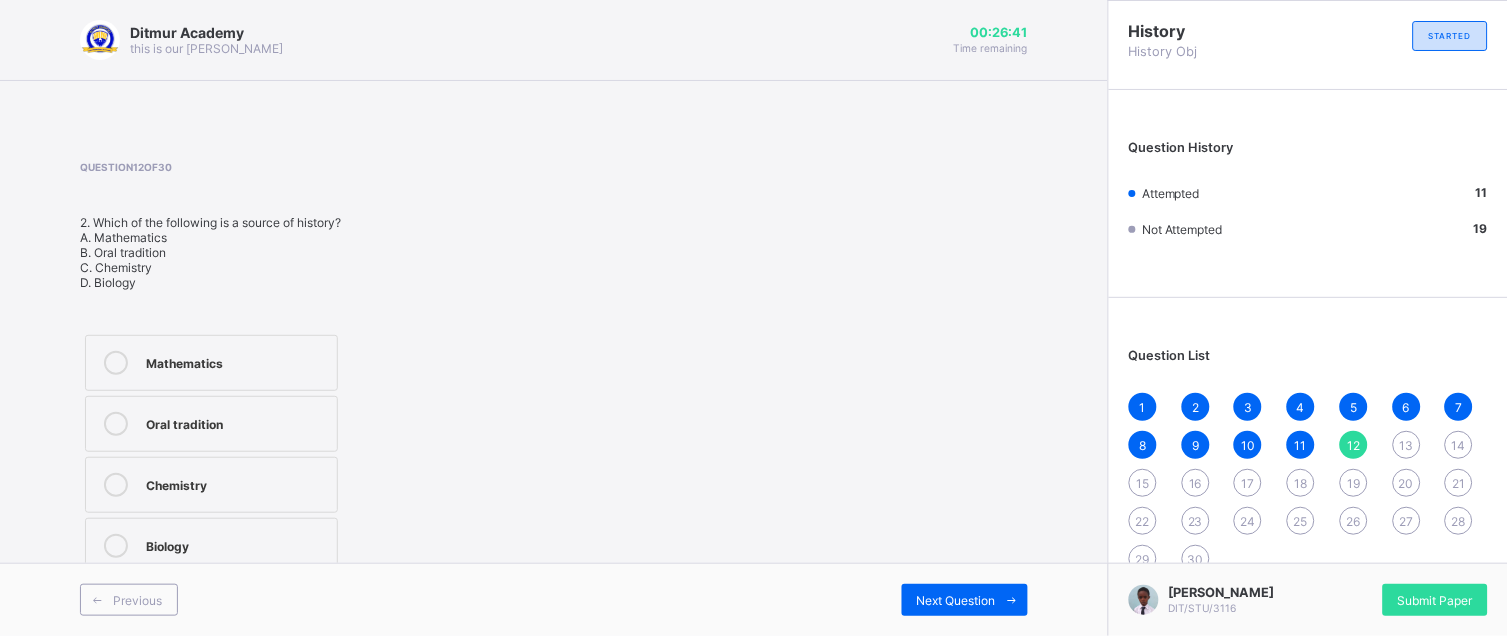 click on "Oral tradition" at bounding box center (211, 424) 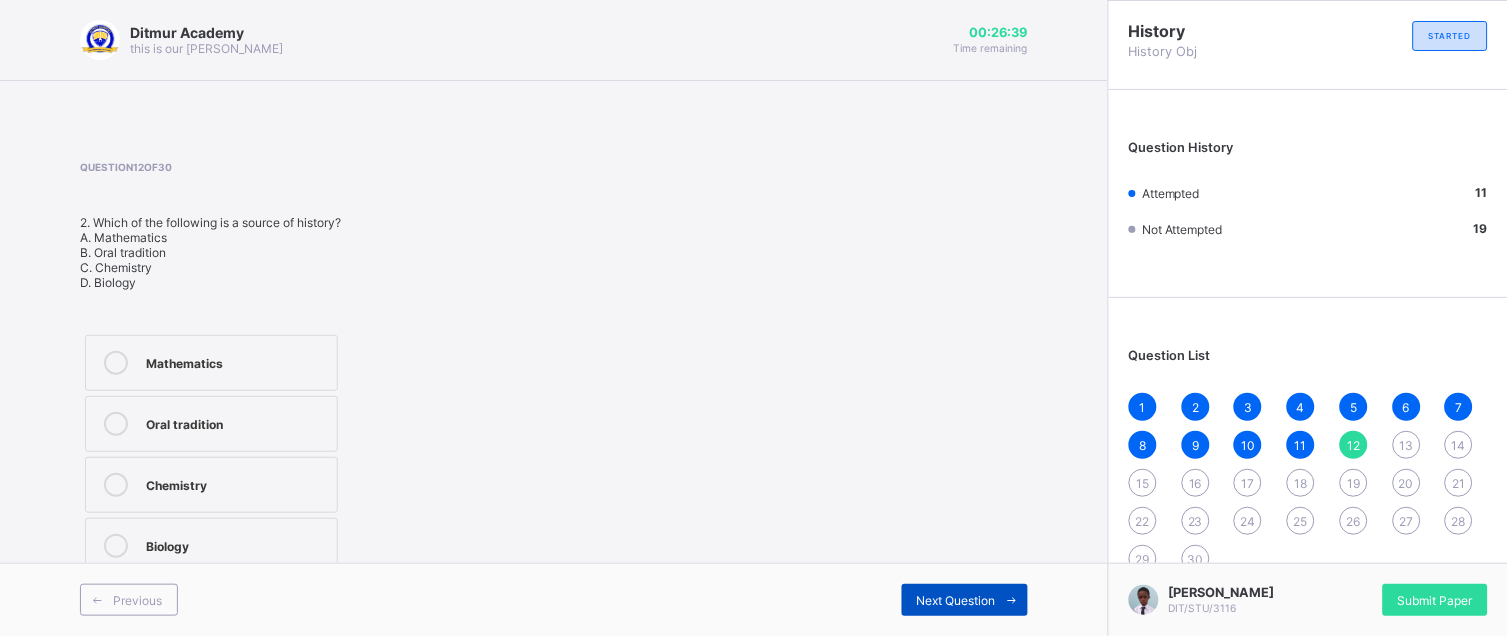 click at bounding box center (1012, 600) 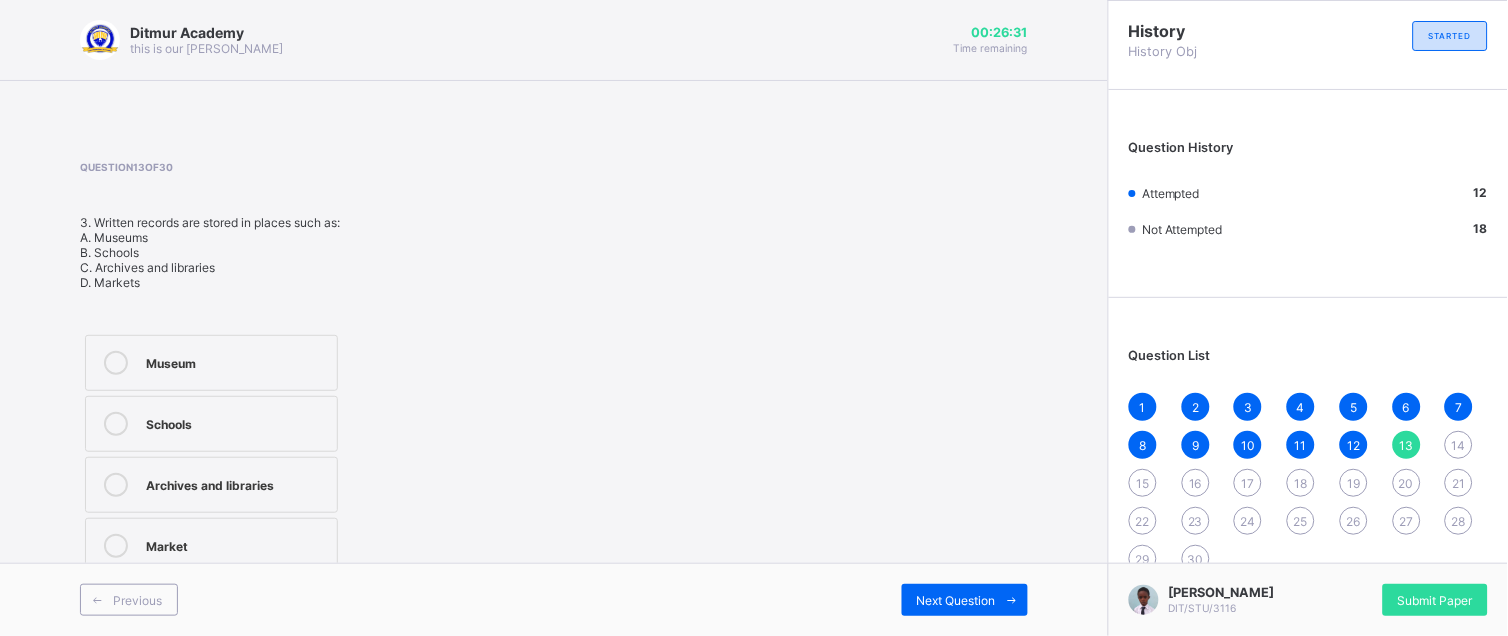 click on "Museum" at bounding box center [211, 363] 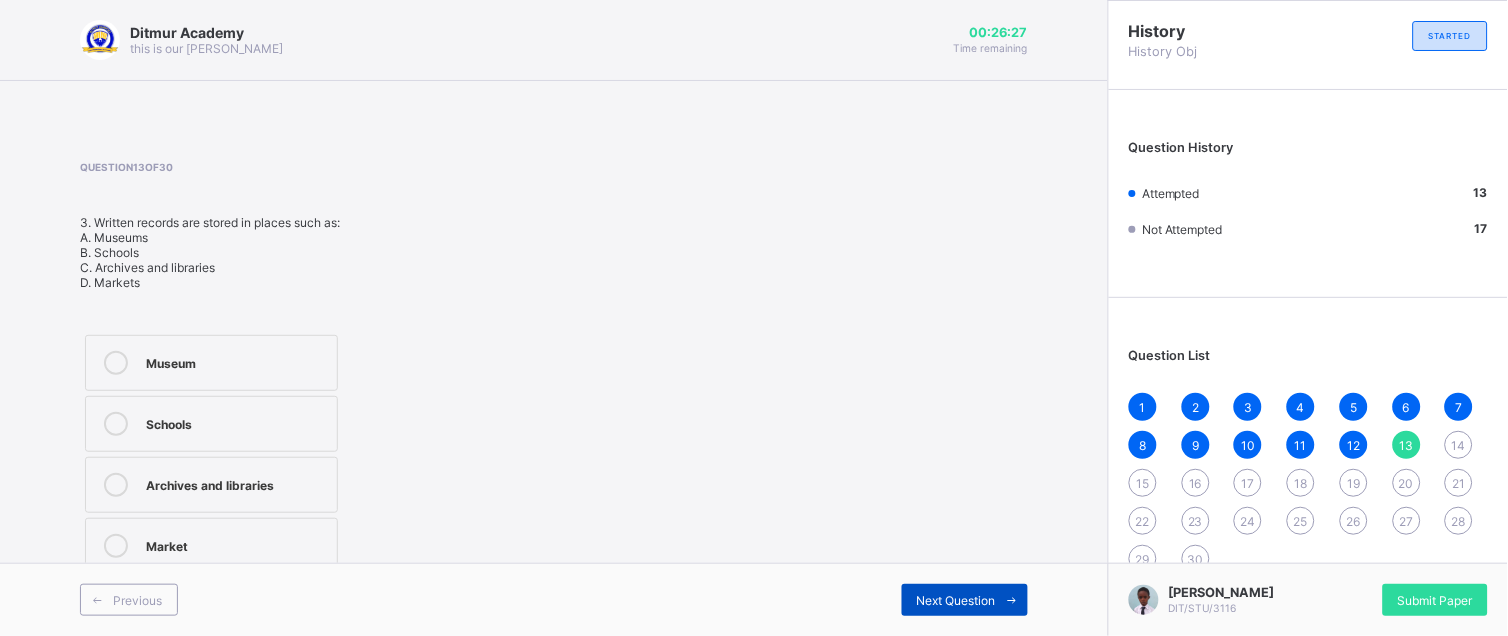 click on "Next Question" at bounding box center (965, 600) 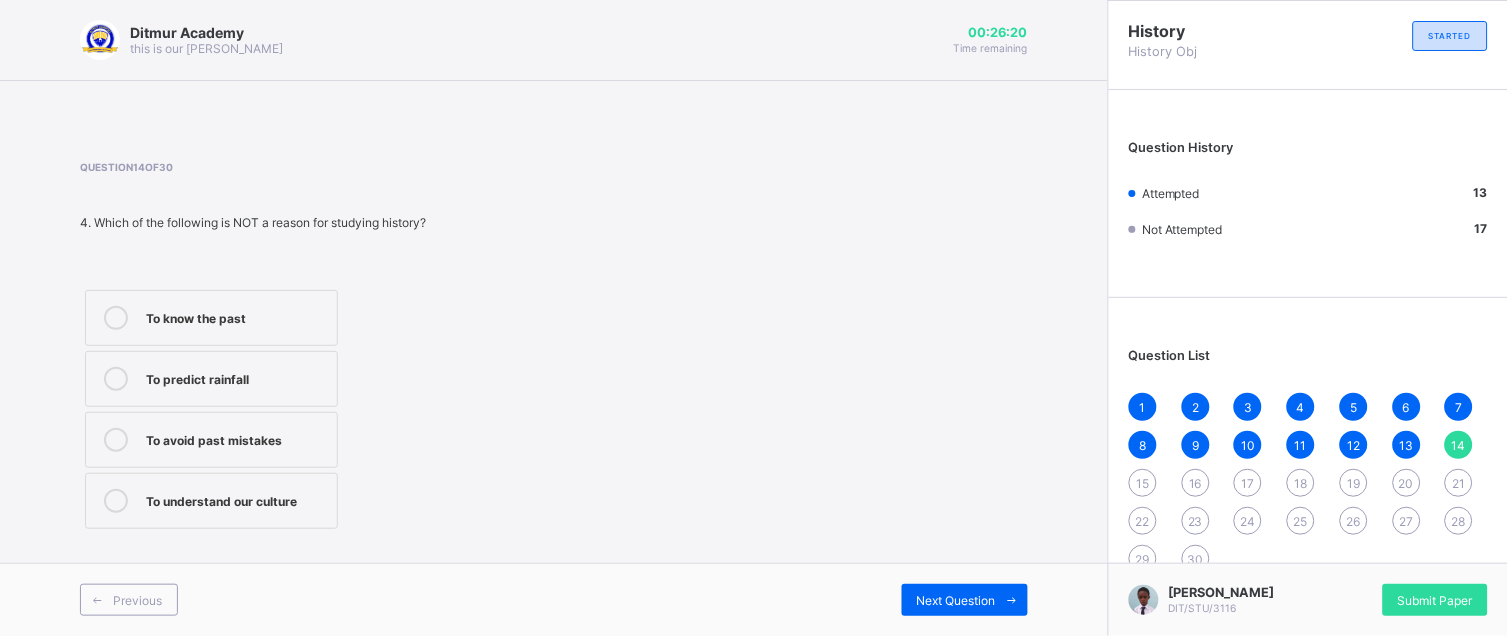 click on "To predict rainfall" at bounding box center (211, 379) 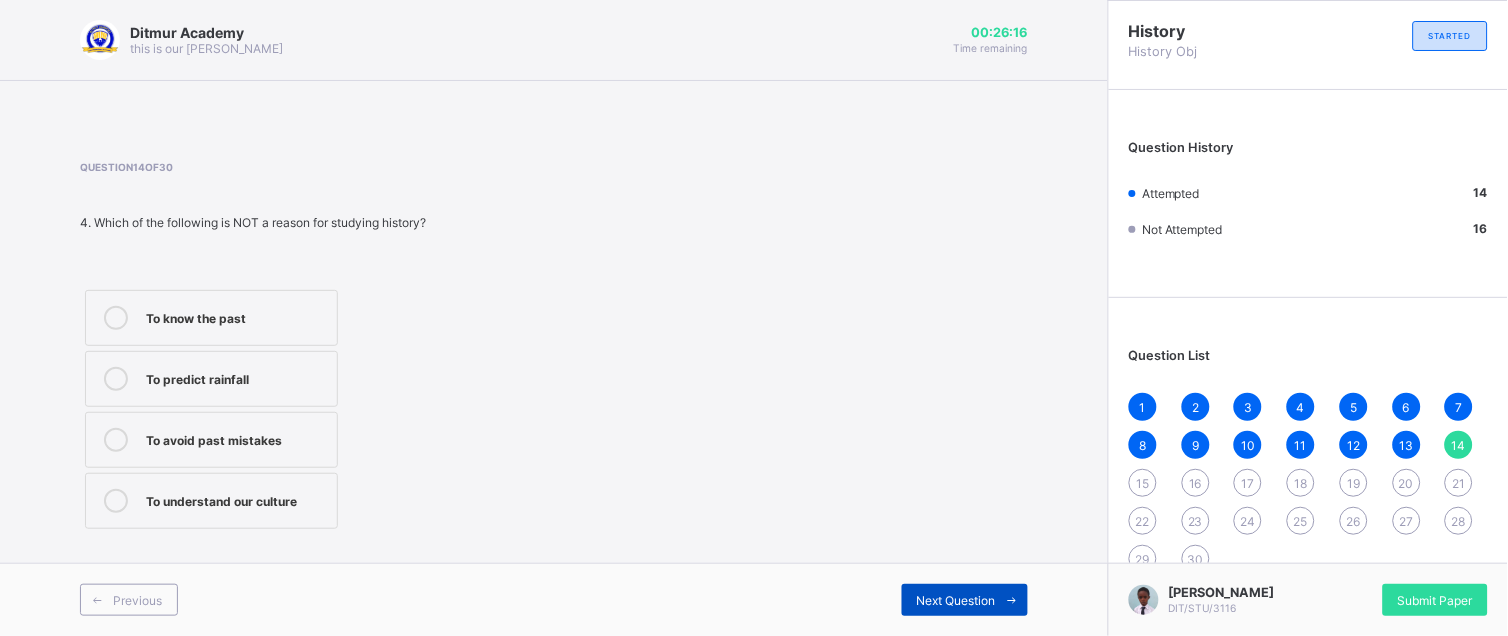 click on "Next Question" at bounding box center (956, 600) 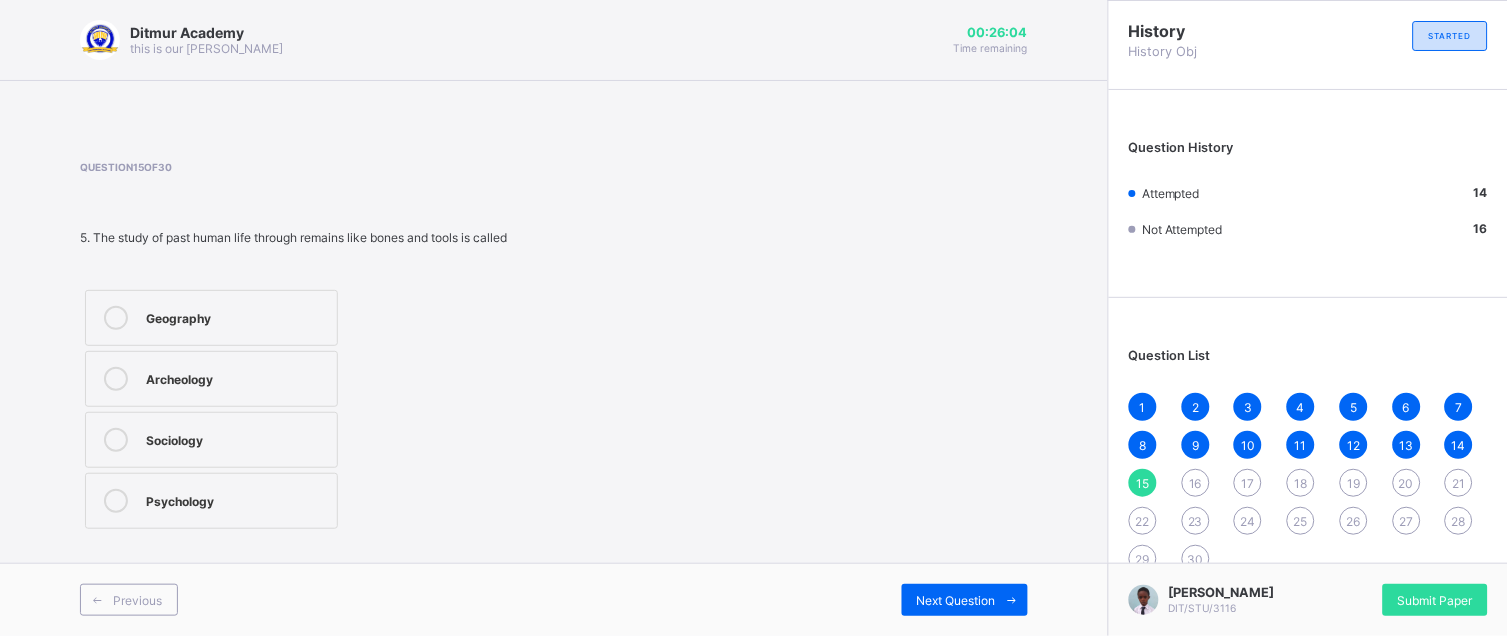 click on "Archeology" at bounding box center (211, 379) 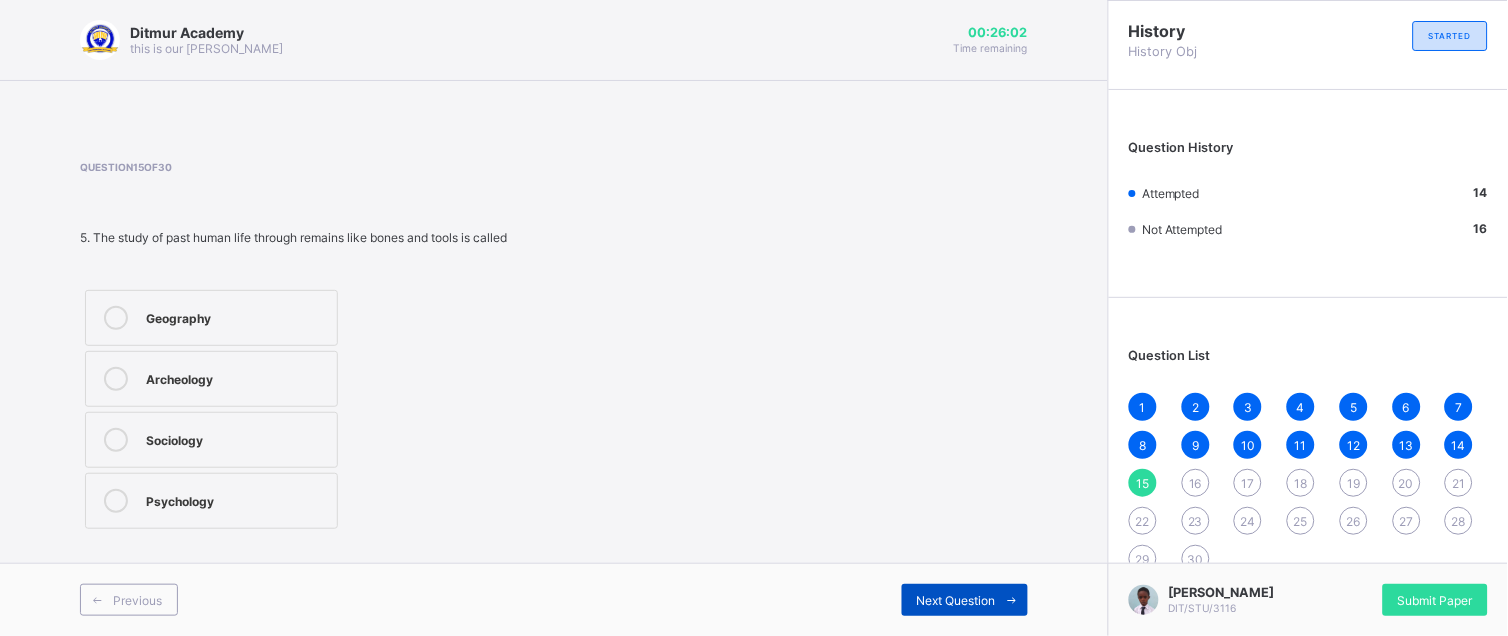 click on "Next Question" at bounding box center [956, 600] 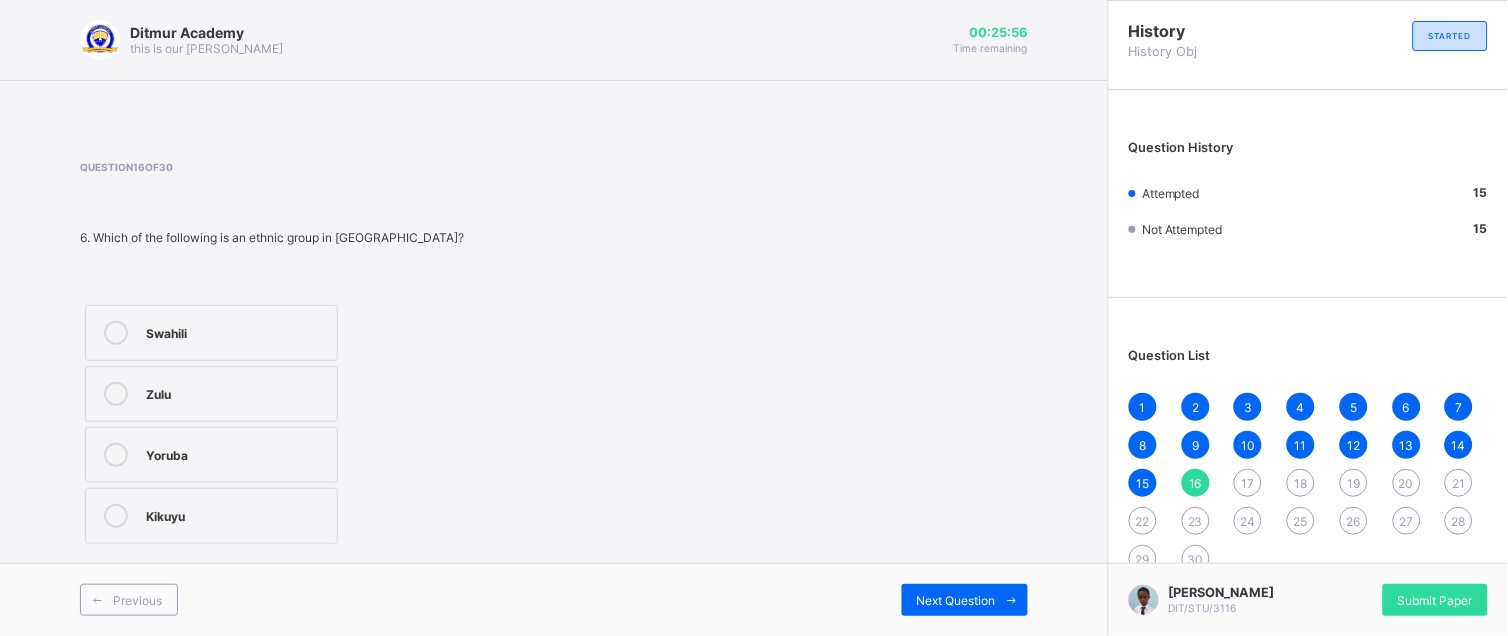 click on "Yoruba" at bounding box center (236, 453) 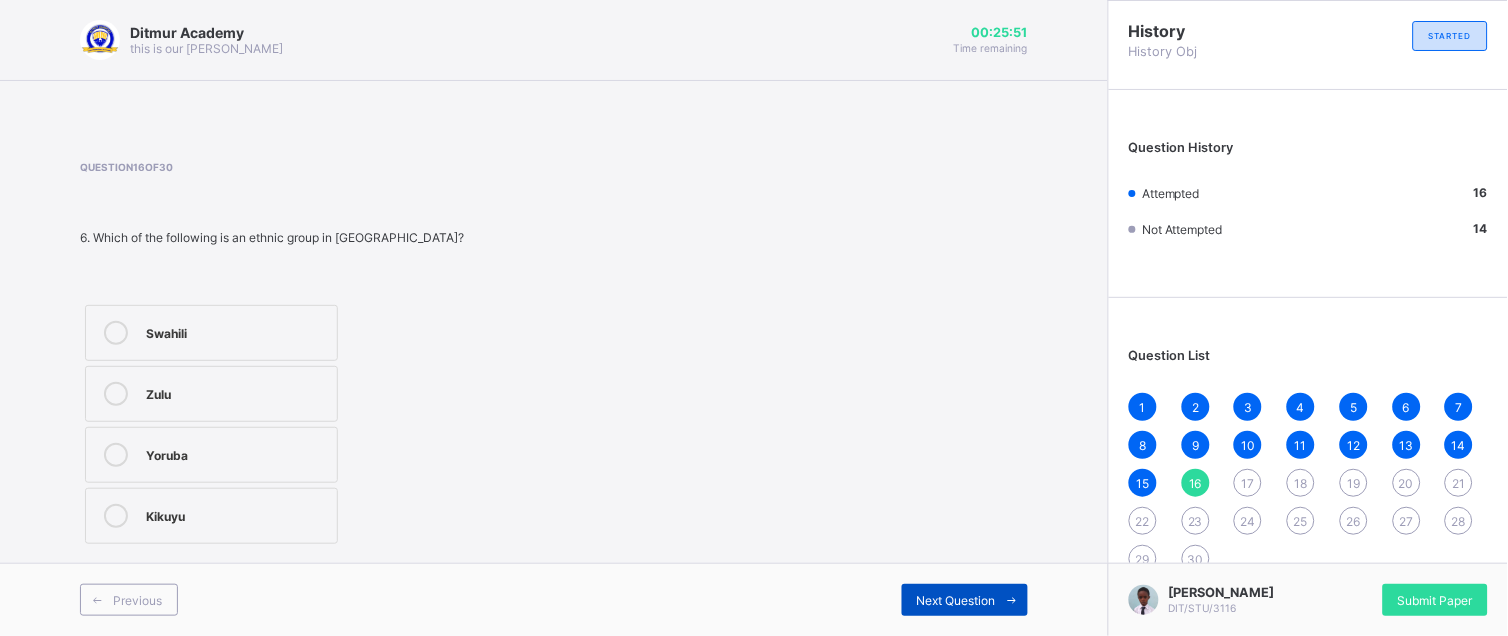 click on "Next Question" at bounding box center (965, 600) 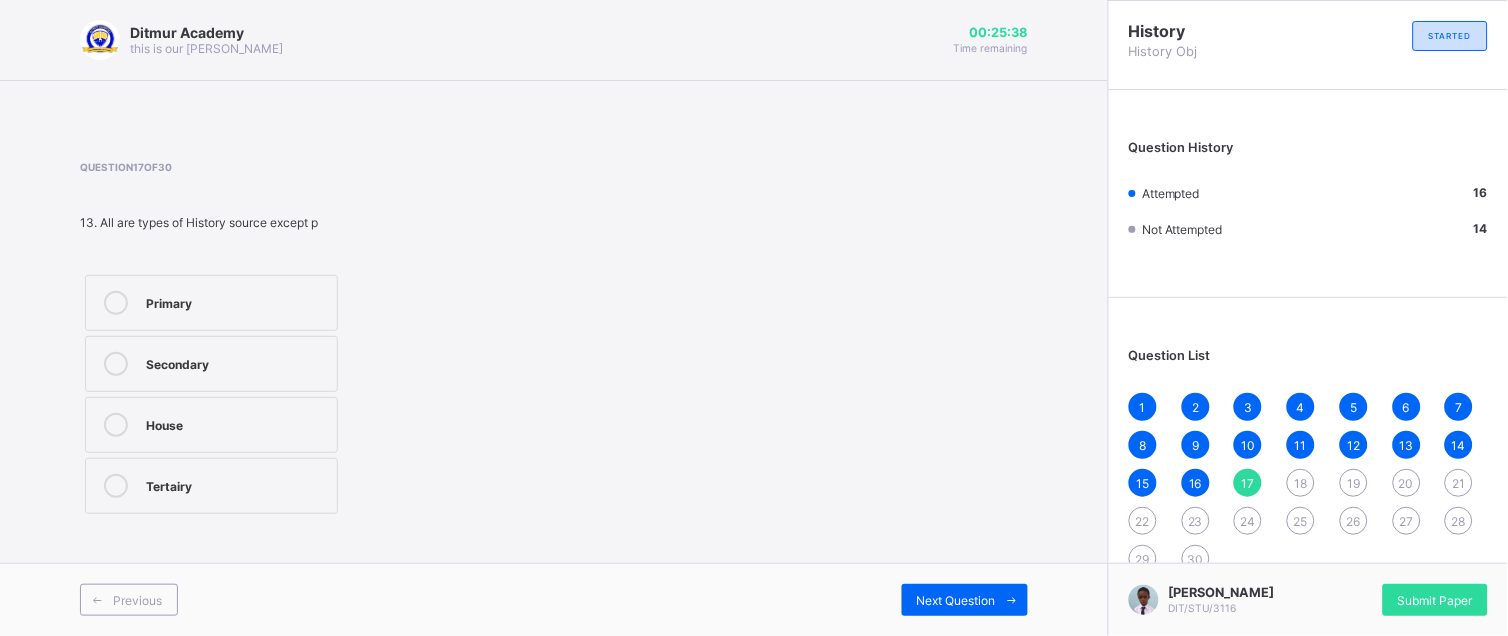 click on "House" at bounding box center (211, 425) 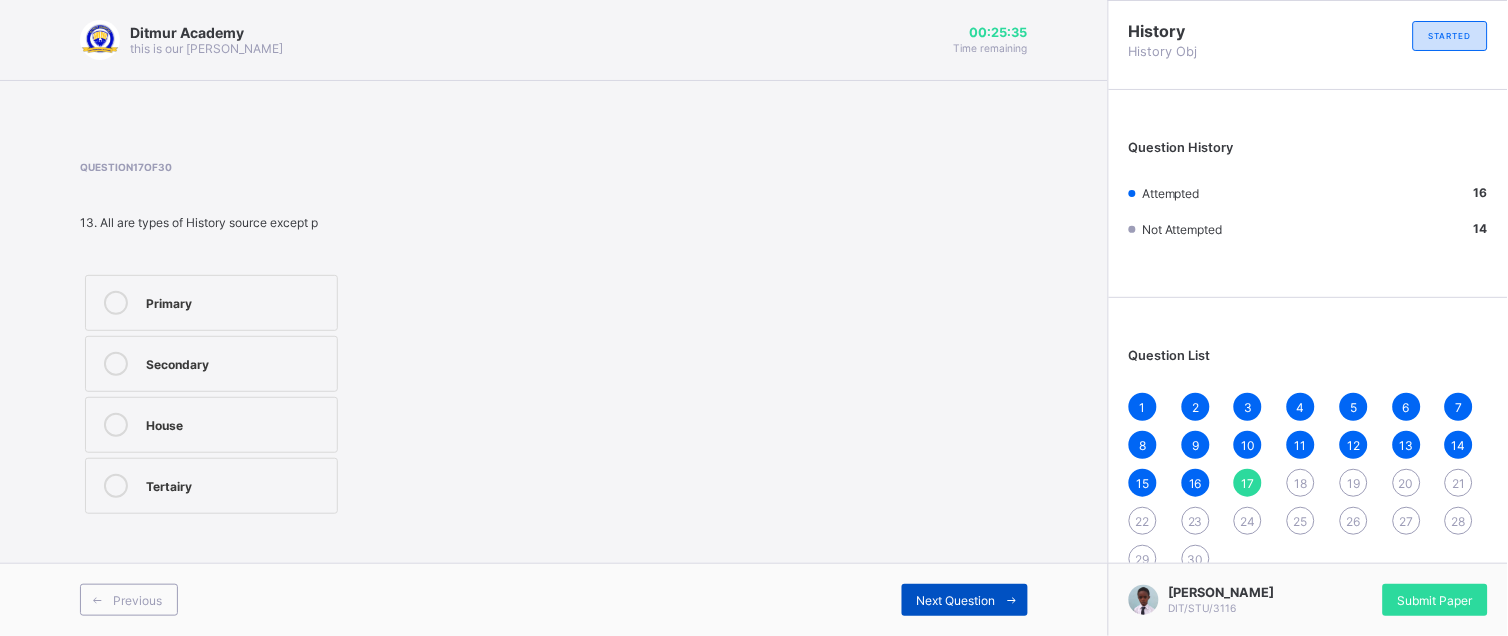 click on "Next Question" at bounding box center [965, 600] 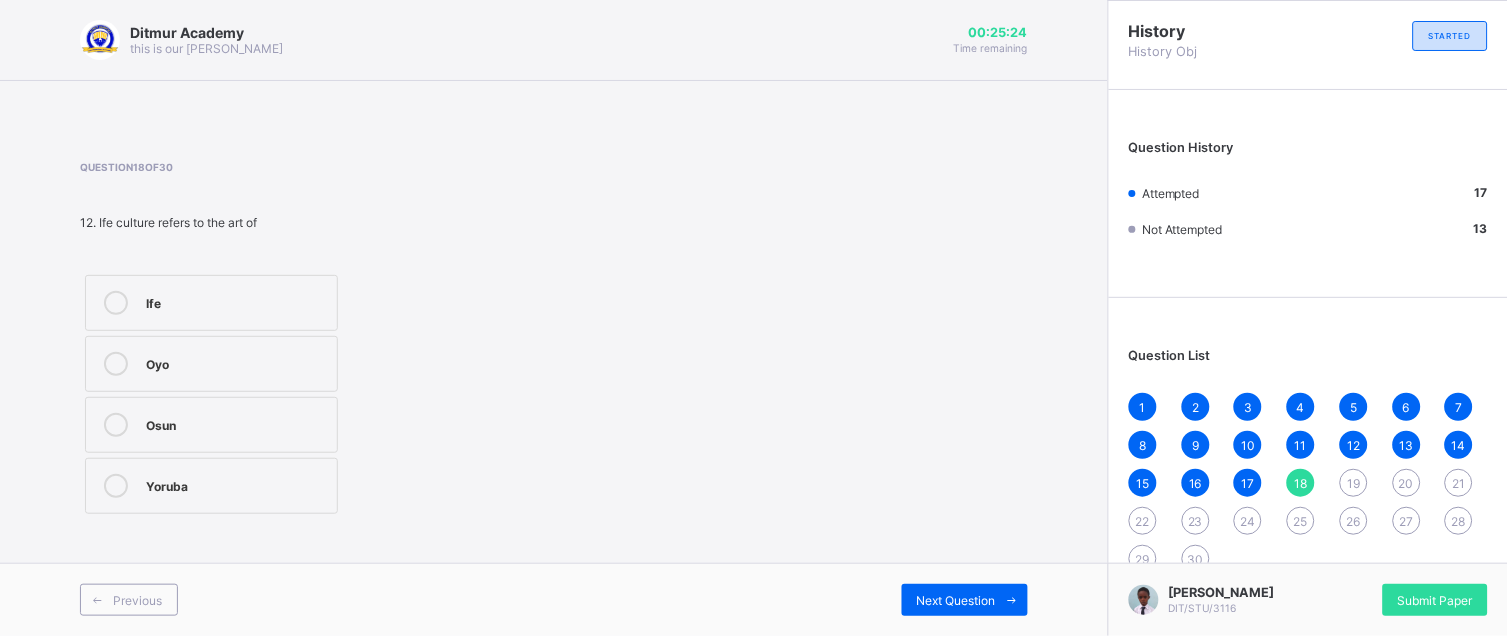 click on "Yoruba" at bounding box center [211, 486] 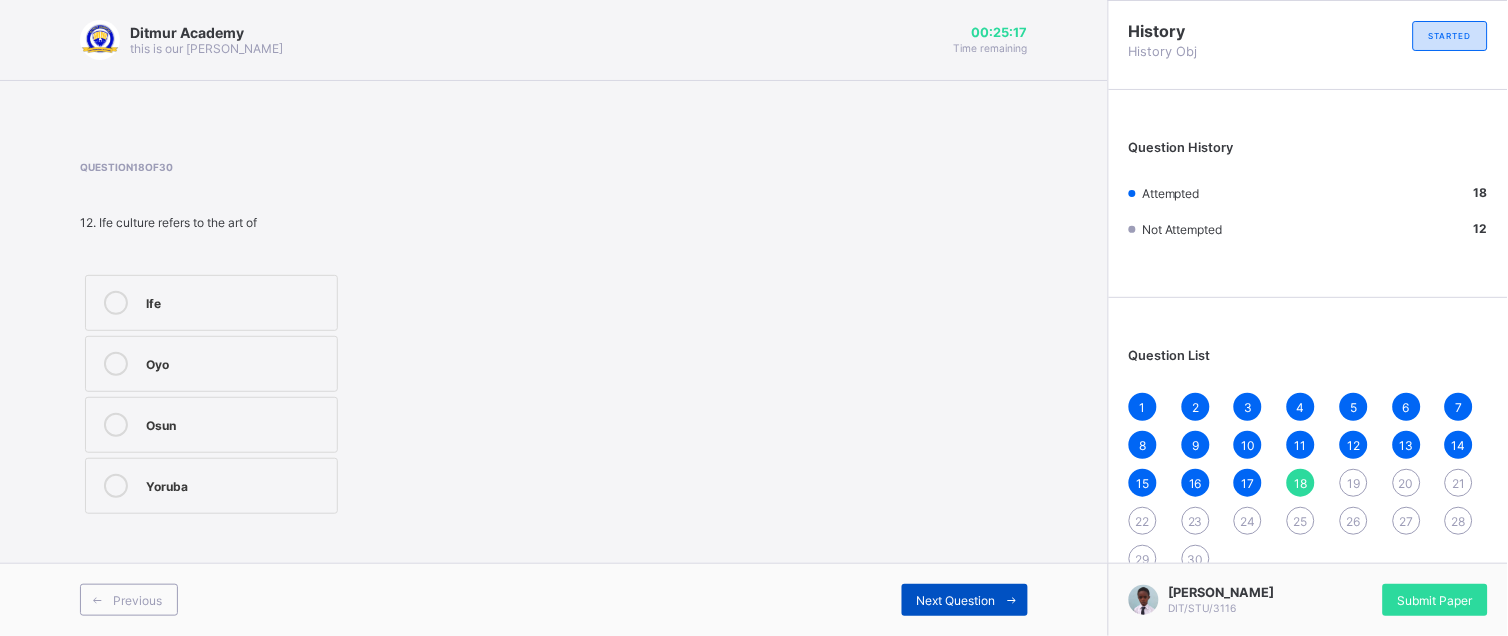 click on "Next Question" at bounding box center [956, 600] 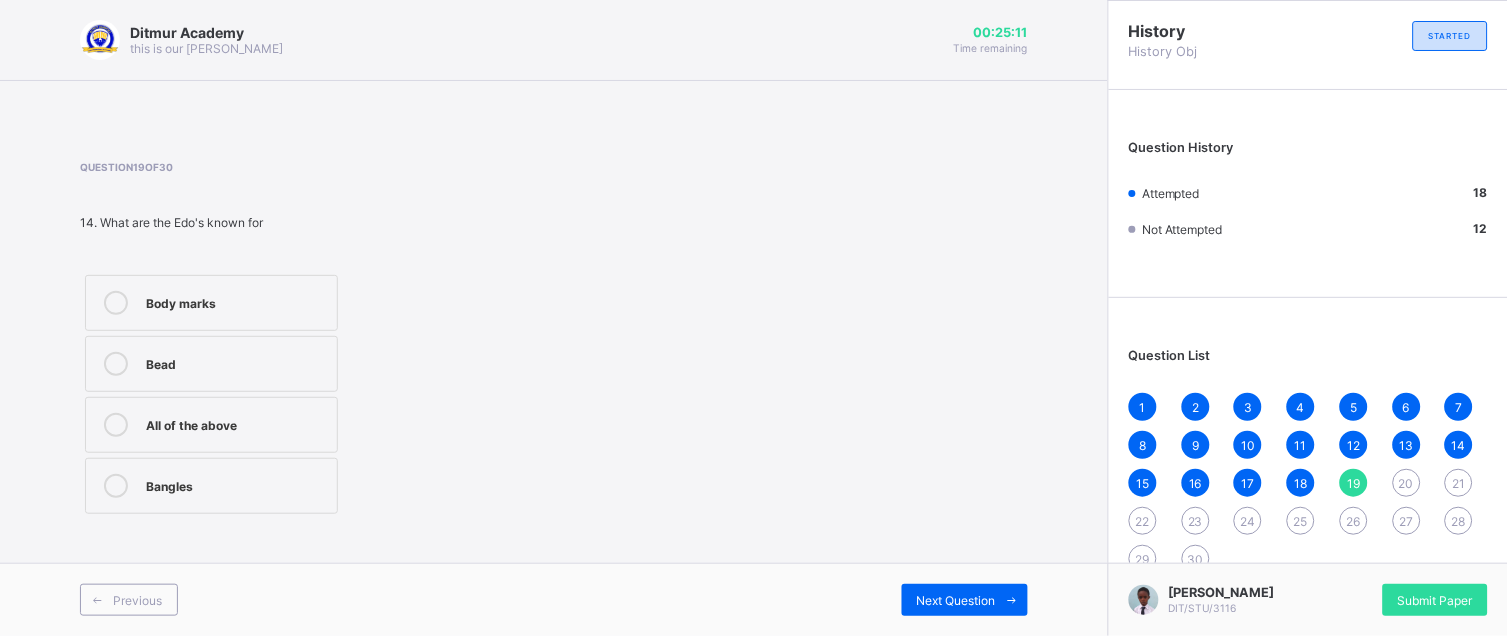 click on "Bead" at bounding box center (236, 362) 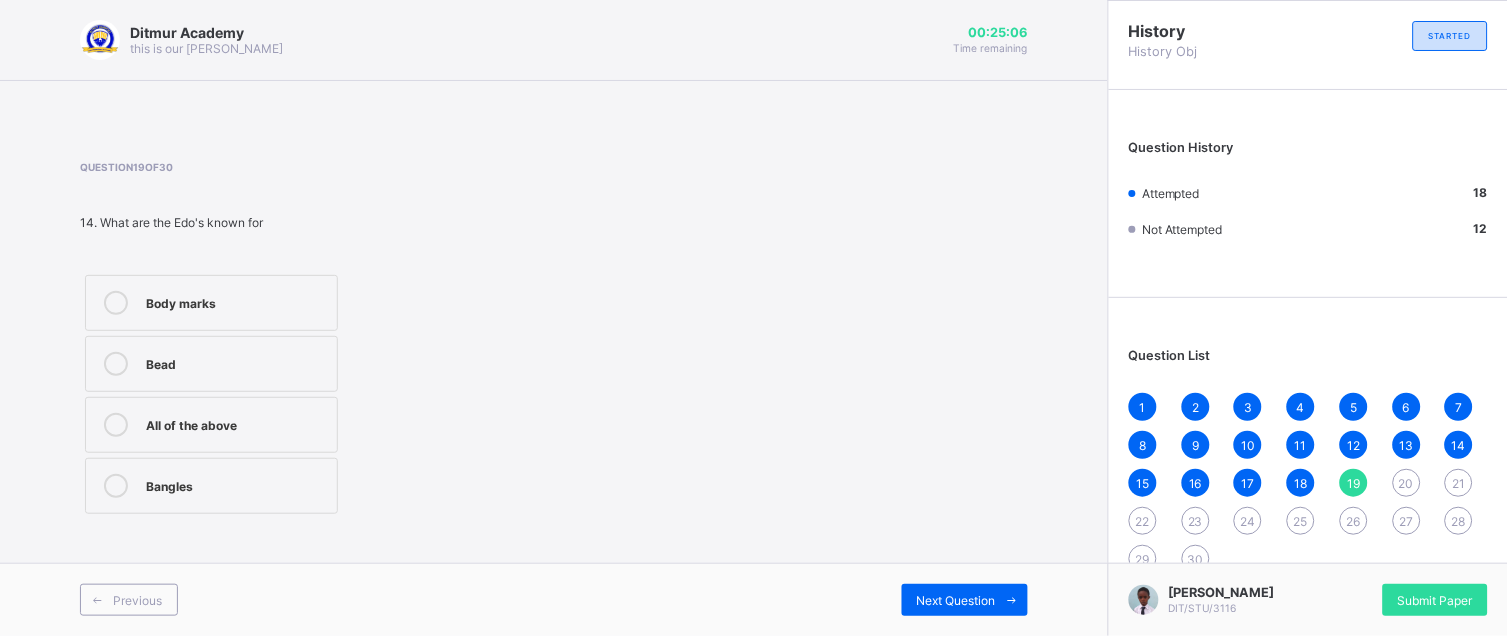 click on "All of the above" at bounding box center [211, 425] 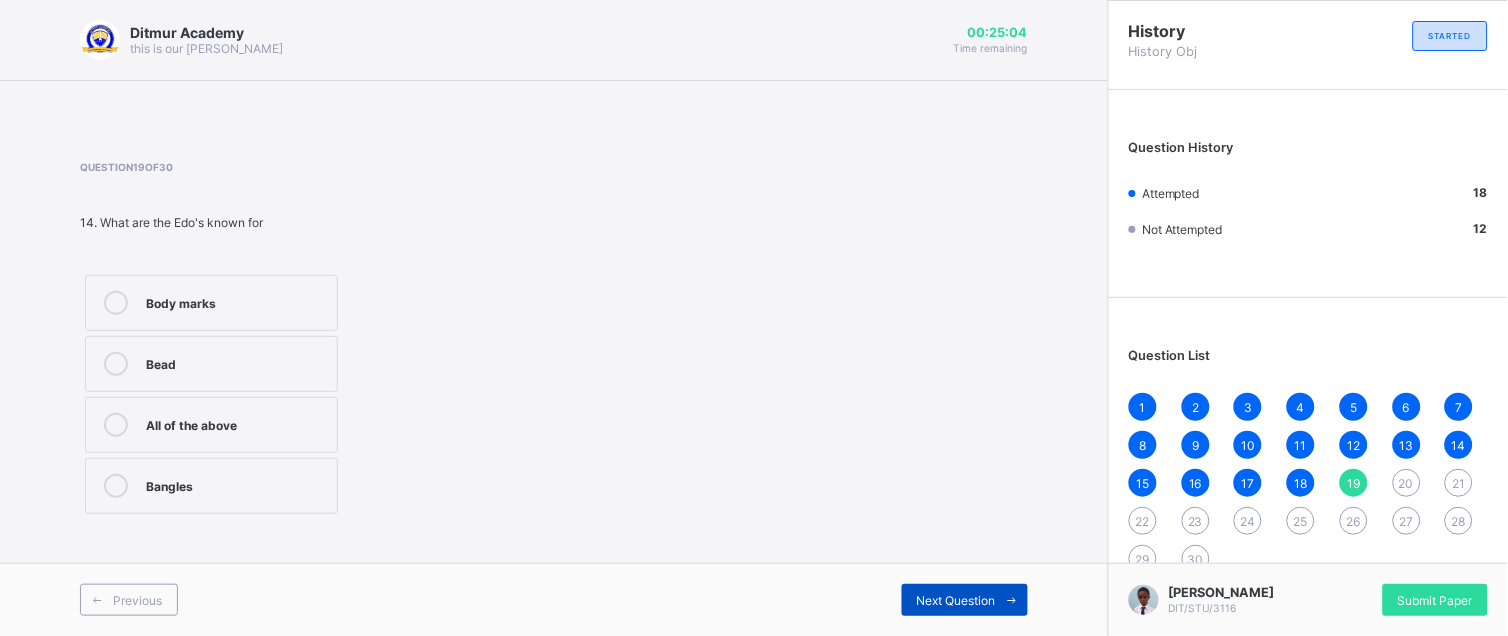 click on "Next Question" at bounding box center (956, 600) 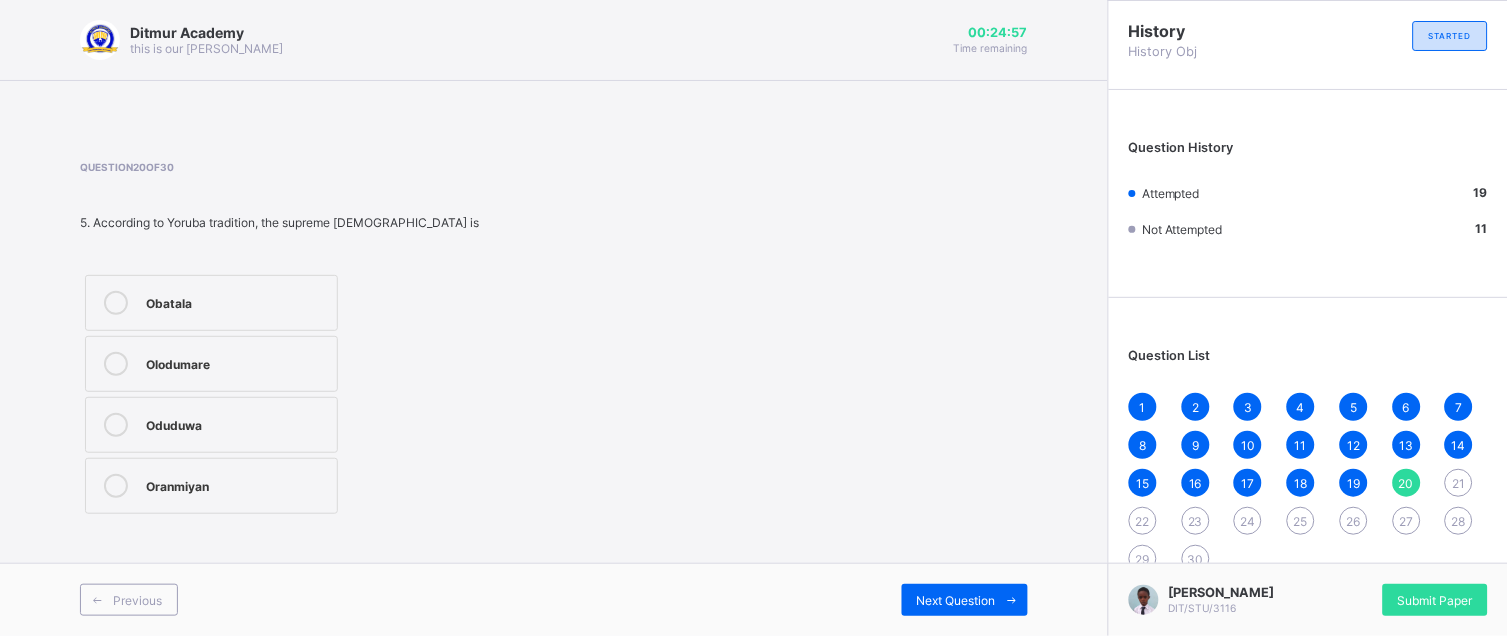 click on "Olodumare" at bounding box center [211, 364] 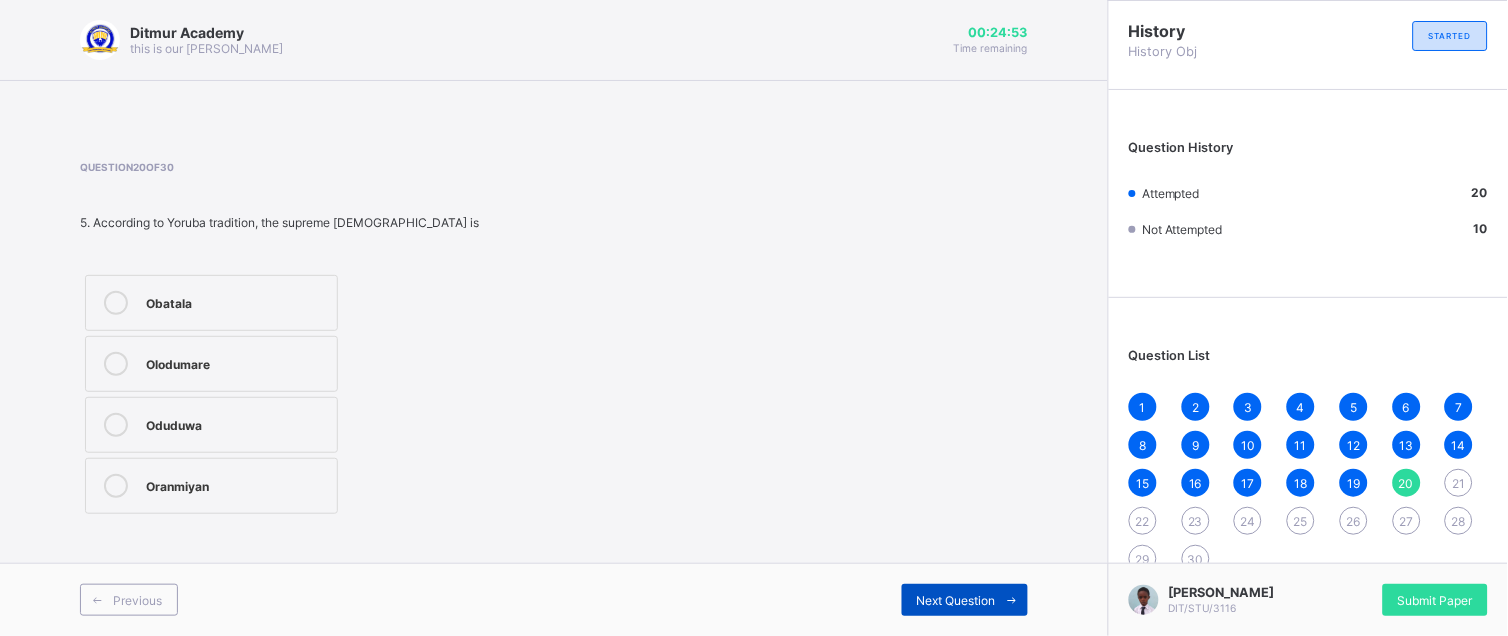 click on "Next Question" at bounding box center [965, 600] 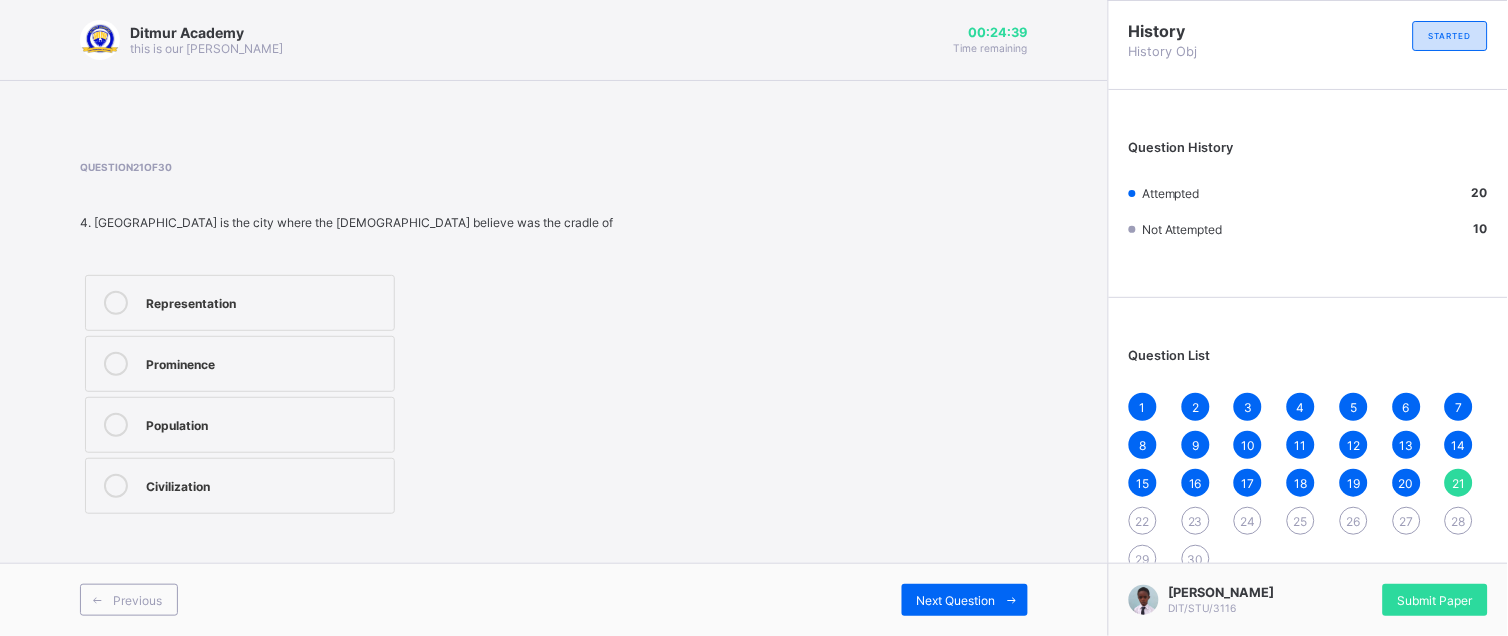 click on "Civilization" at bounding box center [265, 484] 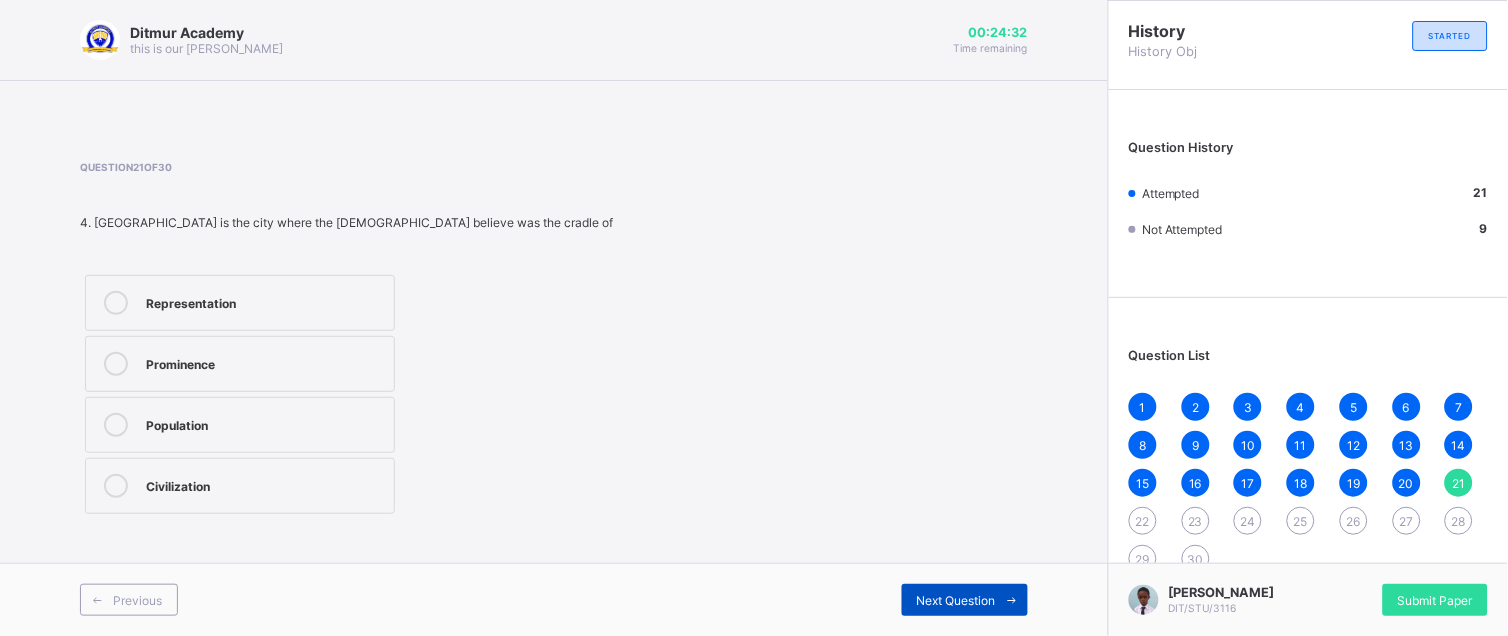 click at bounding box center (1012, 600) 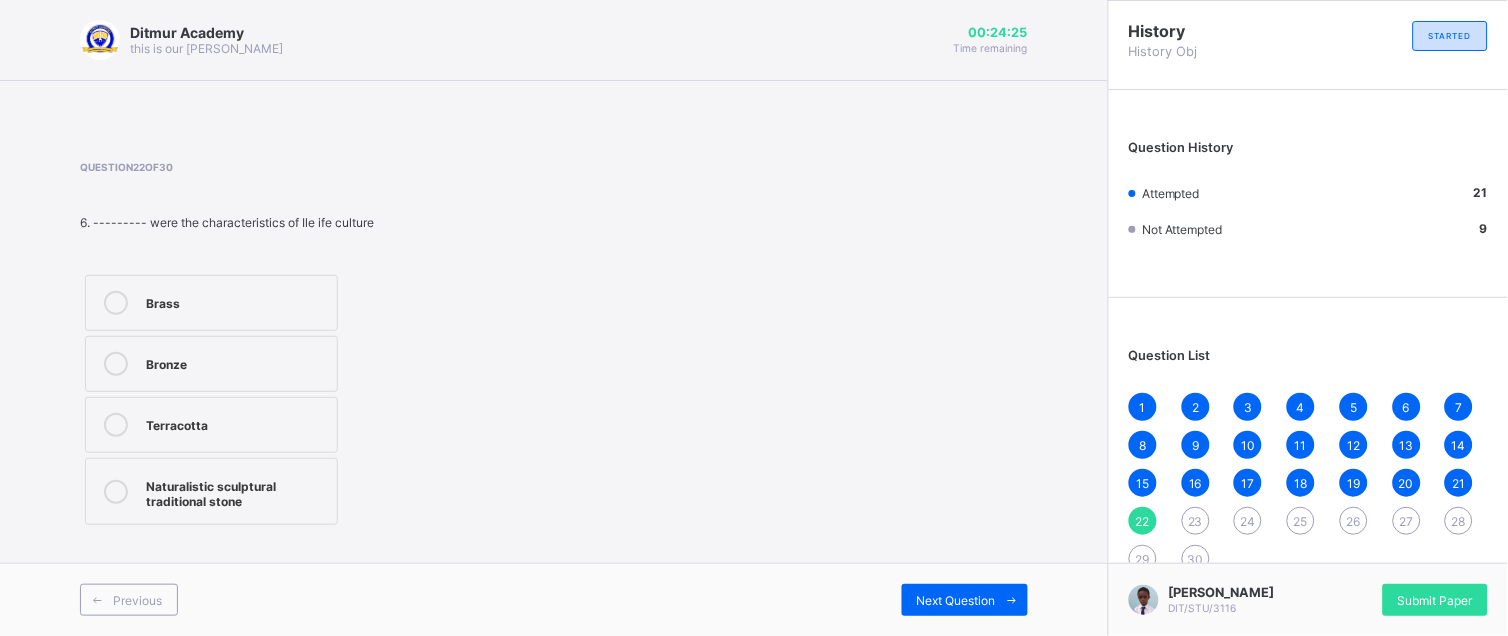 click on "Terracotta" at bounding box center [236, 425] 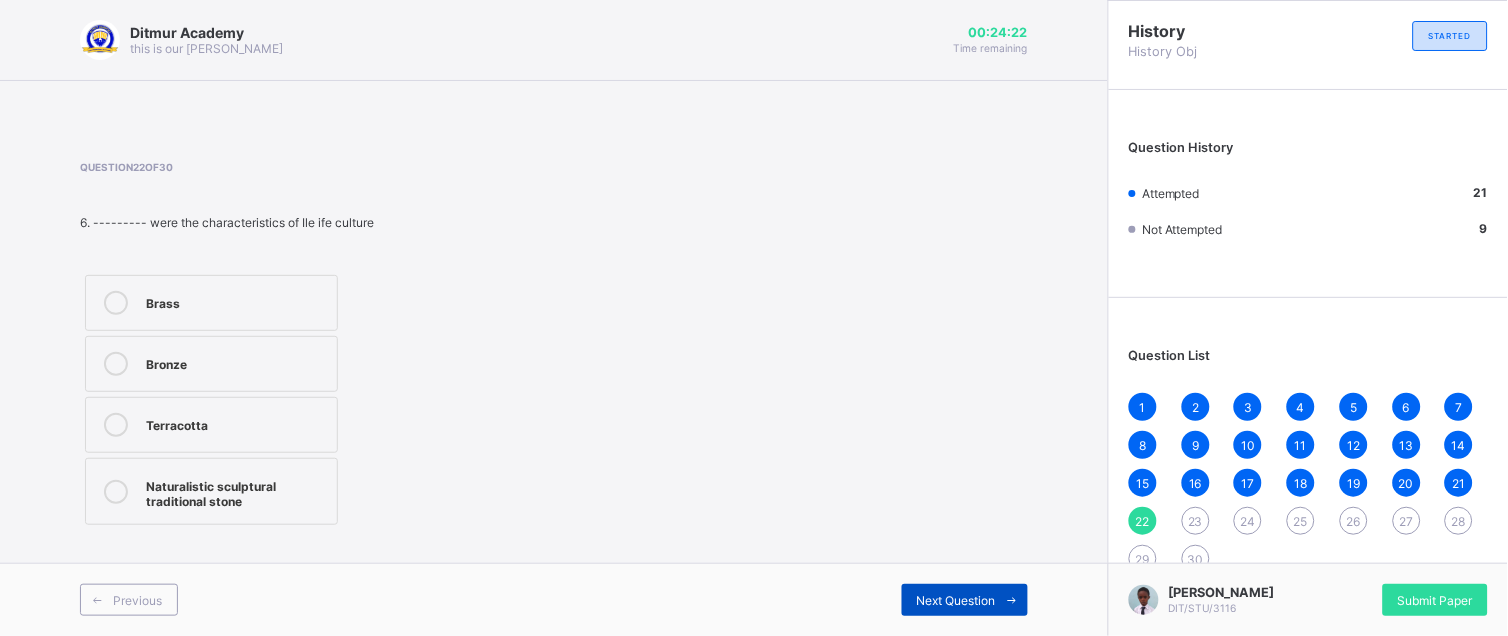 click on "Next Question" at bounding box center [956, 600] 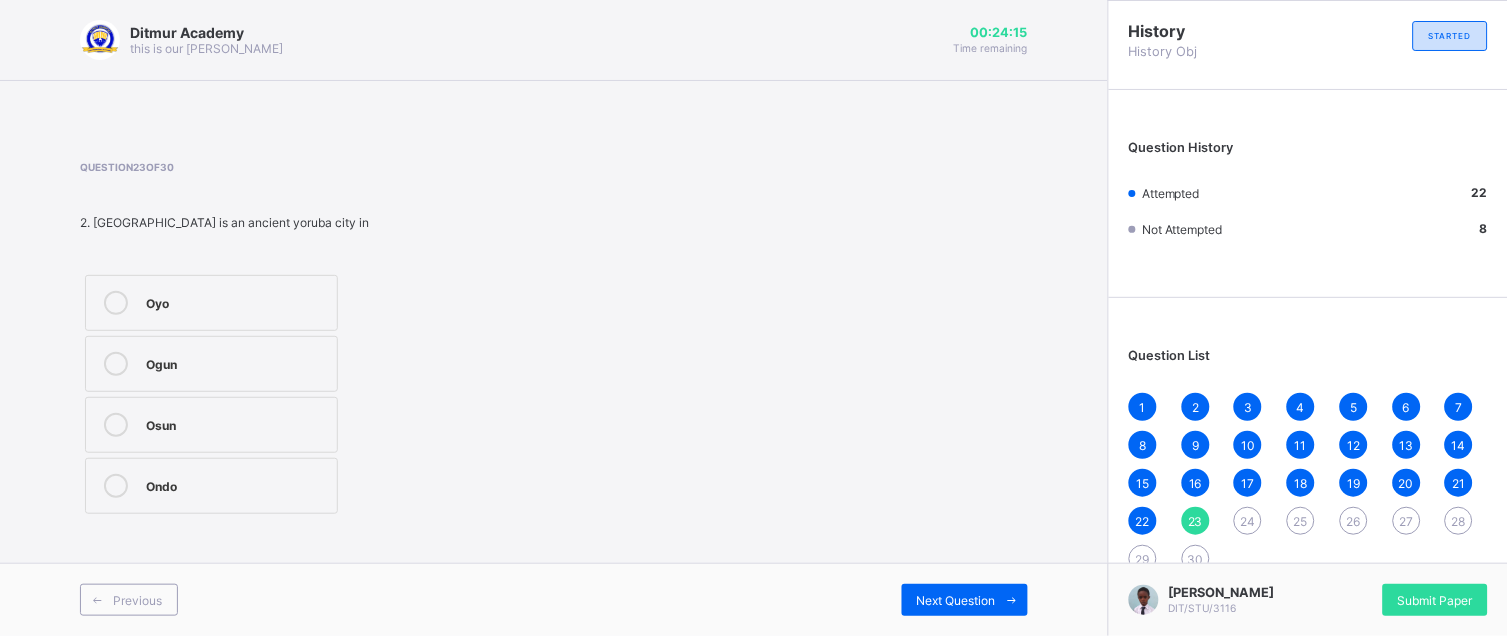 click on "Osun" at bounding box center (236, 423) 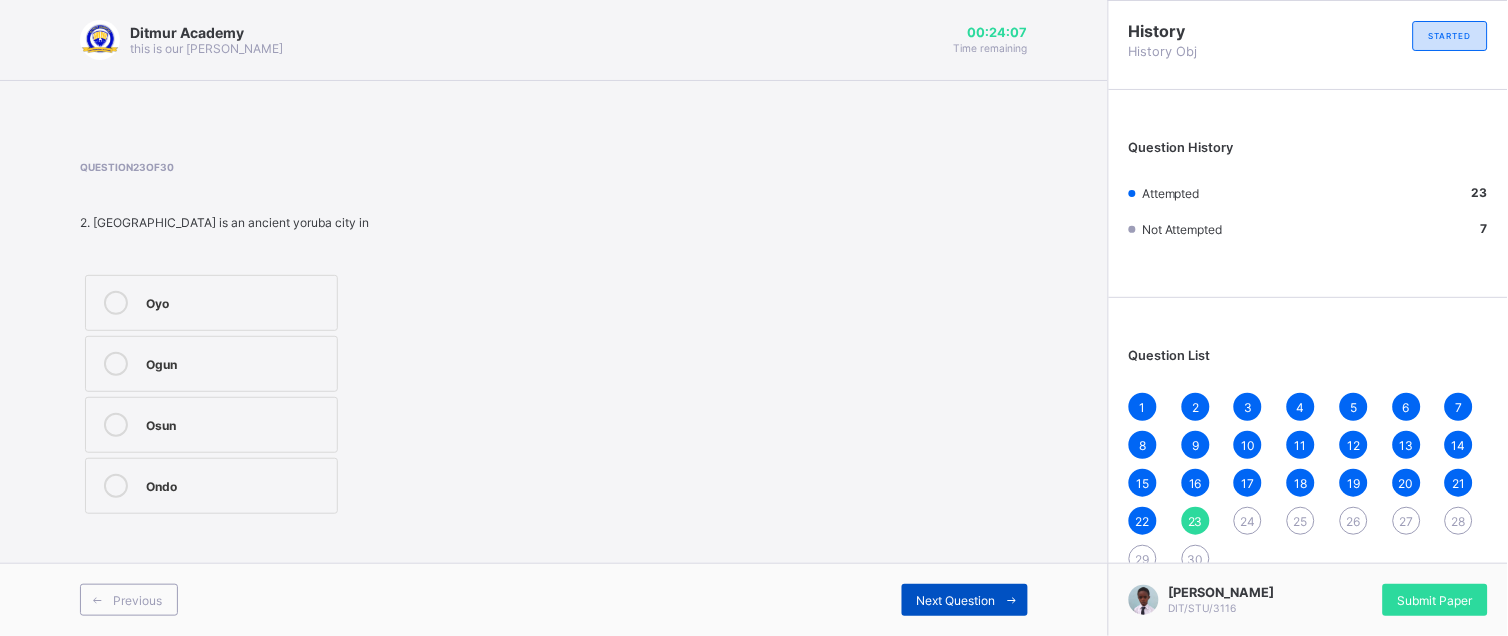 click on "Next Question" at bounding box center [965, 600] 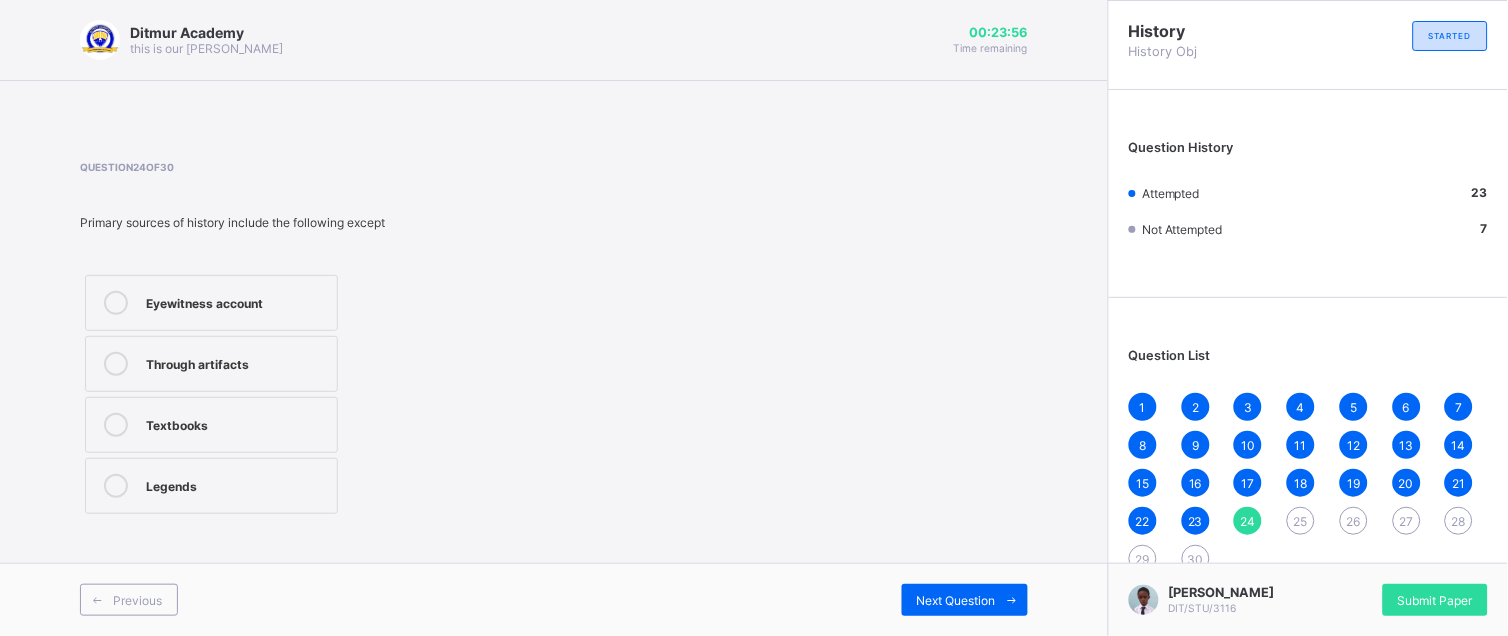click on "Textbooks" at bounding box center [211, 425] 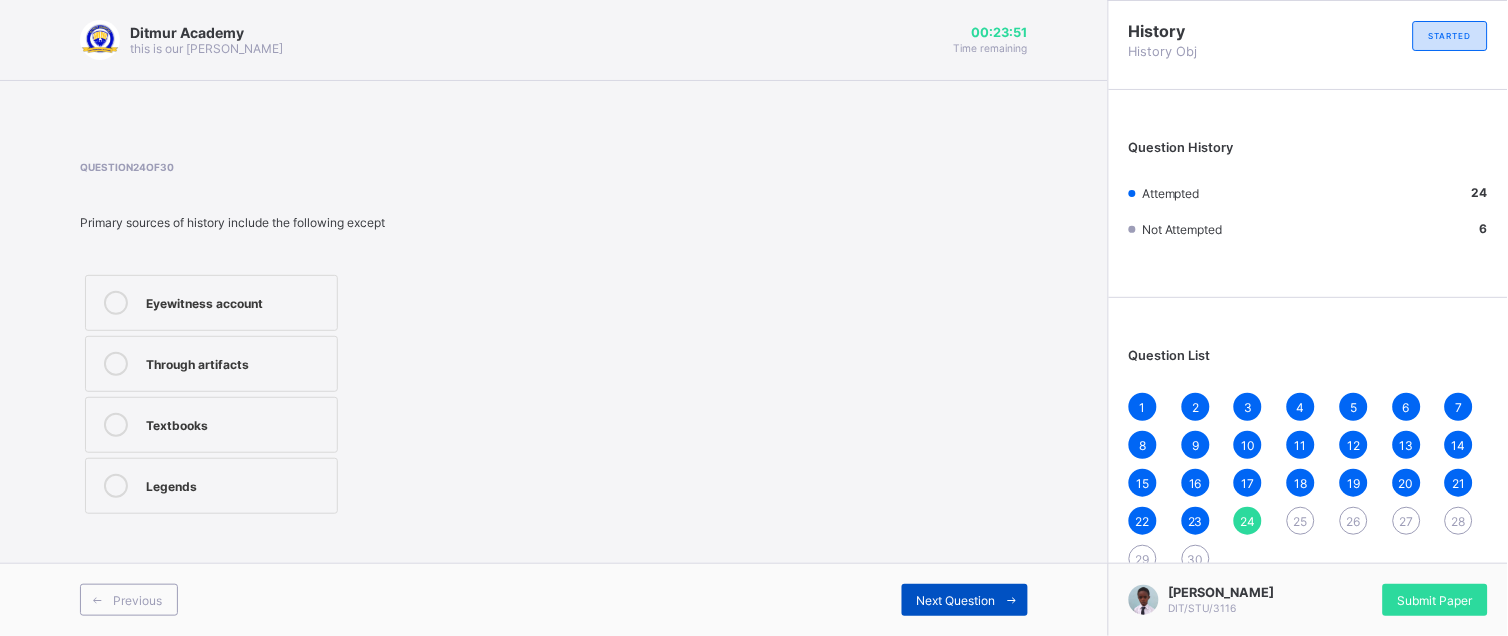 click on "Next Question" at bounding box center [965, 600] 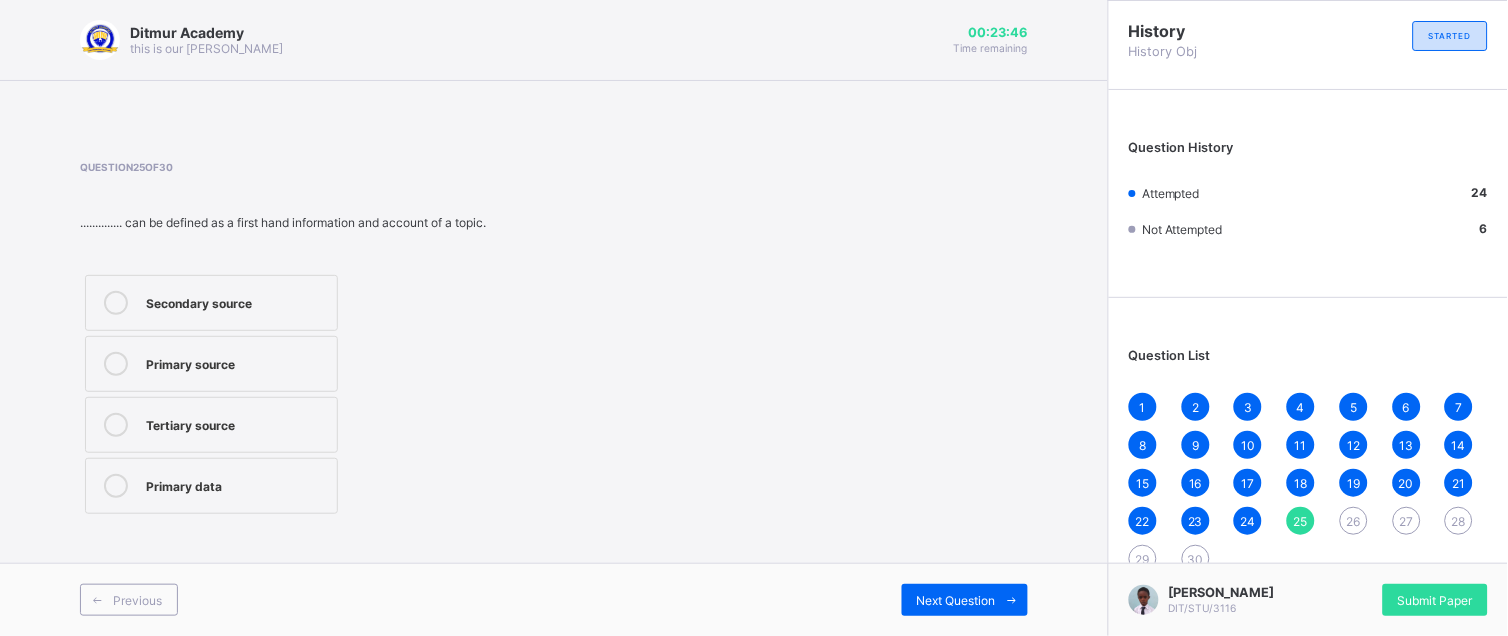 click on "Primary source" at bounding box center [236, 362] 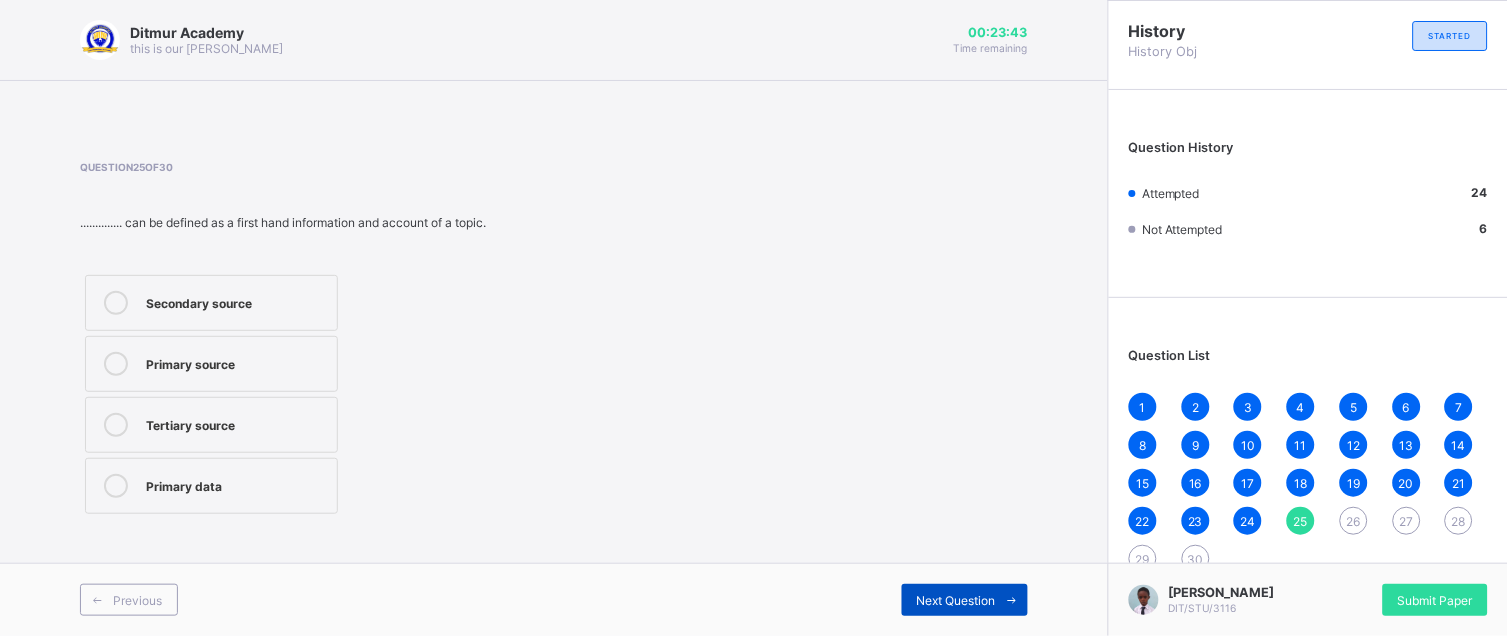 click on "Next Question" at bounding box center [956, 600] 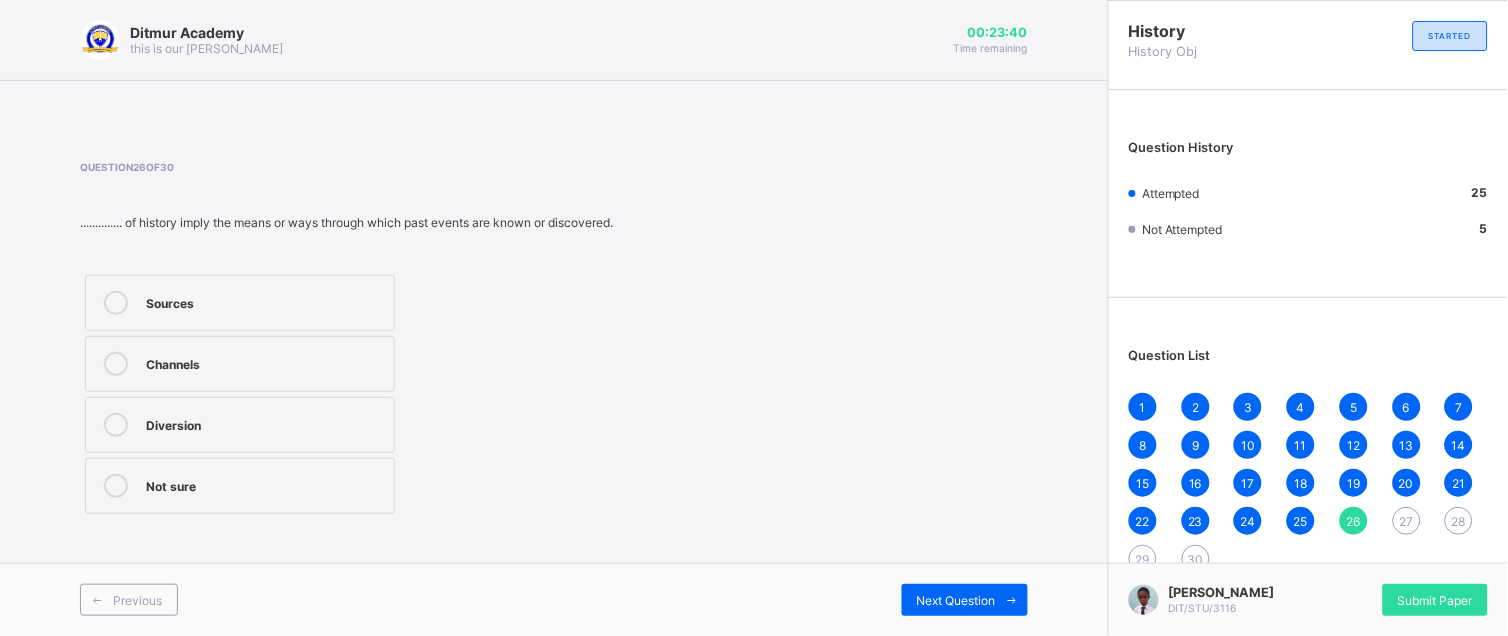 click on "Sources Channels Diversion  Not sure" at bounding box center [346, 394] 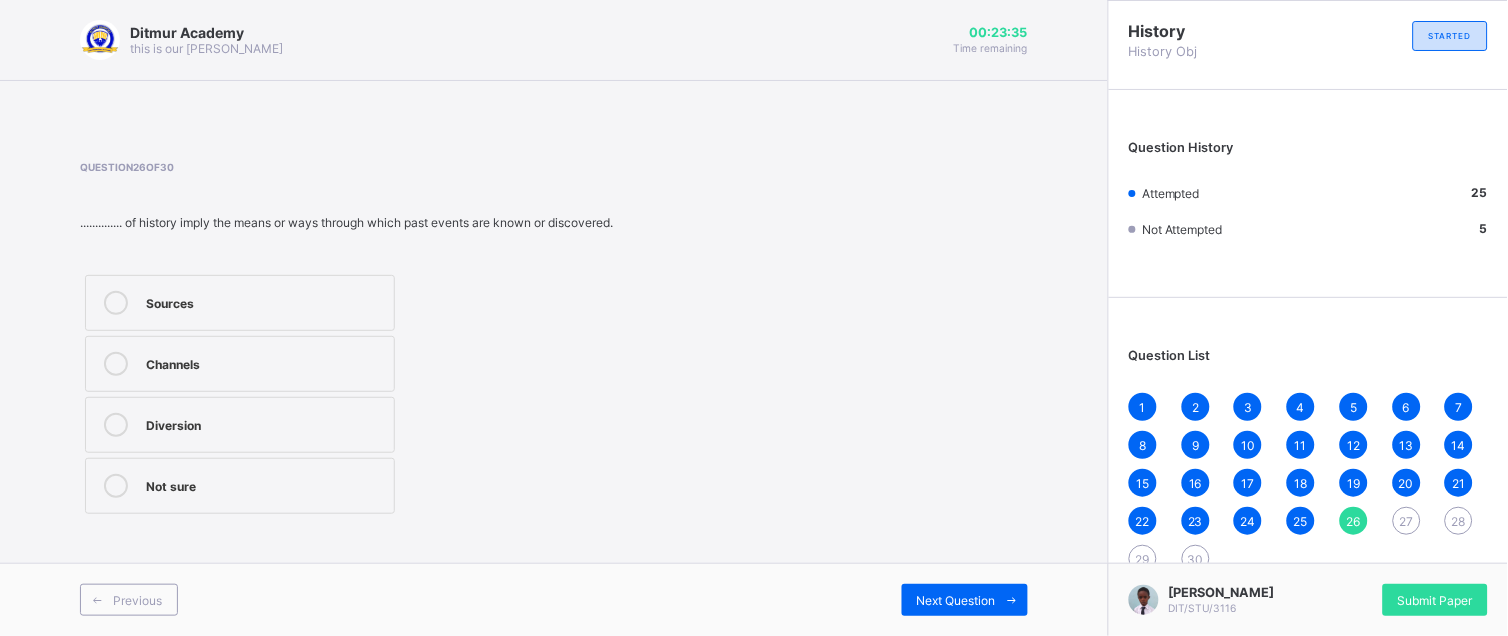 click on "Sources" at bounding box center (240, 303) 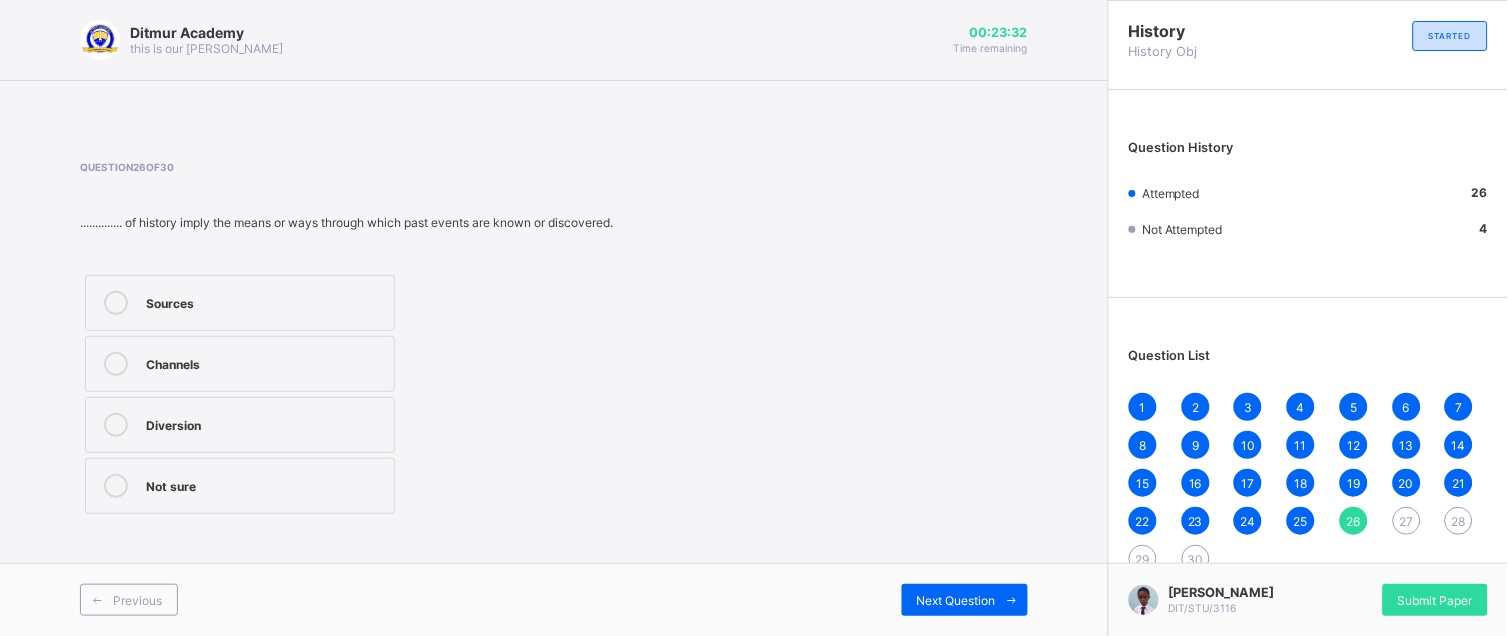 click on "Sources" at bounding box center (265, 301) 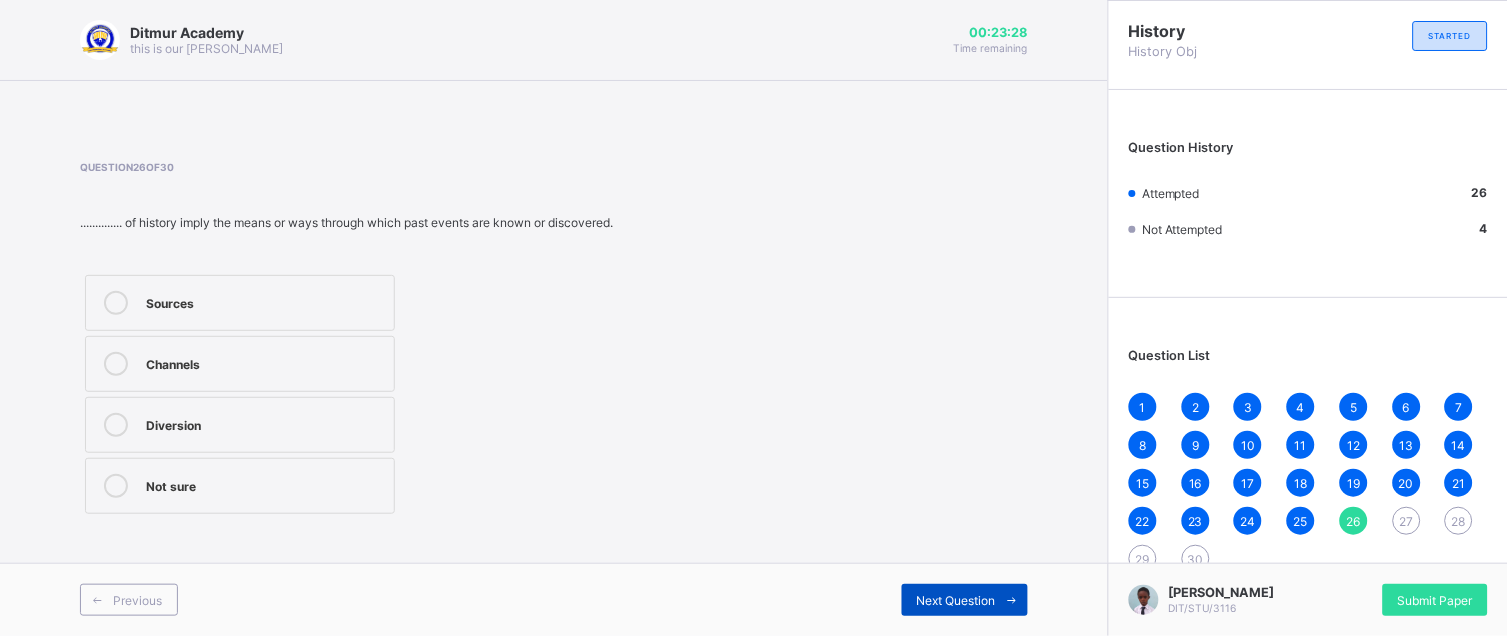 click on "Next Question" at bounding box center [965, 600] 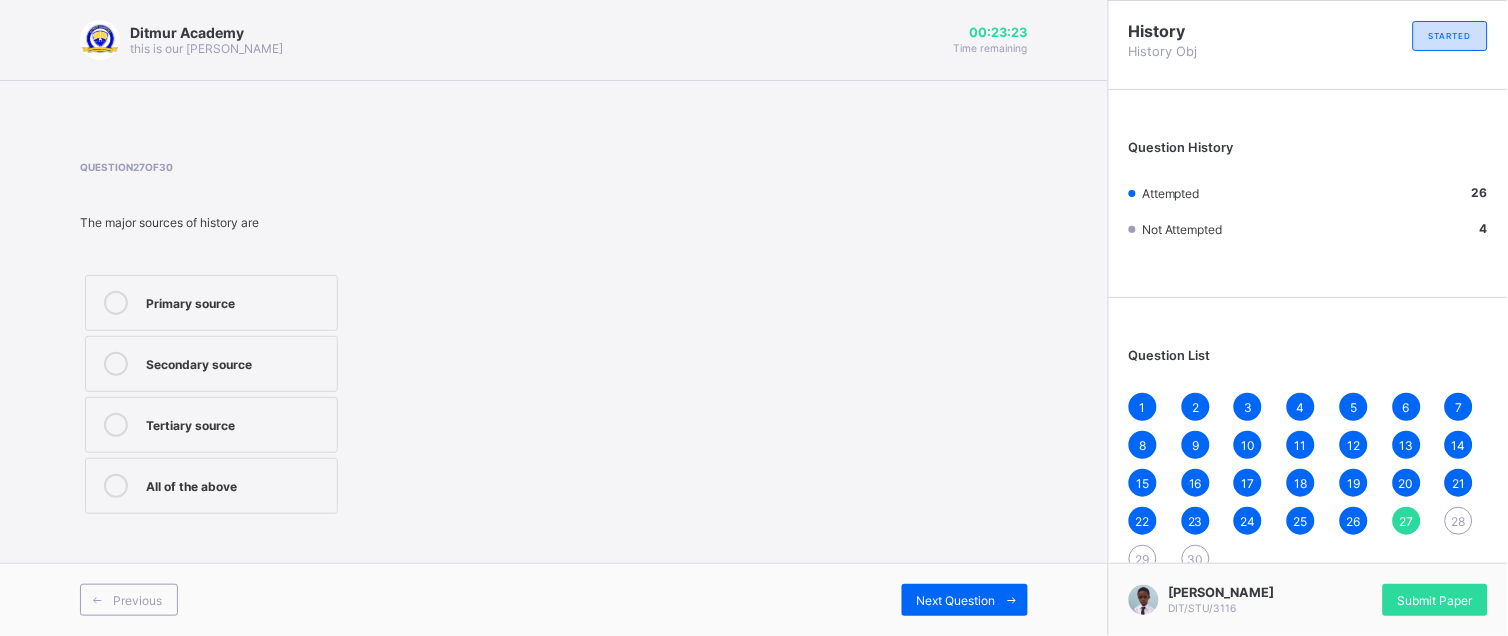 drag, startPoint x: 584, startPoint y: 347, endPoint x: 364, endPoint y: 385, distance: 223.2577 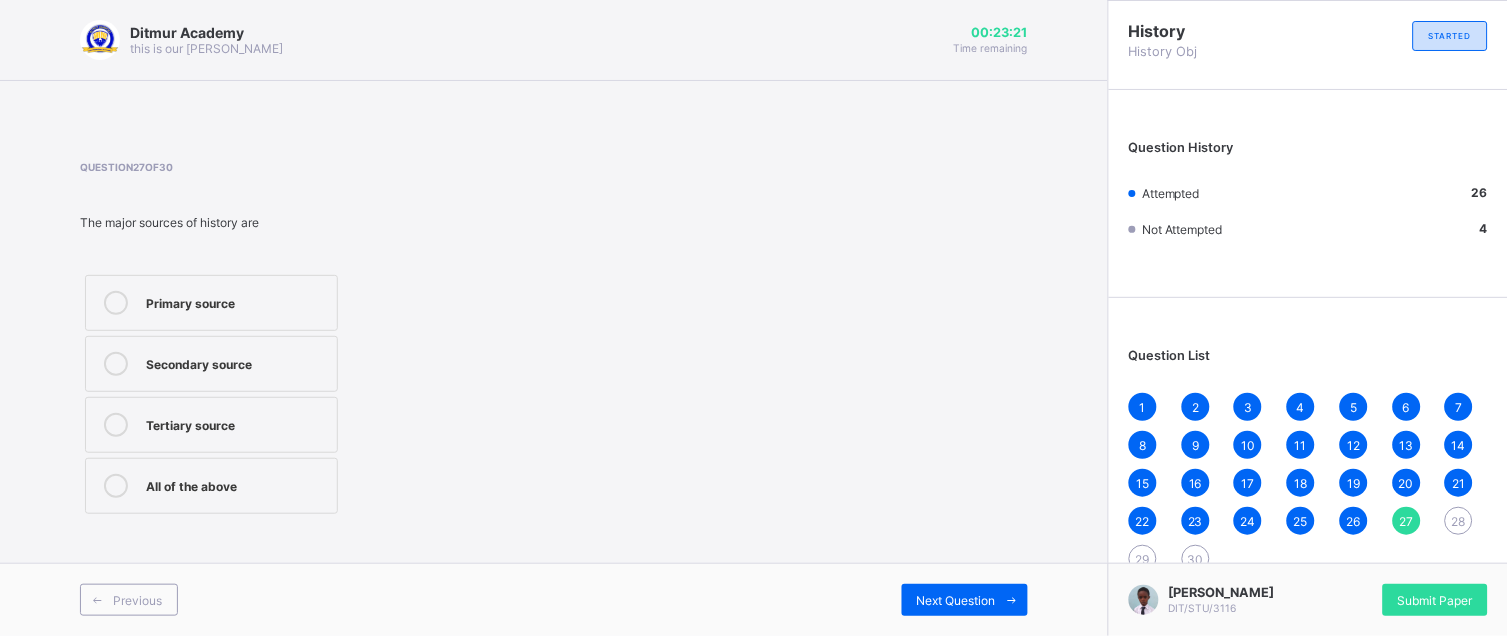 click on "All of the above" at bounding box center (211, 486) 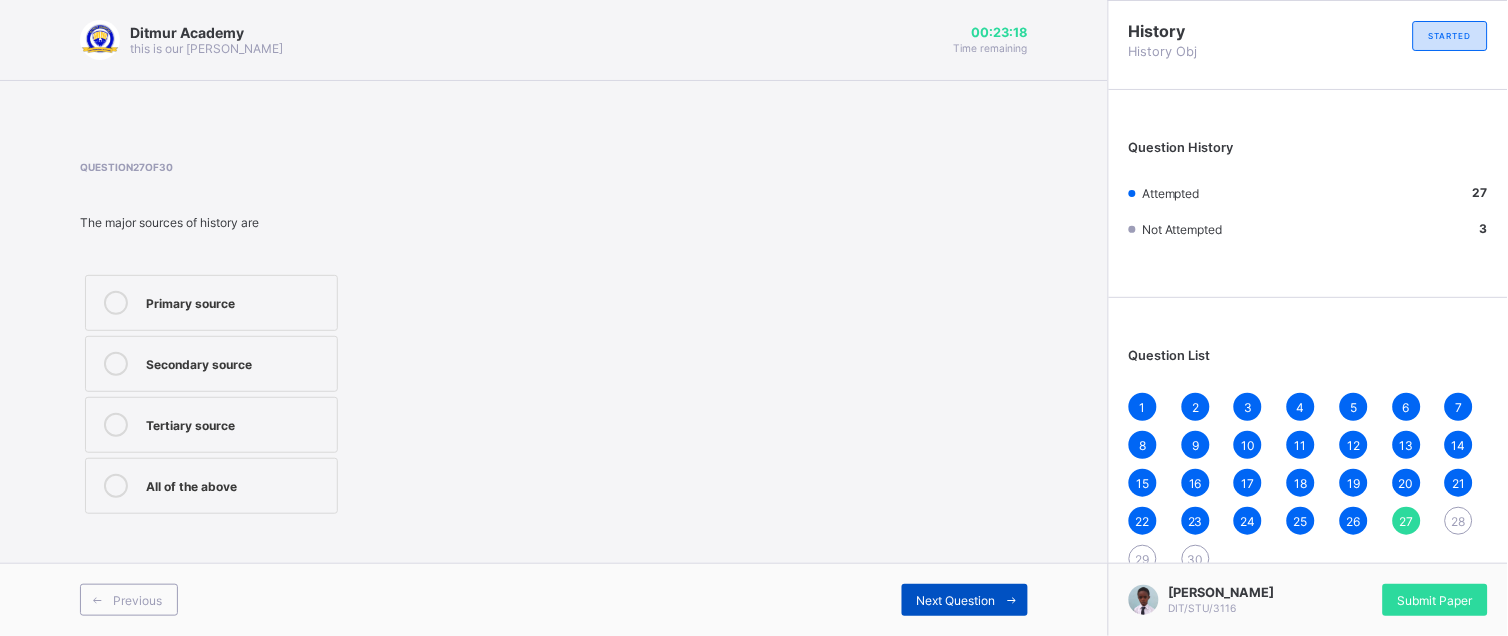 click on "Next Question" at bounding box center (965, 600) 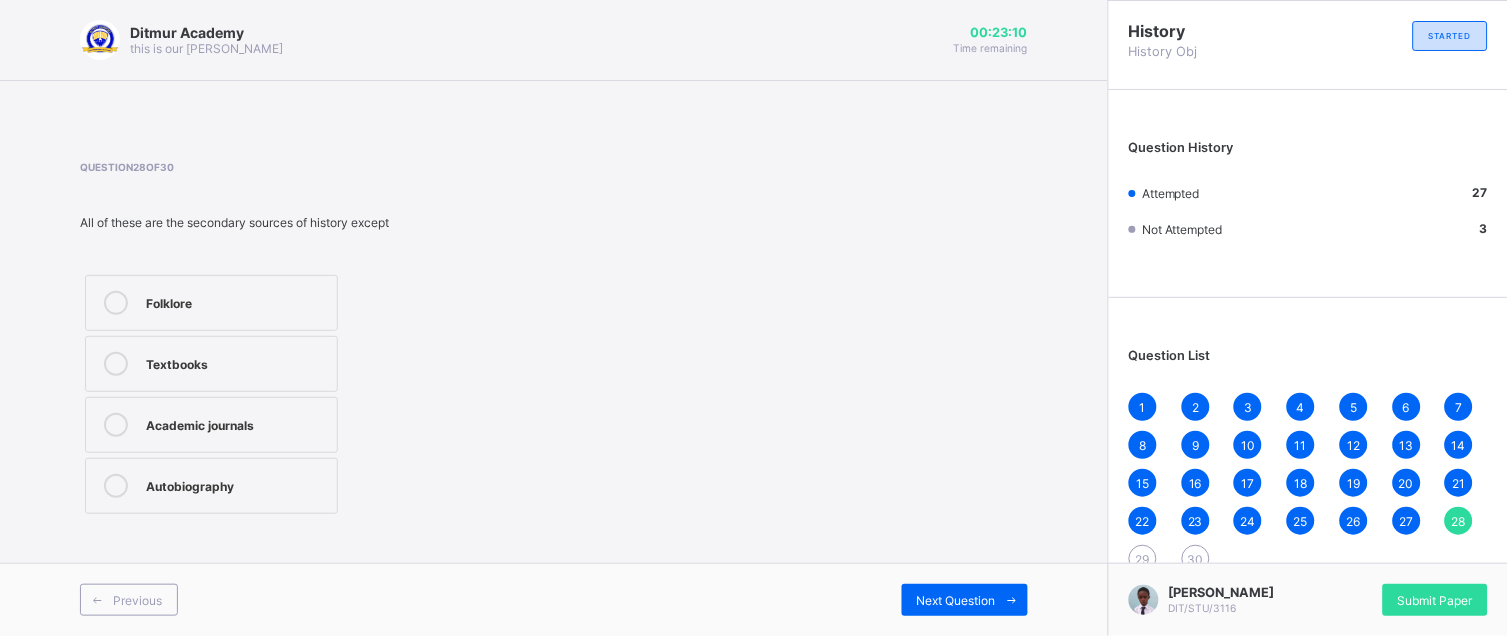 click on "Folklore" at bounding box center [211, 303] 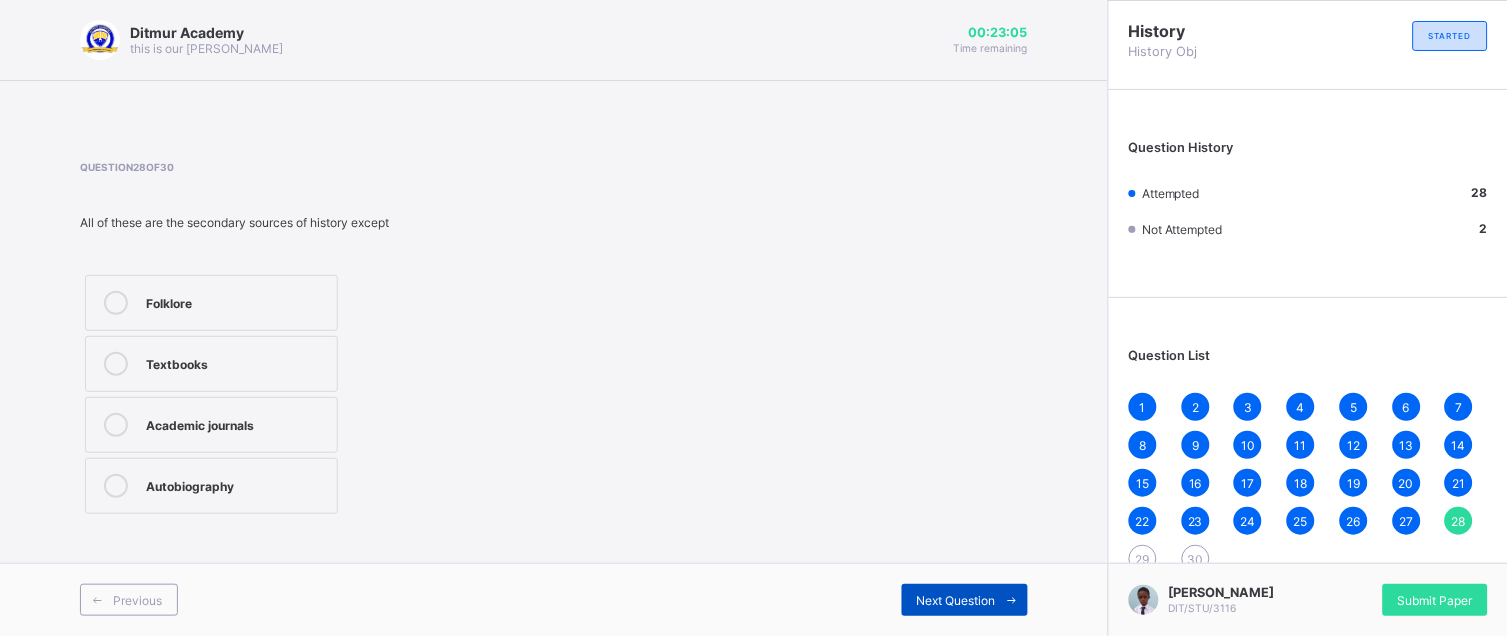 click on "Next Question" at bounding box center [956, 600] 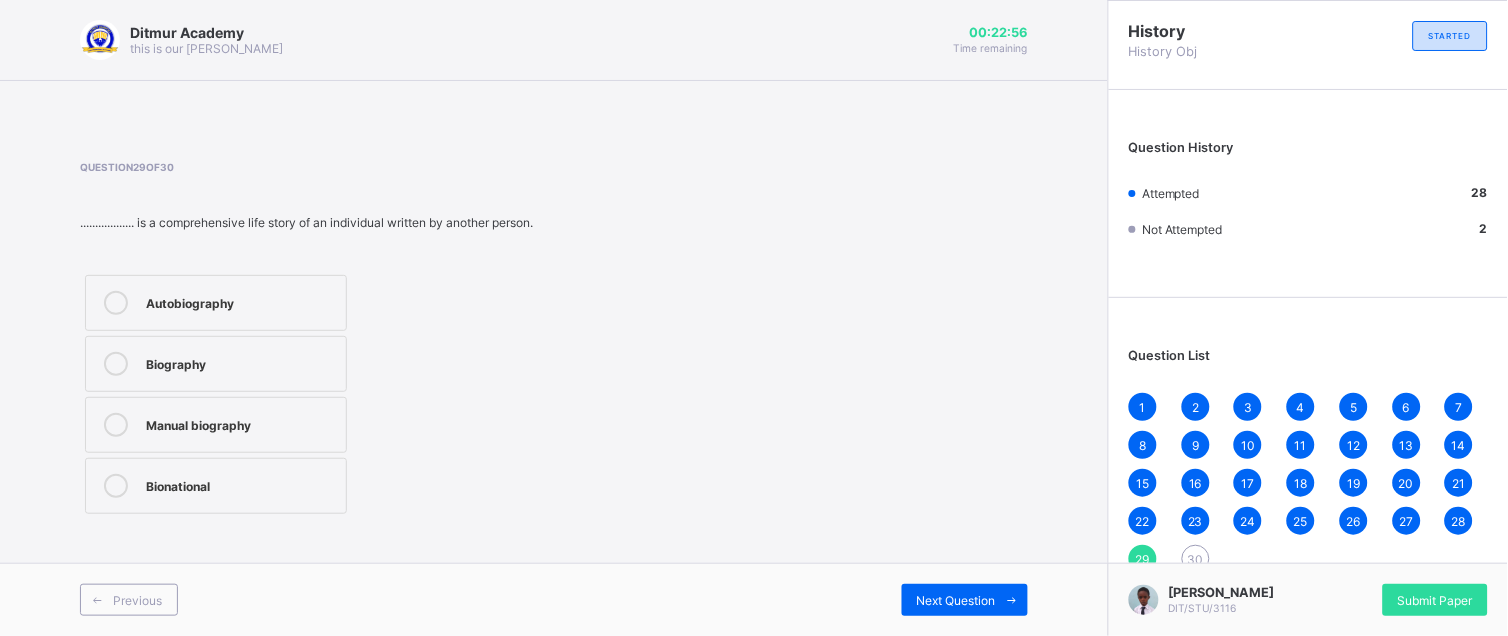 click on "Autobiography" at bounding box center (241, 303) 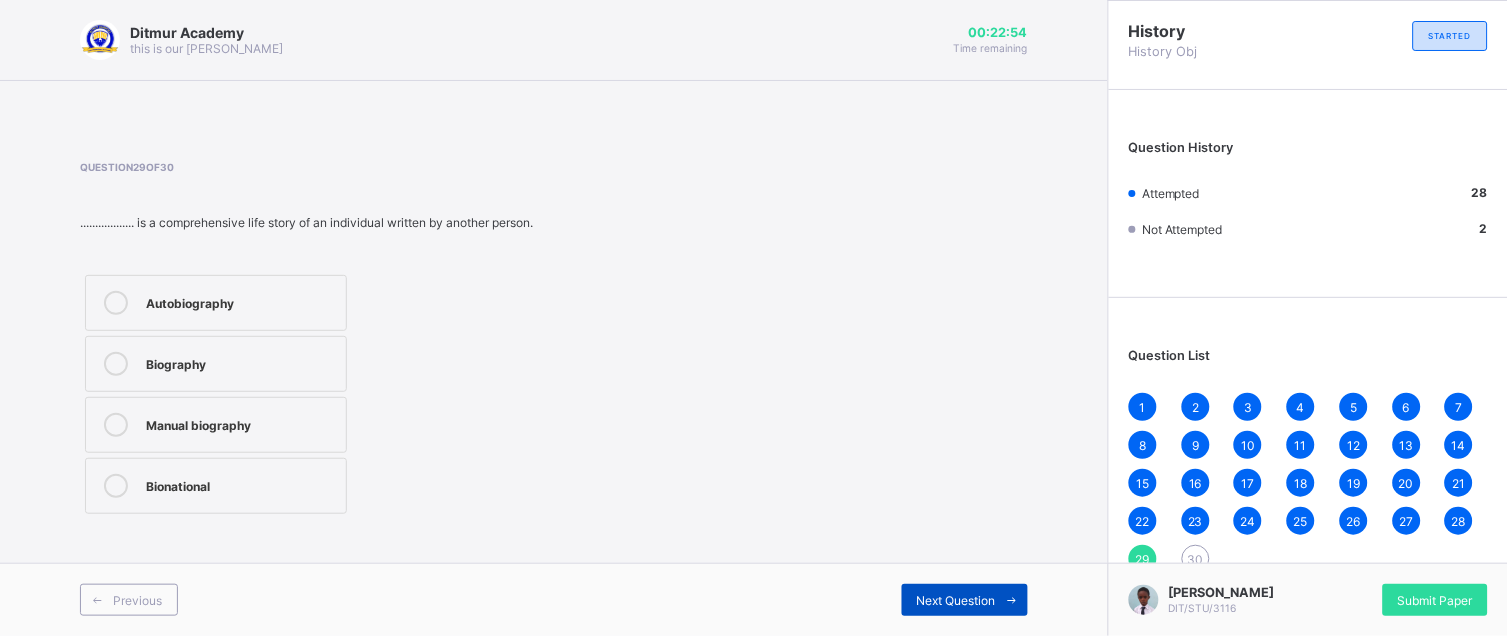 click on "Next Question" at bounding box center [965, 600] 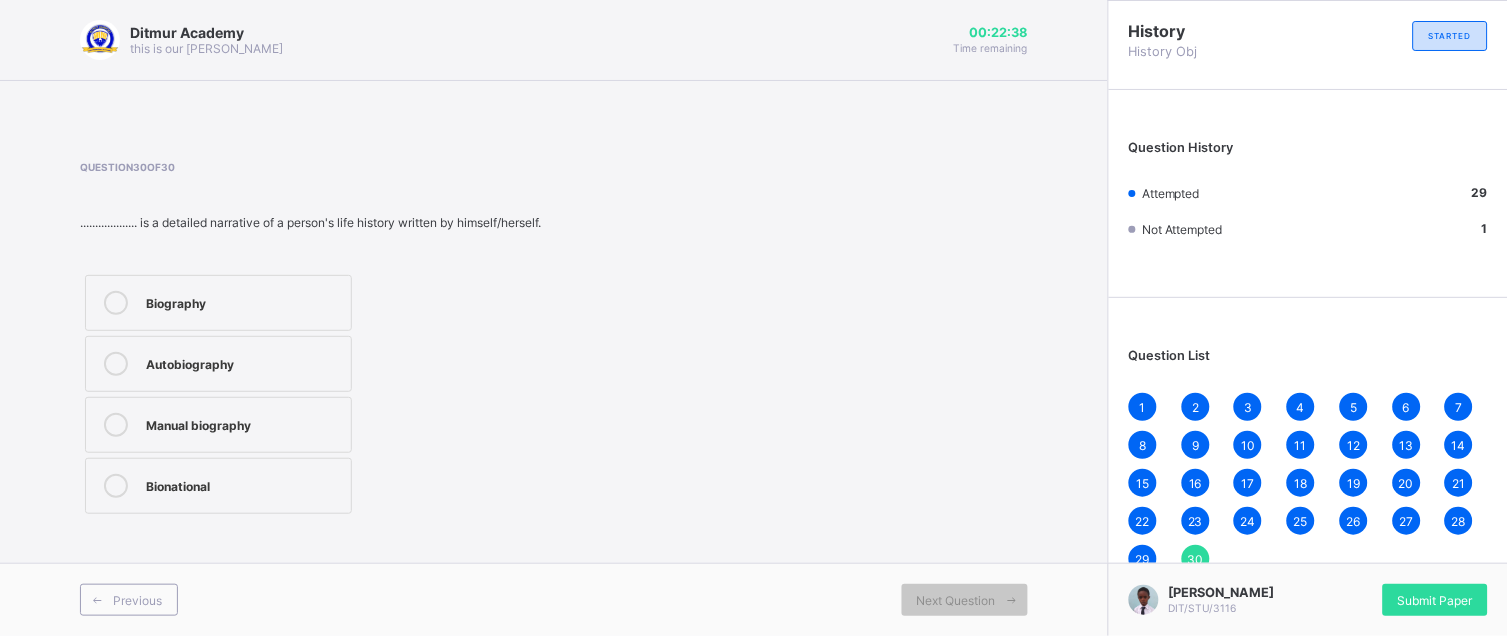 click on "Biography" at bounding box center [218, 303] 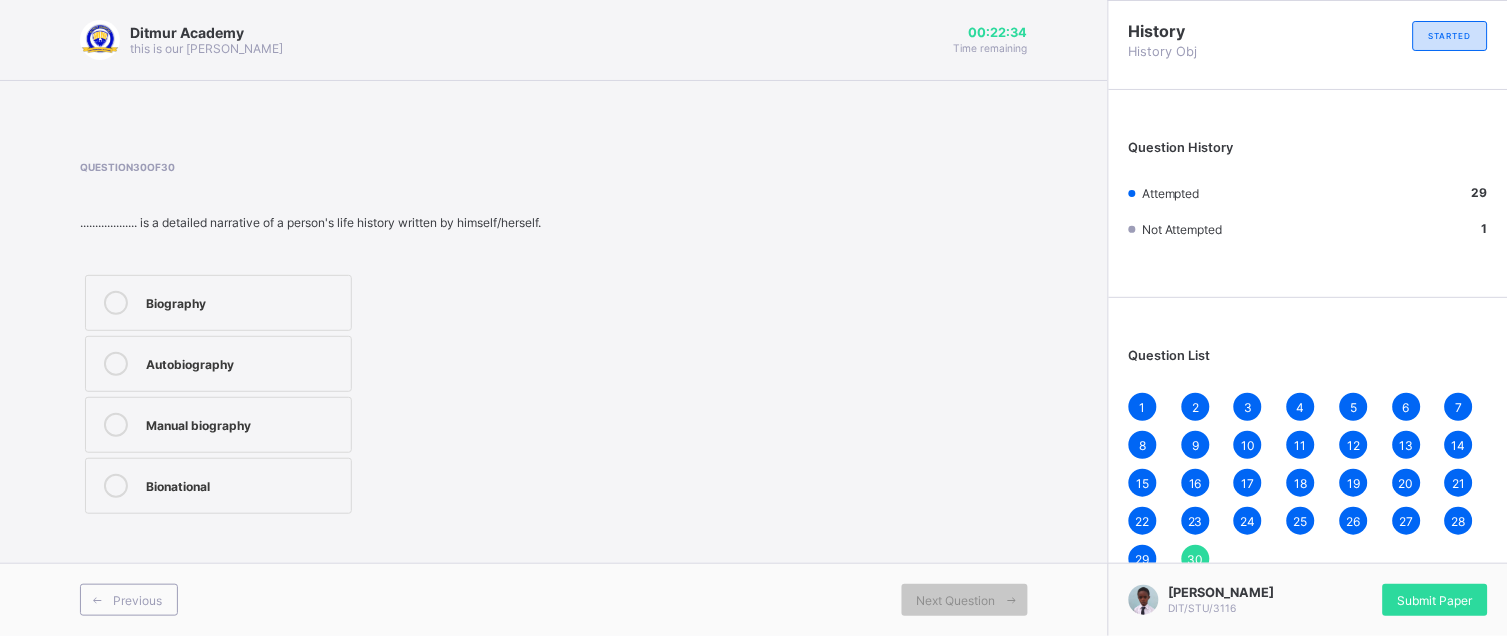 click on "23" at bounding box center (1195, 521) 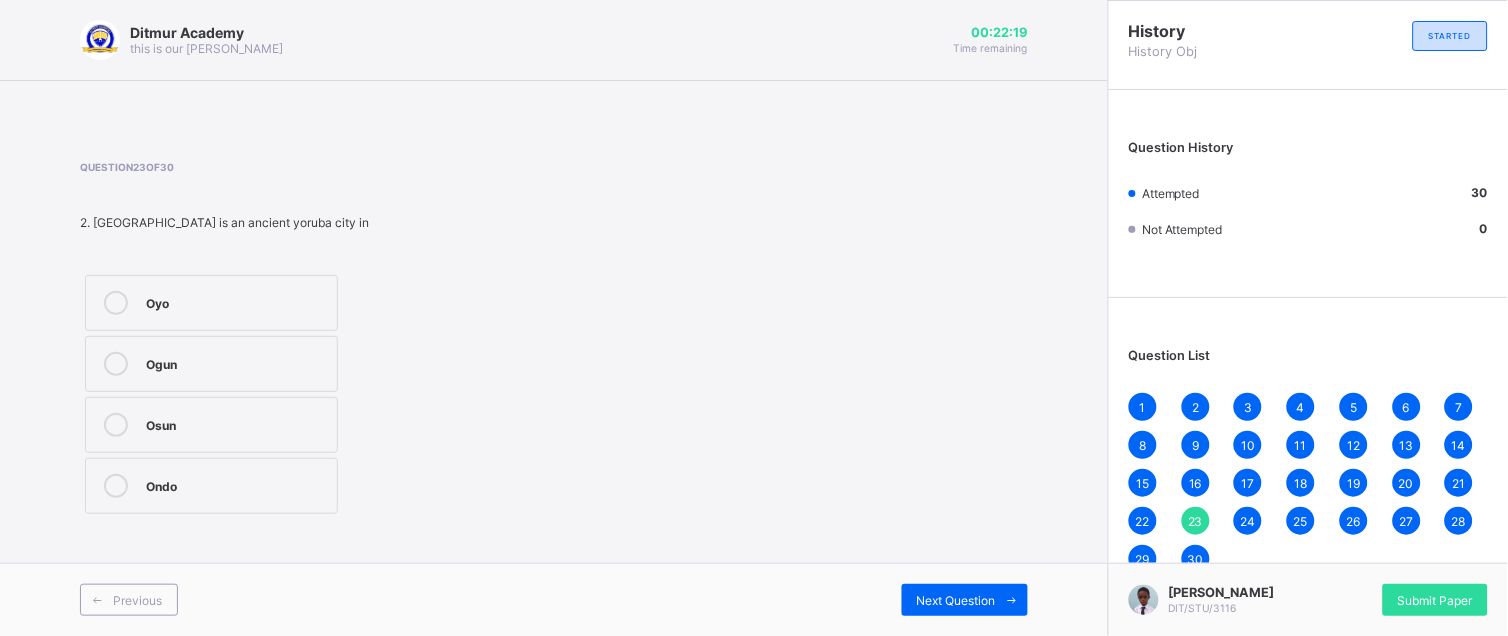 click on "Ondo" at bounding box center (211, 486) 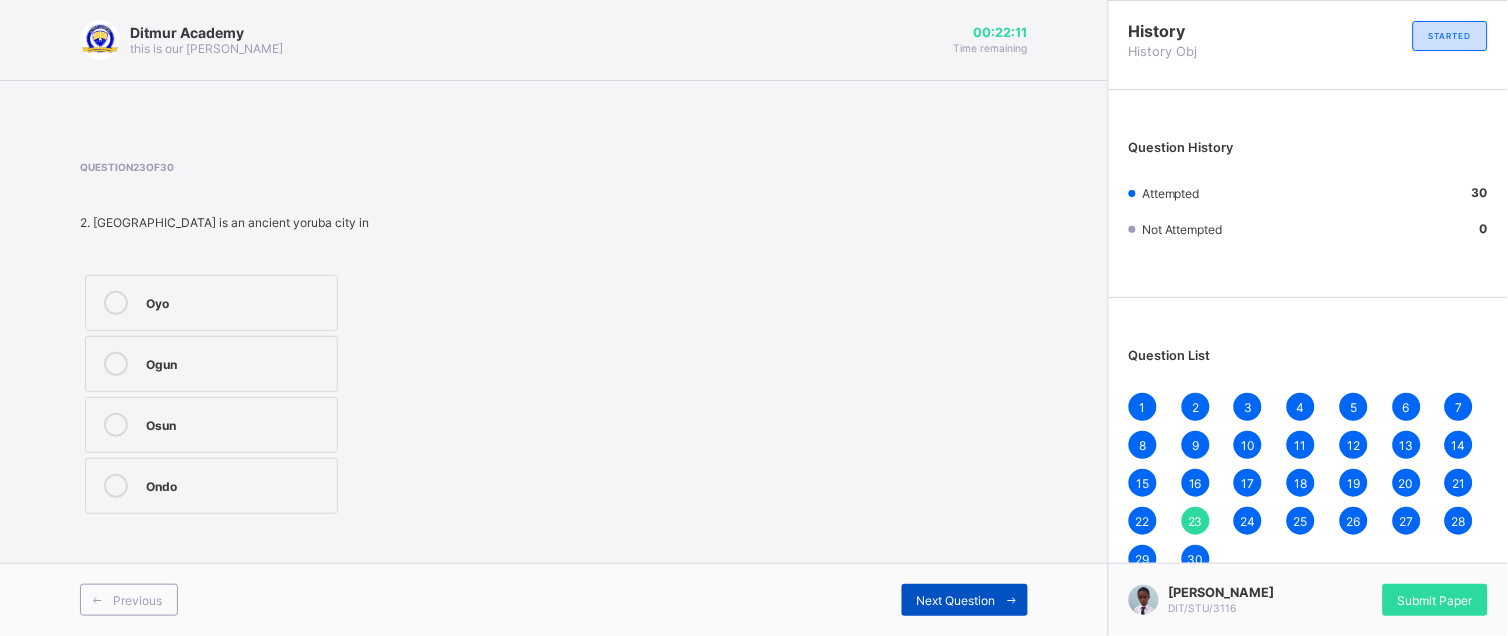 click on "Next Question" at bounding box center [956, 600] 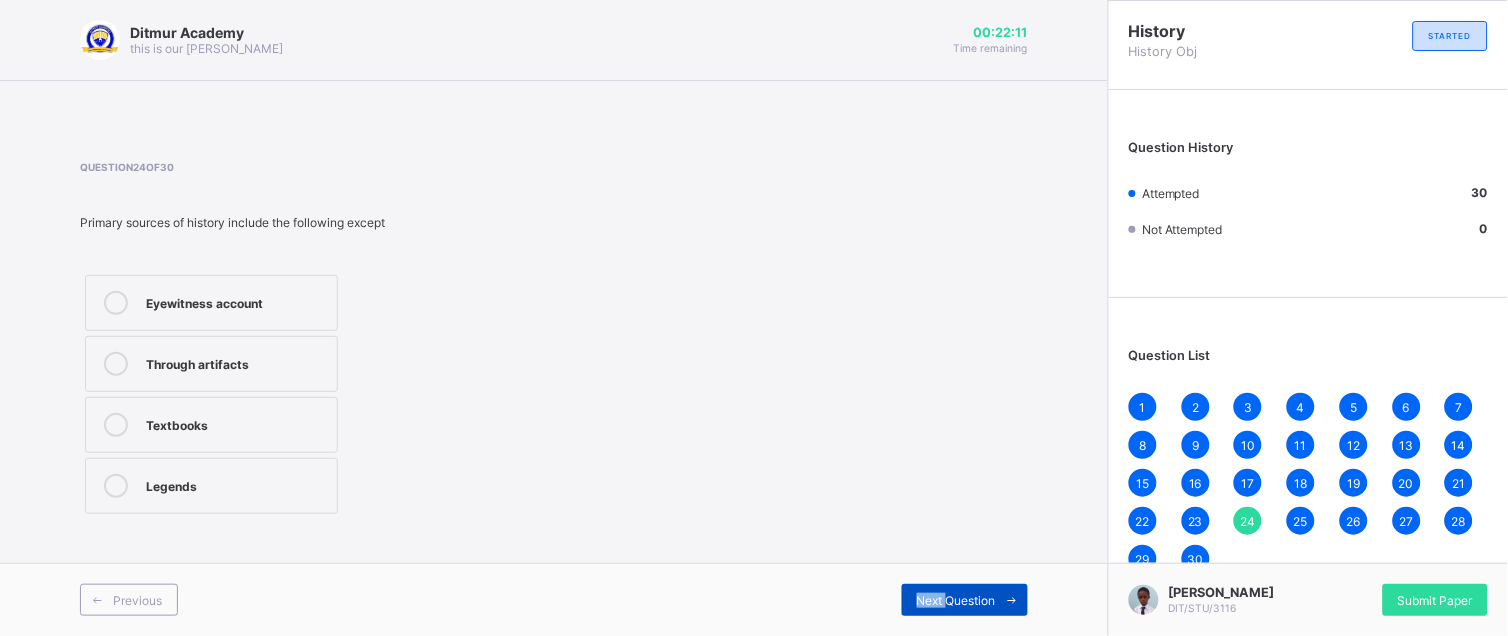click on "Next Question" at bounding box center [956, 600] 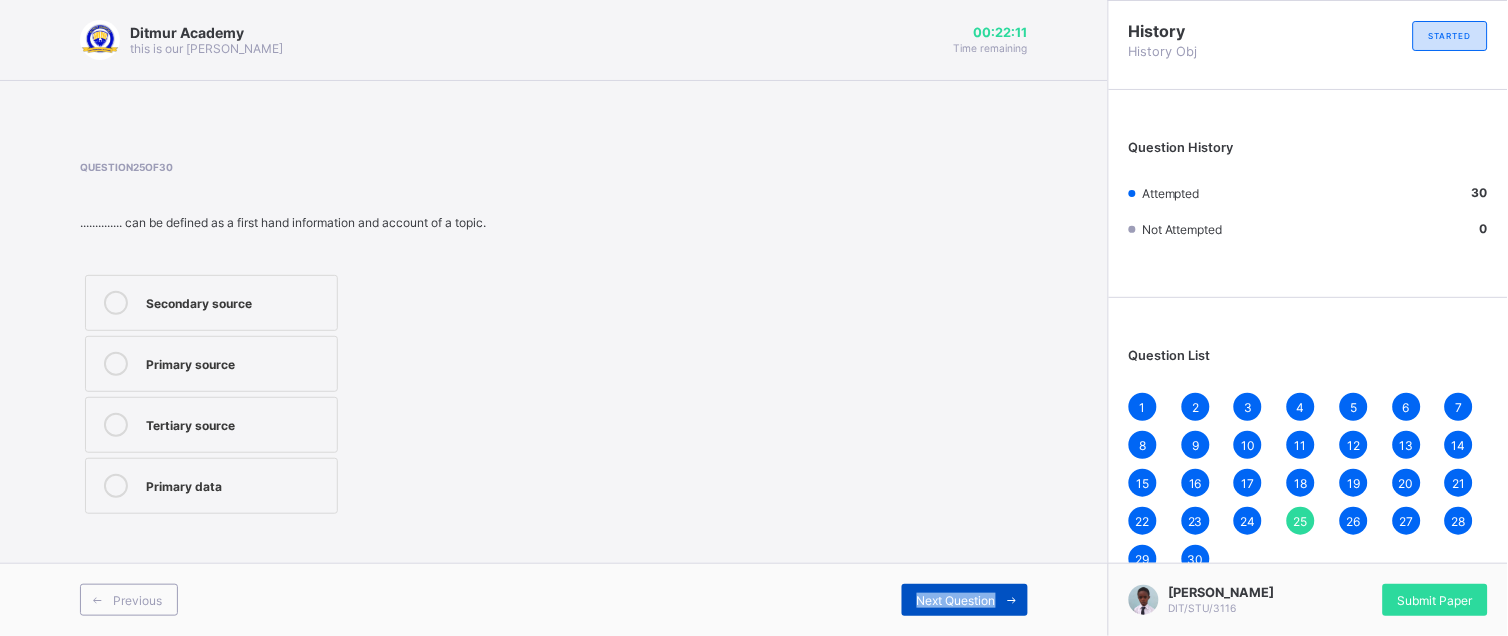 click on "Next Question" at bounding box center [956, 600] 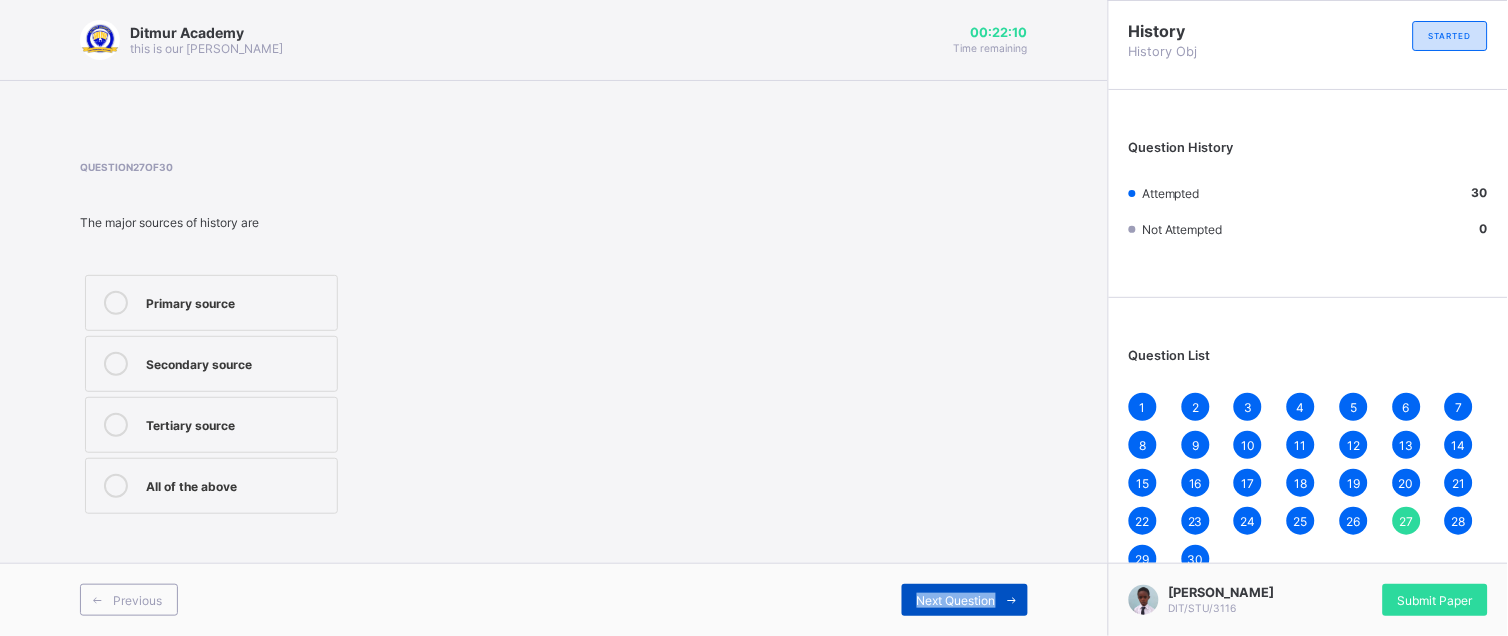 click on "Next Question" at bounding box center (956, 600) 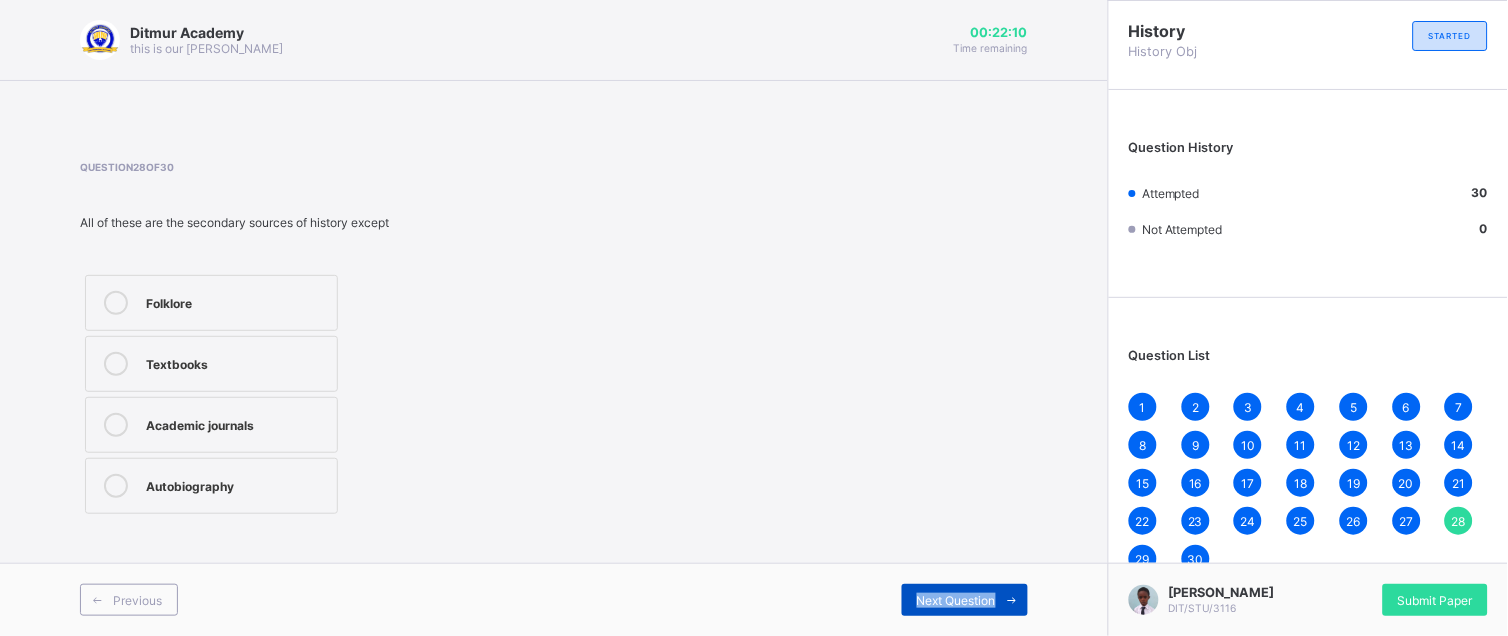 click on "Next Question" at bounding box center (956, 600) 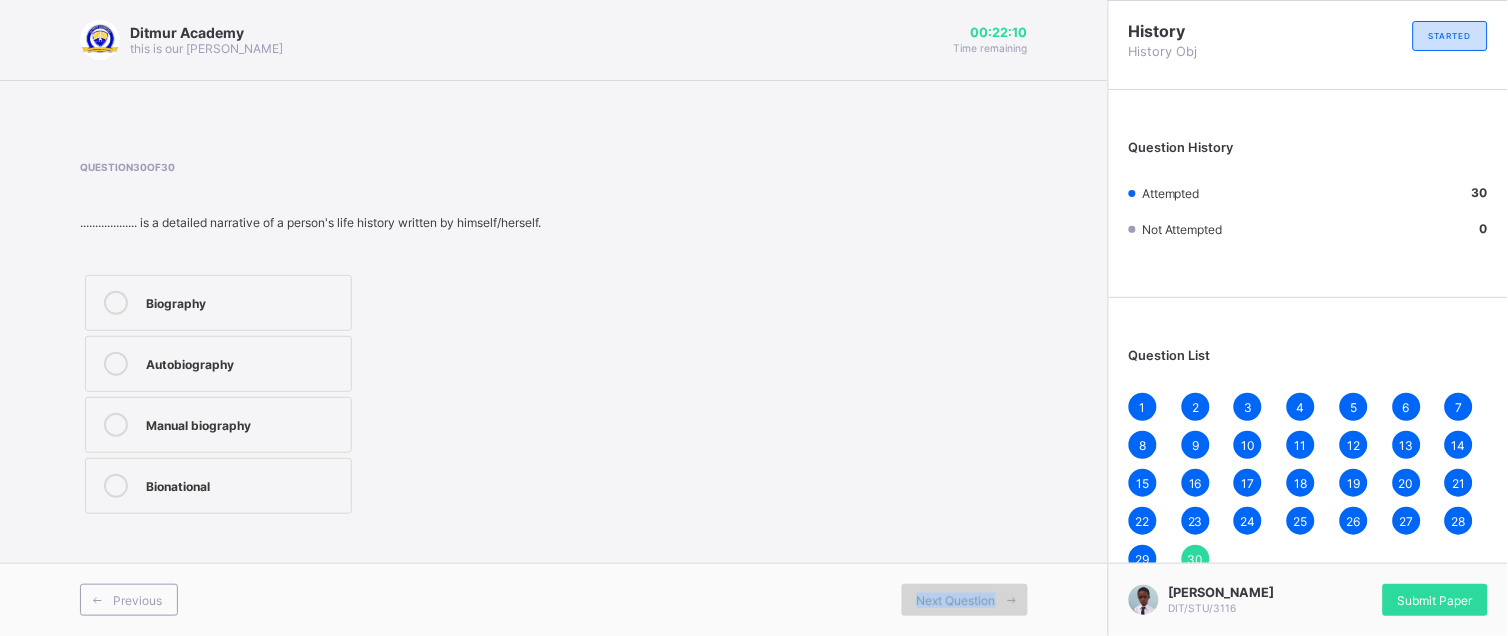 click on "Next Question" at bounding box center [956, 600] 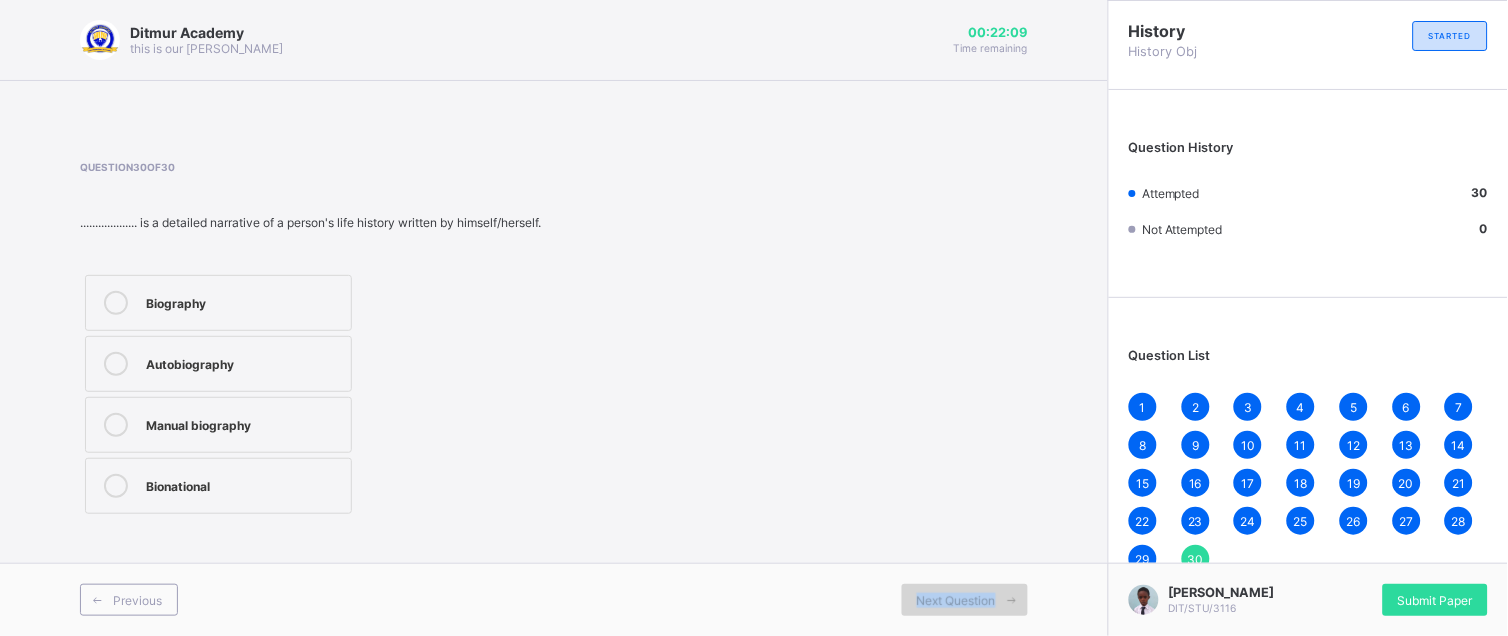 click on "Next Question" at bounding box center (956, 600) 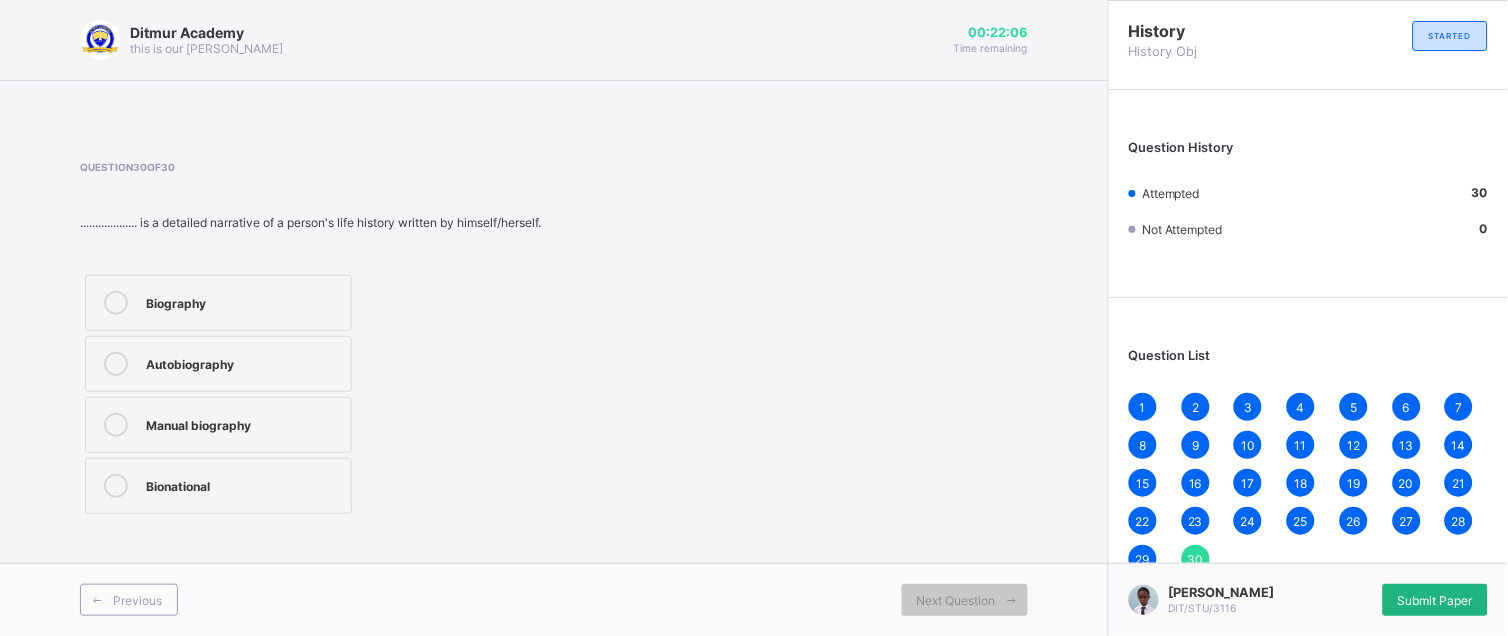 click on "Submit Paper" at bounding box center [1435, 600] 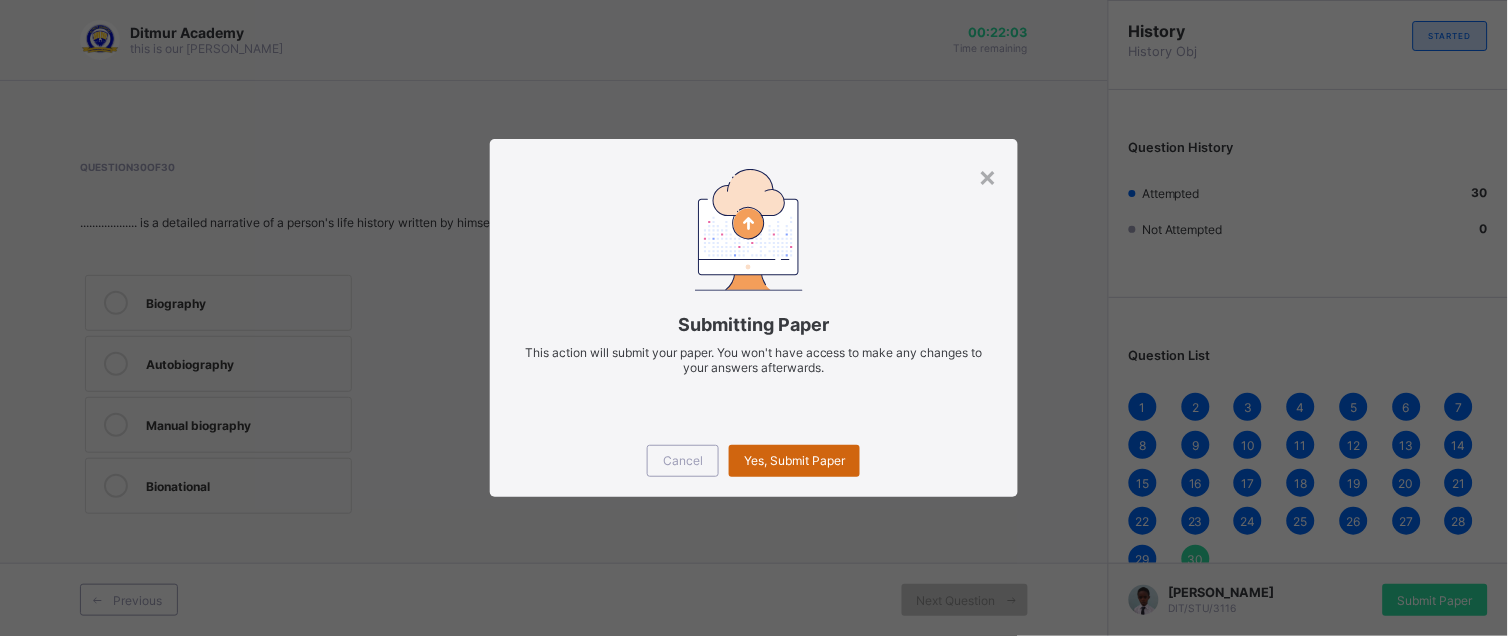 click on "Yes, Submit Paper" at bounding box center (794, 461) 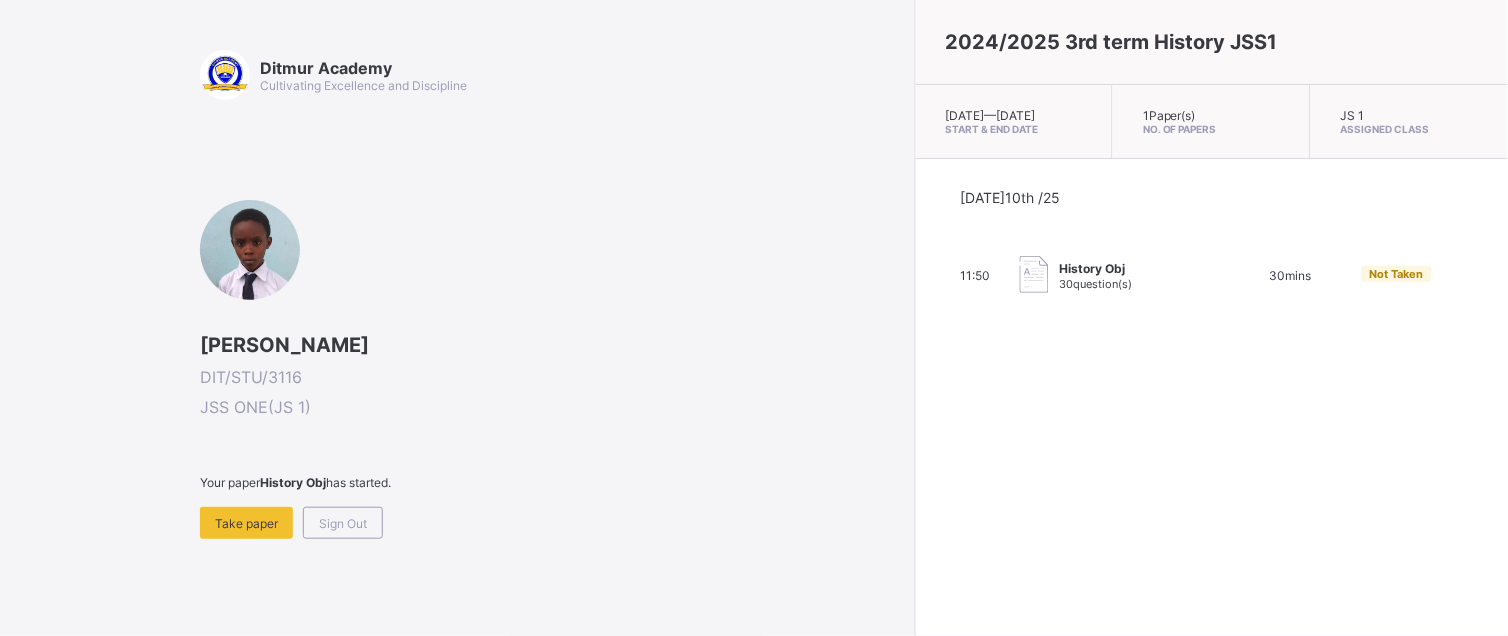 click on "DIT/STU/3116" at bounding box center [552, 377] 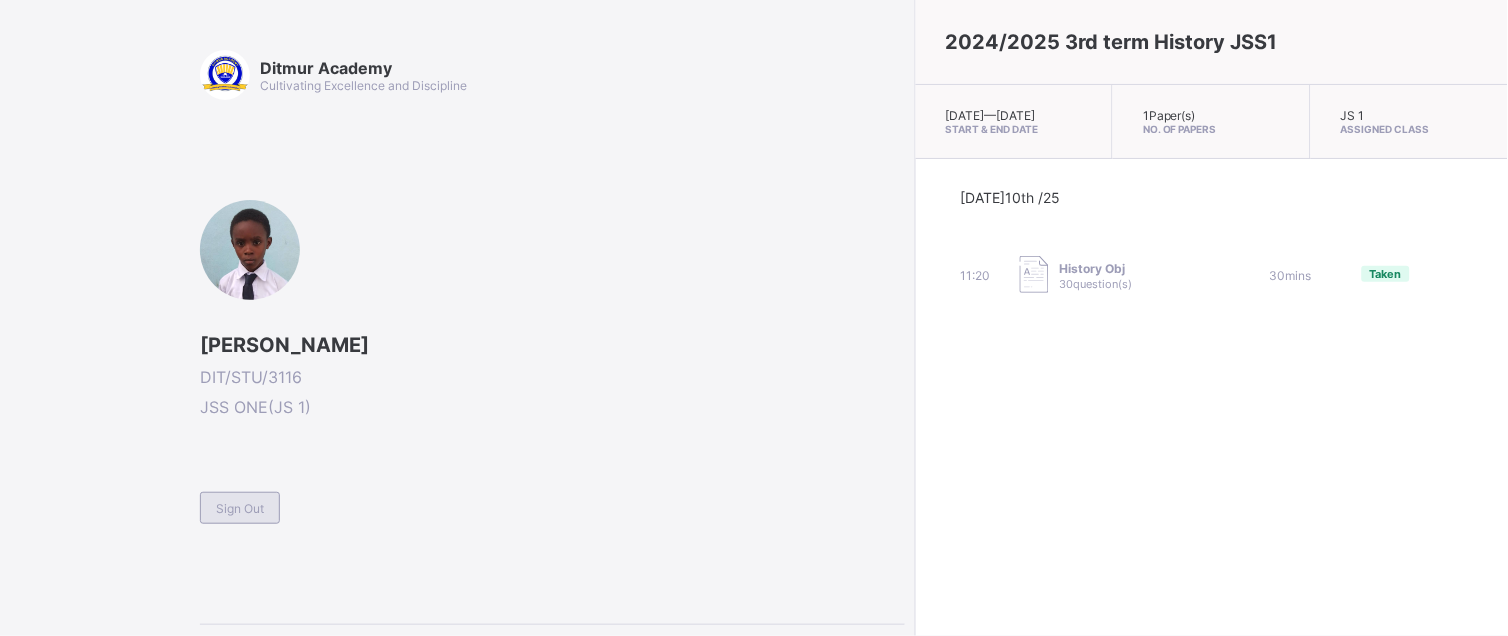 click on "Sign Out" at bounding box center [240, 508] 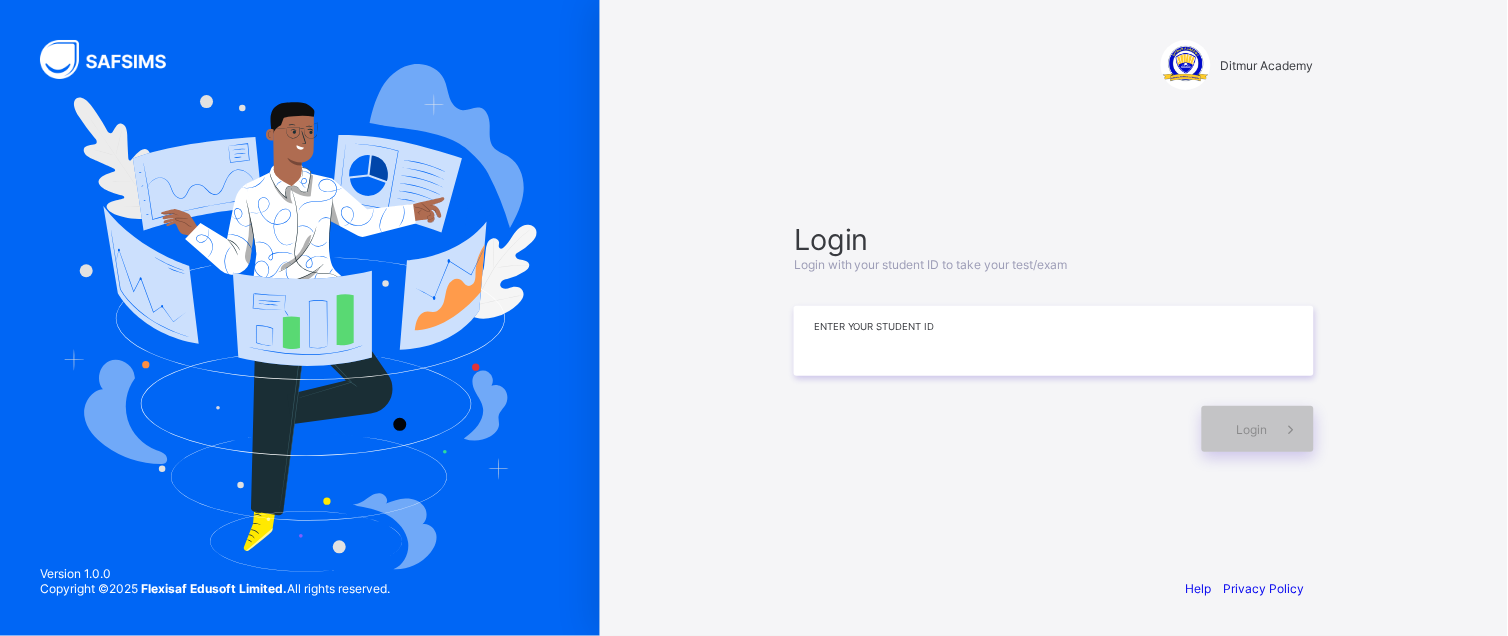 click at bounding box center (1054, 341) 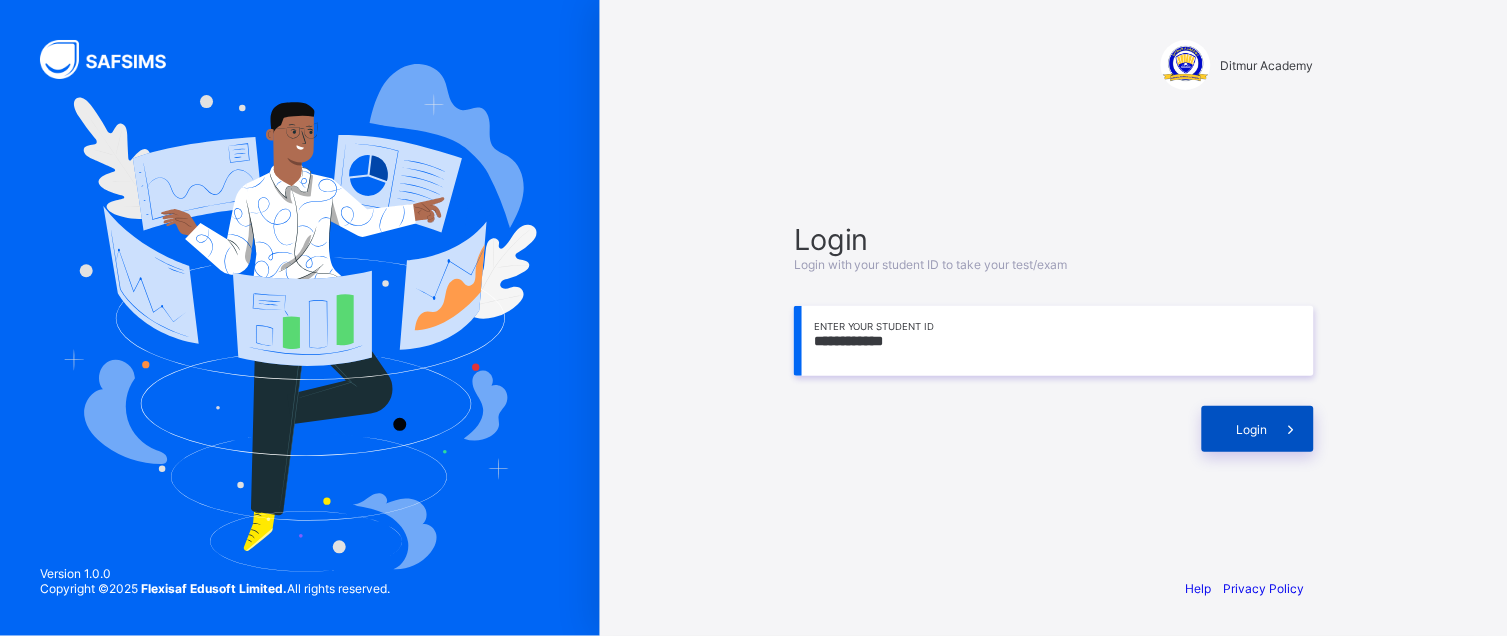 type on "**********" 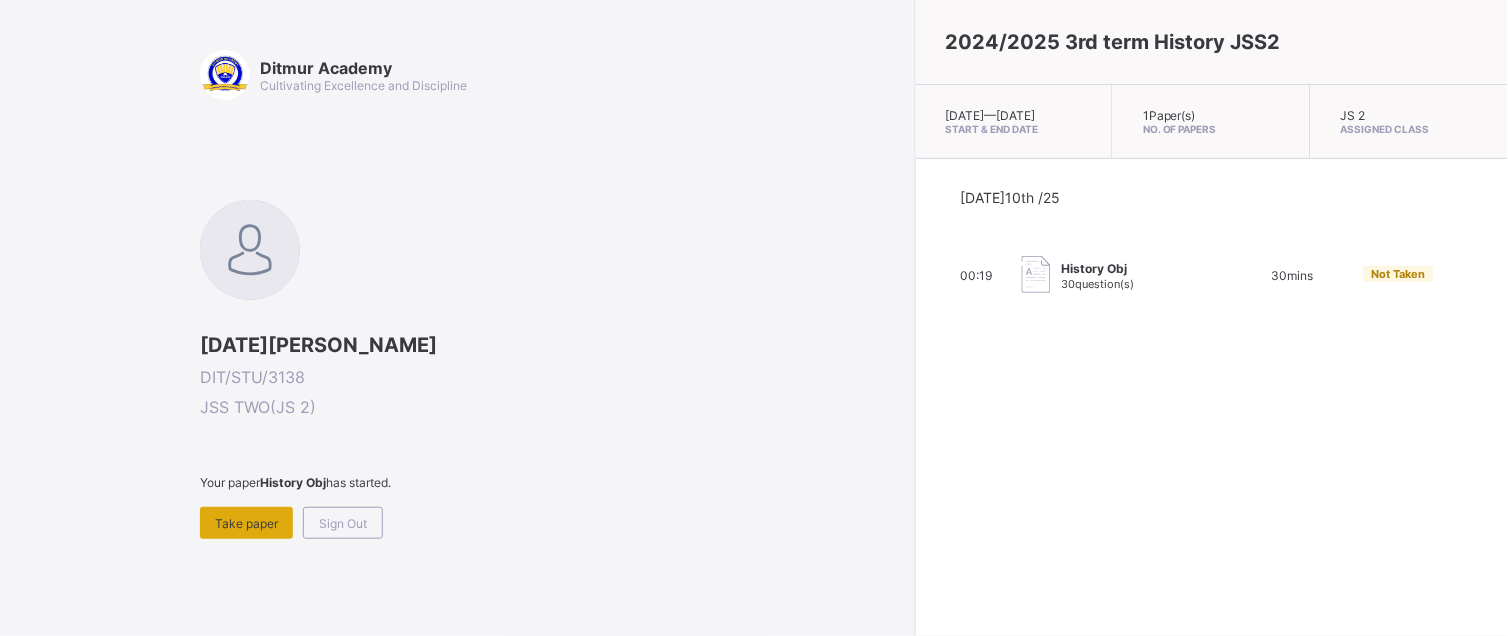 click on "Take paper" at bounding box center (246, 523) 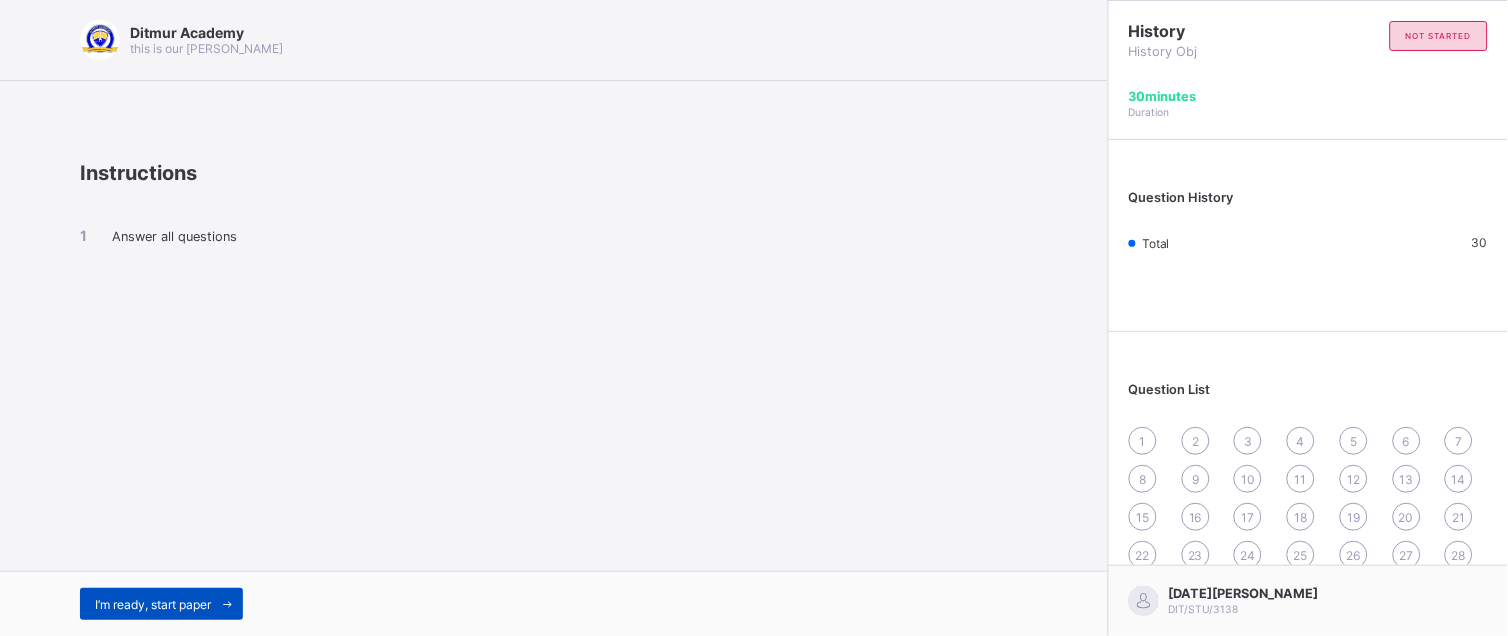 click on "I’m ready, start paper" at bounding box center (153, 604) 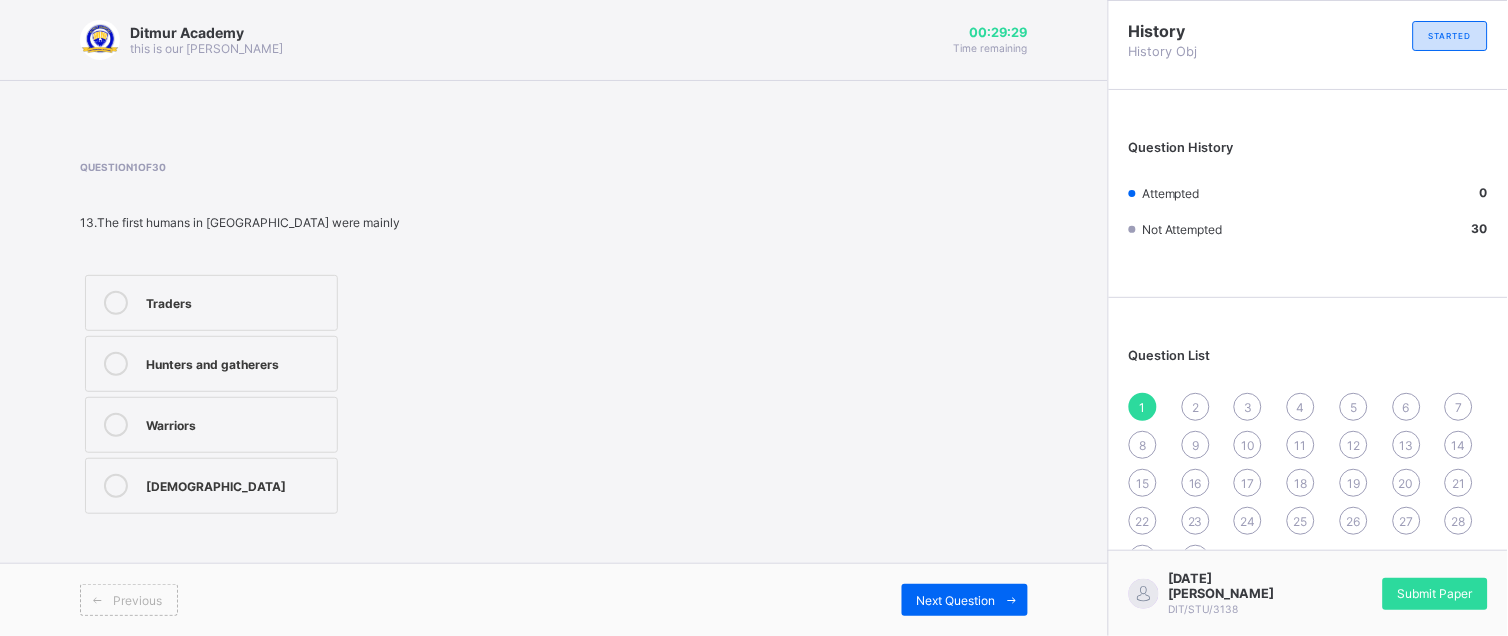 click on "Warriors" at bounding box center [236, 423] 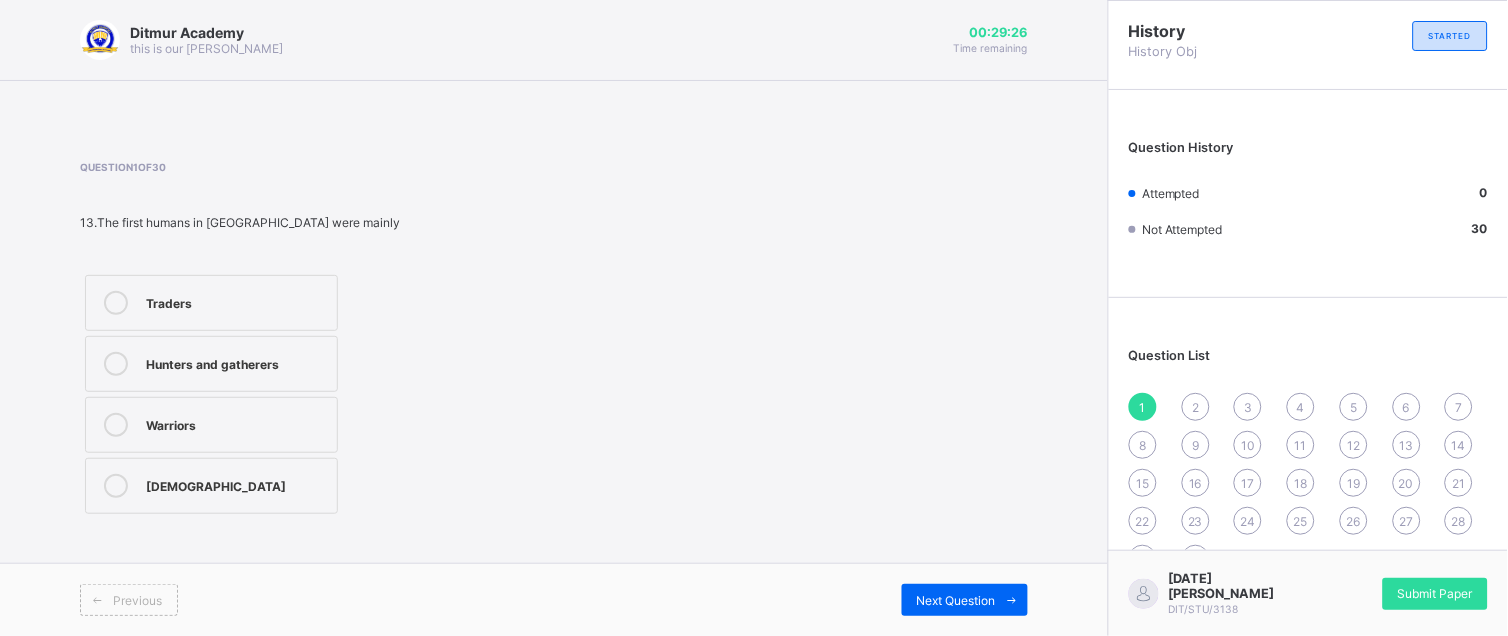 click on "Previous Next Question" at bounding box center (554, 599) 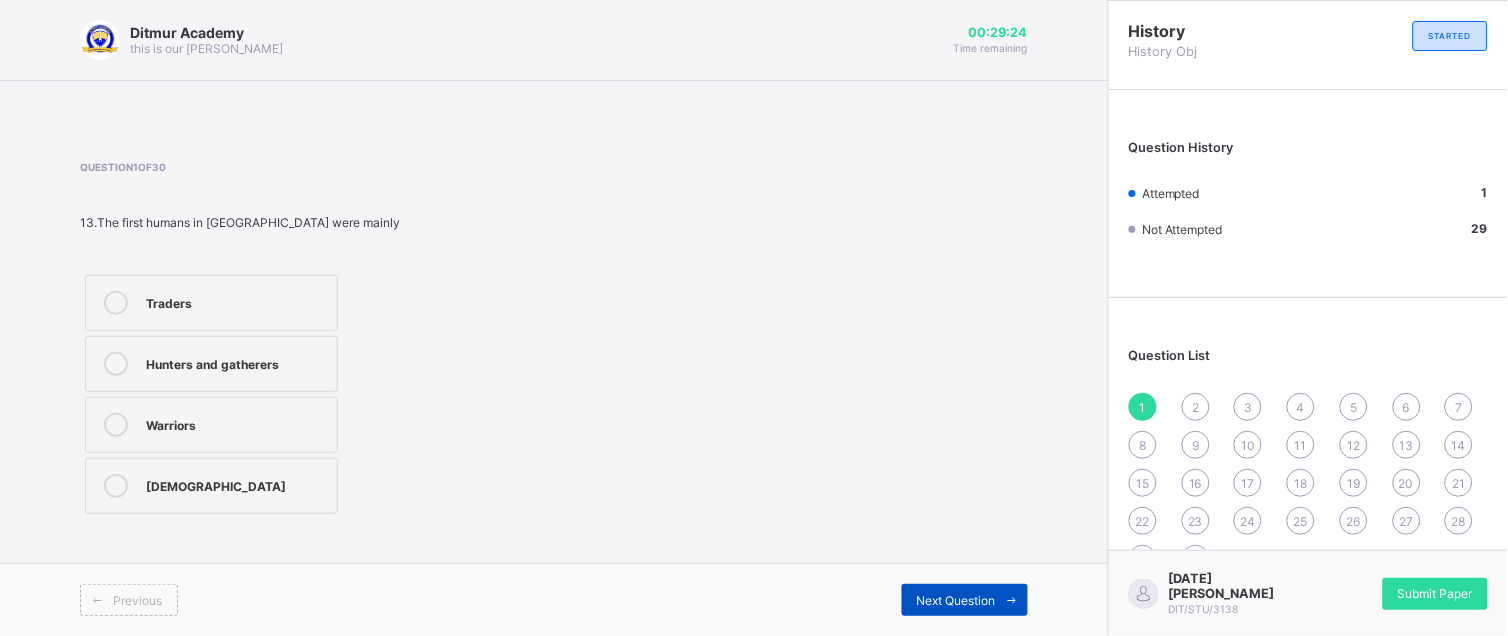 click on "Next Question" at bounding box center (956, 600) 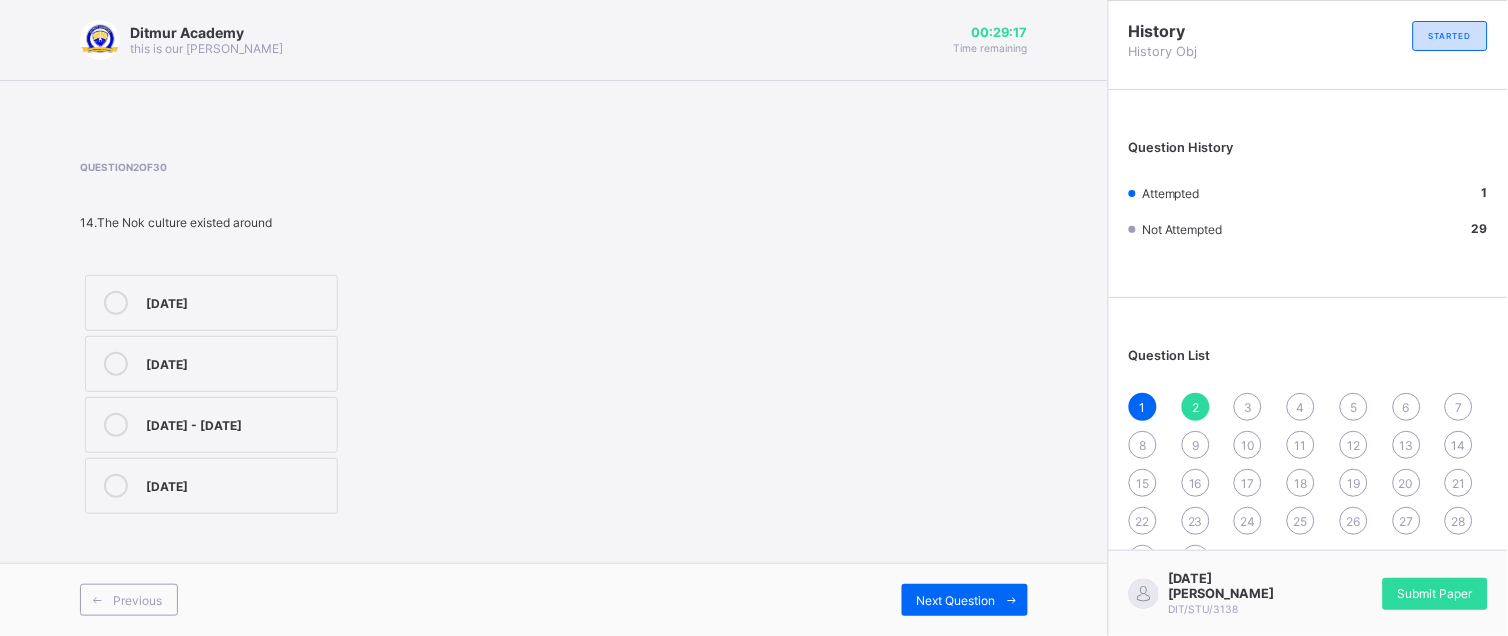 click on "[DATE]" at bounding box center [236, 484] 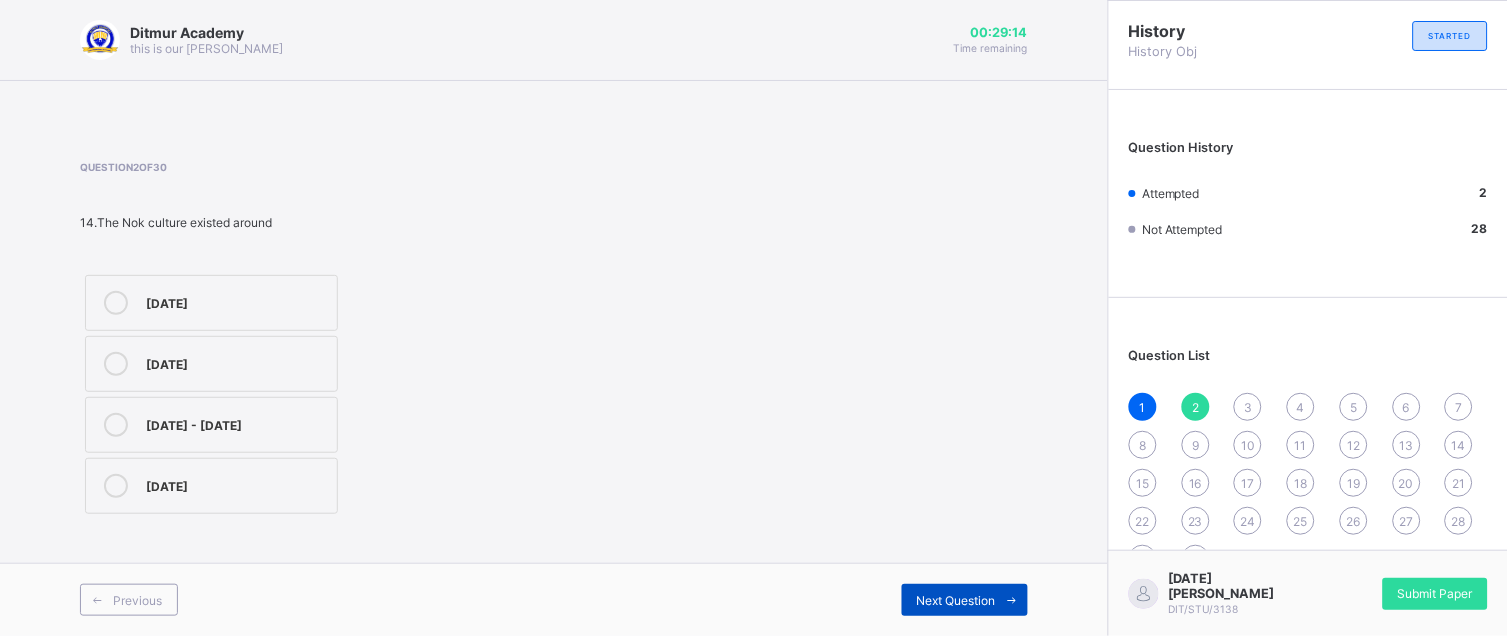click at bounding box center (1012, 600) 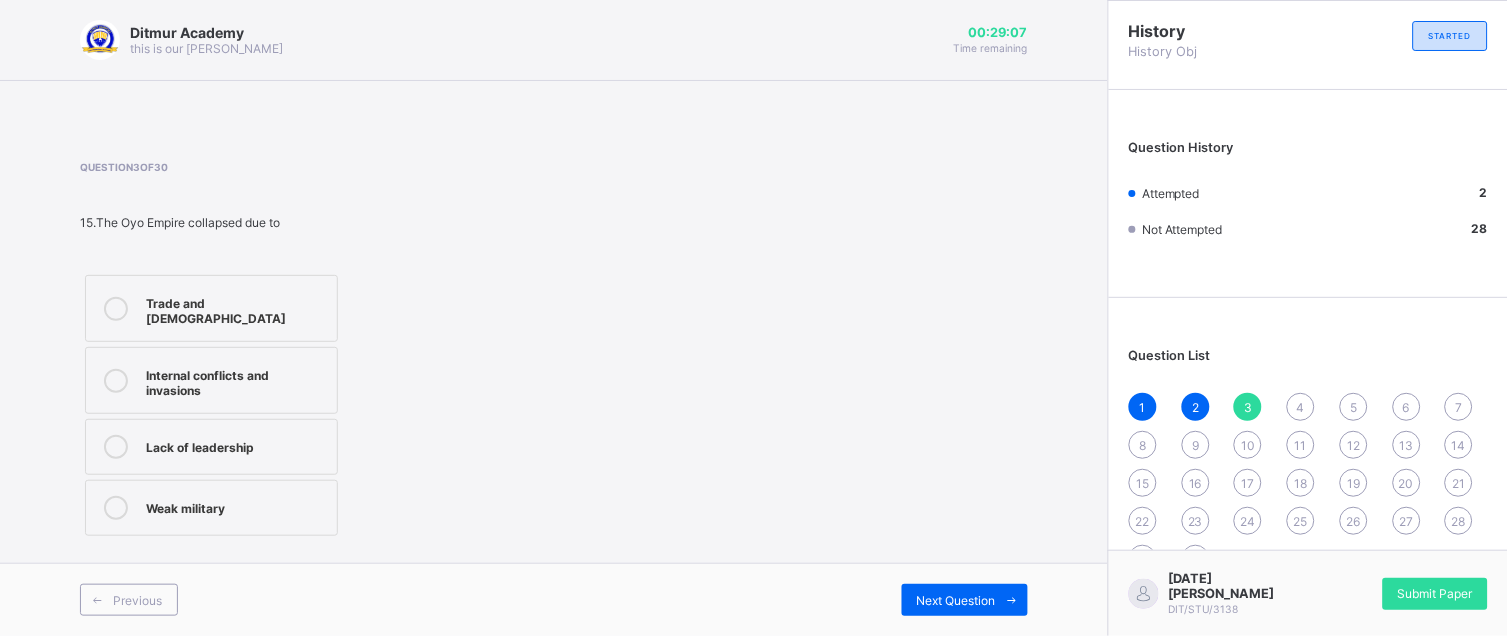 click on "Internal conflicts and invasions" at bounding box center [236, 380] 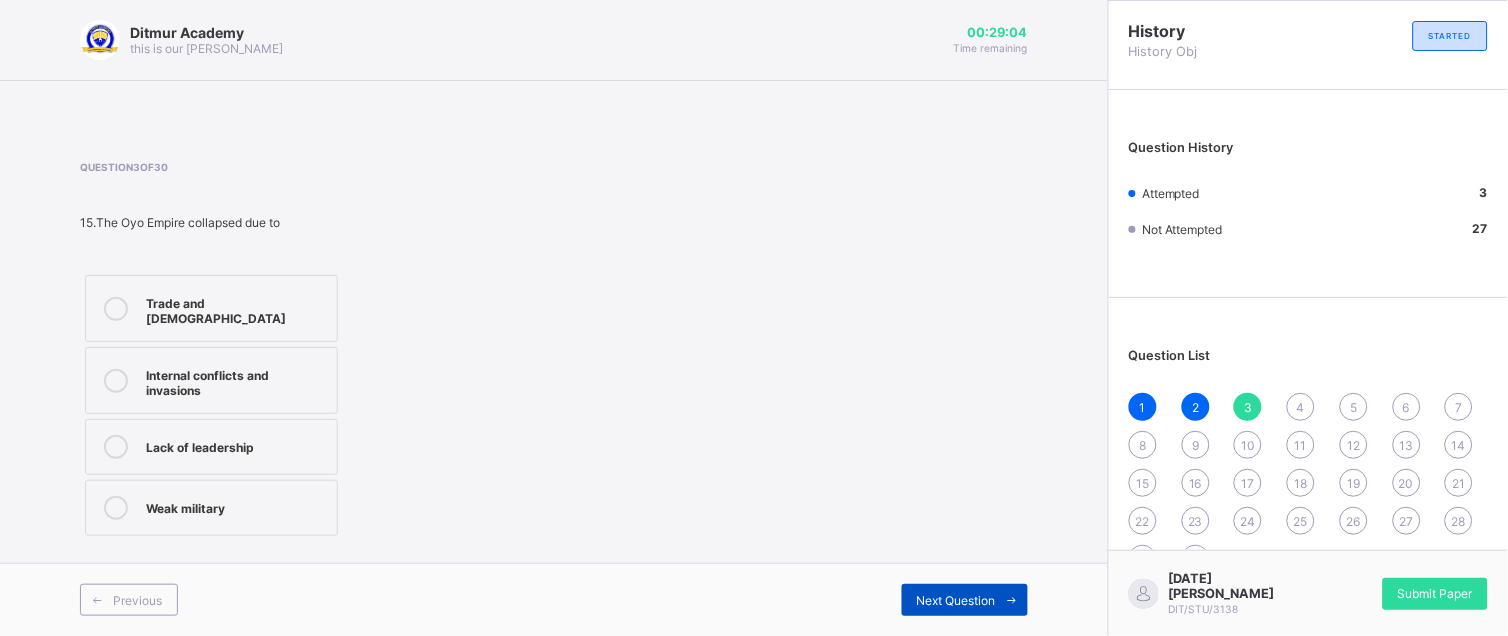 click on "Next Question" at bounding box center [956, 600] 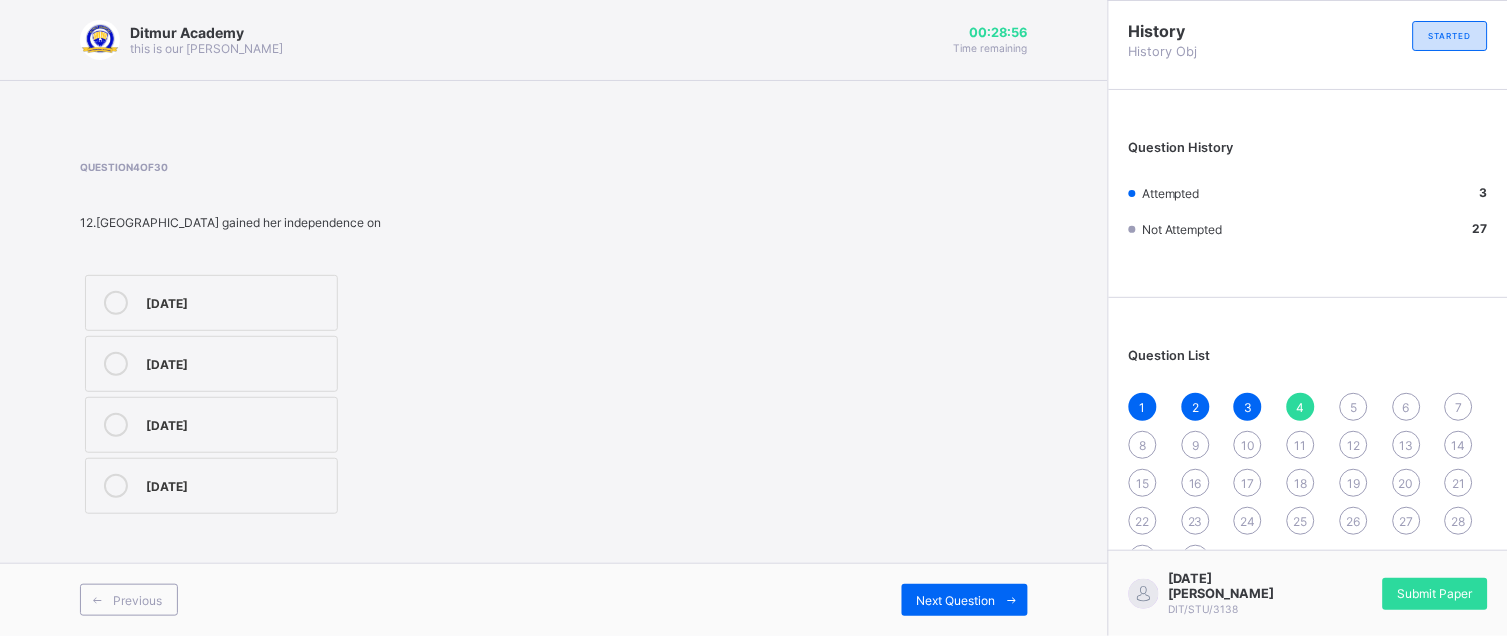 click on "[DATE]" at bounding box center [211, 425] 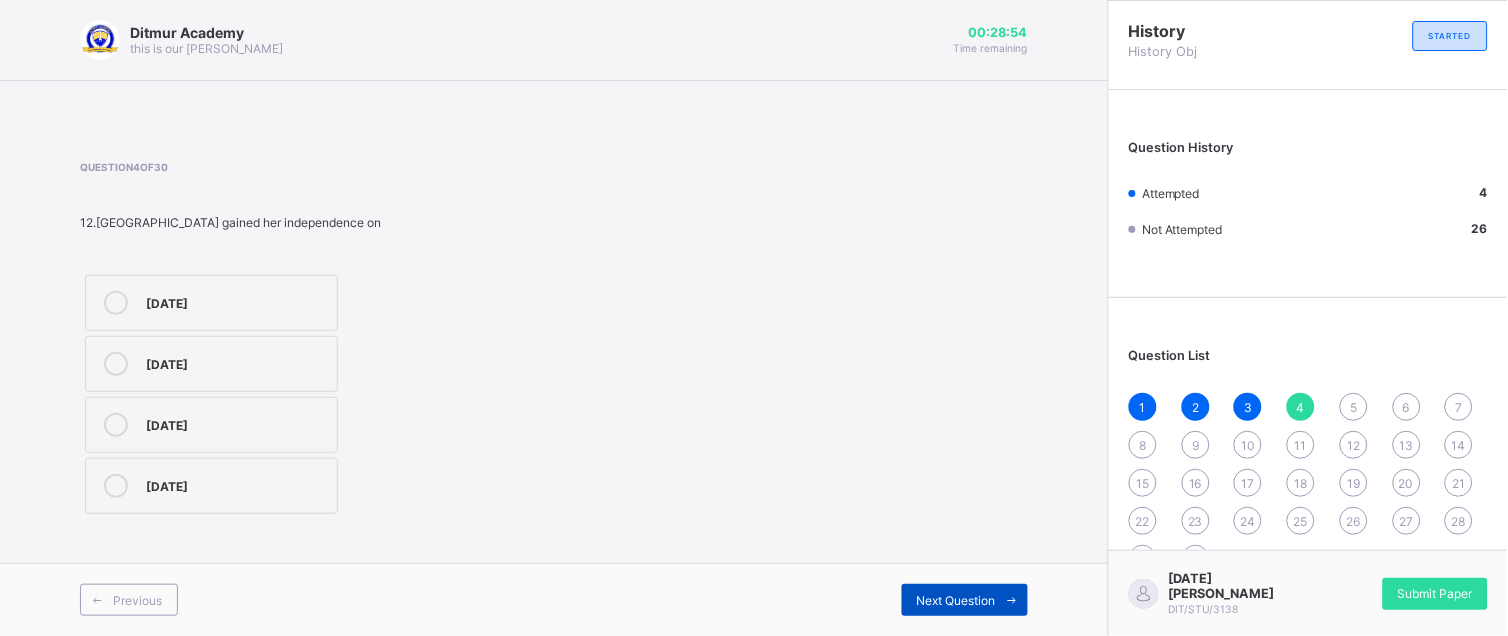 click at bounding box center [1012, 600] 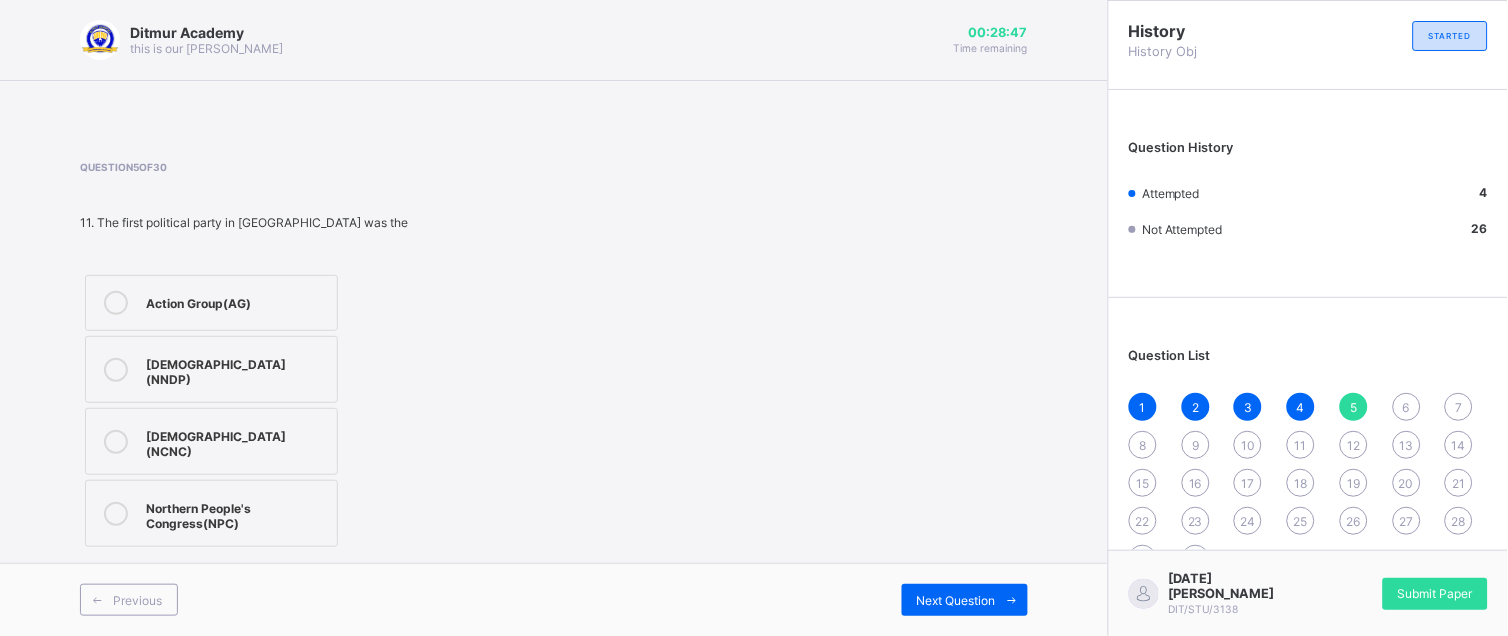 click on "Northern People's Congress(NPC)" at bounding box center [236, 513] 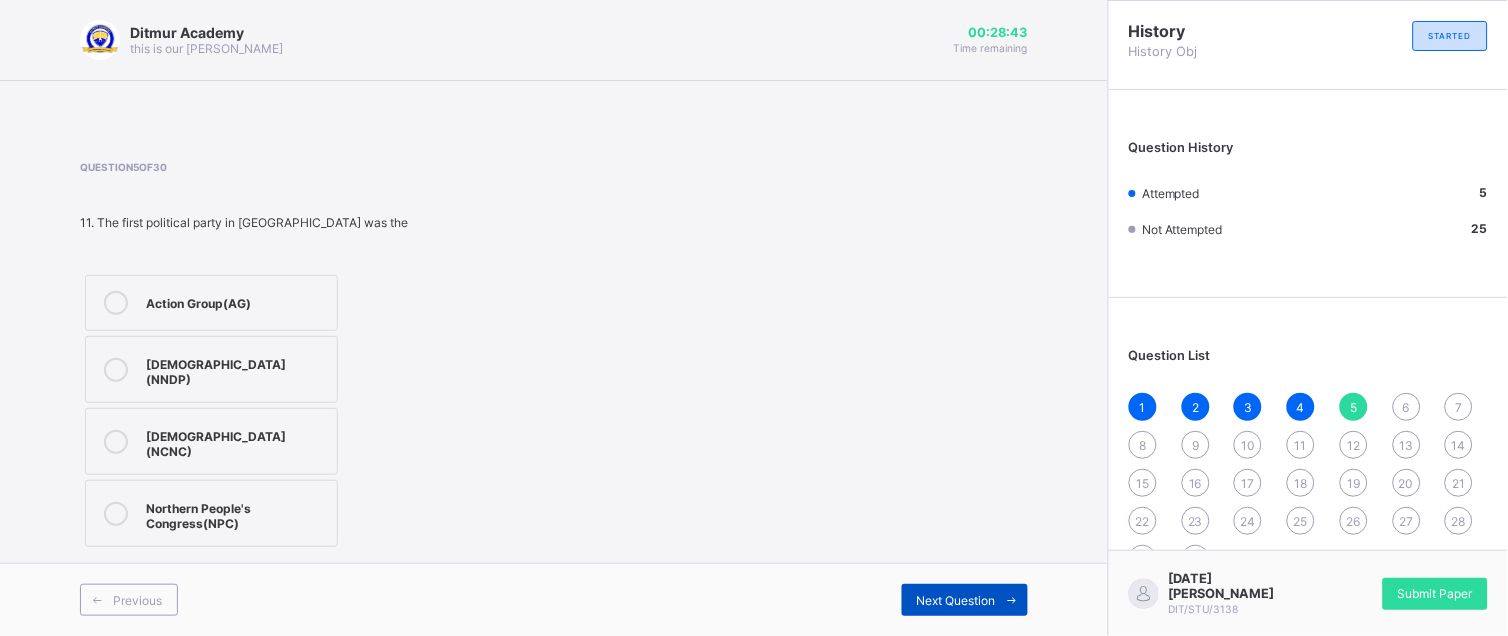 click on "Next Question" at bounding box center (965, 600) 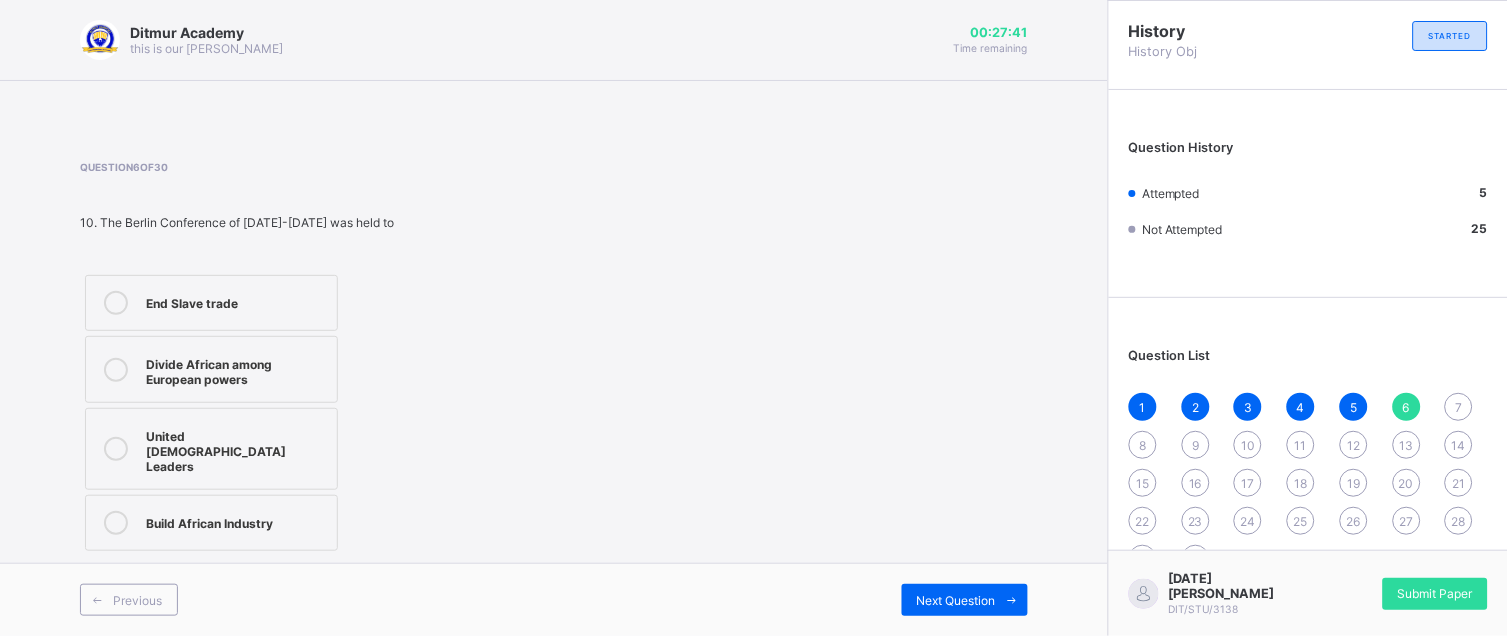 click on "End Slave trade" at bounding box center (236, 301) 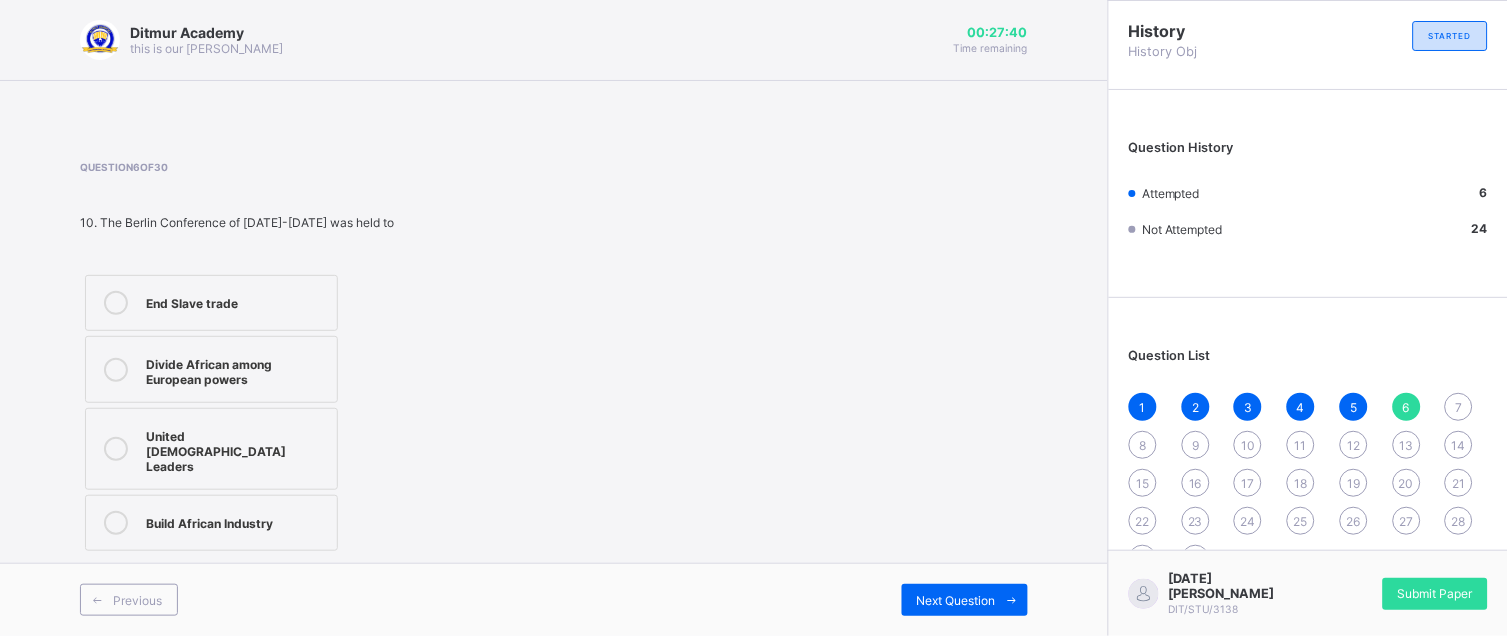 click on "Divide African among European powers" at bounding box center (236, 369) 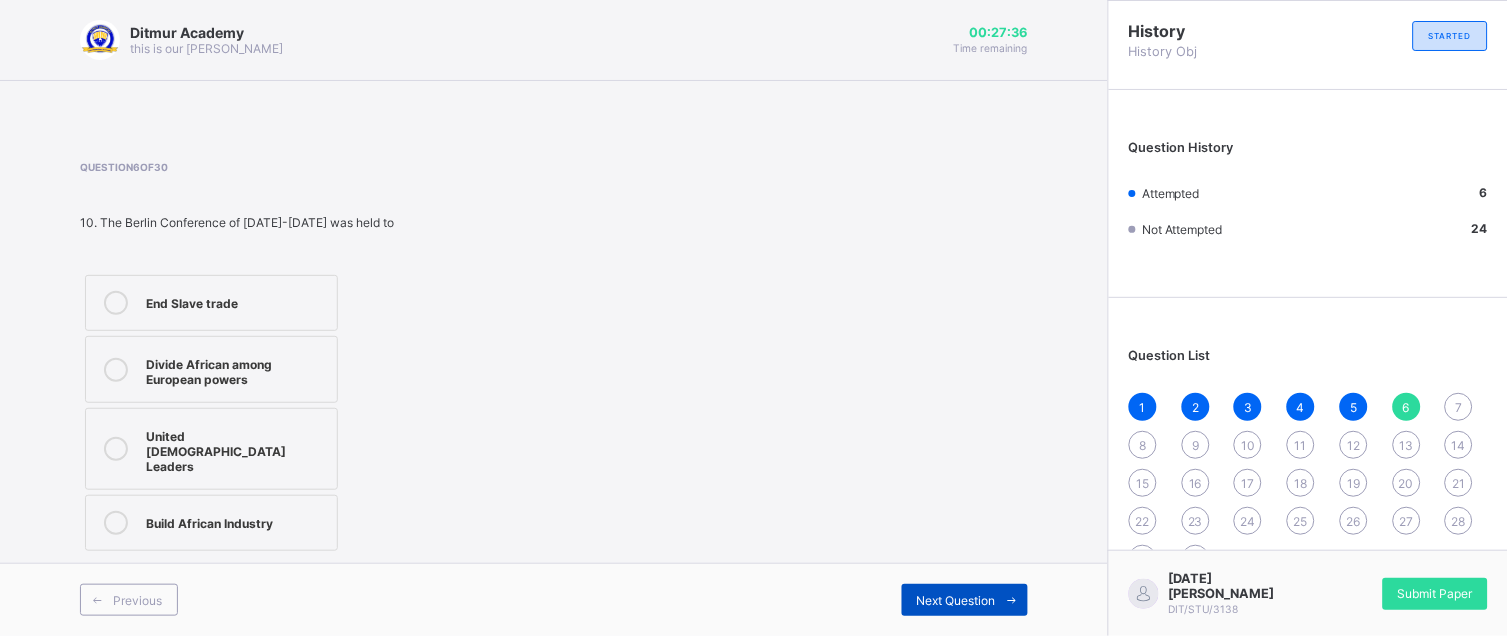 click on "Next Question" at bounding box center [965, 600] 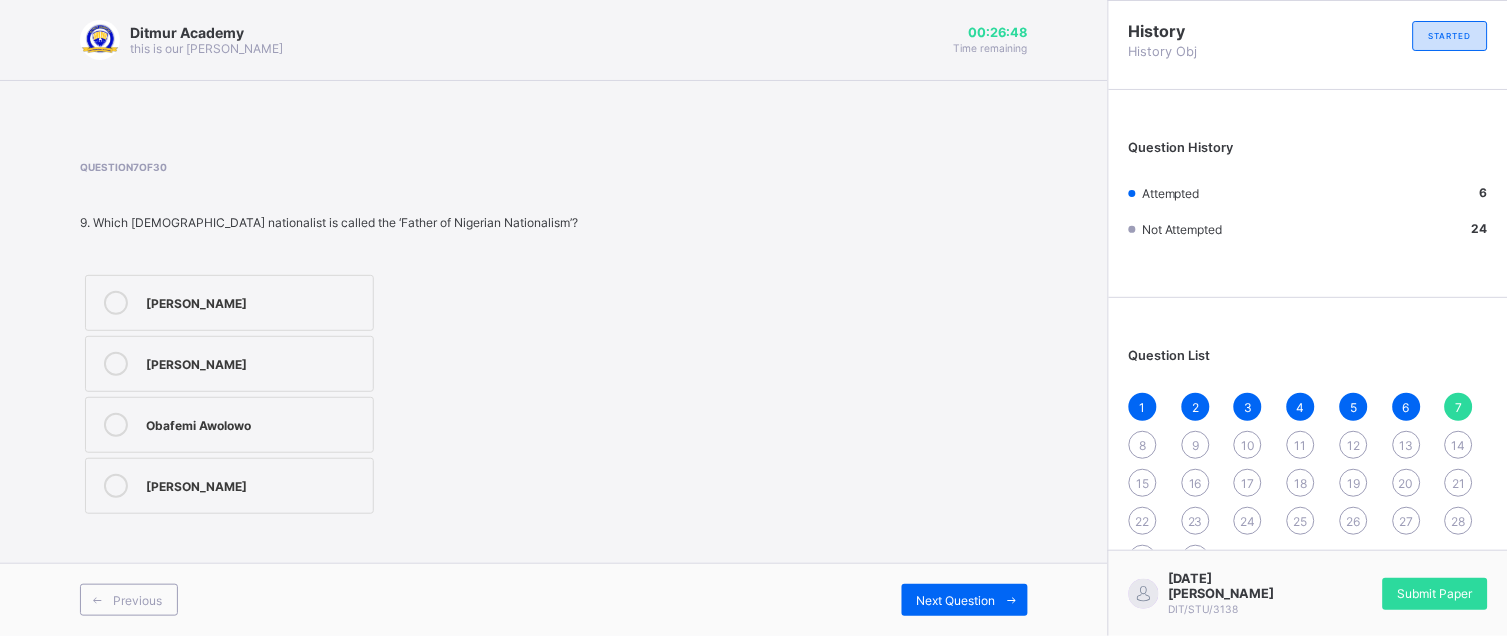 click at bounding box center (116, 425) 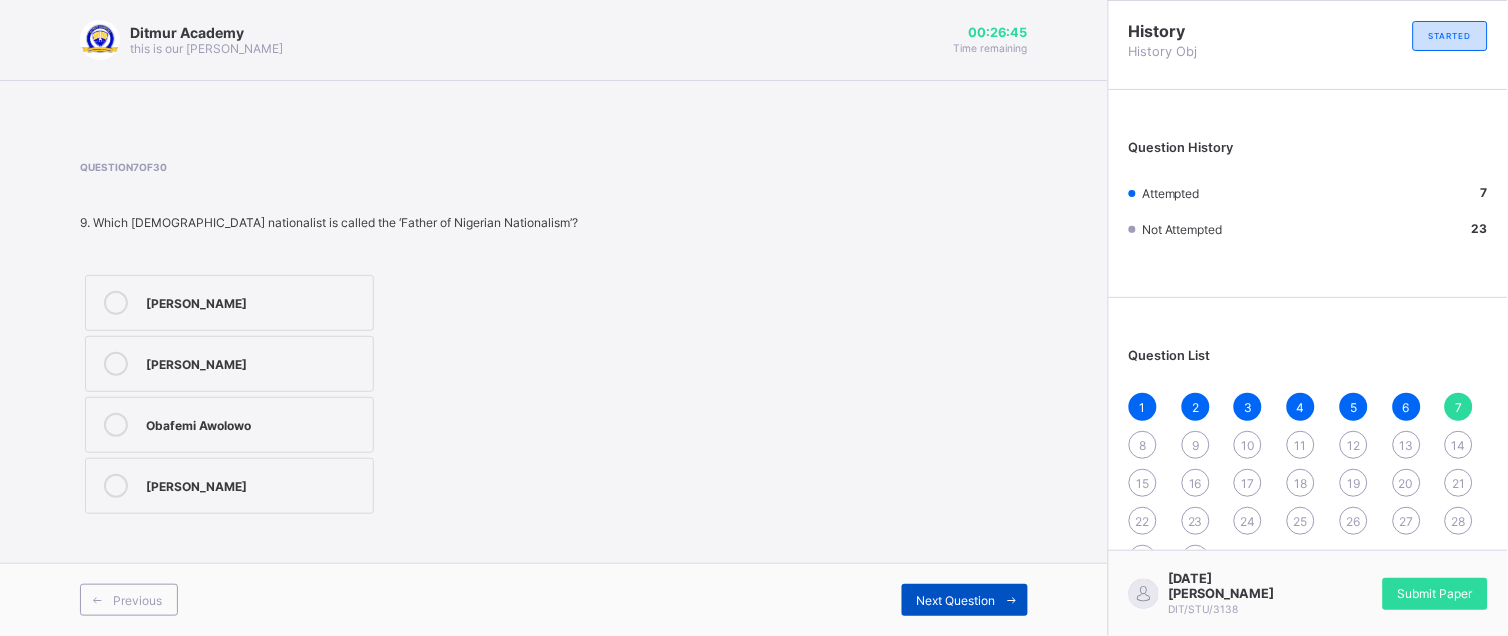 click at bounding box center (1012, 600) 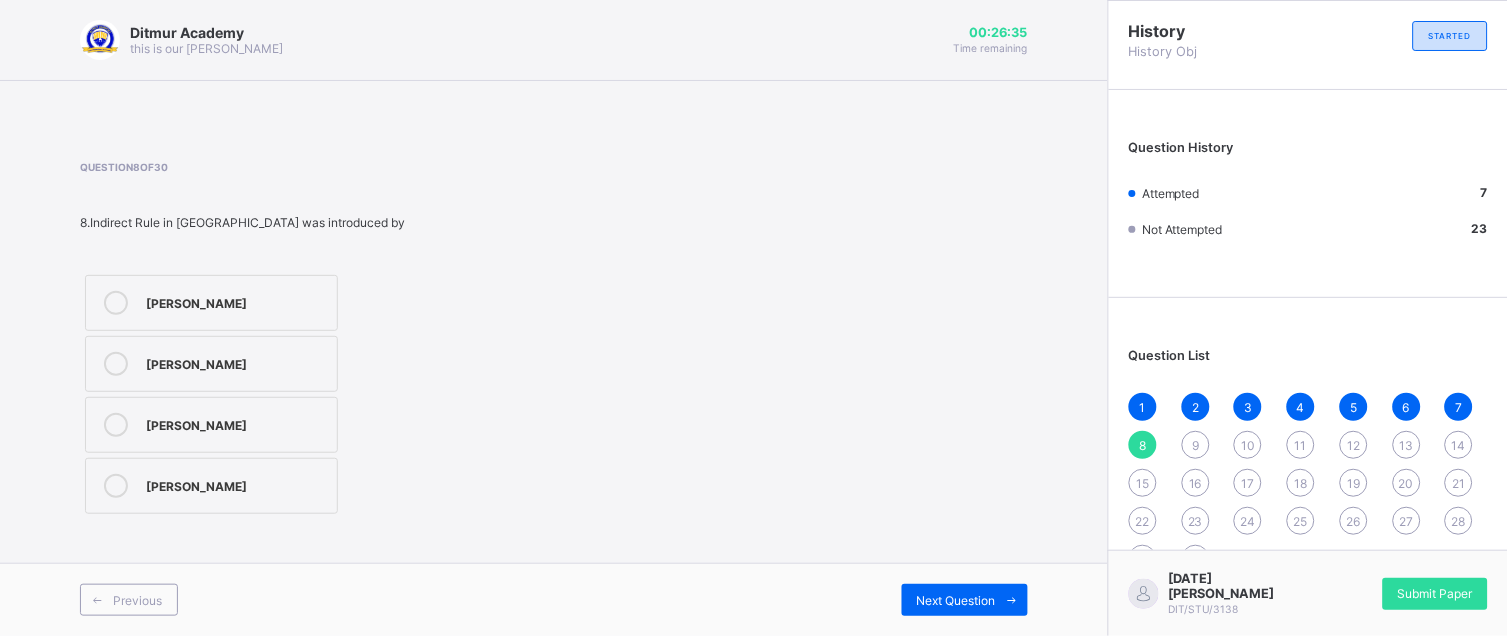 click on "[PERSON_NAME]" at bounding box center (236, 301) 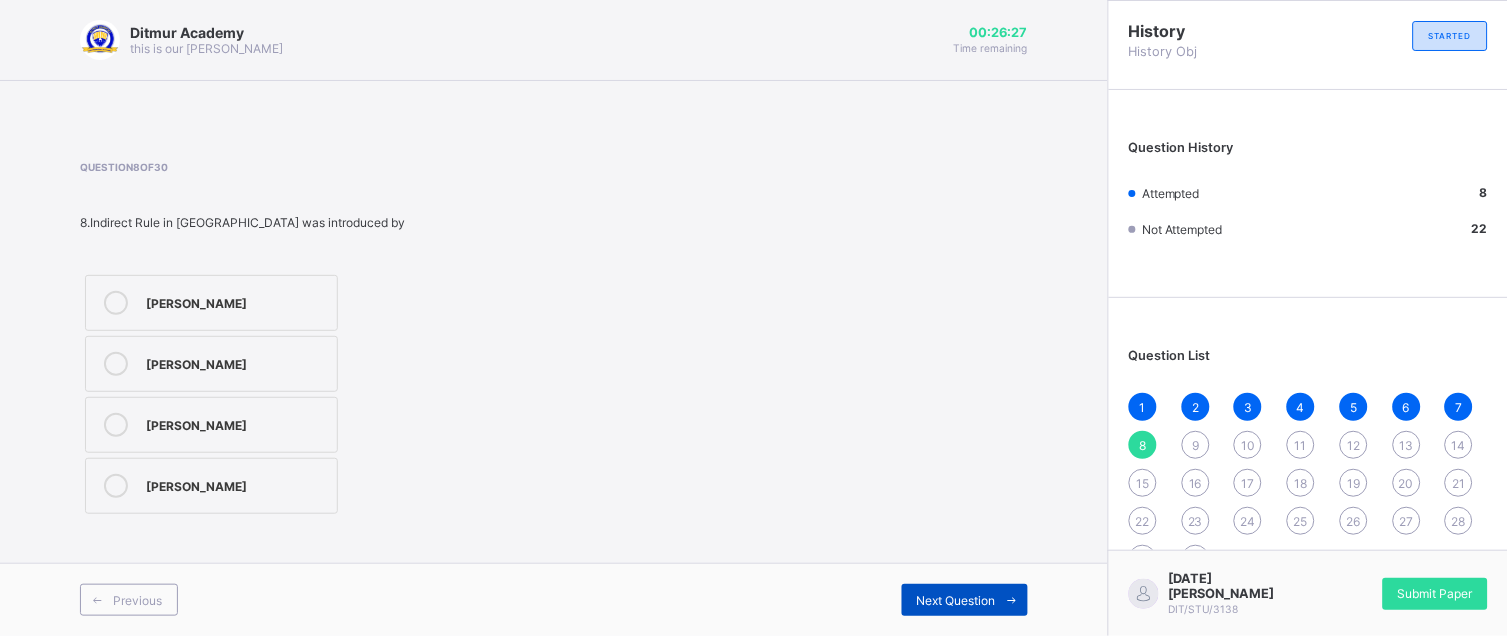 click on "Next Question" at bounding box center [956, 600] 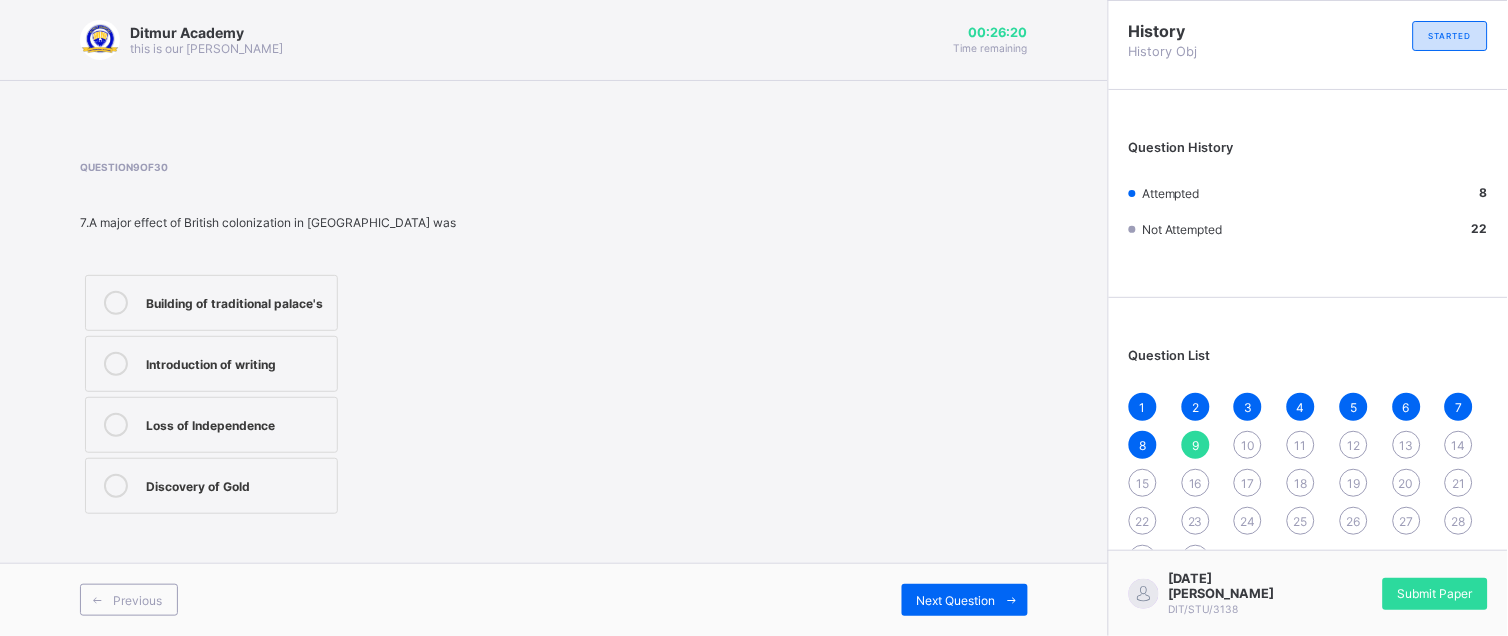 click on "Building of traditional palace's" at bounding box center [211, 303] 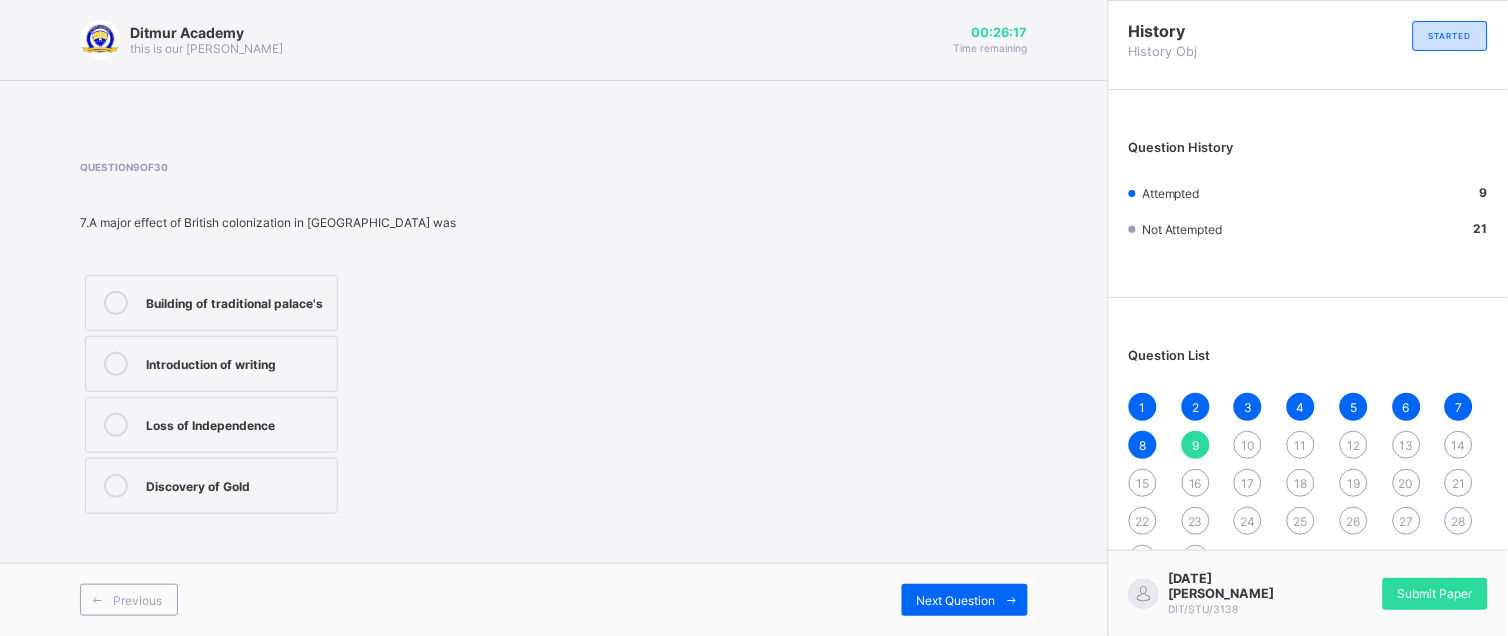 click on "Ditmur Academy this is our [PERSON_NAME] 00:26:17 Time remaining Question  9  of  30 7.A major effect of British colonization in [GEOGRAPHIC_DATA] was Building of traditional palace's  Introduction of writing  Loss of Independence  Discovery of Gold  Previous Next Question" at bounding box center (554, 318) 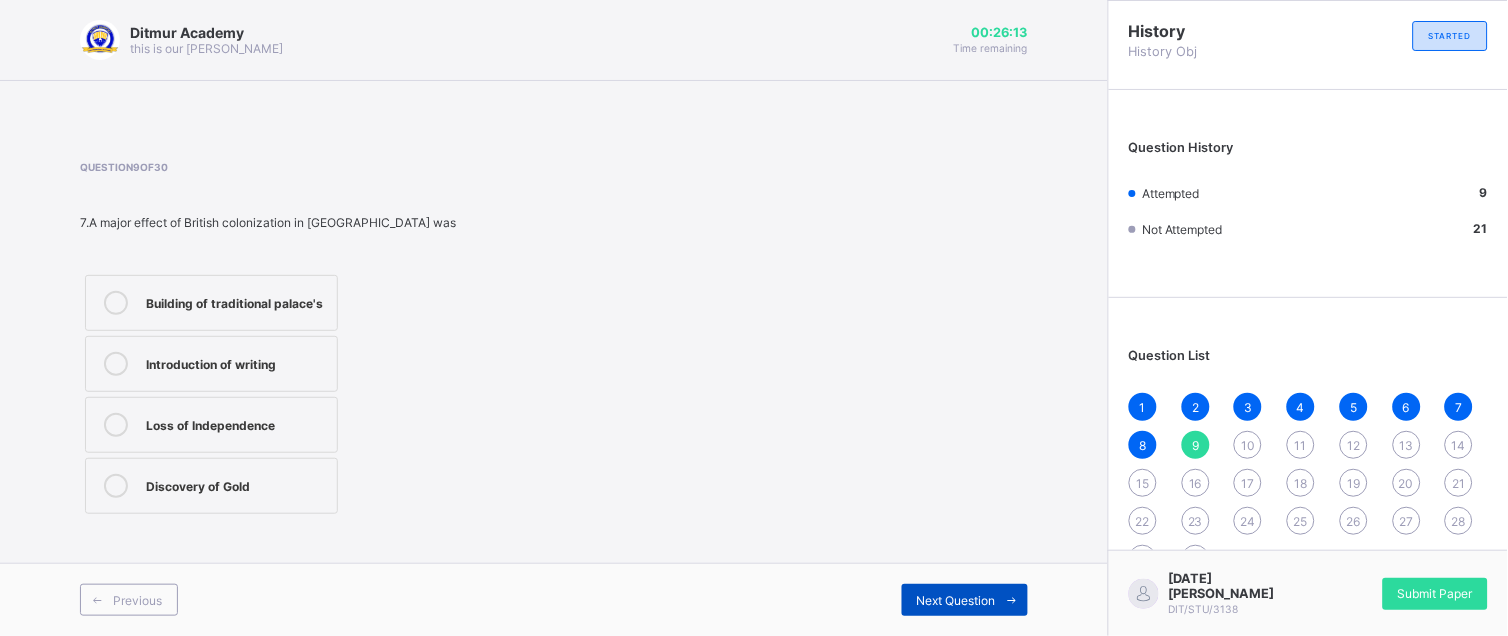 click on "Next Question" at bounding box center (956, 600) 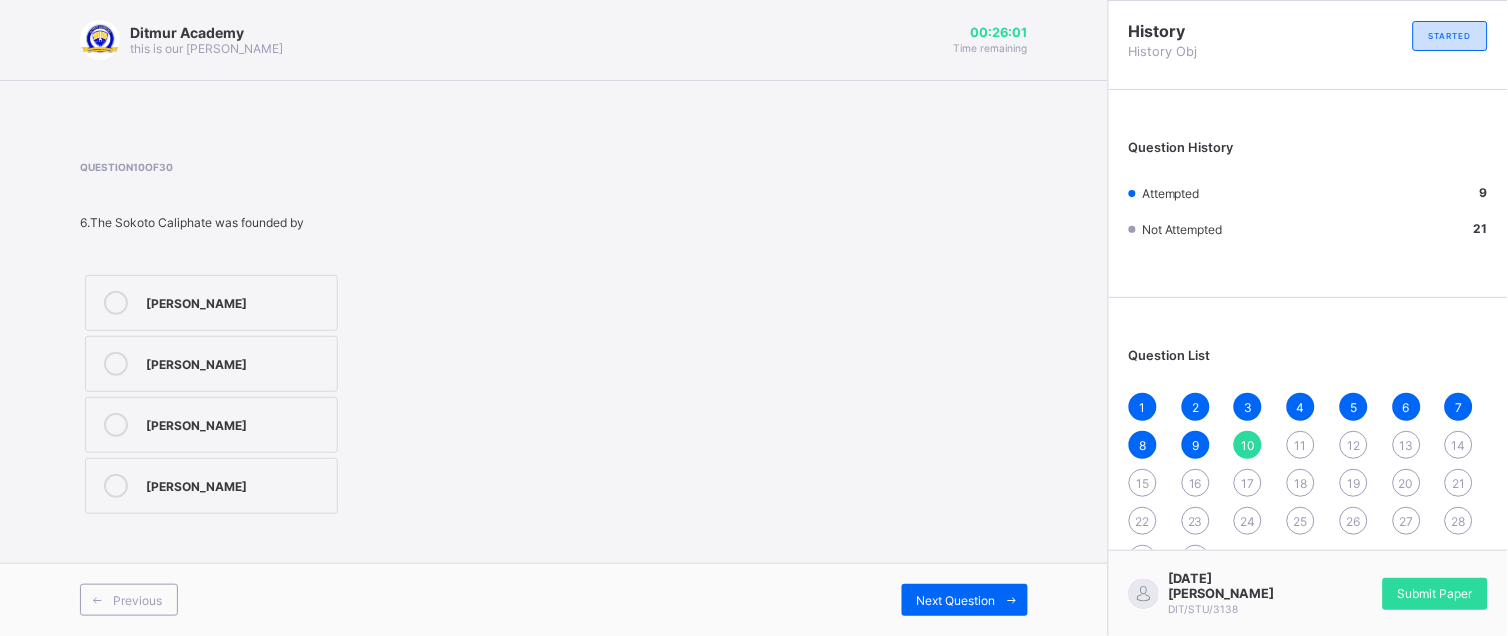 click on "[PERSON_NAME]" at bounding box center (236, 301) 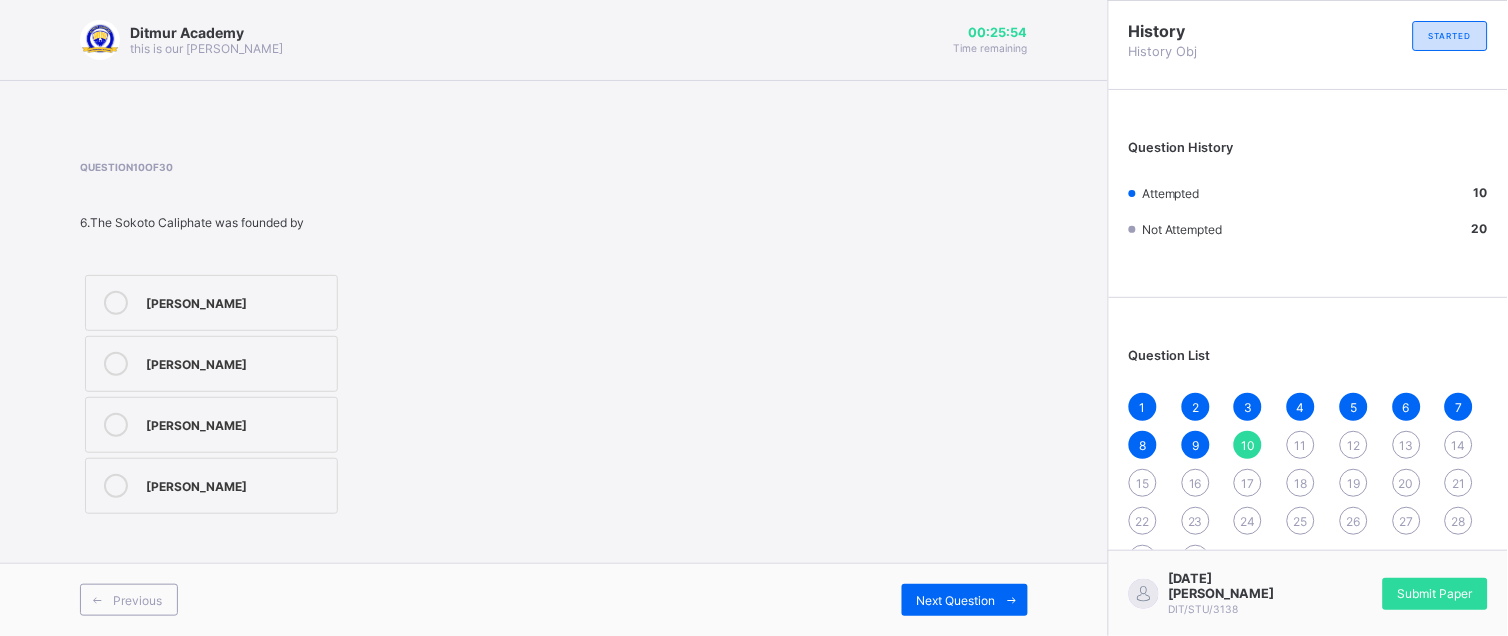click on "[PERSON_NAME]" at bounding box center [236, 484] 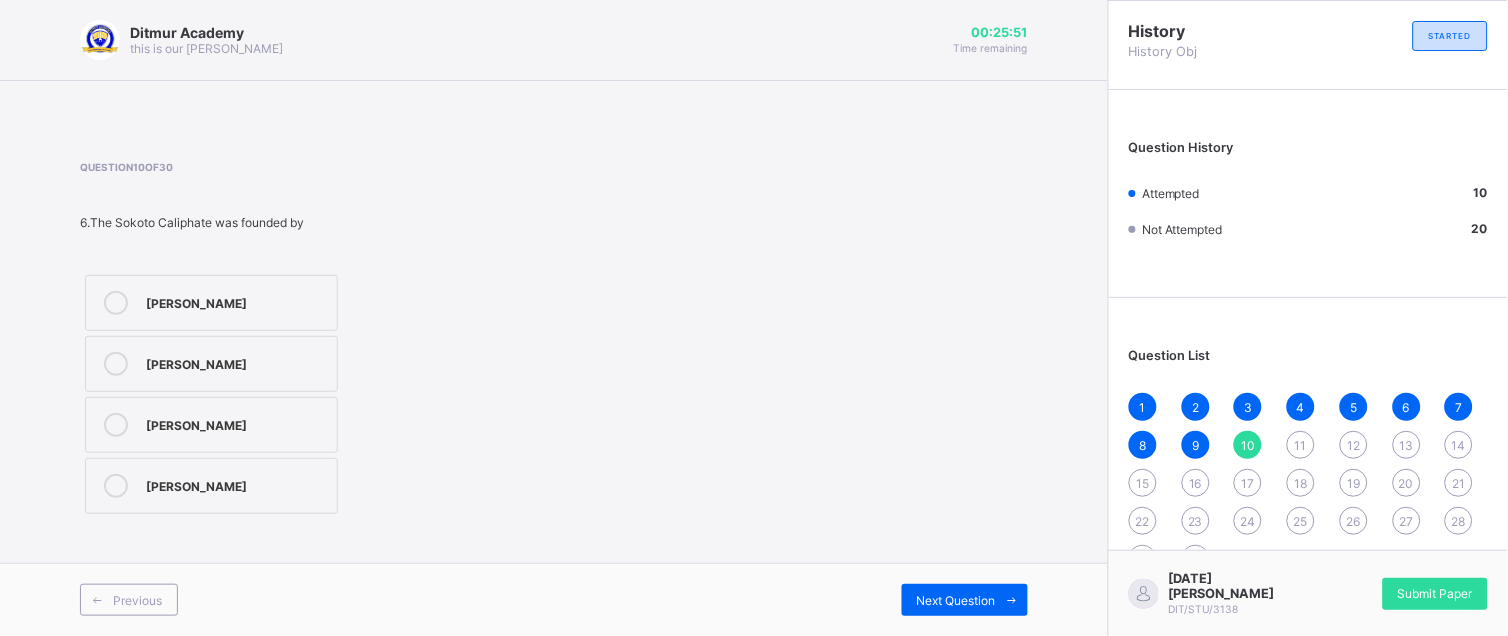 click on "Previous Next Question" at bounding box center (554, 599) 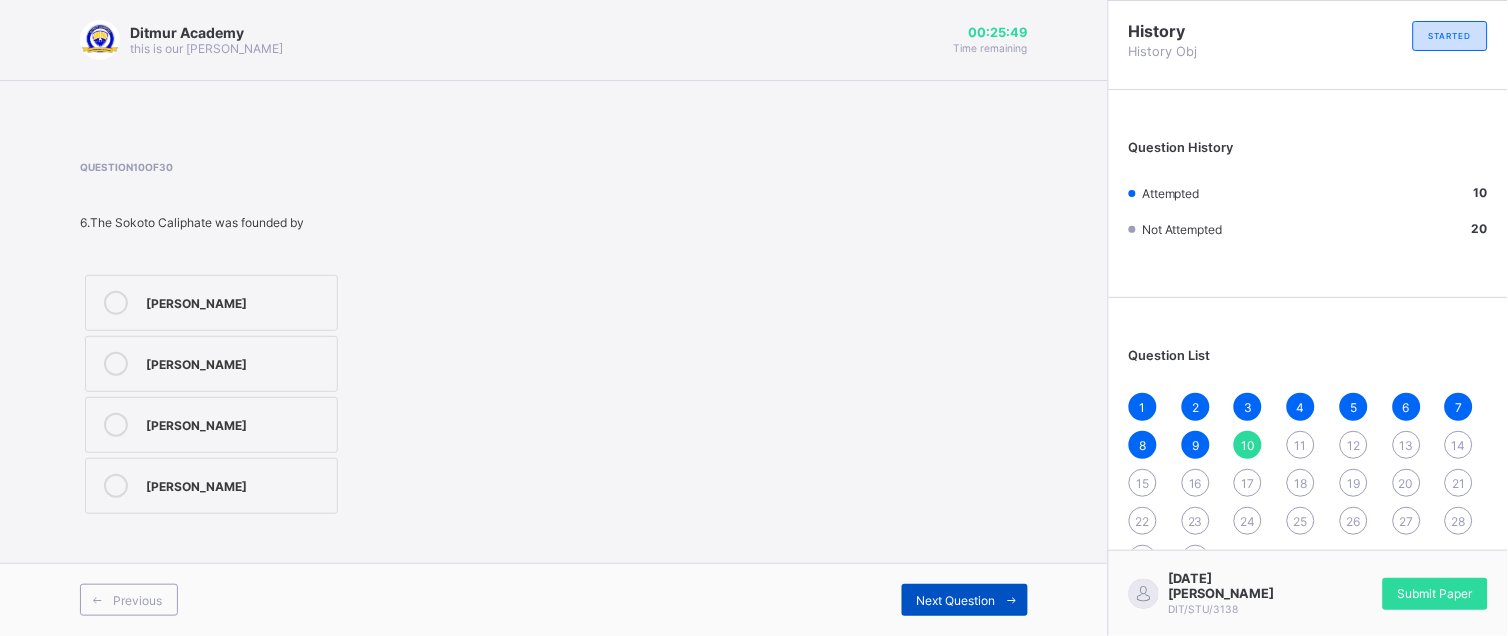 click on "Next Question" at bounding box center [956, 600] 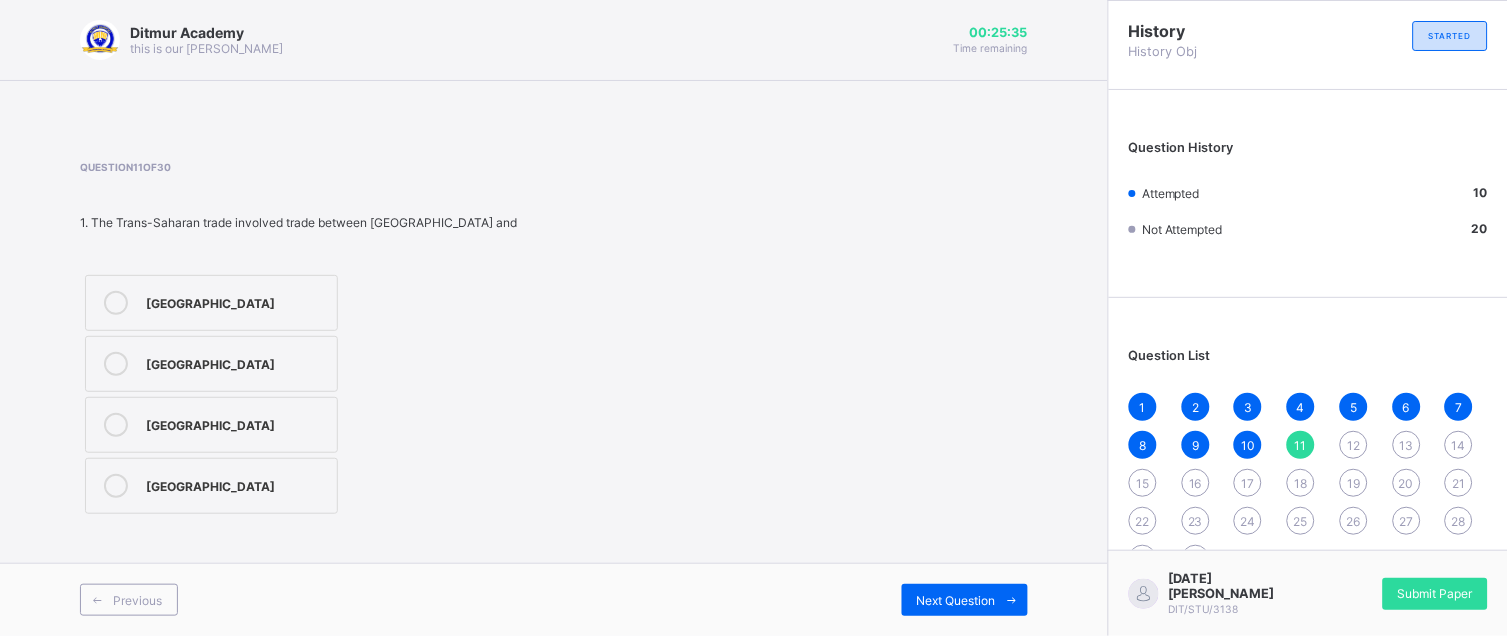 click on "[GEOGRAPHIC_DATA]" at bounding box center [236, 301] 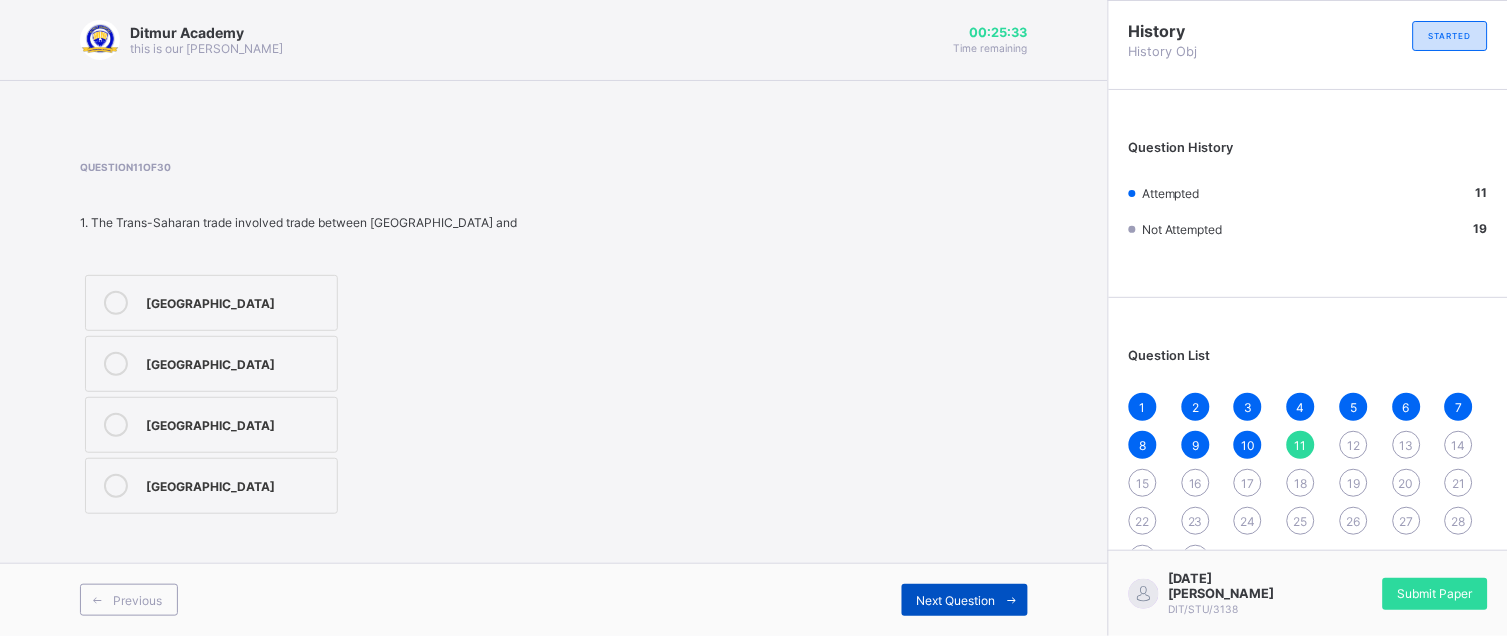 click on "Next Question" at bounding box center [956, 600] 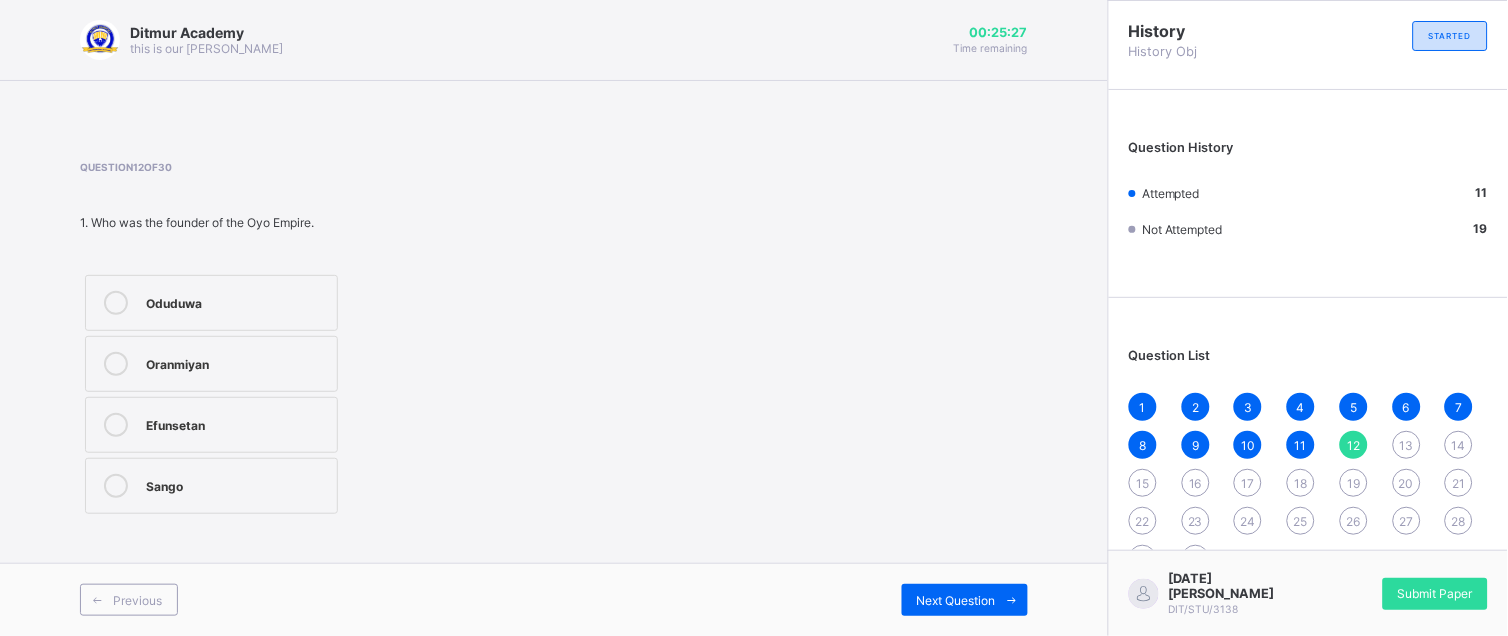 click on "Oduduwa" at bounding box center (211, 303) 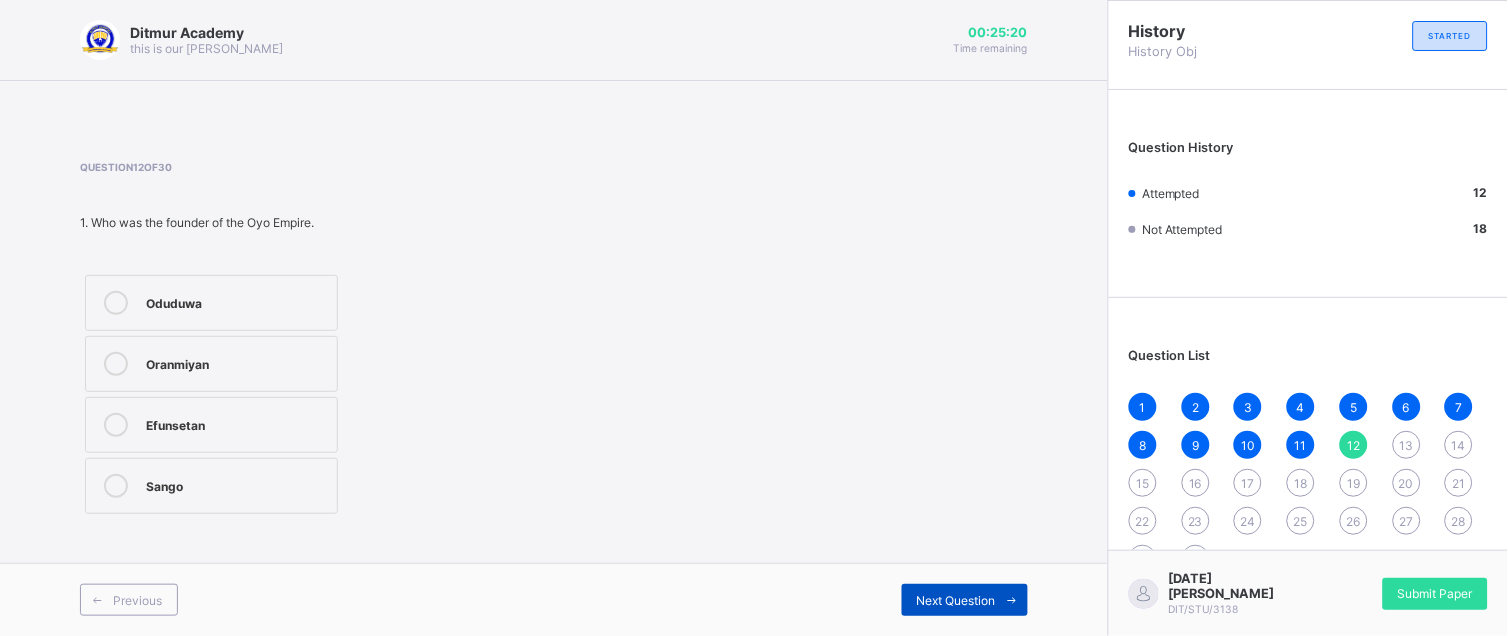 click on "Next Question" at bounding box center (956, 600) 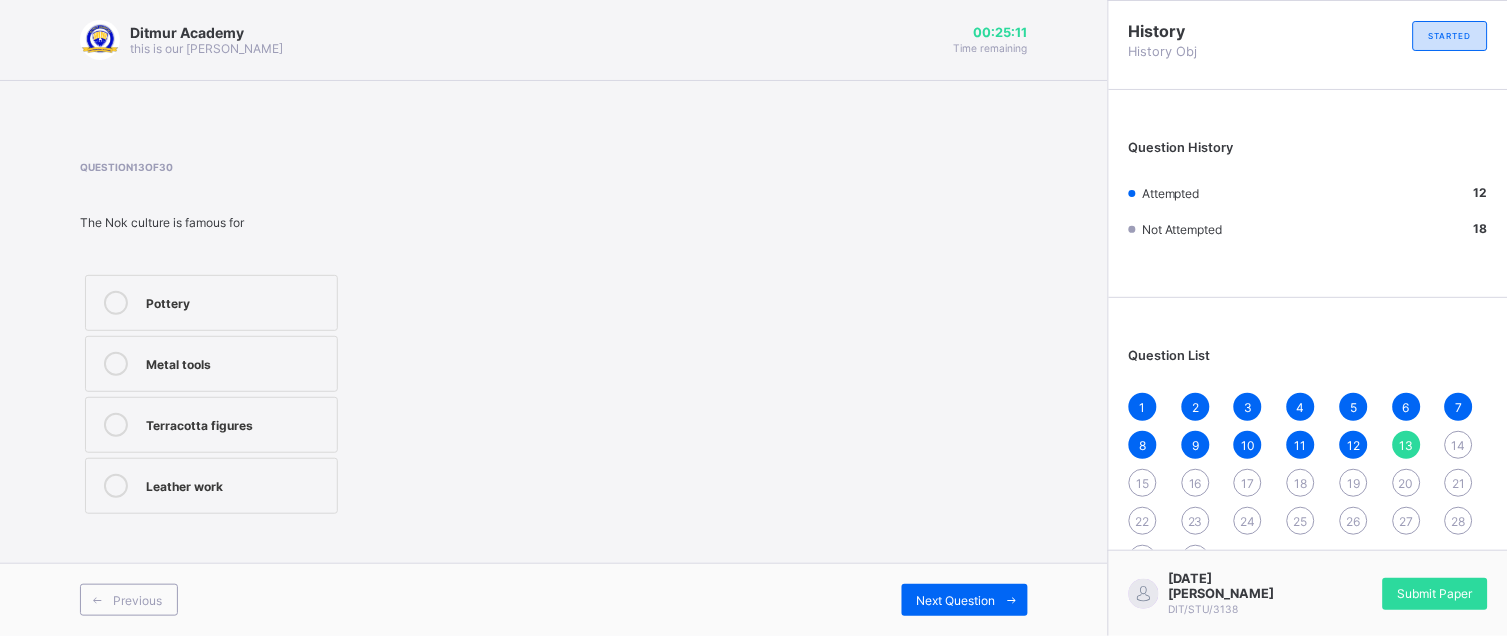 click on "Metal tools" at bounding box center (236, 362) 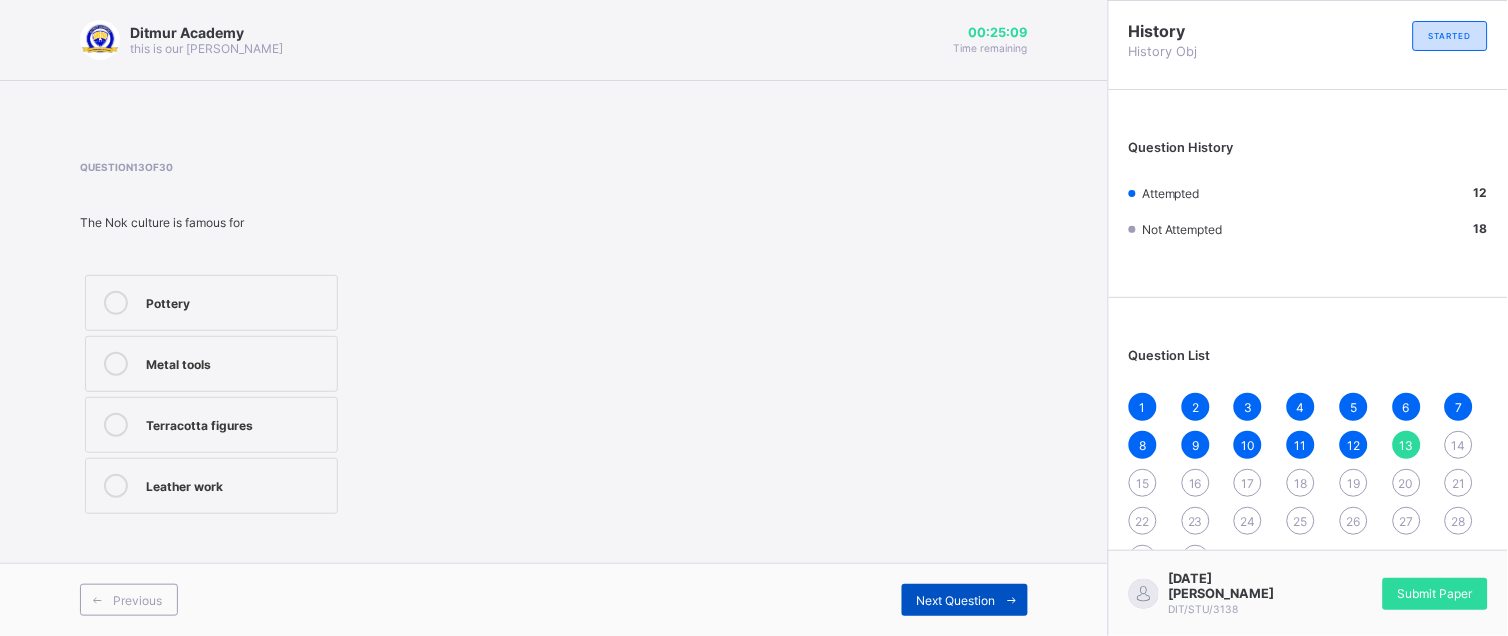click on "Next Question" at bounding box center (956, 600) 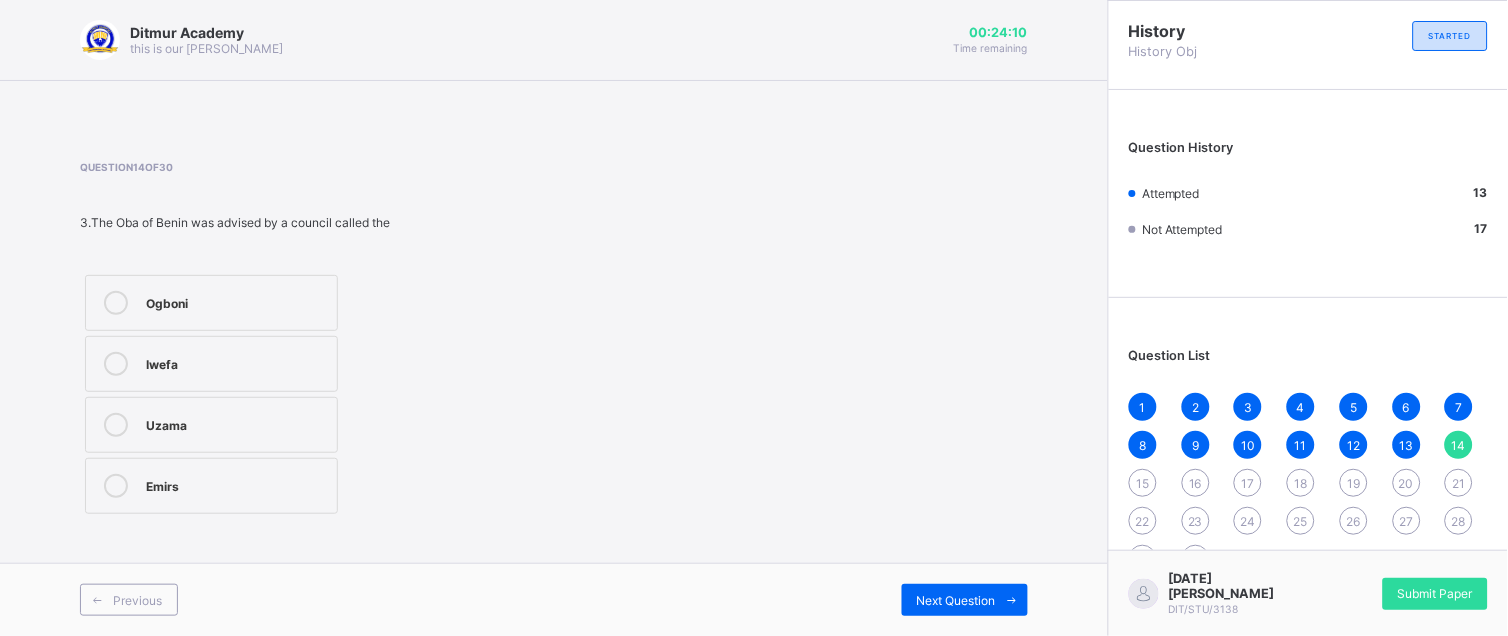 click on "Ogboni" at bounding box center [236, 301] 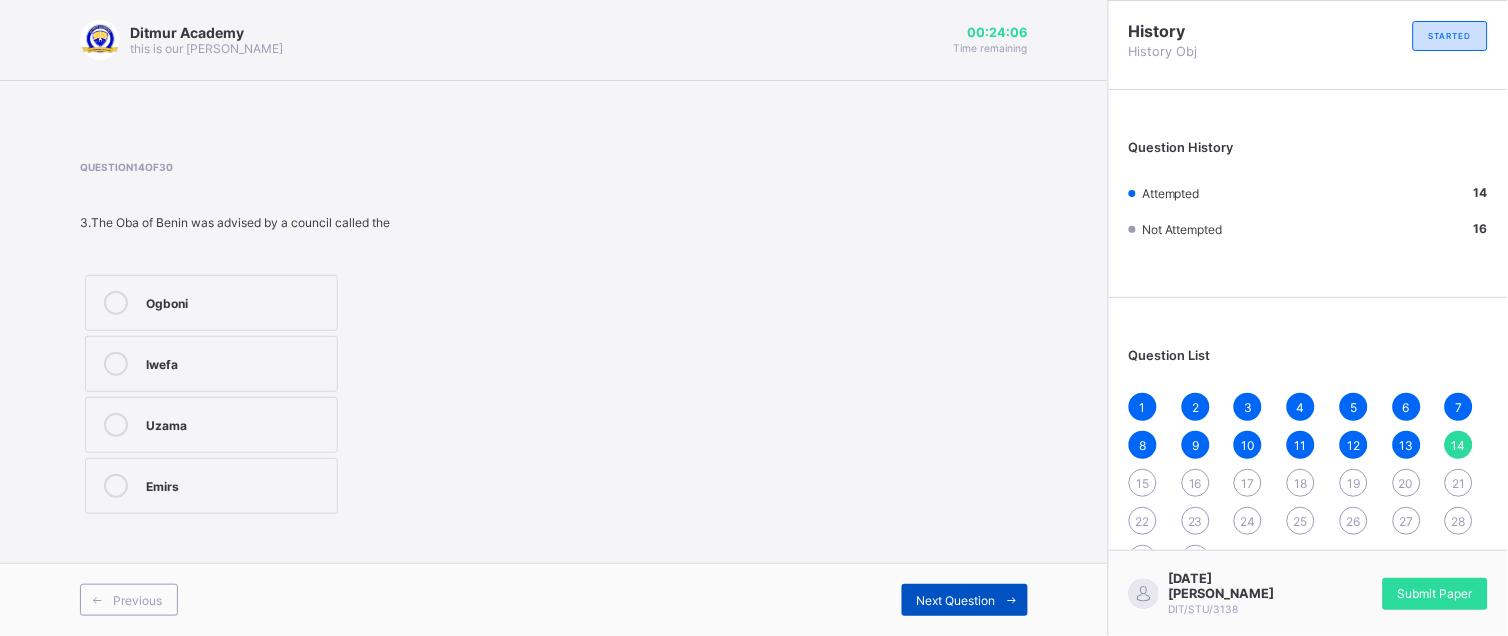 click on "Next Question" at bounding box center (965, 600) 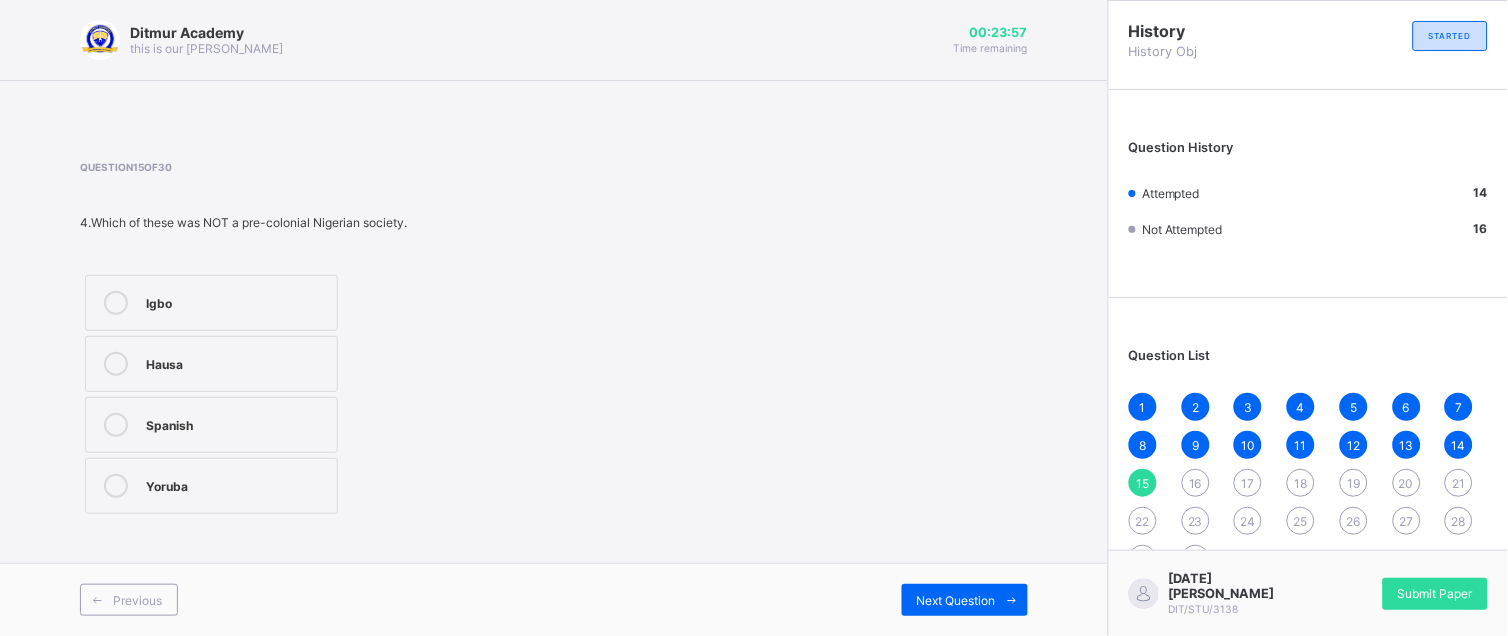 click on "Spanish" at bounding box center [236, 425] 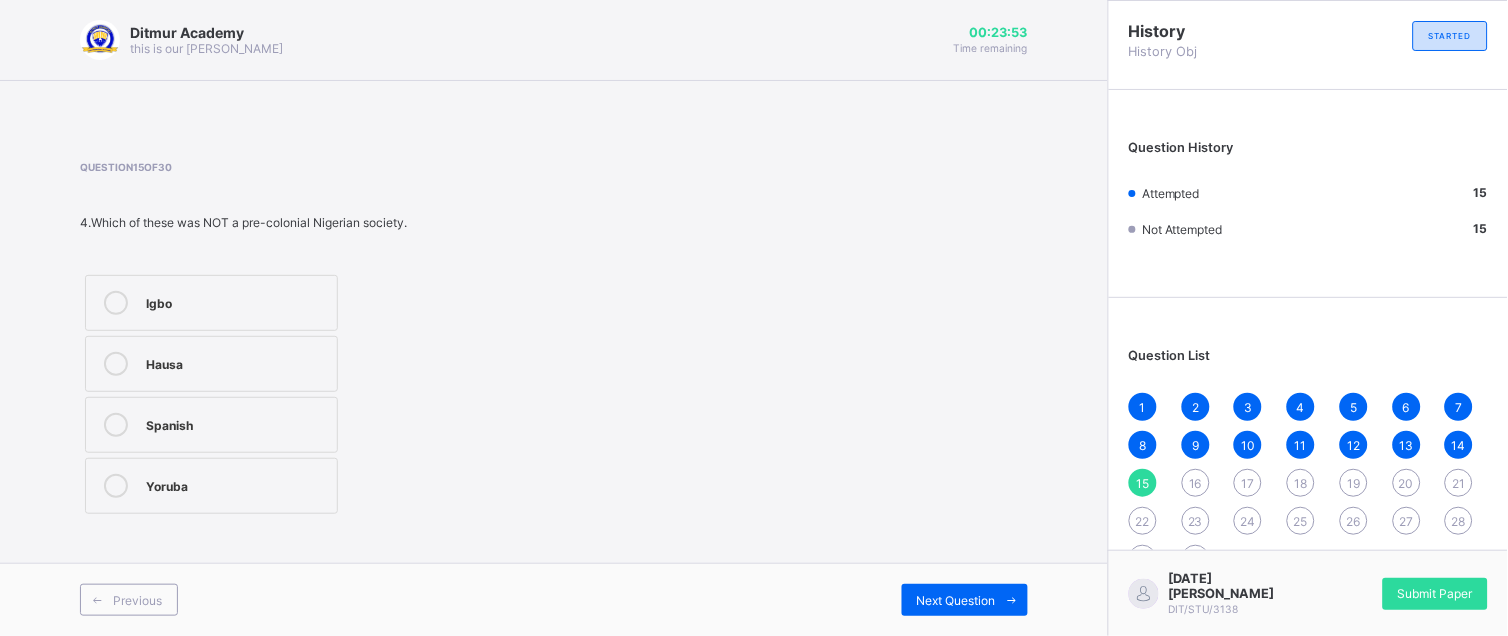click on "Previous Next Question" at bounding box center [554, 599] 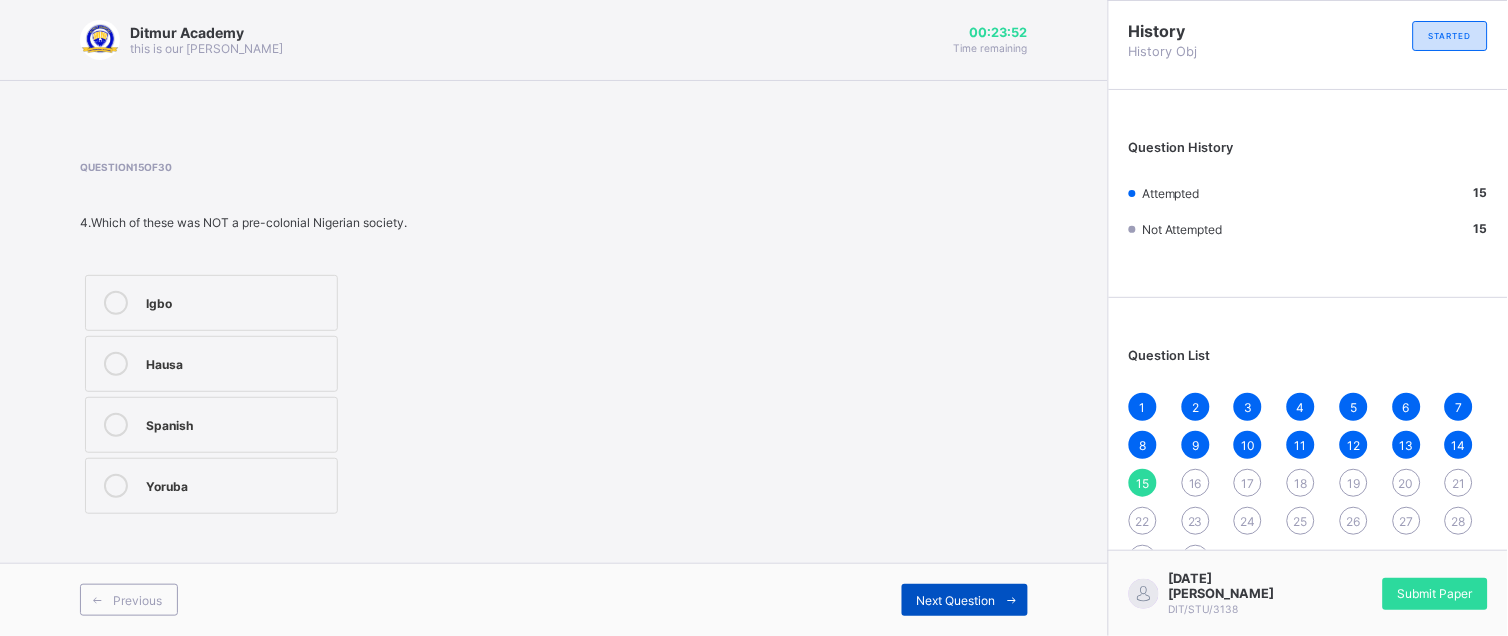 click on "Next Question" at bounding box center (956, 600) 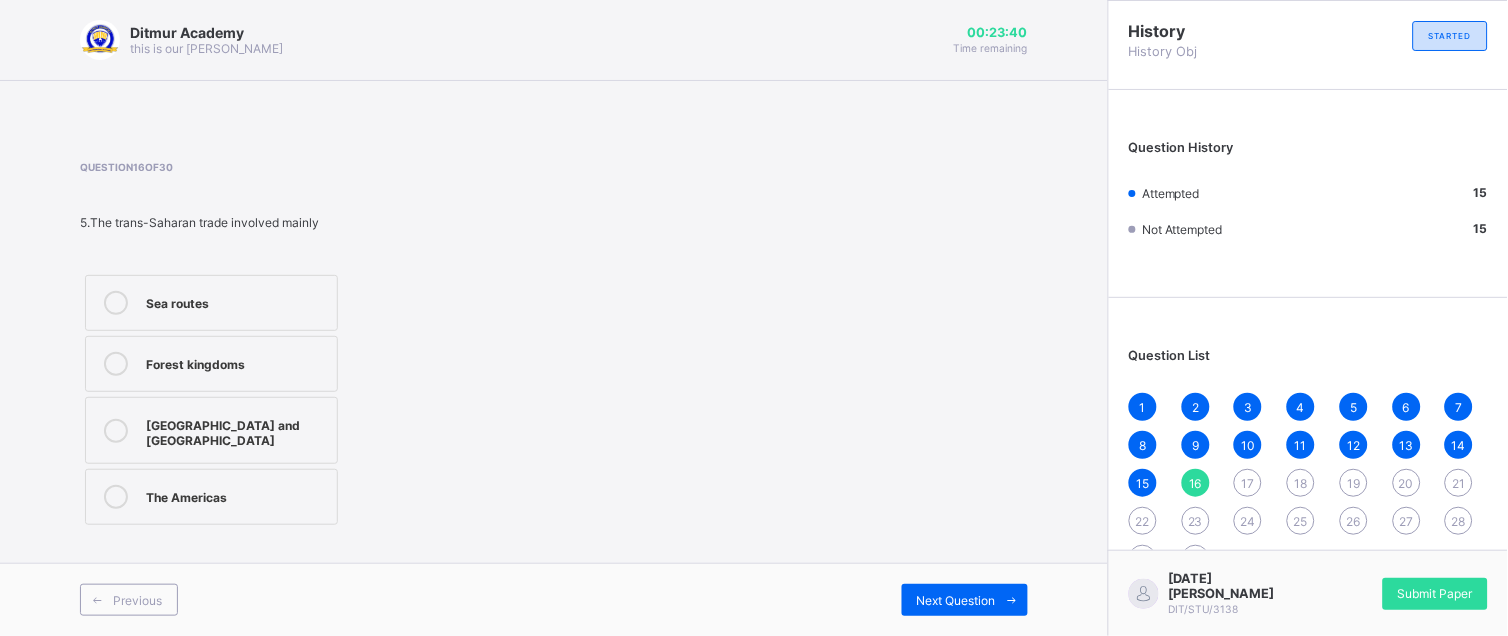 click on "Sea routes" at bounding box center [236, 301] 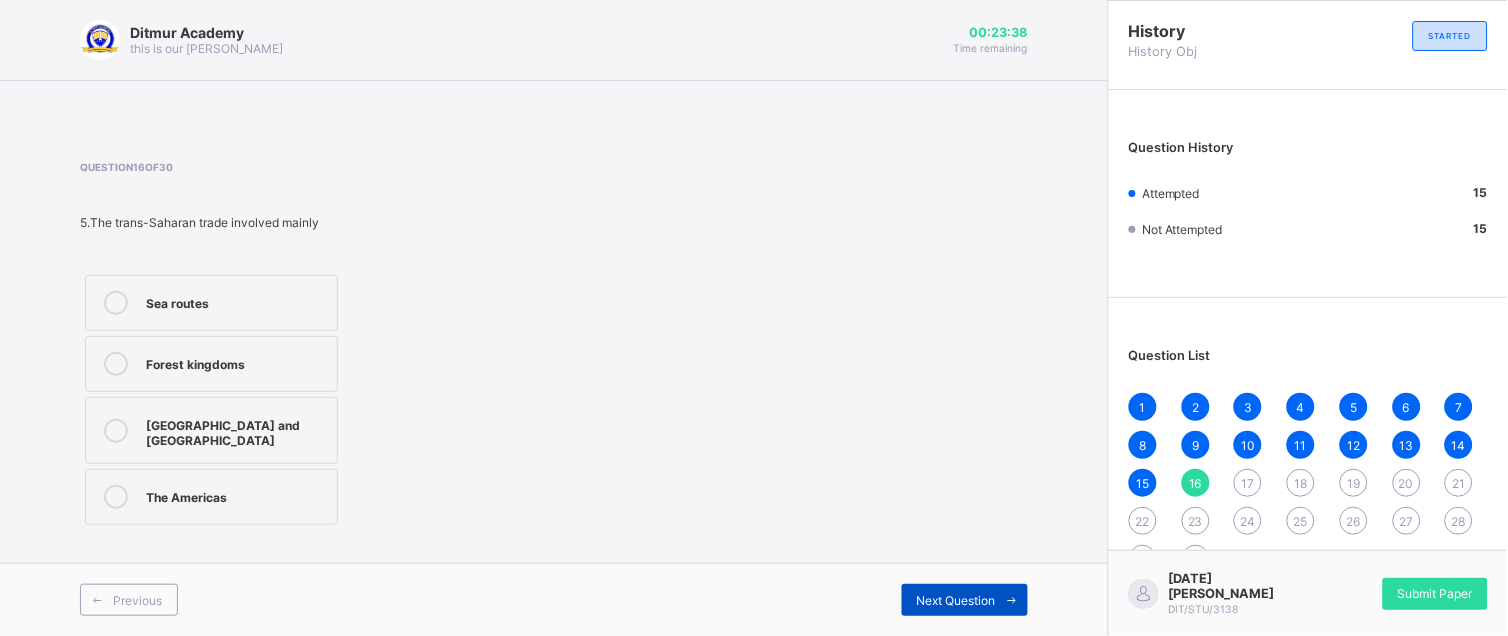 click on "Next Question" at bounding box center [956, 600] 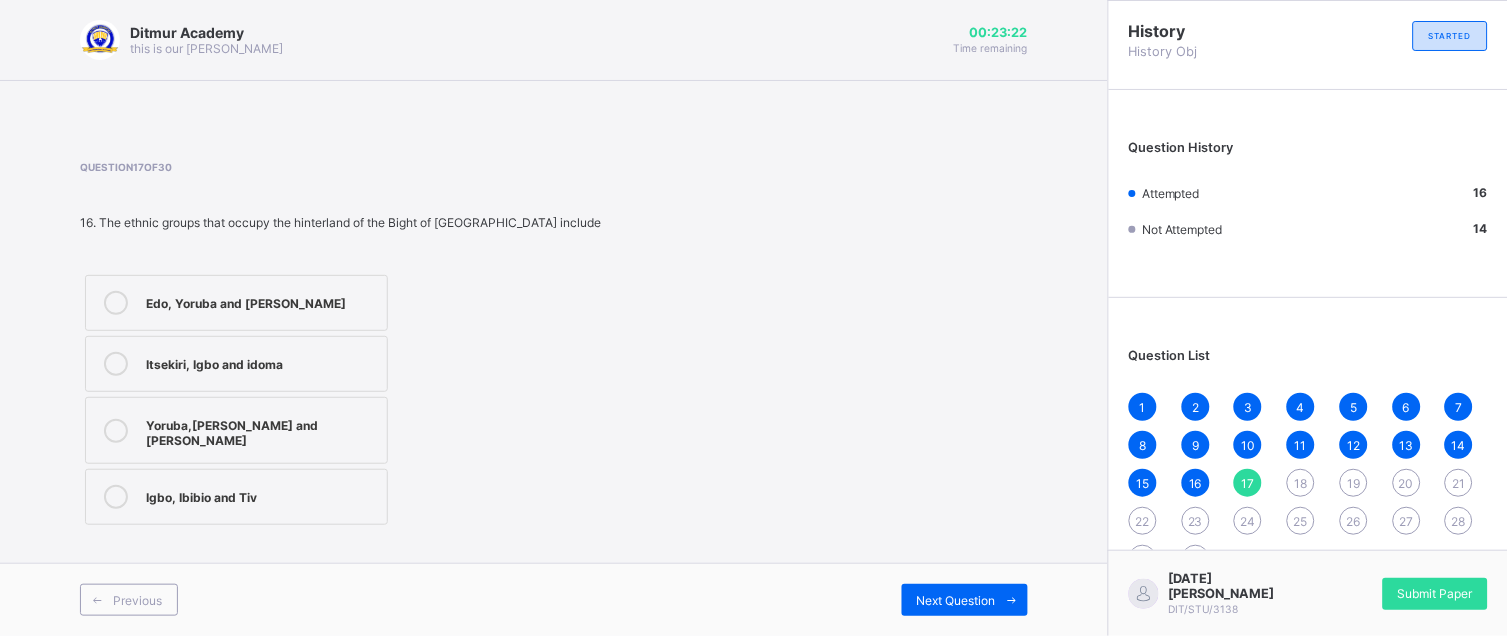 click on "Igbo, Ibibio and Tiv" at bounding box center [261, 495] 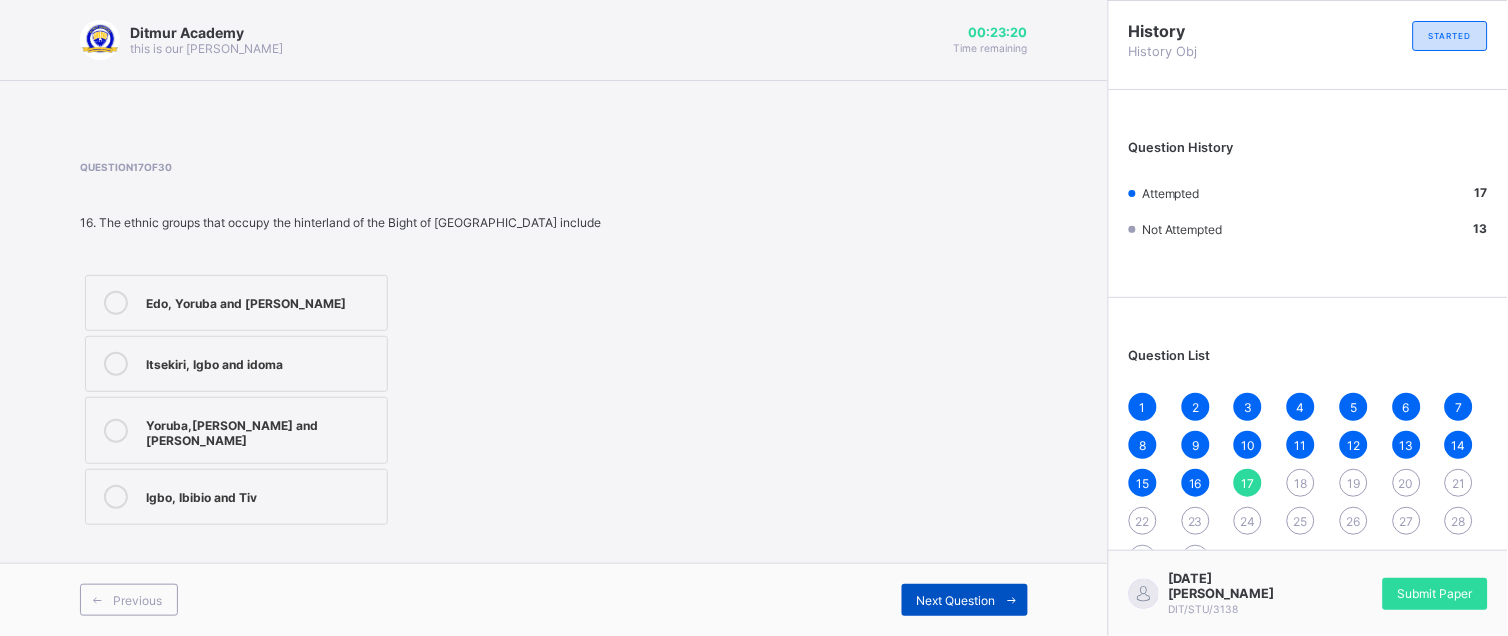 click on "Next Question" at bounding box center [956, 600] 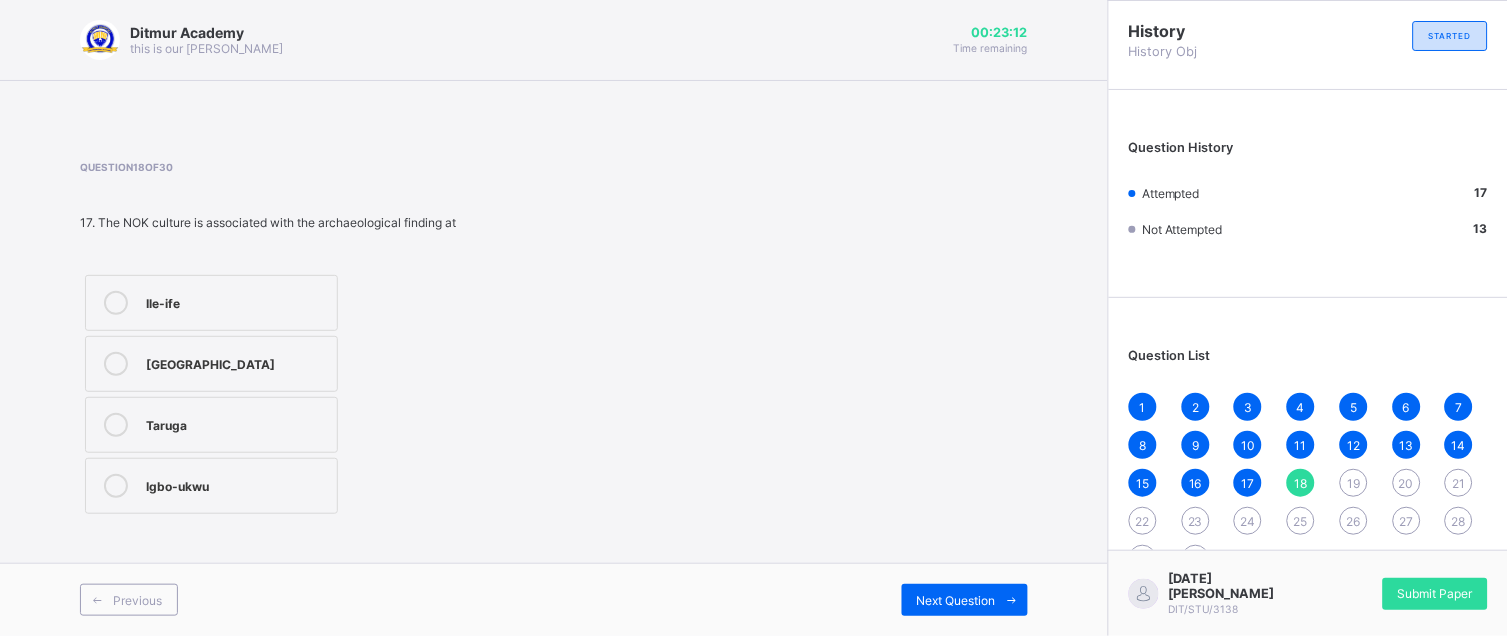 click on "Ile-ife" at bounding box center (211, 303) 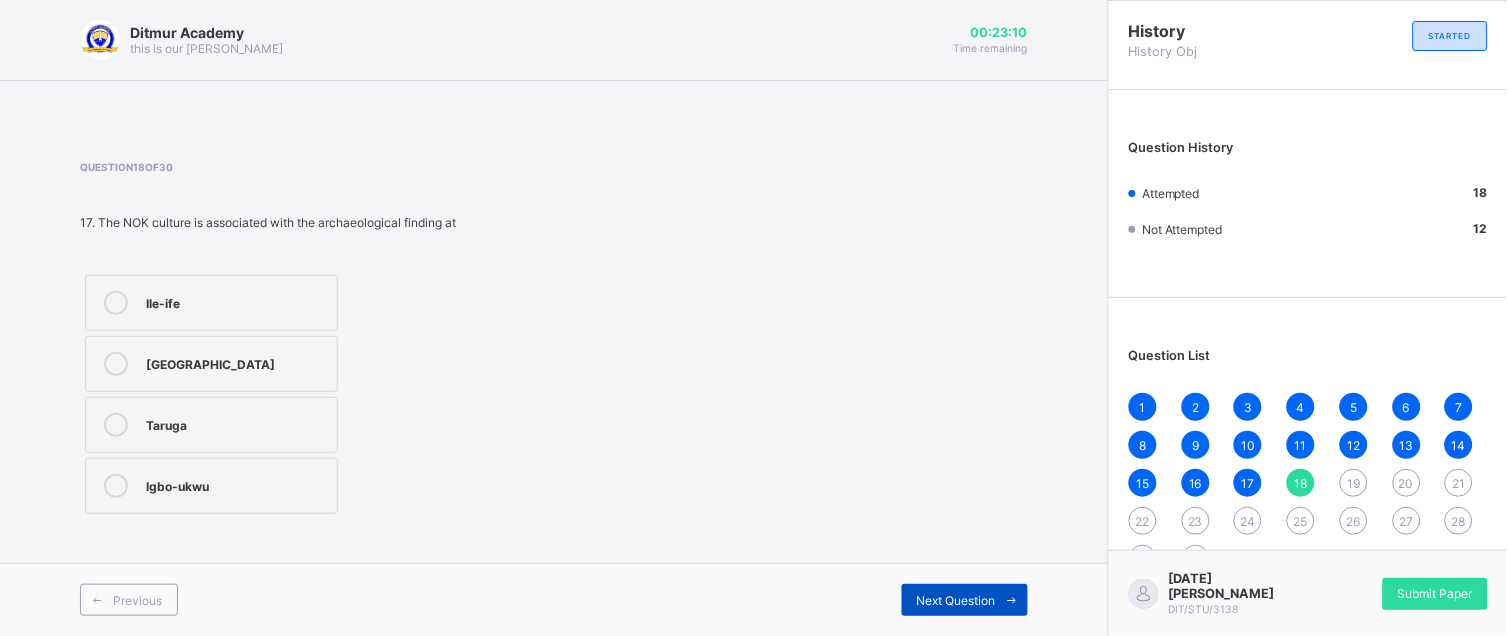 click on "Next Question" at bounding box center [965, 600] 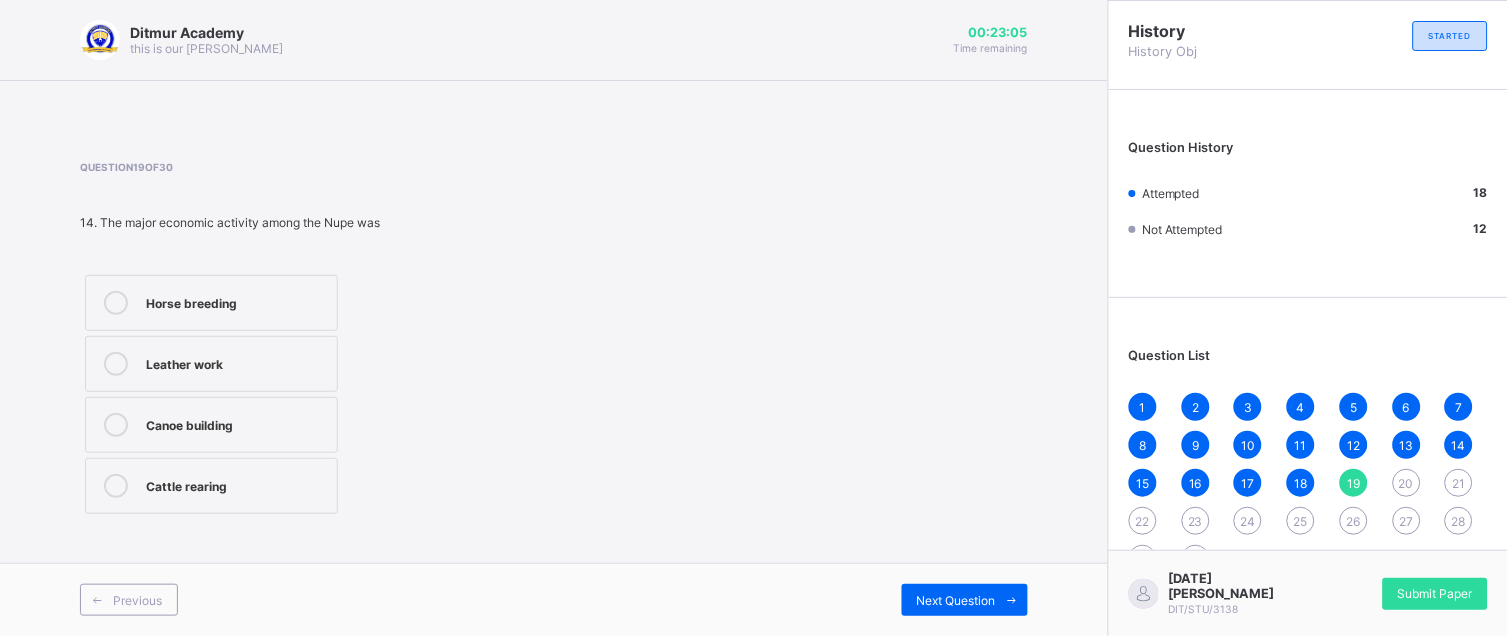 click on "14. The major economic activity among the Nupe was" at bounding box center [299, 222] 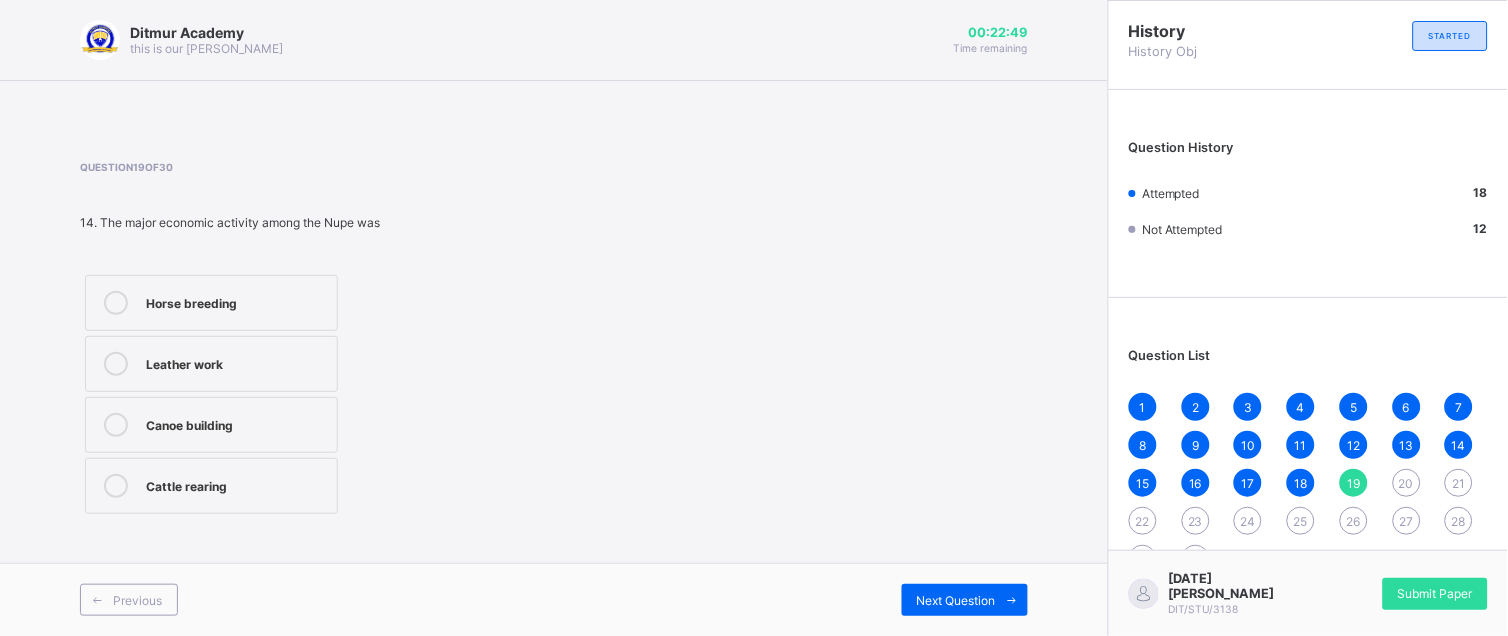 click on "Horse breeding" at bounding box center (236, 301) 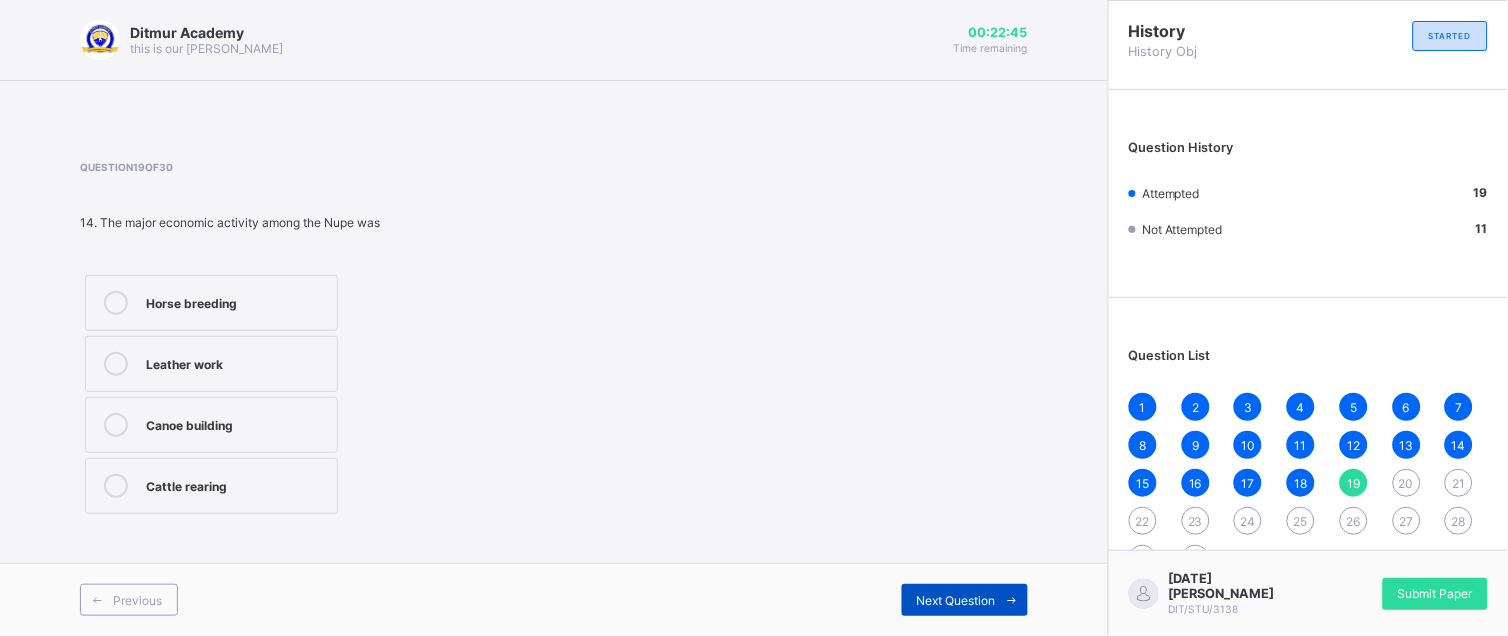 click on "Next Question" at bounding box center (956, 600) 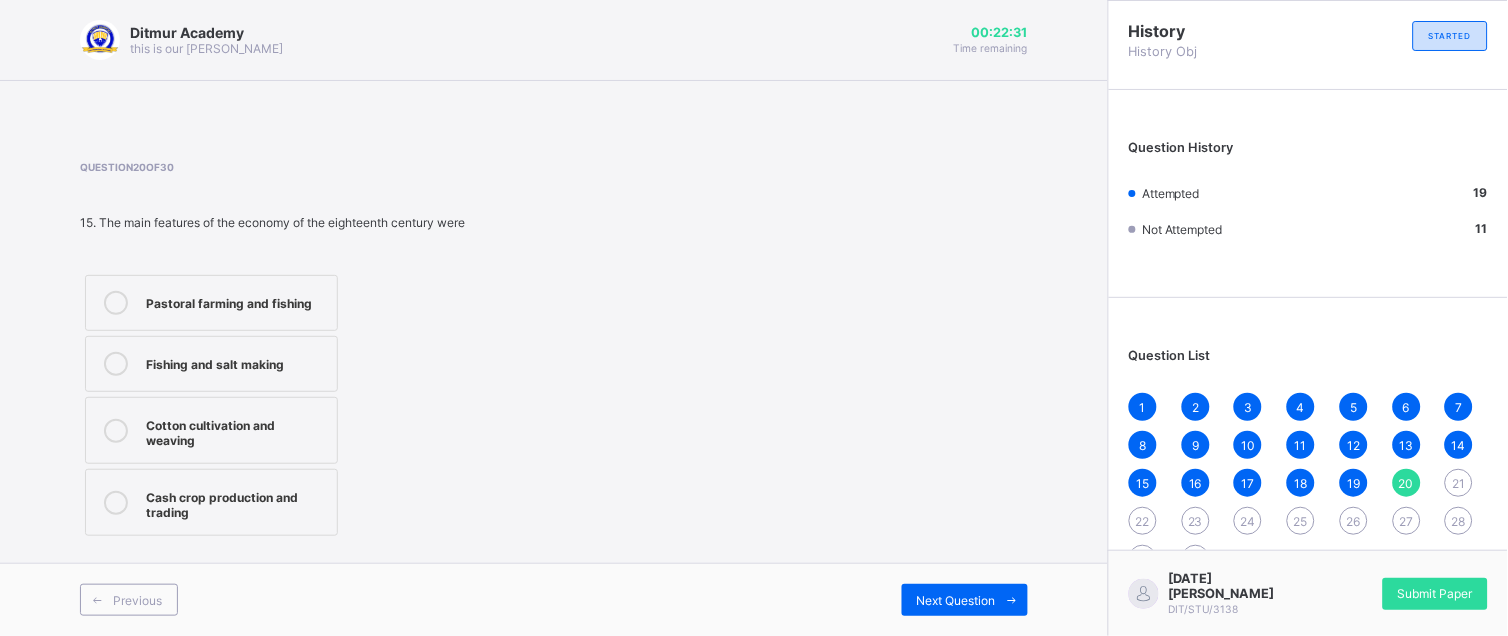 click on "Pastoral farming and fishing" at bounding box center [211, 303] 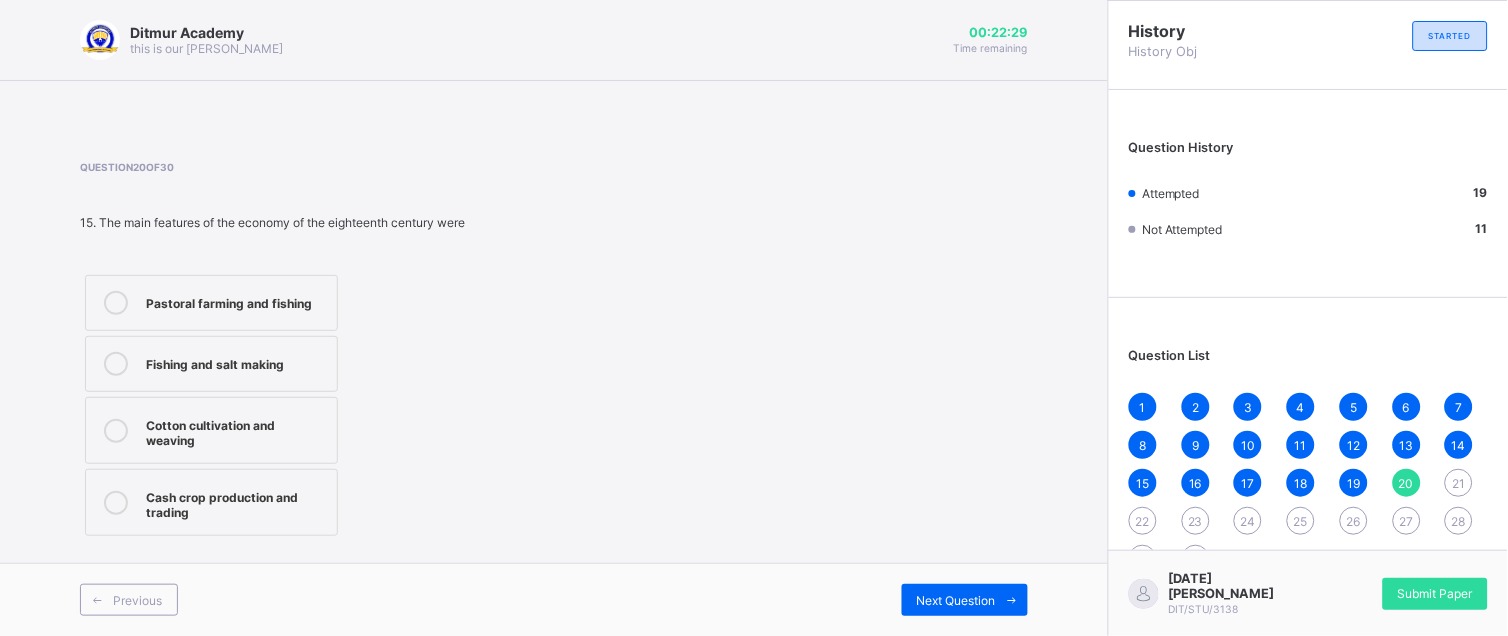 click on "Previous Next Question" at bounding box center (554, 599) 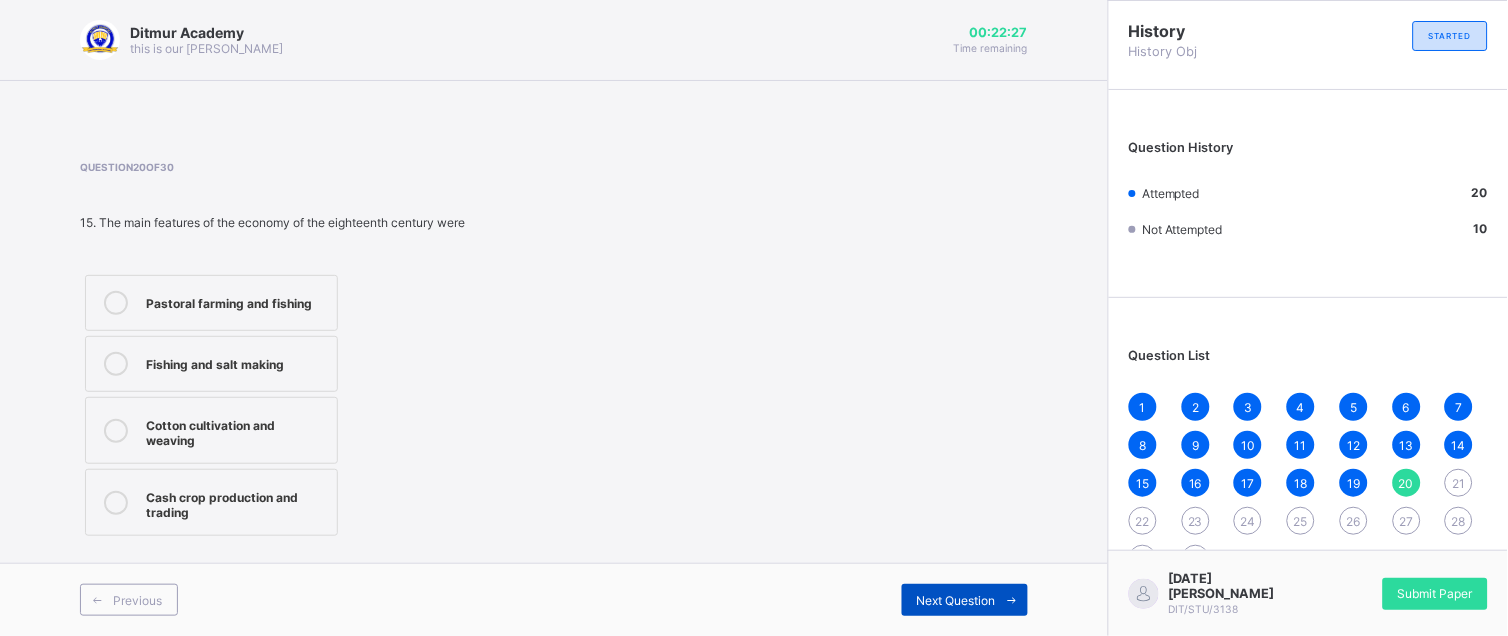 click on "Next Question" at bounding box center (965, 600) 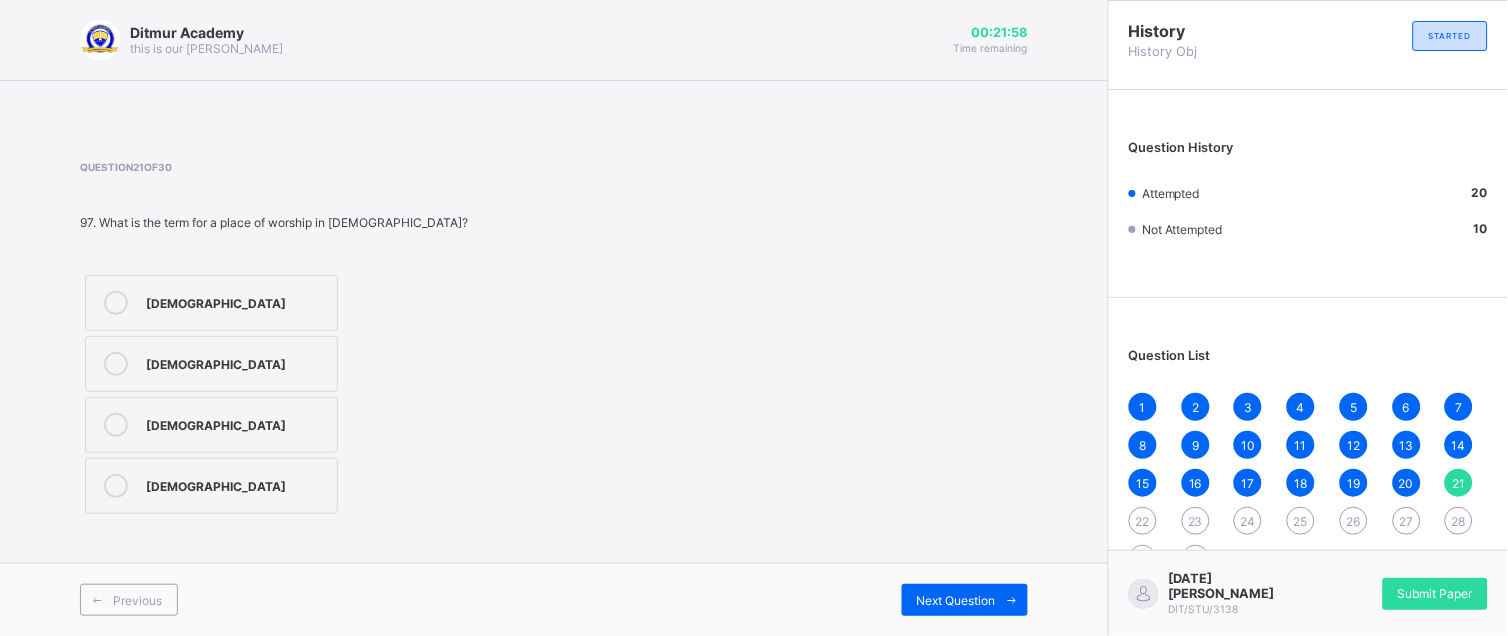 click on "[DEMOGRAPHIC_DATA]" at bounding box center (236, 301) 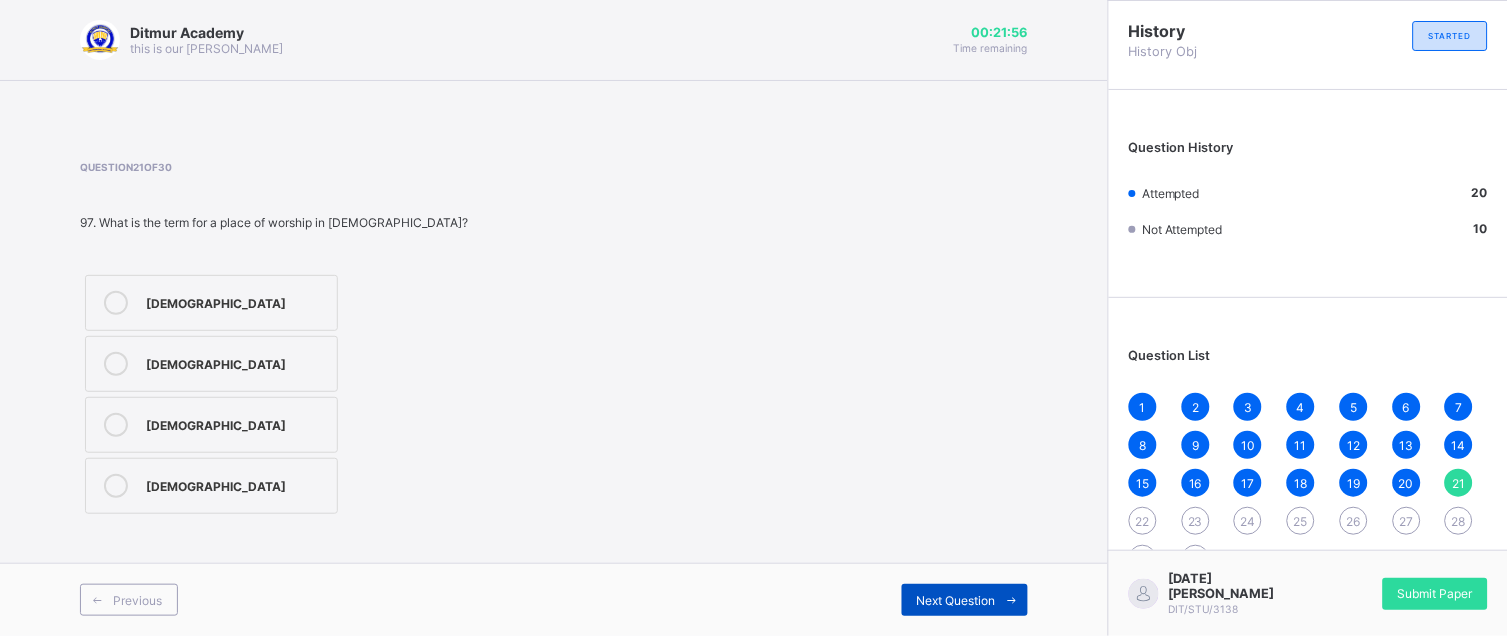 click on "Next Question" at bounding box center (965, 600) 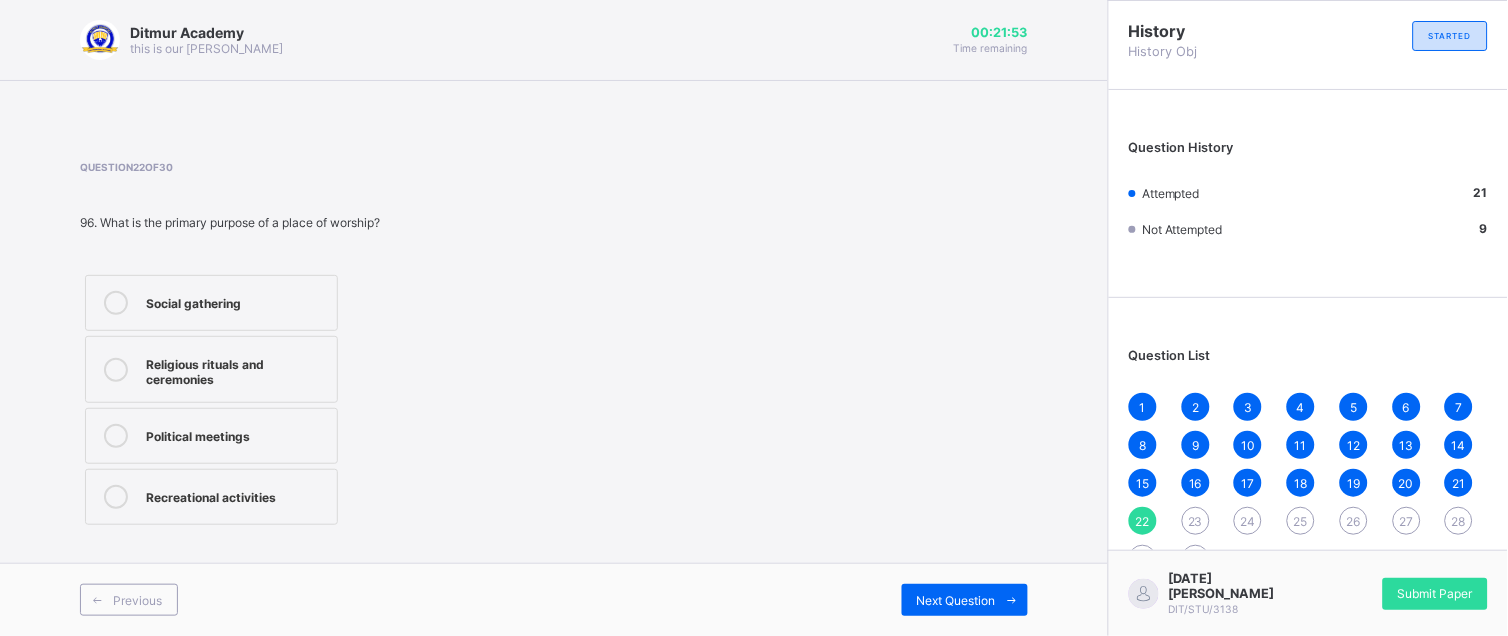 click on "Social gathering" at bounding box center (211, 303) 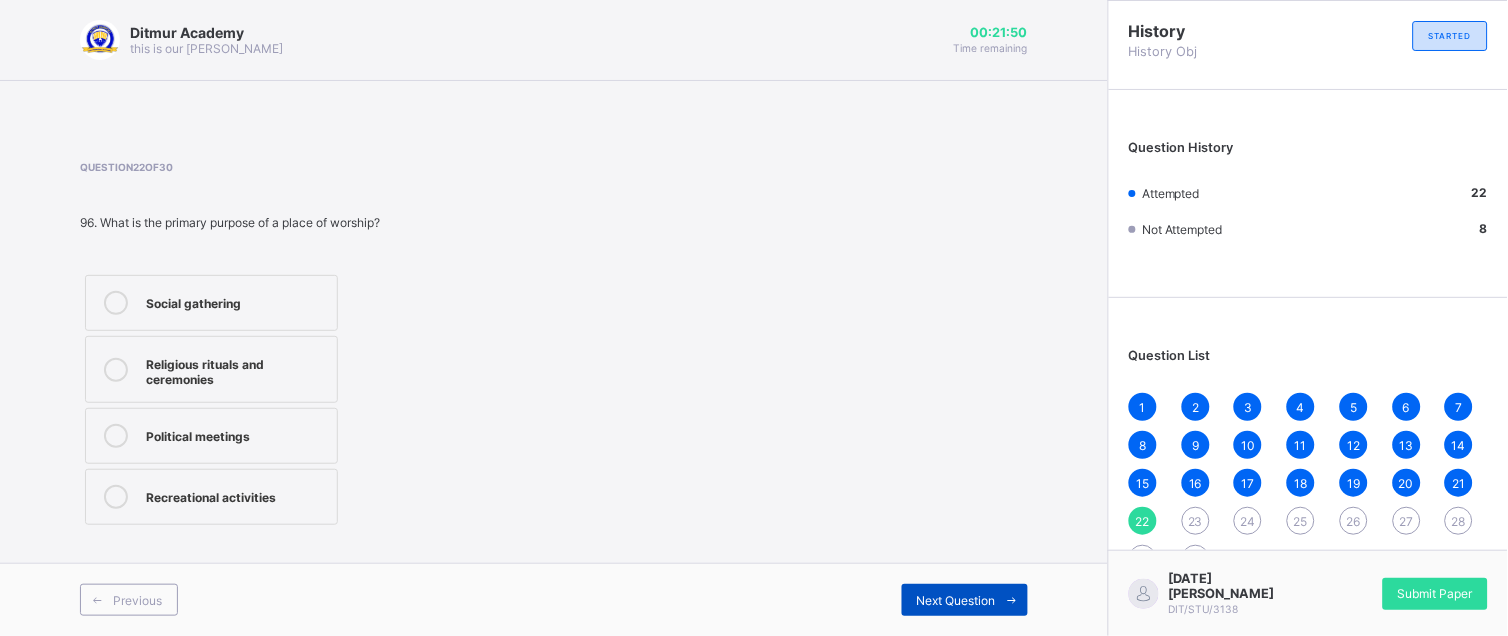 click on "Next Question" at bounding box center [956, 600] 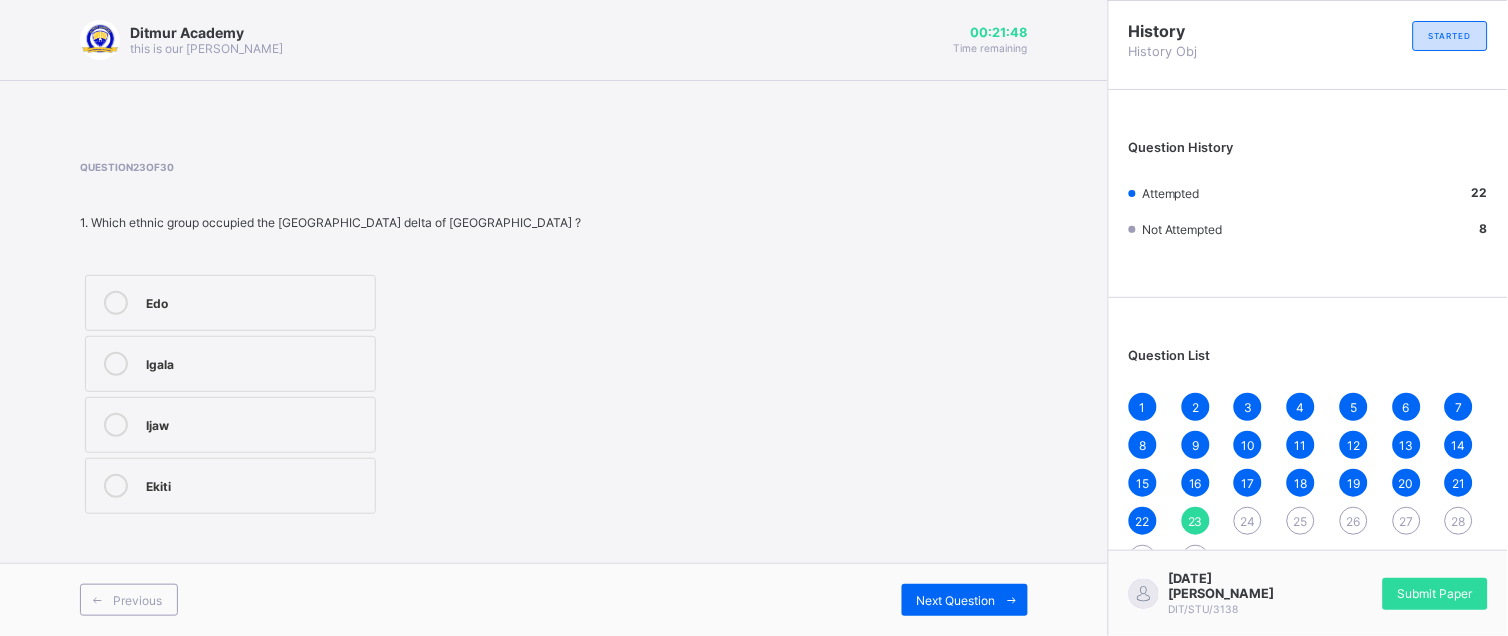 click on "Edo" at bounding box center (230, 303) 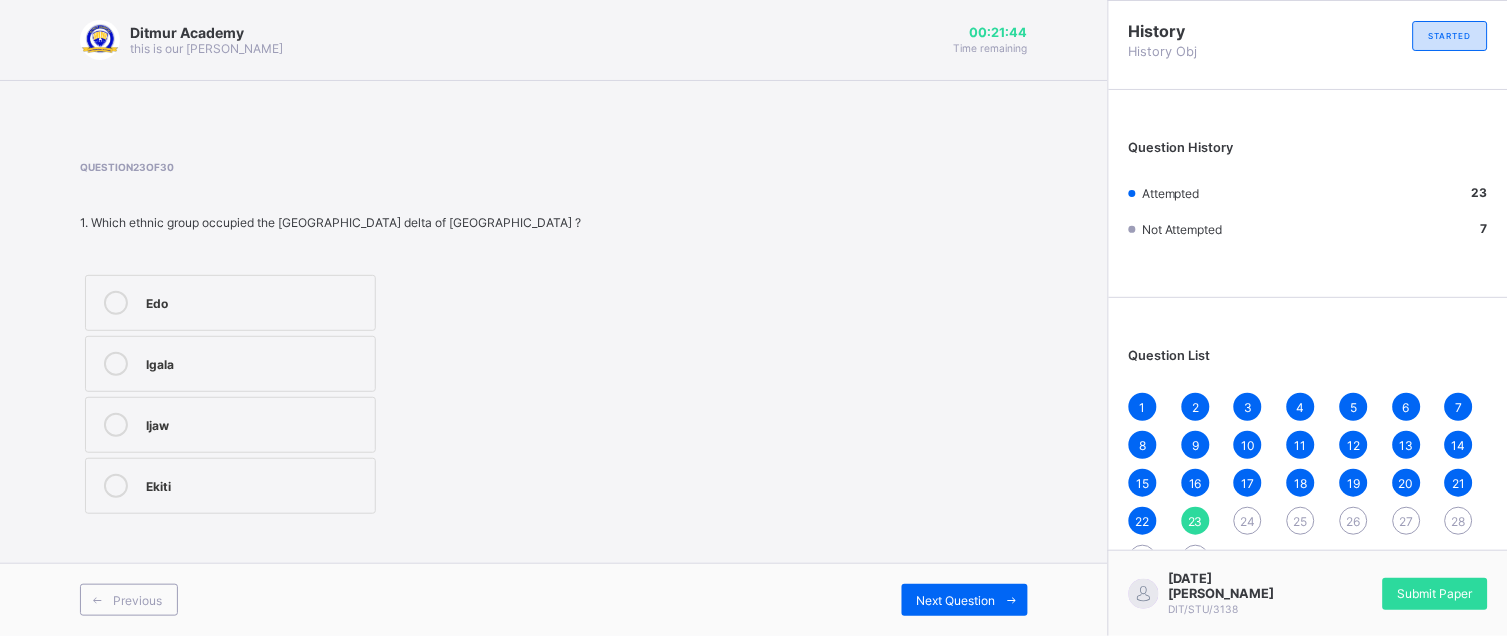click on "Previous Next Question" at bounding box center (554, 599) 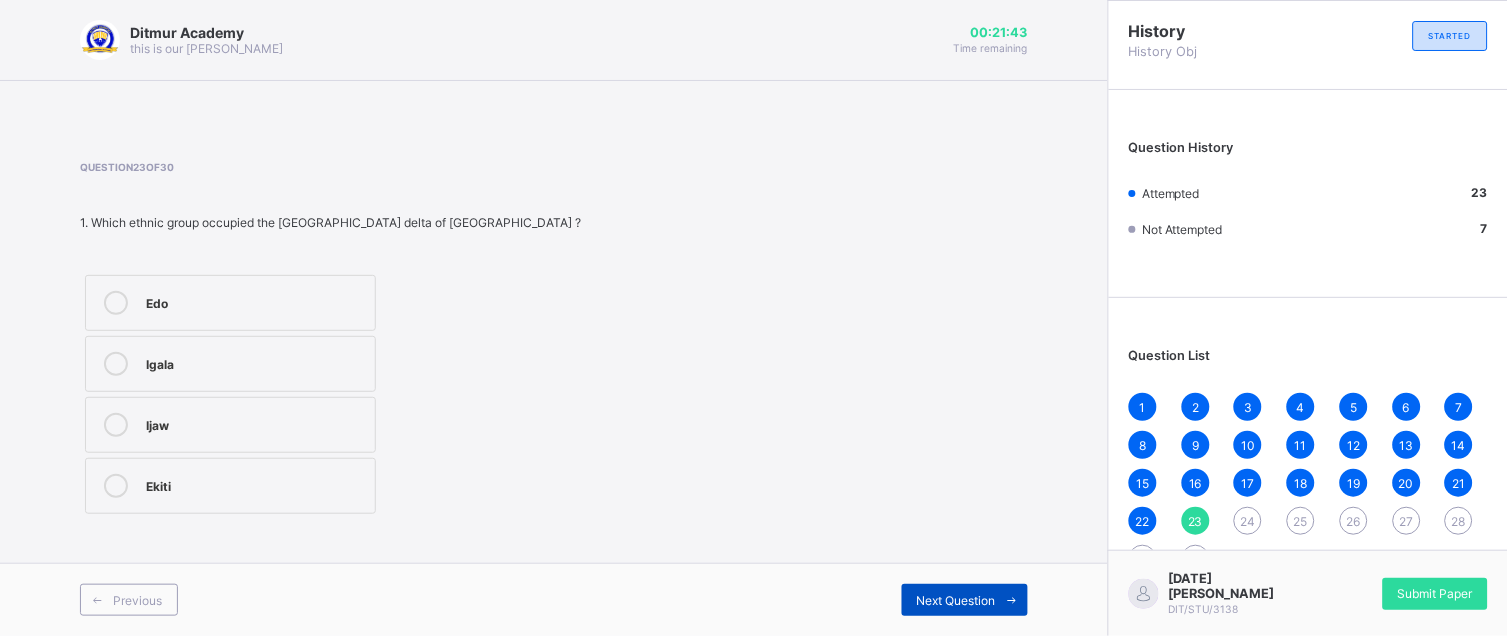 click on "Next Question" at bounding box center (965, 600) 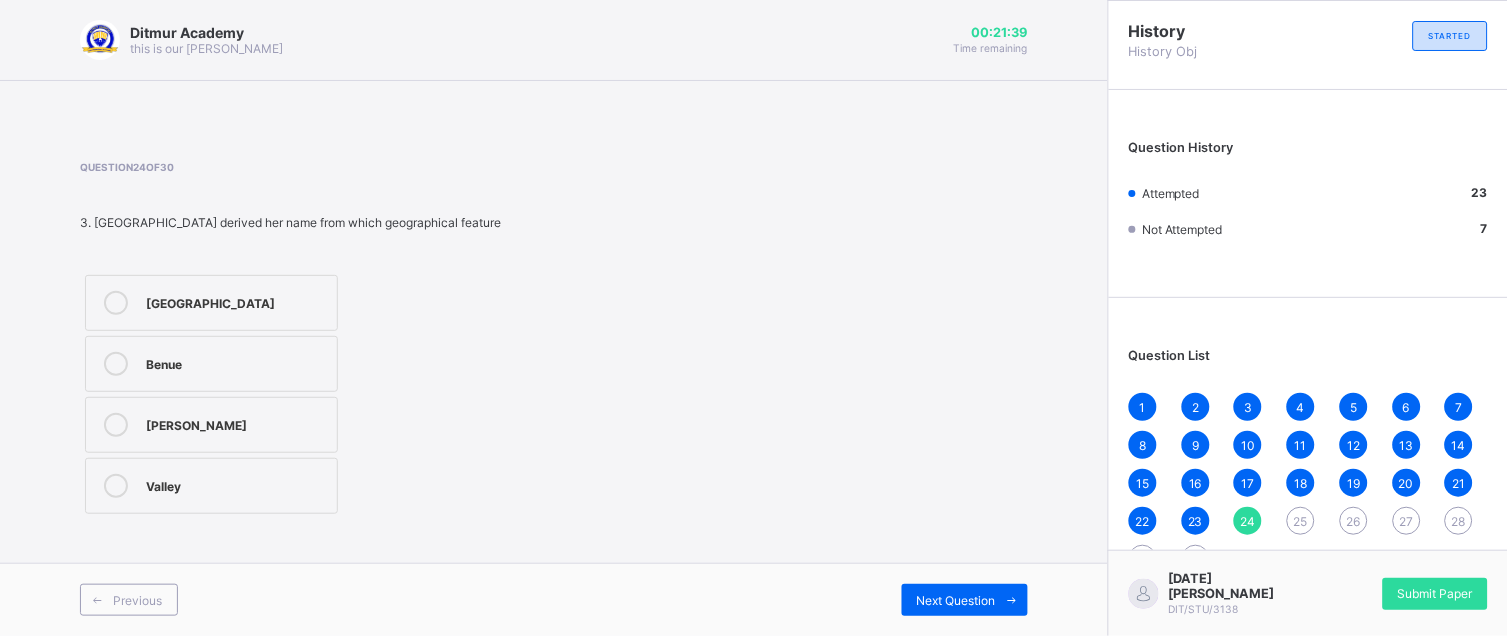 click on "Benue" at bounding box center [211, 364] 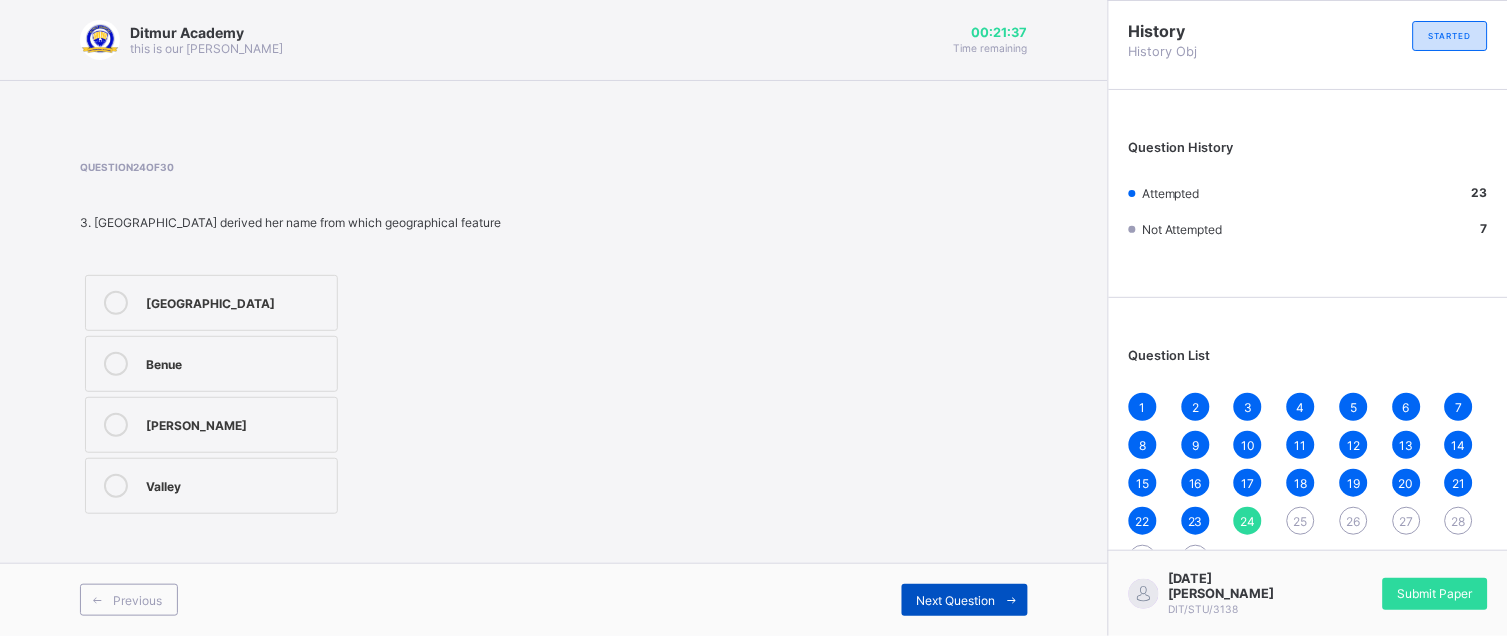 click on "Next Question" at bounding box center [956, 600] 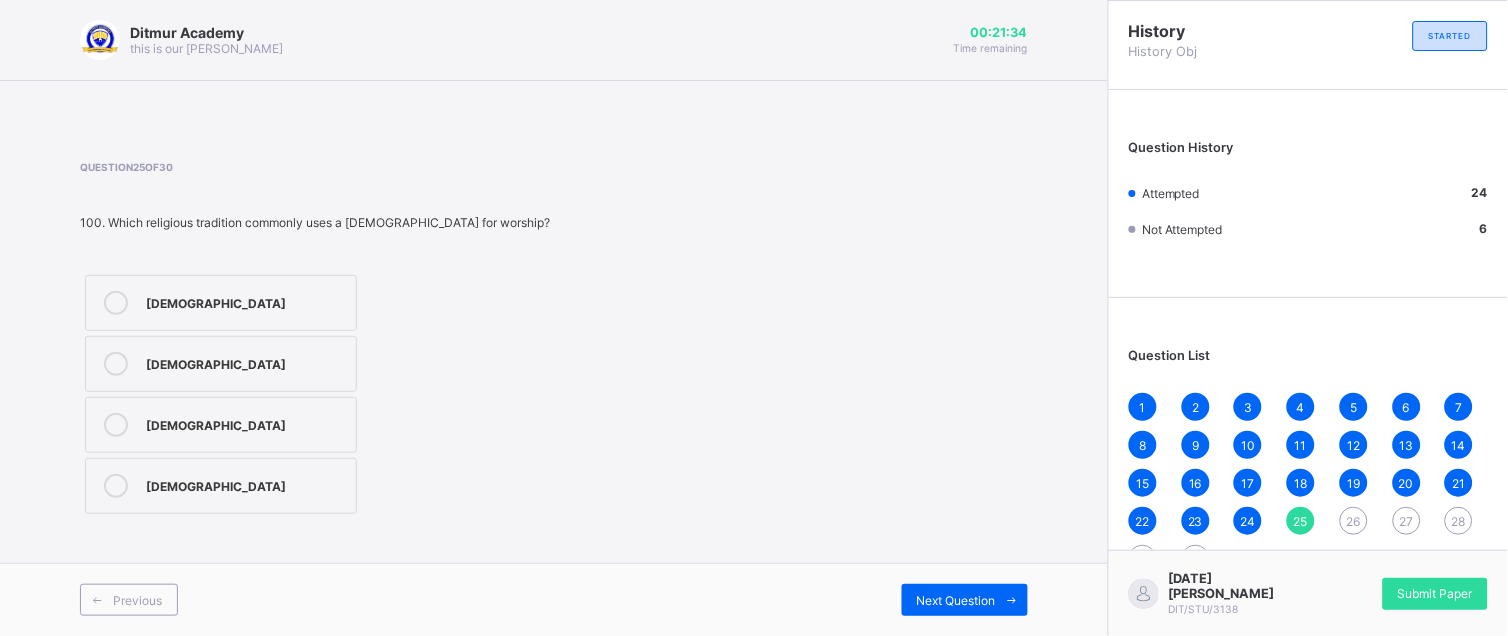 click on "[DEMOGRAPHIC_DATA]" at bounding box center (246, 362) 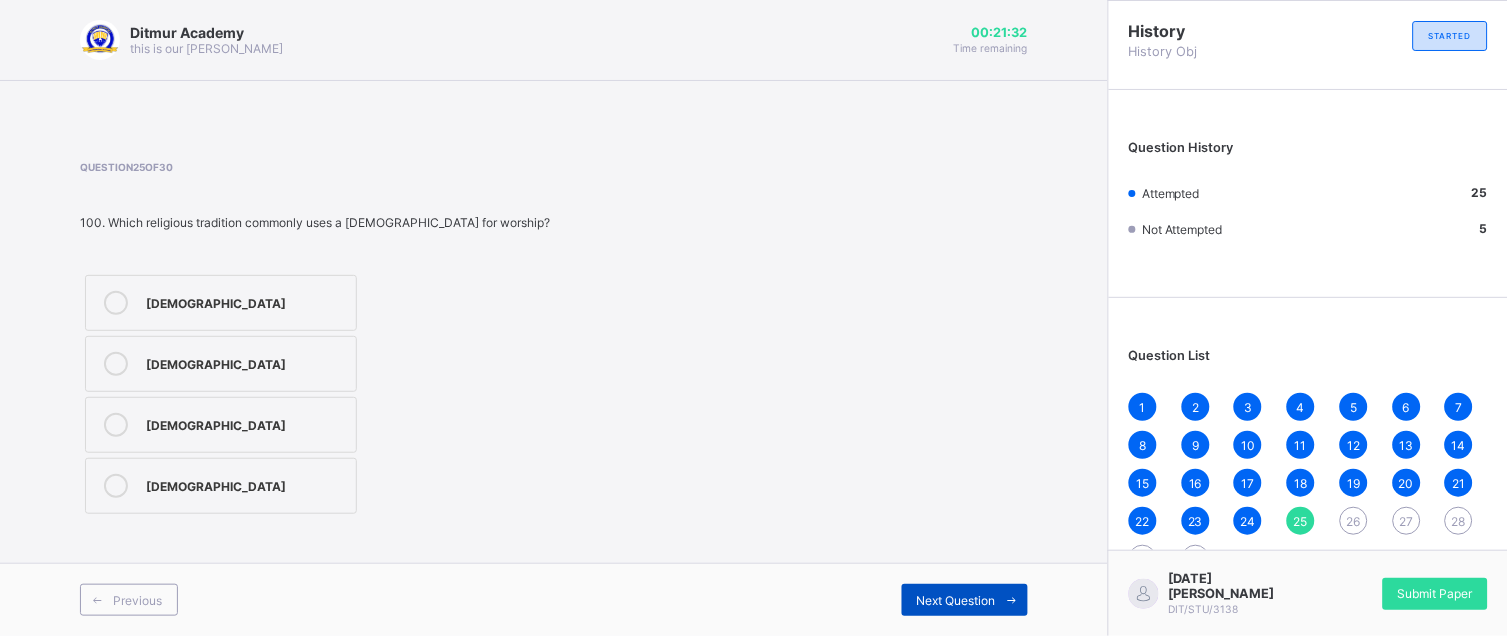 click on "Next Question" at bounding box center [956, 600] 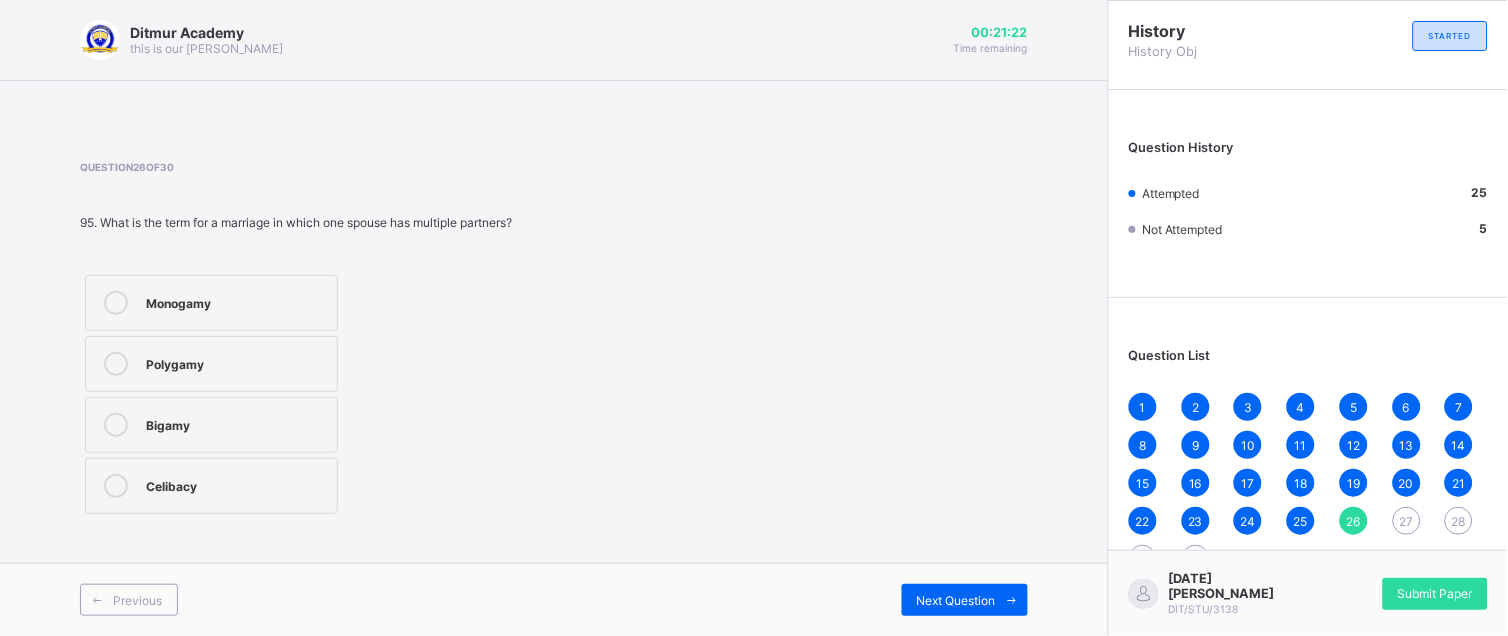click on "Monogamy" at bounding box center (211, 303) 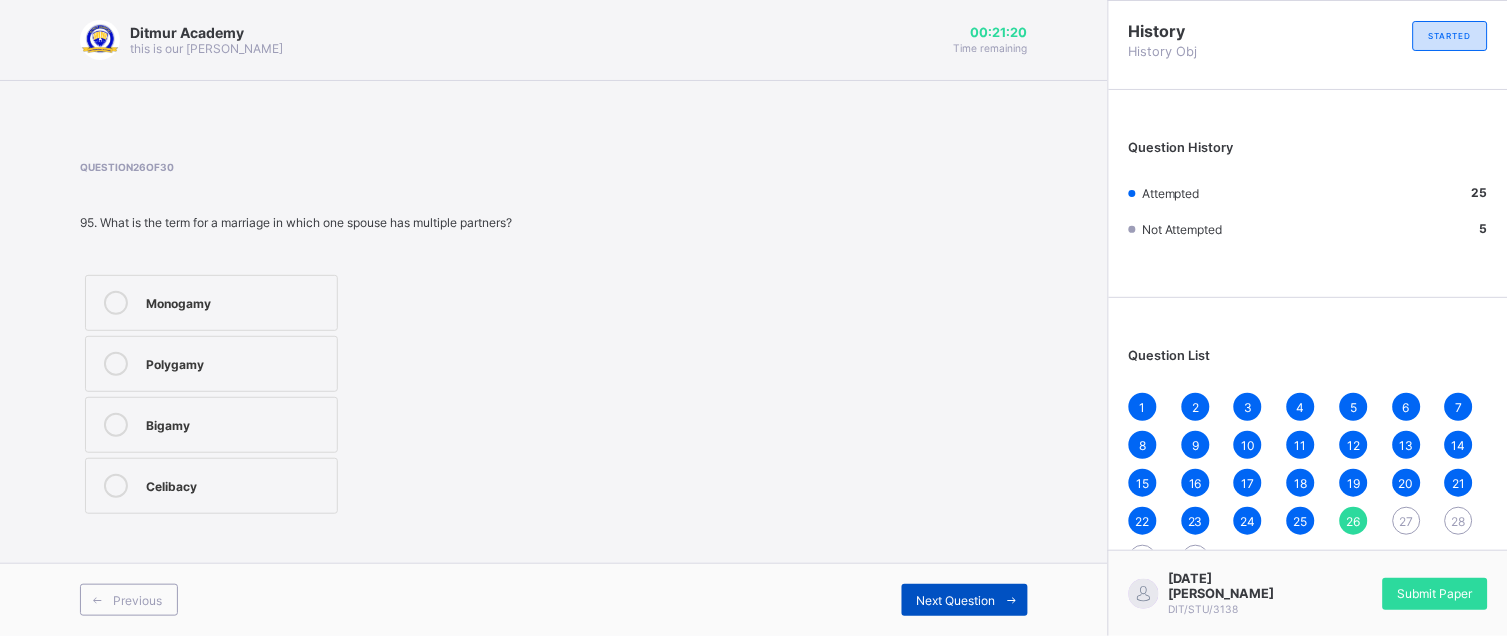 click on "Next Question" at bounding box center (956, 600) 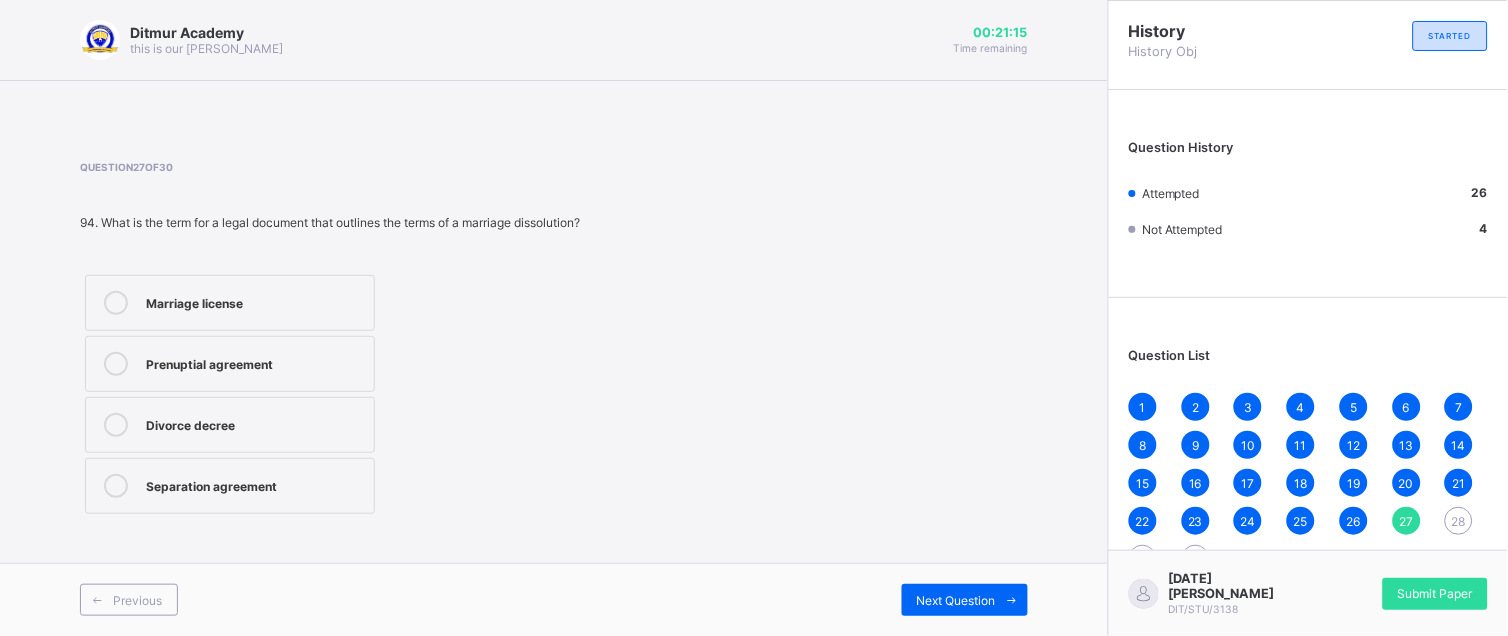 click on "Prenuptial agreement" at bounding box center (230, 364) 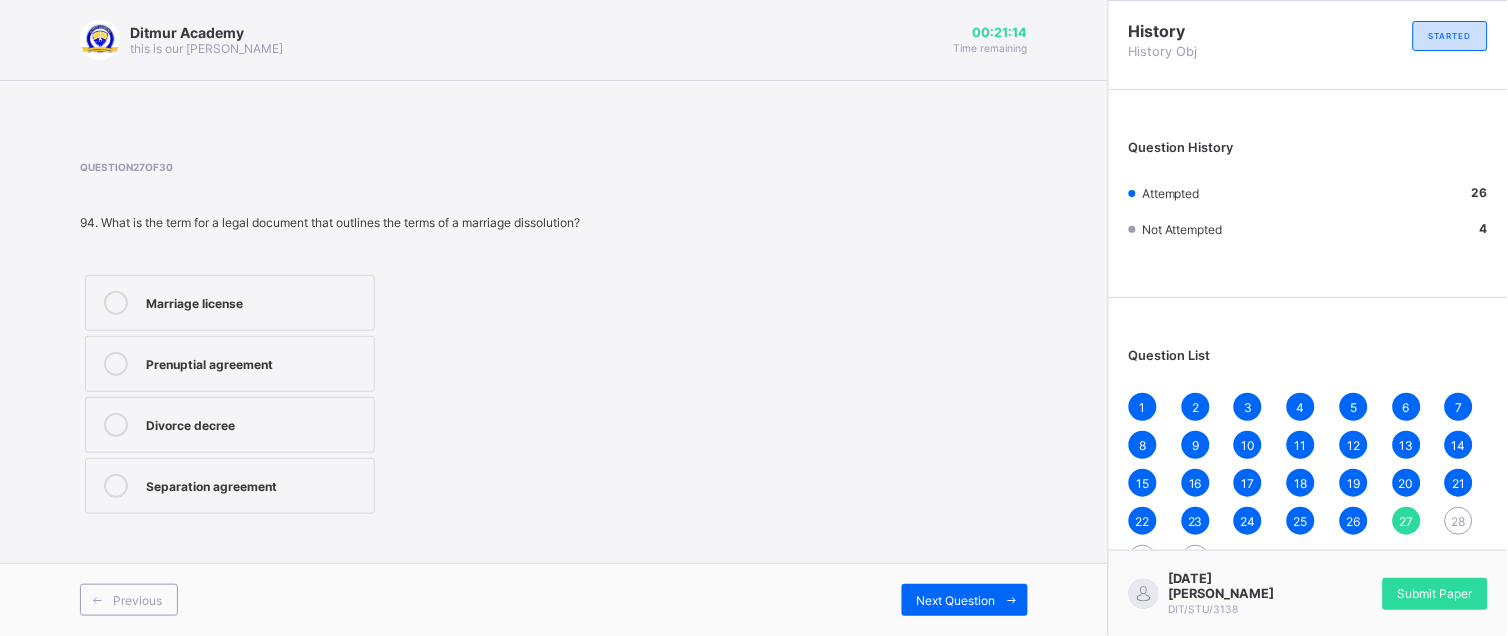 click on "Marriage license" at bounding box center [255, 301] 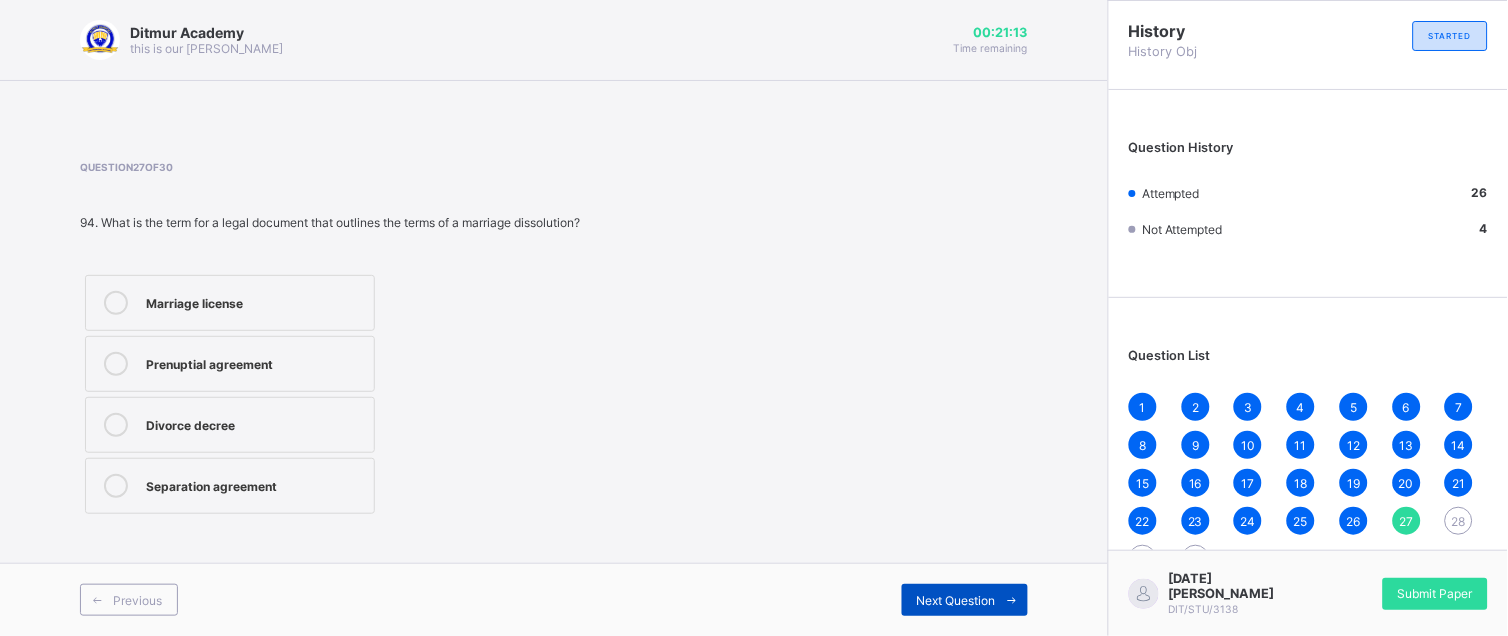 click at bounding box center [1012, 600] 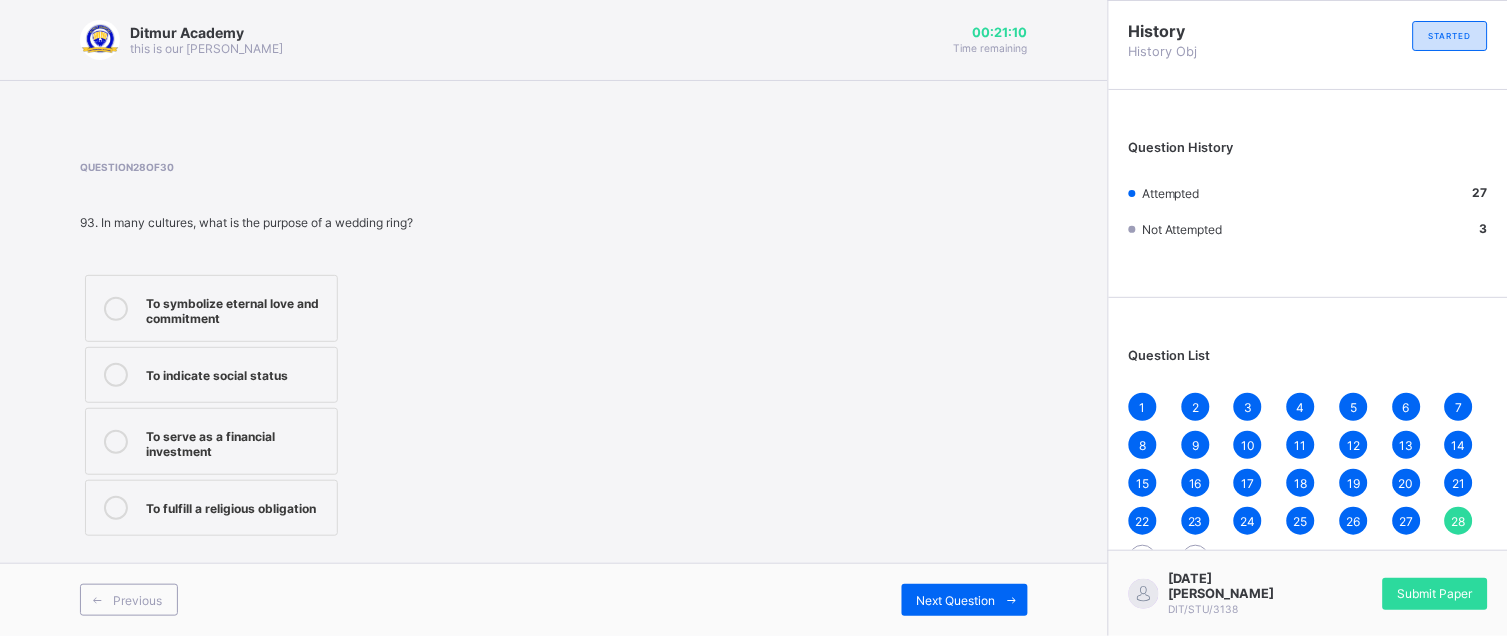click on "To symbolize eternal love and commitment" at bounding box center [236, 308] 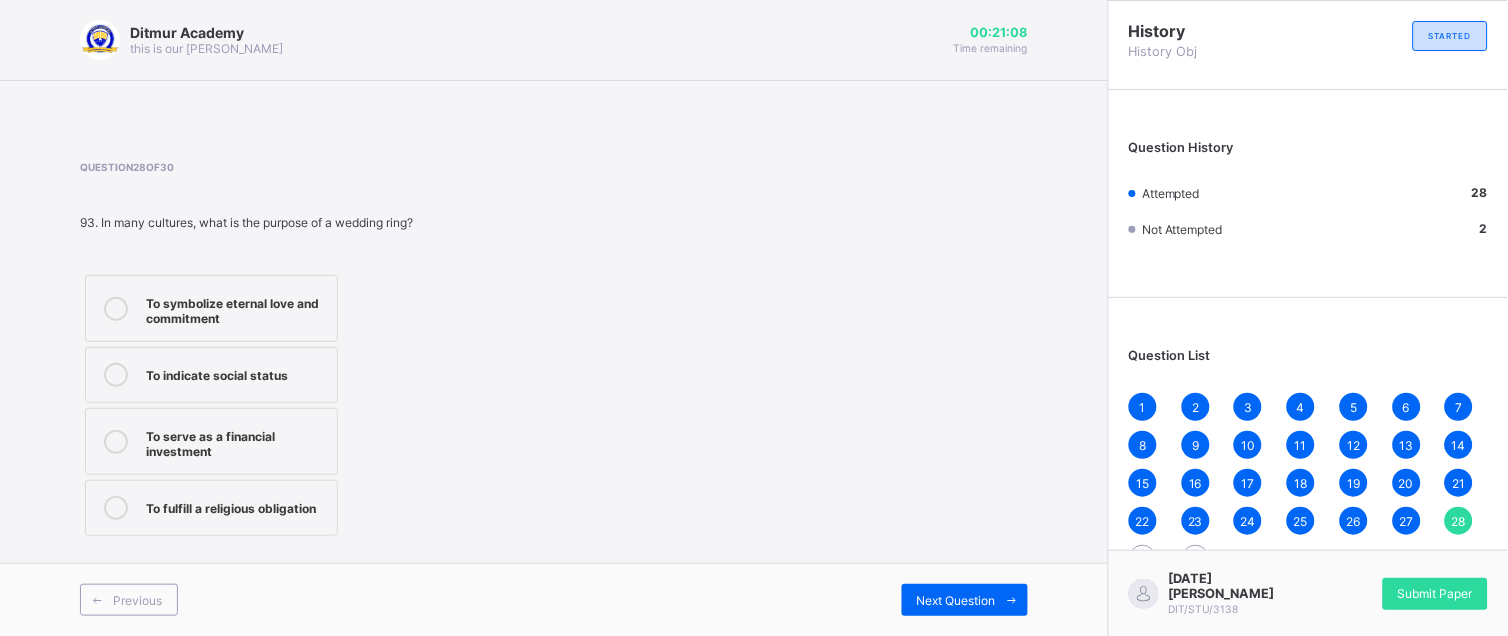 click on "Previous Next Question" at bounding box center [554, 599] 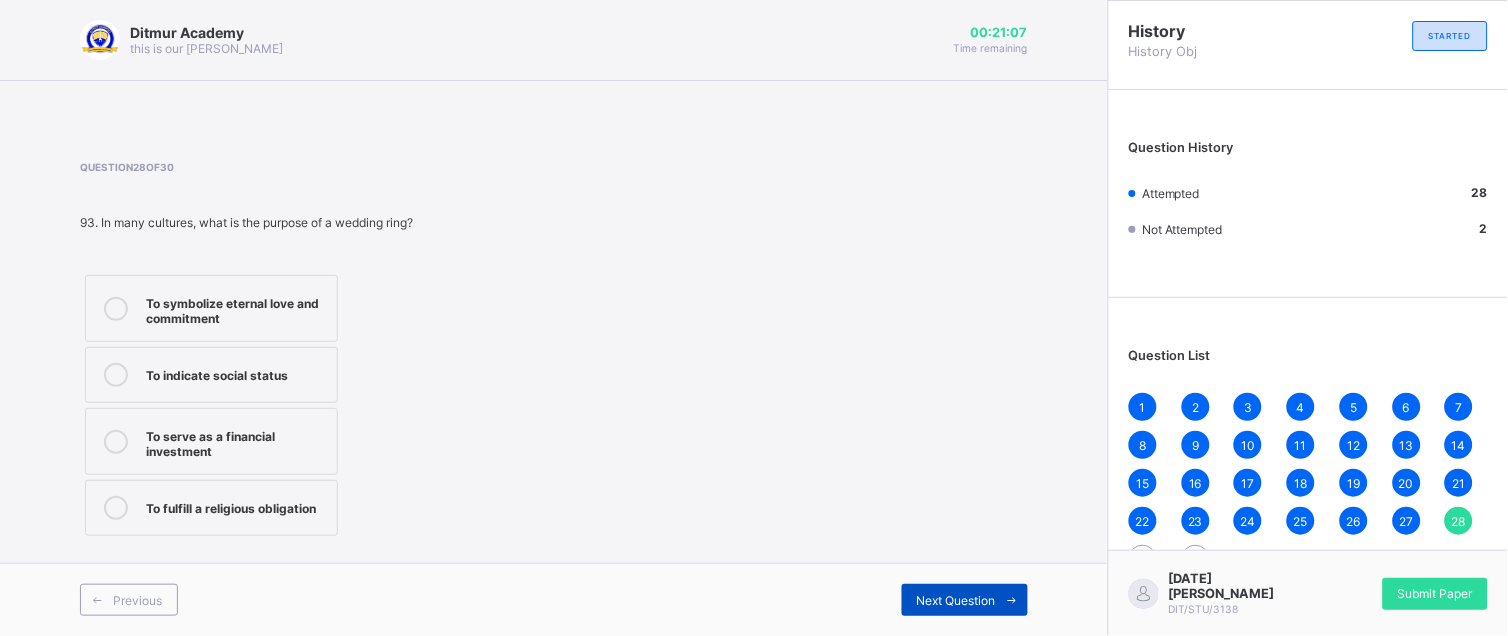 click on "Next Question" at bounding box center [965, 600] 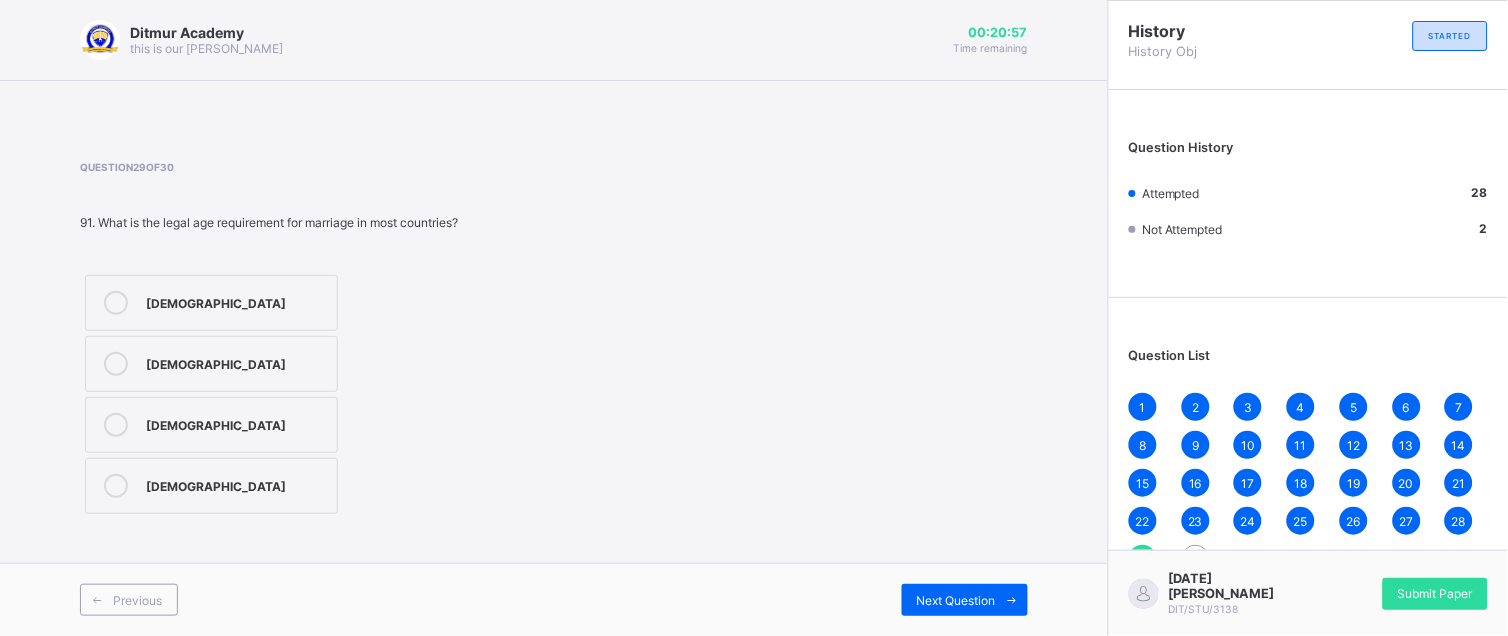 click on "[DEMOGRAPHIC_DATA]" at bounding box center [236, 362] 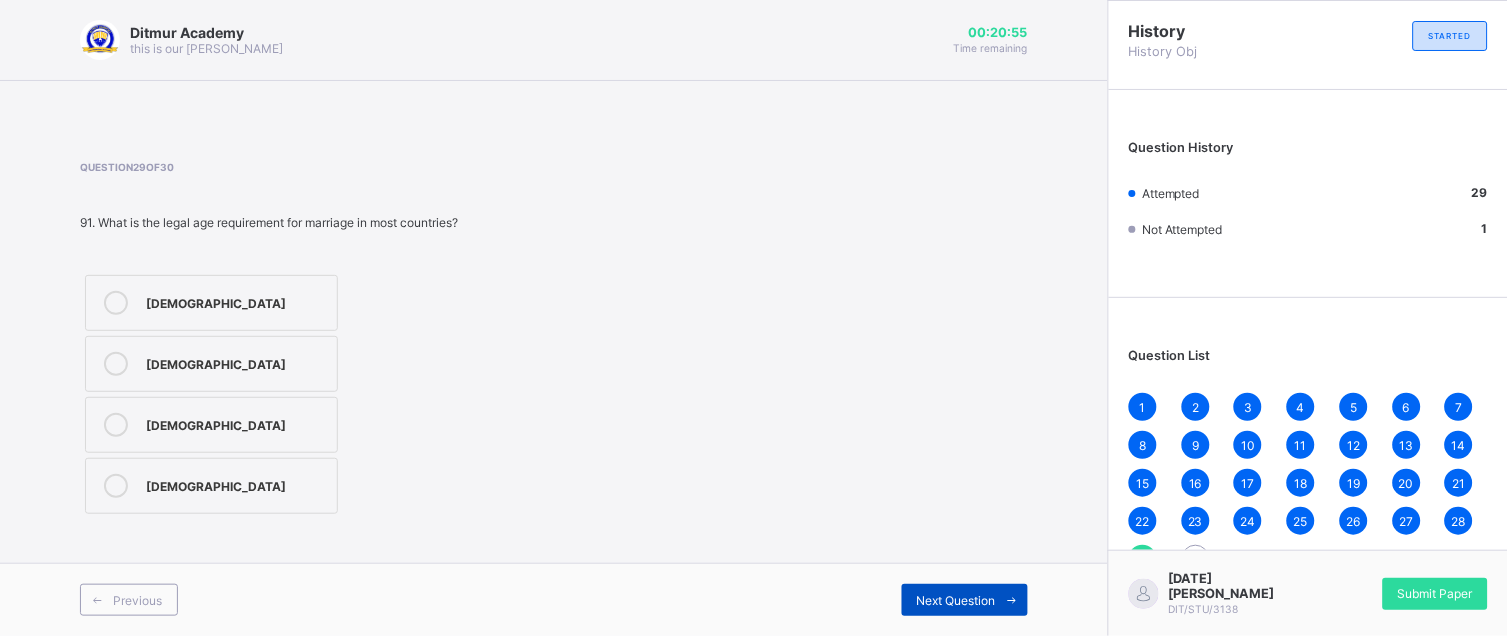 click on "Next Question" at bounding box center [956, 600] 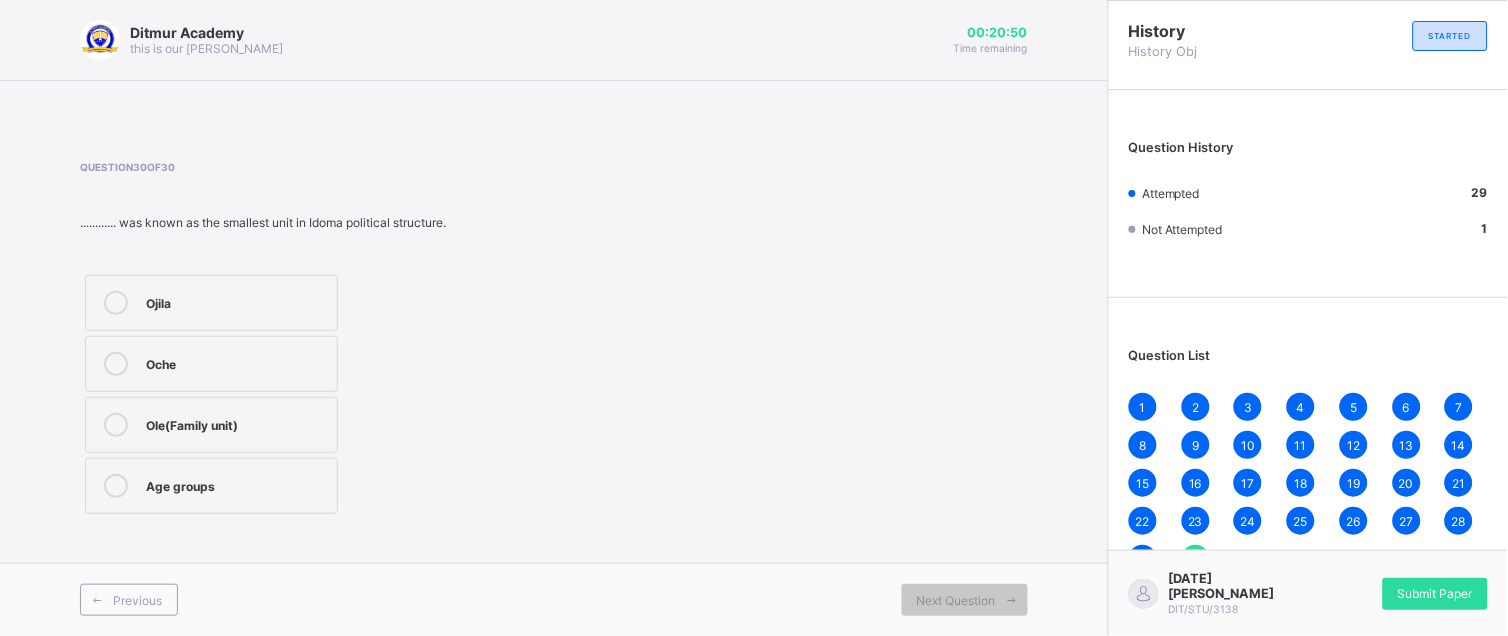 click on "Oche" at bounding box center (236, 362) 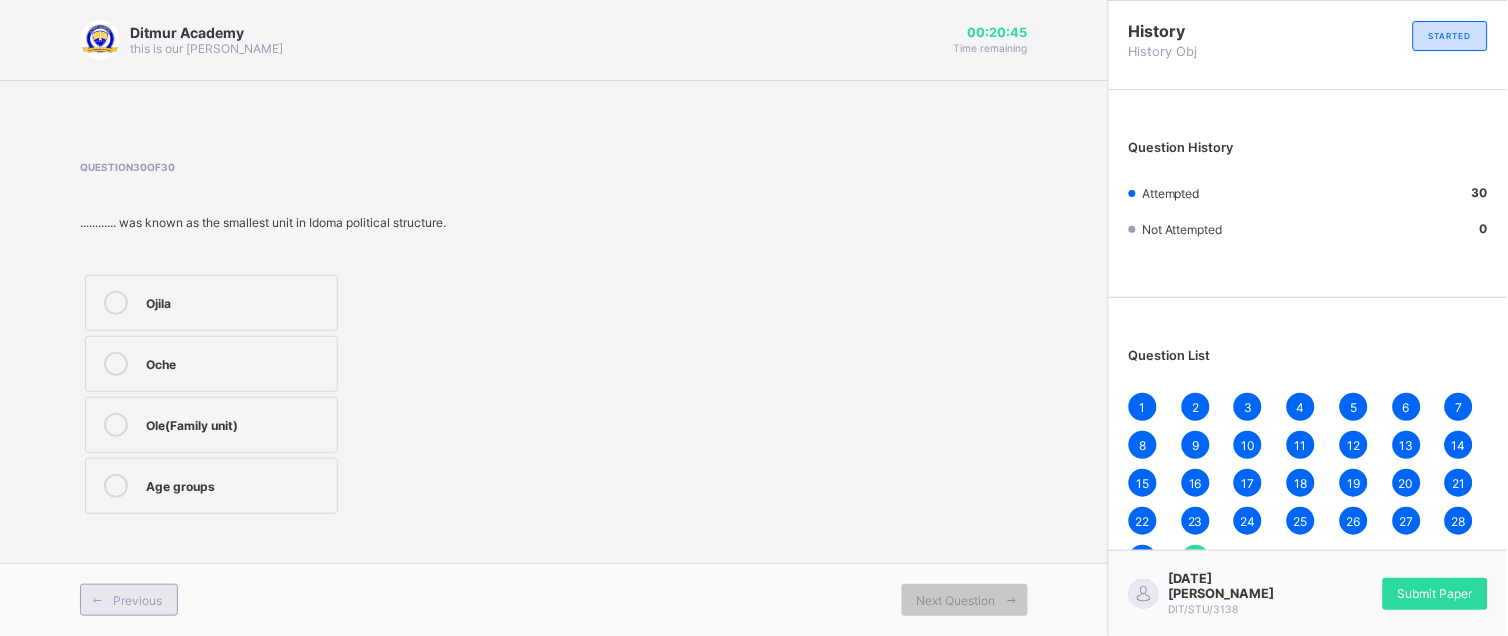 click at bounding box center [97, 600] 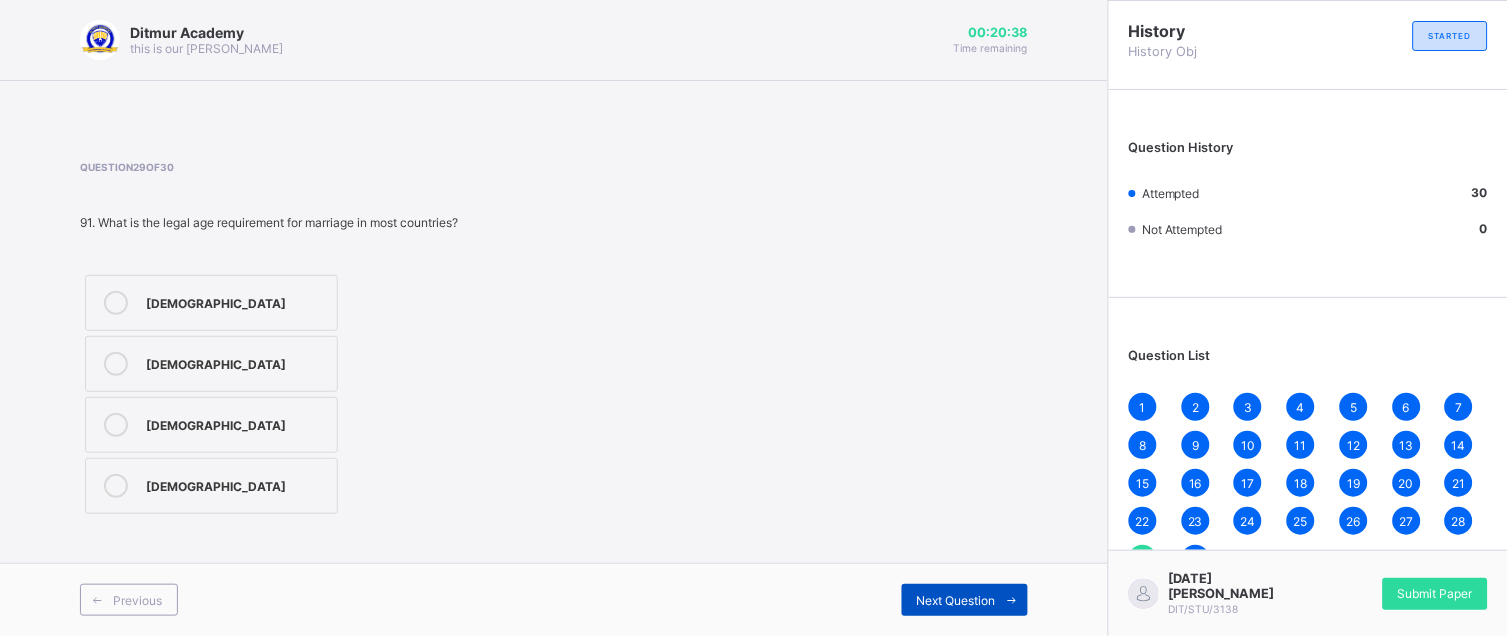 click on "Next Question" at bounding box center (965, 600) 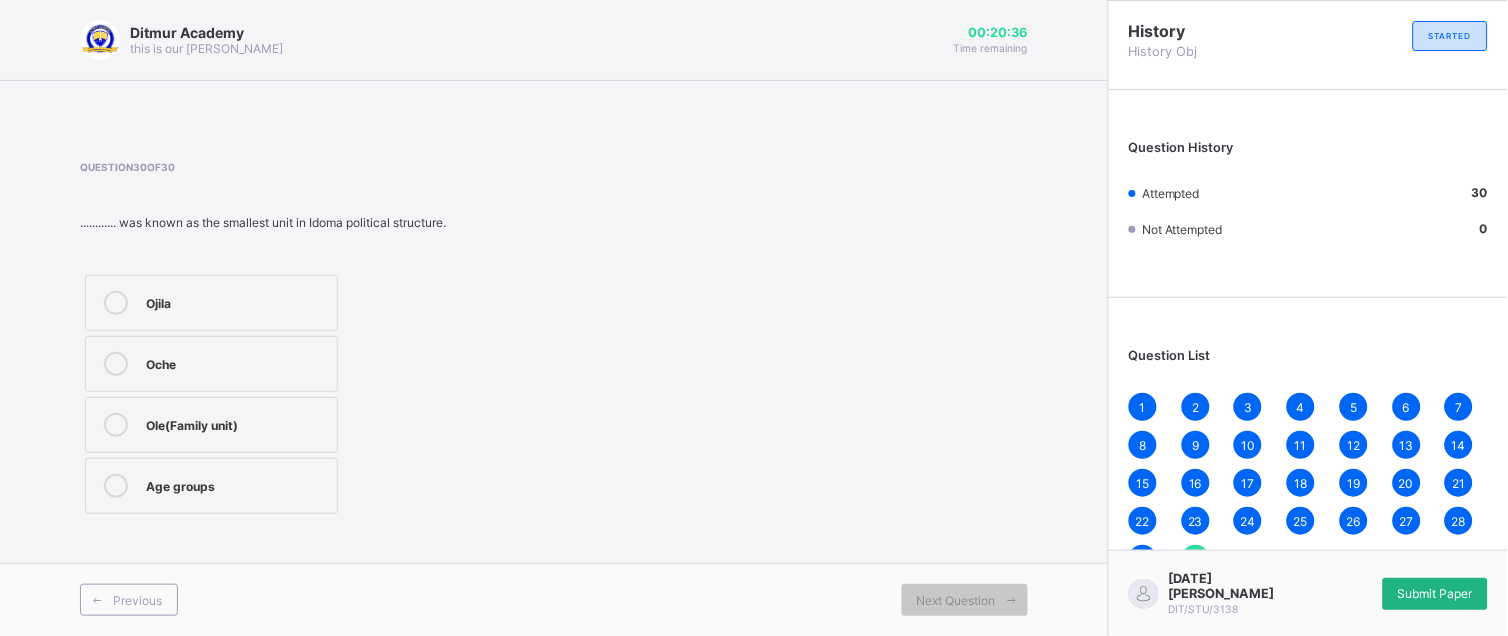click on "Submit Paper" at bounding box center (1435, 593) 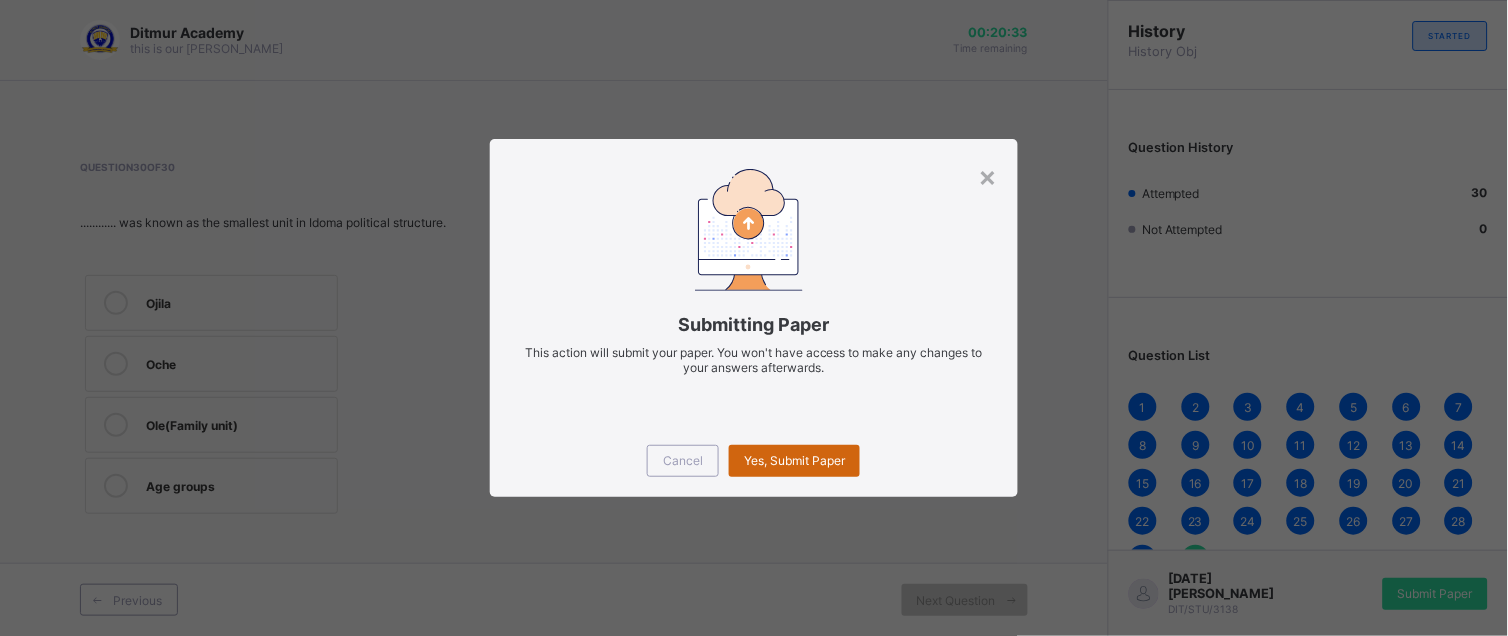 click on "Yes, Submit Paper" at bounding box center [794, 460] 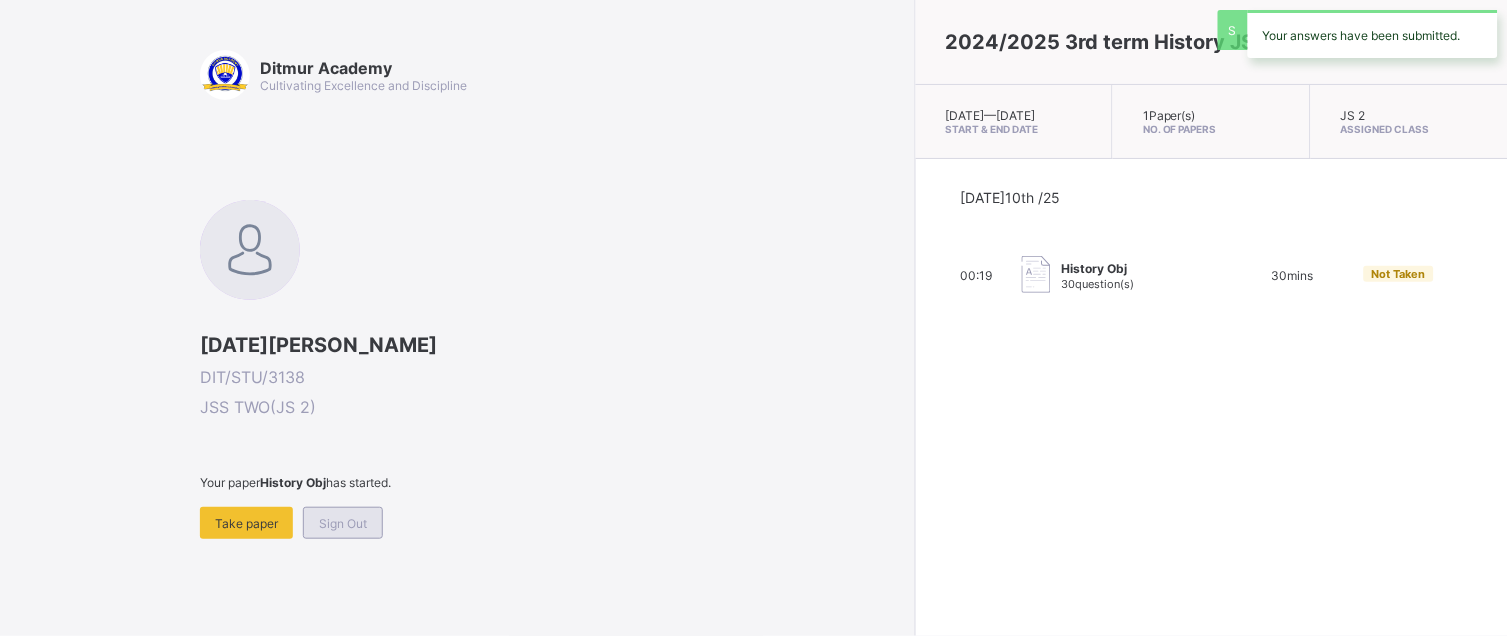 click on "Sign Out" at bounding box center (343, 523) 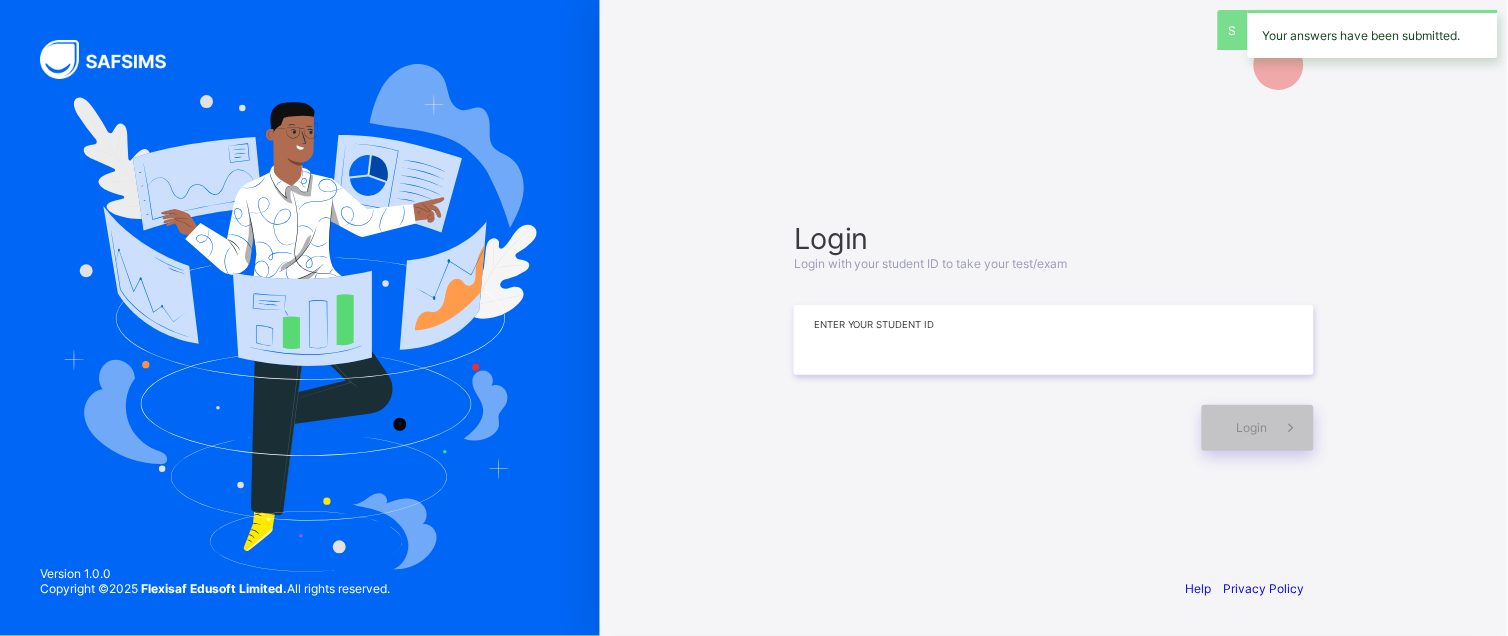 click at bounding box center [1054, 340] 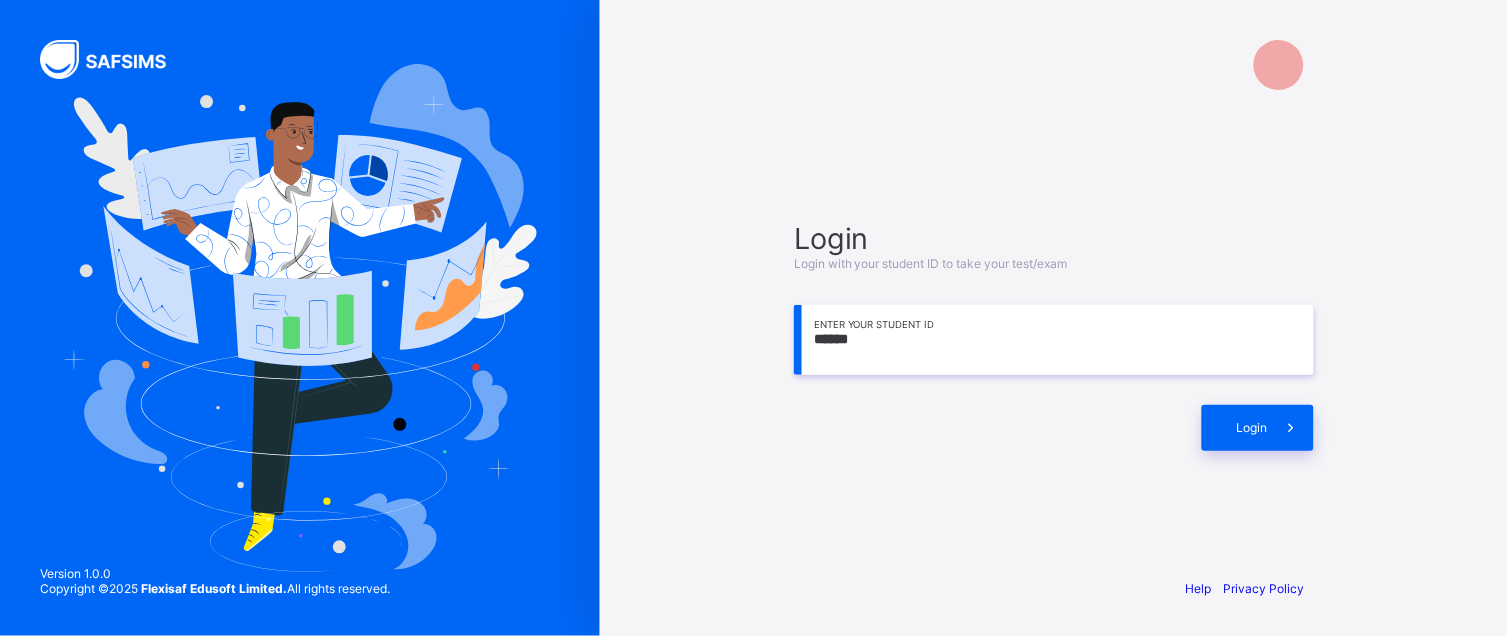 type on "*******" 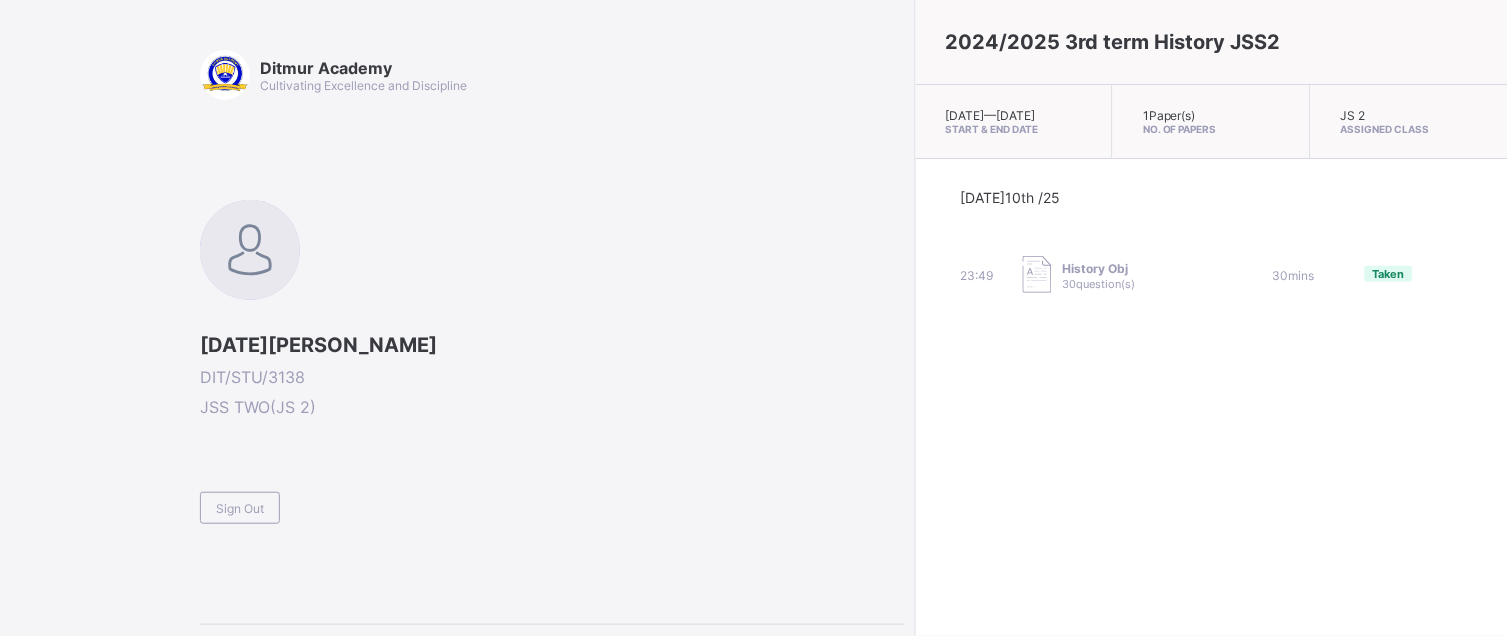 click at bounding box center (552, 483) 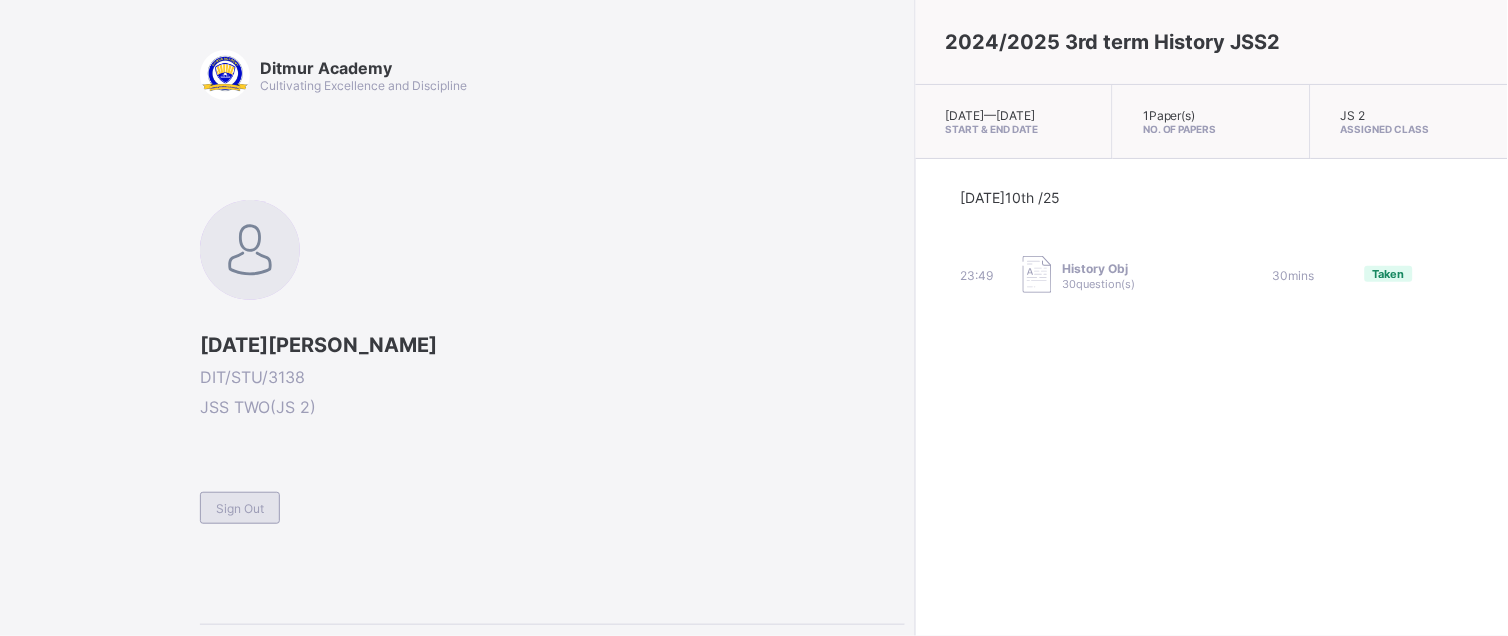 click on "Sign Out" at bounding box center (240, 508) 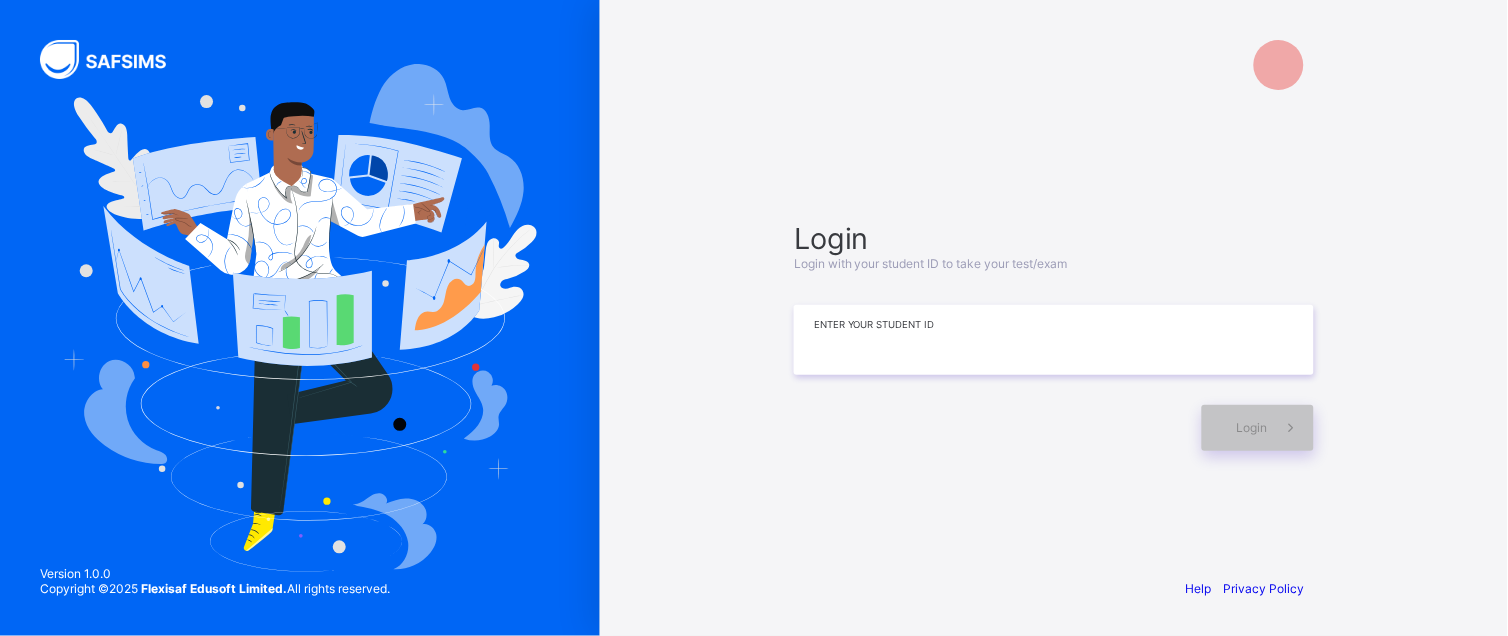 click at bounding box center (1054, 340) 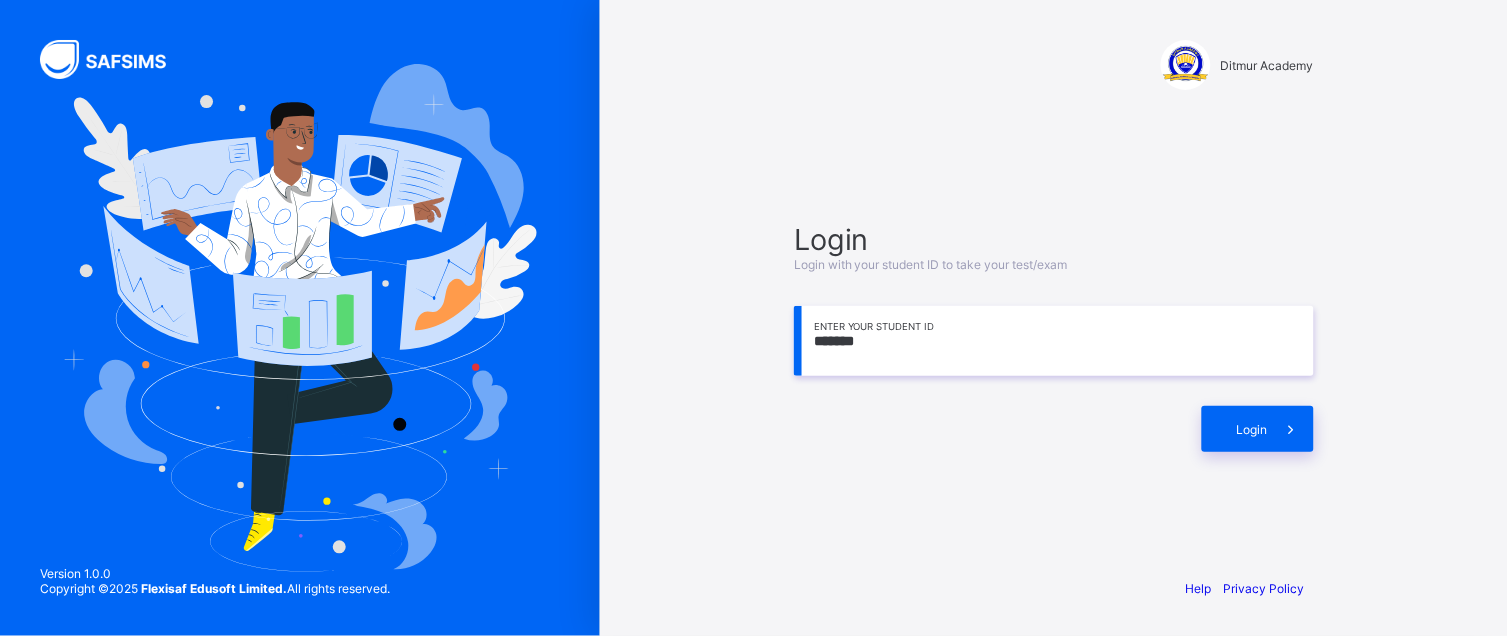 click on "*******" at bounding box center (1054, 341) 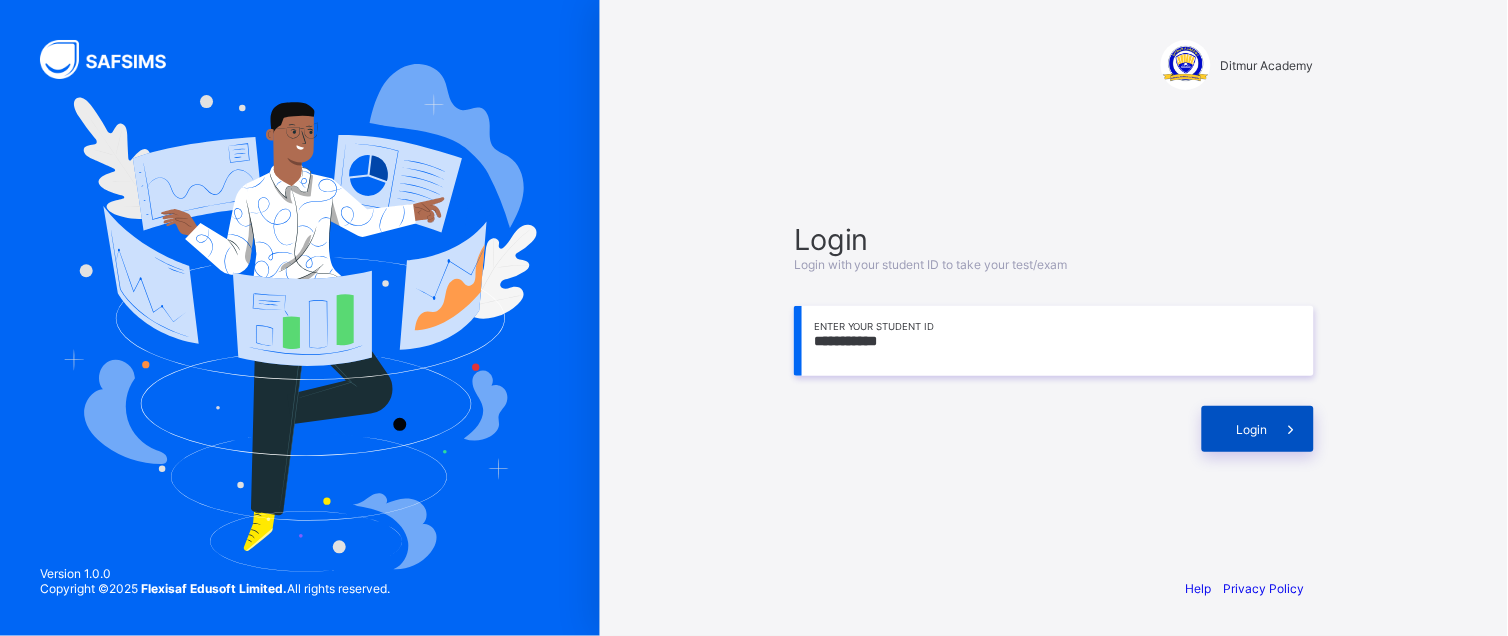click on "Login" at bounding box center (1258, 429) 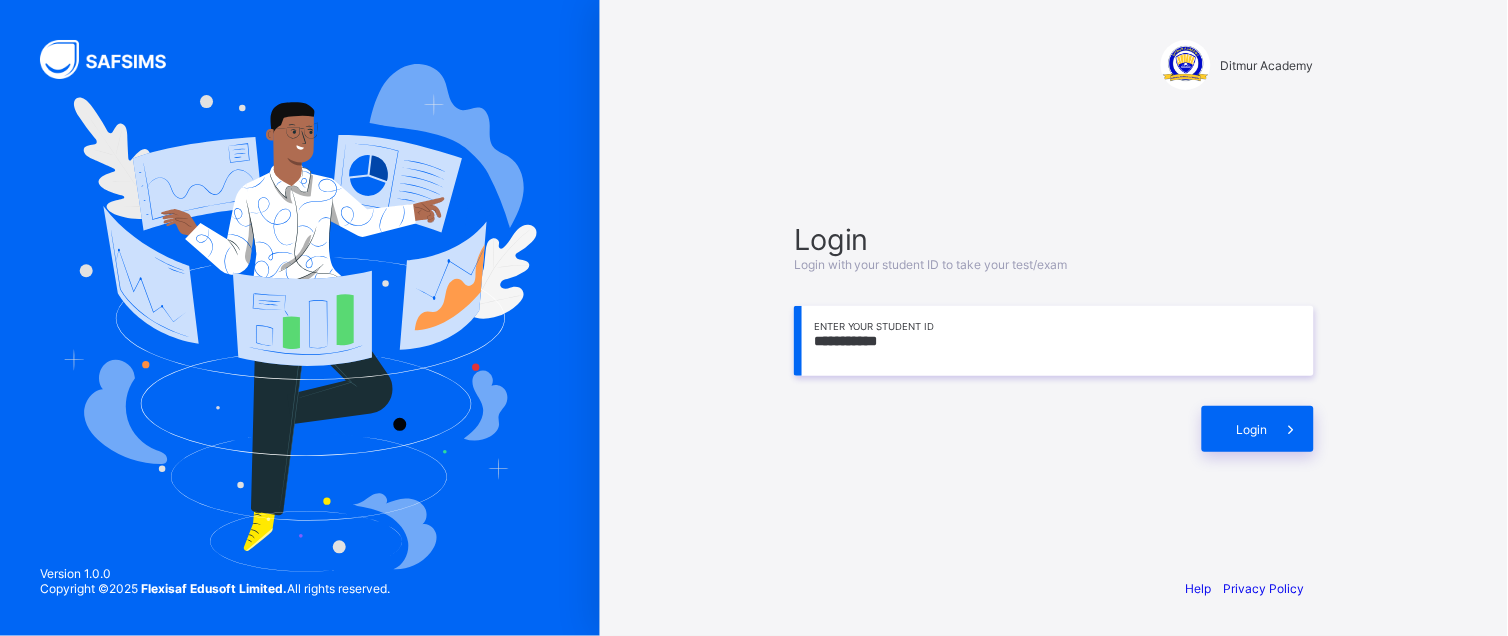 click at bounding box center [993, 429] 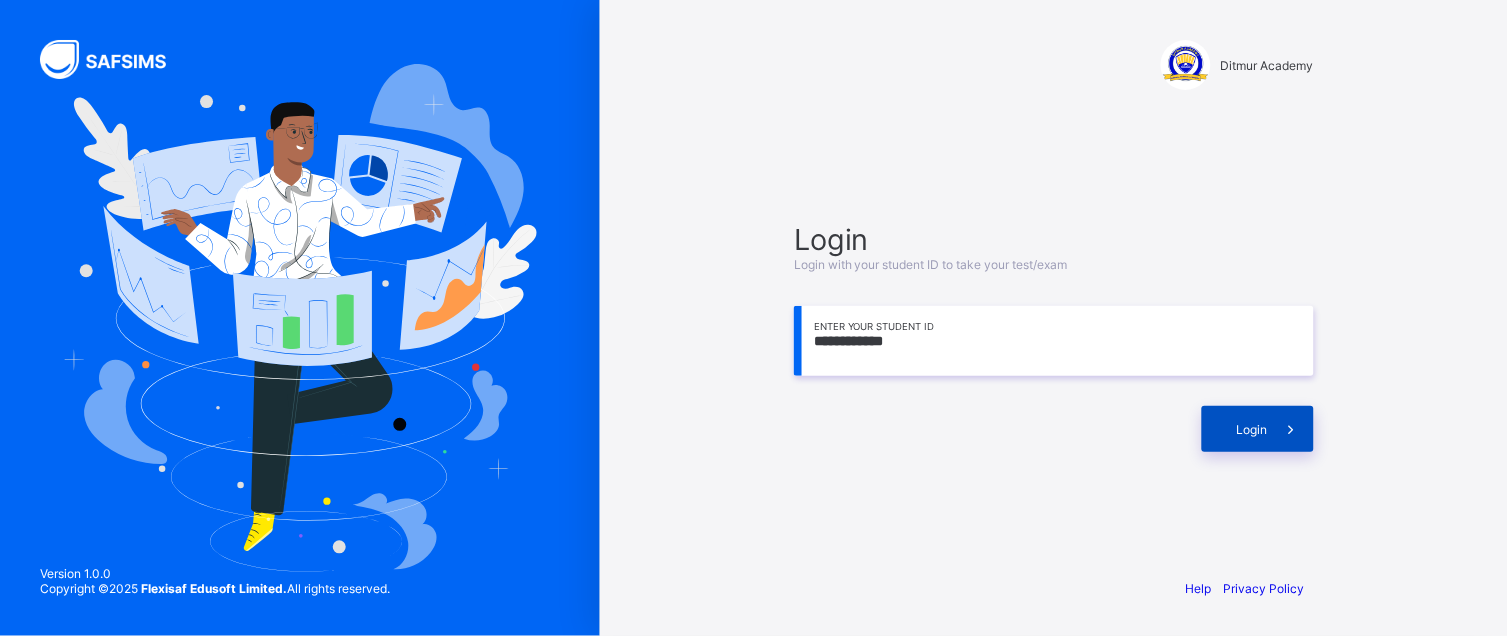 type on "**********" 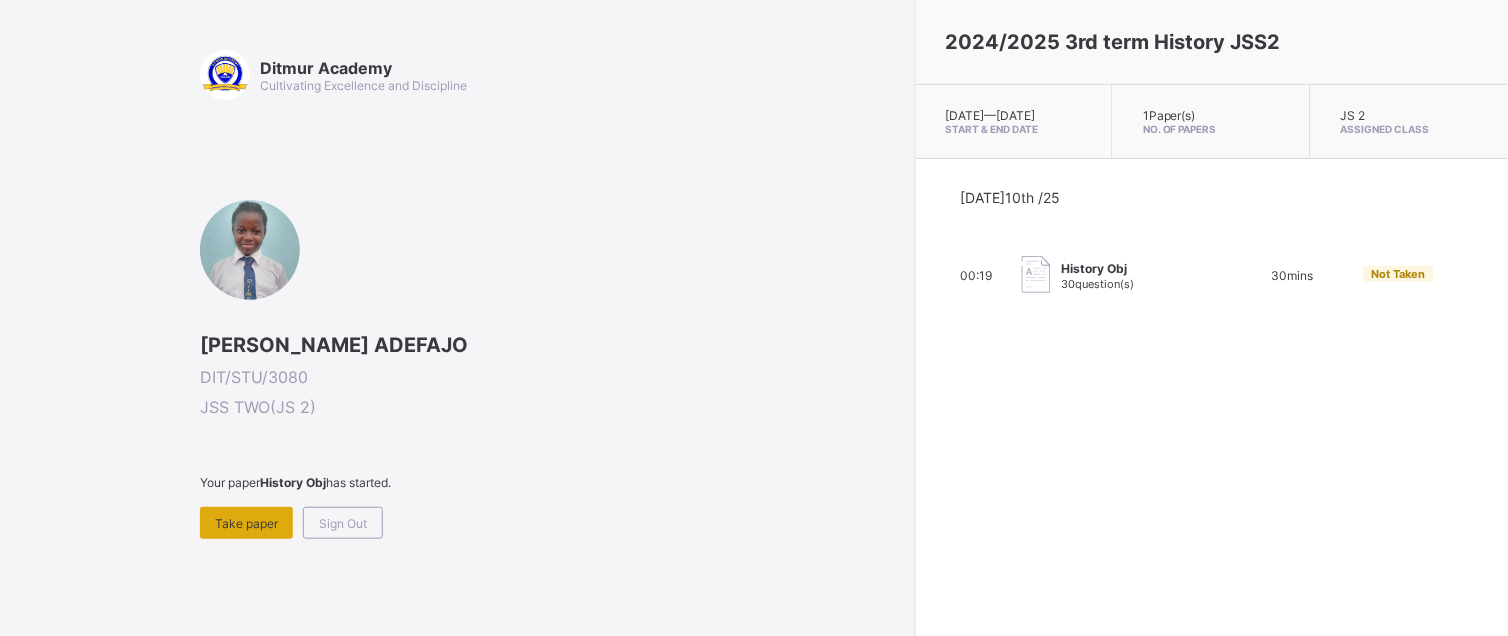 click on "Take paper" at bounding box center (246, 523) 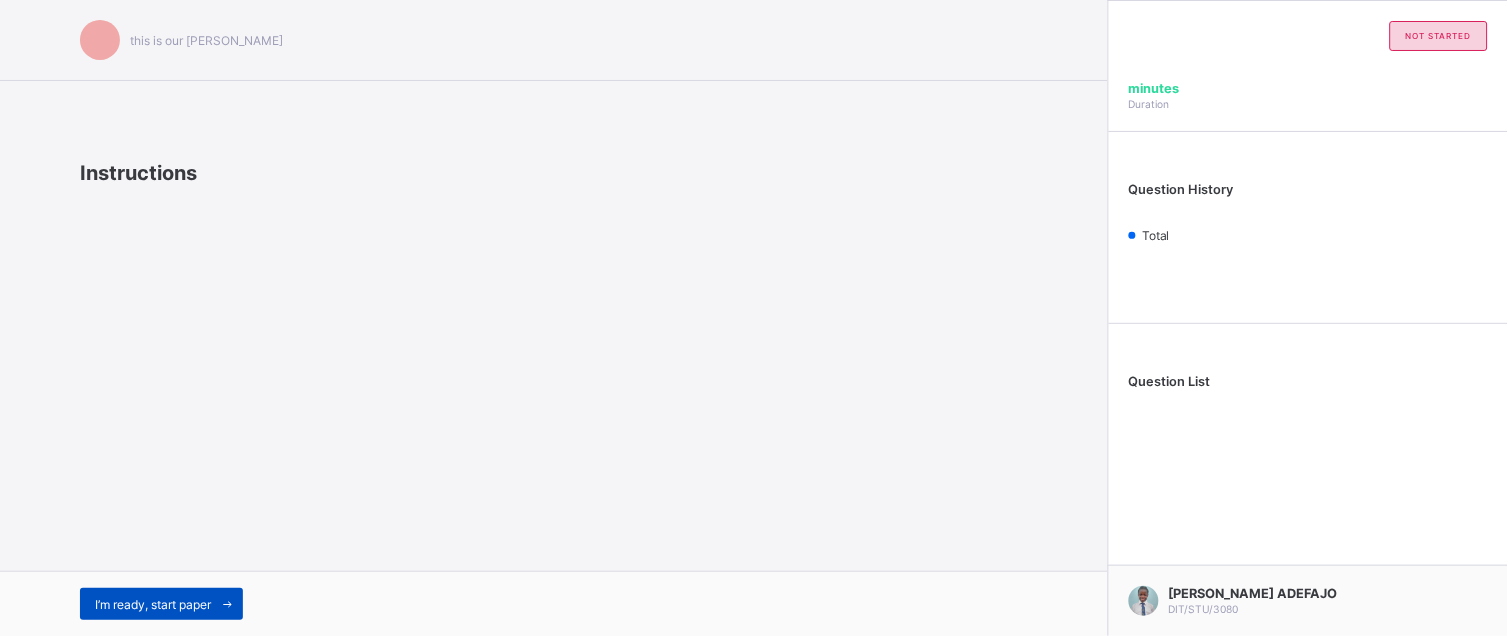 click on "I’m ready, start paper" at bounding box center [153, 604] 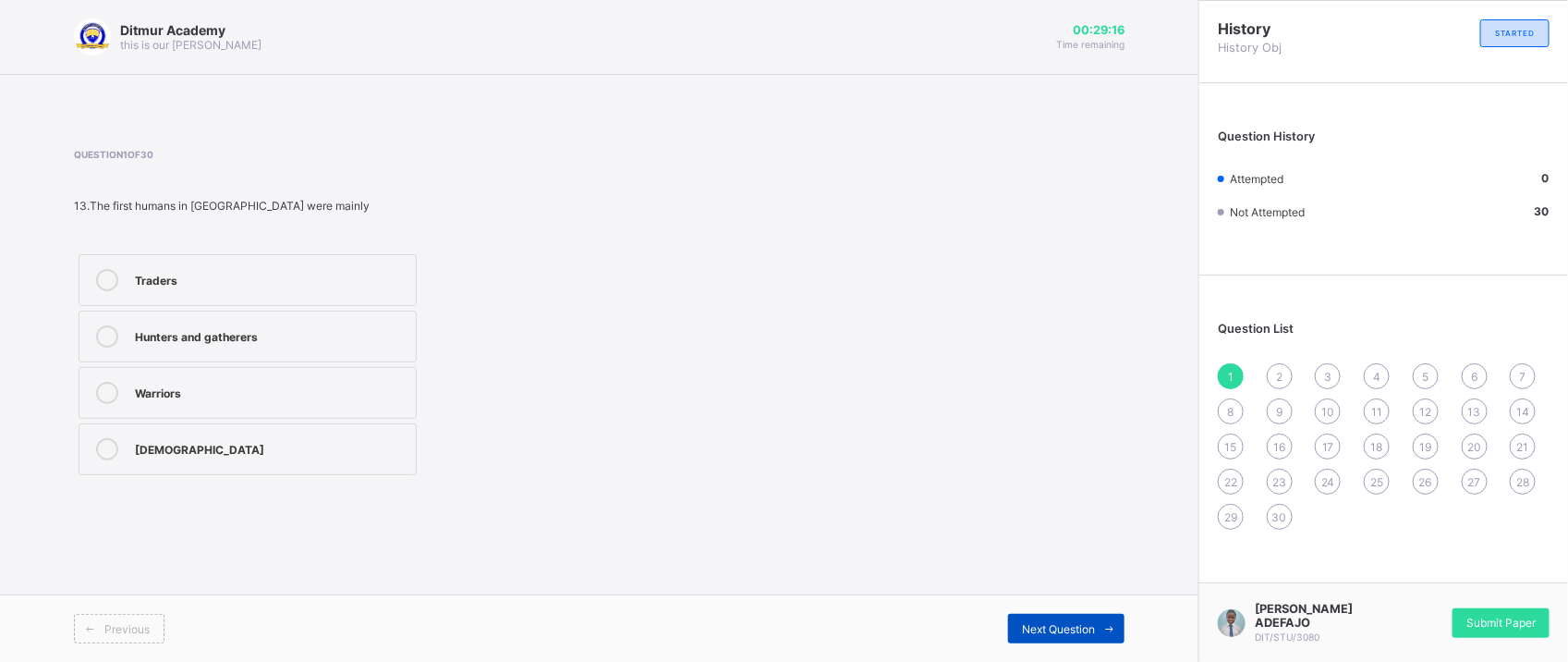 click on "Next Question" at bounding box center [1066, 629] 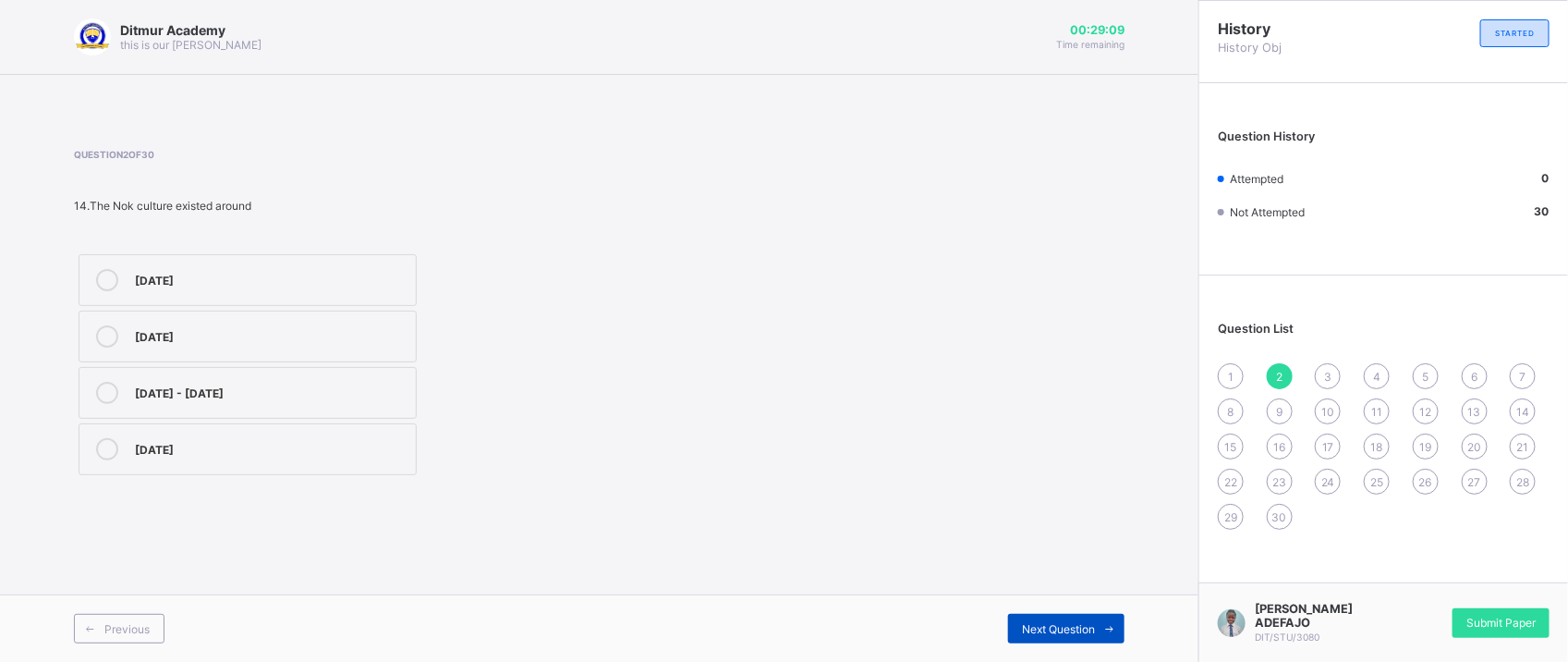 click on "Next Question" at bounding box center (1058, 629) 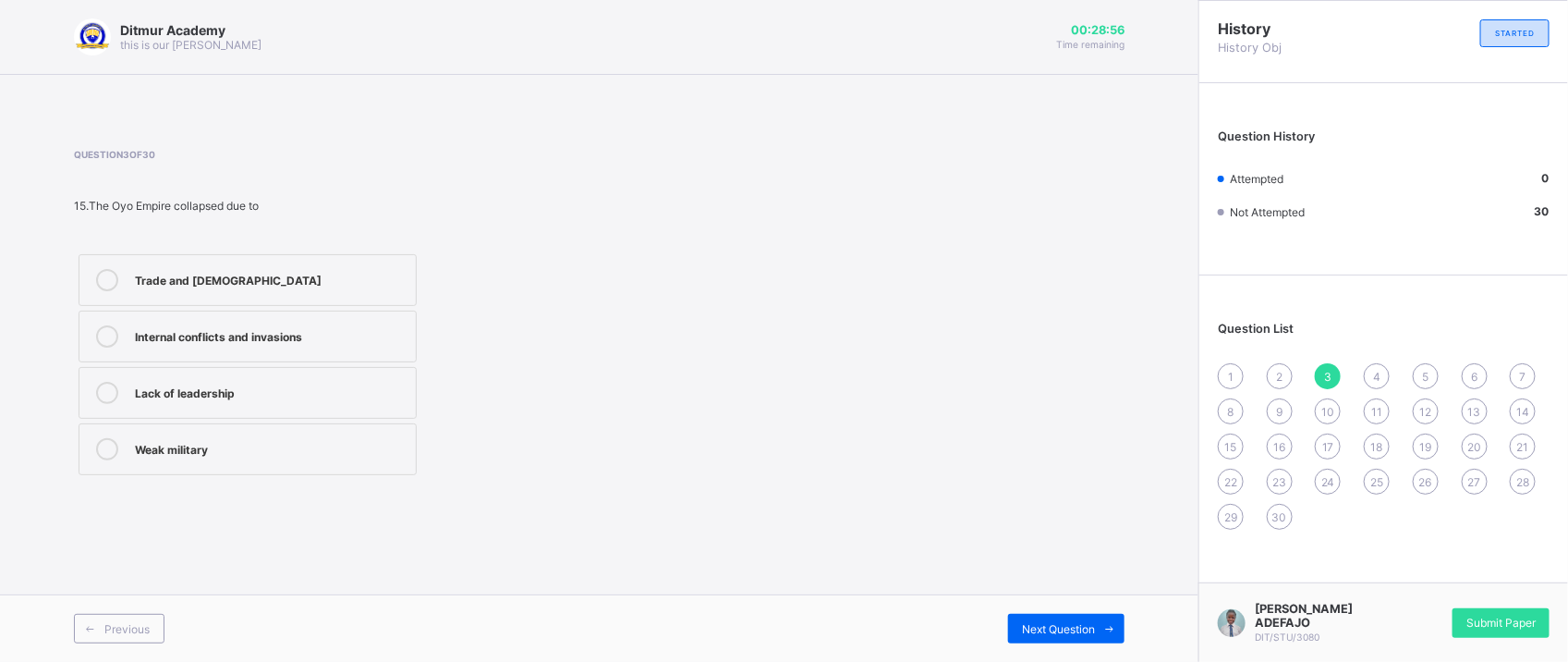 click on "Internal conflicts and invasions" at bounding box center (248, 337) 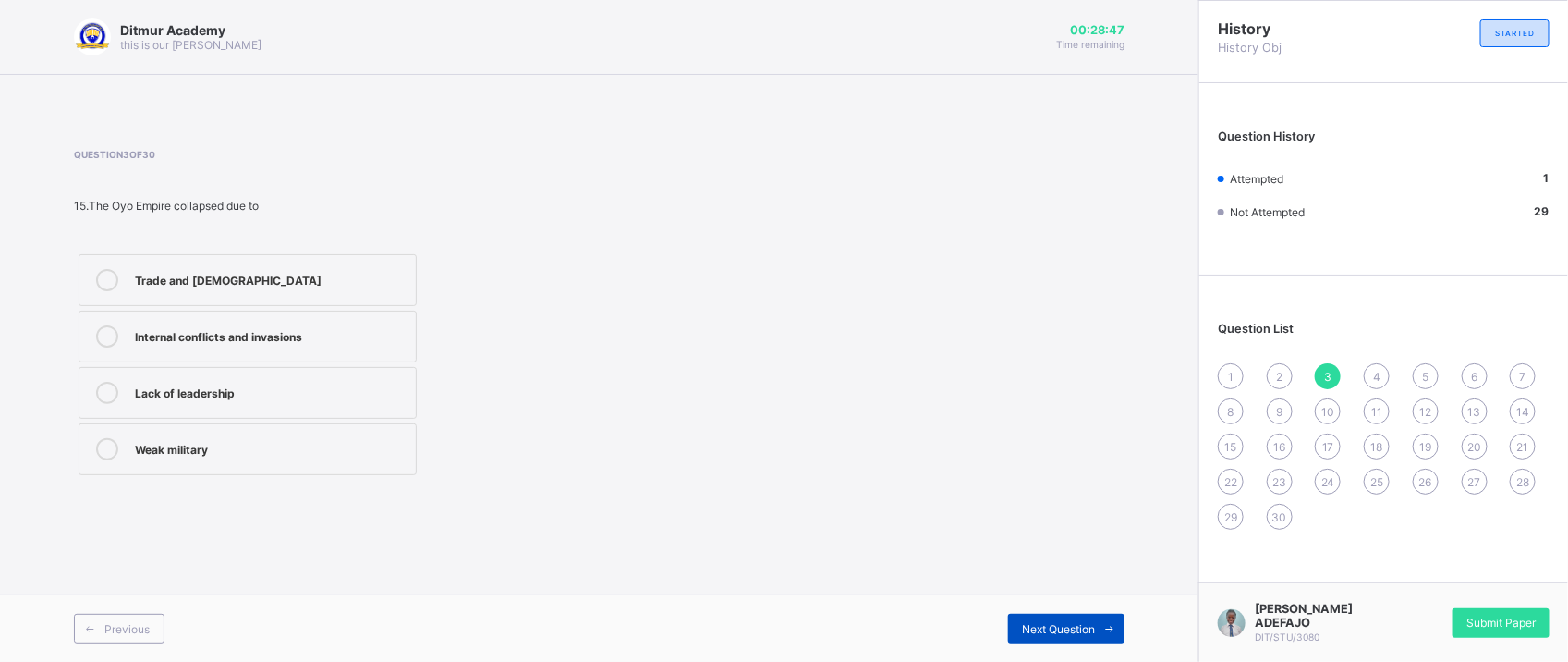 click on "Next Question" at bounding box center (1058, 629) 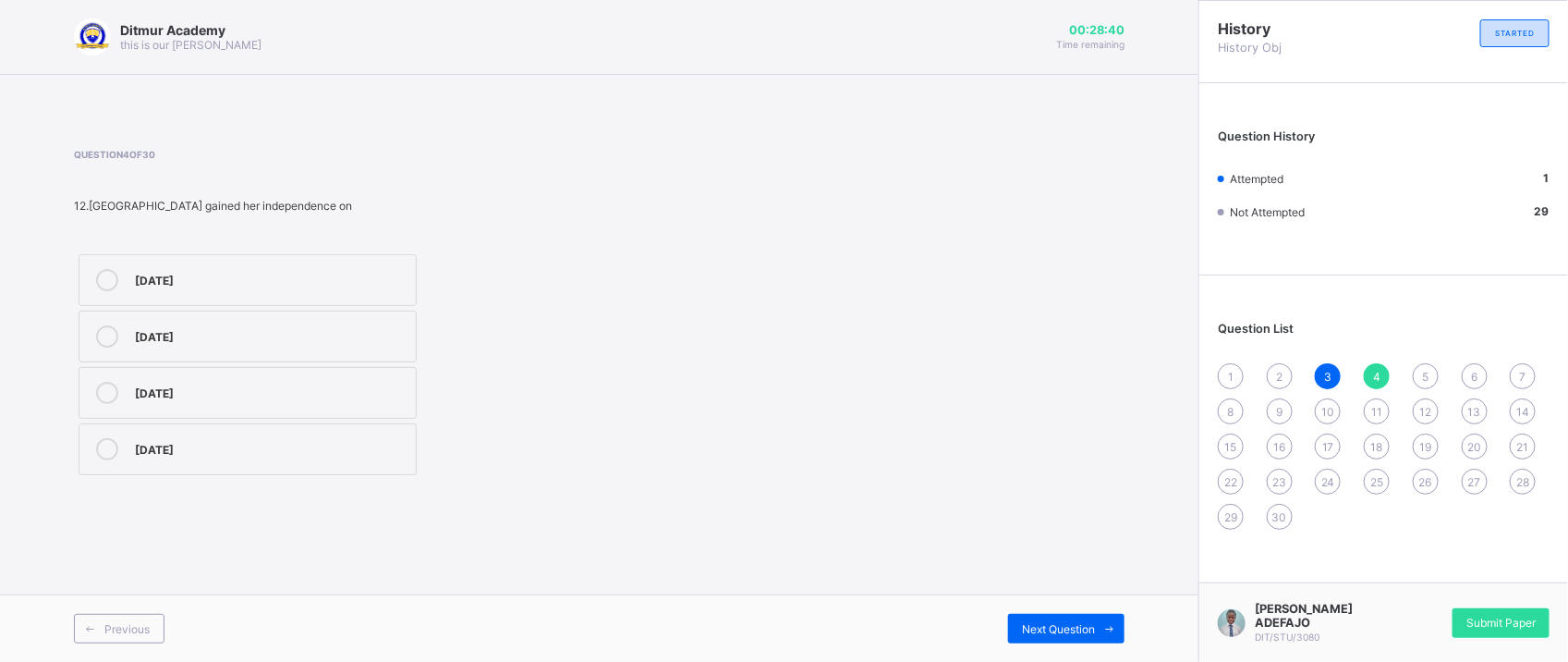 click on "[DATE]" at bounding box center (248, 393) 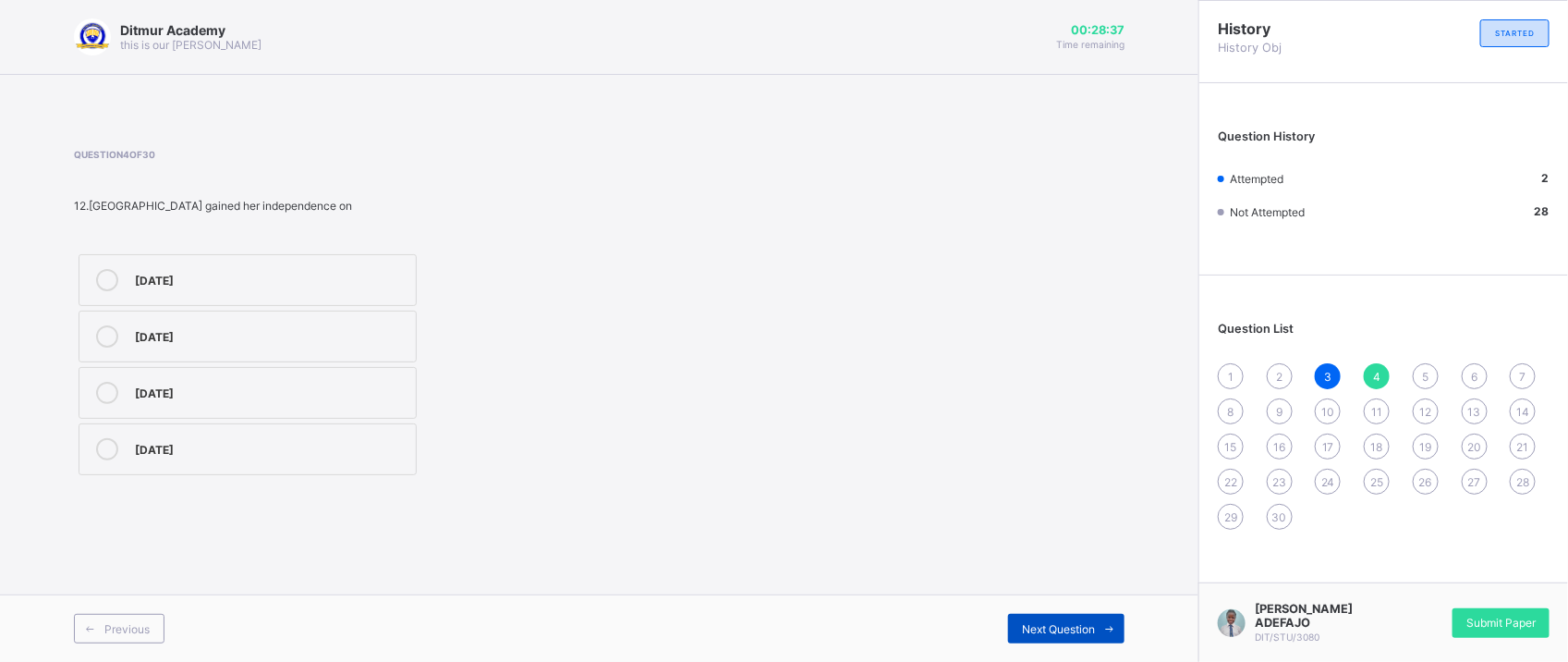 click on "Next Question" at bounding box center (1058, 629) 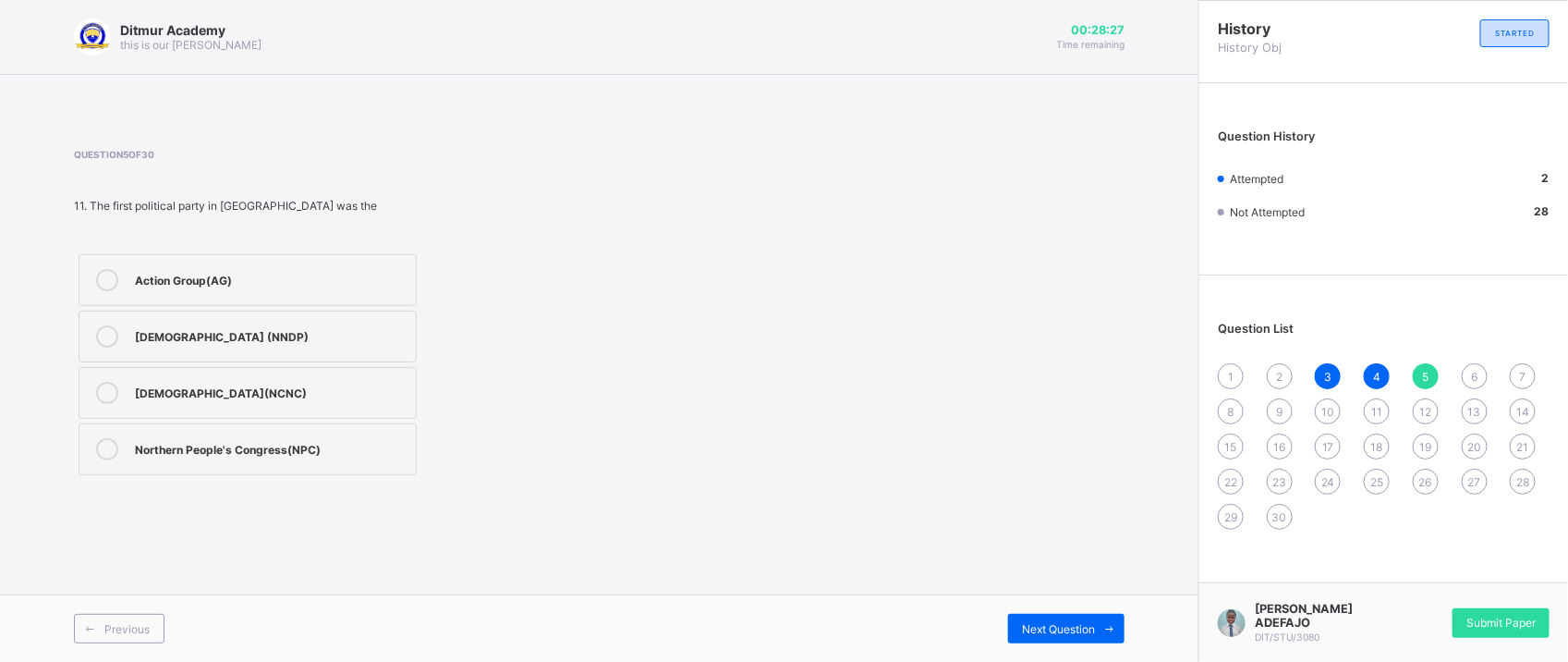 click on "[DEMOGRAPHIC_DATA] (NNDP)" at bounding box center [248, 337] 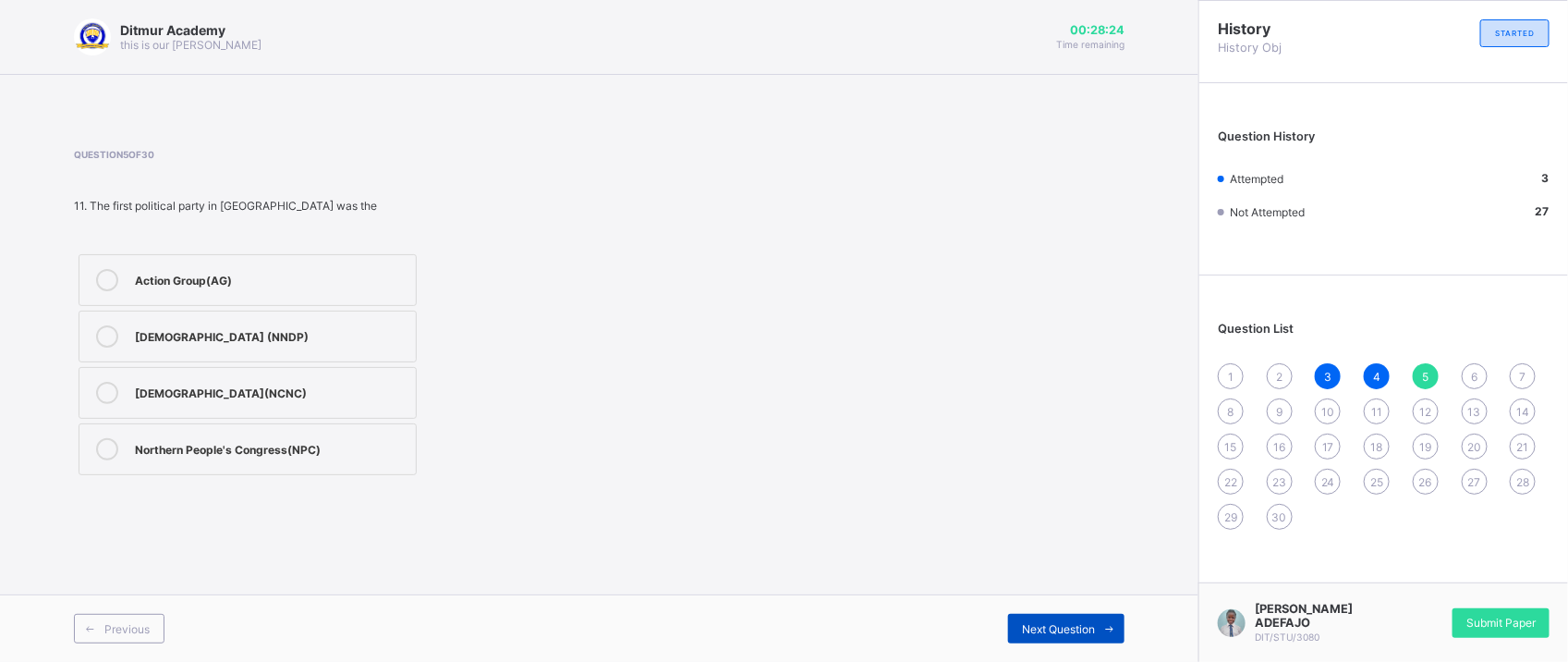 click on "Next Question" at bounding box center (1058, 629) 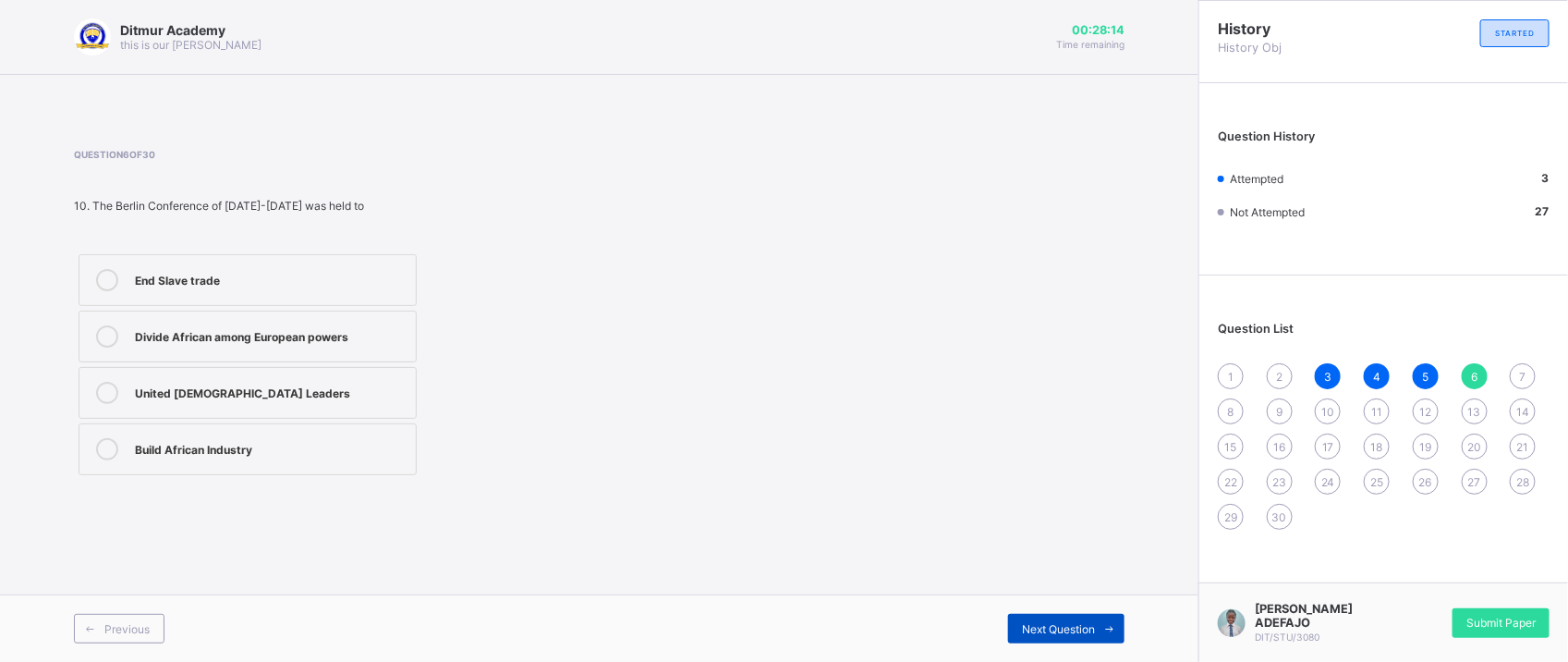 click on "Next Question" at bounding box center [1066, 629] 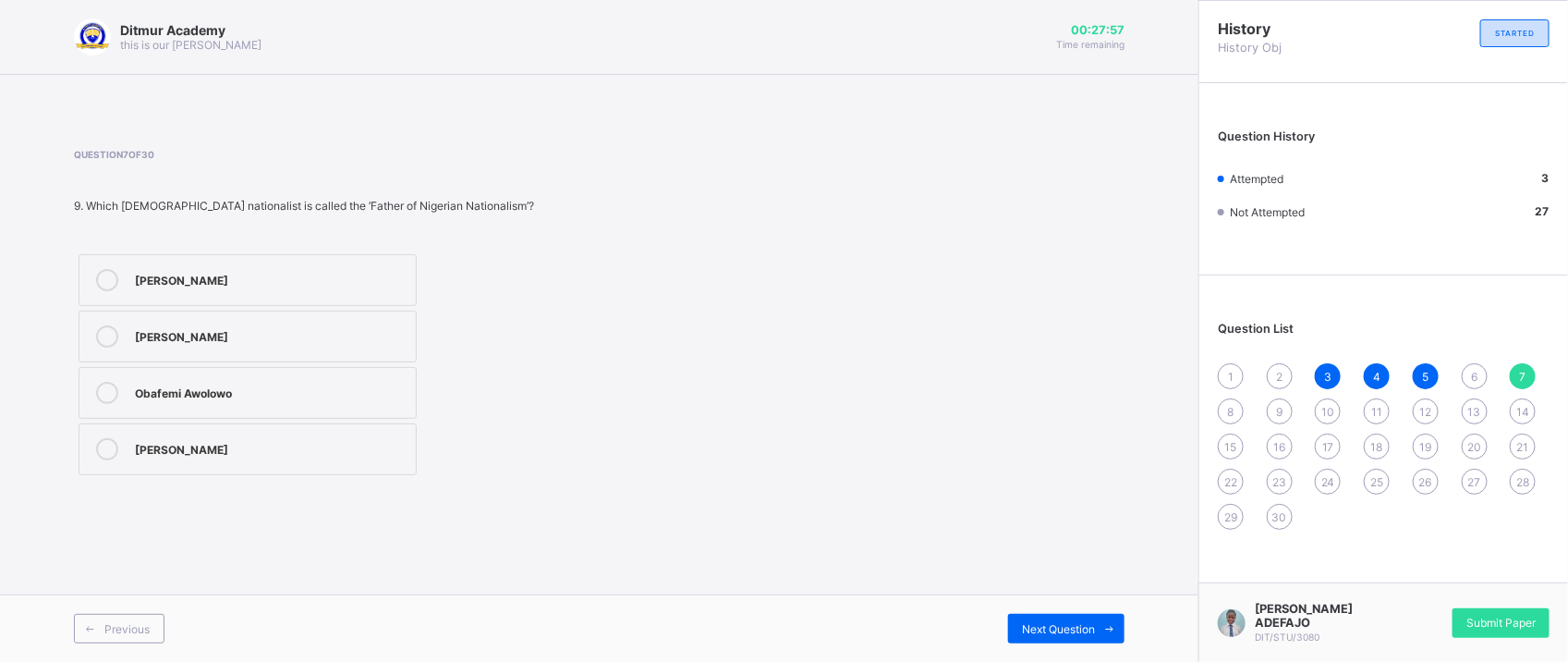 click on "1" at bounding box center [1231, 376] 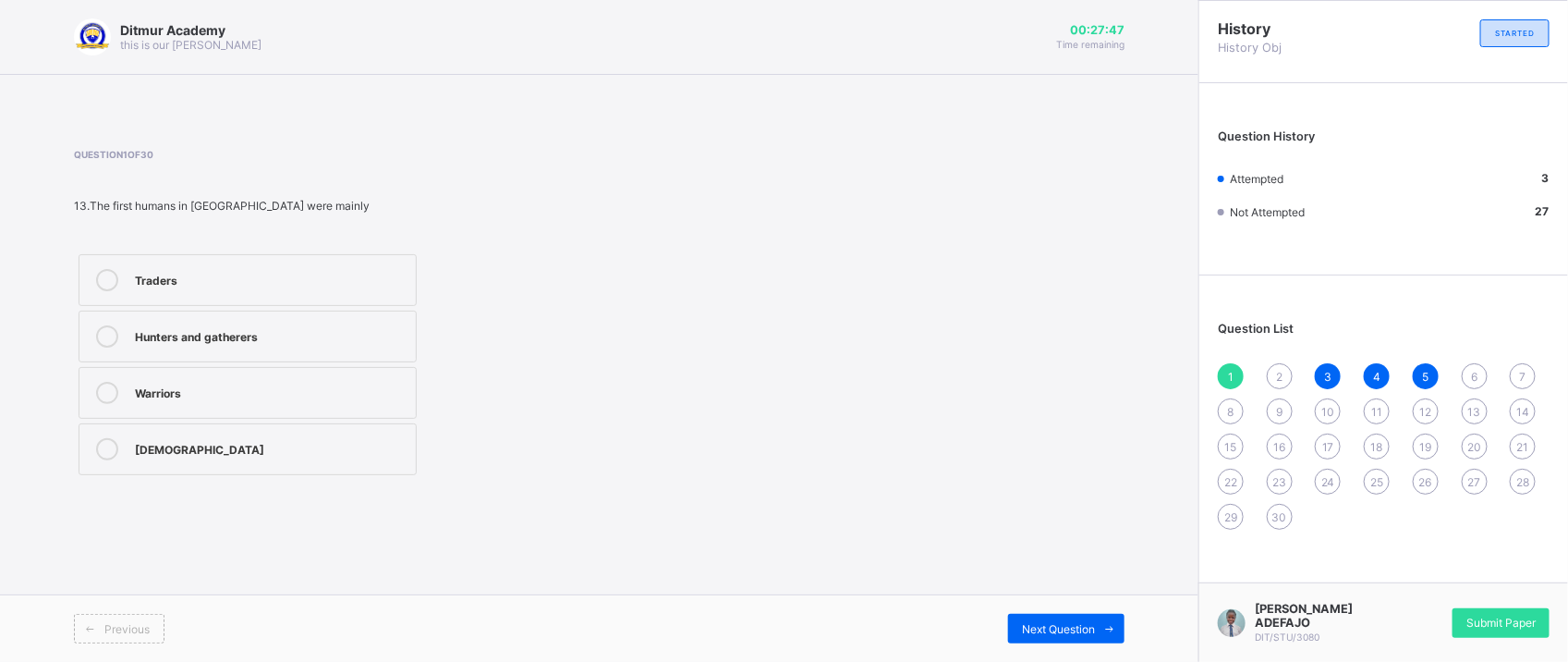click on "Hunters and gatherers" at bounding box center (248, 337) 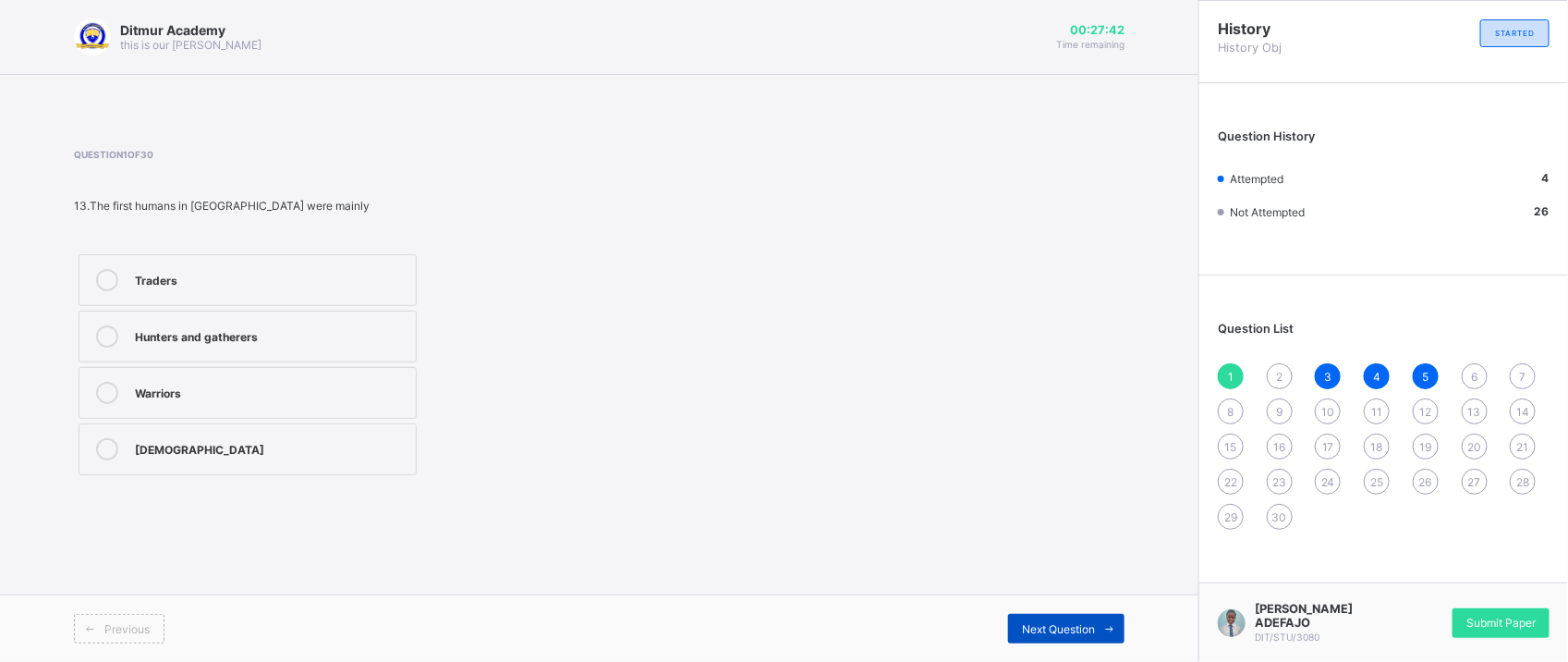 click on "Next Question" at bounding box center (1058, 629) 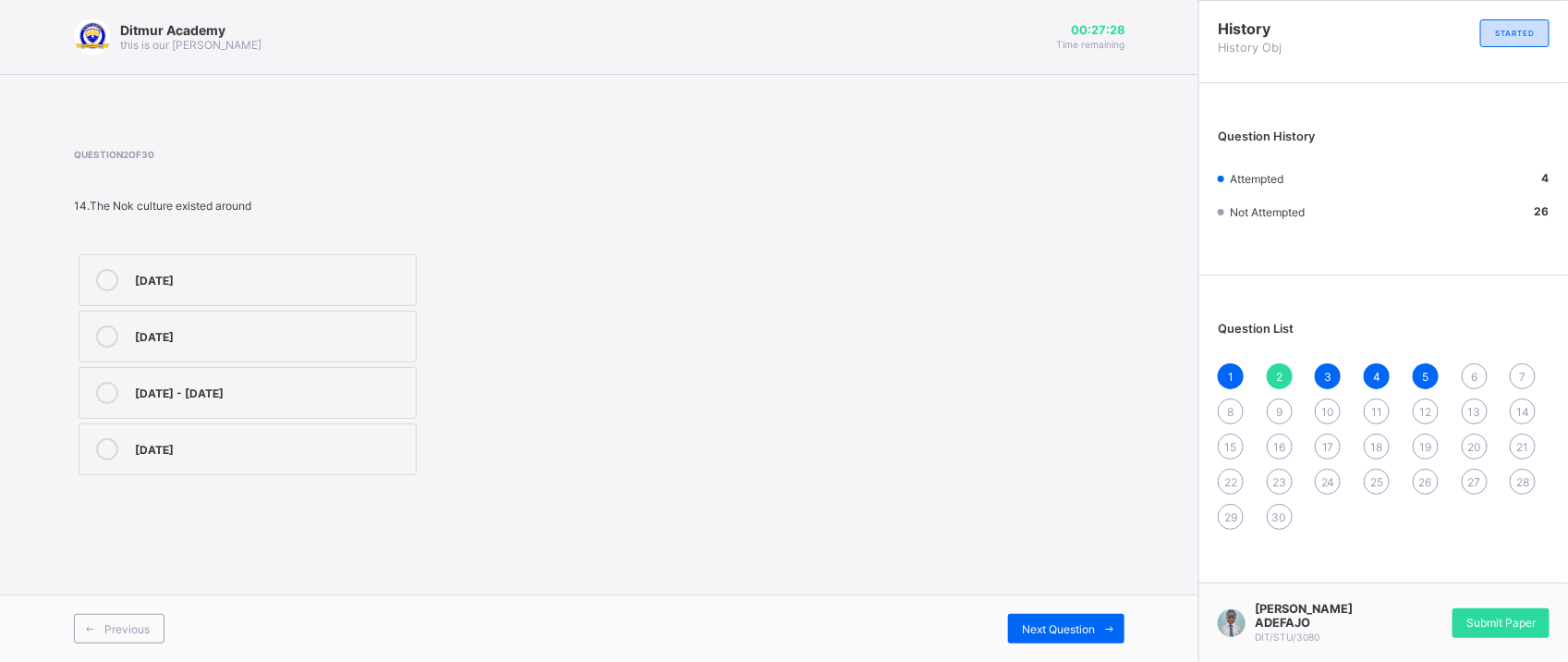click on "[DATE]" at bounding box center [248, 449] 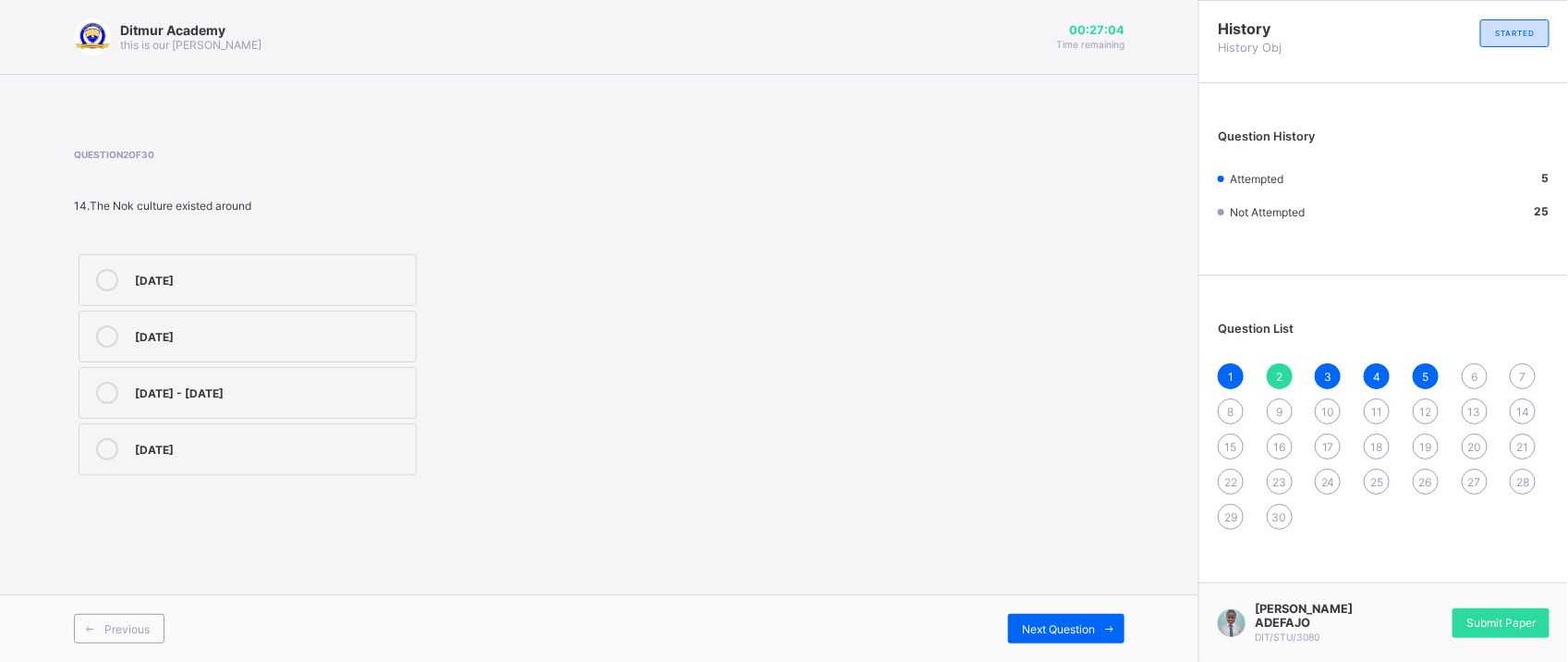 click on "Ditmur Academy this is our [PERSON_NAME] 00:27:04 Time remaining Question  2  of  30 14.The Nok culture existed around [DATE] [DATE] [DATE] - [DATE] [DATE] Previous Next Question" at bounding box center [599, 331] 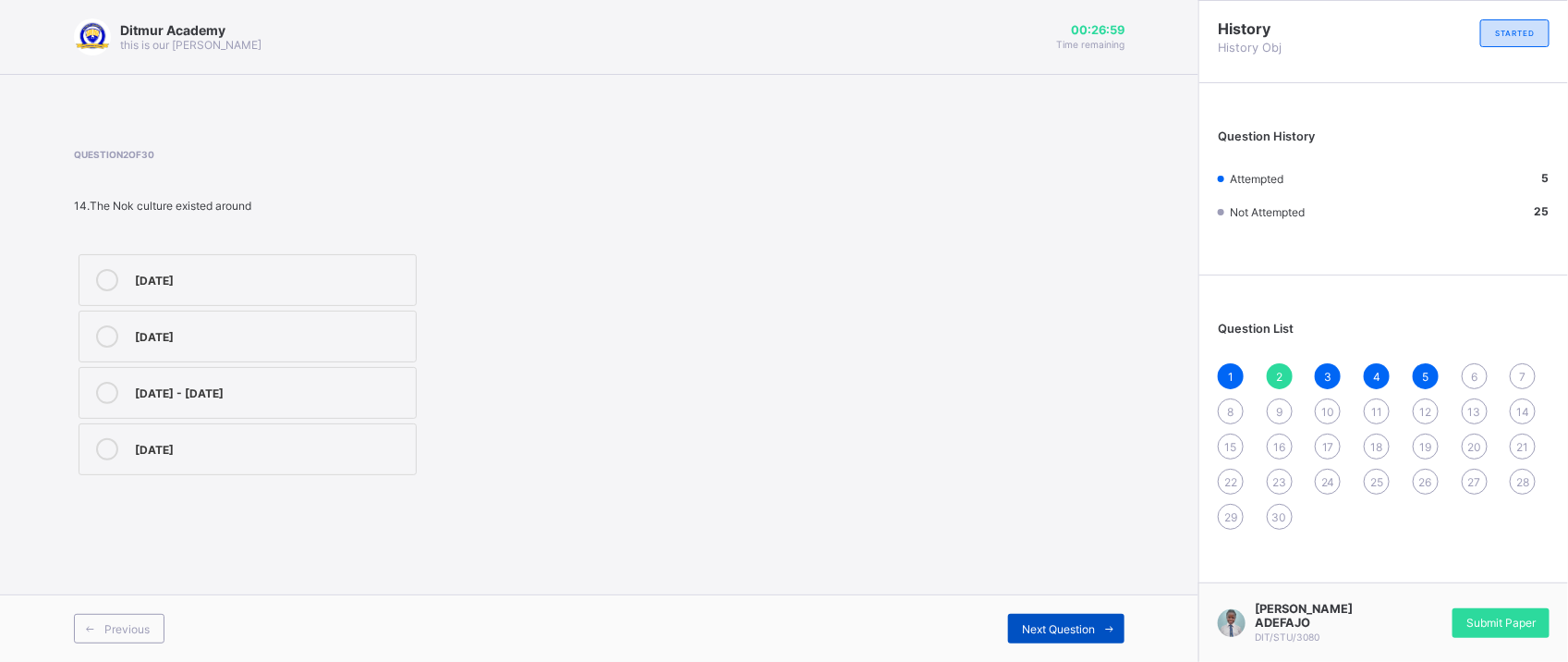 click on "Next Question" at bounding box center [1066, 629] 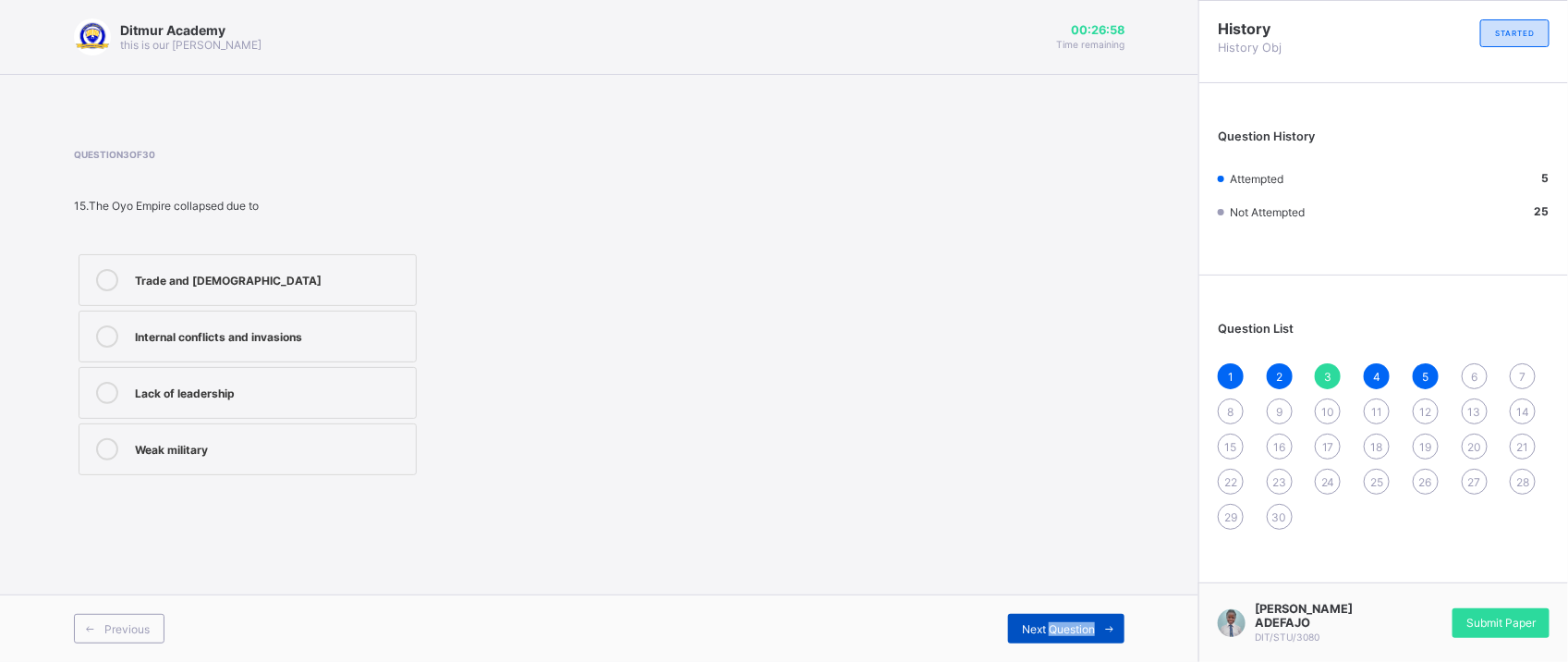 click on "Next Question" at bounding box center (1066, 629) 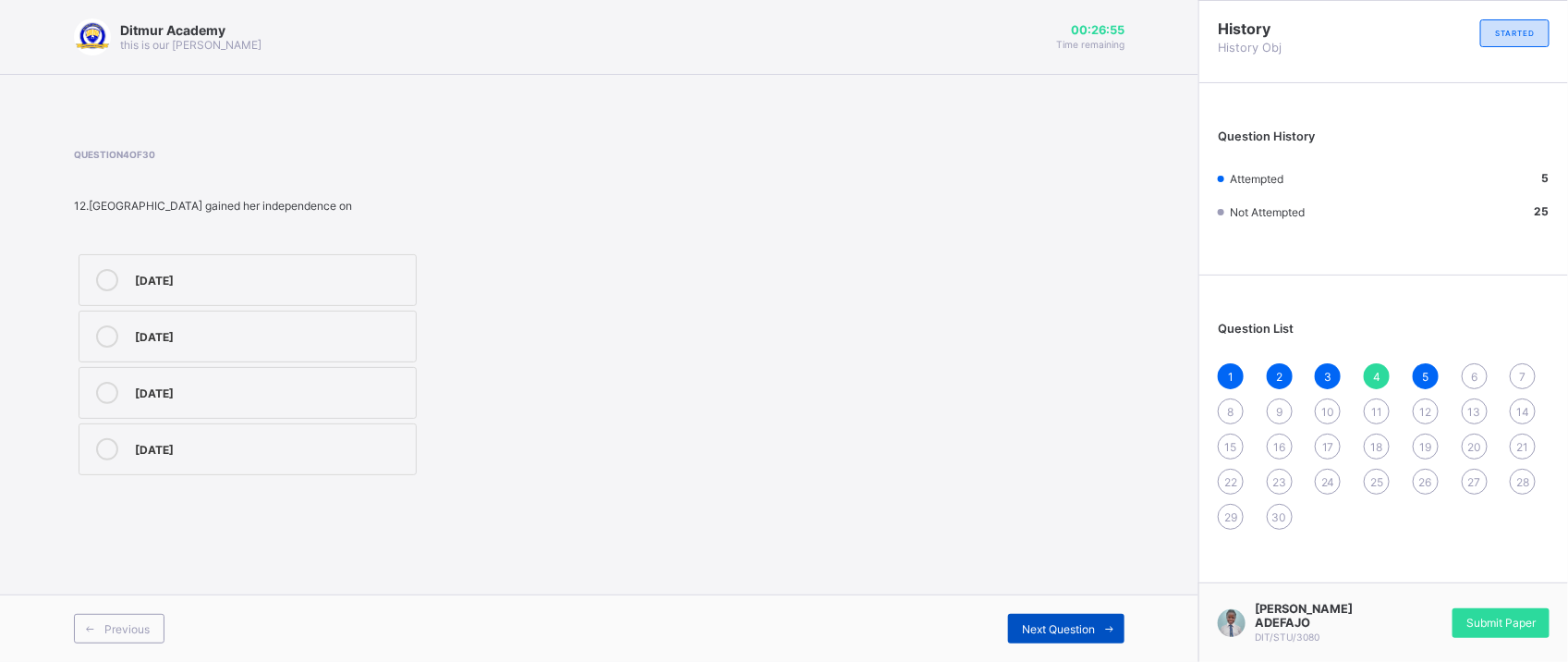 click on "Next Question" at bounding box center (1058, 629) 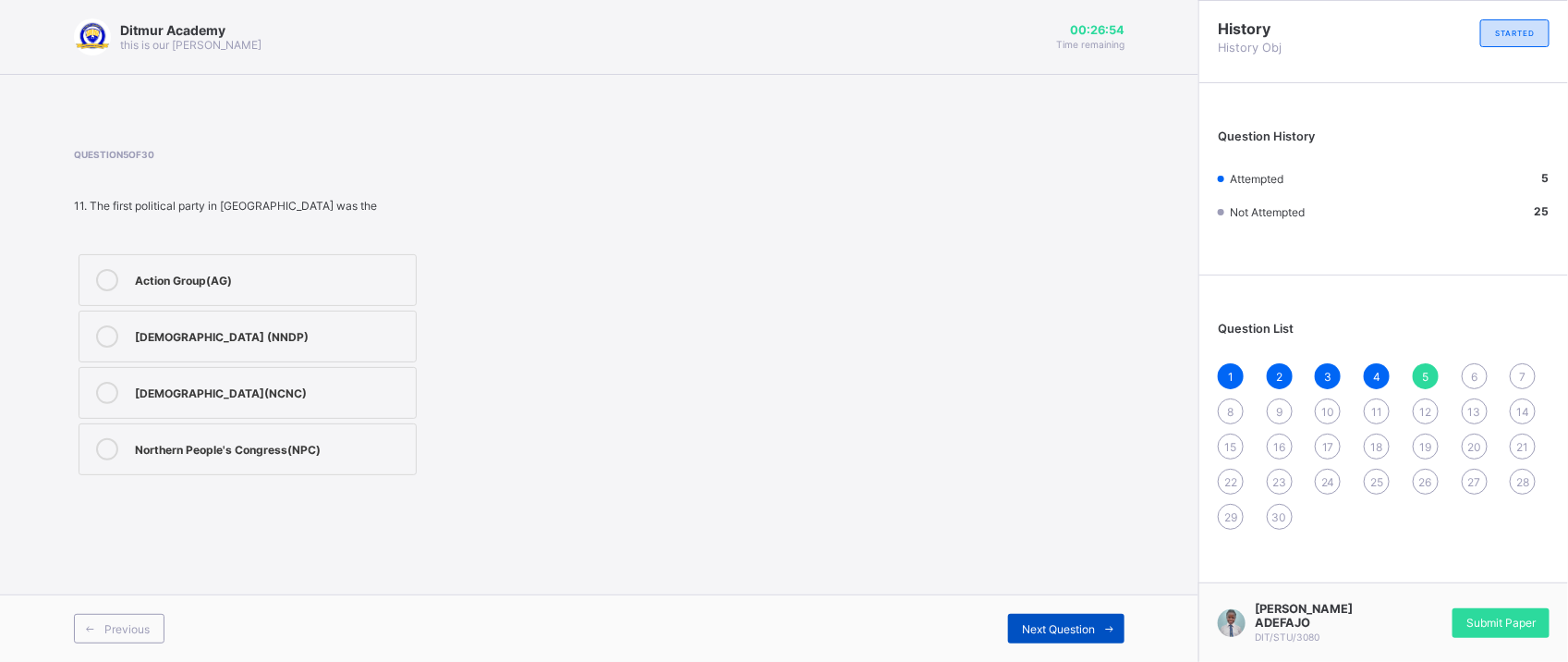 click on "Next Question" at bounding box center (1058, 629) 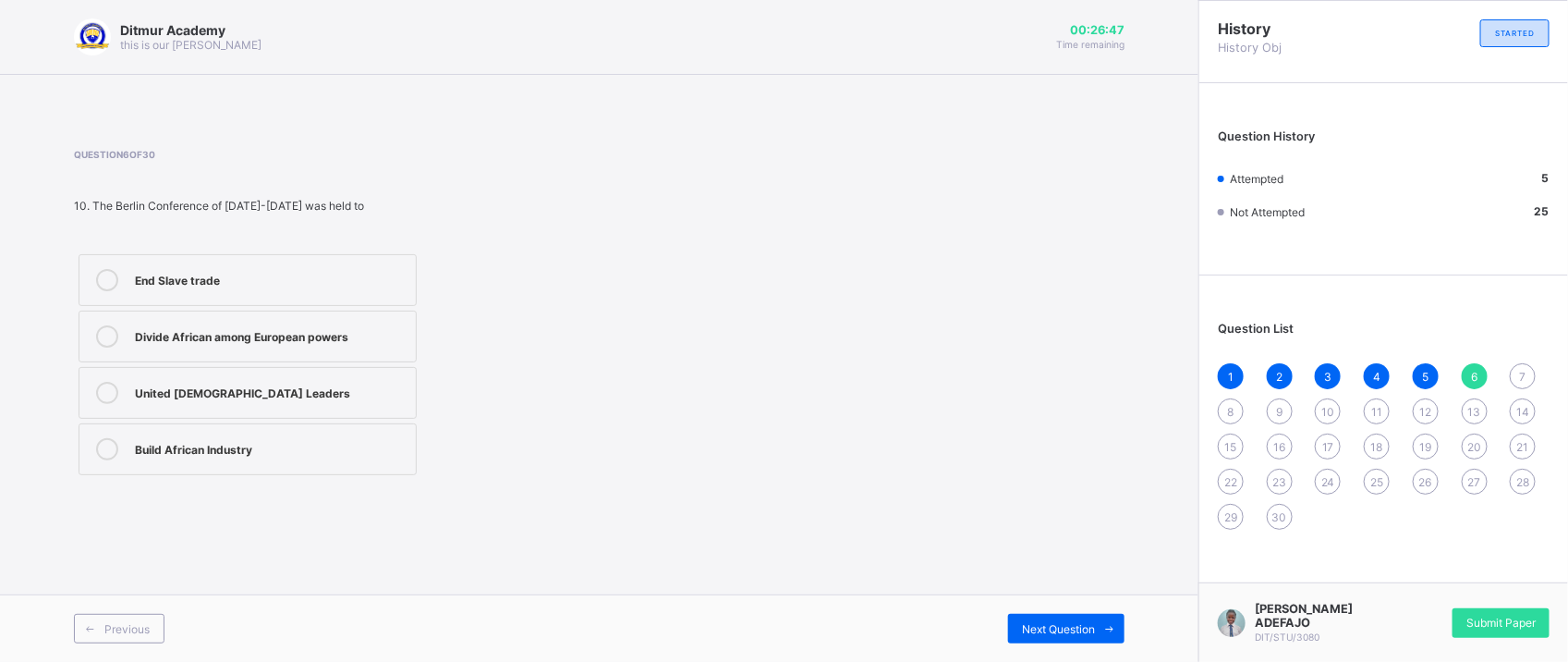 click on "United [DEMOGRAPHIC_DATA] Leaders" at bounding box center (248, 393) 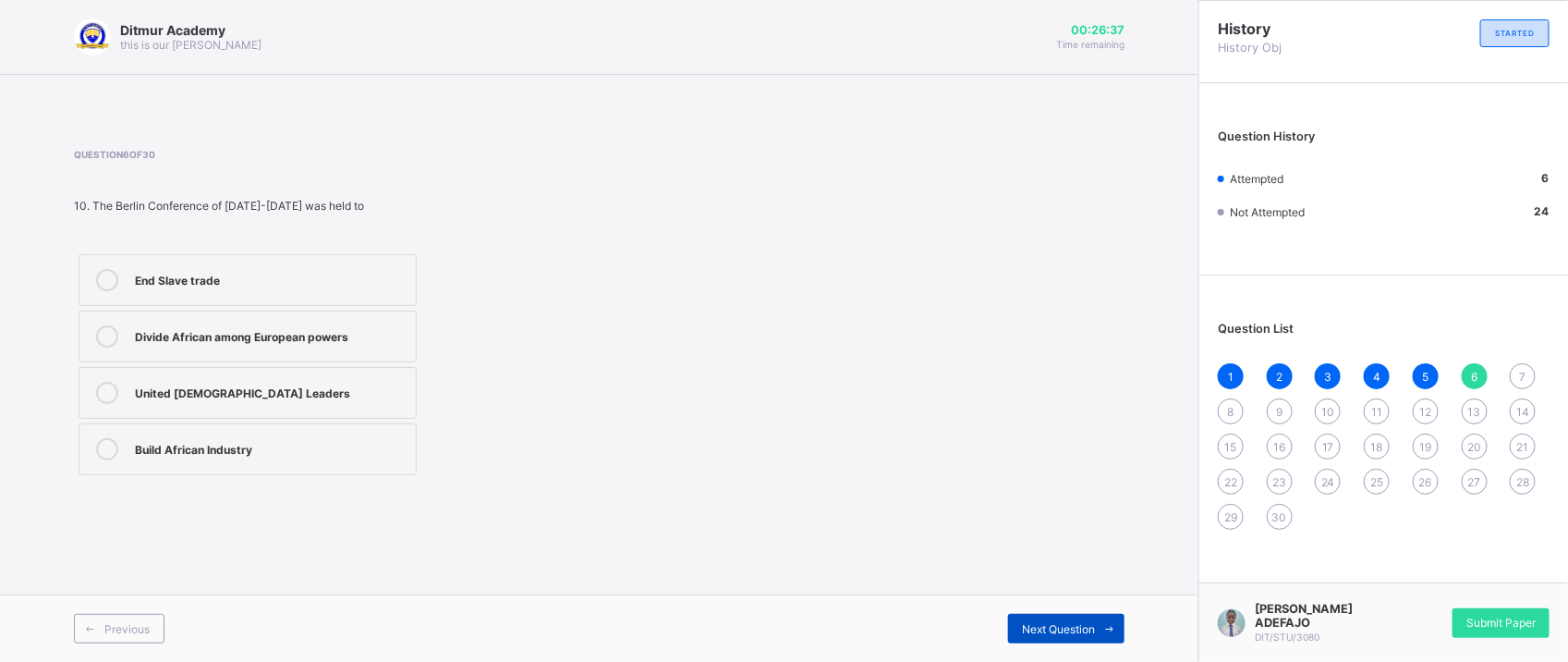 click on "Next Question" at bounding box center (1066, 629) 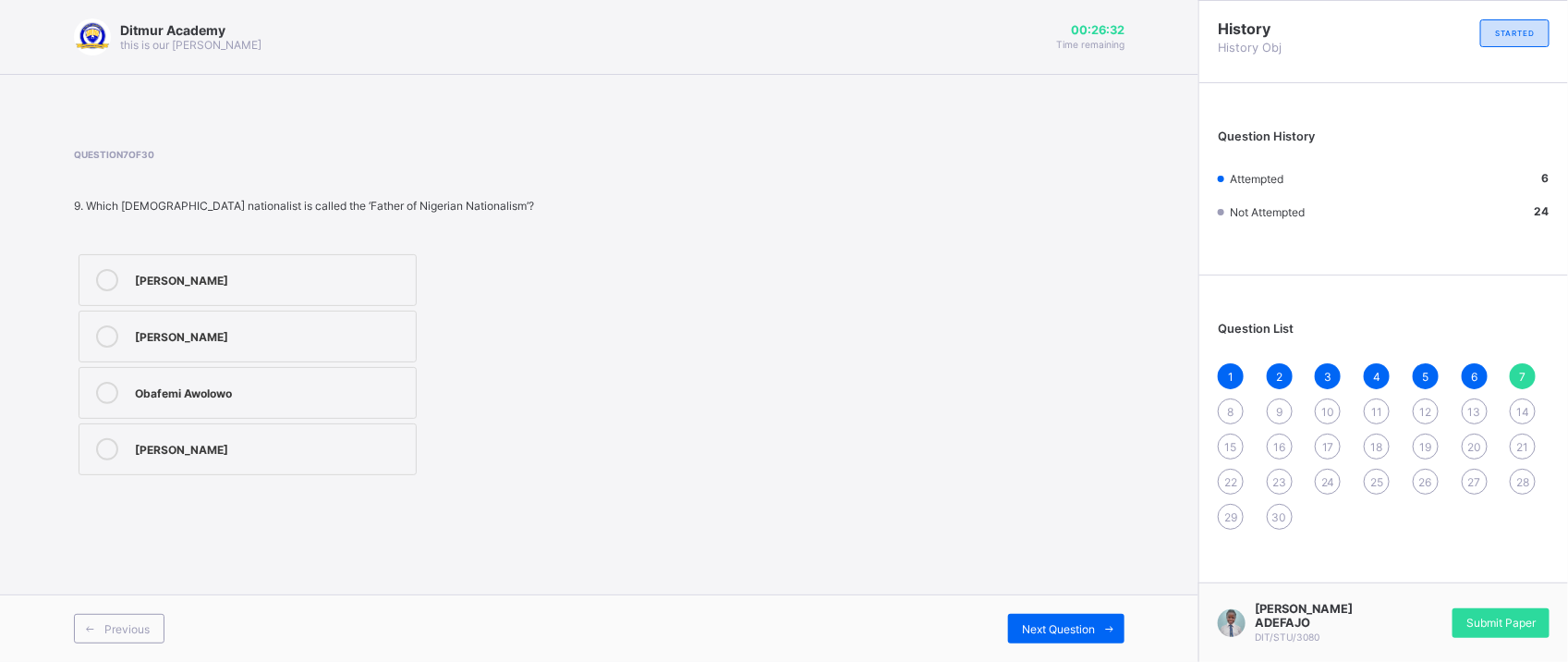 click on "Obafemi Awolowo" at bounding box center (248, 393) 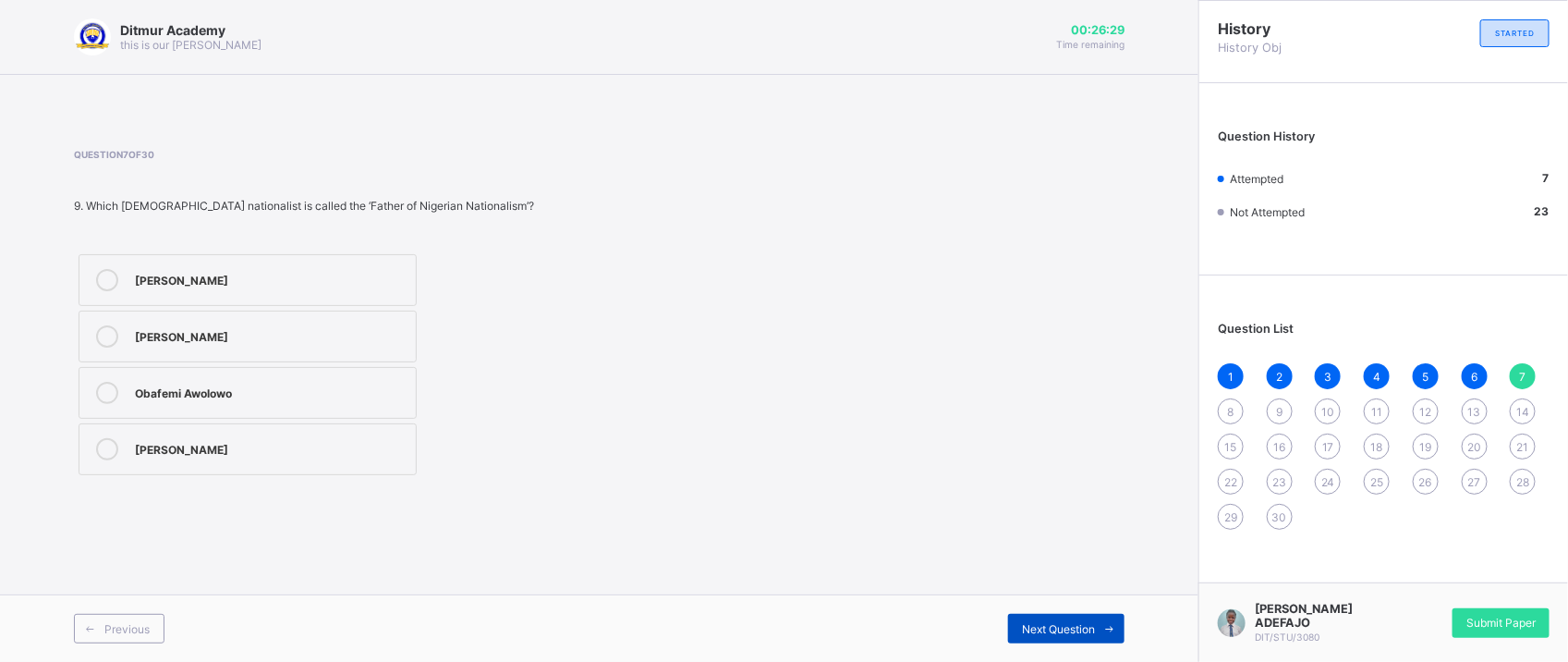 click on "Next Question" at bounding box center (1058, 629) 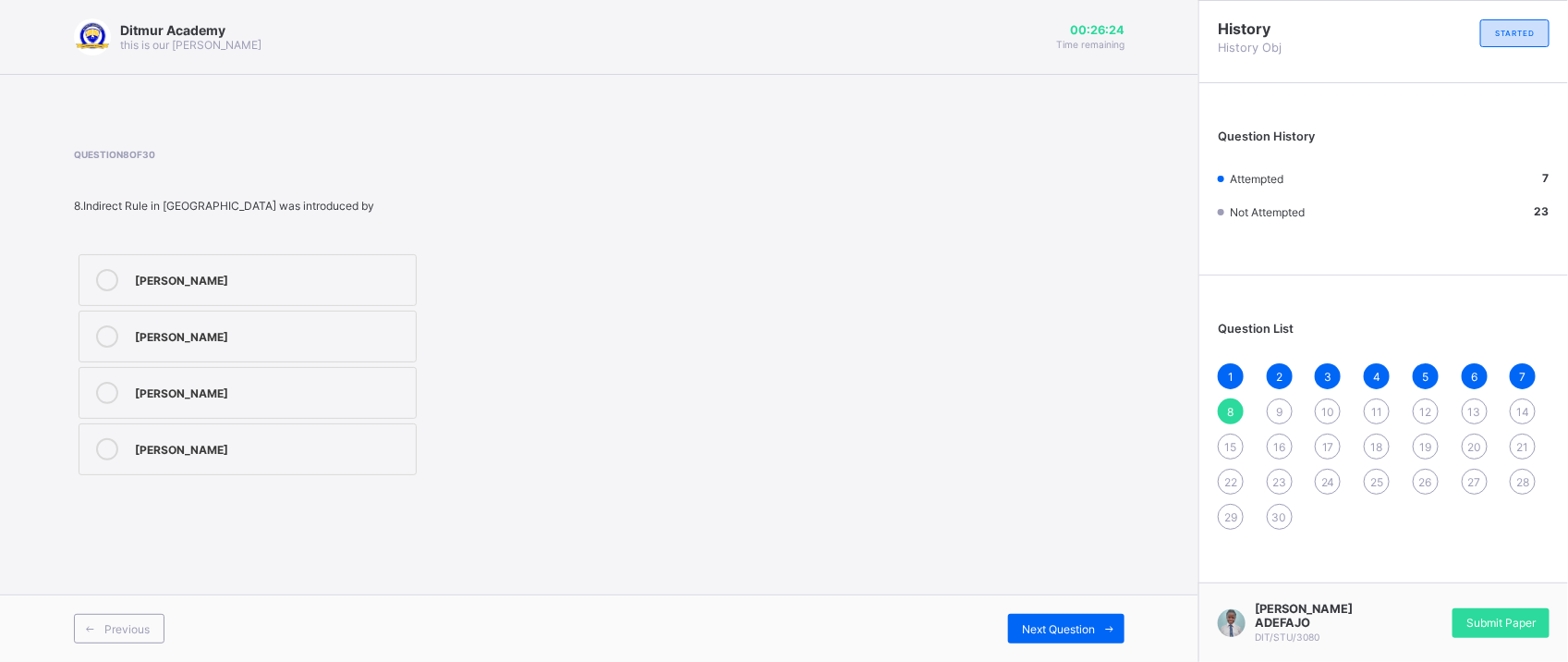 click on "[PERSON_NAME]" at bounding box center [248, 337] 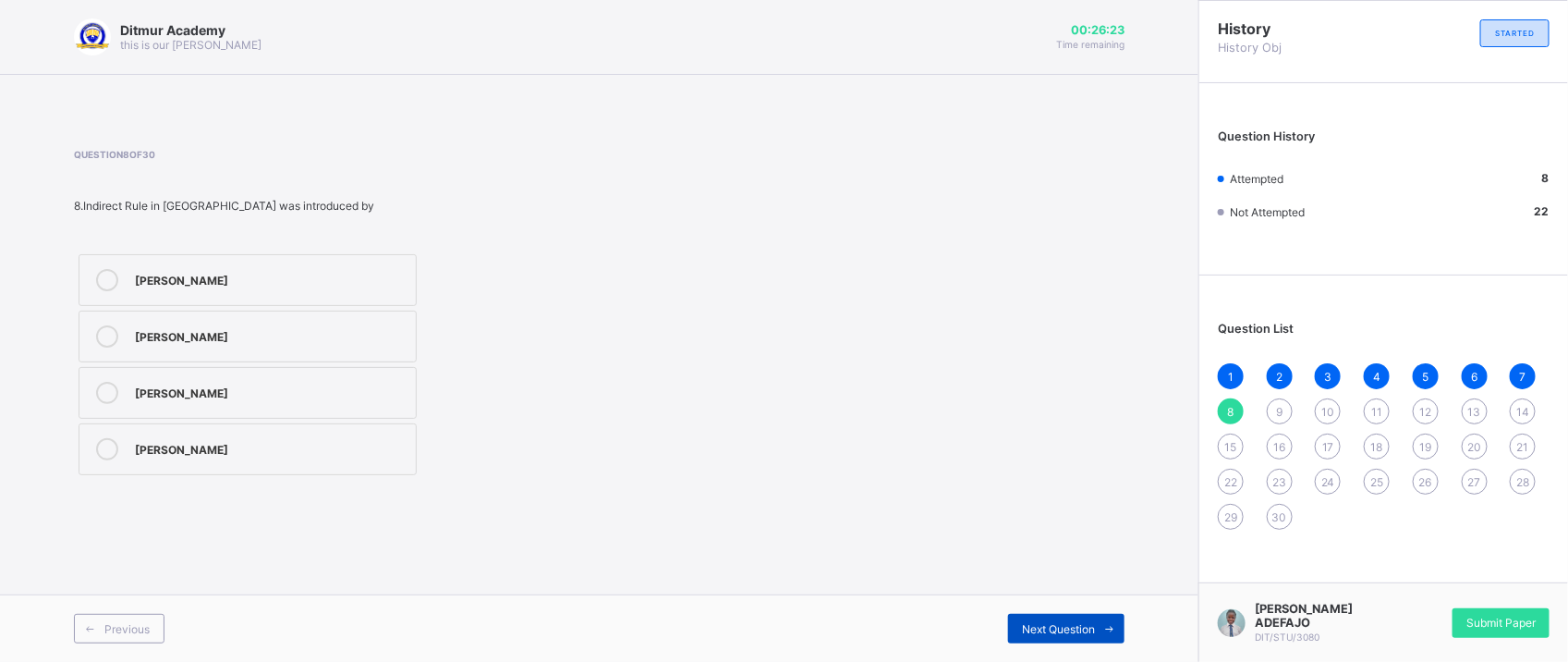 click on "Next Question" at bounding box center [1066, 629] 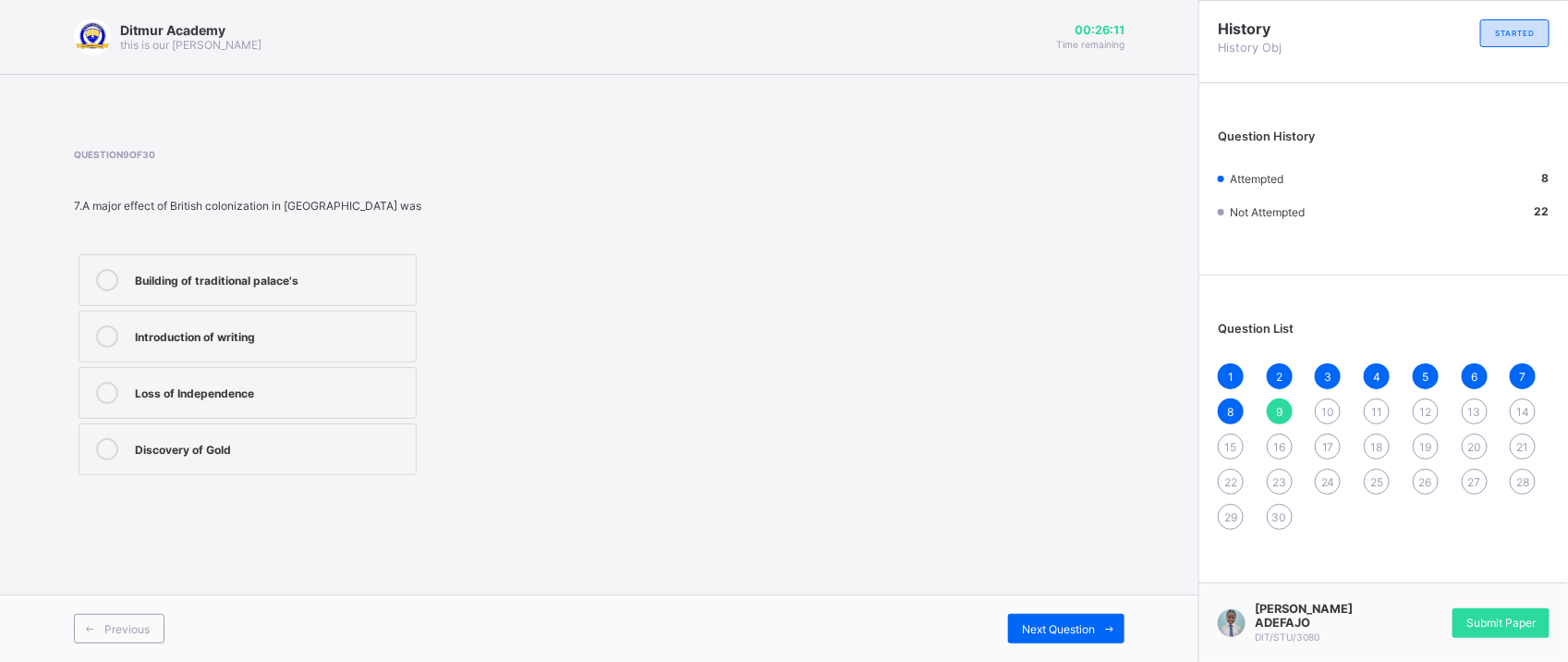 click on "Building of traditional palace's" at bounding box center [271, 280] 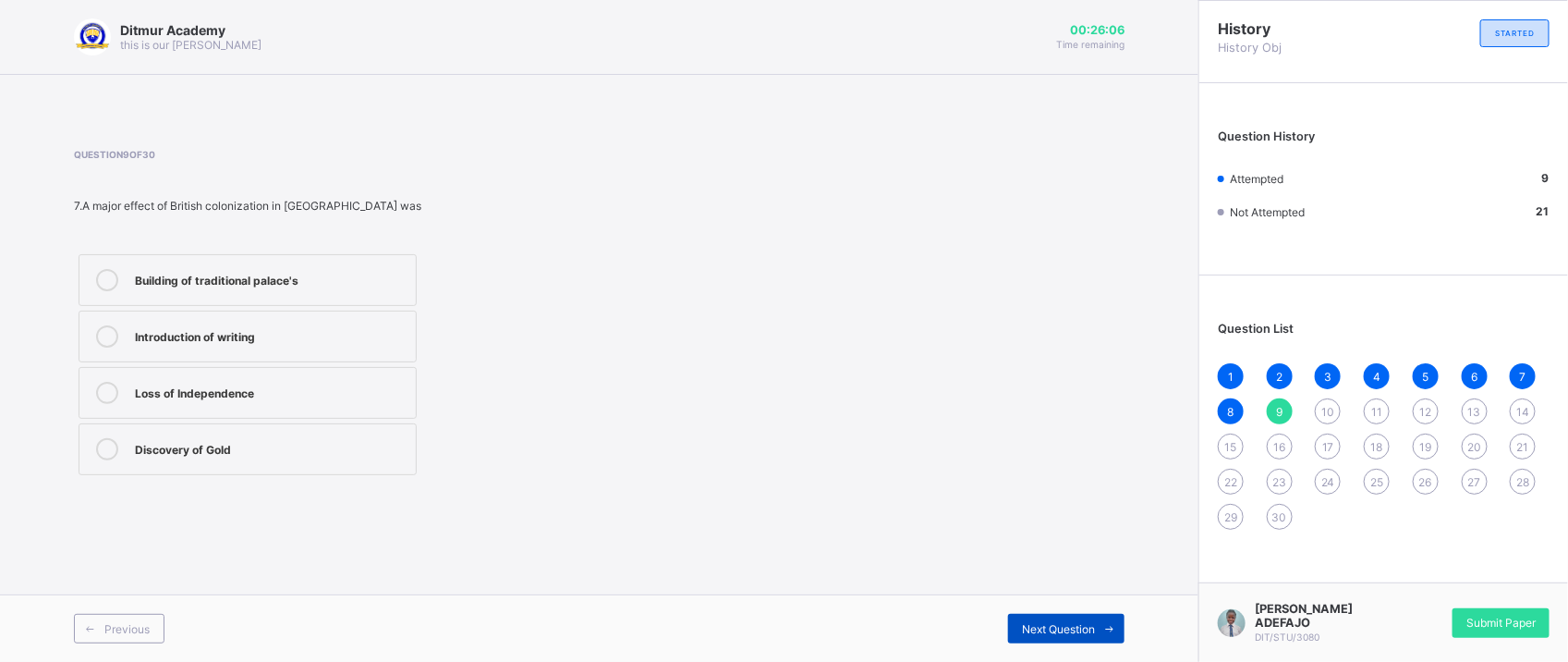 click on "Next Question" at bounding box center (1066, 629) 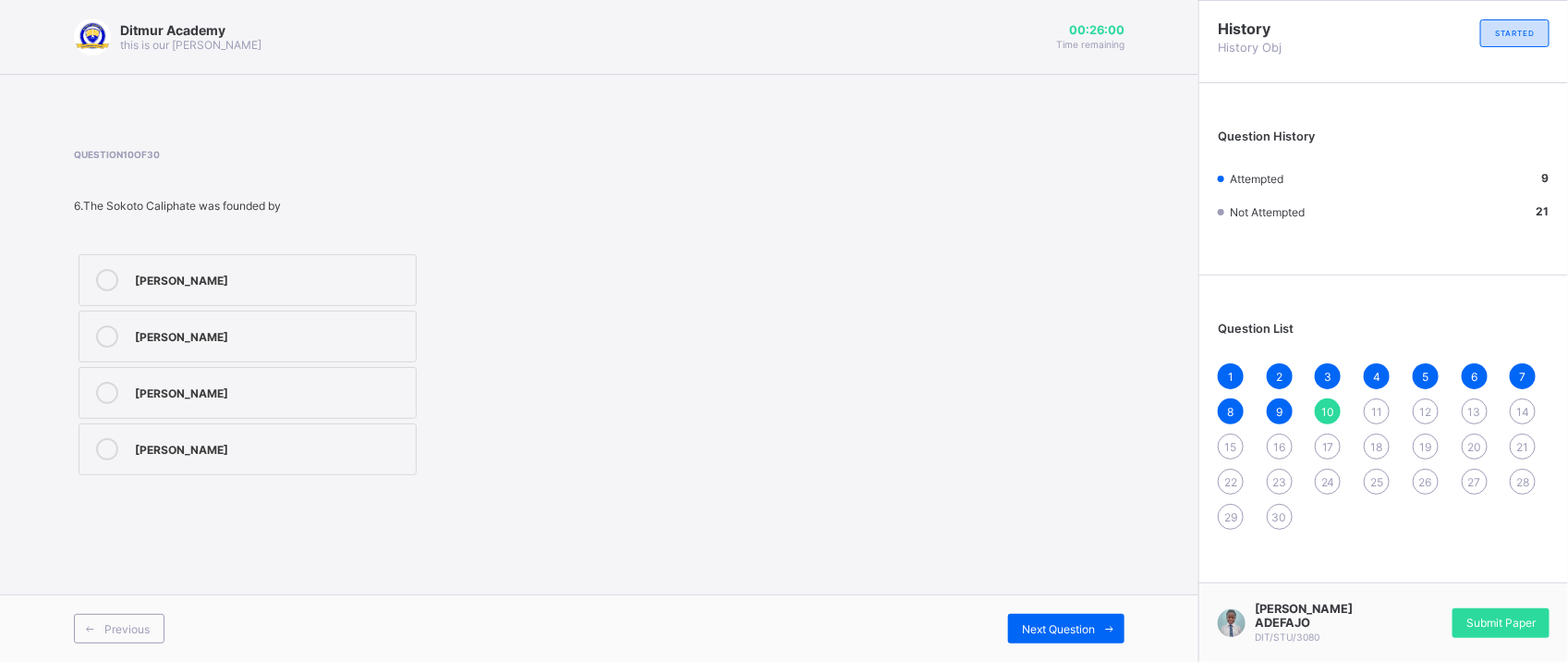 click on "[PERSON_NAME]" at bounding box center [248, 337] 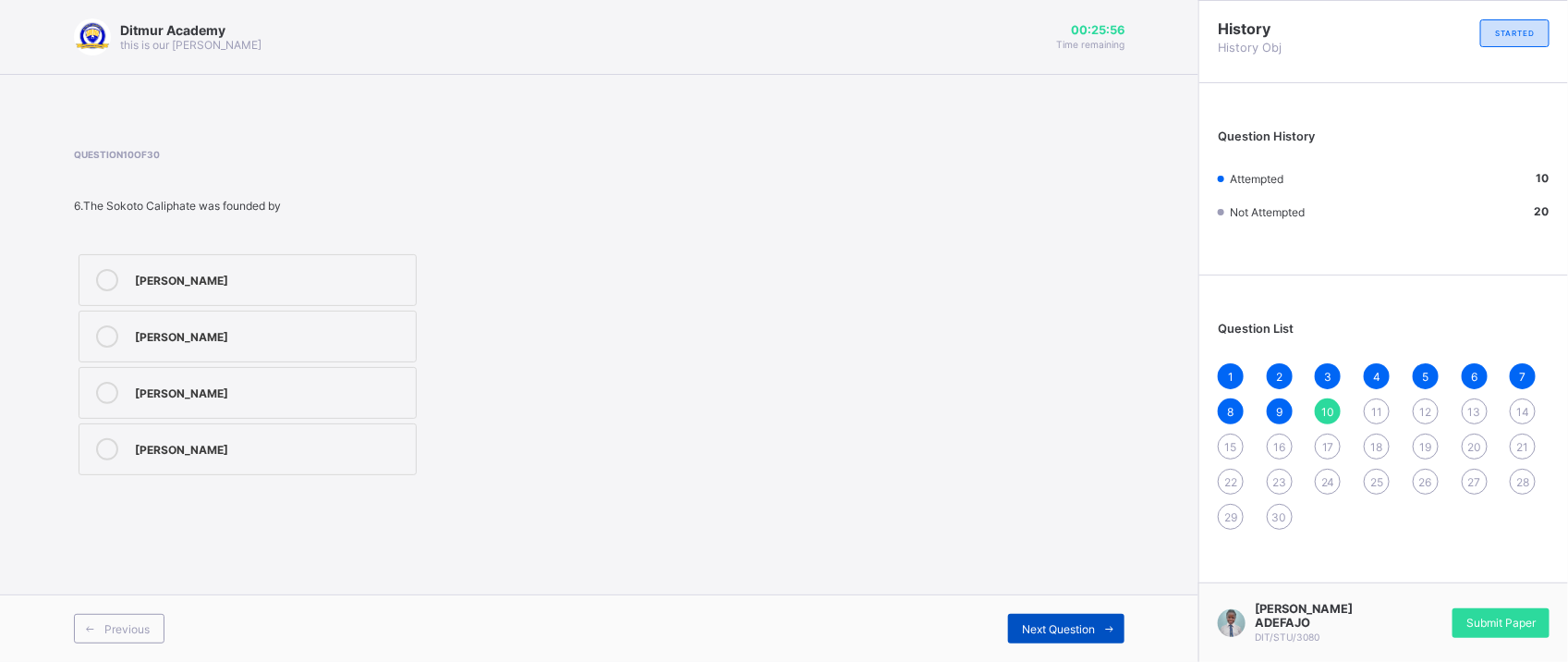 click on "Next Question" at bounding box center (1066, 629) 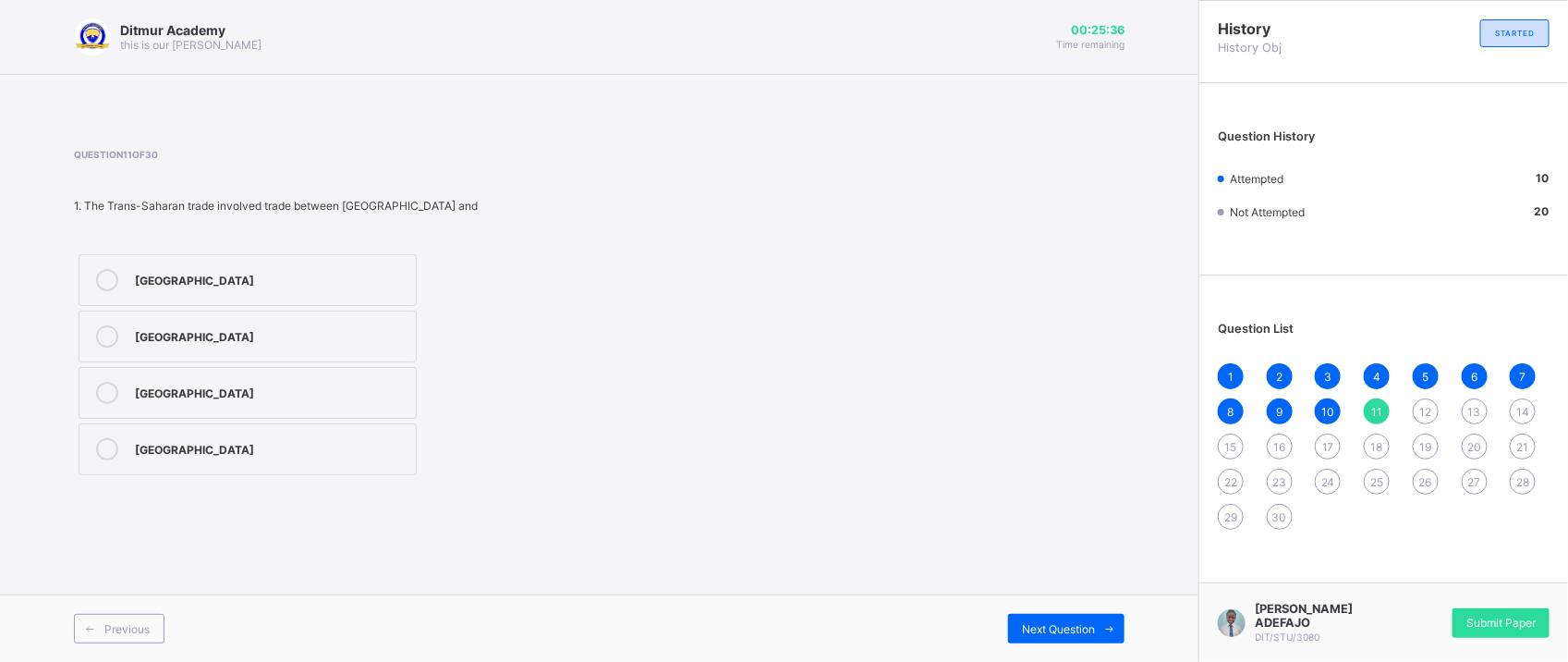 click on "[GEOGRAPHIC_DATA]" at bounding box center (248, 280) 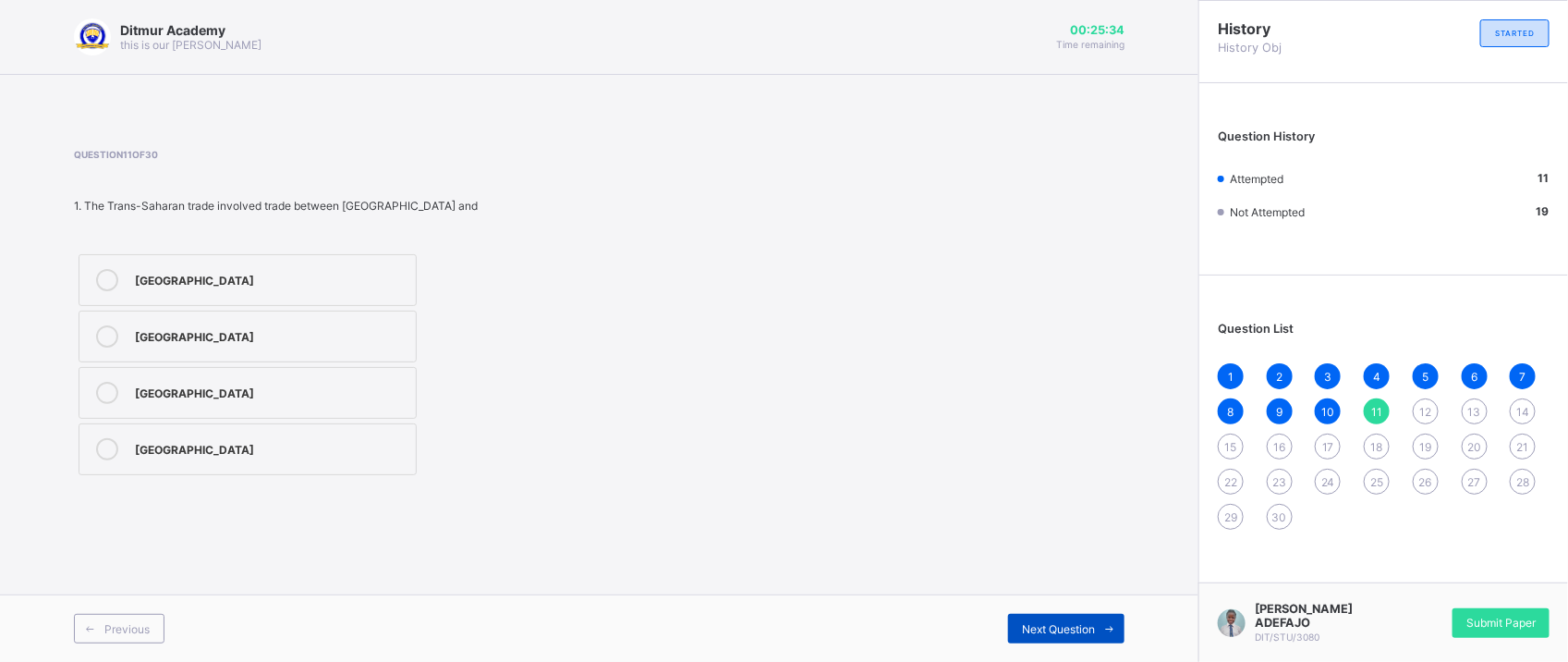 click on "Next Question" at bounding box center [1066, 629] 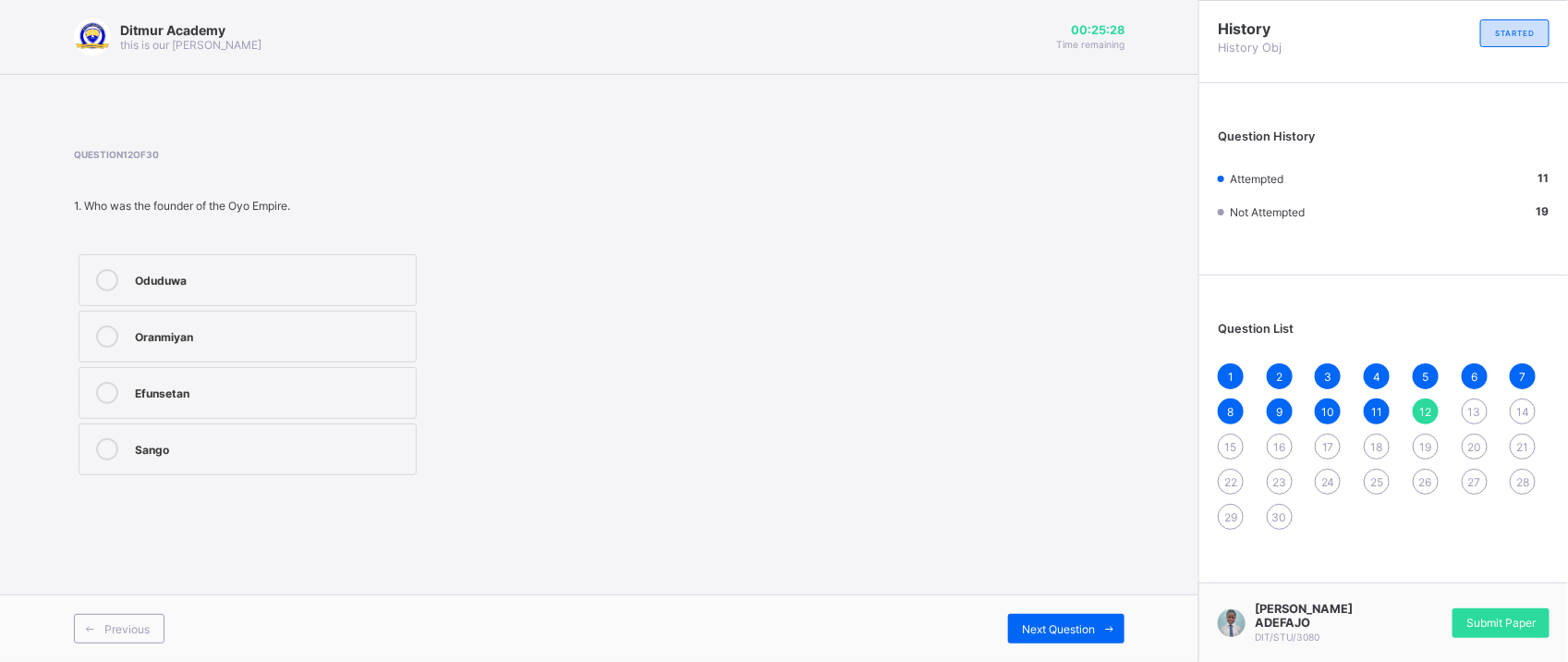 click on "Oduduwa" at bounding box center [271, 278] 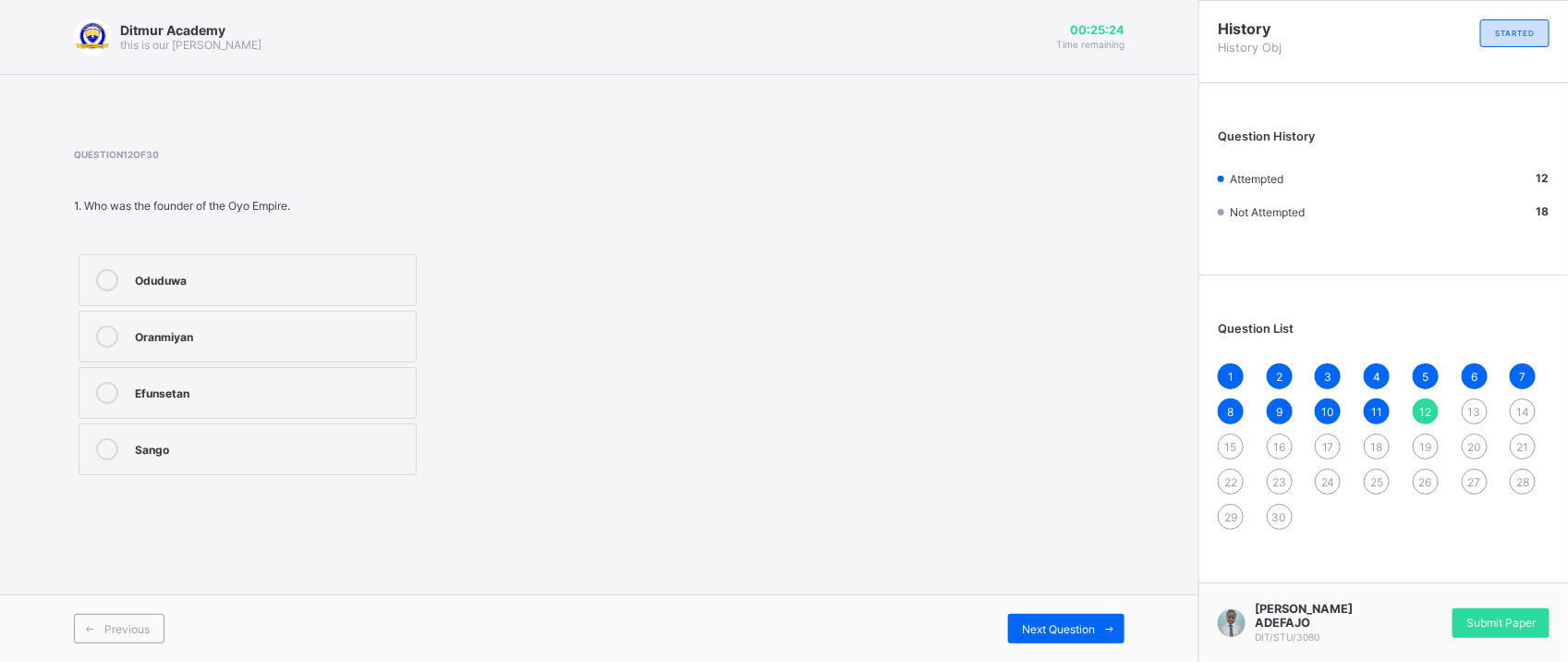click on "Previous Next Question" at bounding box center [599, 628] 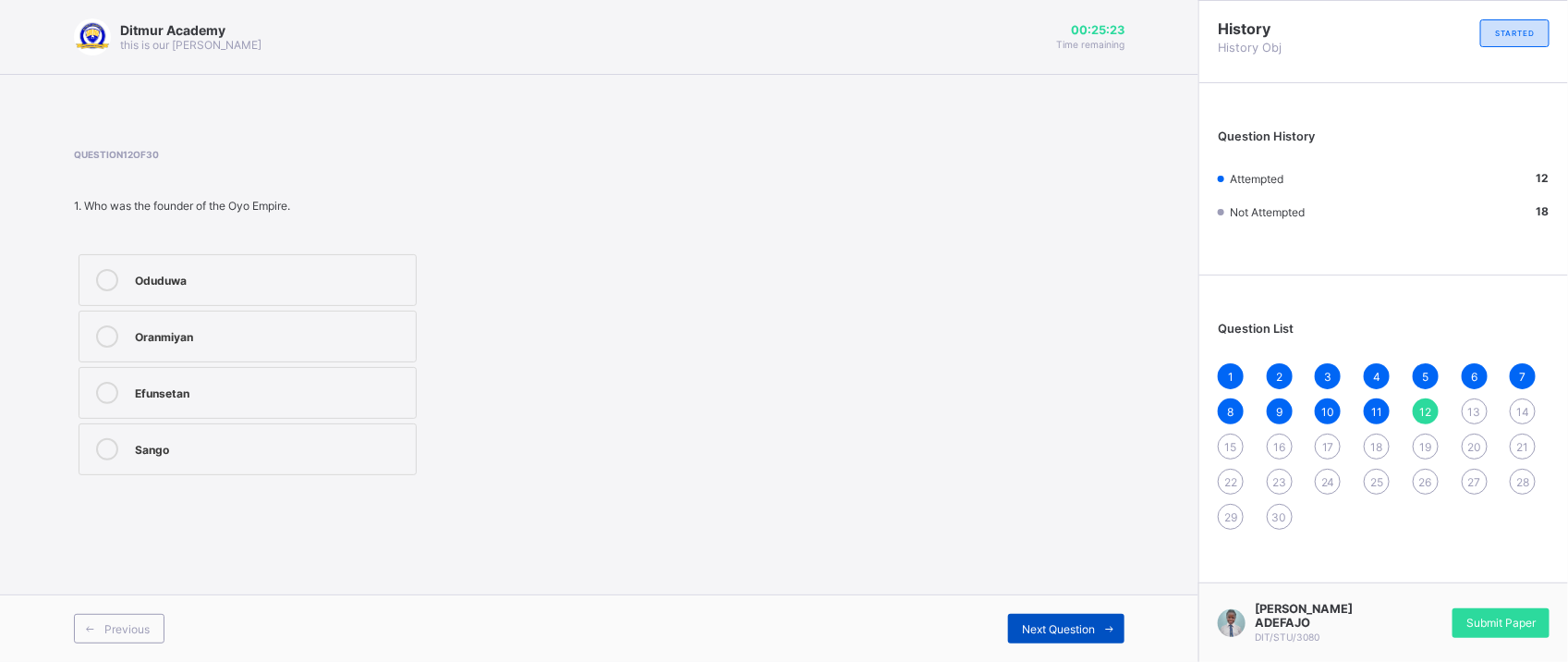 click on "Next Question" at bounding box center [1058, 629] 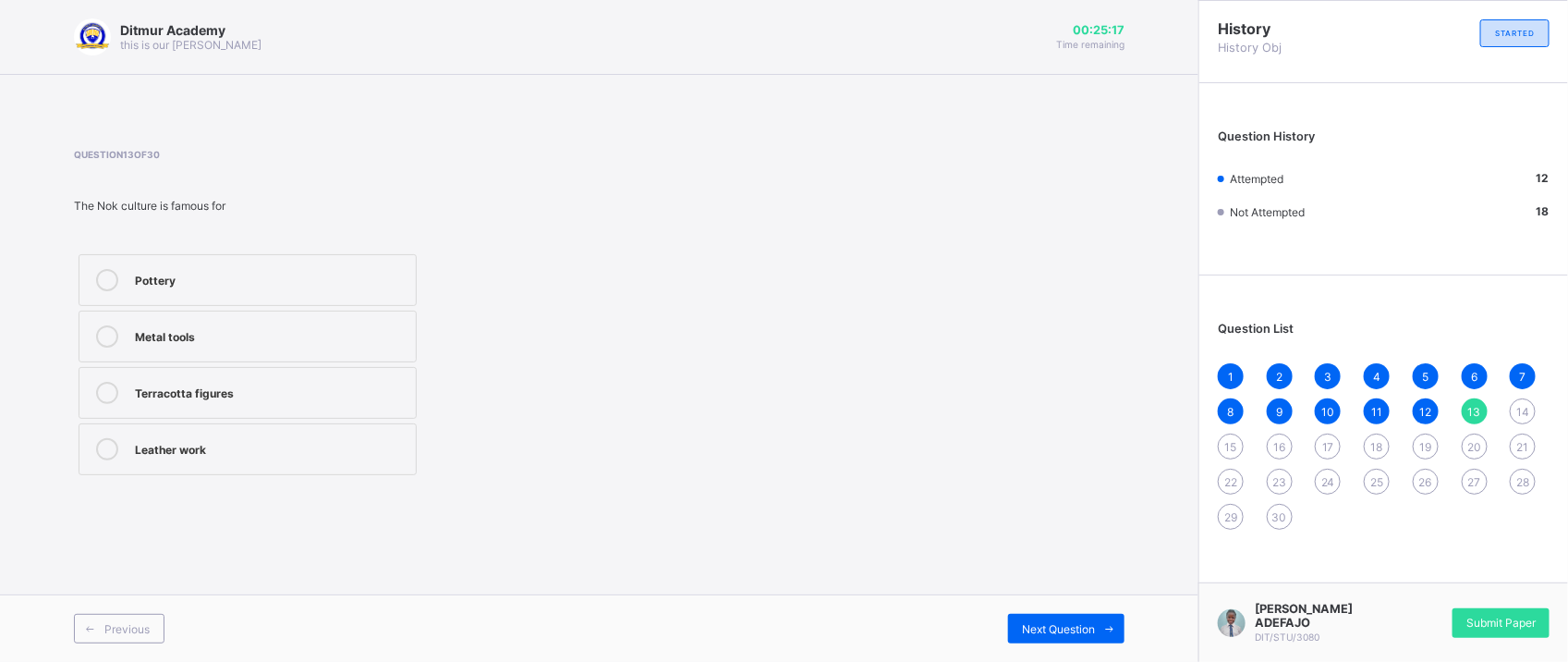 click on "Pottery" at bounding box center [271, 278] 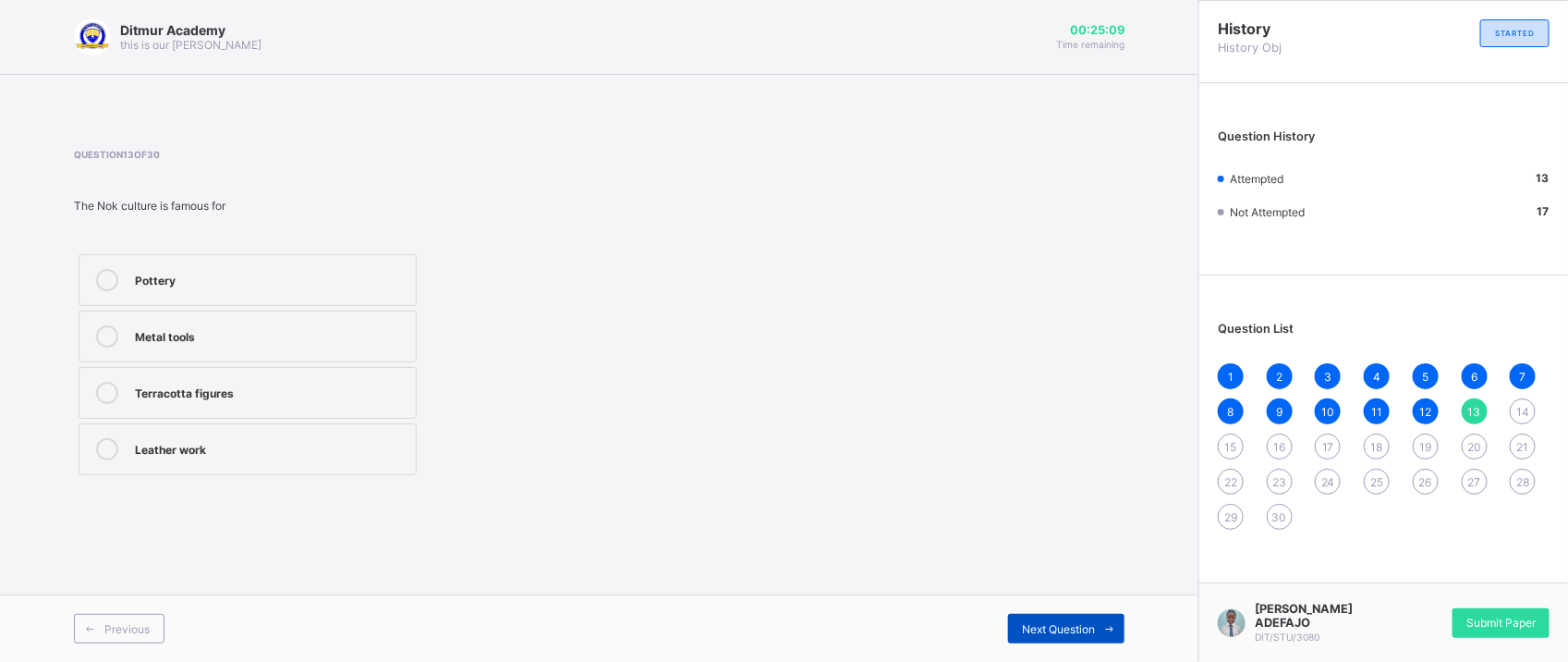 click on "Next Question" at bounding box center [1058, 629] 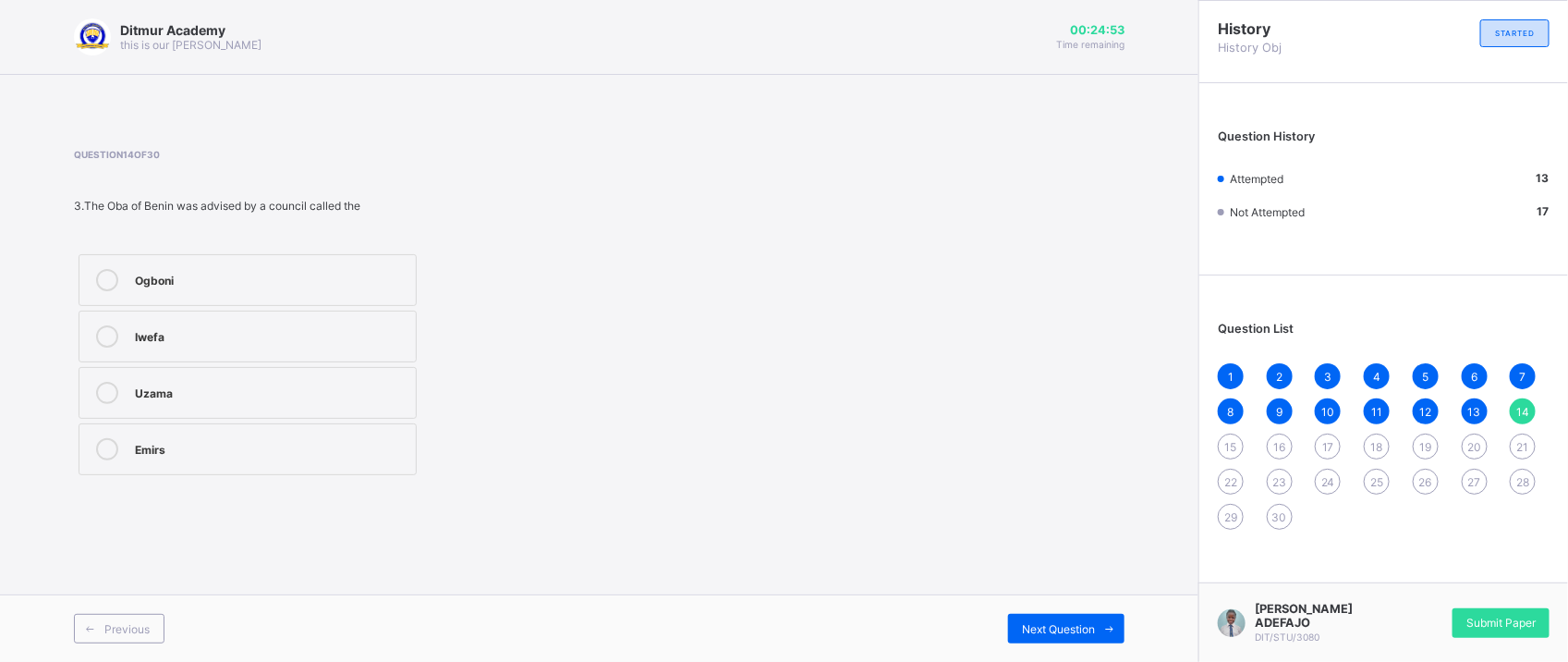 click on "[PERSON_NAME] Uzama Emirs" at bounding box center [248, 364] 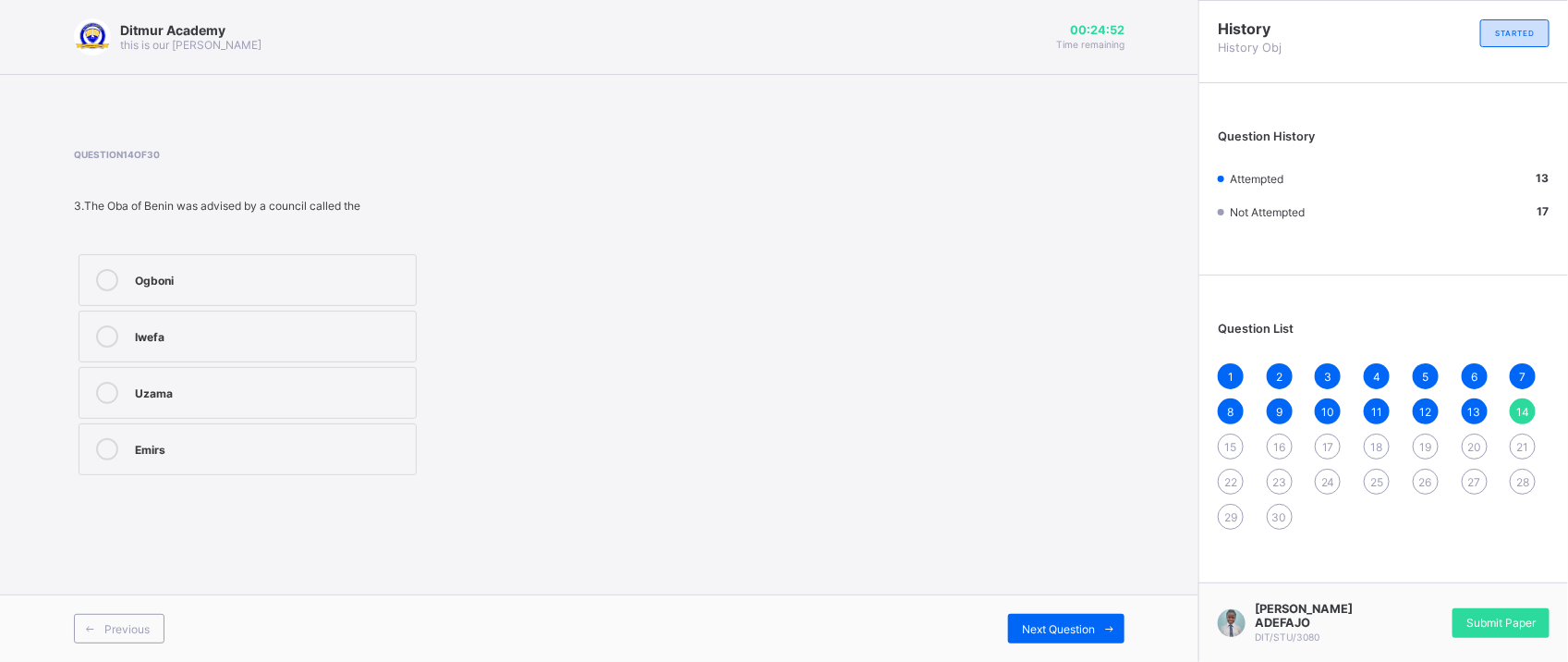 click on "Emirs" at bounding box center (271, 447) 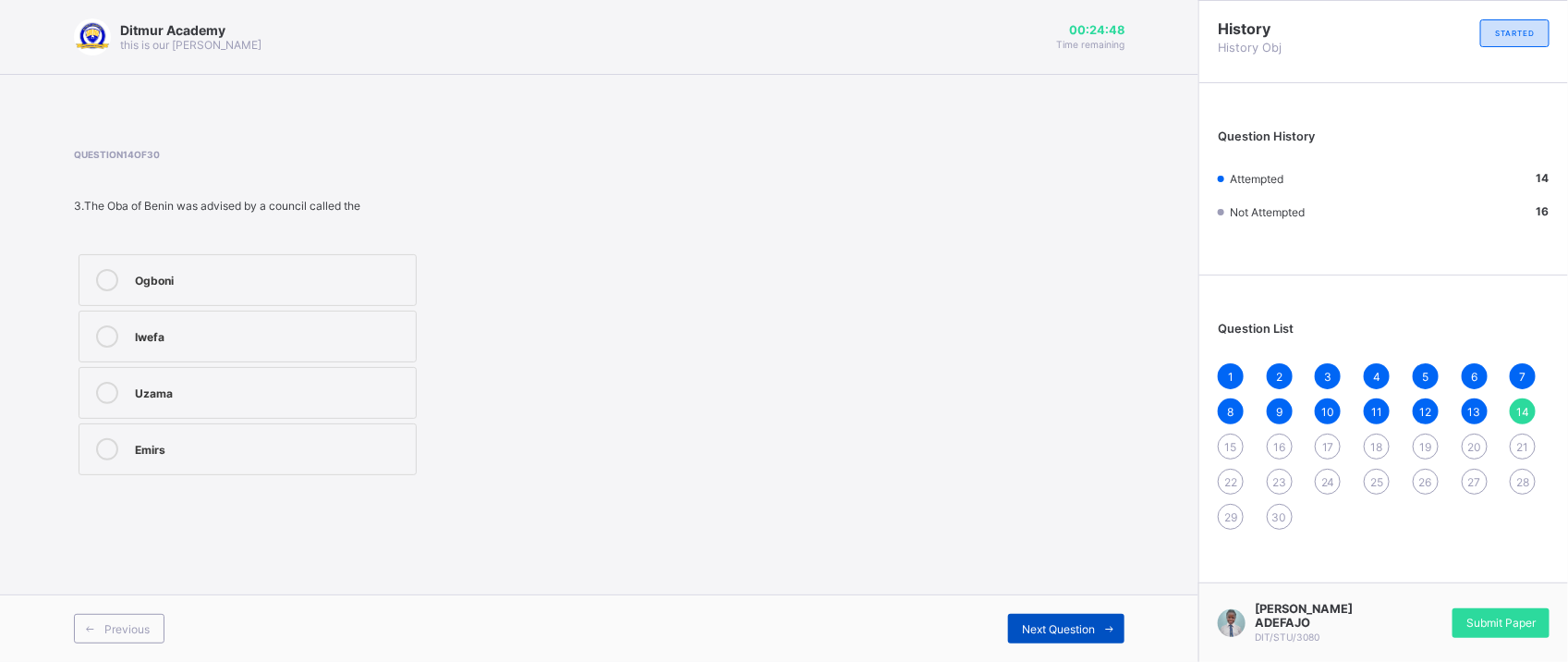 click on "Next Question" at bounding box center (1066, 629) 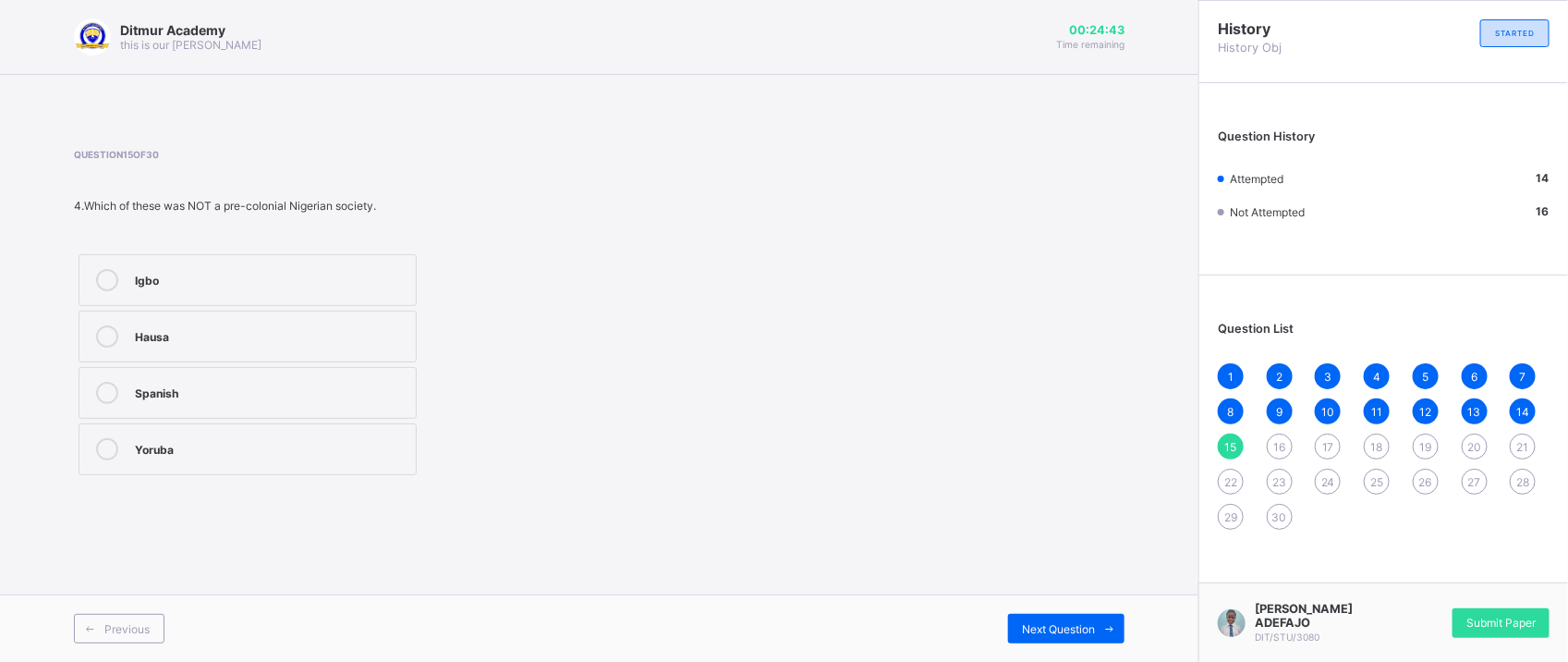 click on "Spanish" at bounding box center (248, 393) 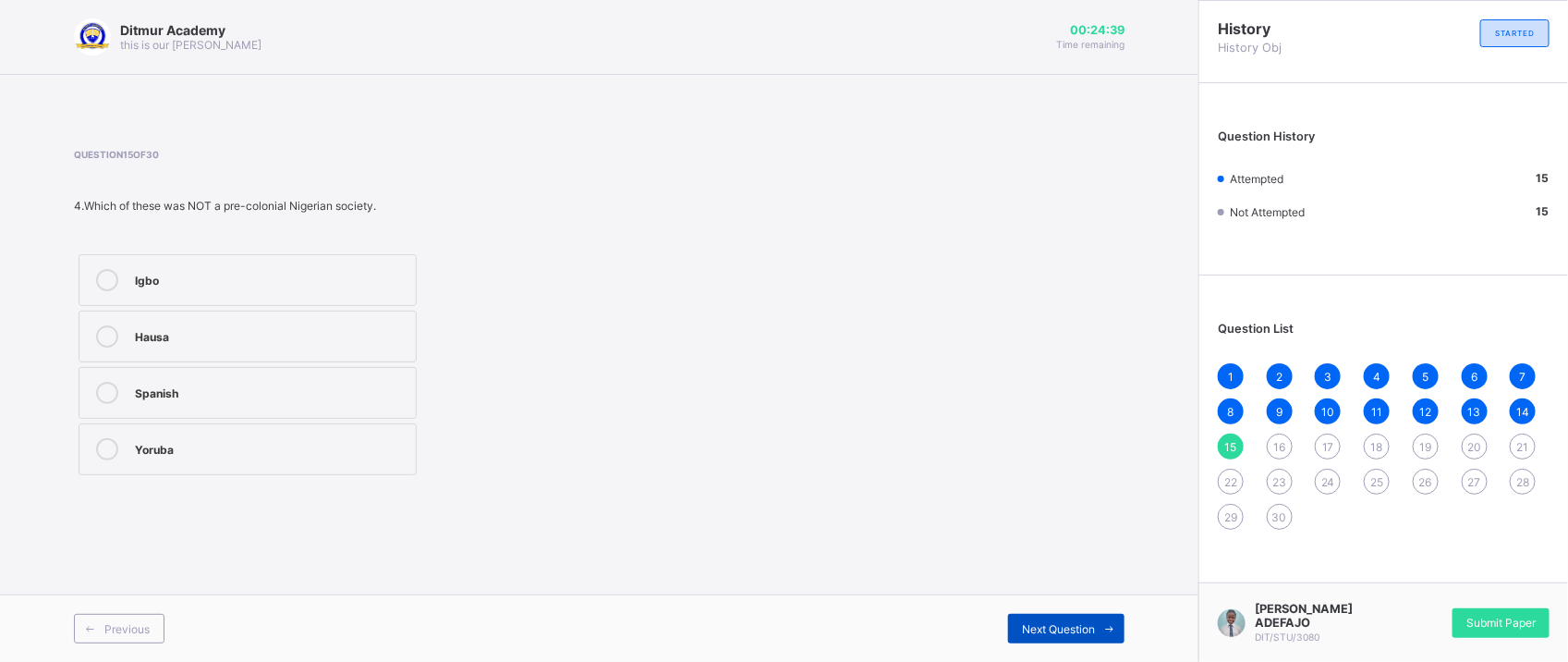 click on "Next Question" at bounding box center (1058, 629) 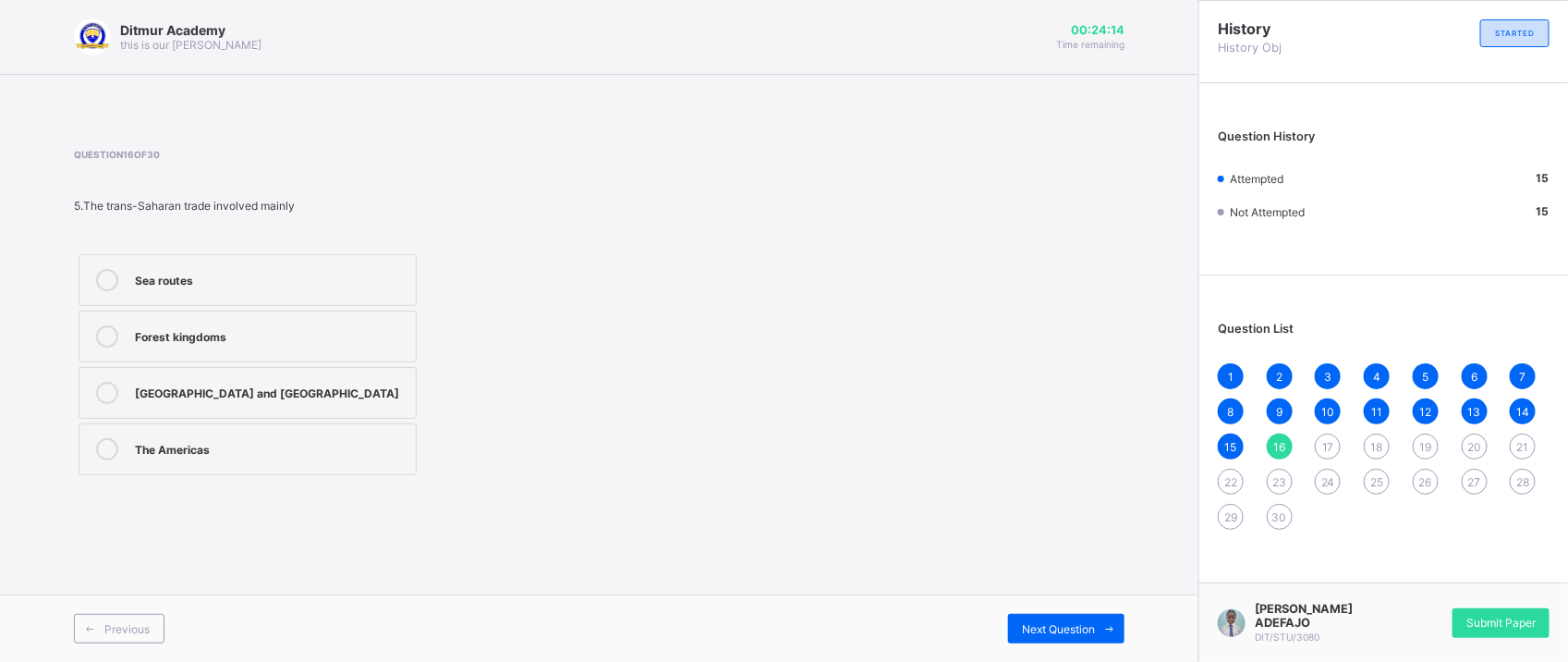 click on "Sea routes" at bounding box center (271, 278) 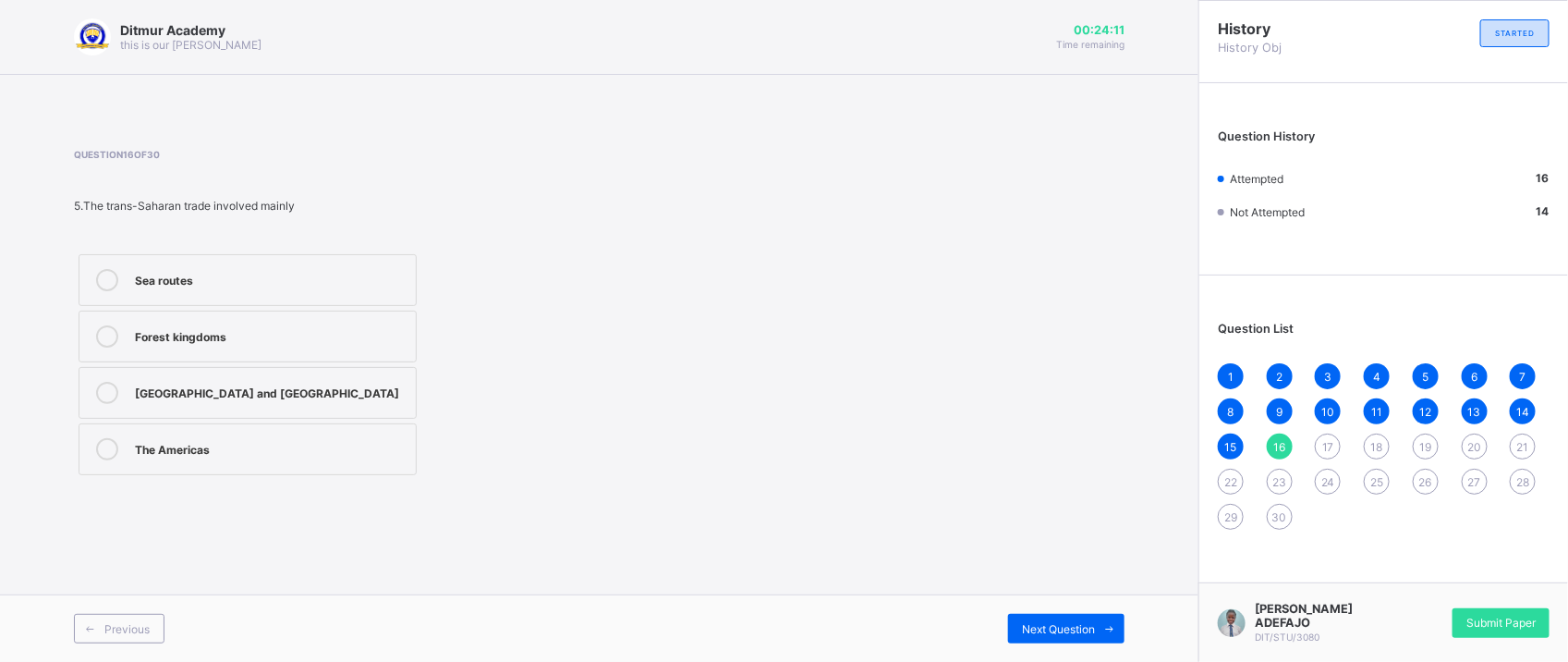 click on "Previous Next Question" at bounding box center (599, 628) 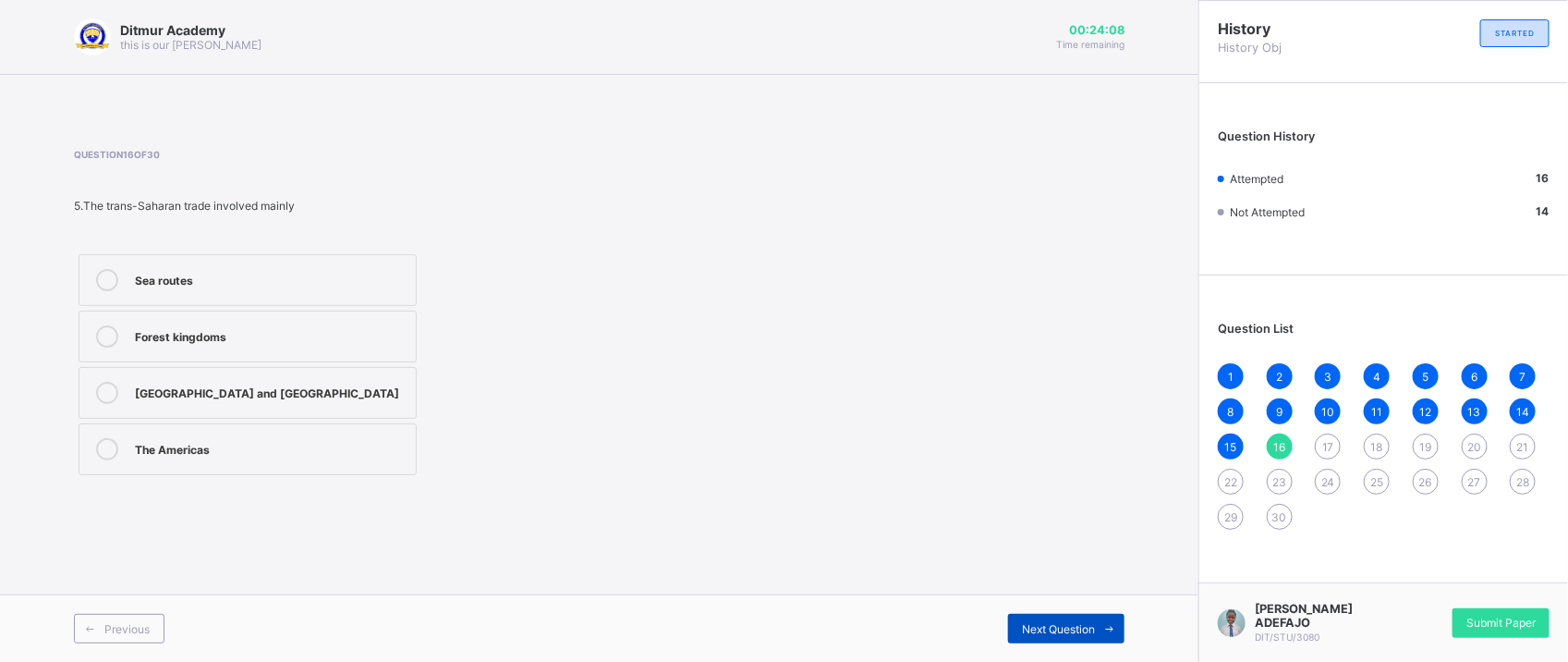 click on "Next Question" at bounding box center (1058, 629) 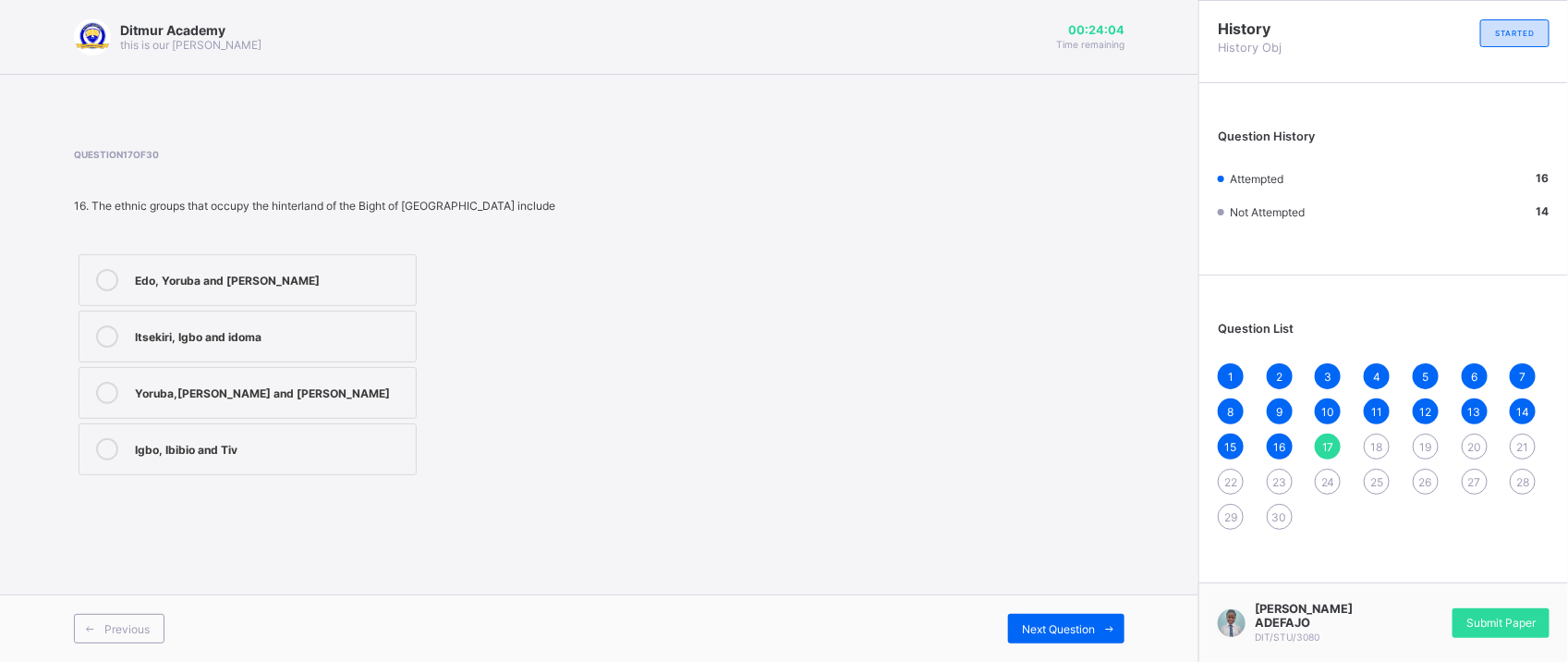 click on "Ditmur Academy this is our [PERSON_NAME] 00:24:04 Time remaining Question  17  of  30 16. The ethnic groups that occupy the hinterland of the Bight of [GEOGRAPHIC_DATA] include Edo, Yoruba and [PERSON_NAME], Igbo and idoma Yoruba,Jukun and [PERSON_NAME], Ibibio and Tiv Previous Next Question" at bounding box center (599, 331) 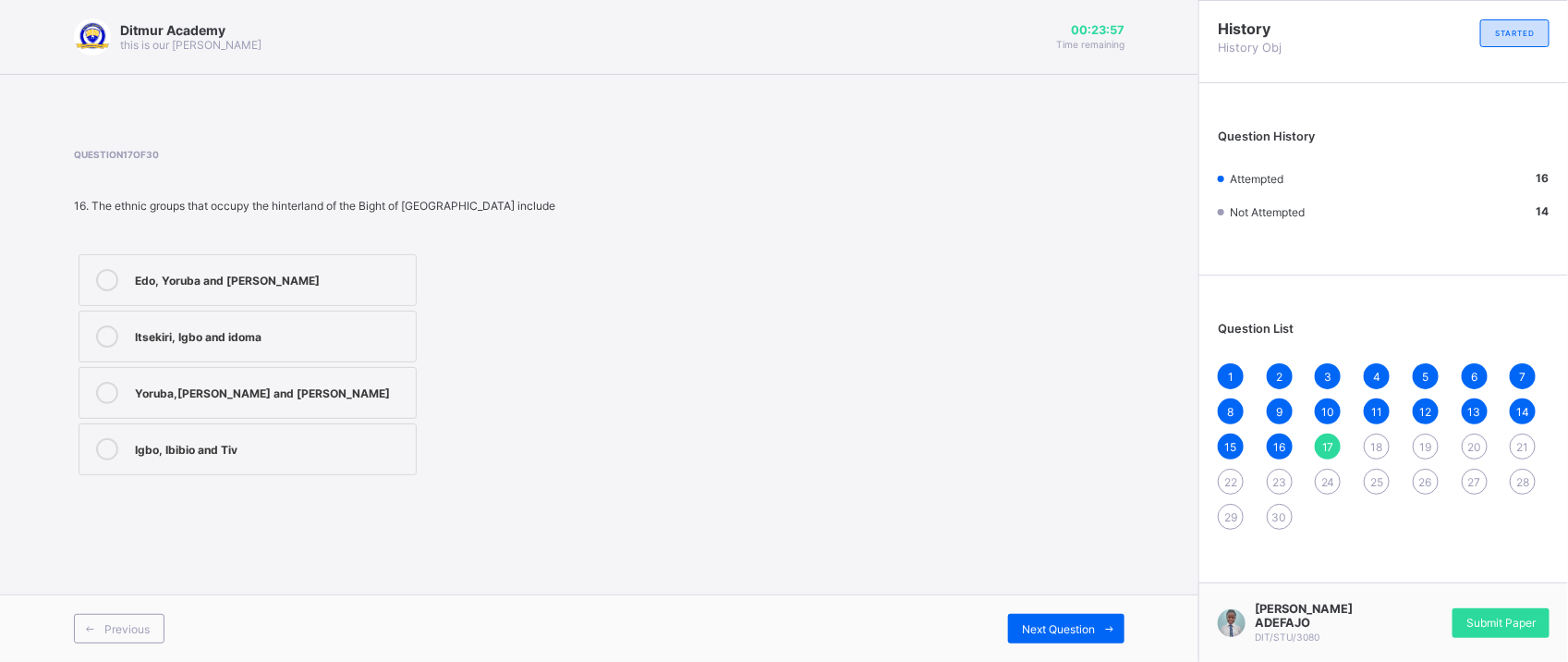 click on "Yoruba,[PERSON_NAME] and [PERSON_NAME]" at bounding box center (248, 393) 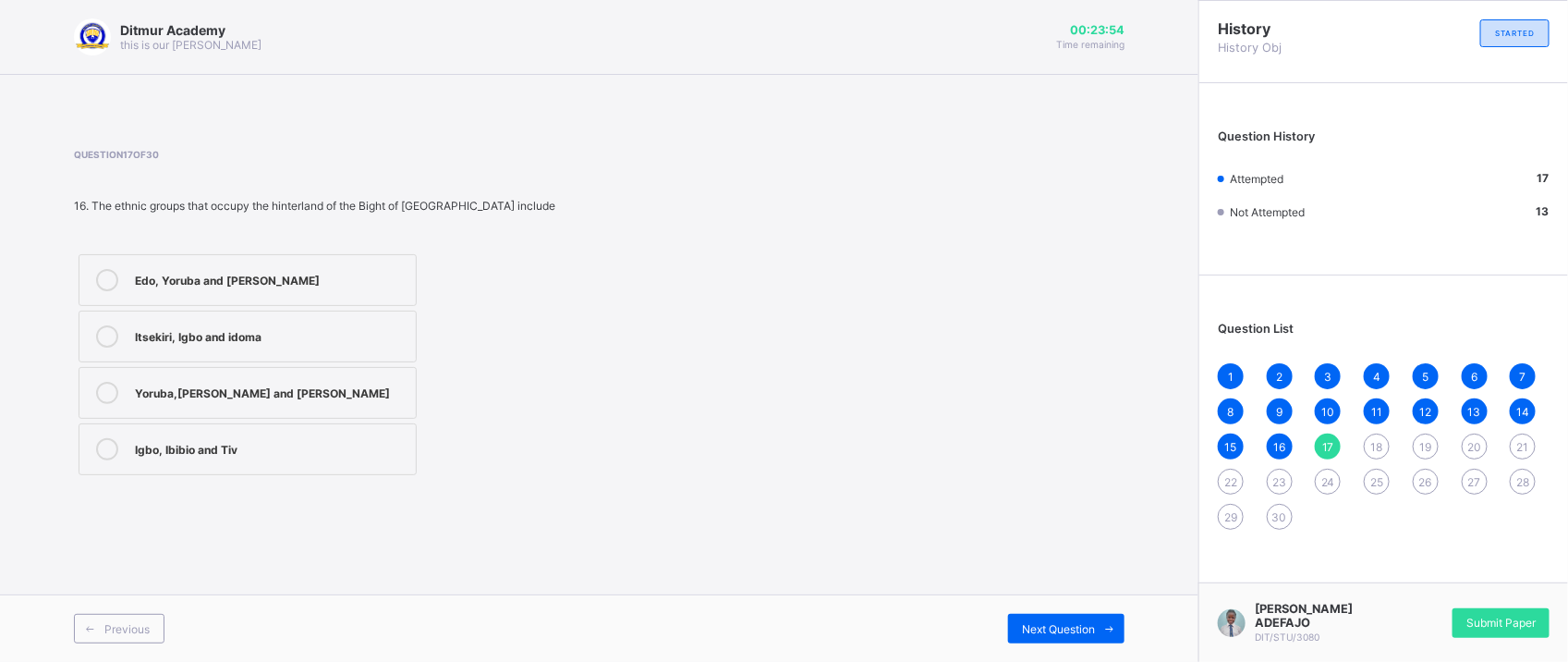 click on "Edo, Yoruba and [PERSON_NAME]" at bounding box center [271, 280] 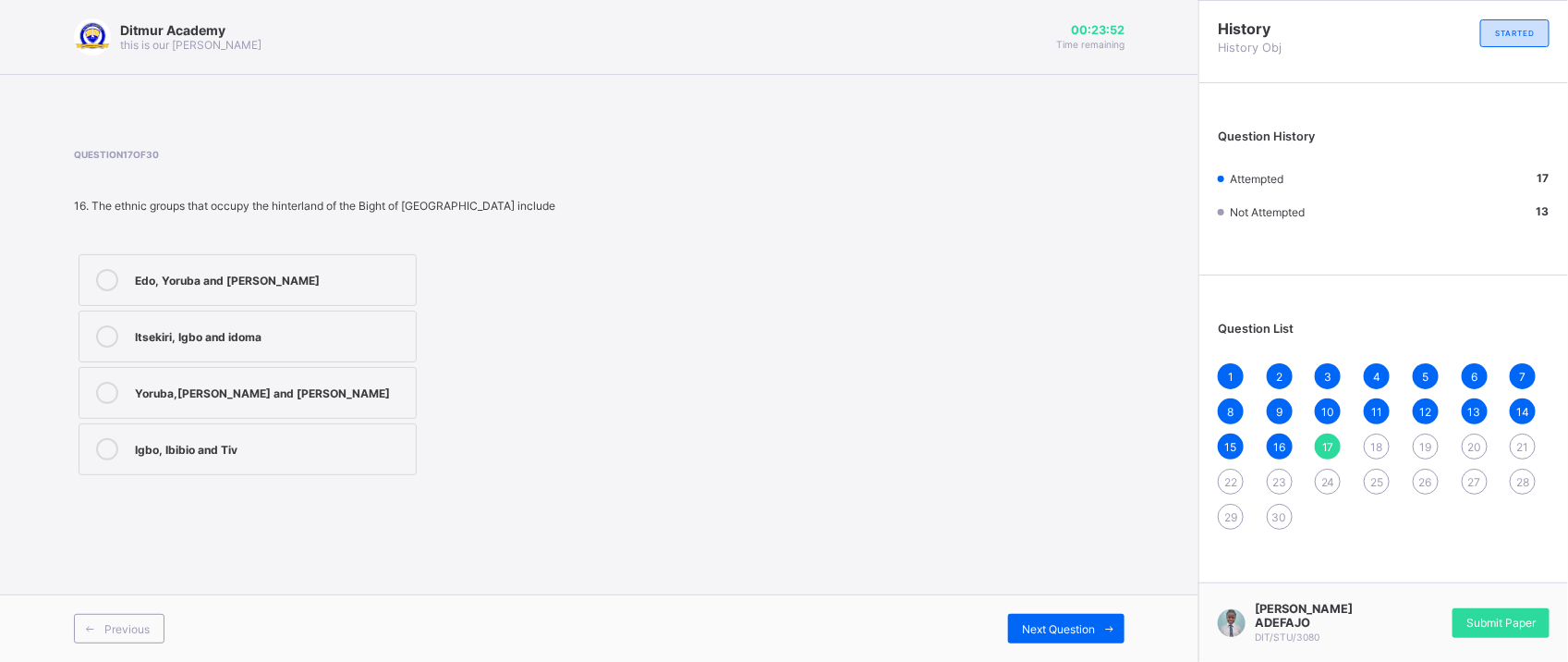 click on "Igbo, Ibibio and Tiv" at bounding box center [248, 449] 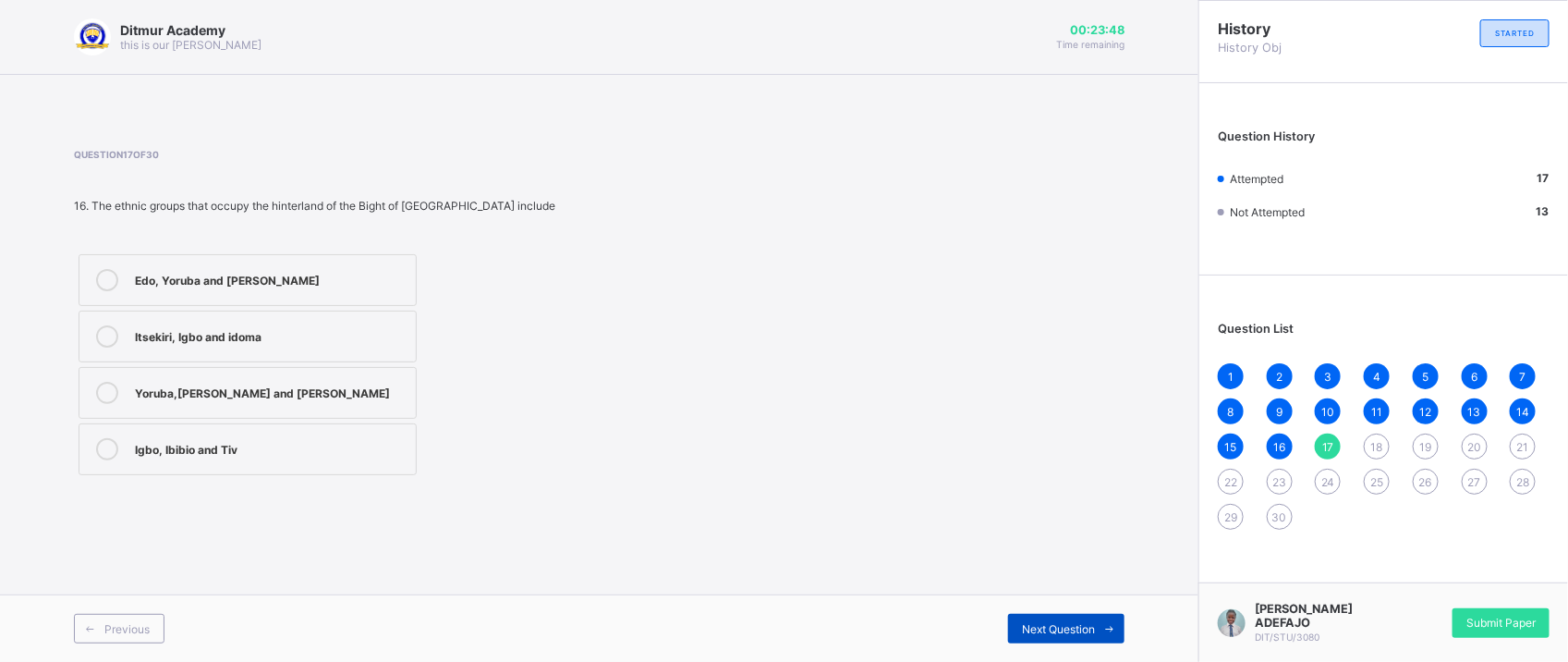 click at bounding box center (1110, 629) 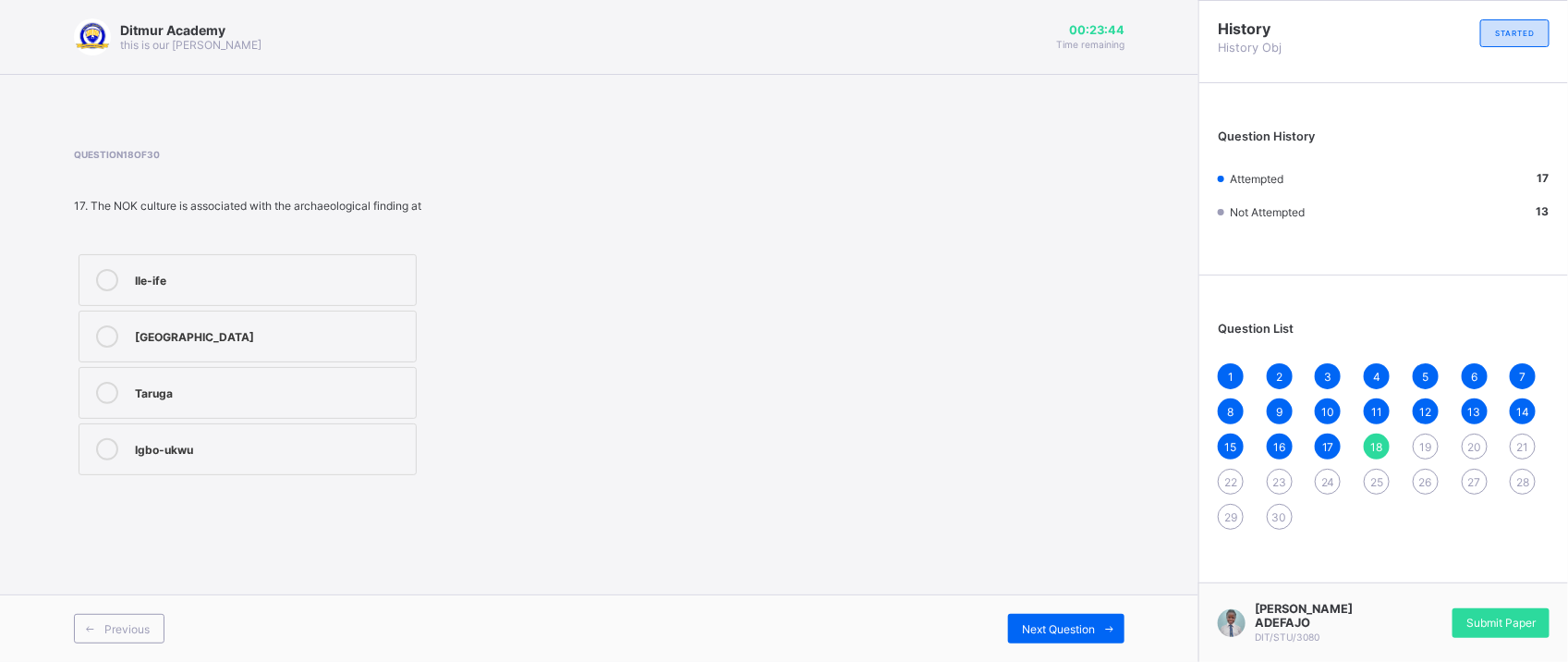 click on "Ditmur Academy this is our [PERSON_NAME] 00:23:44 Time remaining Question  18  of  30 17. The NOK culture is associated with the archaeological finding at [GEOGRAPHIC_DATA] [GEOGRAPHIC_DATA] [GEOGRAPHIC_DATA]-ukwu  Previous Next Question" at bounding box center [599, 331] 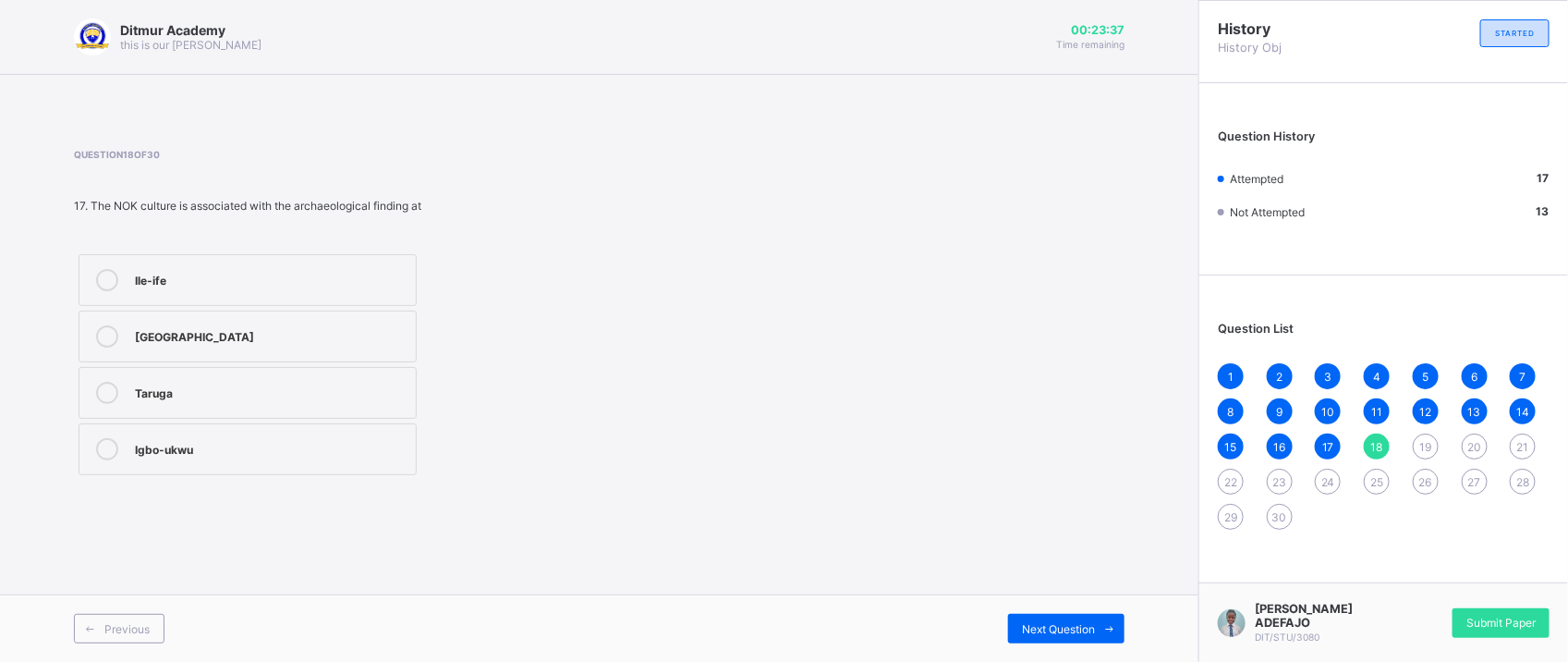 click on "Ile-ife" at bounding box center [271, 278] 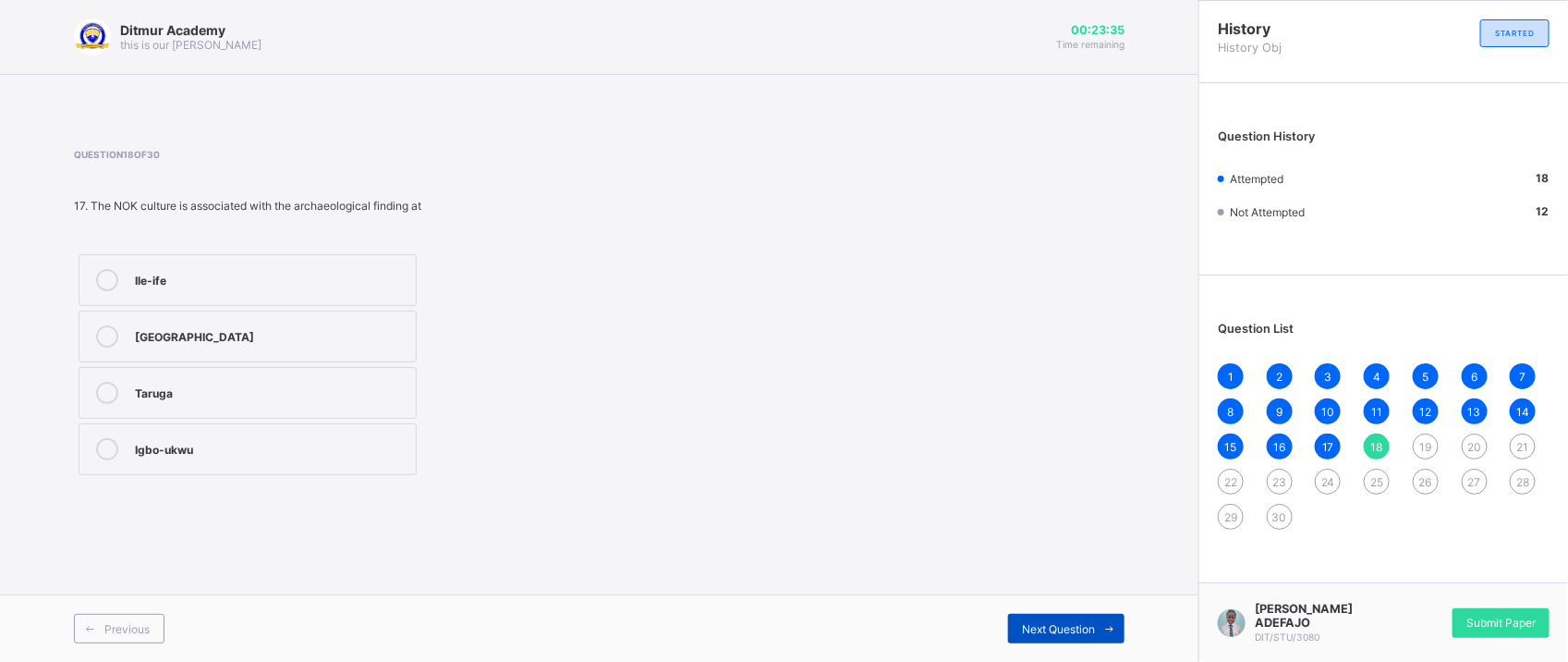 click on "Next Question" at bounding box center [1066, 629] 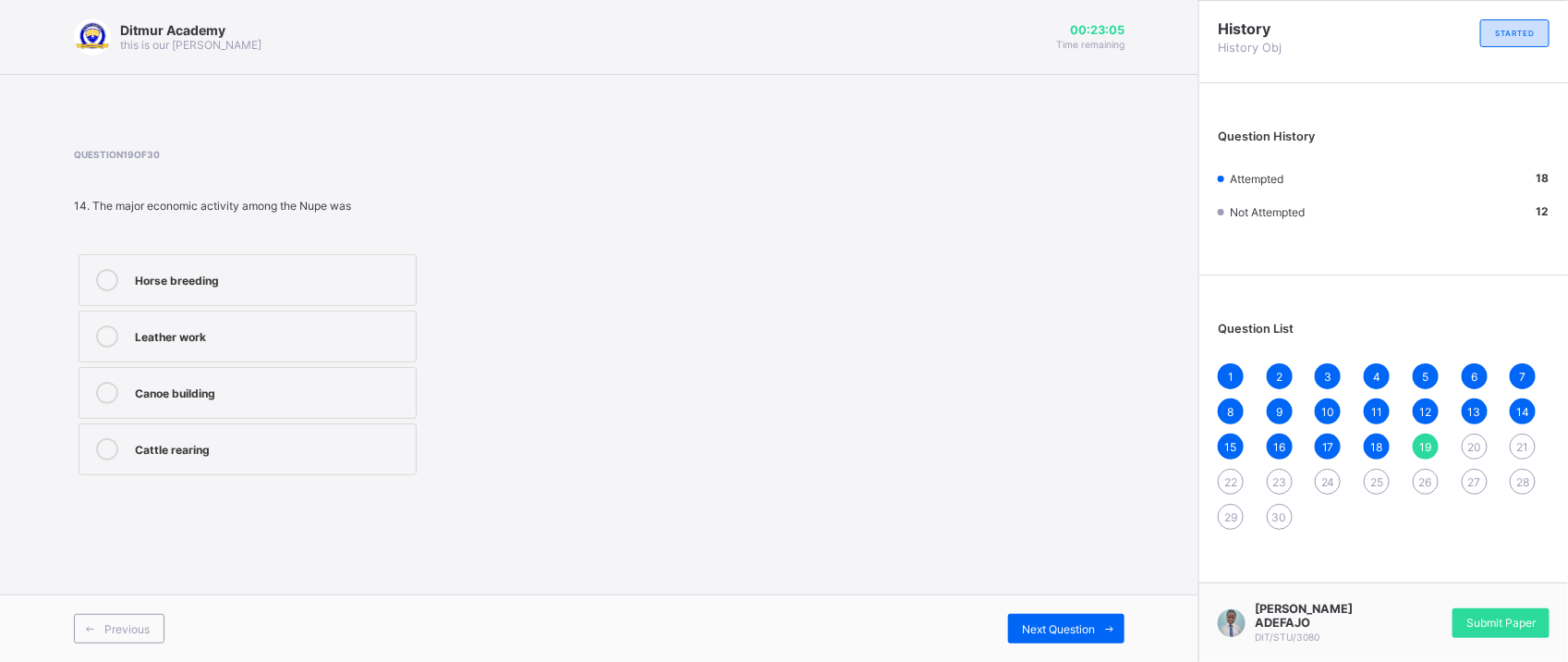 click on "Horse breeding" at bounding box center (248, 280) 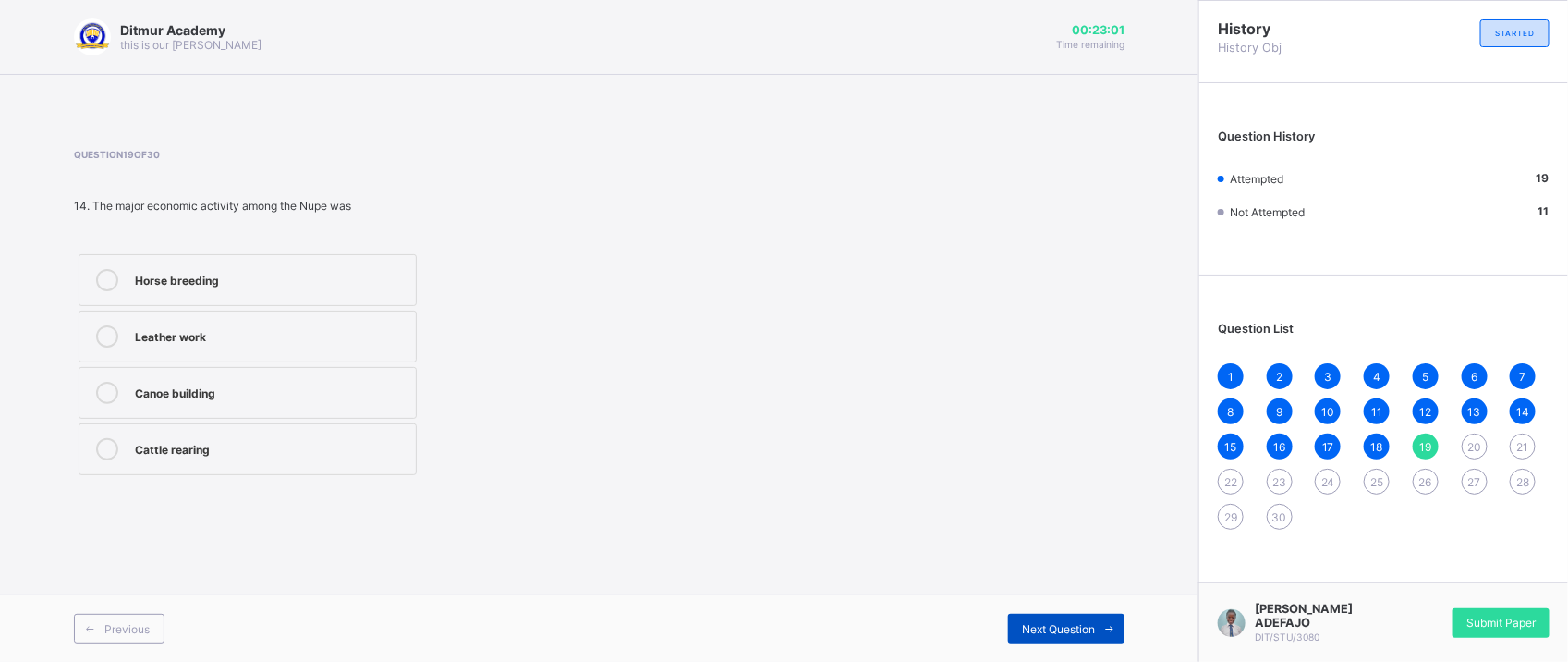 click at bounding box center (1110, 629) 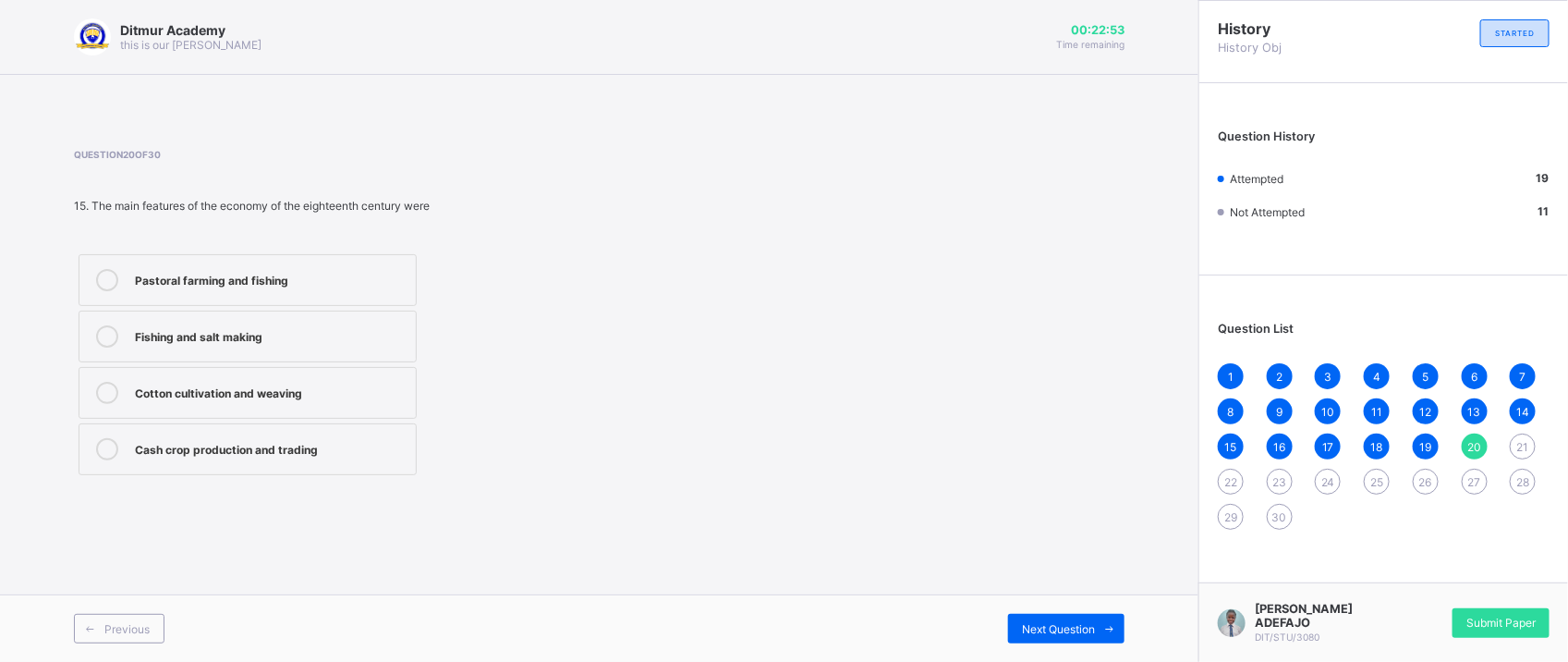 click on "Fishing and salt making" at bounding box center [271, 335] 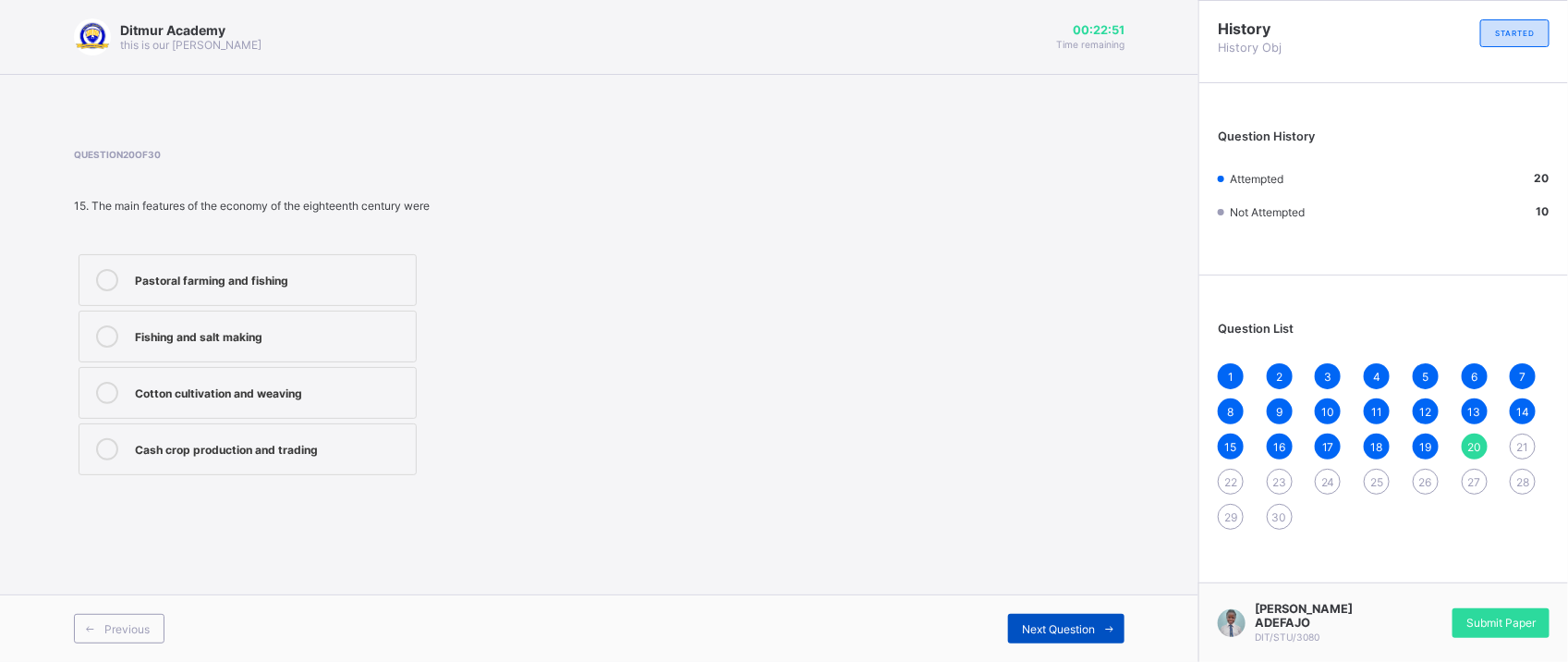 click on "Next Question" at bounding box center [1058, 629] 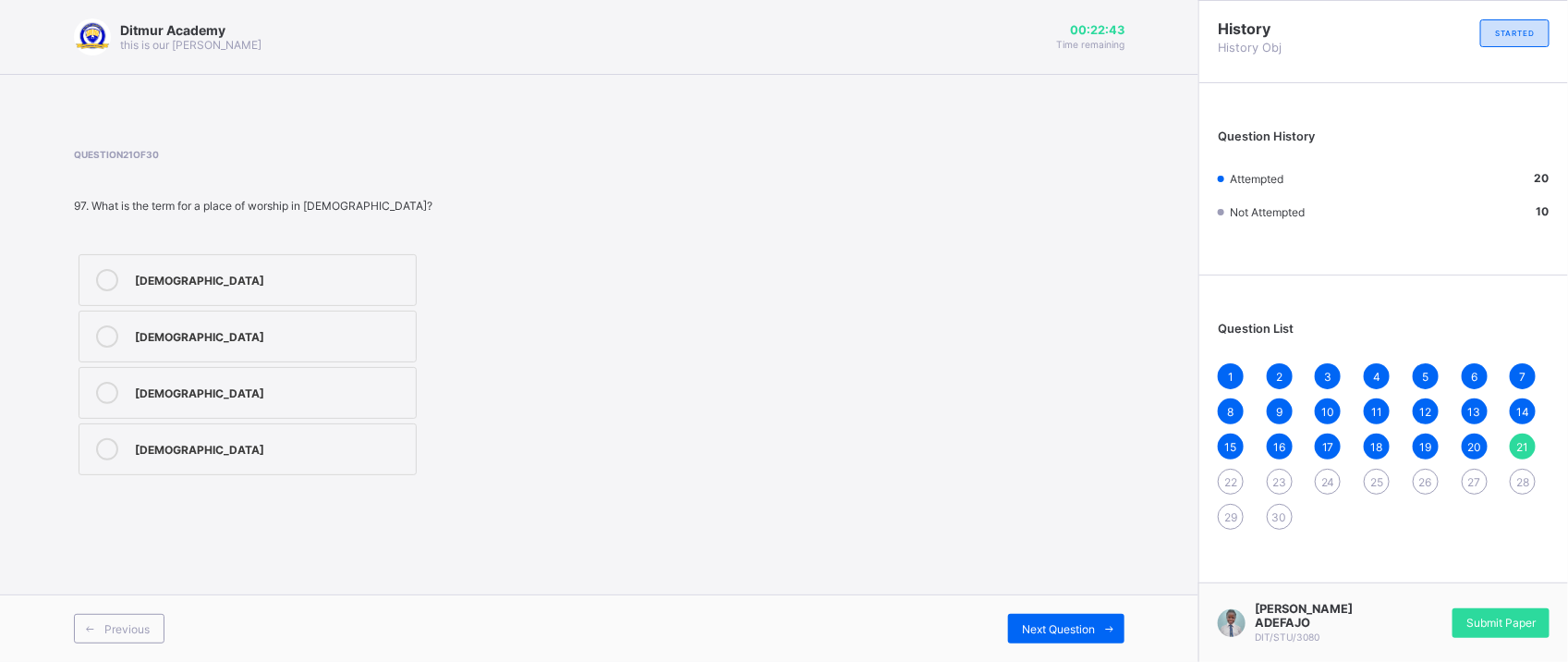 click on "[DEMOGRAPHIC_DATA]" at bounding box center (271, 391) 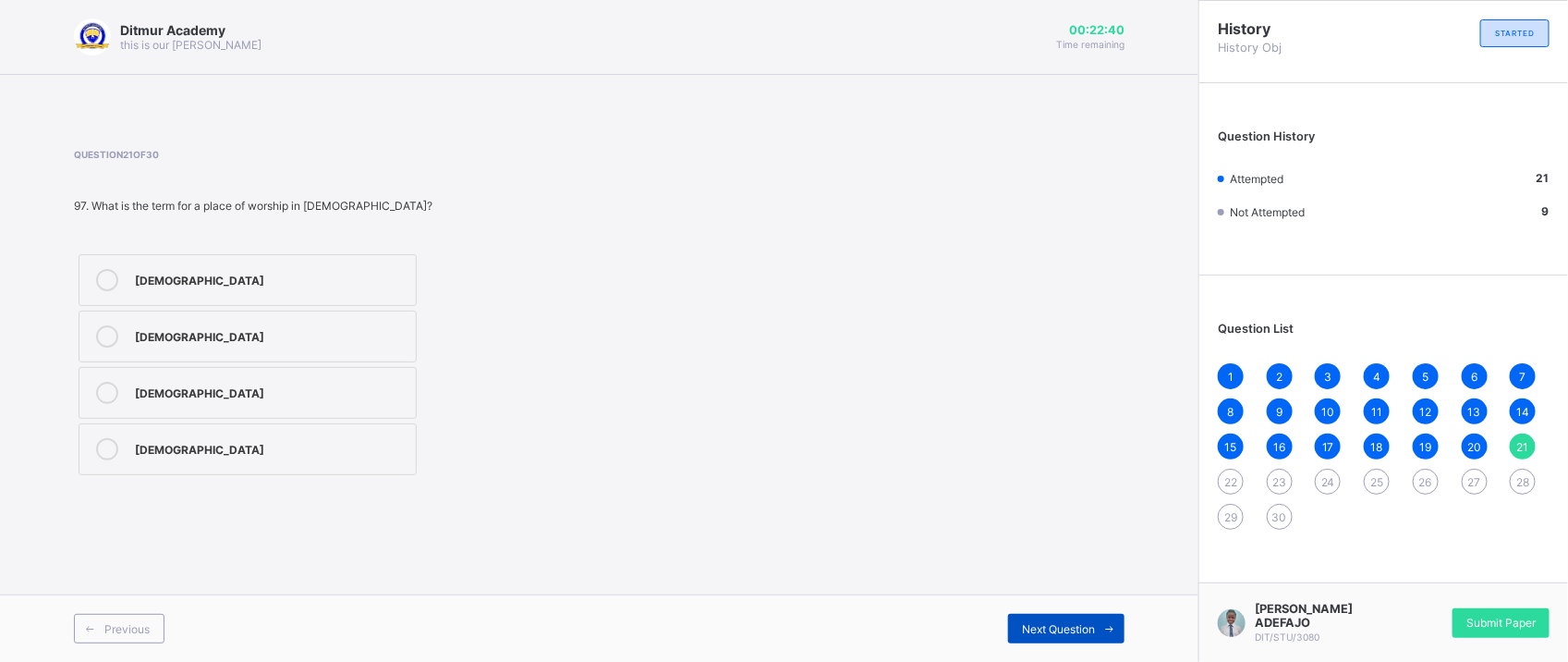 click on "Next Question" at bounding box center [1058, 629] 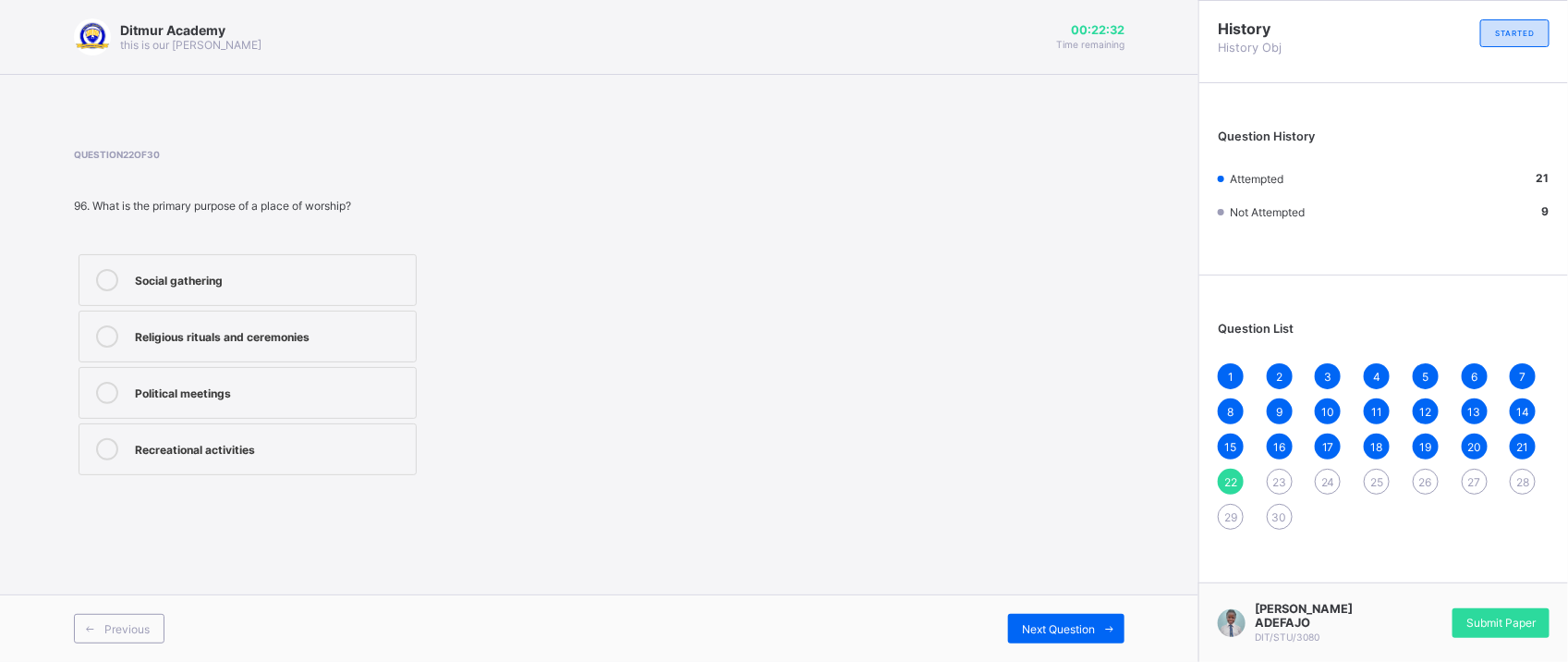 click on "Social gathering" at bounding box center (271, 278) 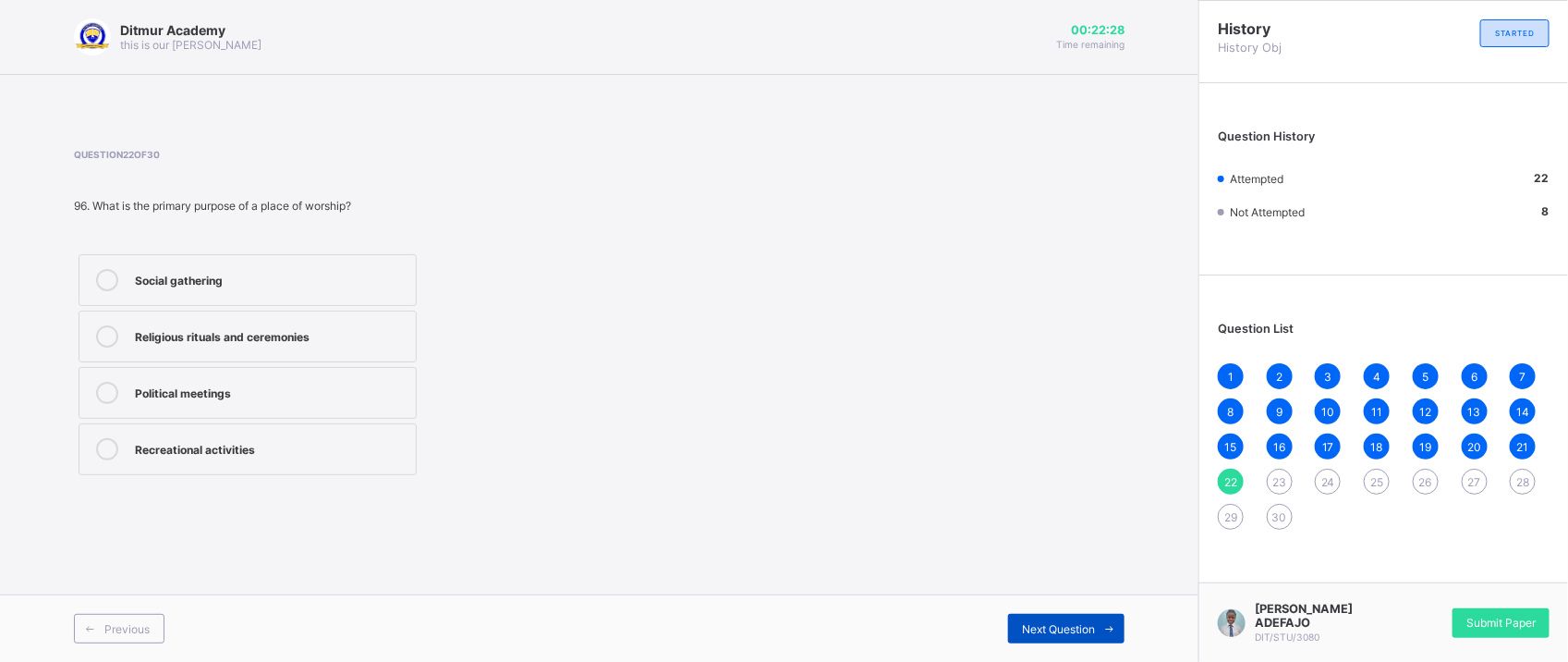 click on "Next Question" at bounding box center (1058, 629) 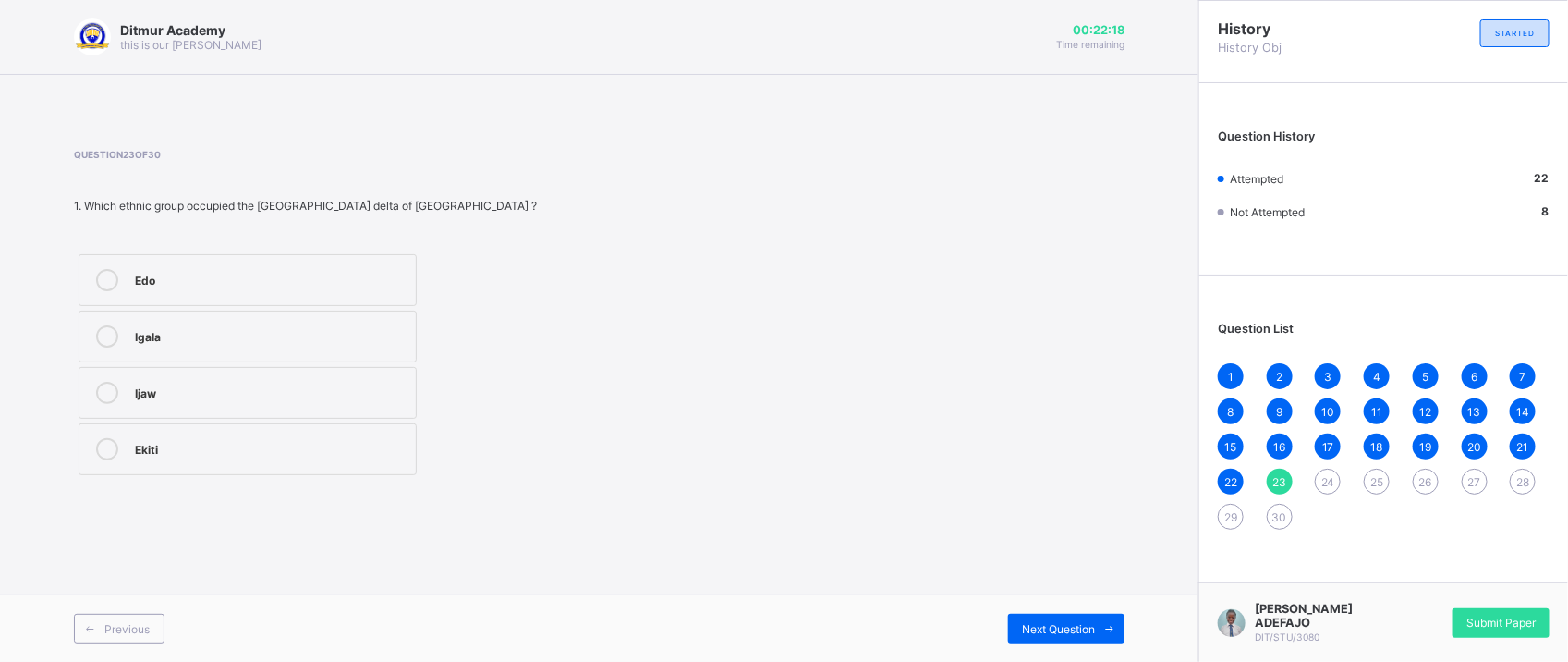 click on "Edo" at bounding box center (271, 278) 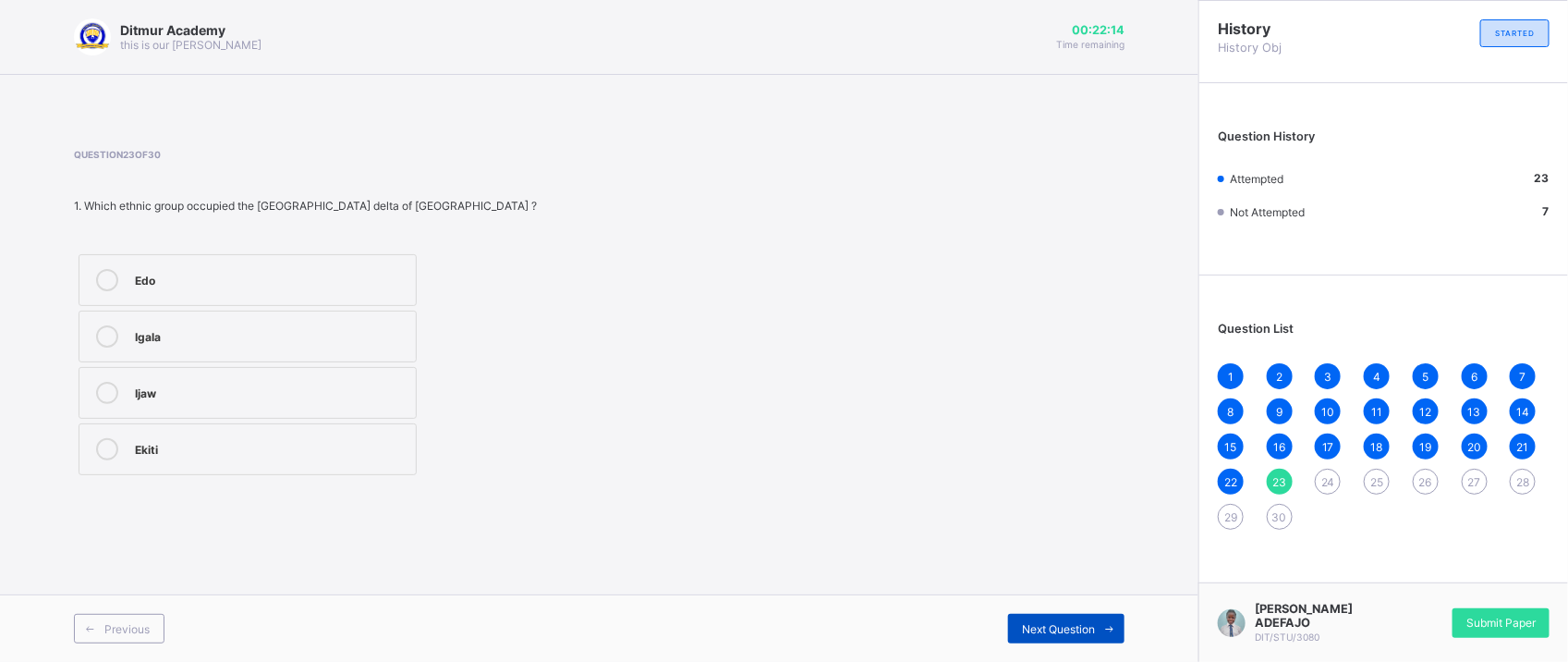 click on "Next Question" at bounding box center [1058, 629] 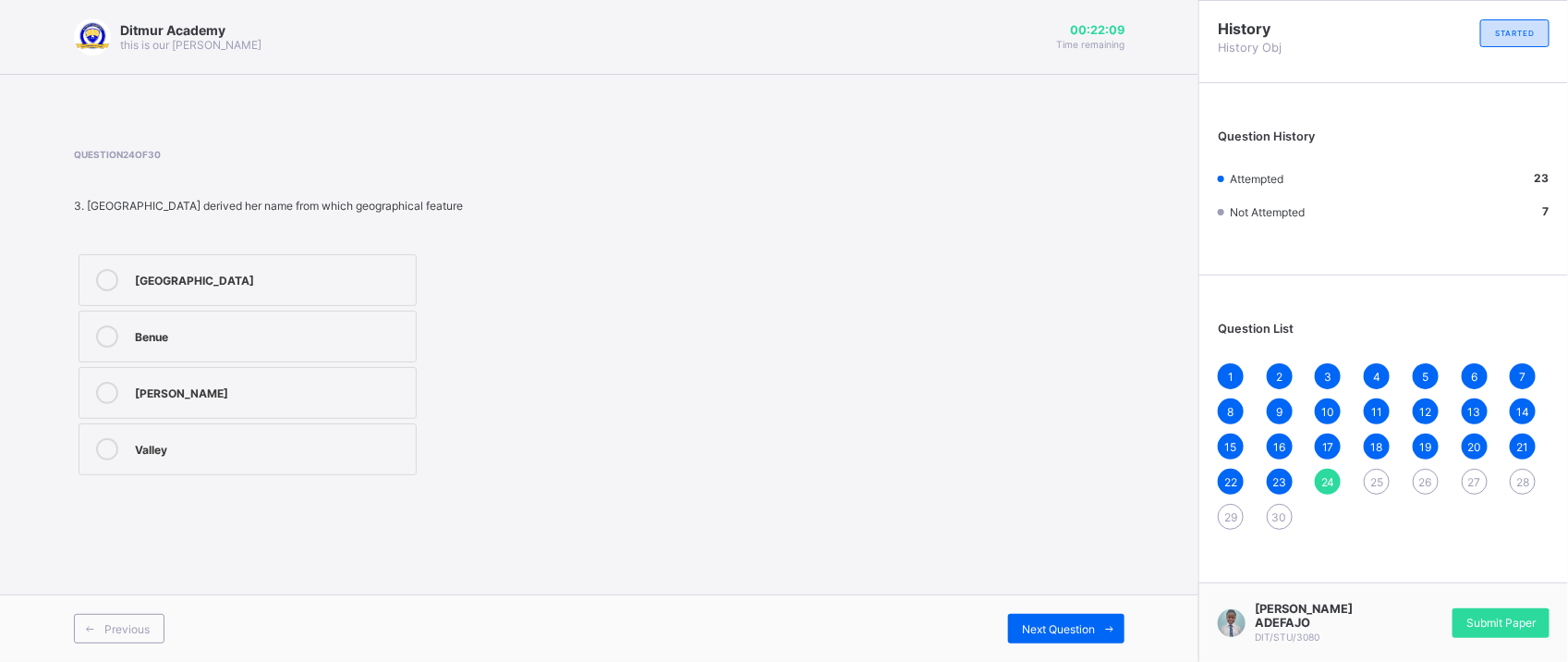 click on "[GEOGRAPHIC_DATA]" at bounding box center (271, 278) 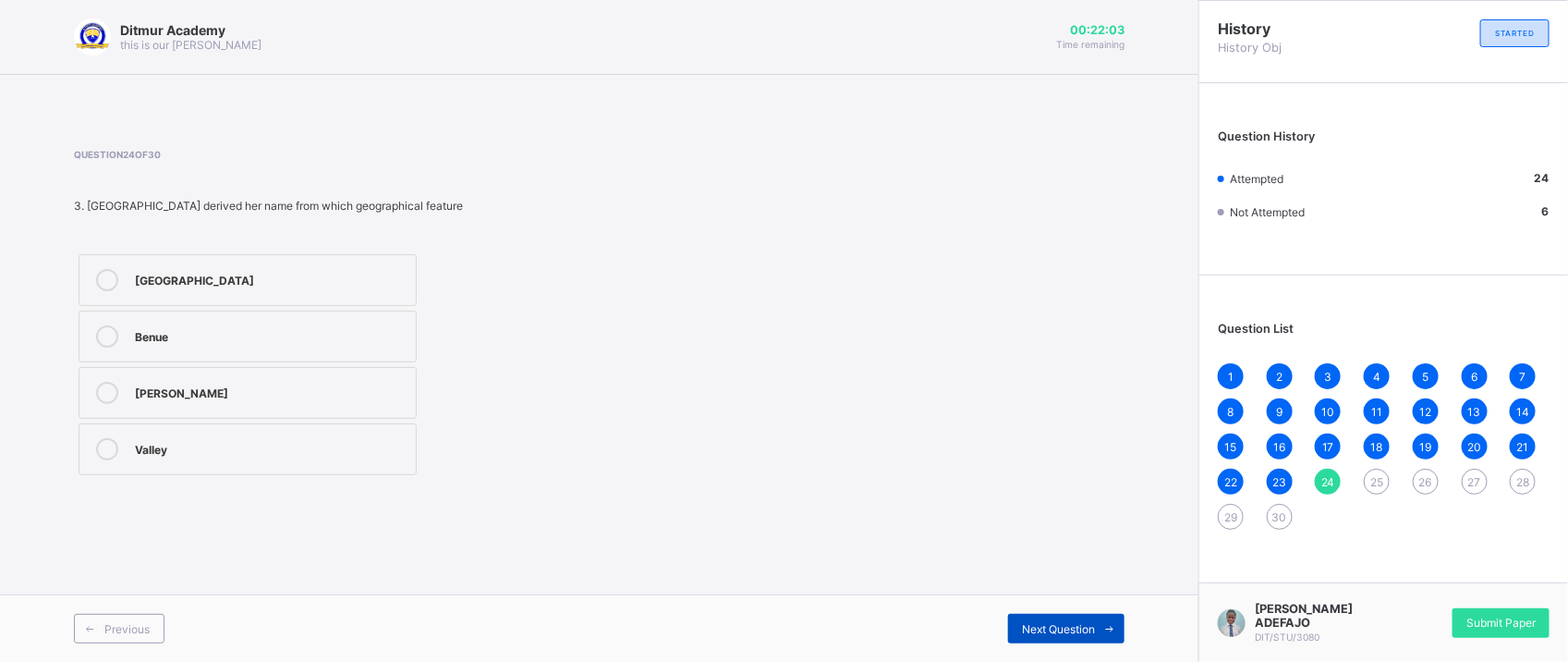 click on "Next Question" at bounding box center (1058, 629) 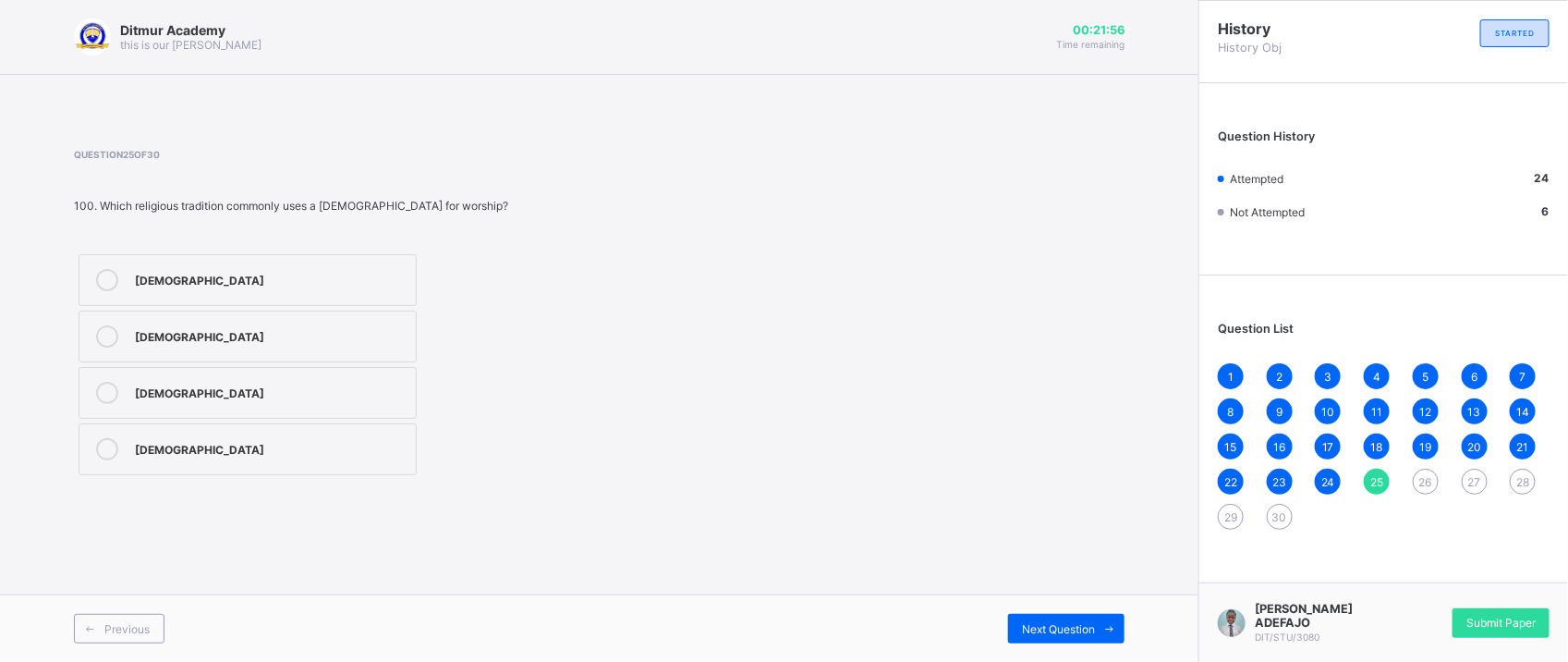 click on "[DEMOGRAPHIC_DATA]" at bounding box center [271, 335] 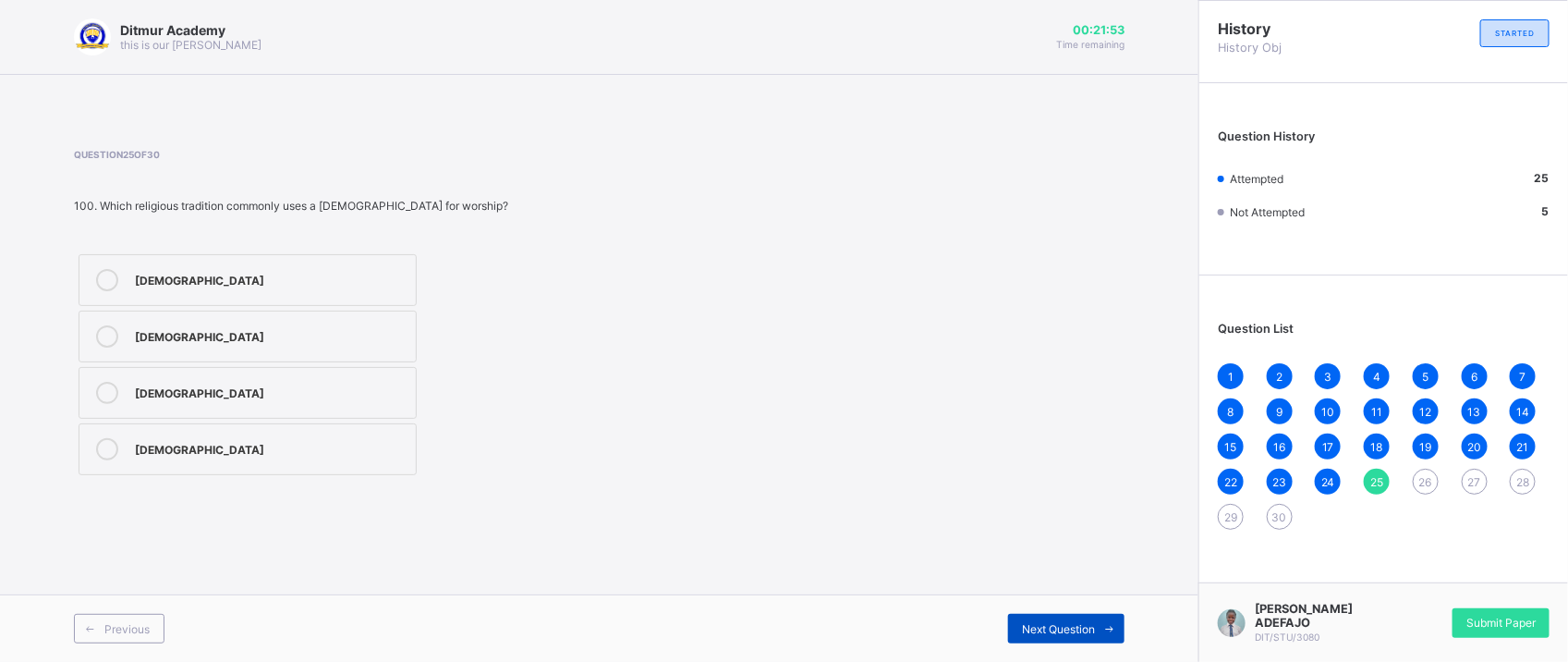 click at bounding box center [1110, 629] 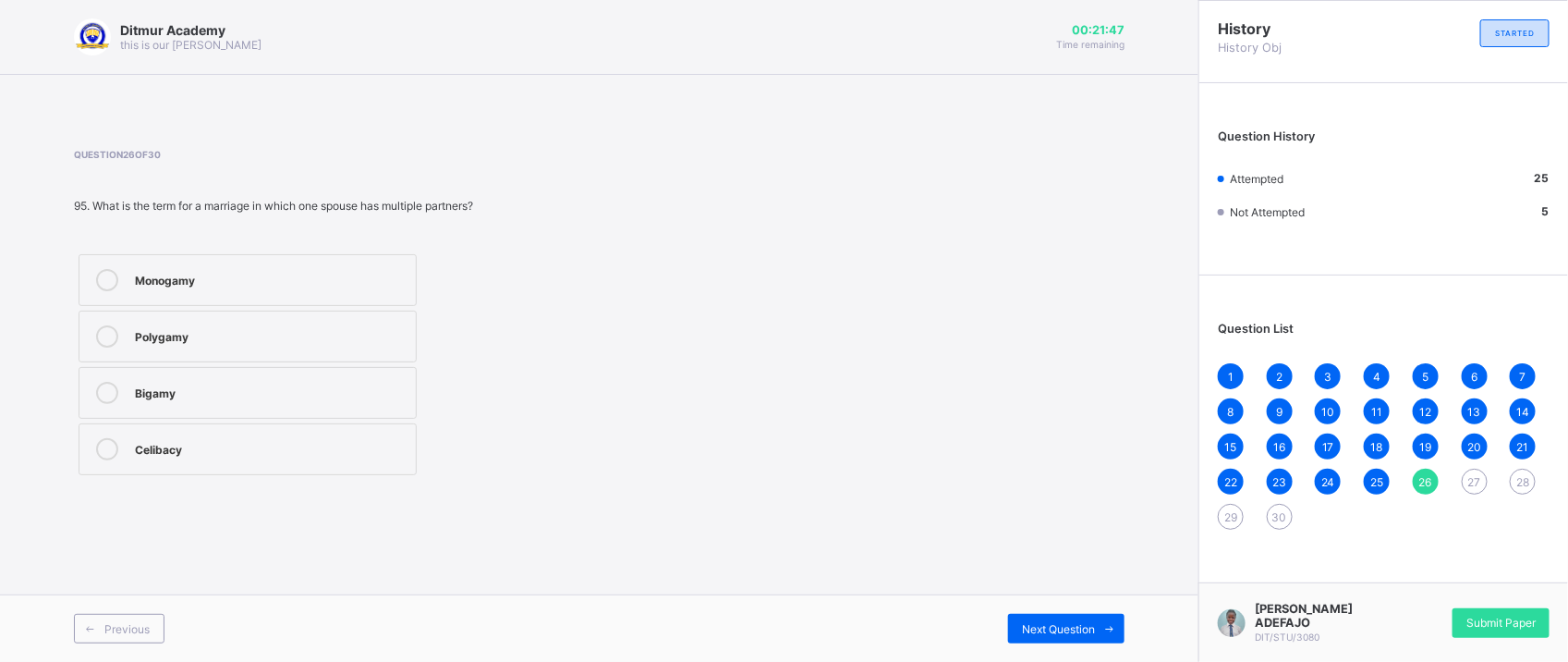 click on "Polygamy" at bounding box center (248, 337) 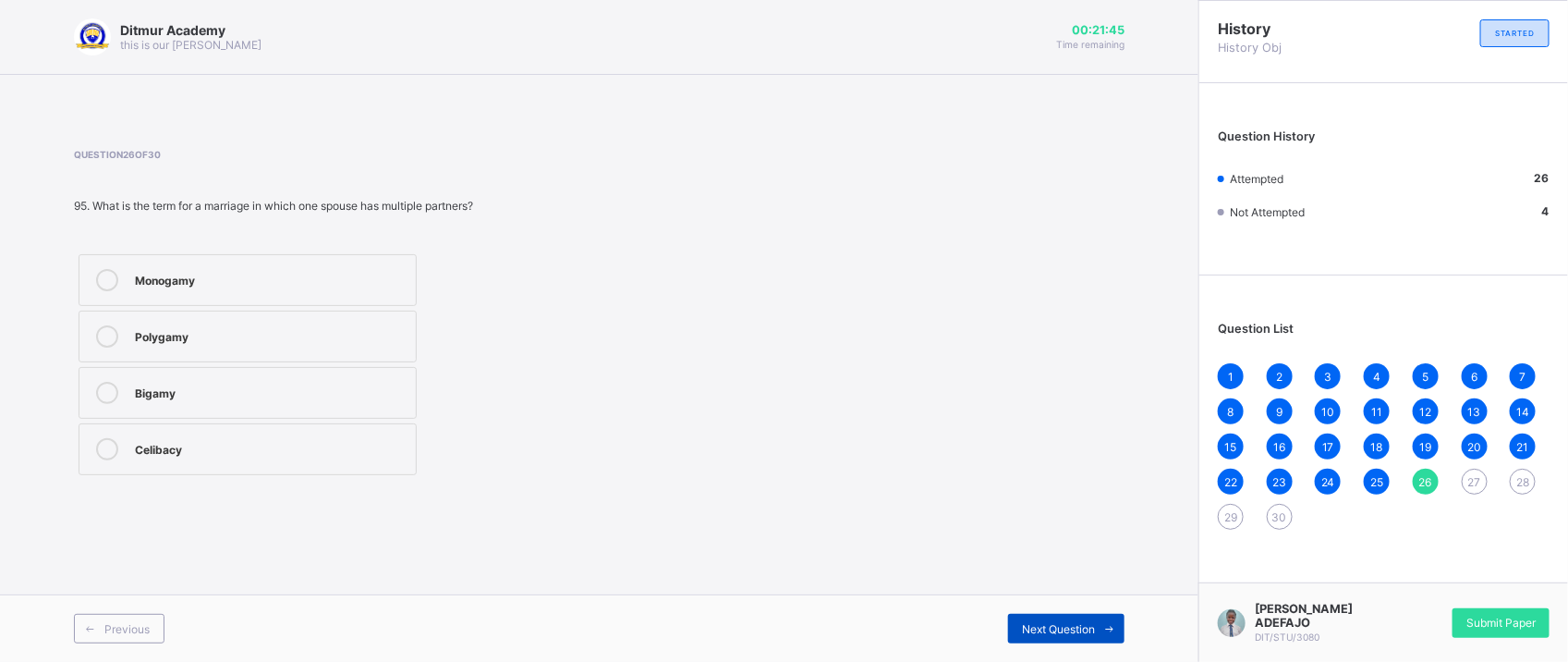 click at bounding box center [1110, 629] 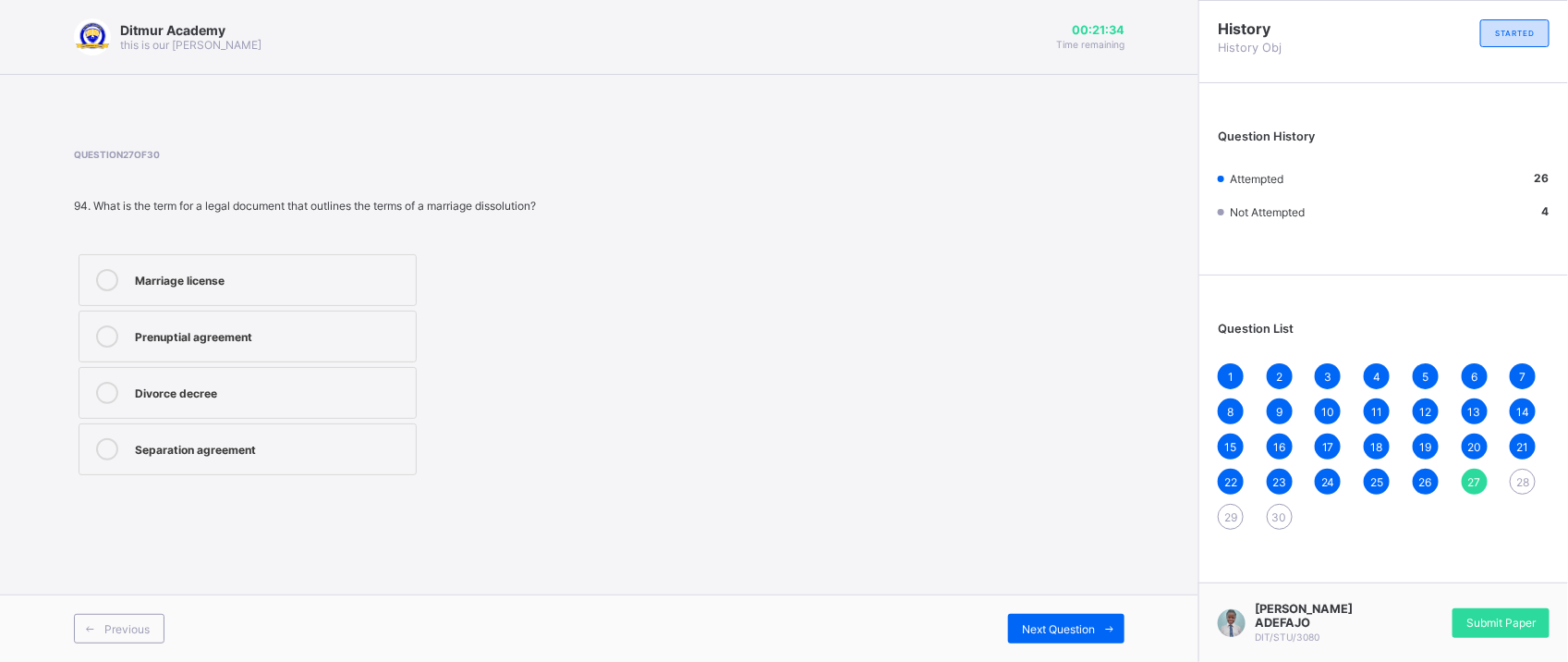 click on "Marriage license" at bounding box center [248, 280] 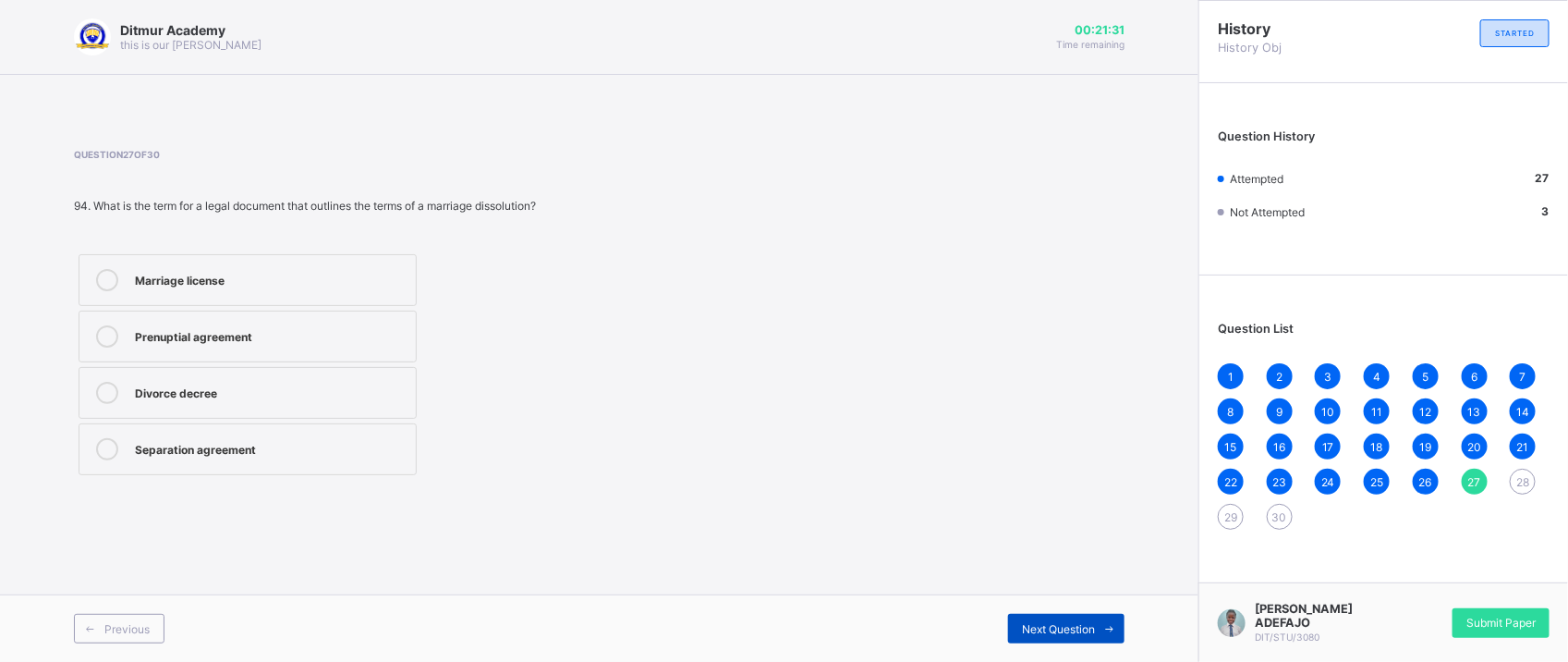 click on "Next Question" at bounding box center [1066, 629] 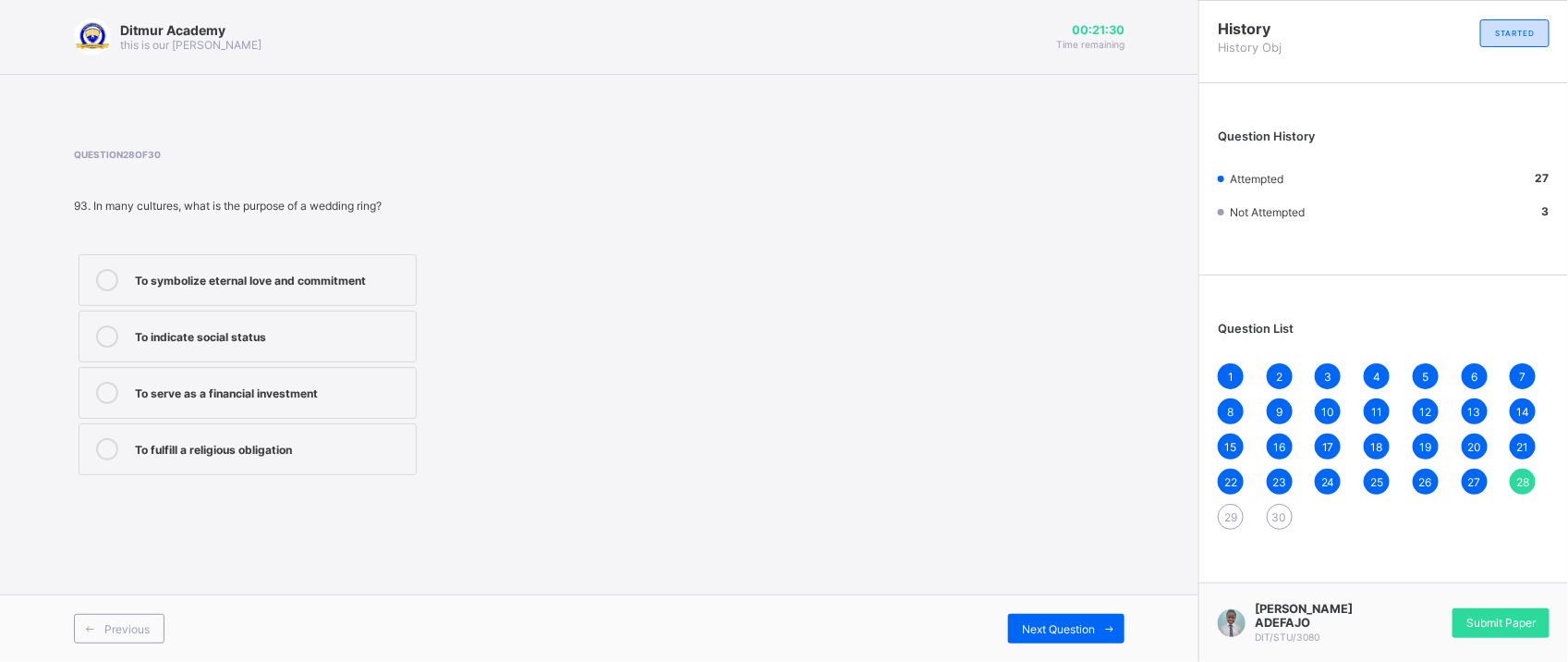 click on "Ditmur Academy this is our [PERSON_NAME] 00:21:30 Time remaining Question  28  of  30 93. In many cultures, what is the purpose of a wedding ring? To symbolize eternal love and commitment To indicate social status To serve as a financial investment To fulfill a religious obligation Previous Next Question" at bounding box center (599, 331) 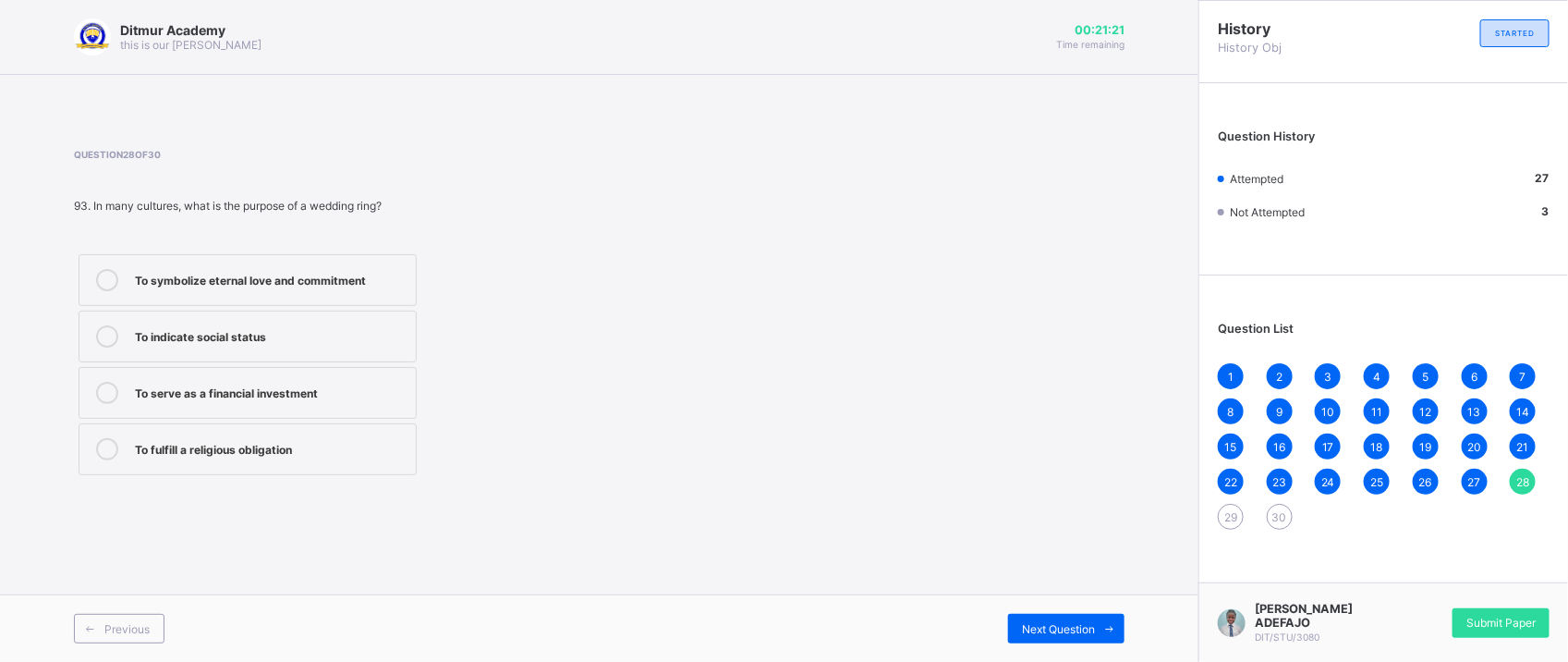 click on "To symbolize eternal love and commitment" at bounding box center (271, 278) 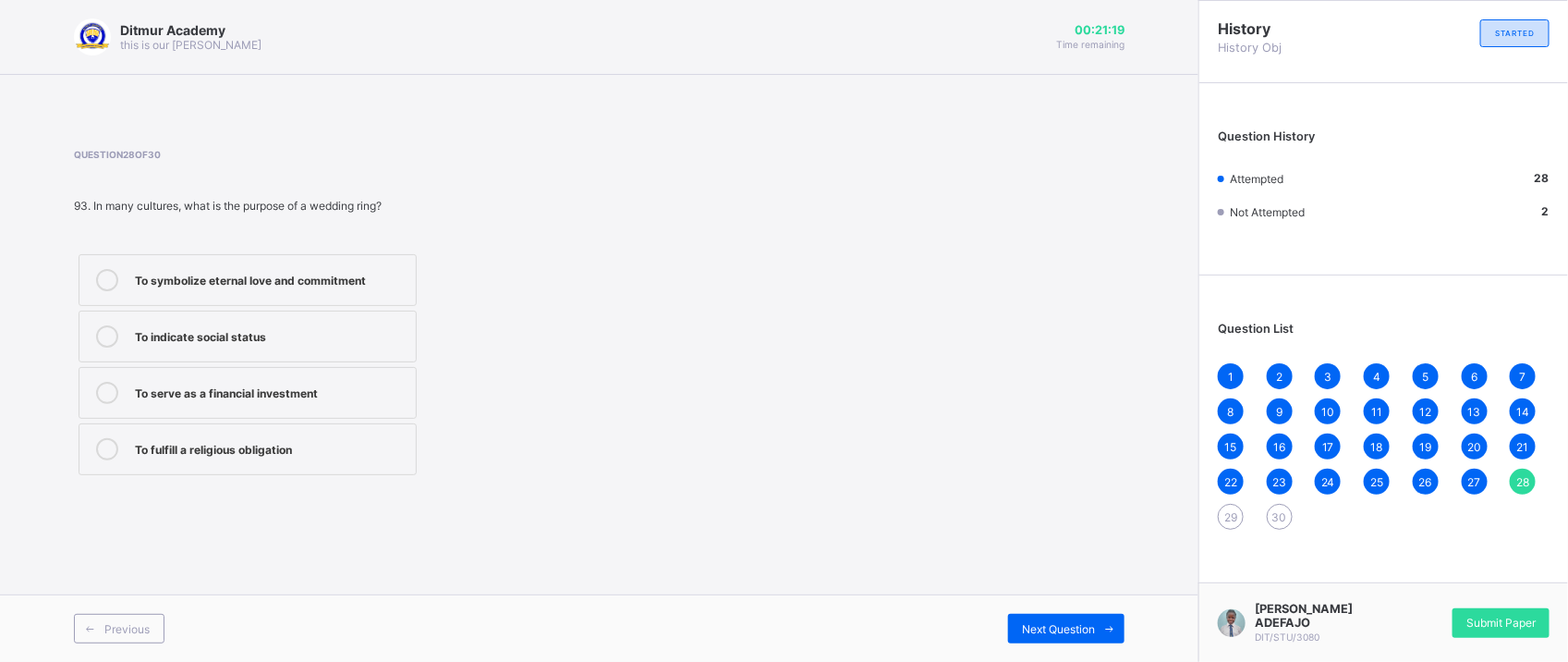 click on "Previous Next Question" at bounding box center [599, 628] 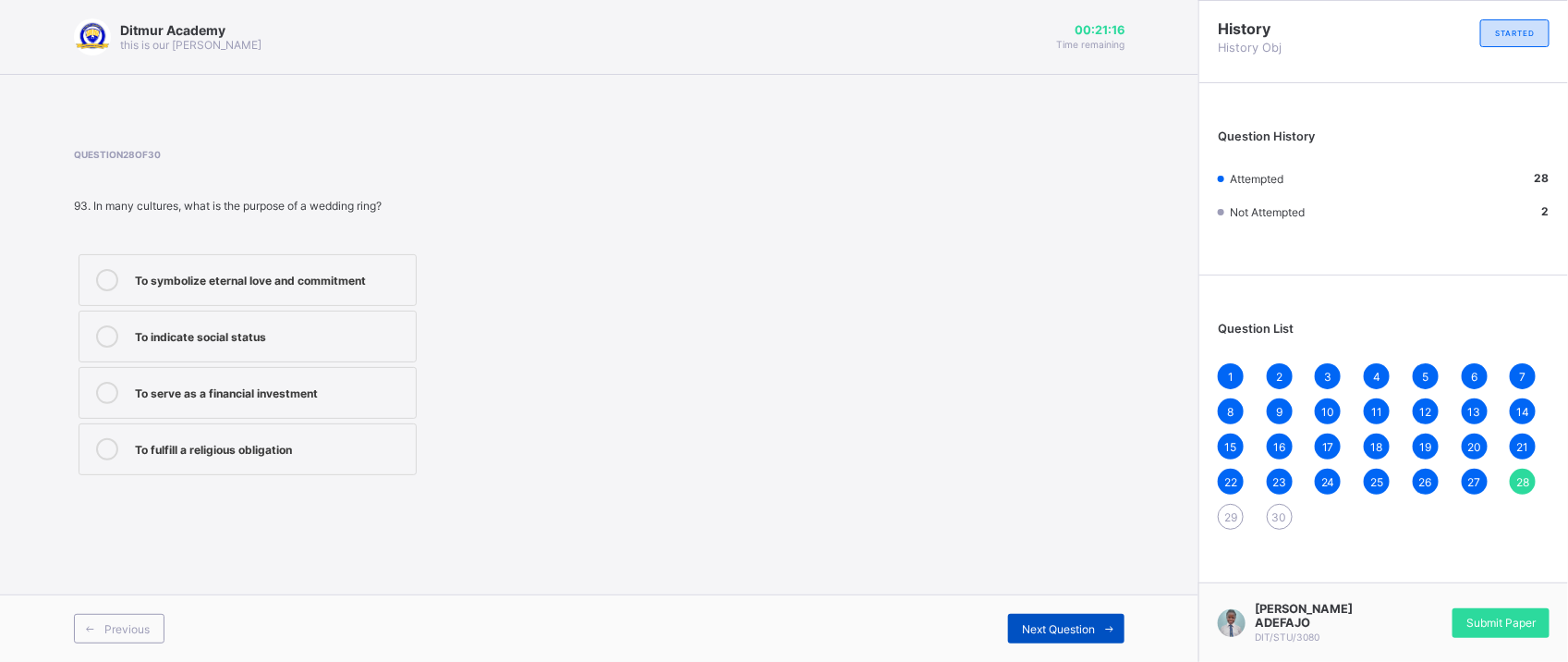 click on "Next Question" at bounding box center (1066, 629) 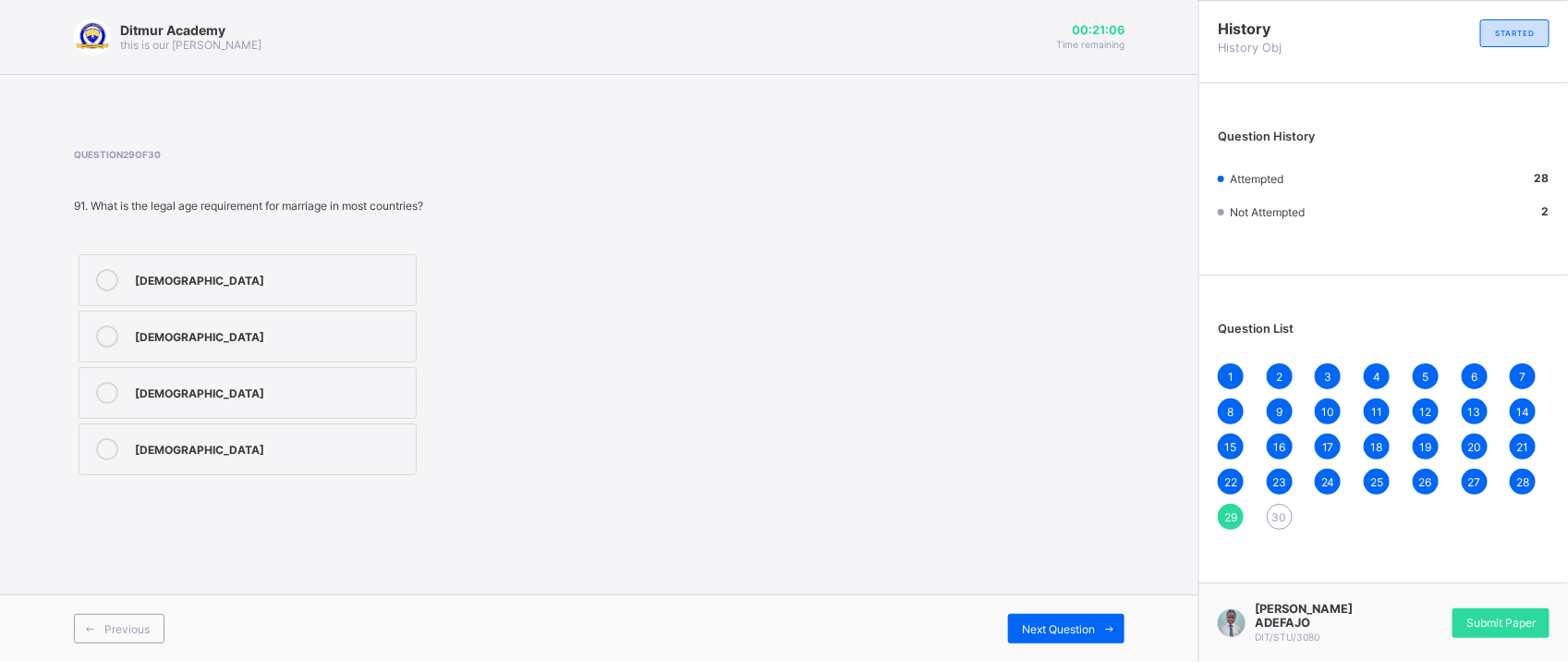 click on "[DEMOGRAPHIC_DATA]" at bounding box center [271, 447] 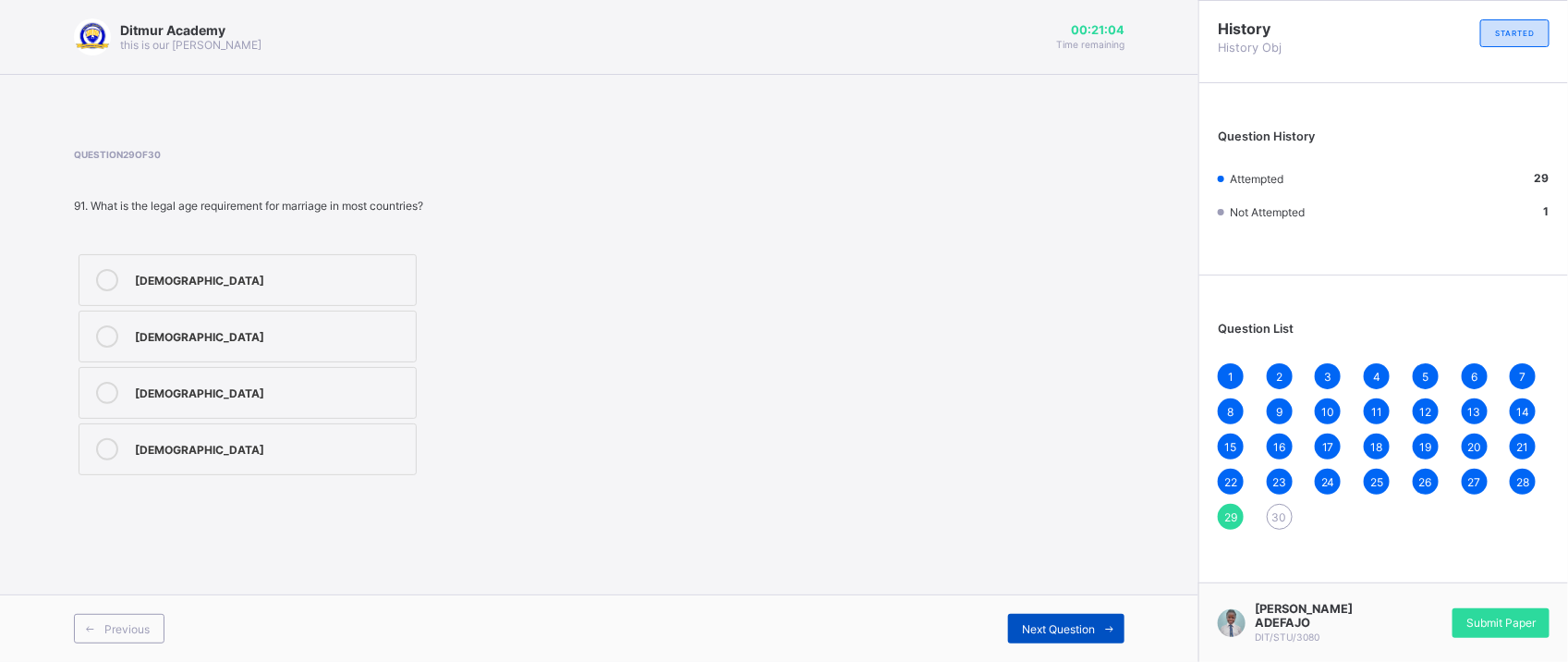 click on "Next Question" at bounding box center (1058, 629) 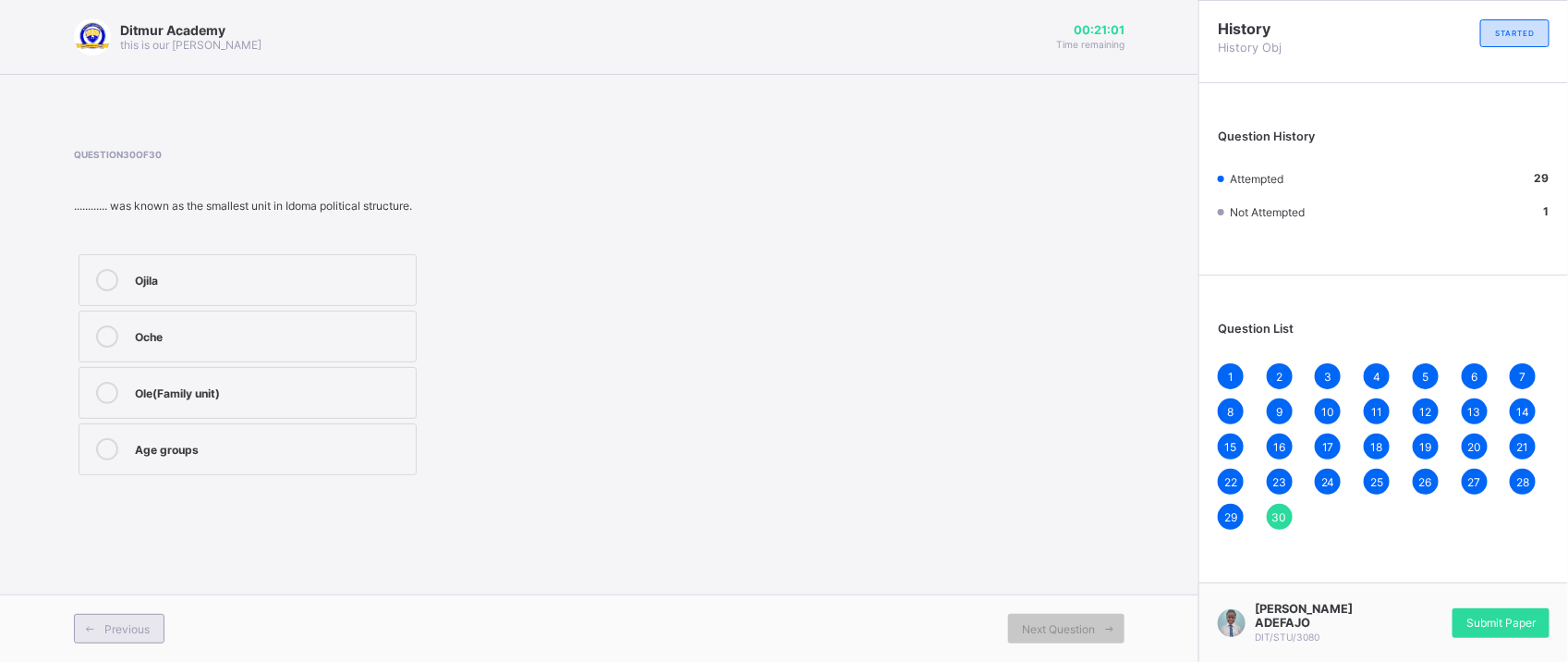 click on "Previous" at bounding box center (127, 629) 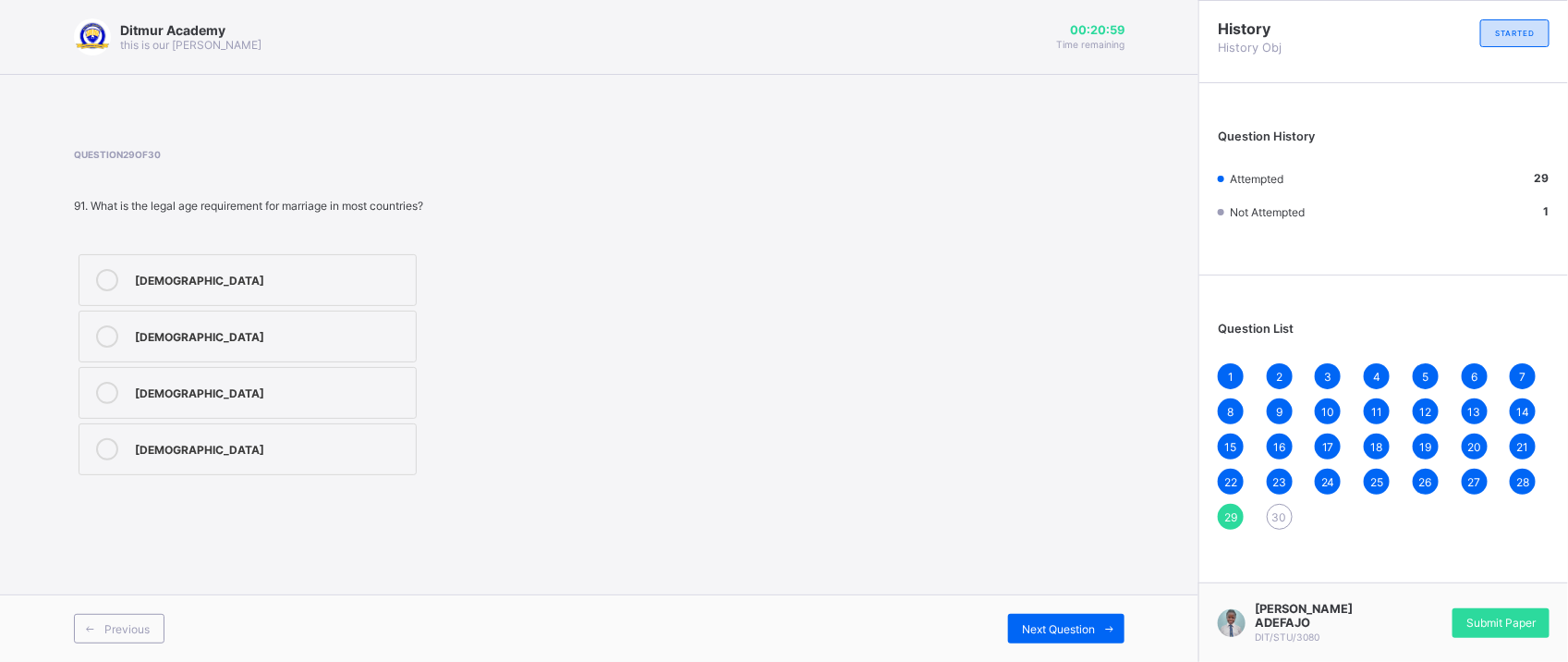 click on "[DEMOGRAPHIC_DATA]" at bounding box center [248, 337] 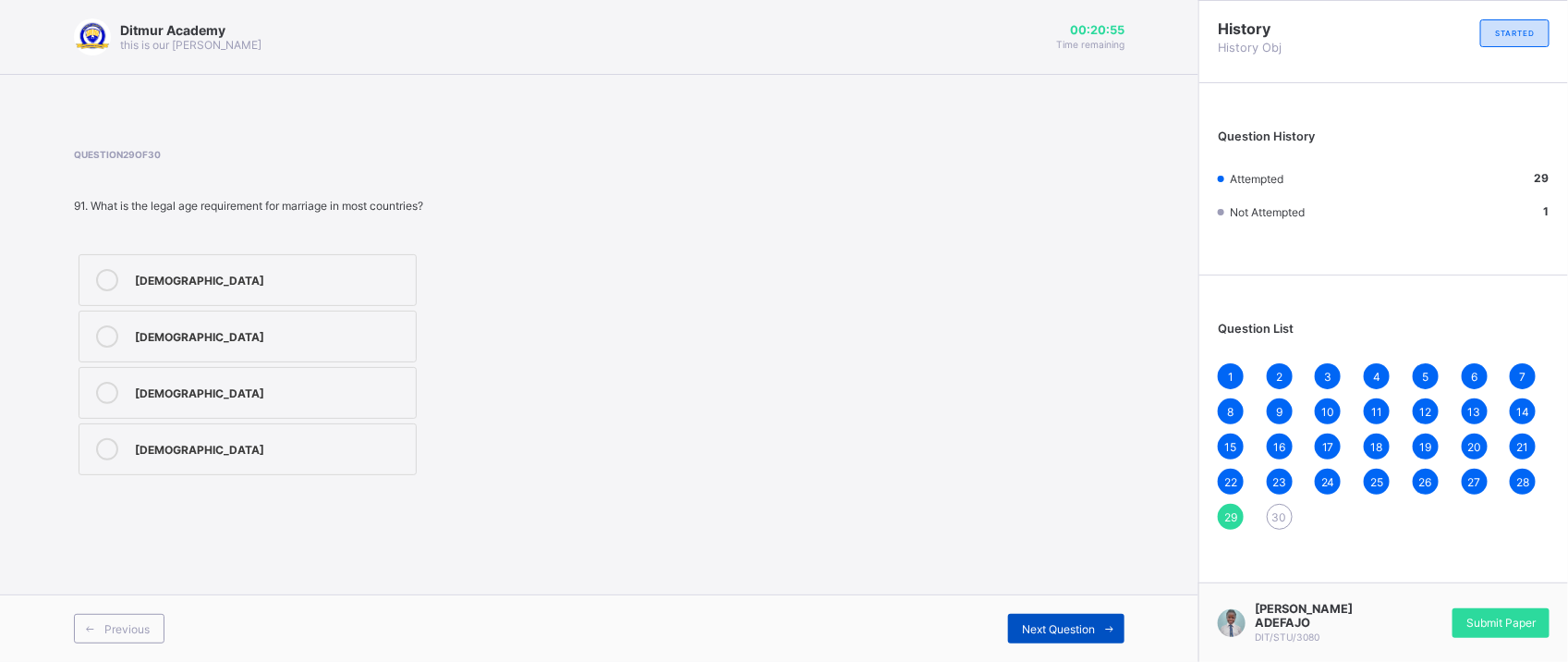 click on "Next Question" at bounding box center (1058, 629) 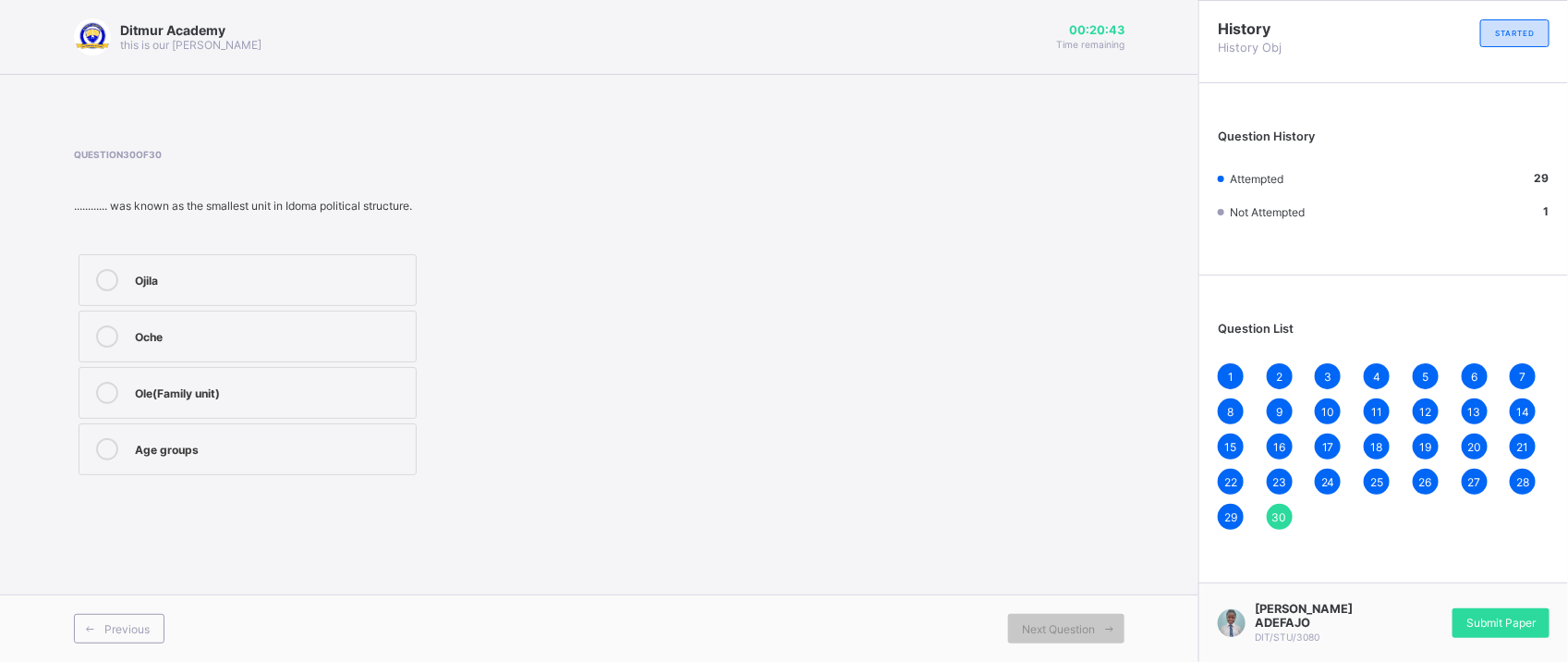 click on "Question  30  of  30 ............ was known as the smallest unit in Idoma political structure. Ojila Oche Ole(Family unit) Age groups" at bounding box center (363, 314) 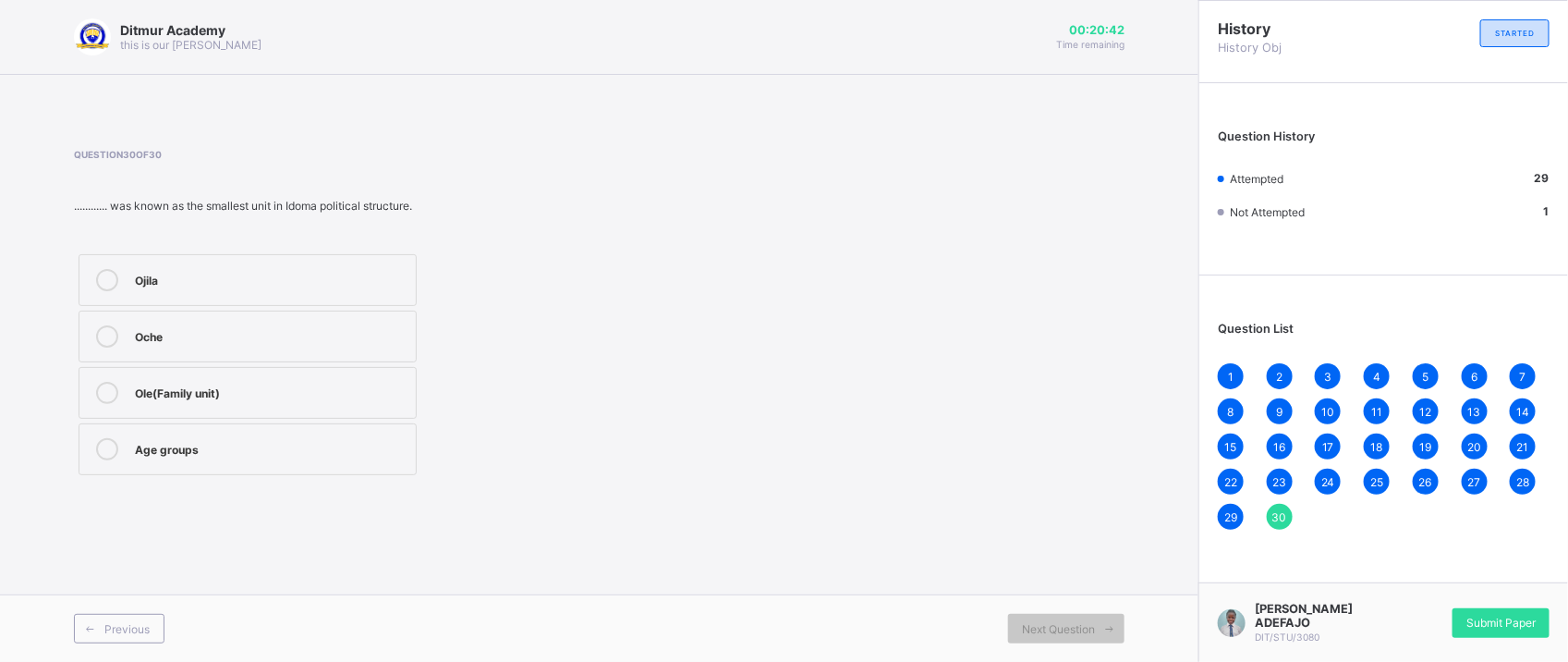click on "Oche" at bounding box center [248, 337] 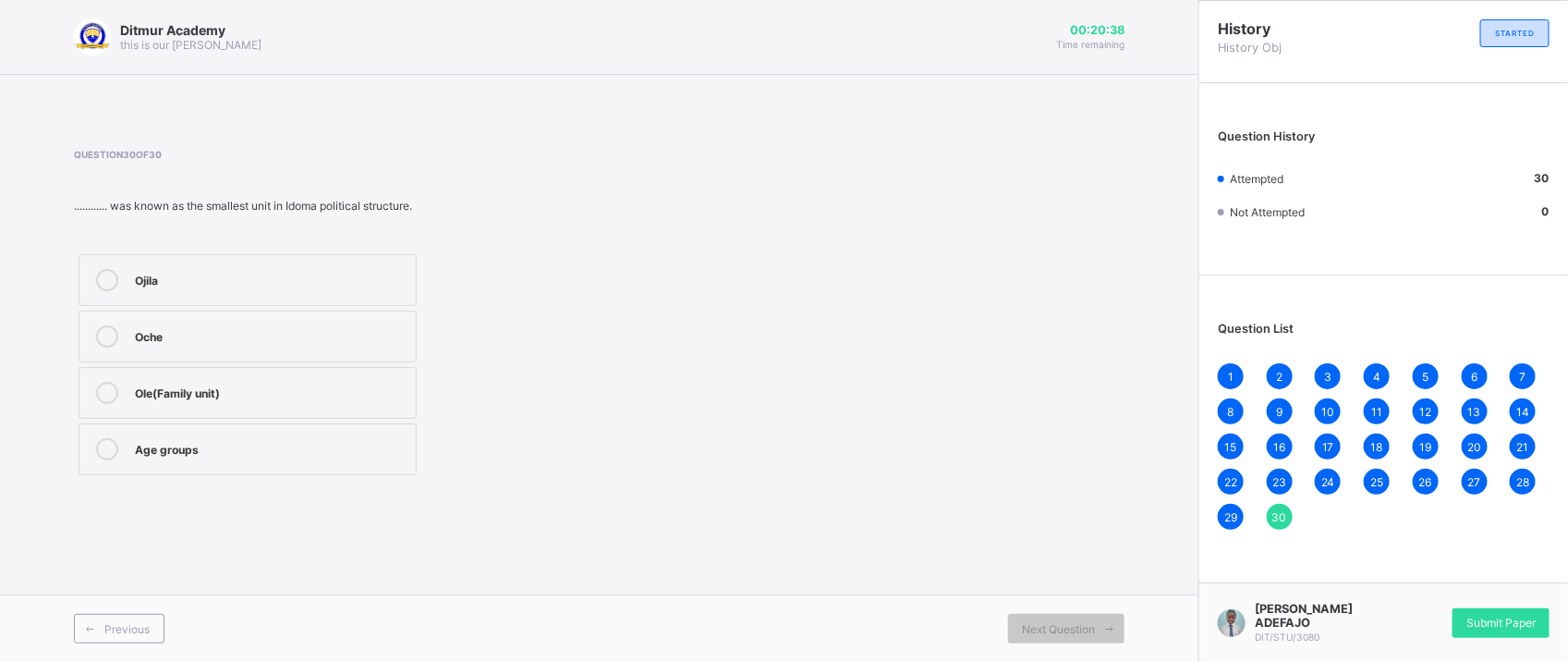 click on "Ole(Family unit)" at bounding box center (248, 393) 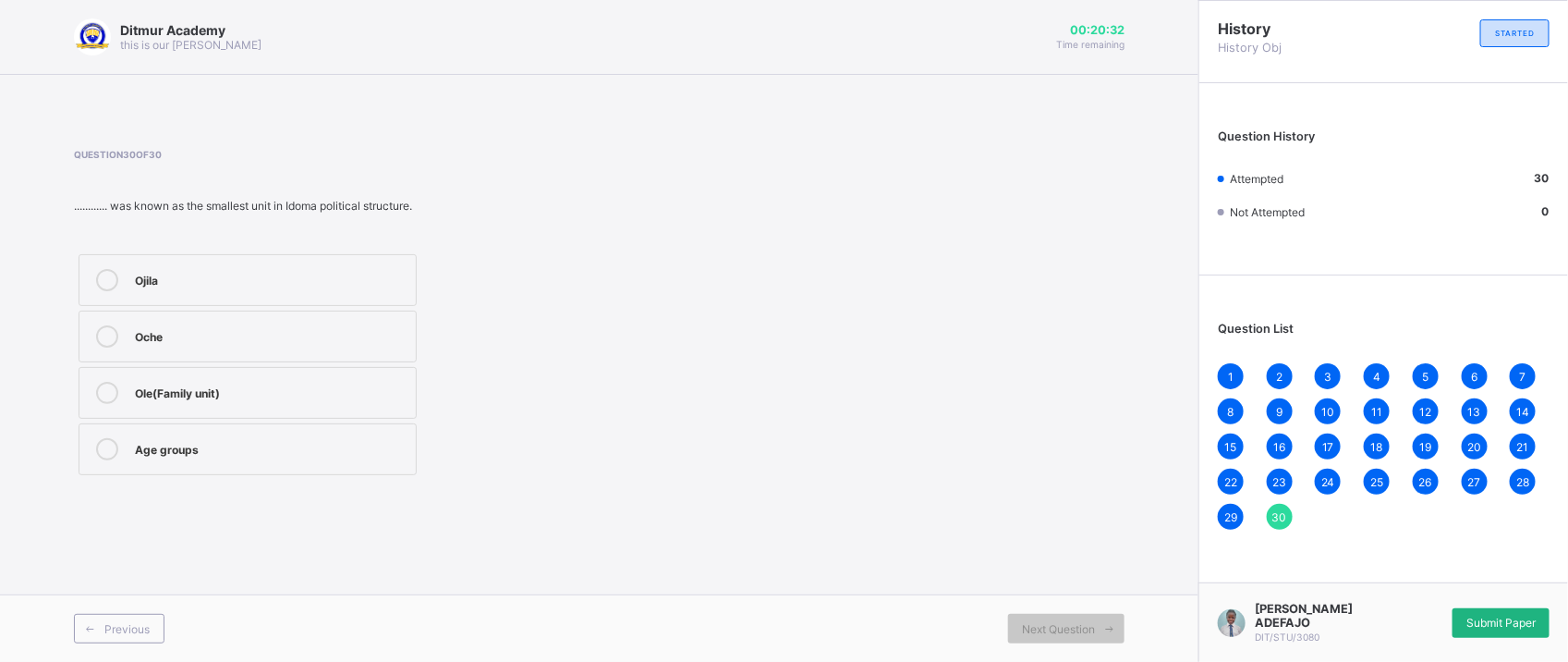 click on "Submit Paper" at bounding box center [1501, 622] 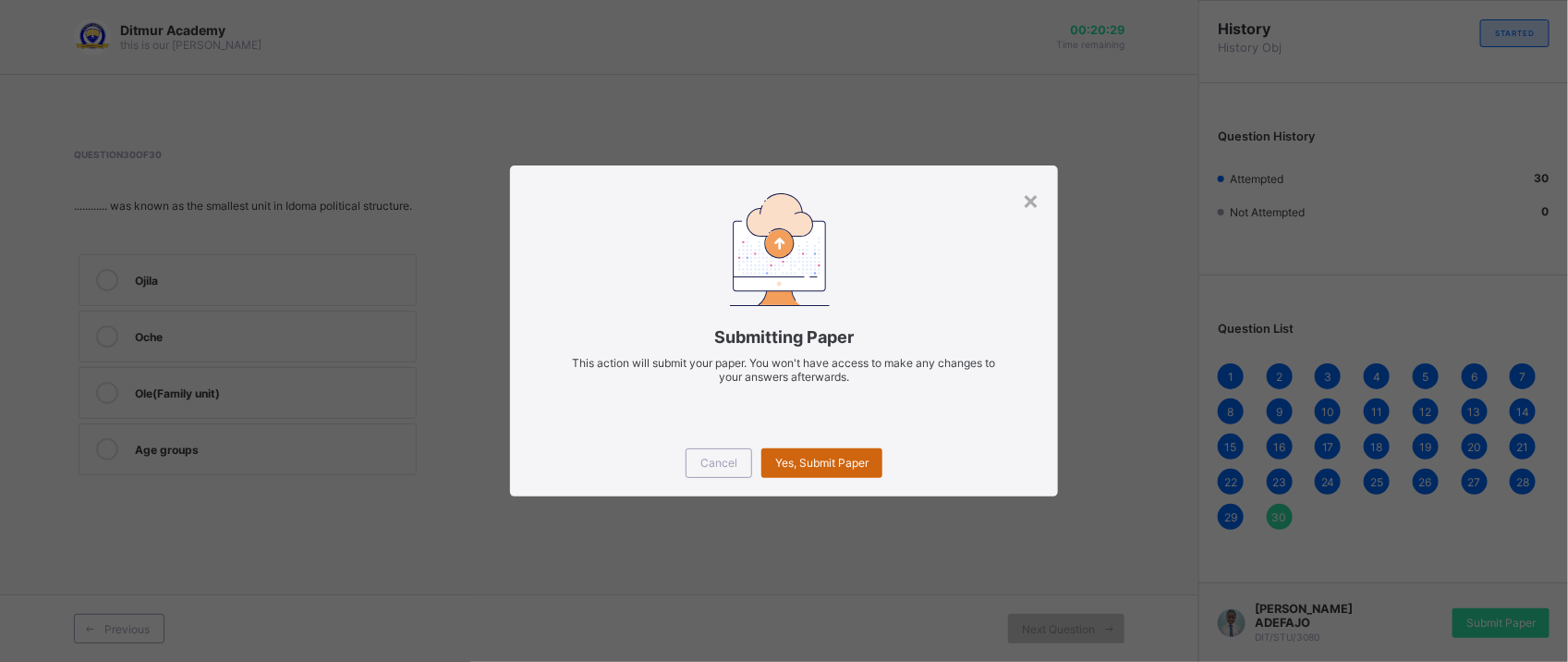 click on "Yes, Submit Paper" at bounding box center [821, 463] 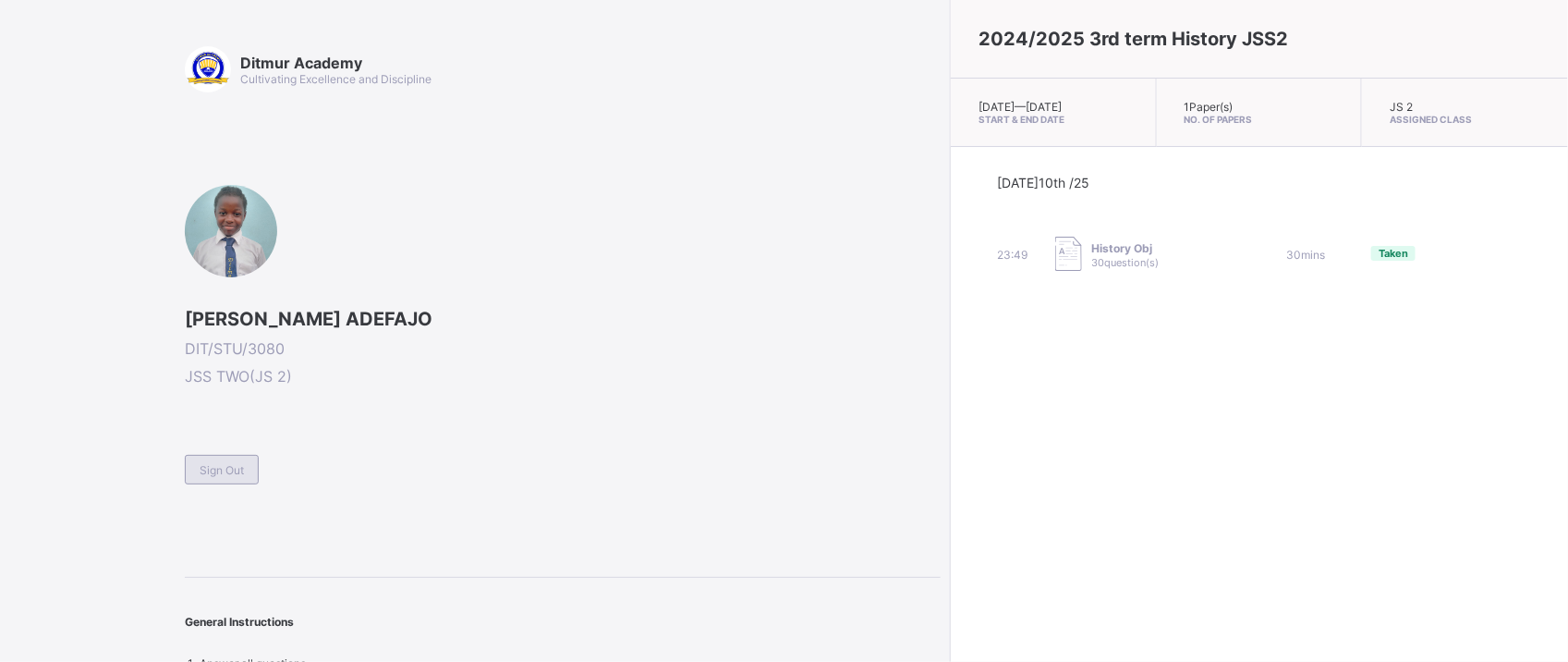 click on "Sign Out" at bounding box center (222, 470) 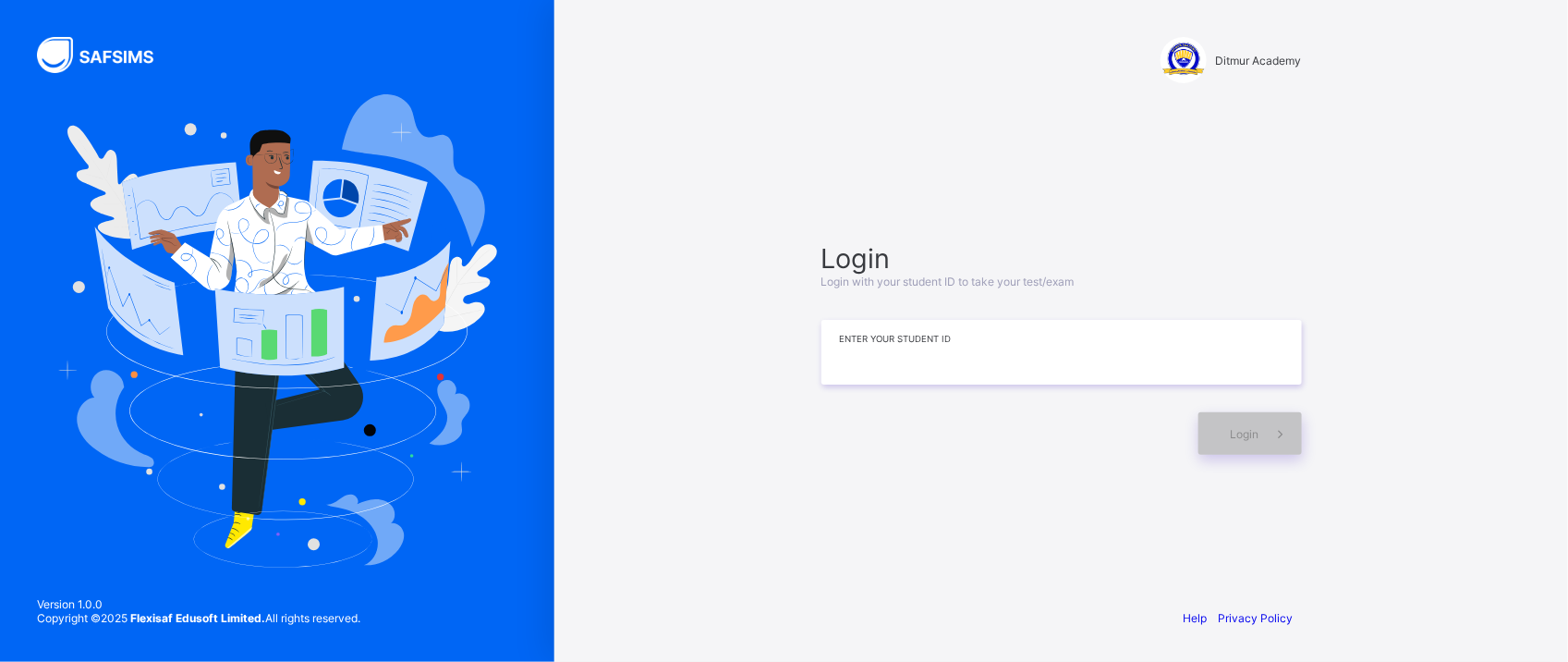 click at bounding box center (1062, 352) 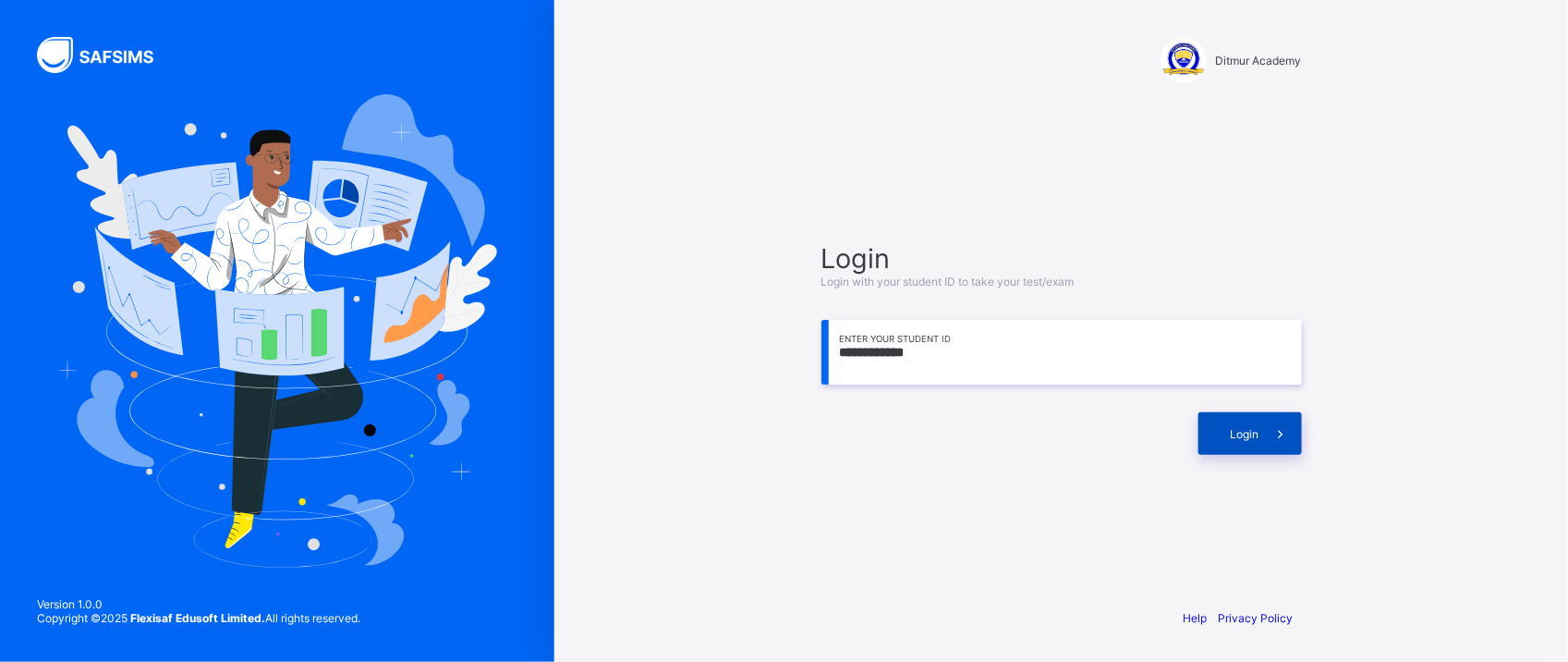 type on "**********" 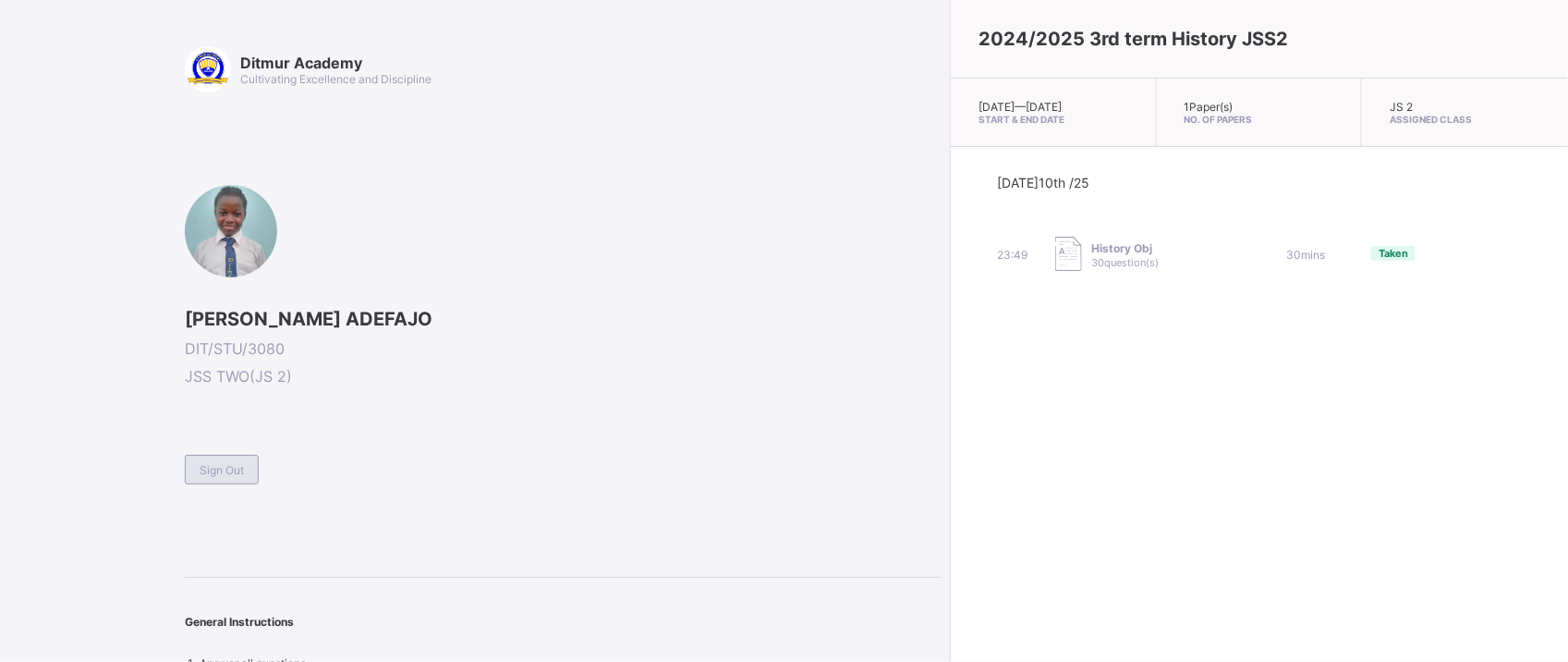 click on "Sign Out" at bounding box center [222, 470] 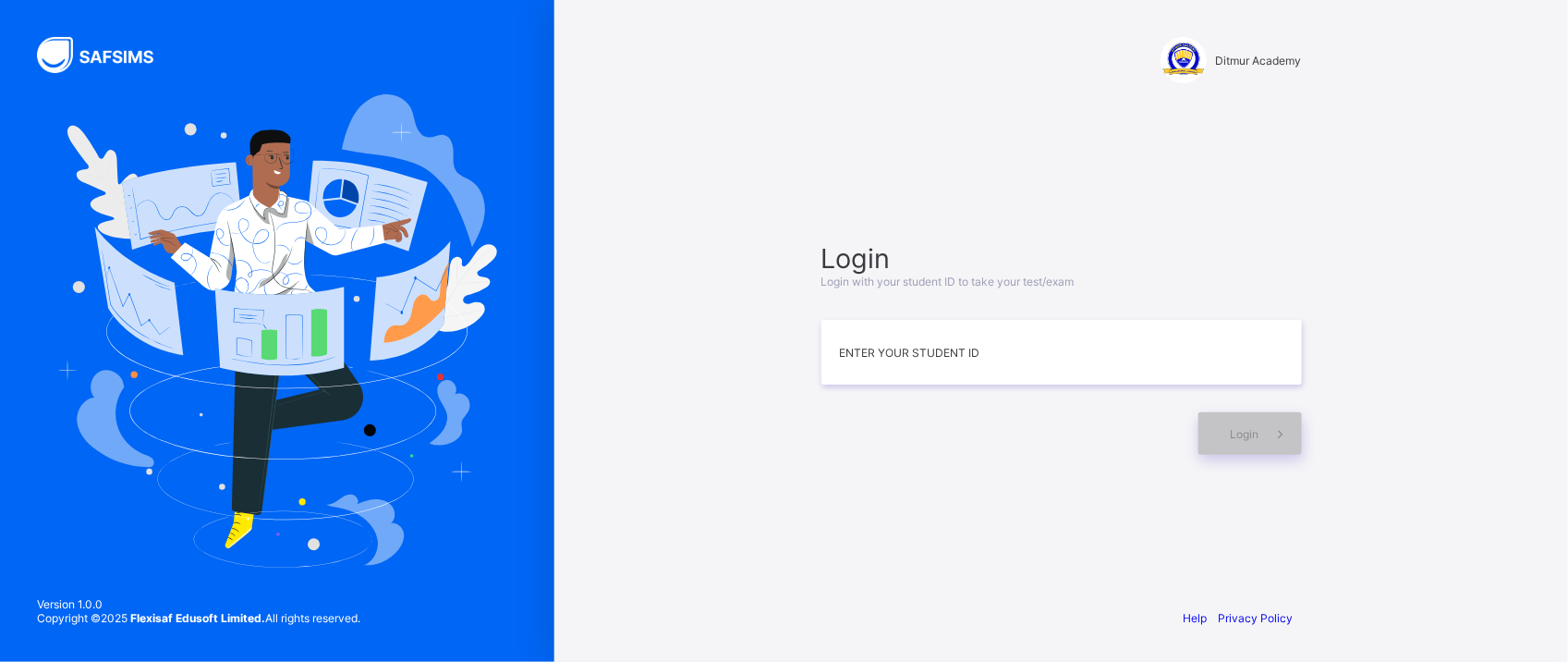 click at bounding box center (1005, 434) 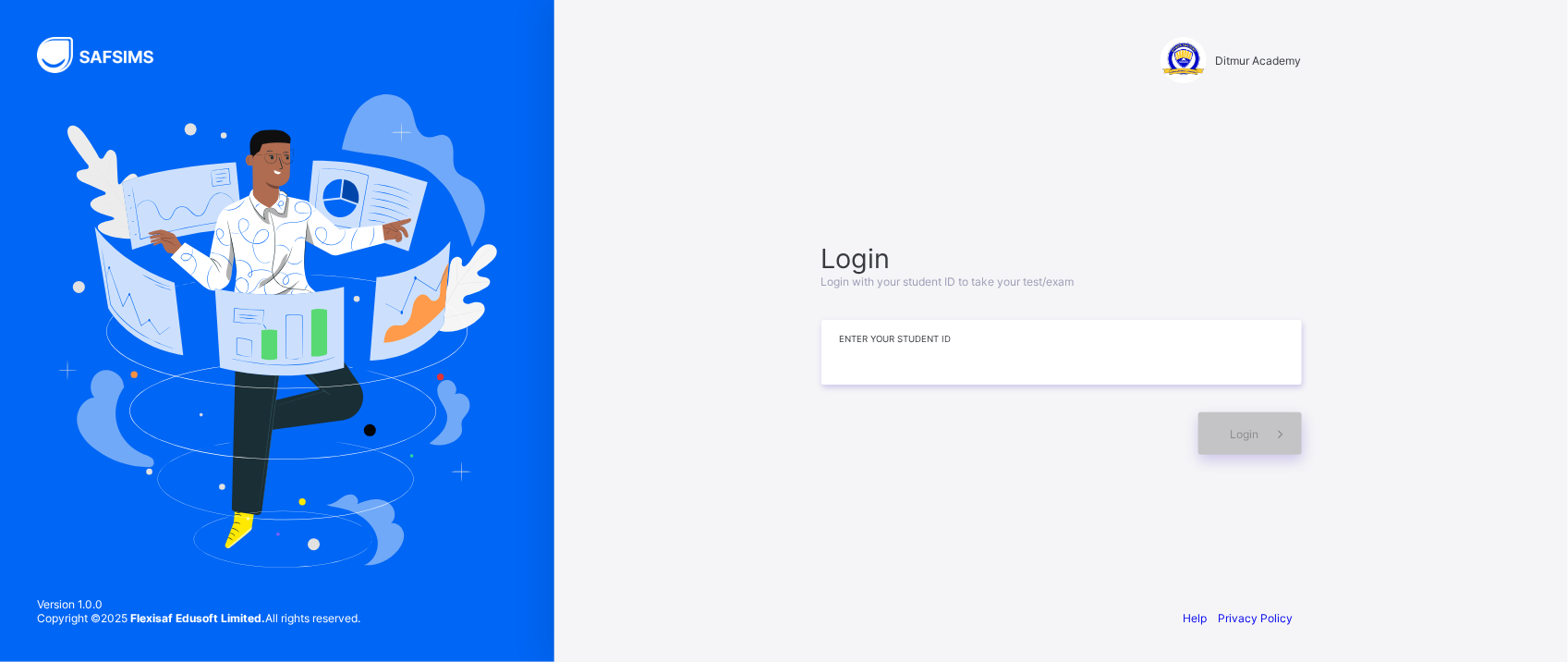 click at bounding box center [1062, 352] 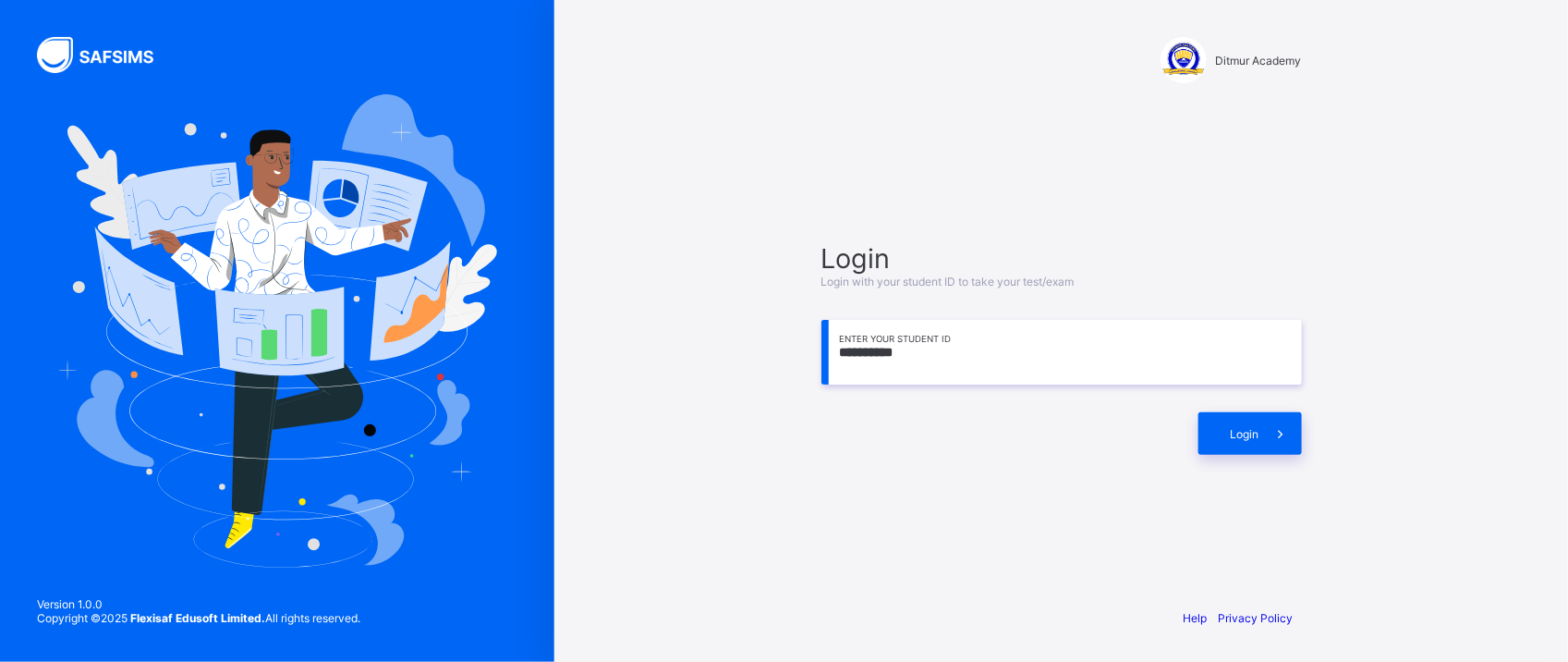 click at bounding box center (277, 331) 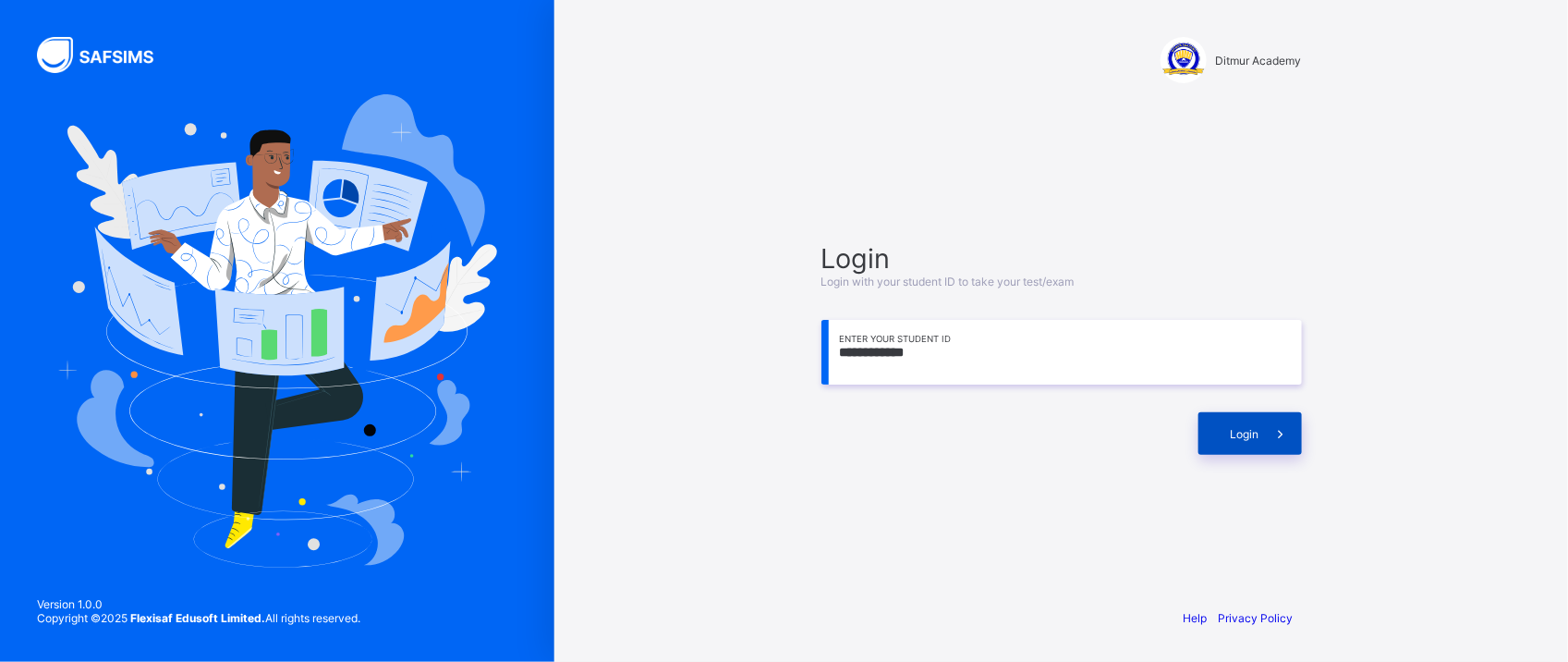 type on "**********" 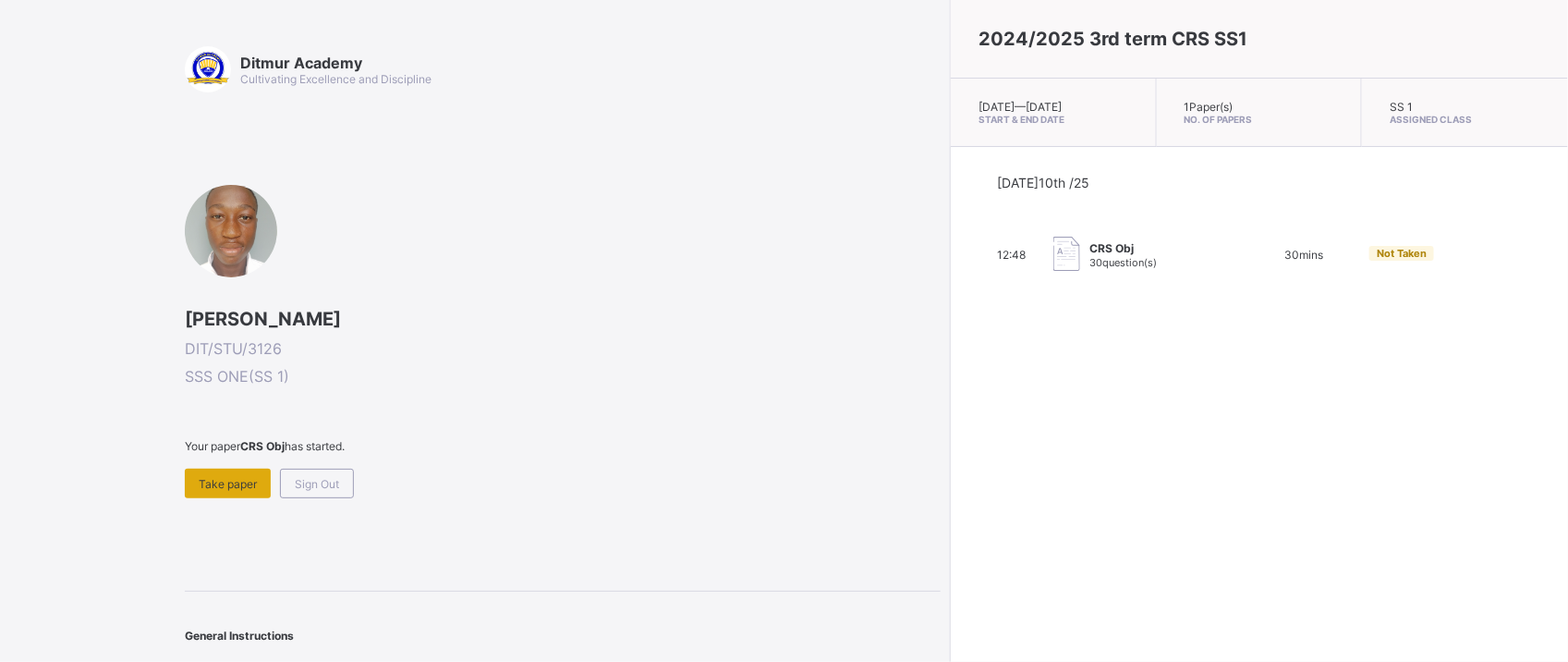 click on "Take paper" at bounding box center (227, 484) 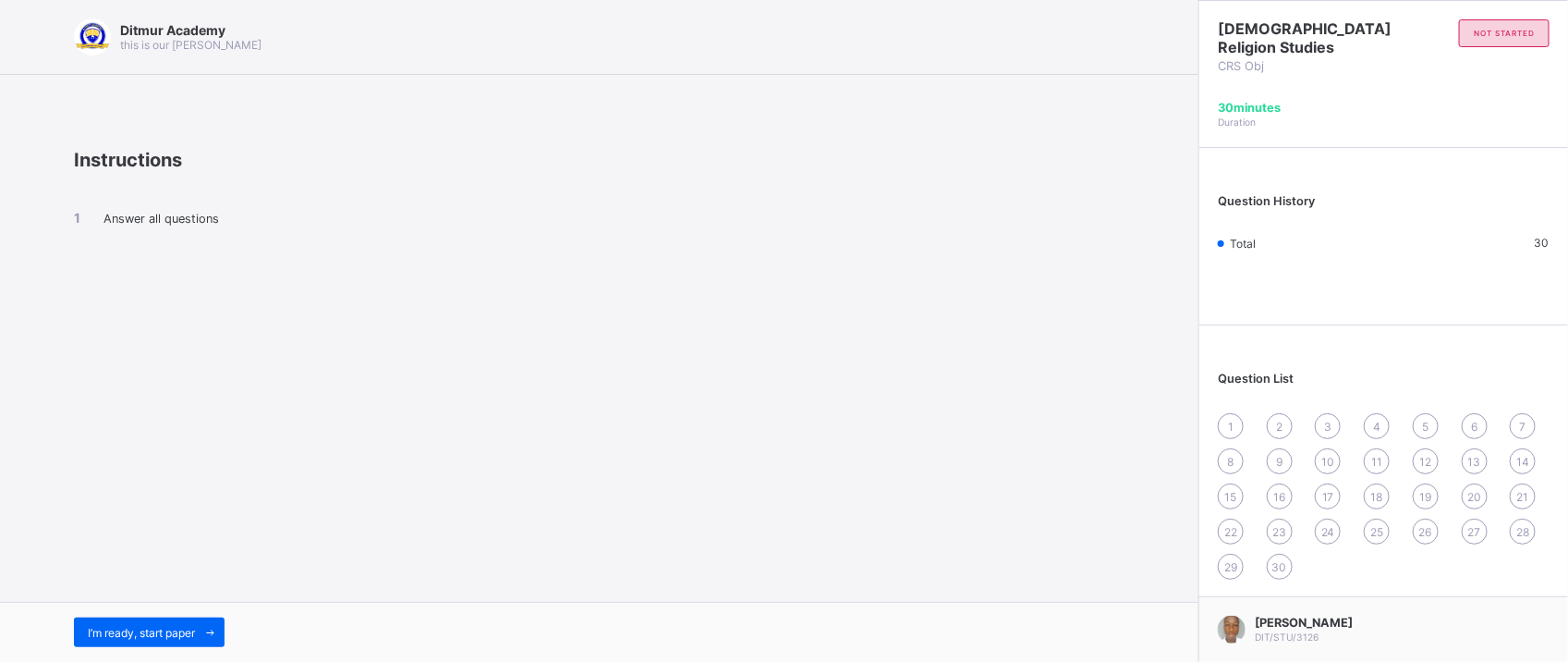 click on "Ditmur Academy this is our [PERSON_NAME] Instructions Answer all questions  I’m ready, start paper" at bounding box center (599, 331) 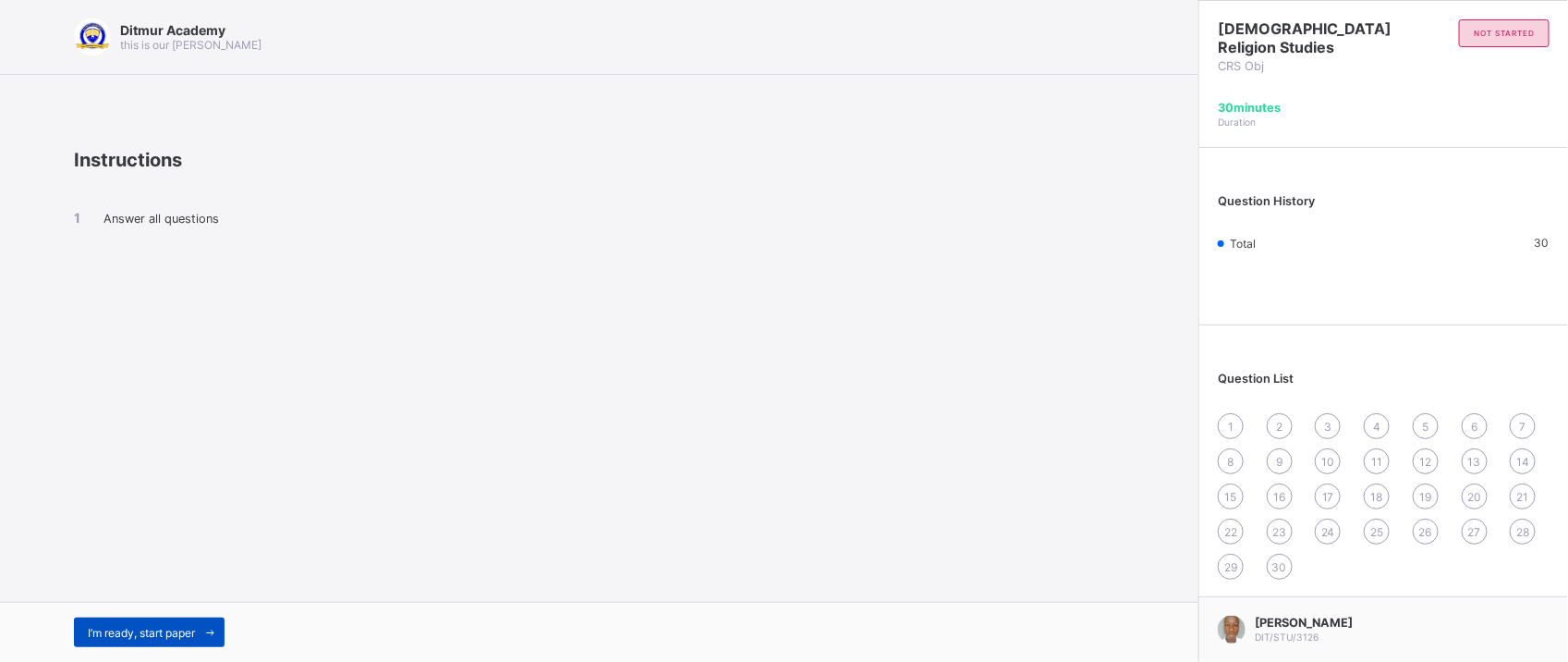 click on "I’m ready, start paper" at bounding box center [141, 632] 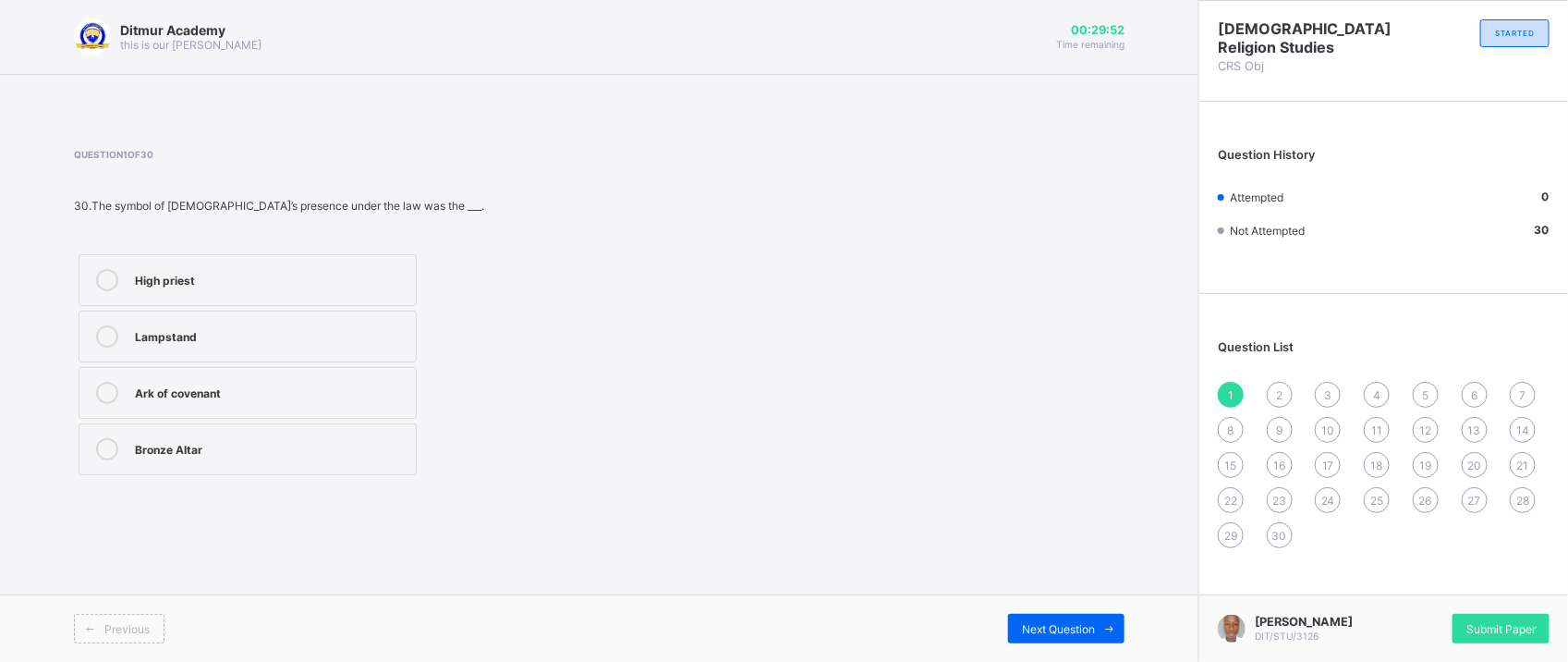 click on "30" at bounding box center (1280, 535) 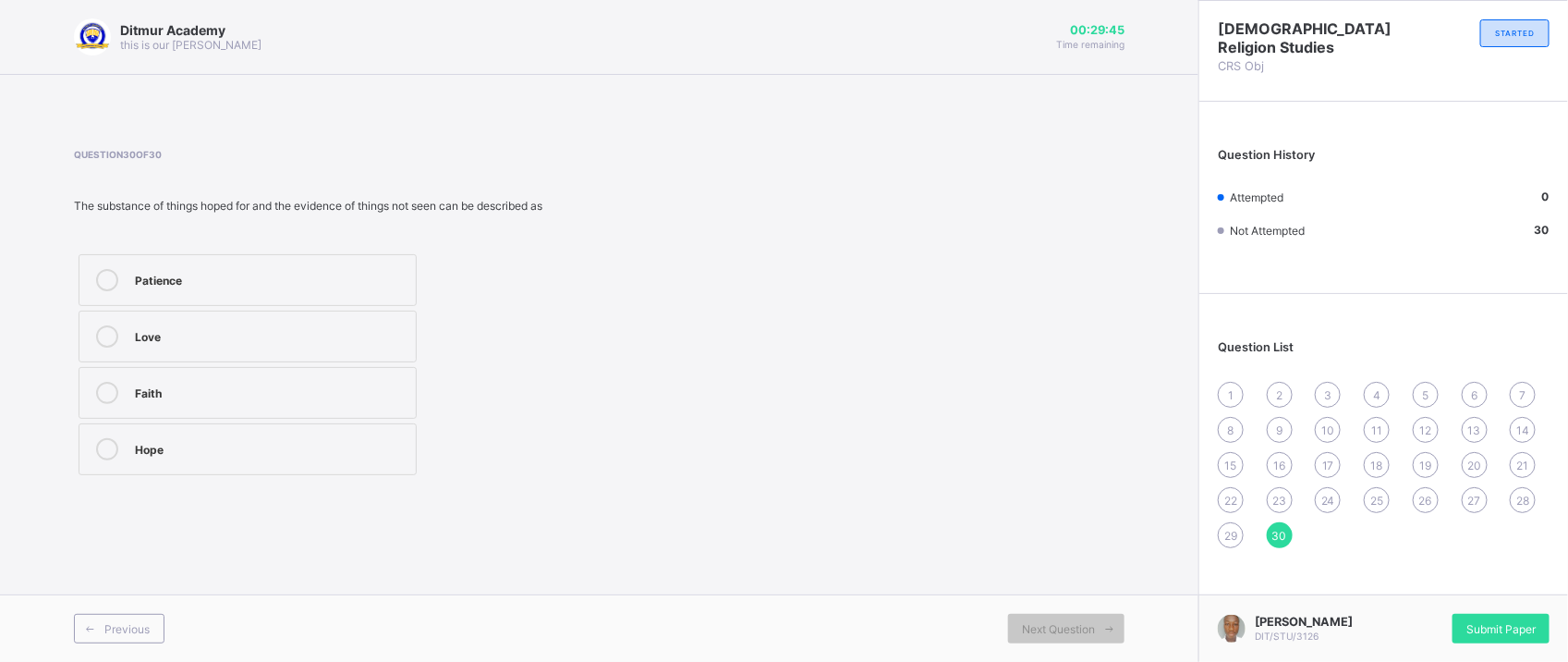 click on "1" at bounding box center (1231, 395) 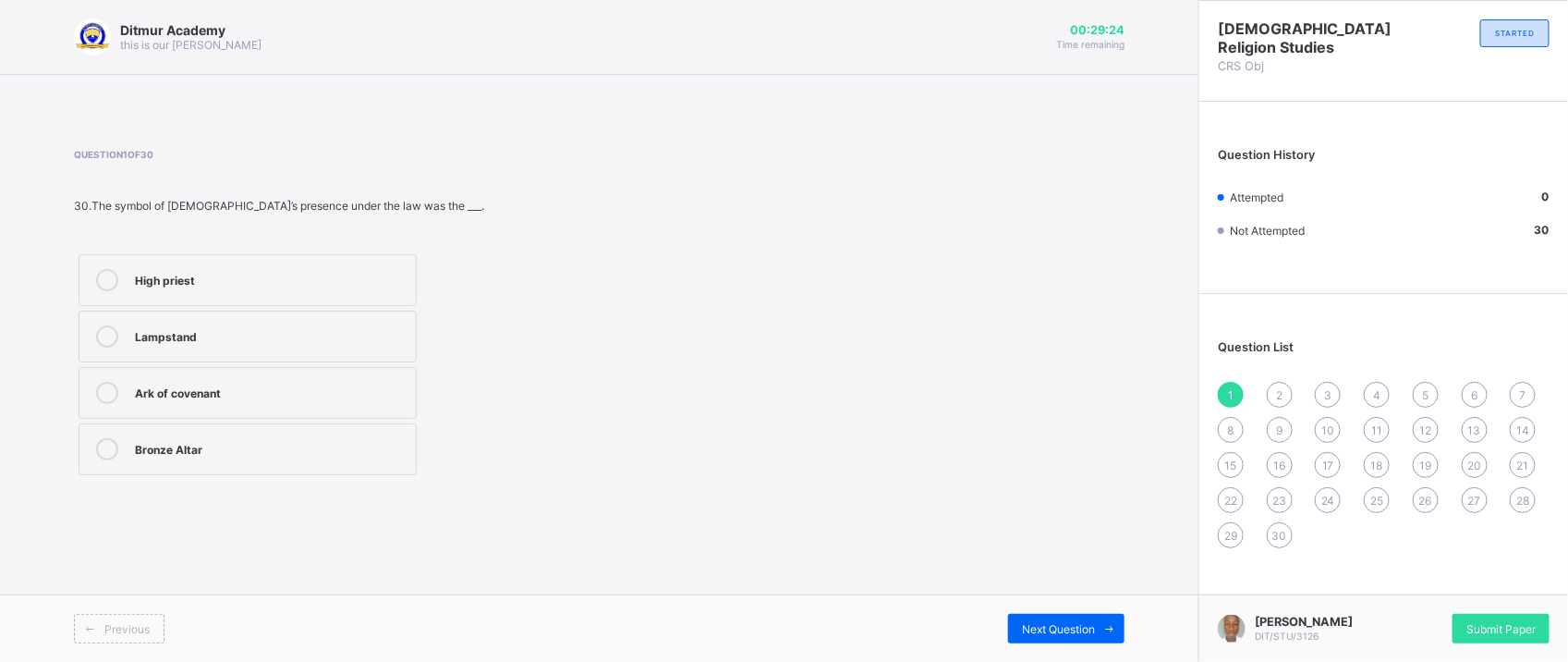 drag, startPoint x: 306, startPoint y: 334, endPoint x: 97, endPoint y: 336, distance: 209.00957 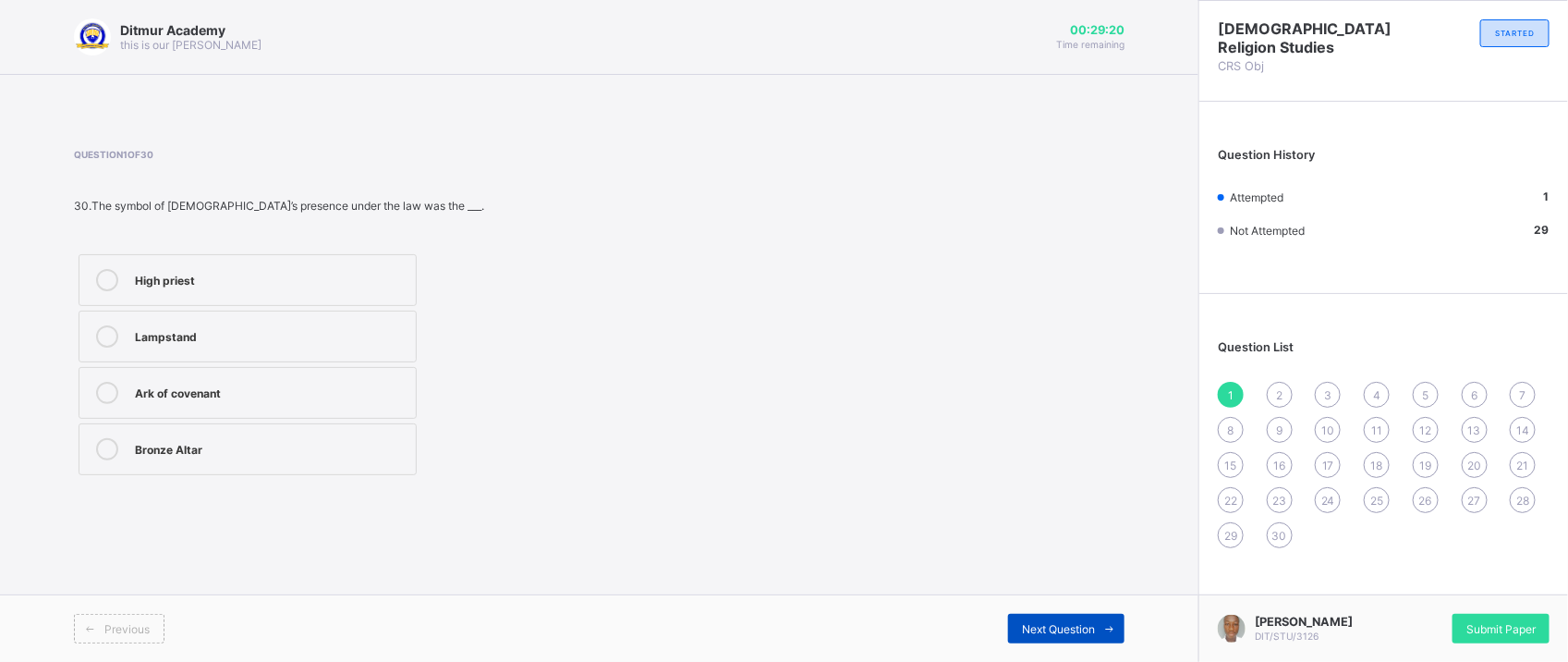 click on "Next Question" at bounding box center [1058, 629] 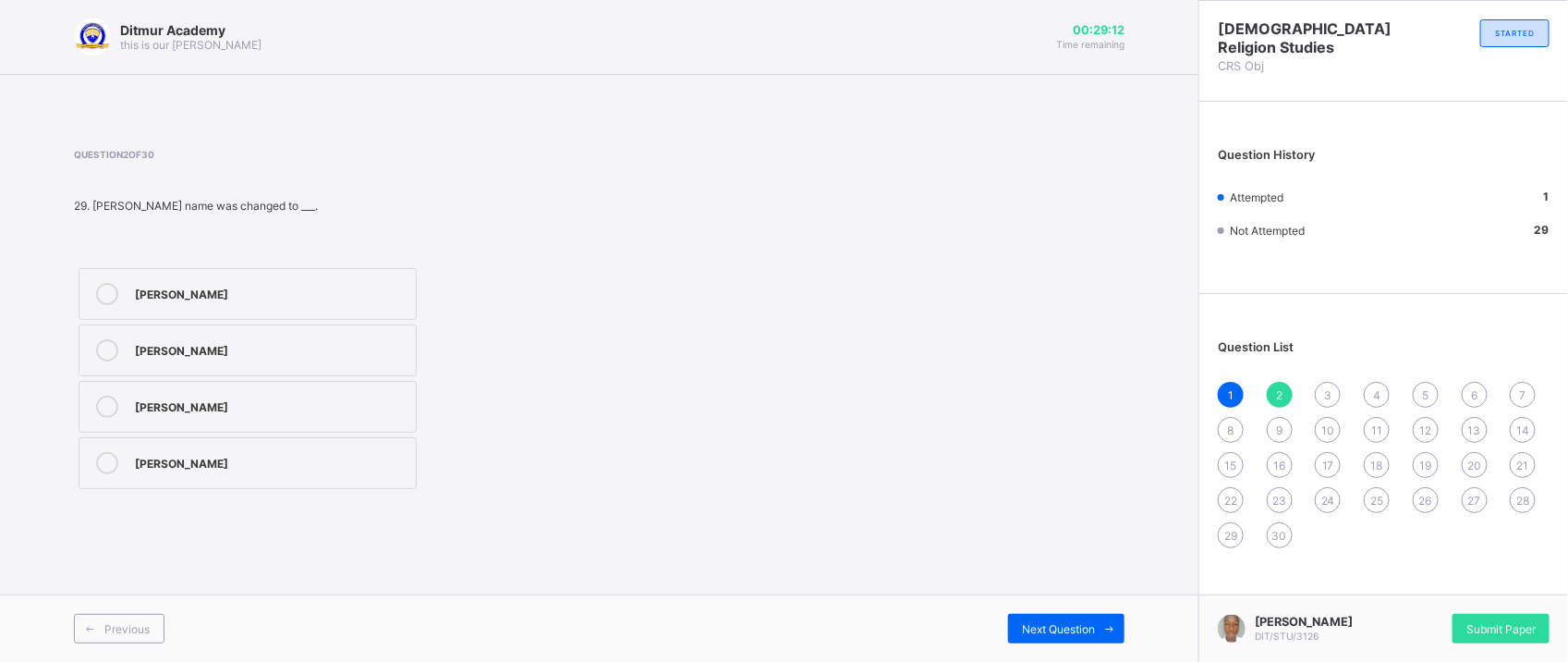 drag, startPoint x: 190, startPoint y: 343, endPoint x: -5, endPoint y: 306, distance: 198.47922 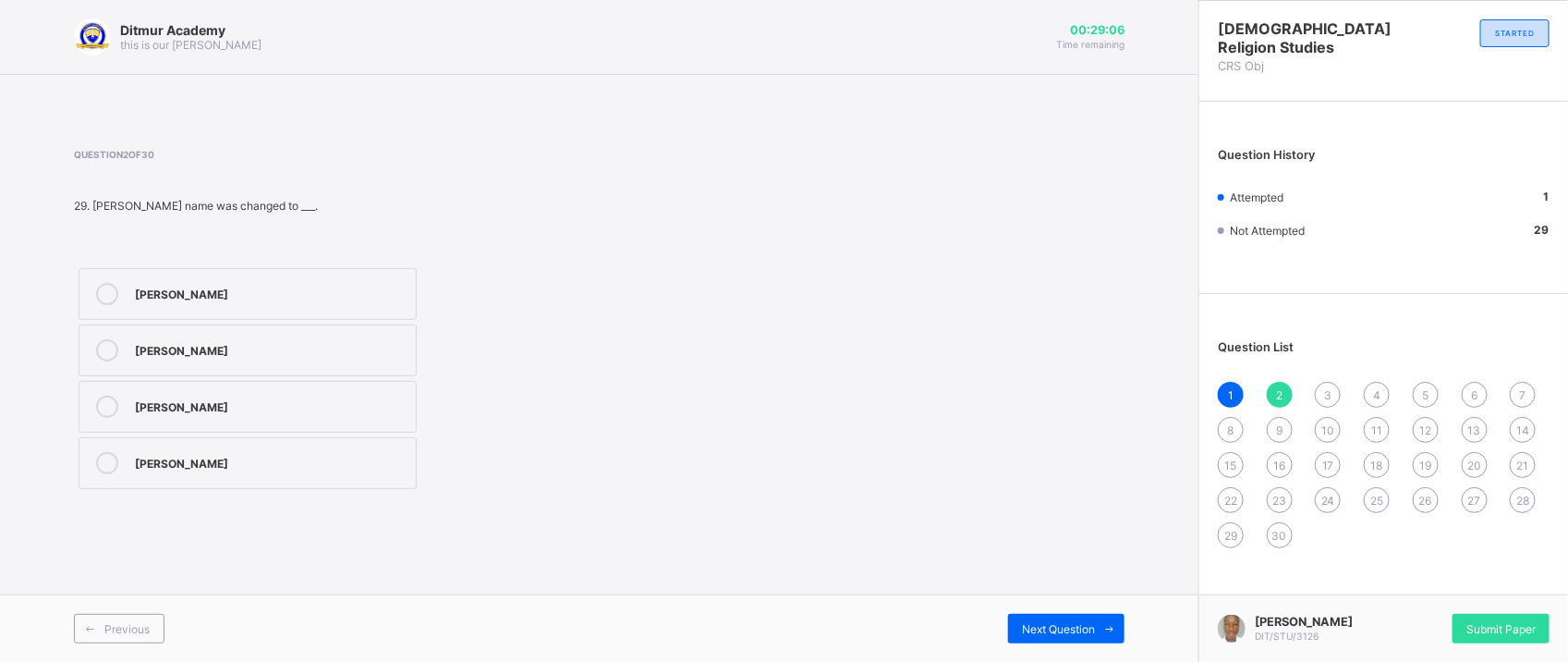 click at bounding box center (107, 350) 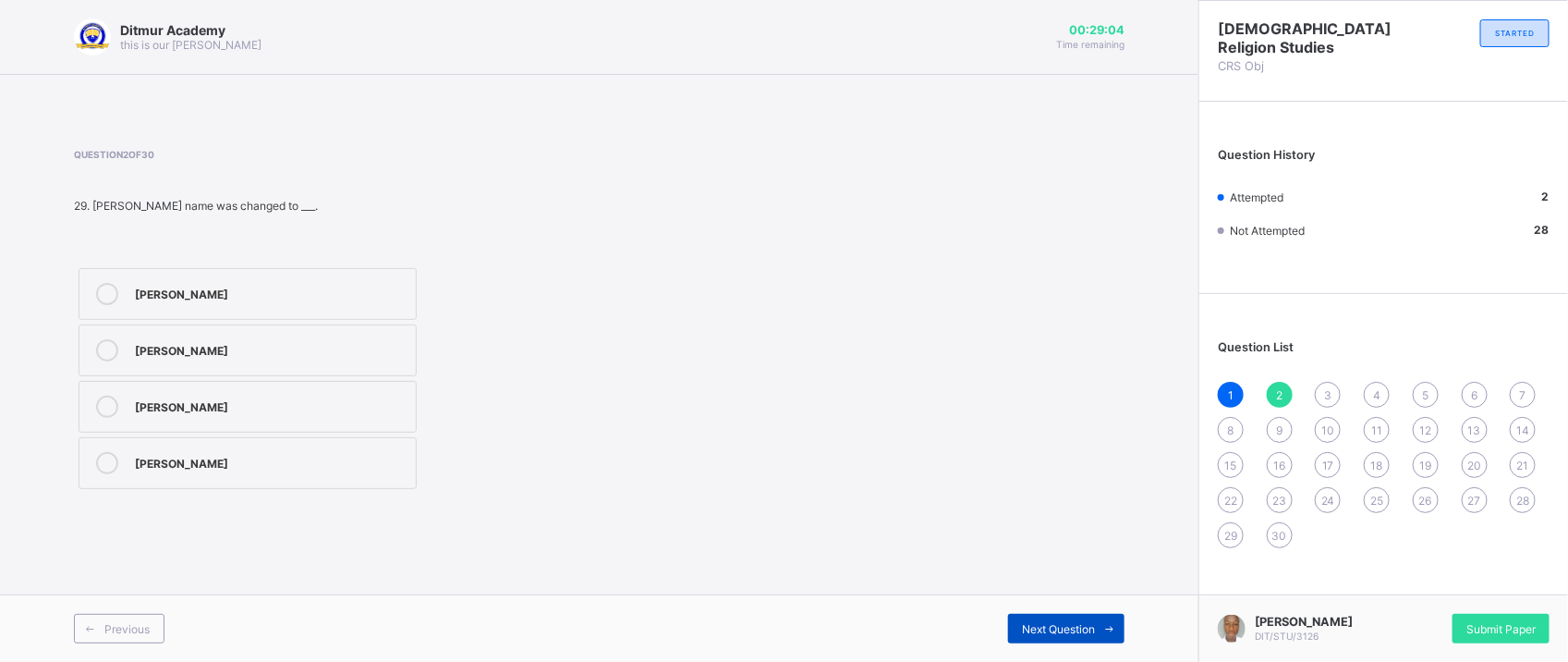 click on "Next Question" at bounding box center [1066, 629] 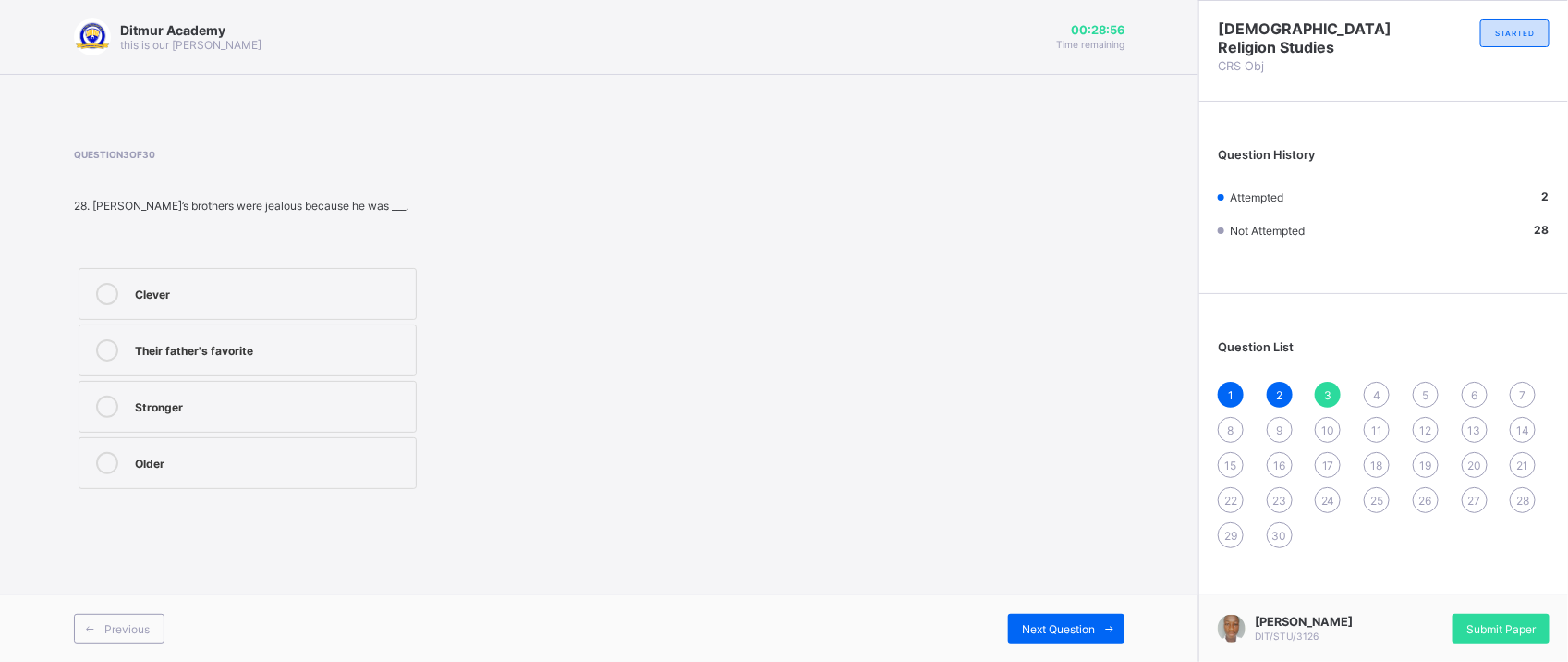 click at bounding box center [107, 407] 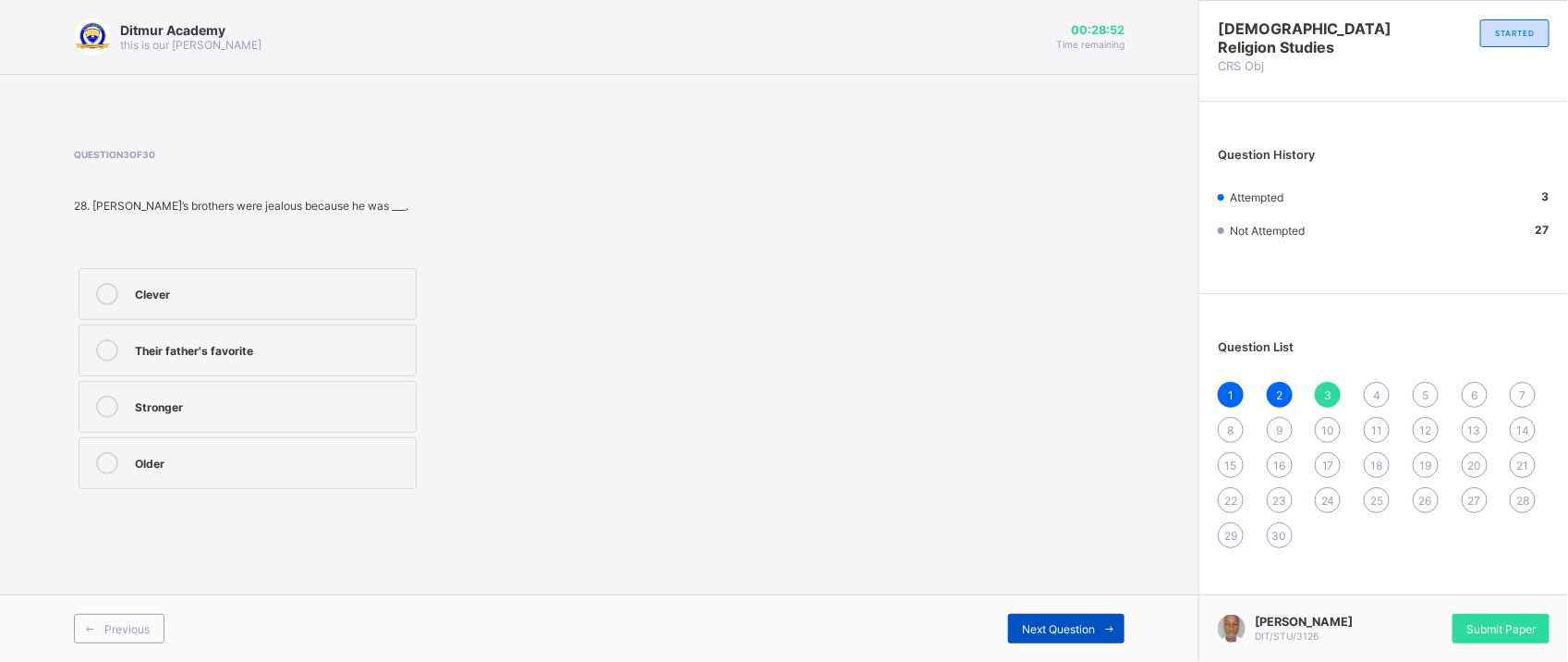 click on "Next Question" at bounding box center (1058, 629) 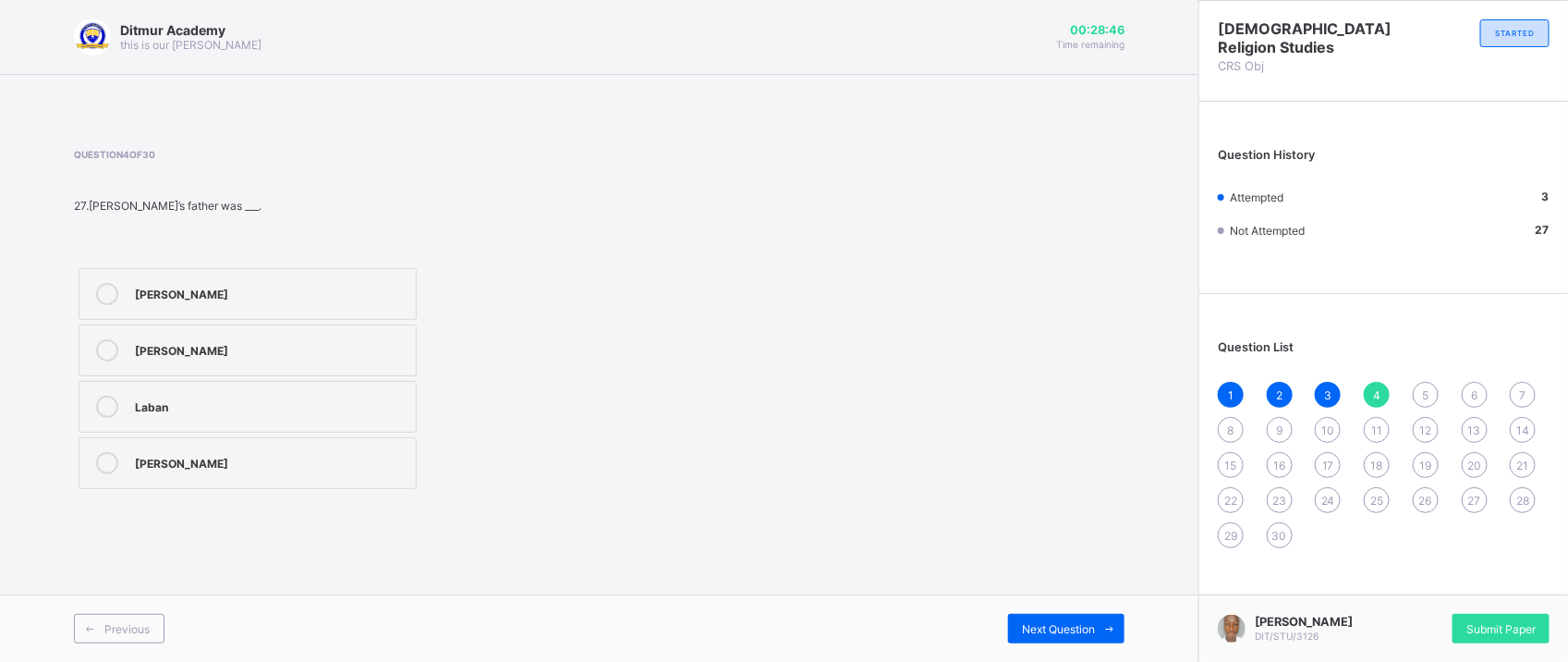 click on "[PERSON_NAME]" at bounding box center (271, 461) 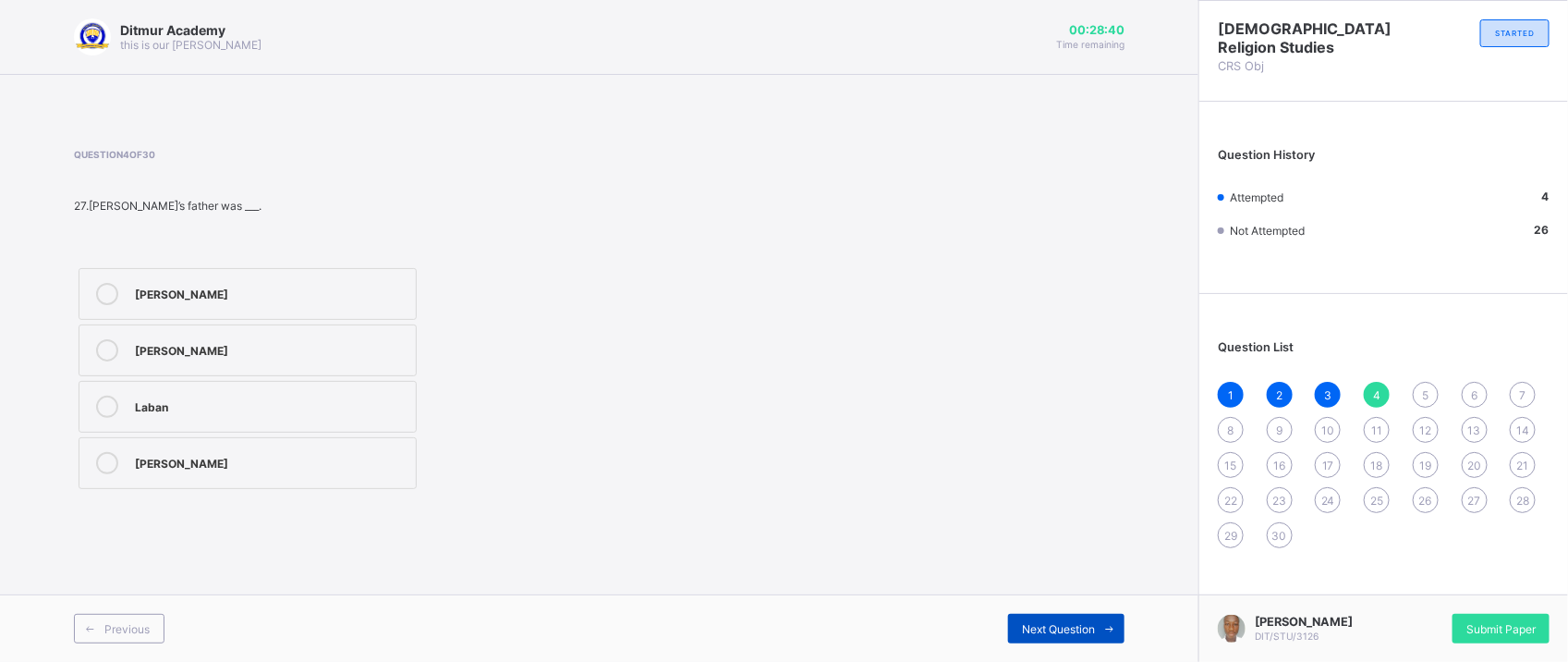 click at bounding box center (1110, 629) 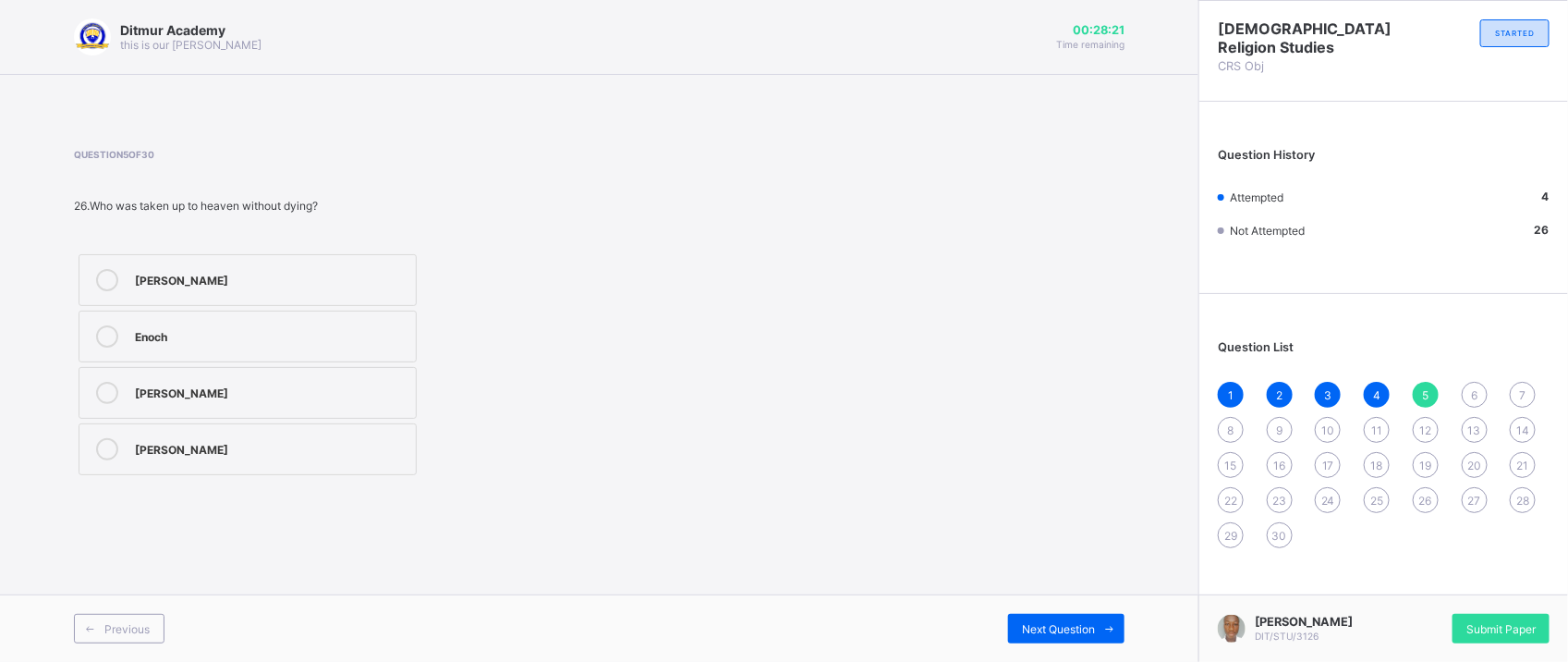 click on "[PERSON_NAME]" at bounding box center [271, 391] 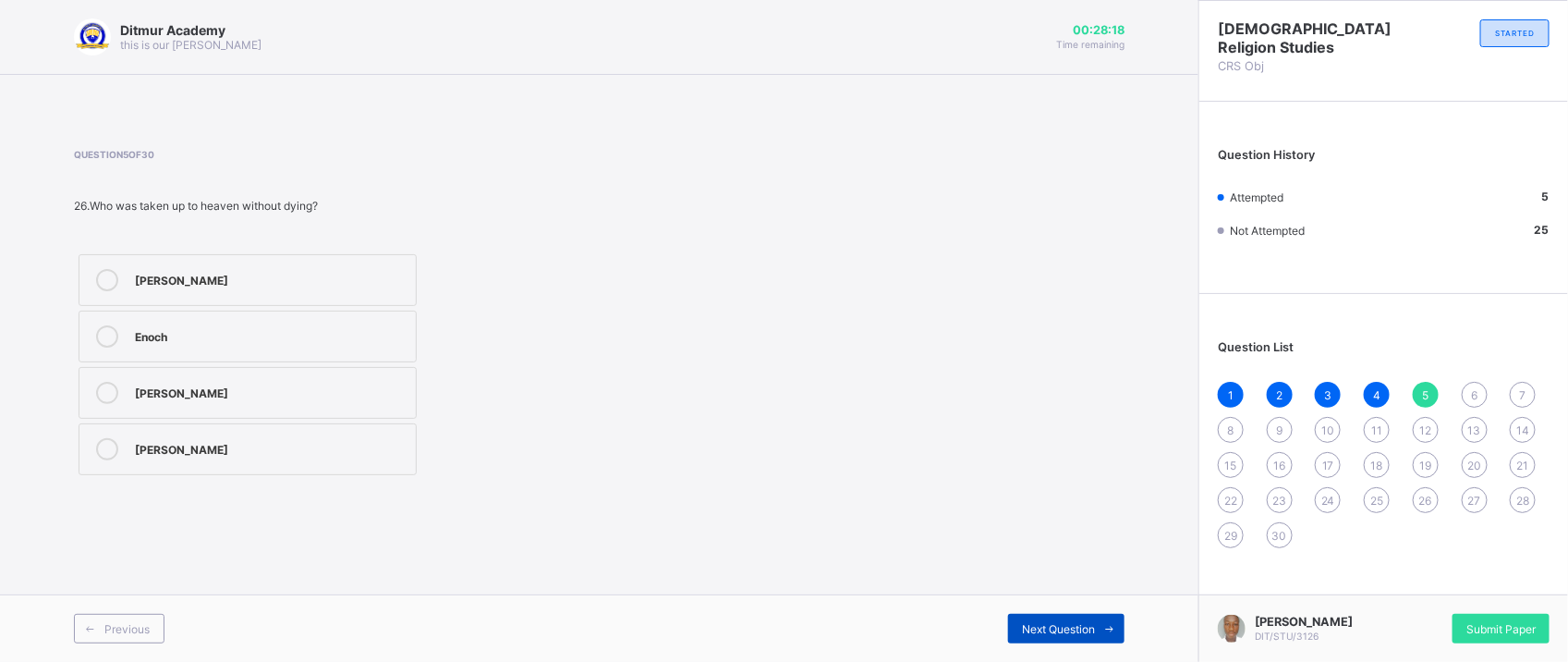 click on "Next Question" at bounding box center (1058, 629) 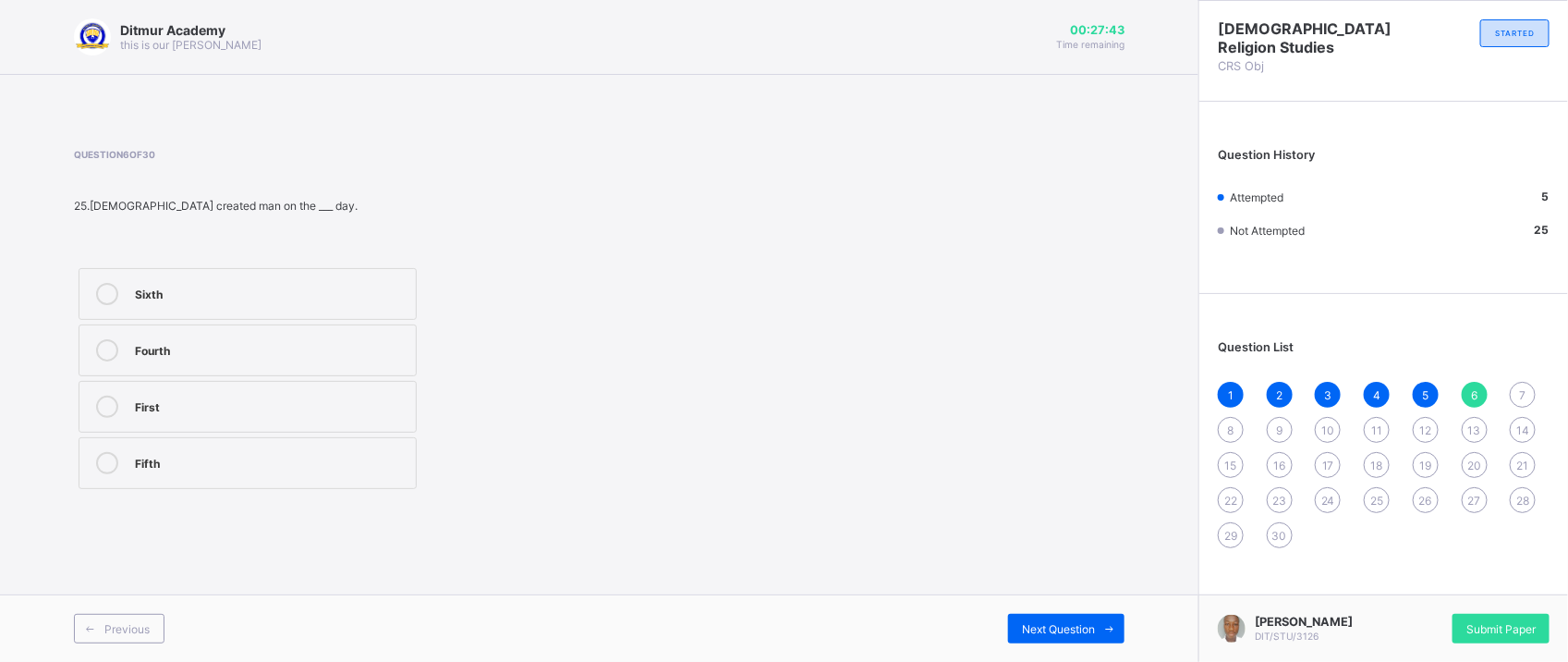 click on "Fourth" at bounding box center [248, 350] 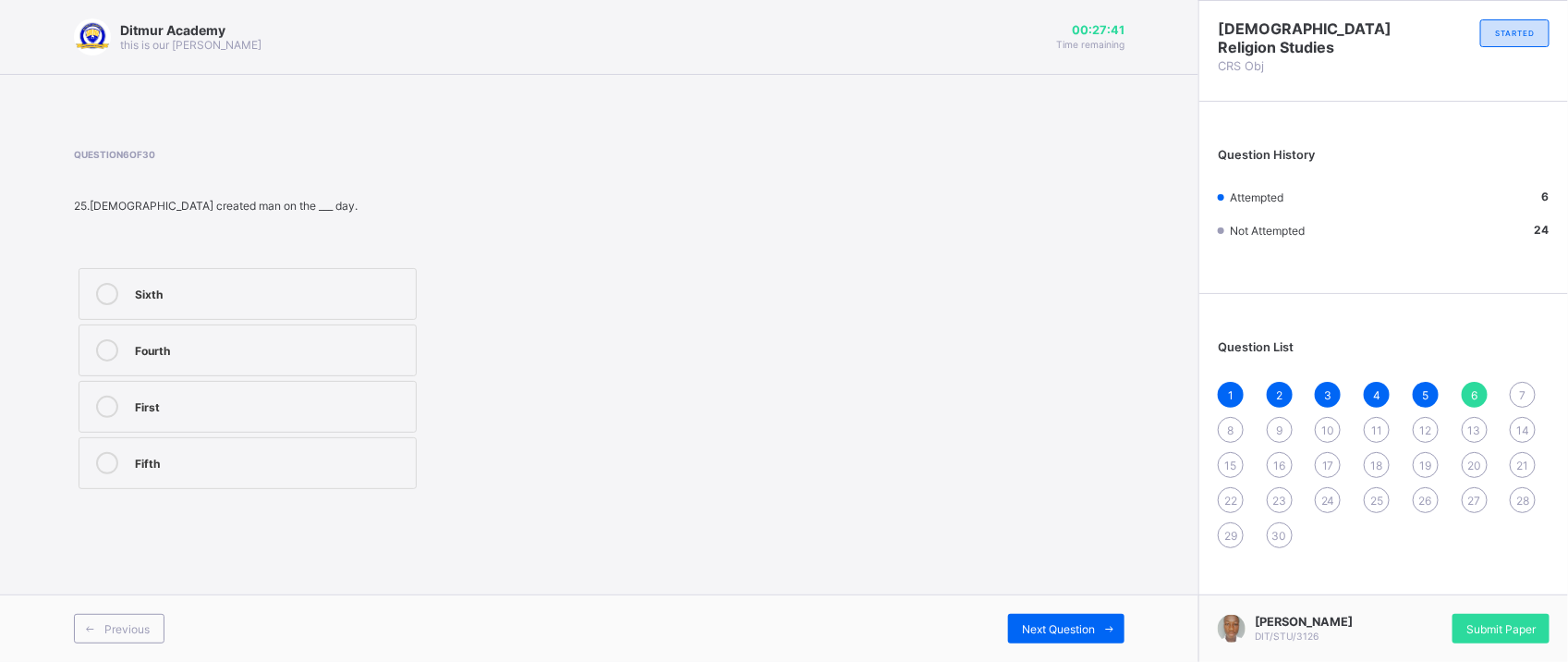 click on "7" at bounding box center [1523, 395] 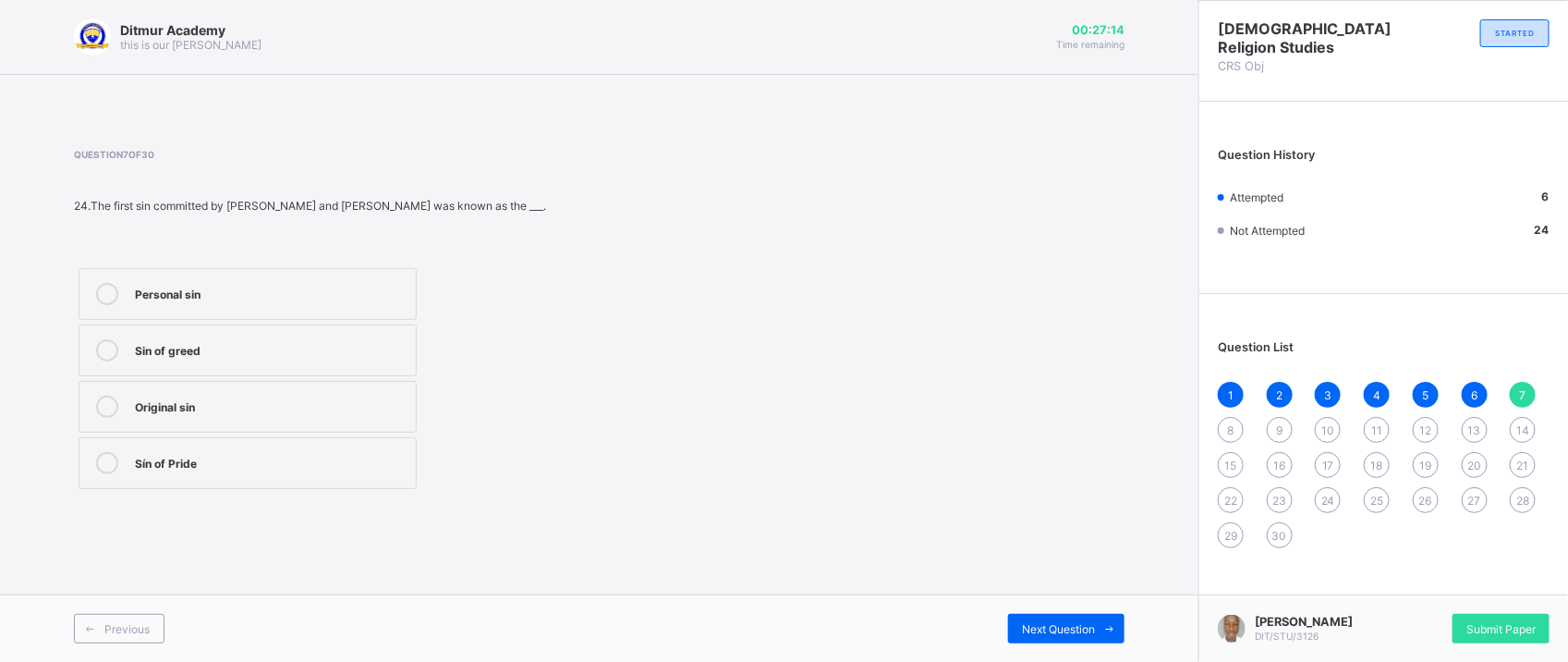 click on "6" at bounding box center (1474, 395) 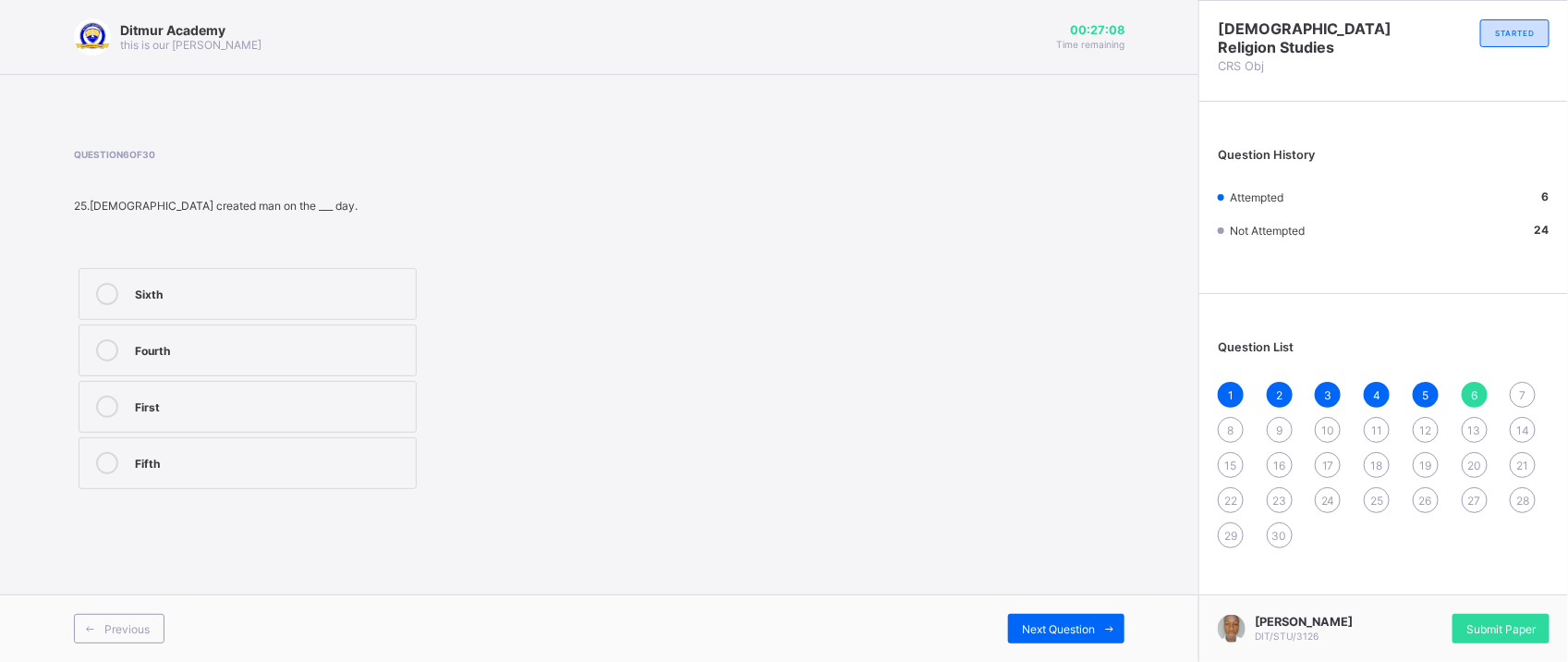click on "7" at bounding box center [1523, 395] 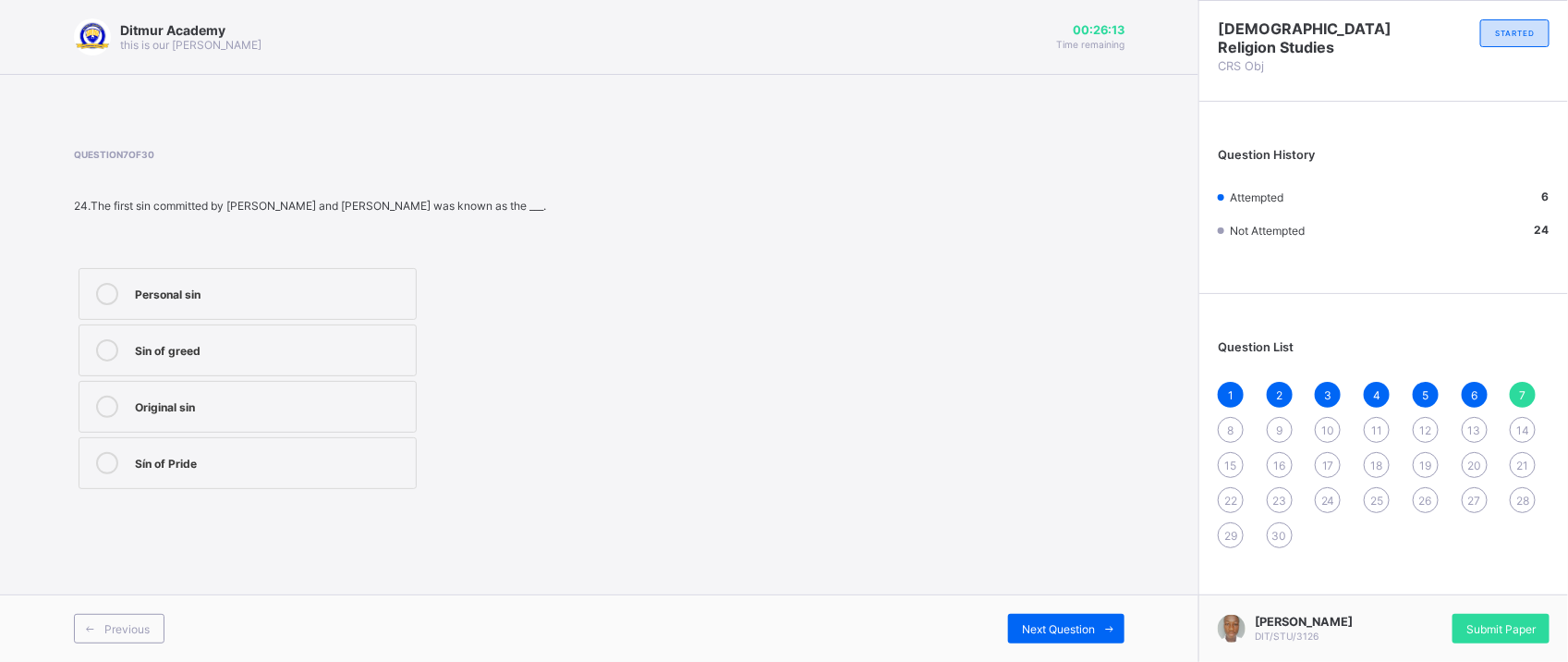 click on "Original sin" at bounding box center (271, 405) 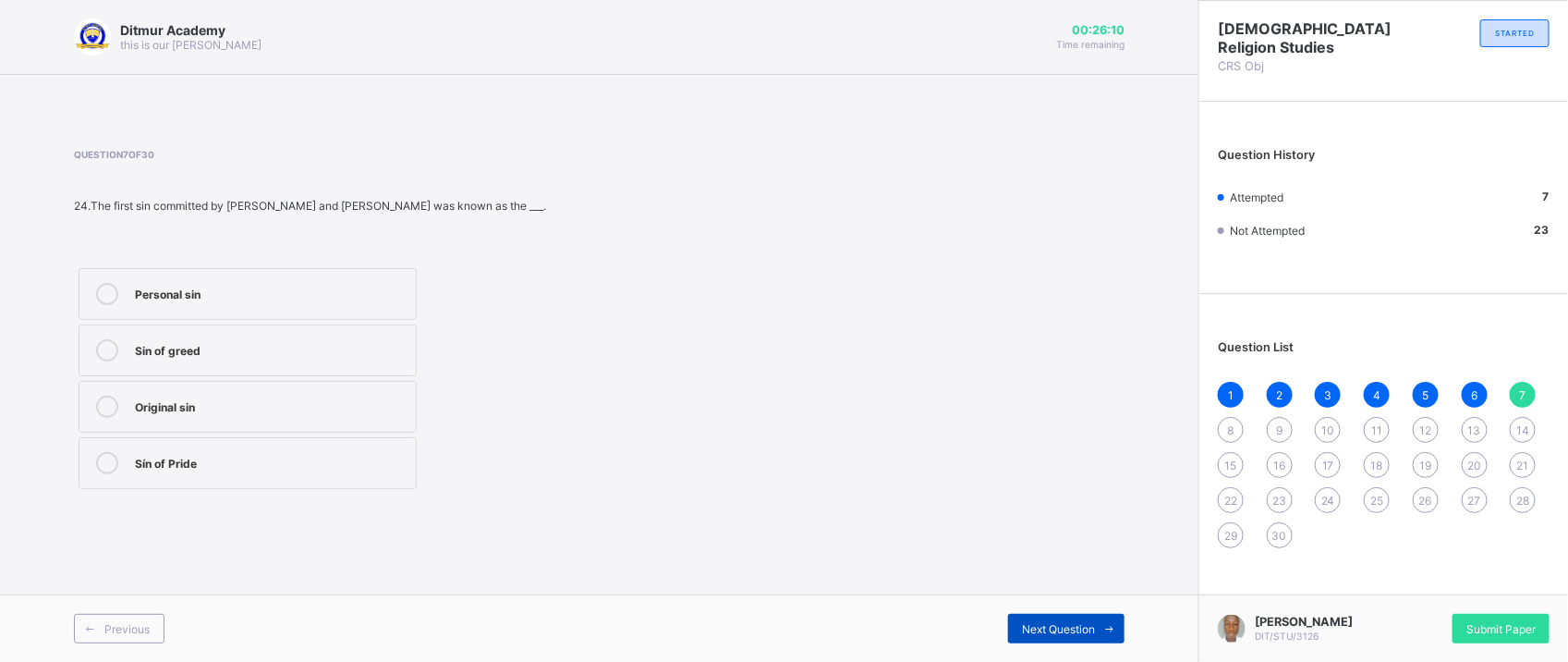 click on "Next Question" at bounding box center [1058, 629] 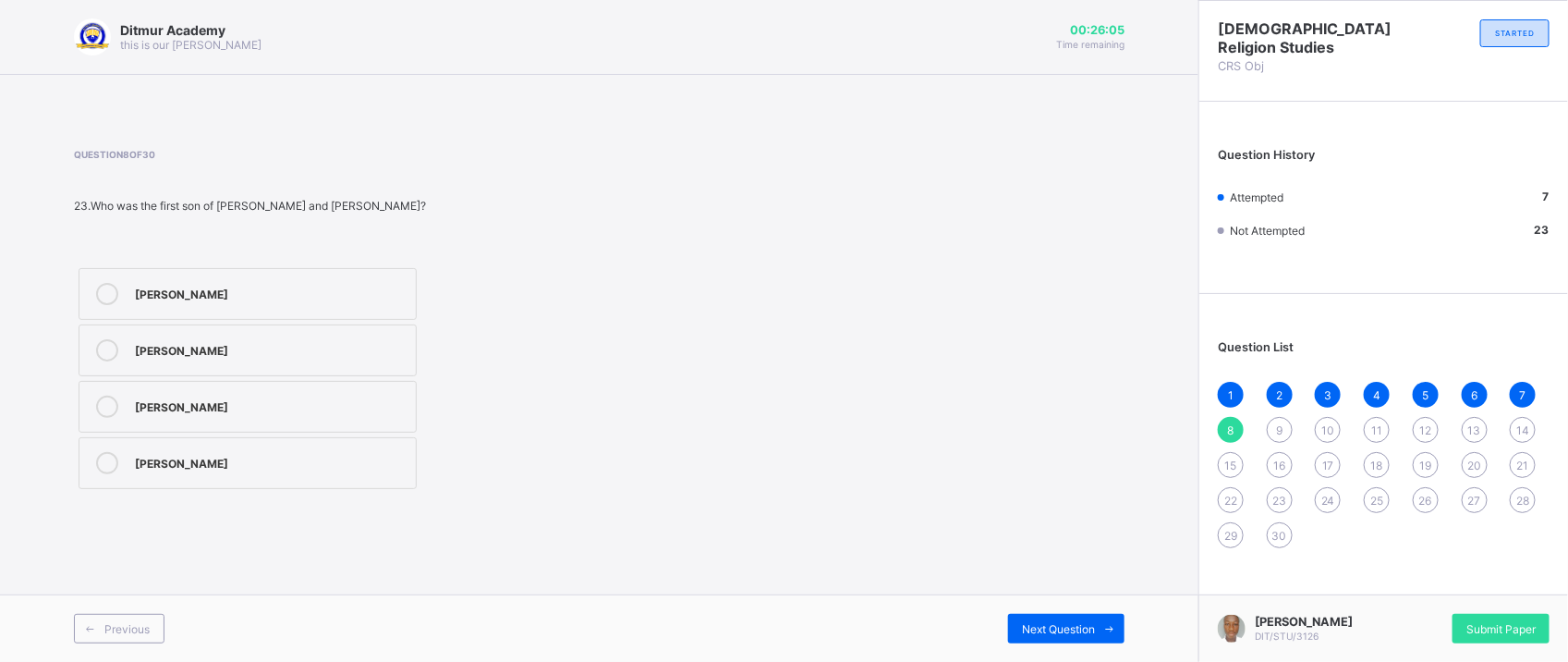 click on "1" at bounding box center [1231, 395] 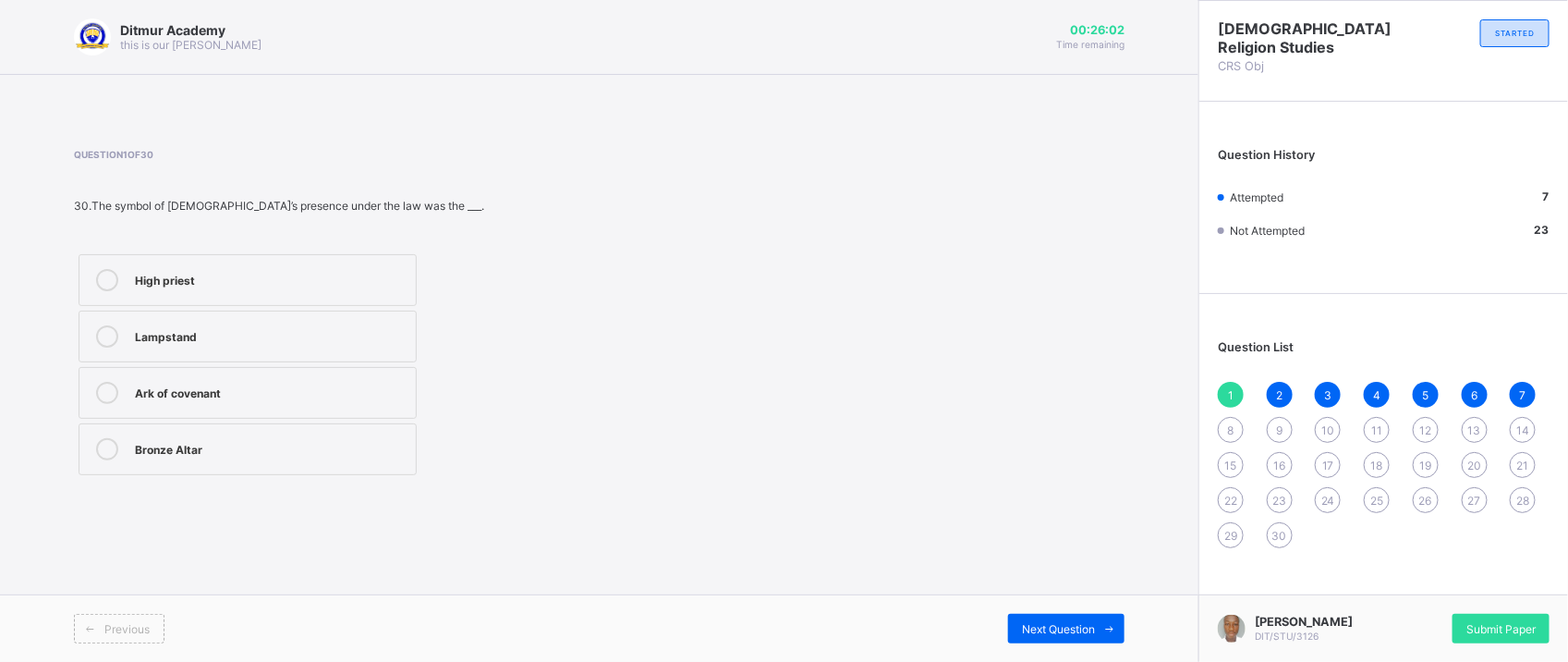 click on "Bronze Altar" at bounding box center (248, 449) 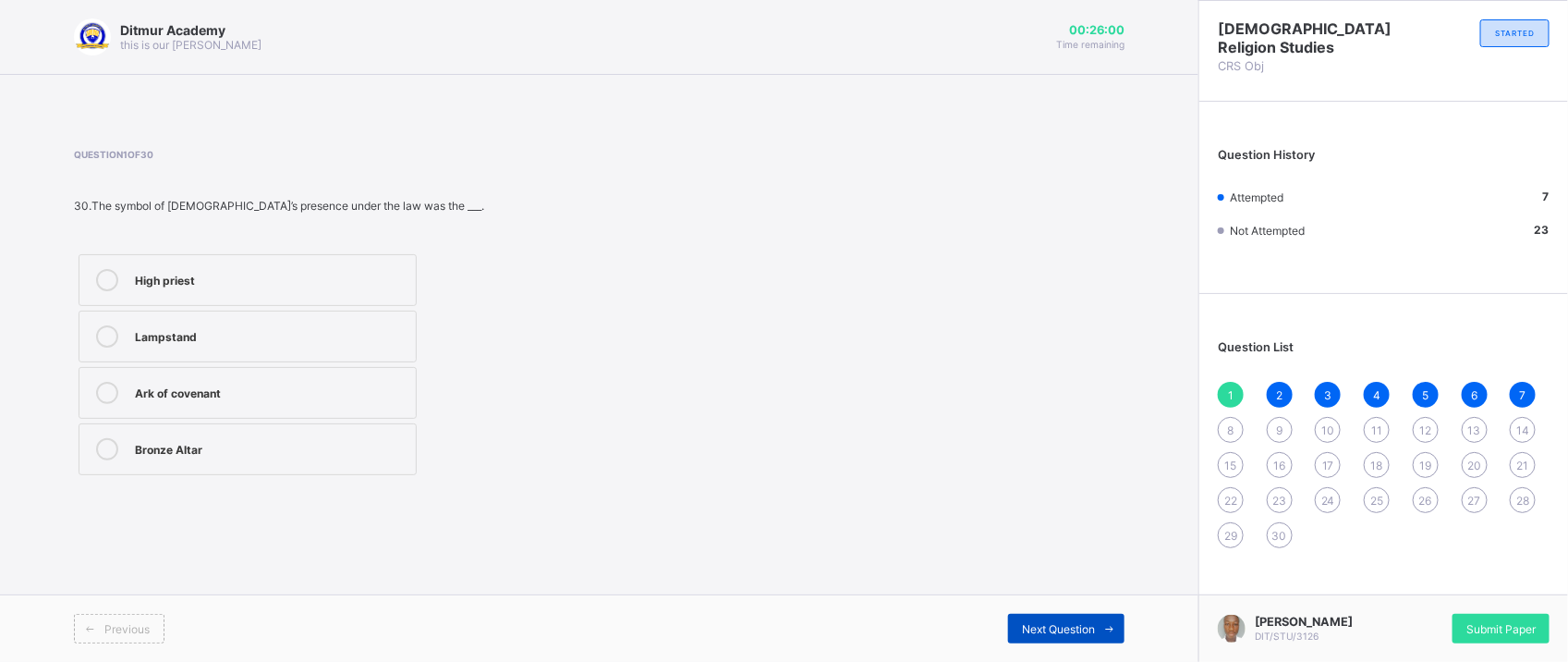 click on "Next Question" at bounding box center [1066, 629] 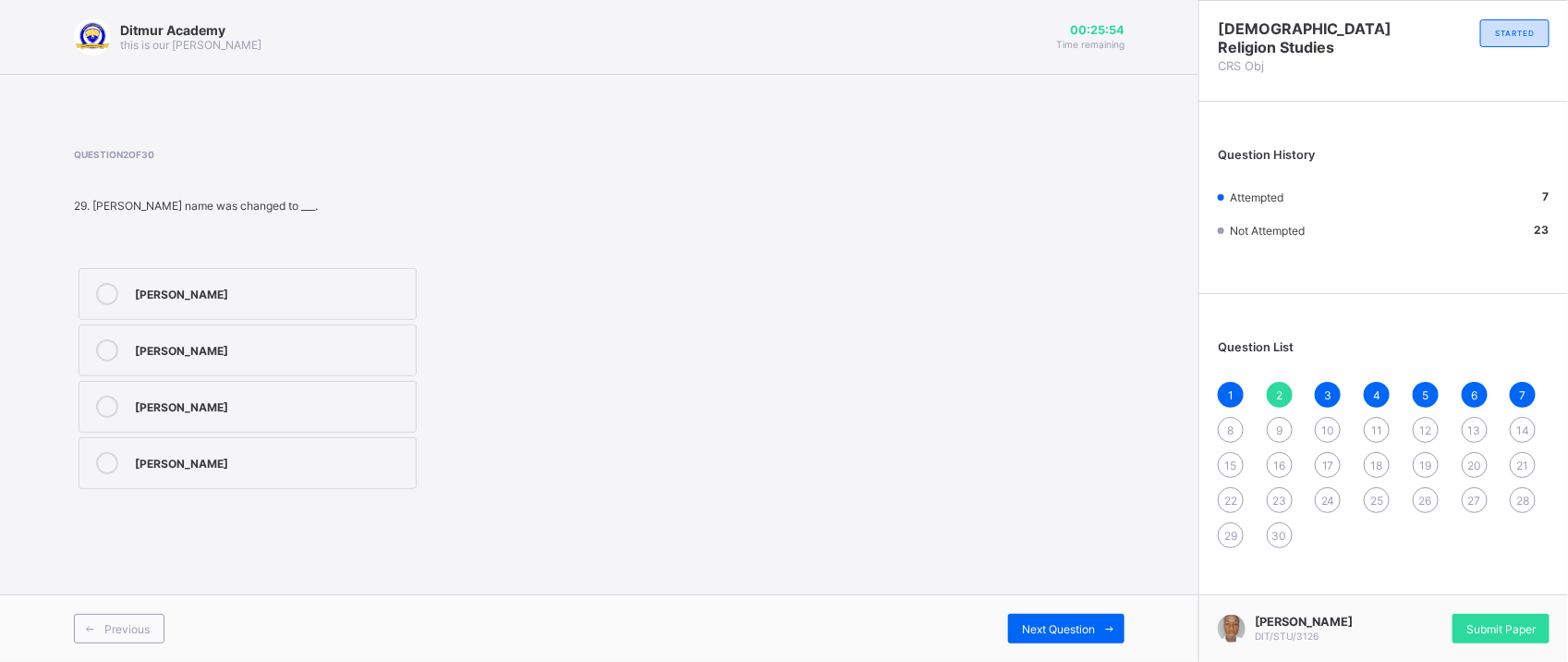 click on "8" at bounding box center (1231, 430) 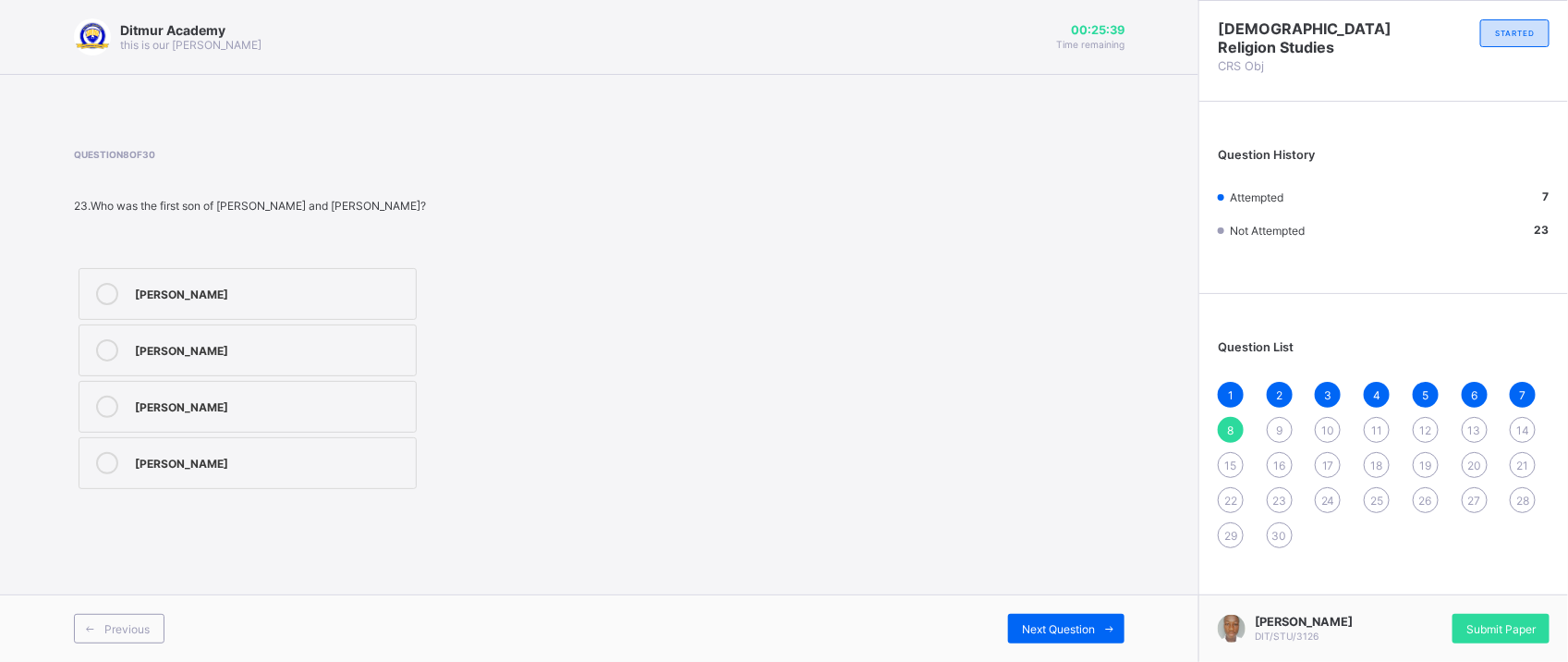 click on "[PERSON_NAME]" at bounding box center (248, 407) 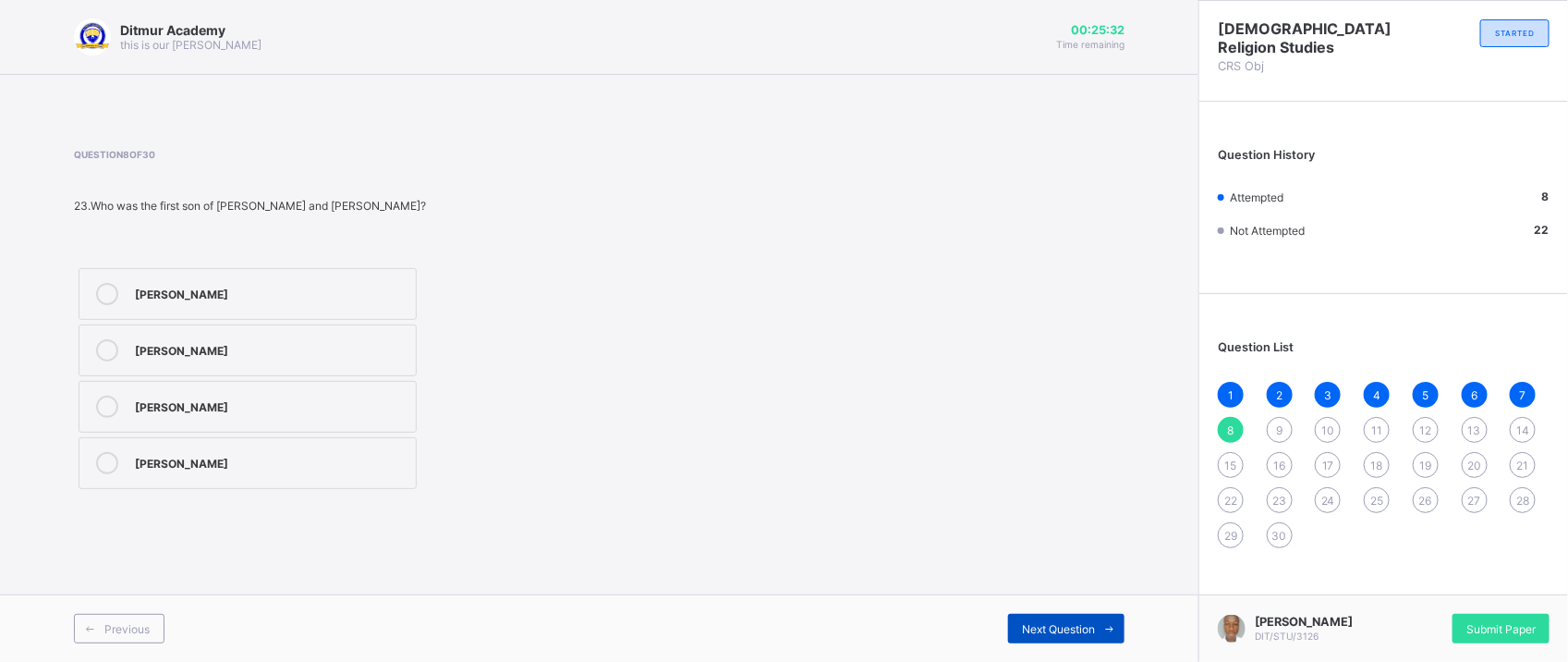 click on "Next Question" at bounding box center [1058, 629] 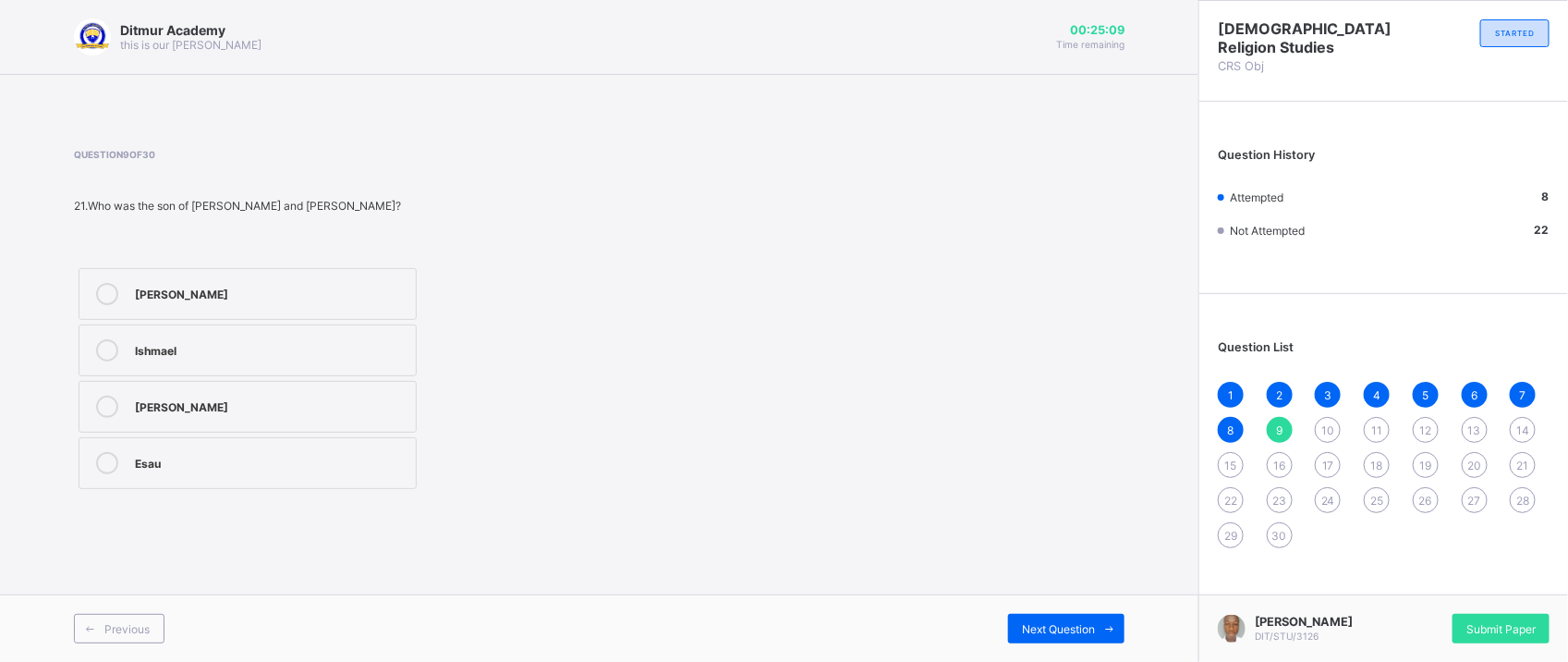 drag, startPoint x: 1448, startPoint y: 3, endPoint x: 853, endPoint y: 202, distance: 627.3962 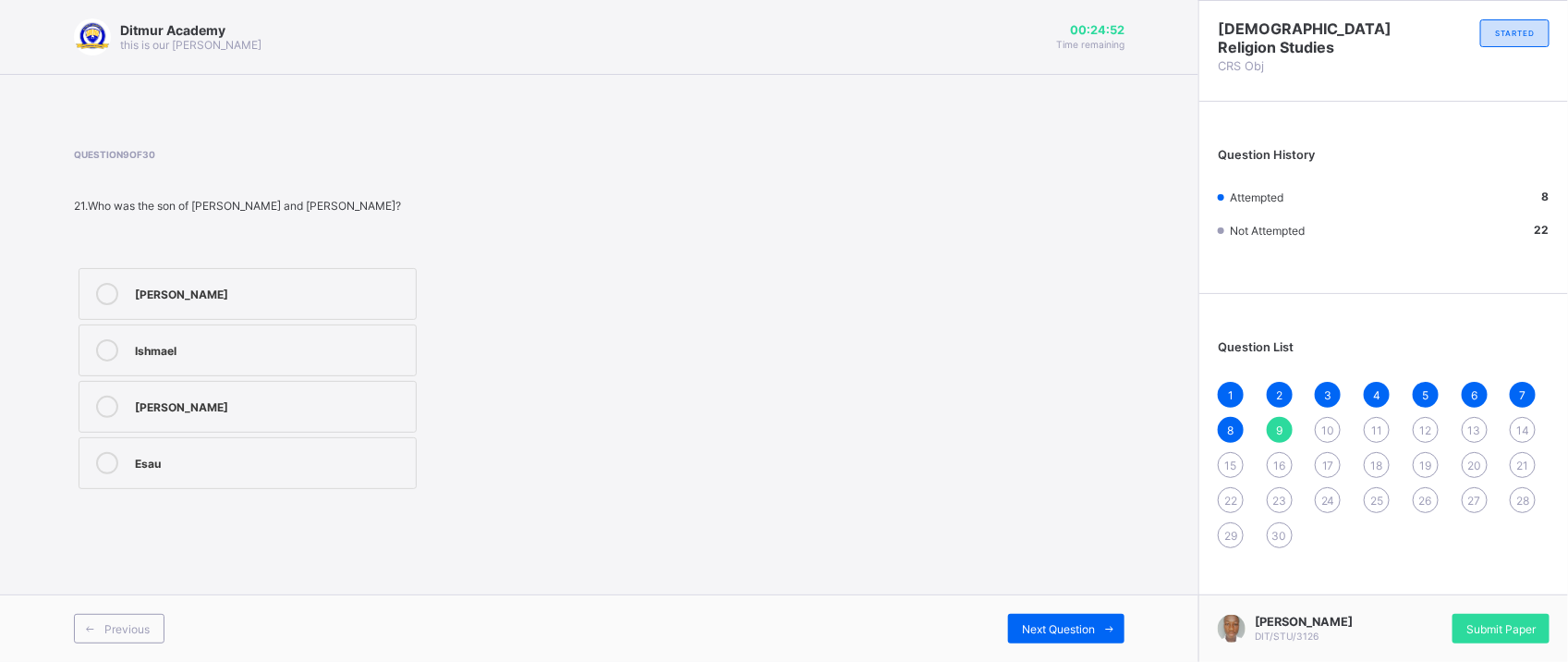 click on "Ishmael" at bounding box center (248, 350) 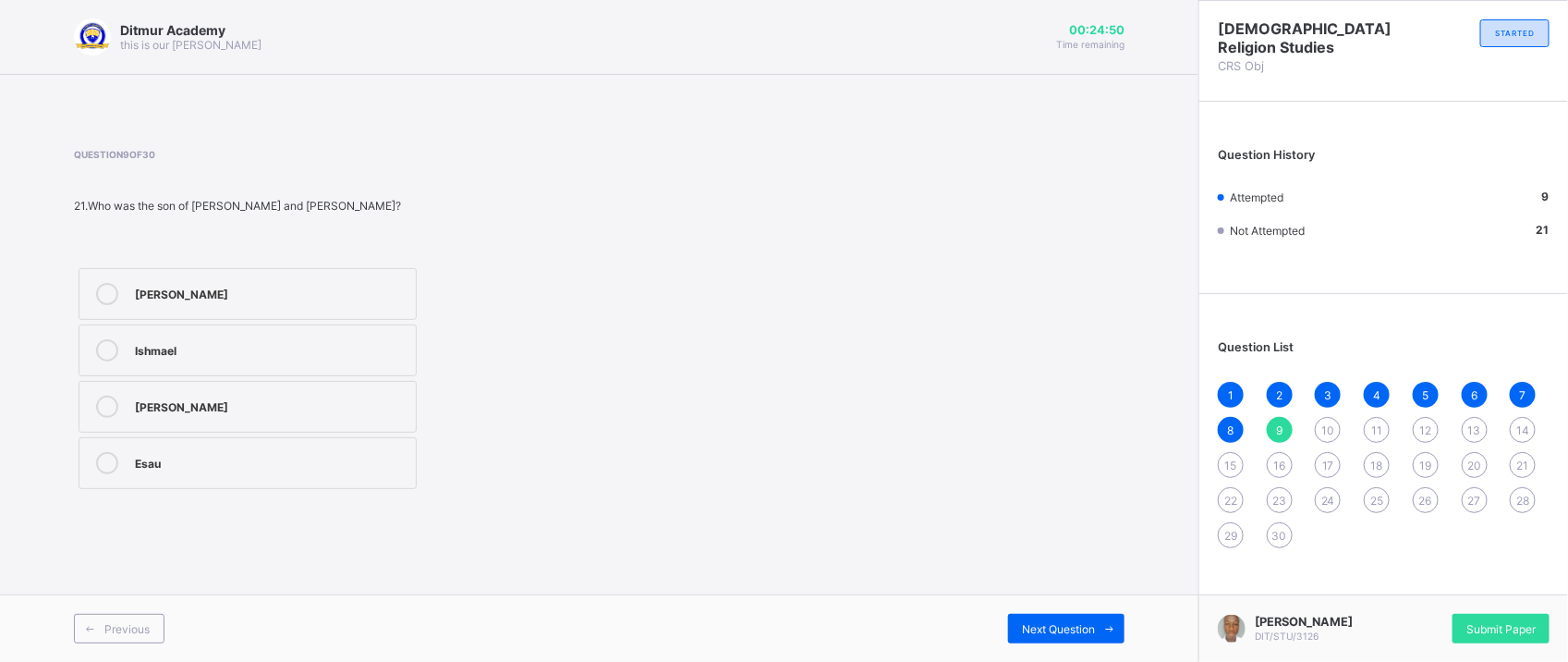 click on "10" at bounding box center [1328, 430] 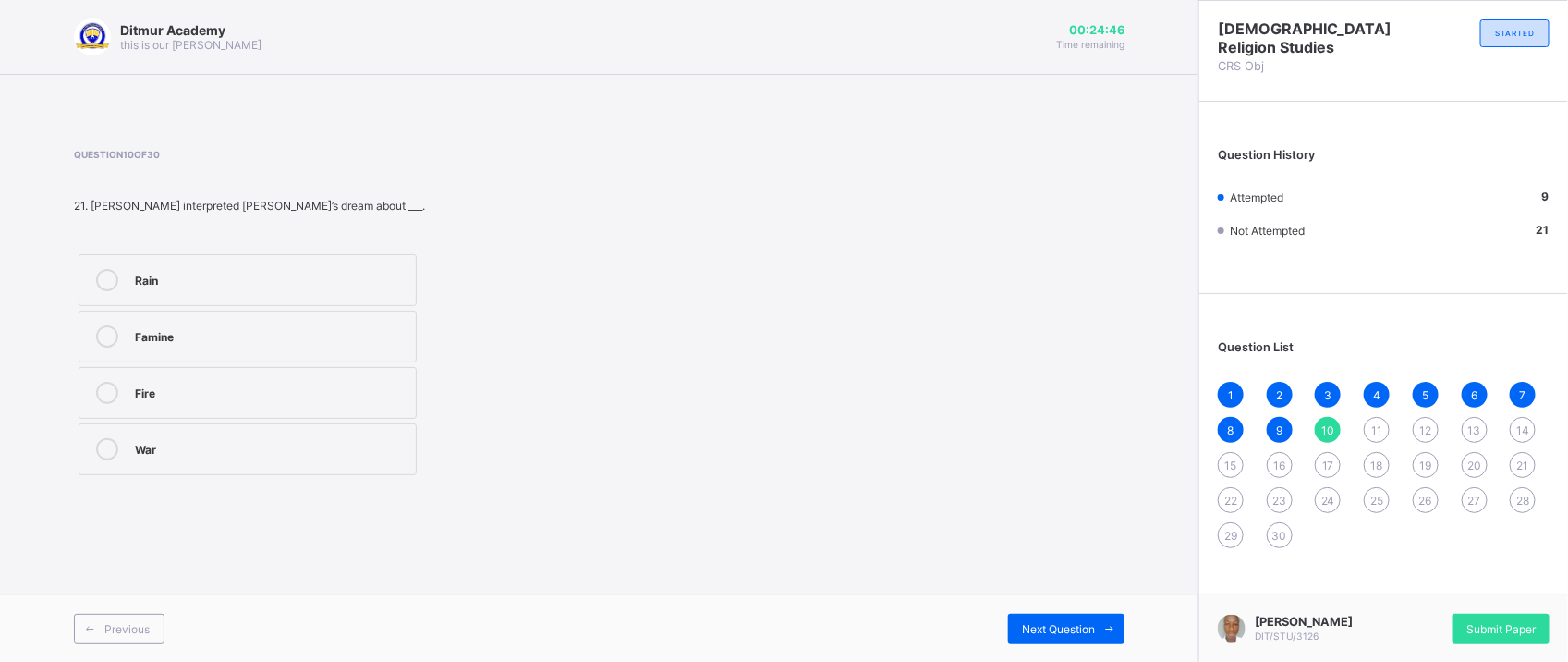 click on "1 2 3 4 5 6 7 8 9 10 11 12 13 14 15 16 17 18 19 20 21 22 23 24 25 26 27 28 29 30" at bounding box center (1383, 465) 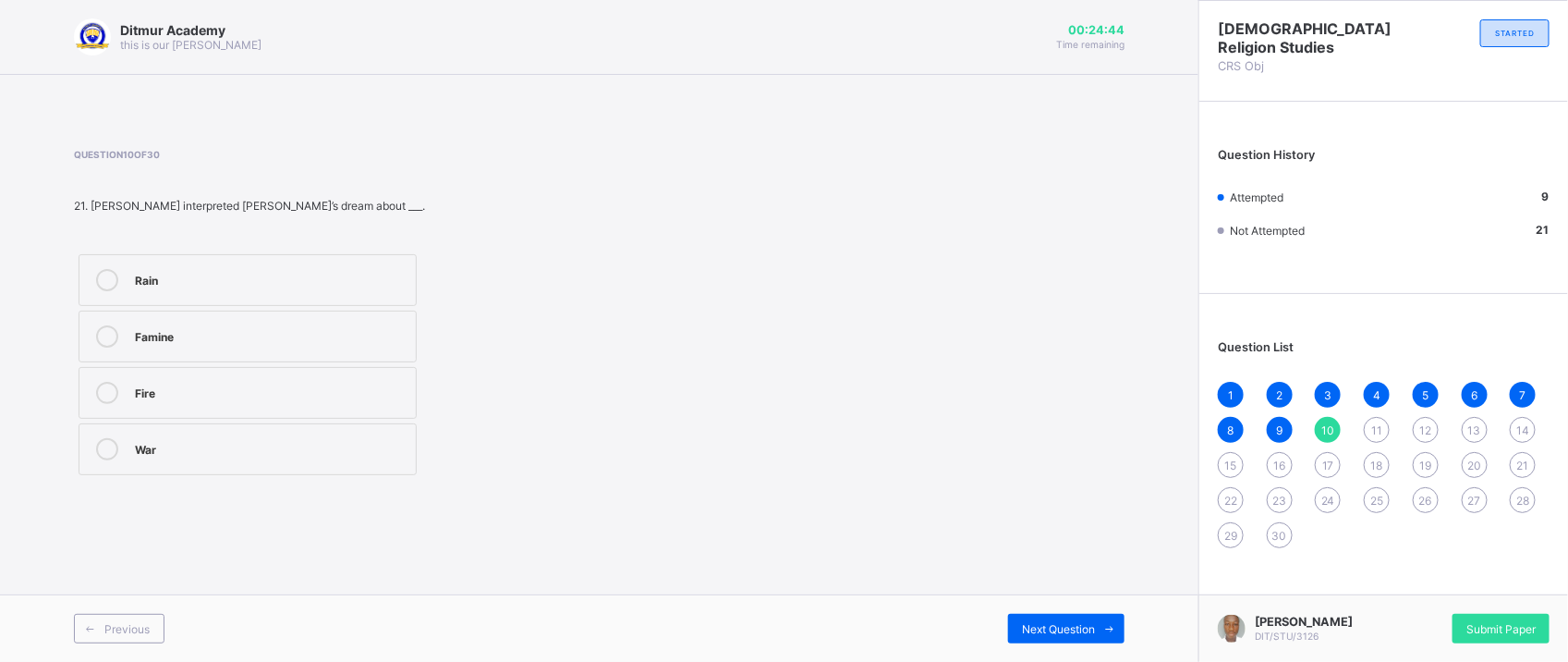 click on "30" at bounding box center (1280, 535) 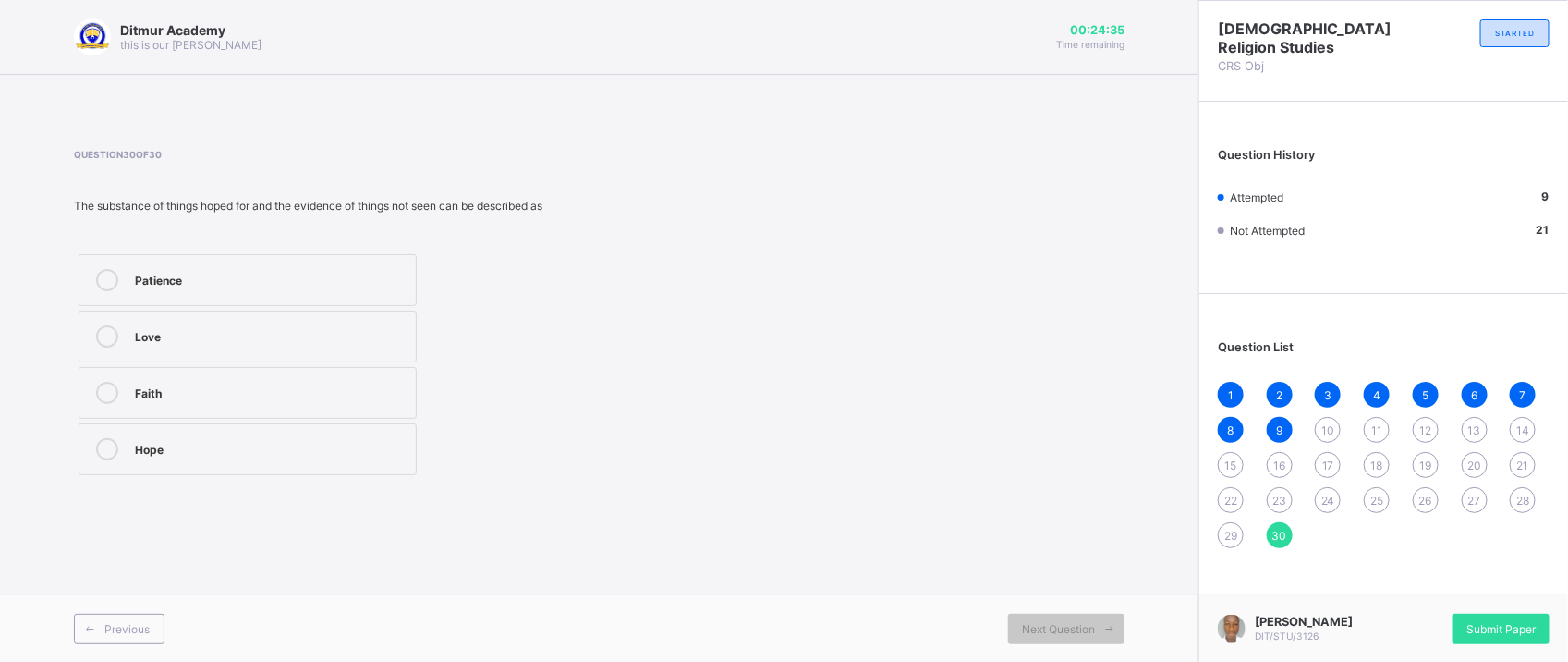 click on "Faith" at bounding box center (271, 391) 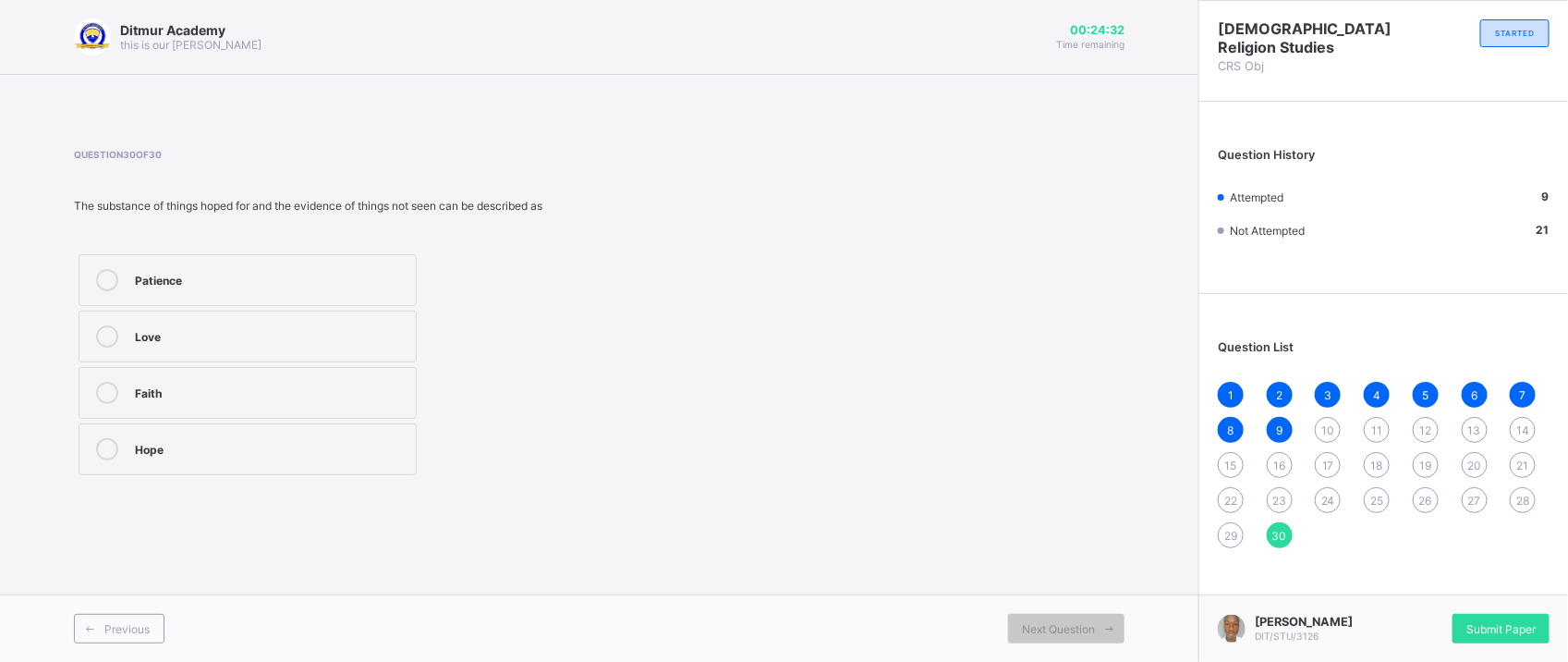 click on "29" at bounding box center [1231, 535] 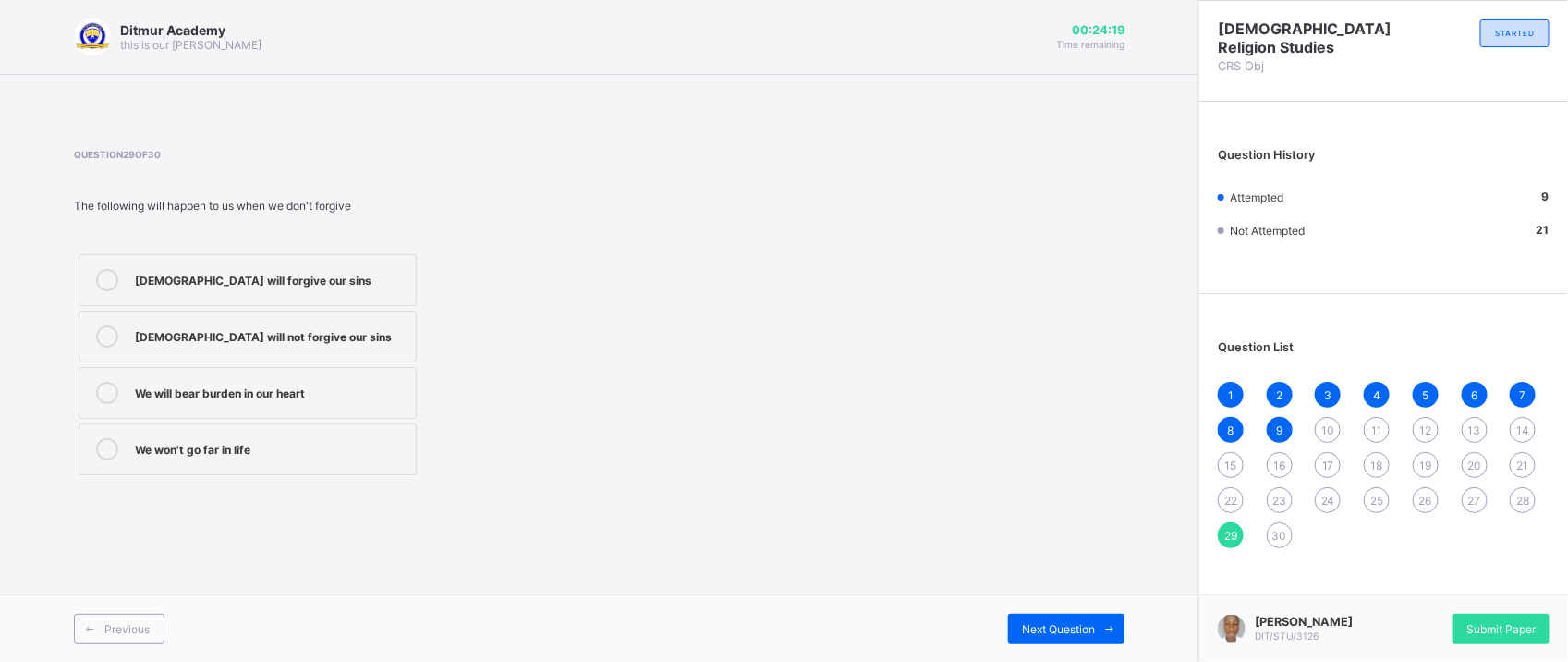 click on "30" at bounding box center [1280, 535] 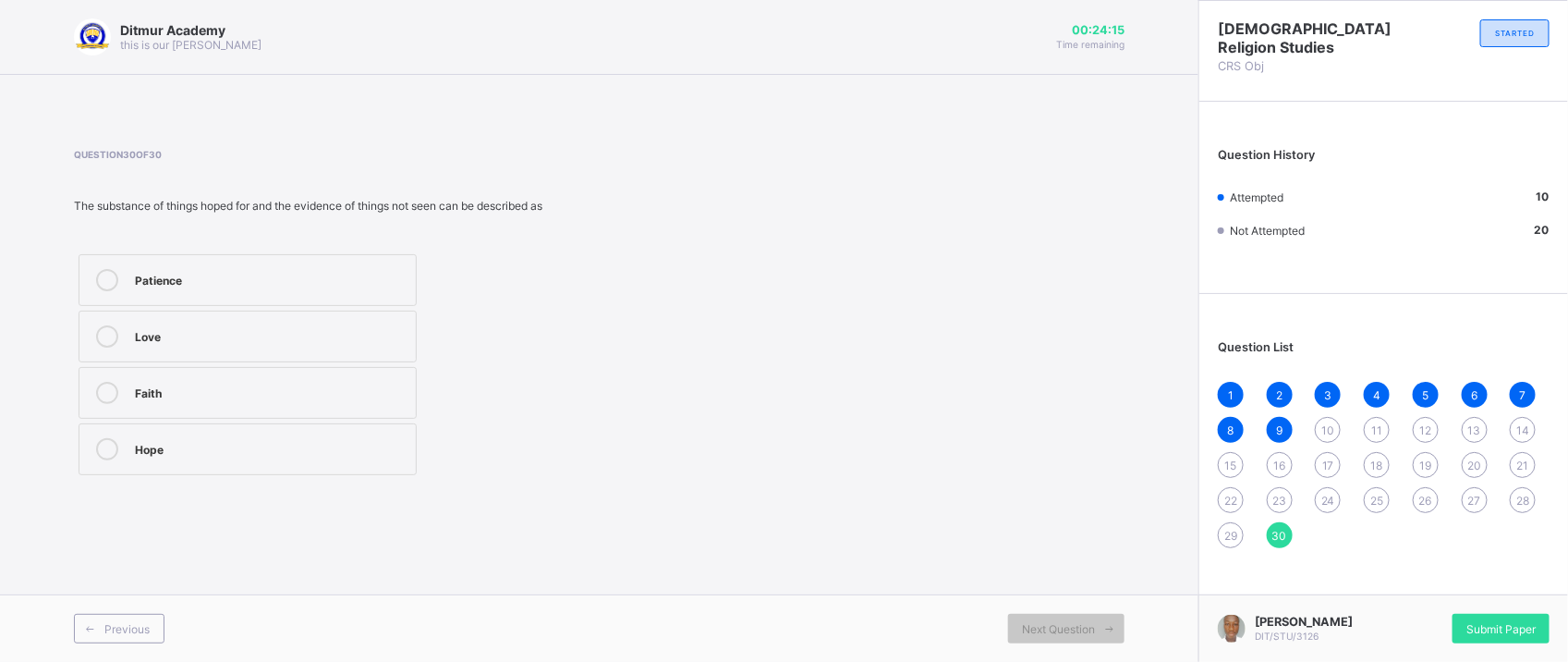 click on "Faith" at bounding box center [271, 391] 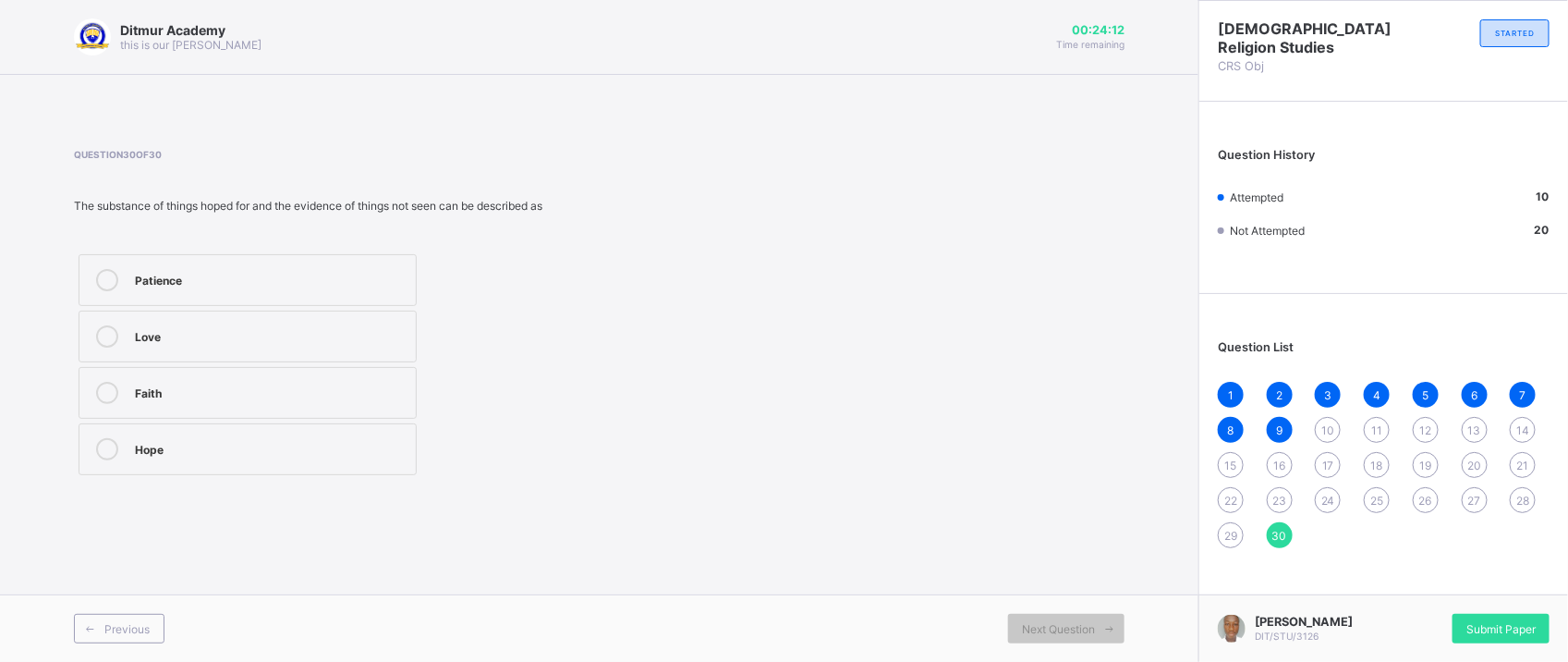 click on "29" at bounding box center (1231, 535) 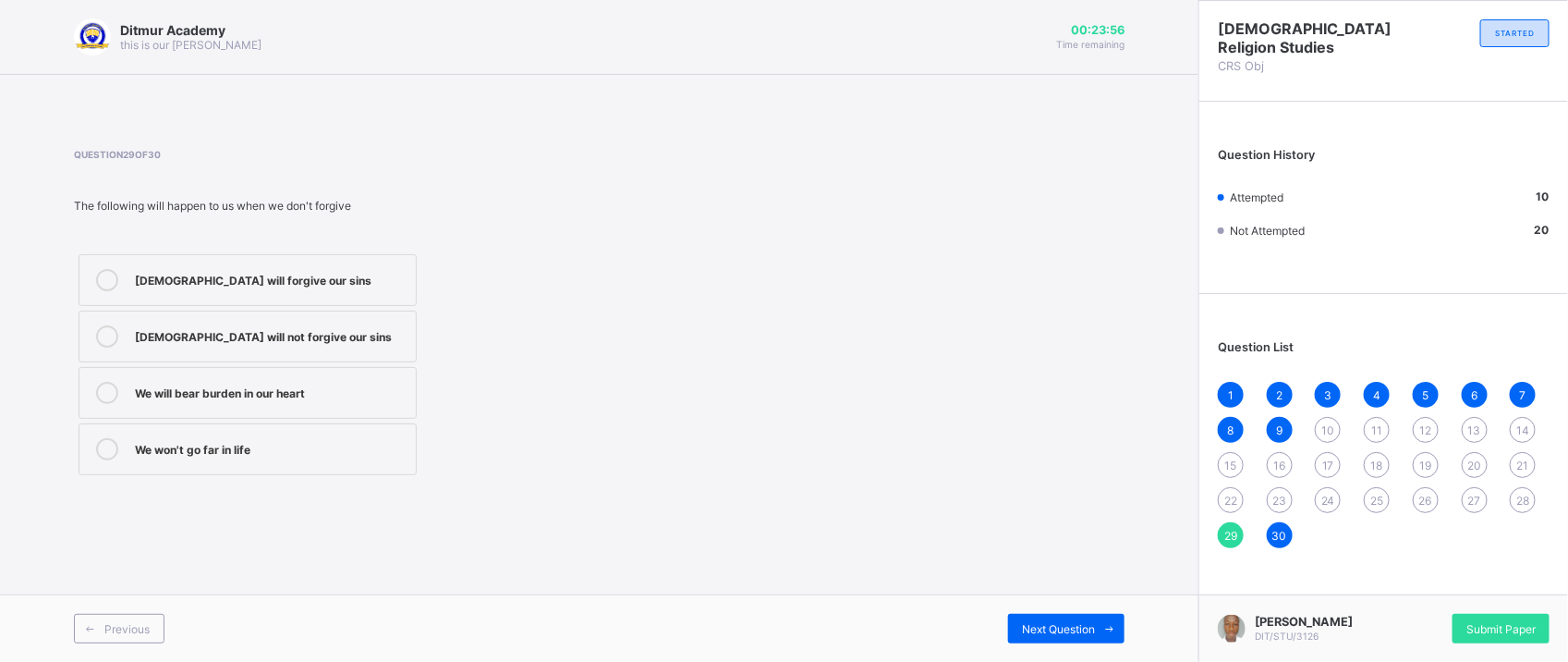drag, startPoint x: 1286, startPoint y: 385, endPoint x: 962, endPoint y: 464, distance: 333.49213 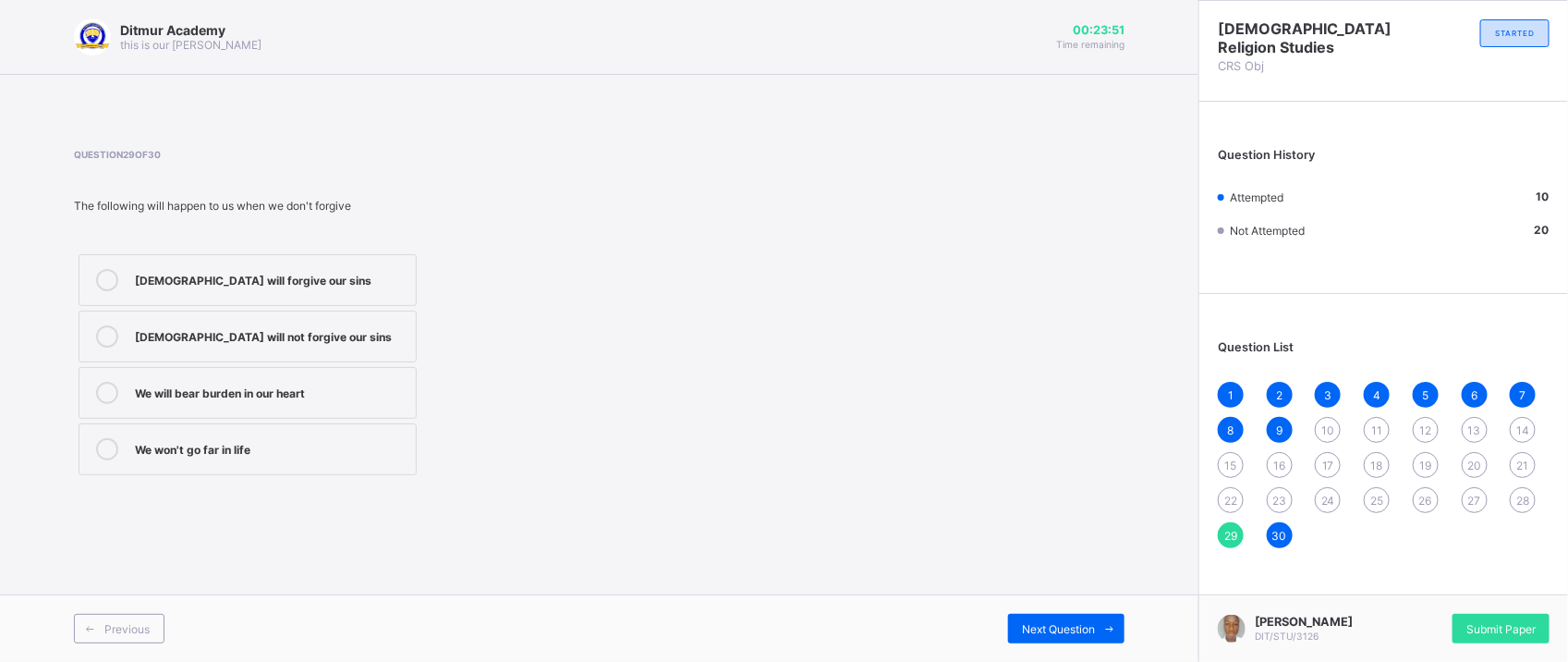 drag, startPoint x: 1282, startPoint y: 386, endPoint x: 1165, endPoint y: 412, distance: 119.85408 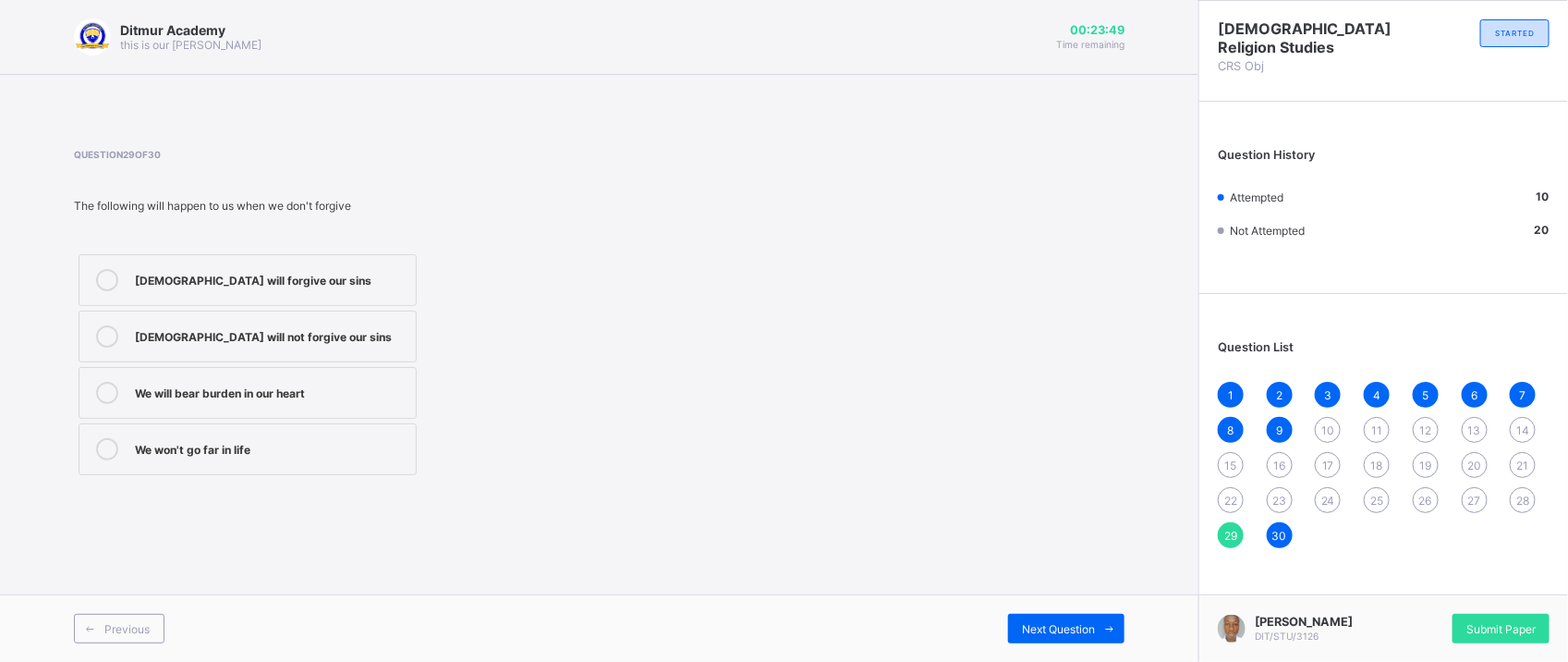 drag, startPoint x: 1165, startPoint y: 412, endPoint x: 1366, endPoint y: 509, distance: 223.18154 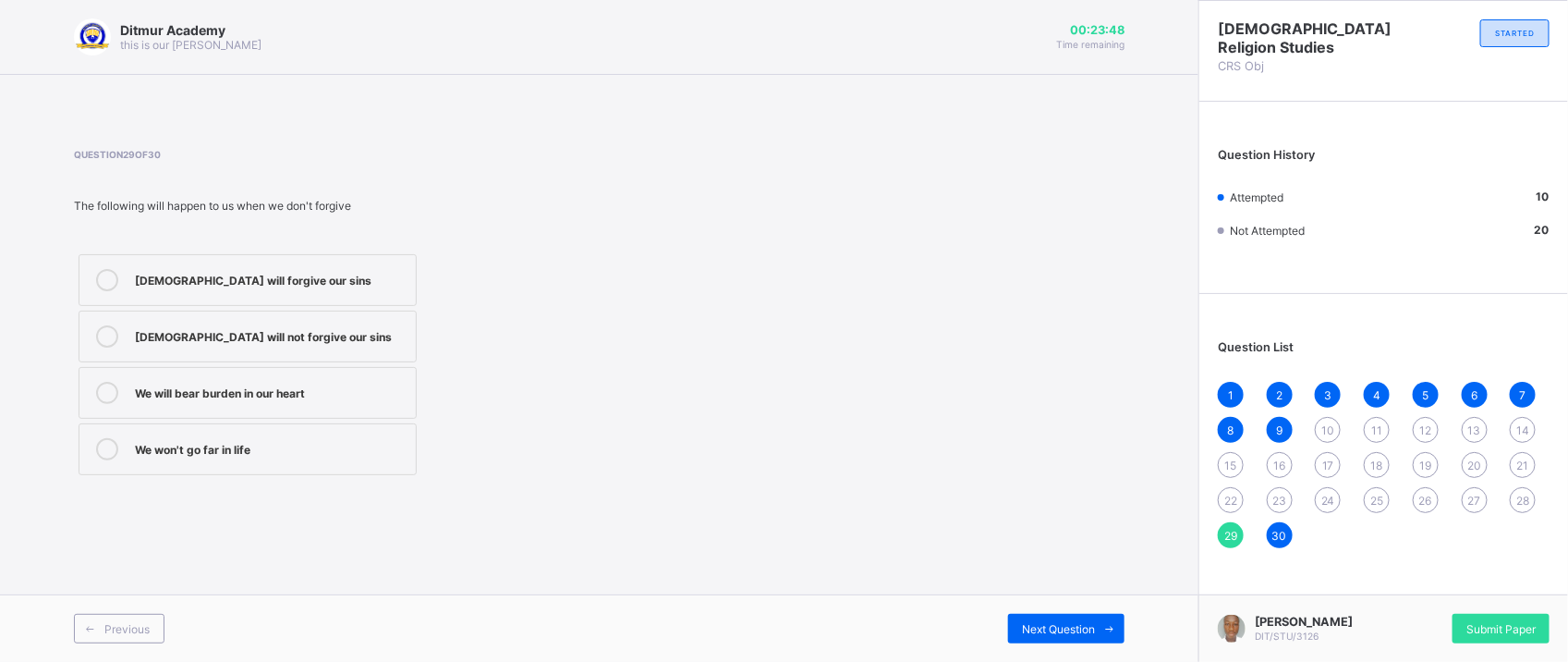 click on "9" at bounding box center (1280, 430) 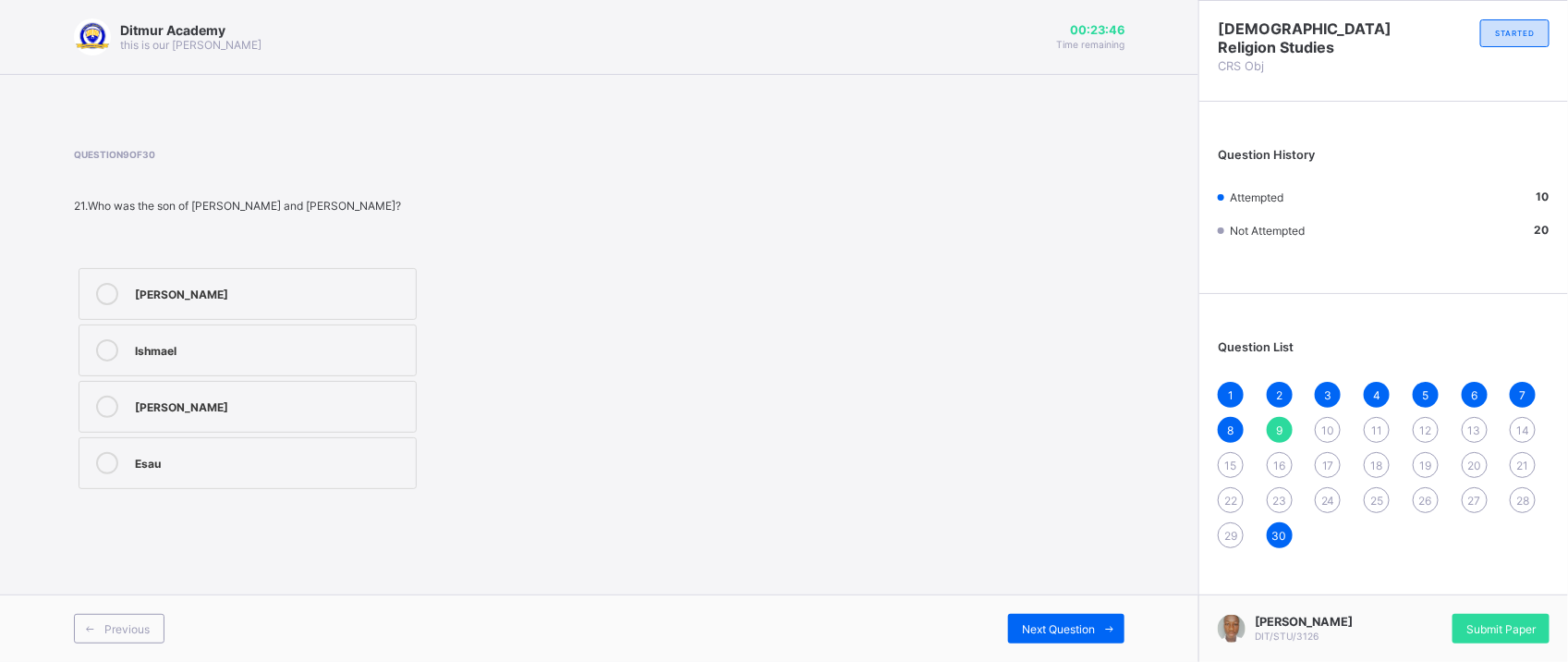click on "2" at bounding box center (1279, 395) 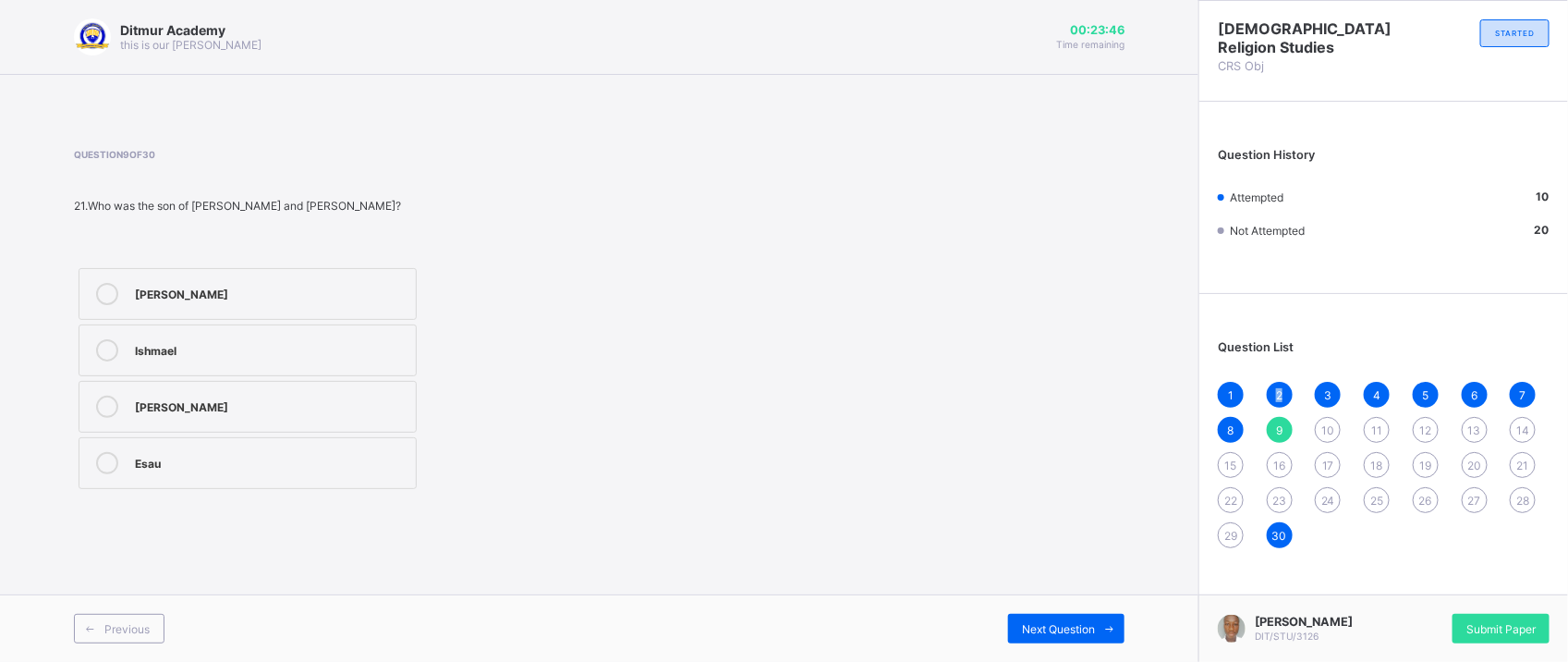 click on "2" at bounding box center [1279, 395] 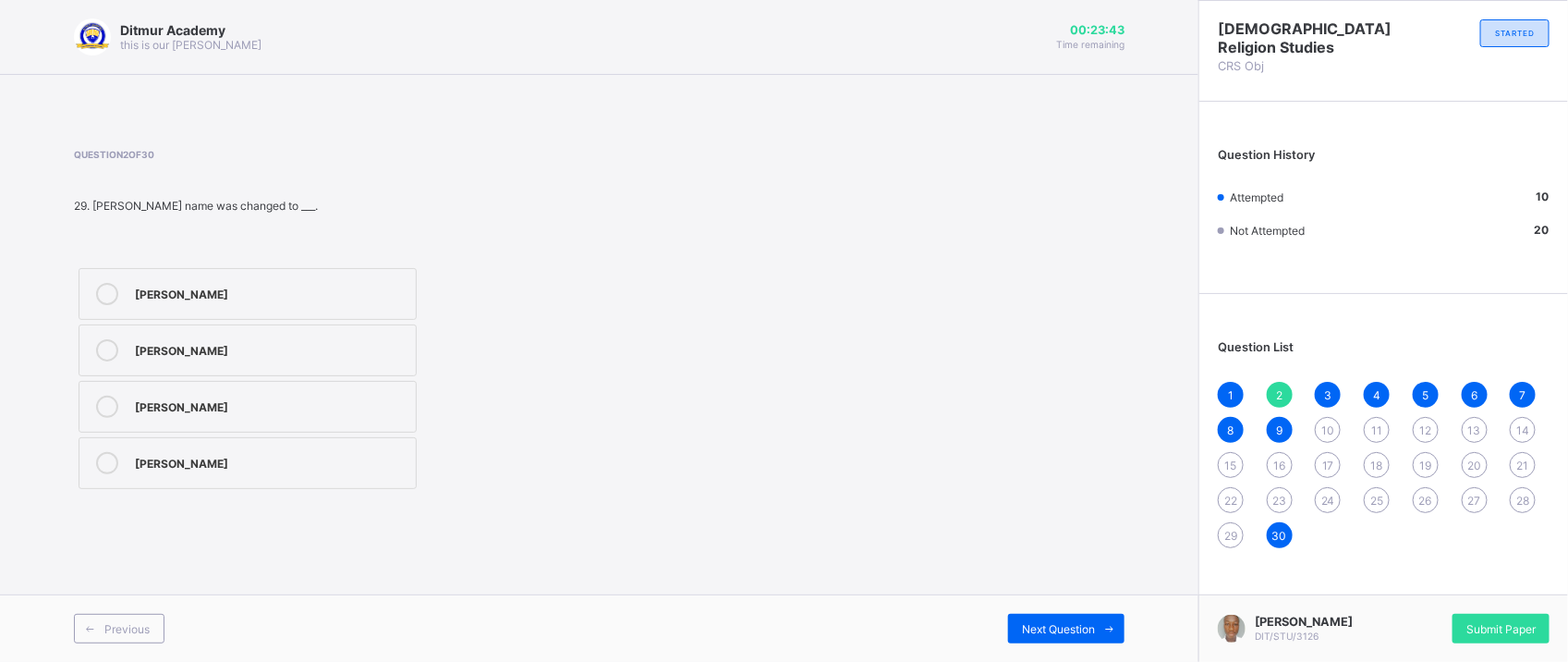 drag, startPoint x: 1276, startPoint y: 395, endPoint x: 1327, endPoint y: 395, distance: 51 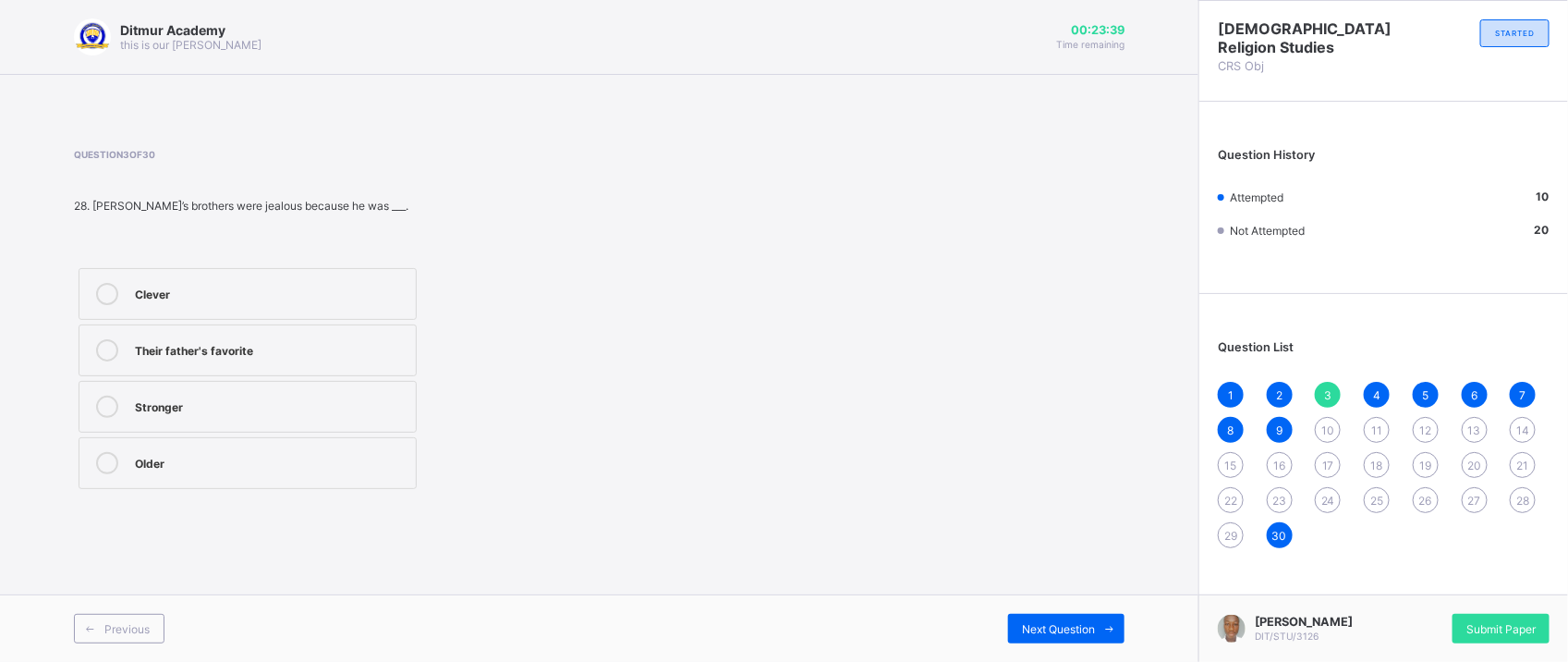 click on "4" at bounding box center [1377, 395] 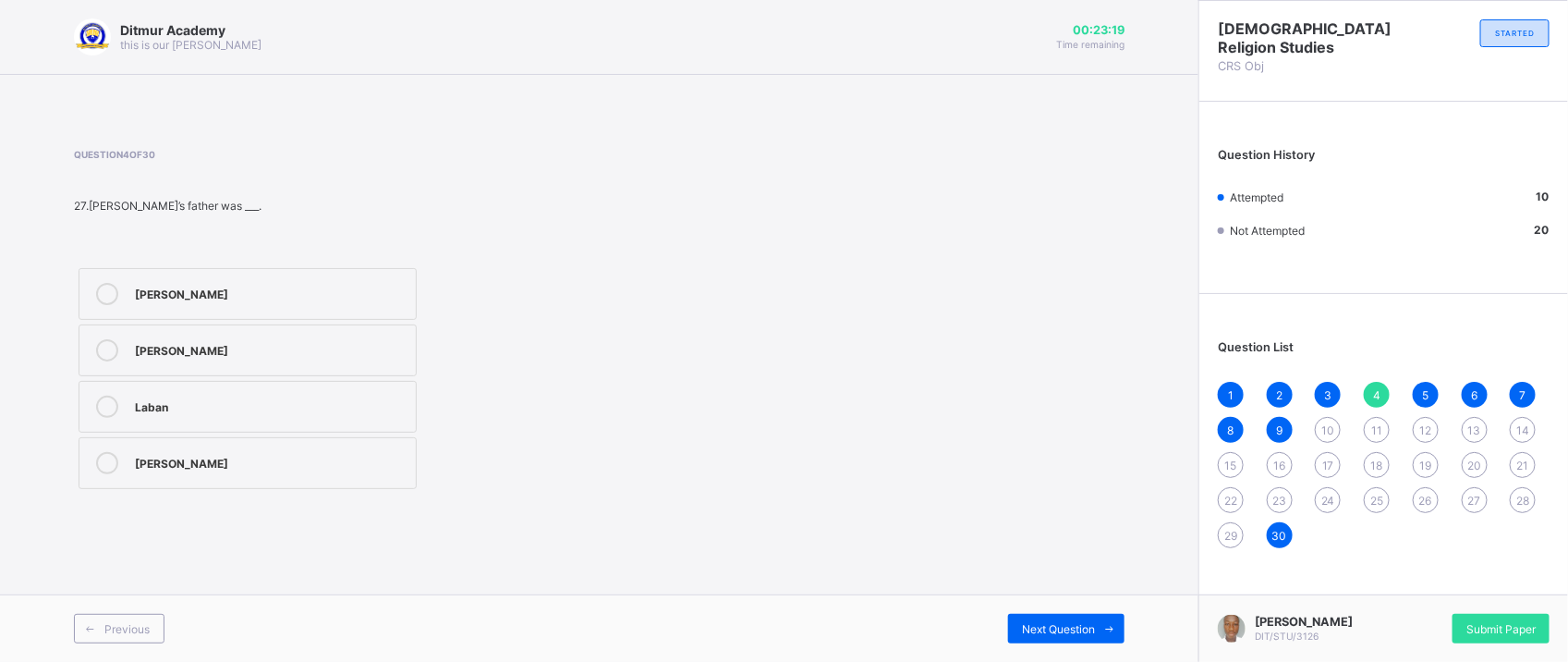 click on "Laban" at bounding box center [271, 405] 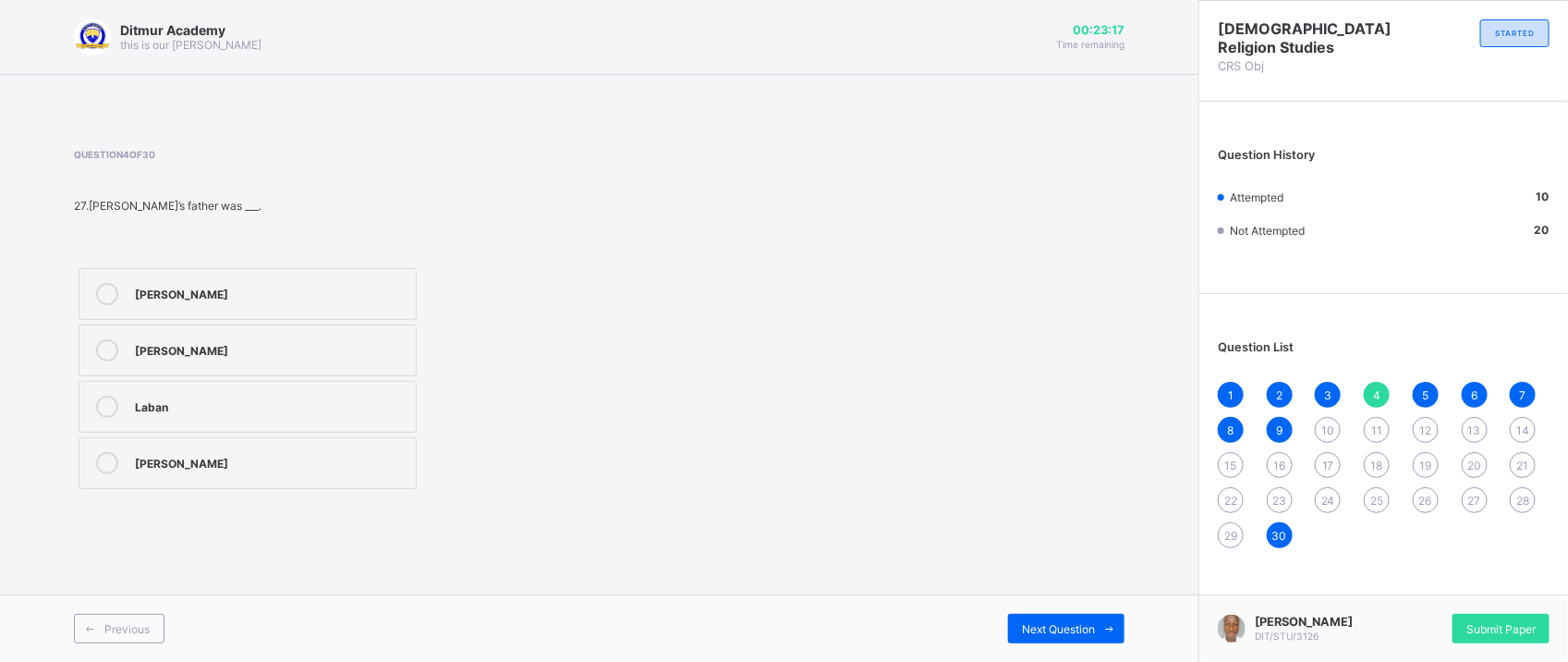 click on "[PERSON_NAME]" at bounding box center (271, 292) 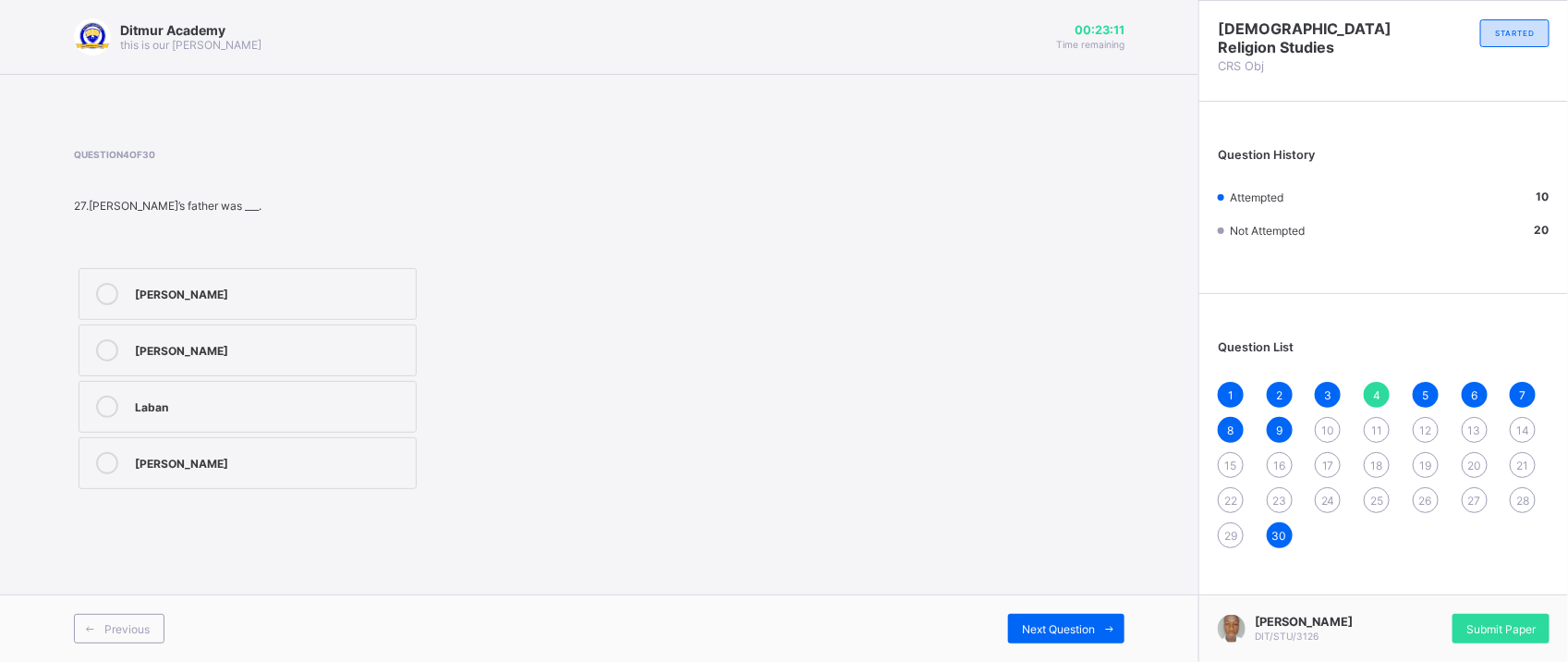 click on "10" at bounding box center (1328, 430) 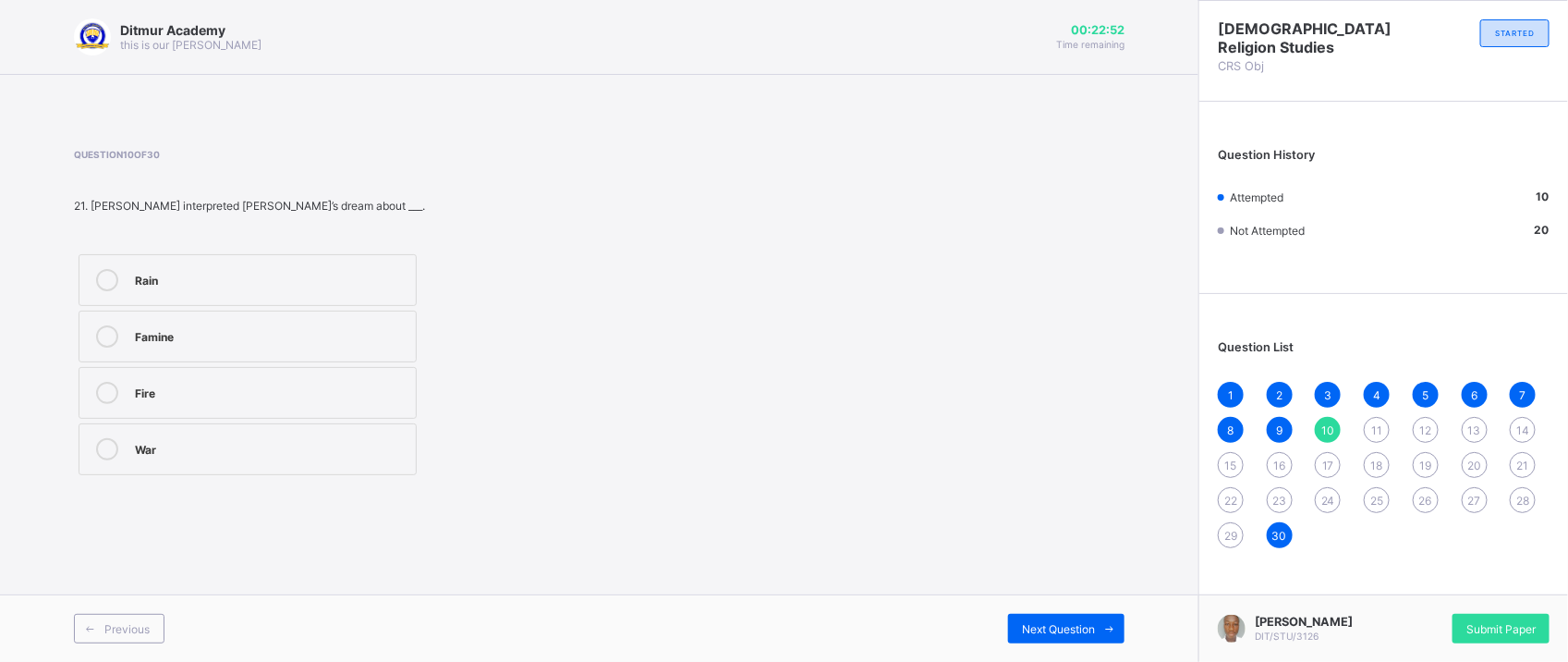 click on "Rain" at bounding box center (271, 278) 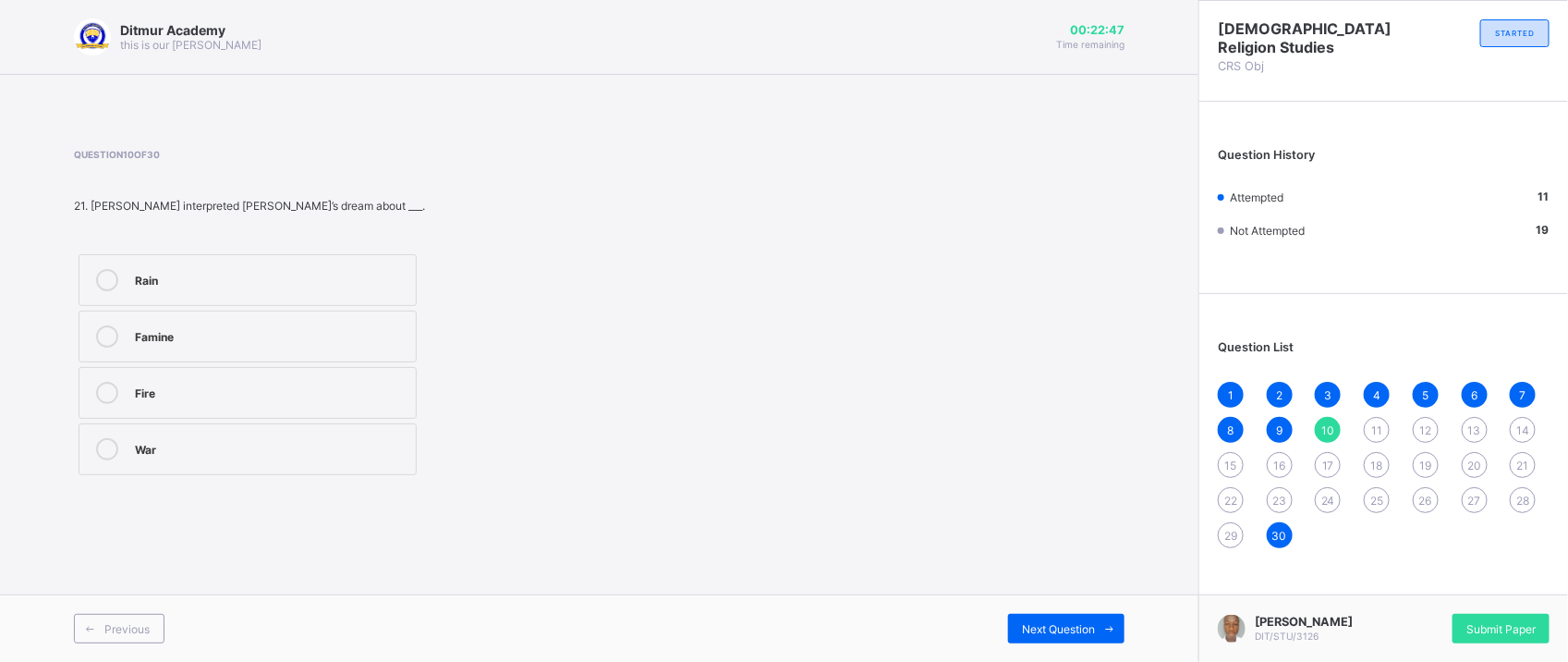 click on "11" at bounding box center (1377, 430) 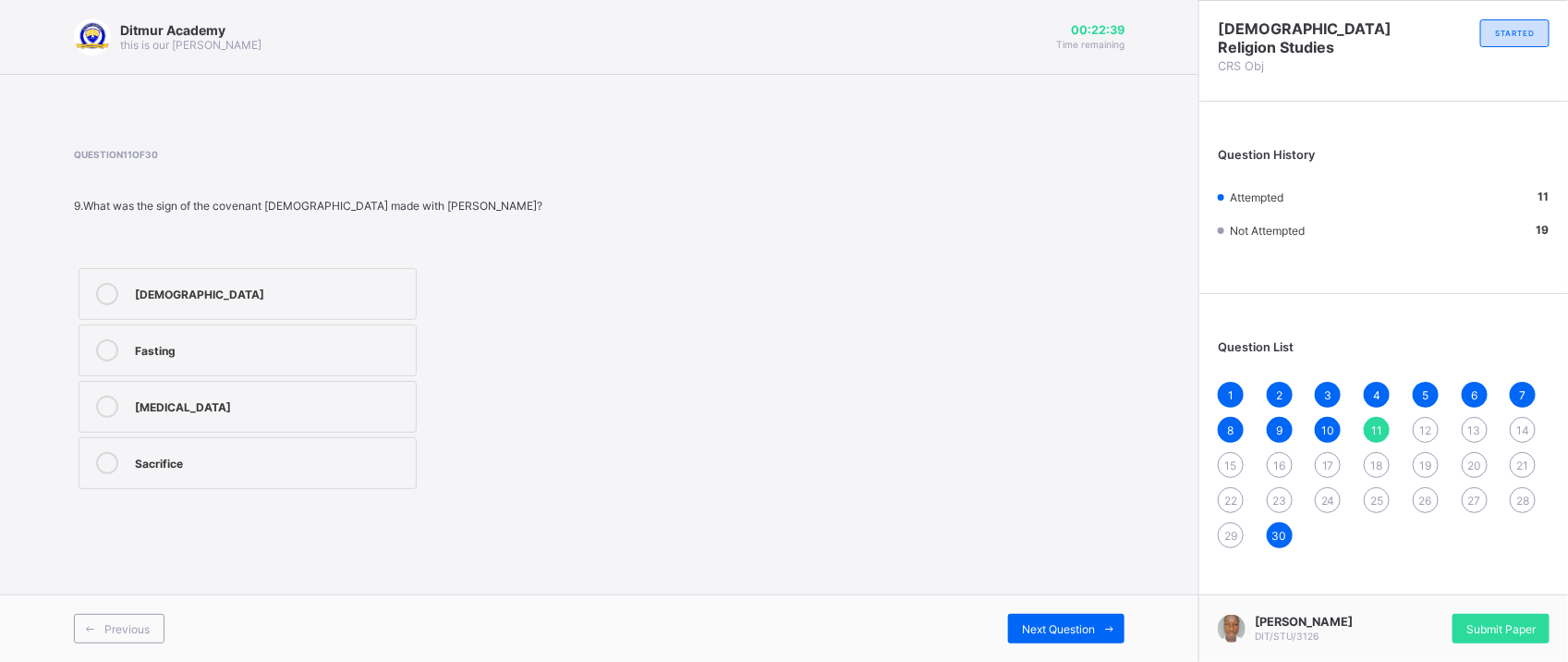 click on "29" at bounding box center [1231, 535] 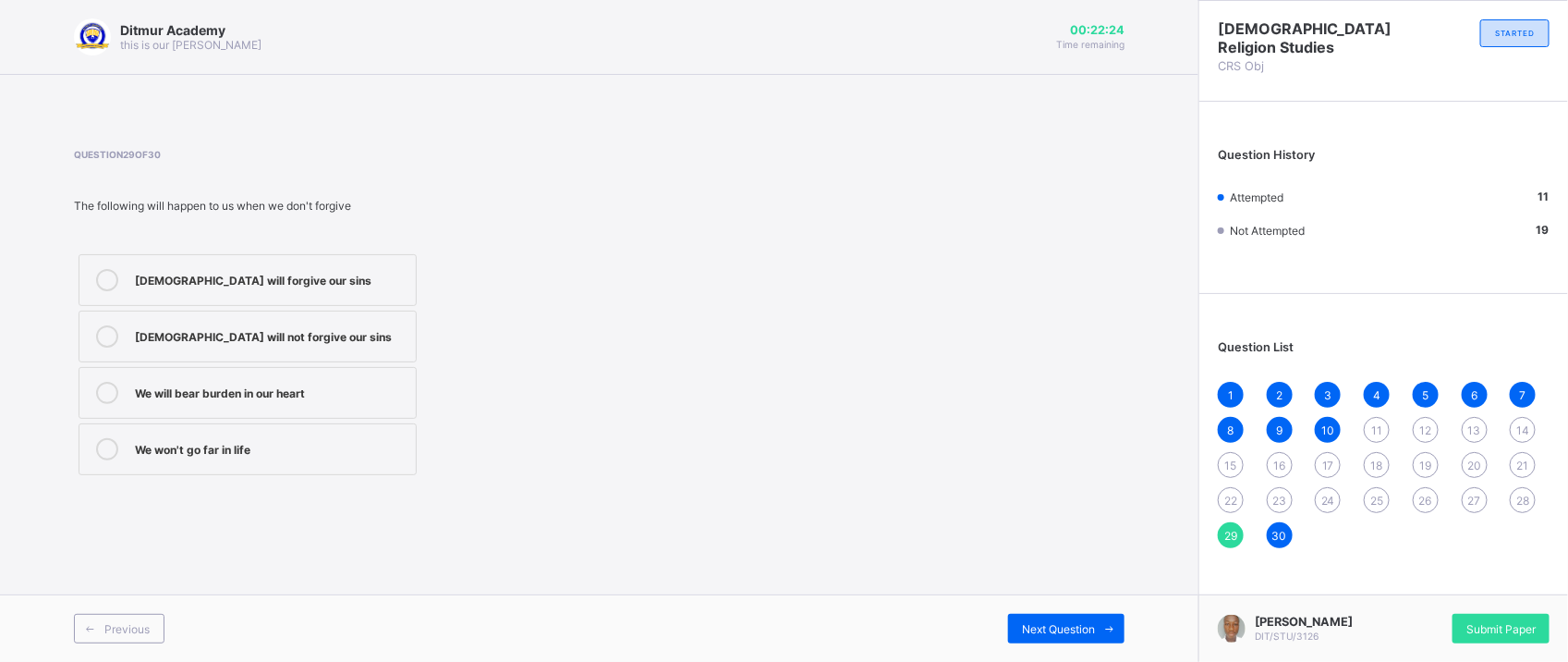 click on "We will bear burden in our heart" at bounding box center [271, 391] 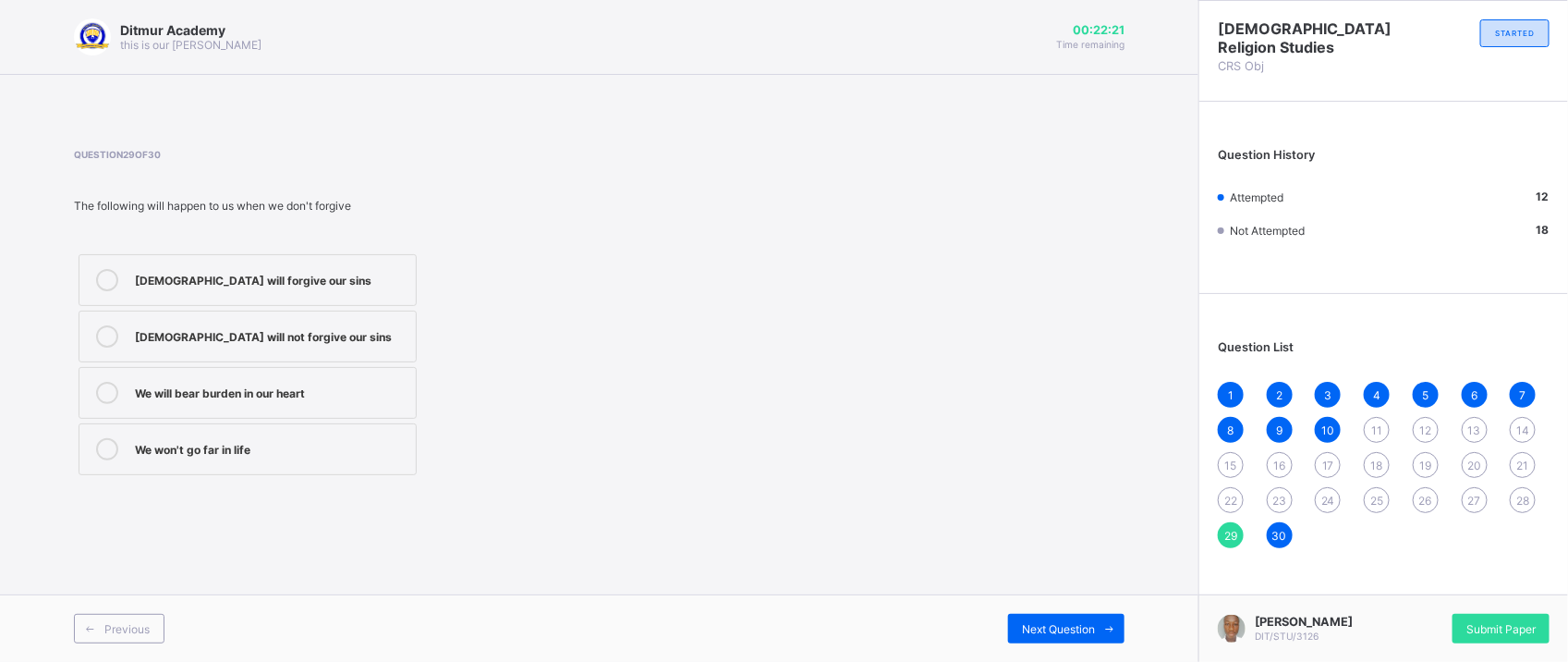 click on "We won't go far in life" at bounding box center (271, 447) 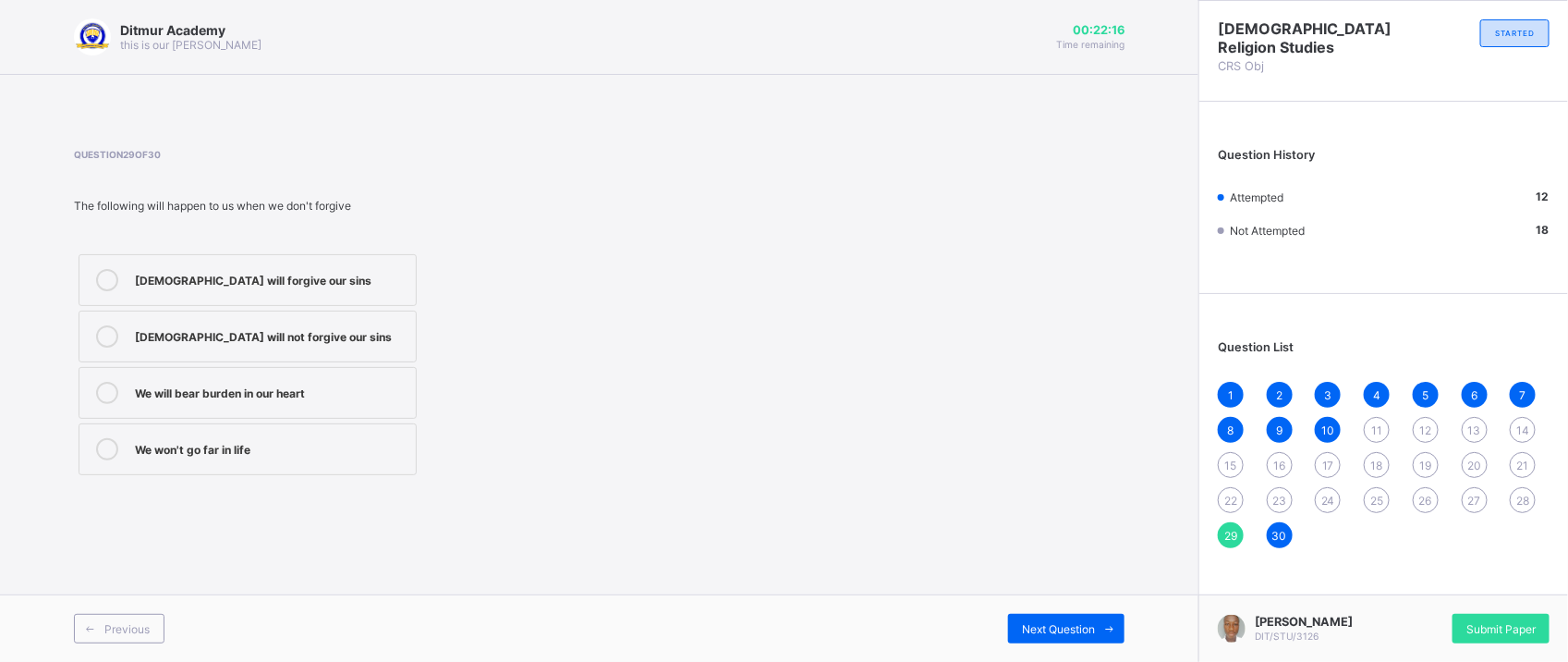 click on "We will bear burden in our heart" at bounding box center [271, 391] 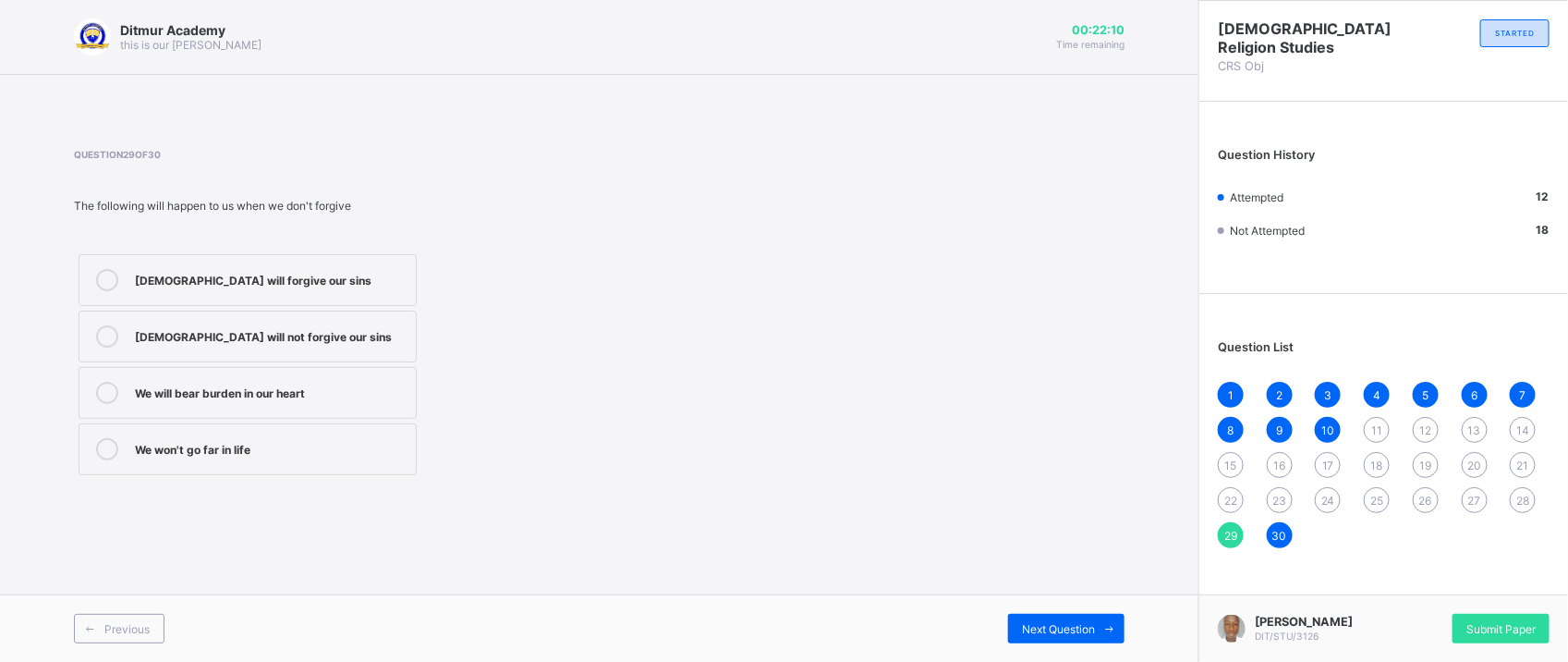click on "28" at bounding box center (1523, 500) 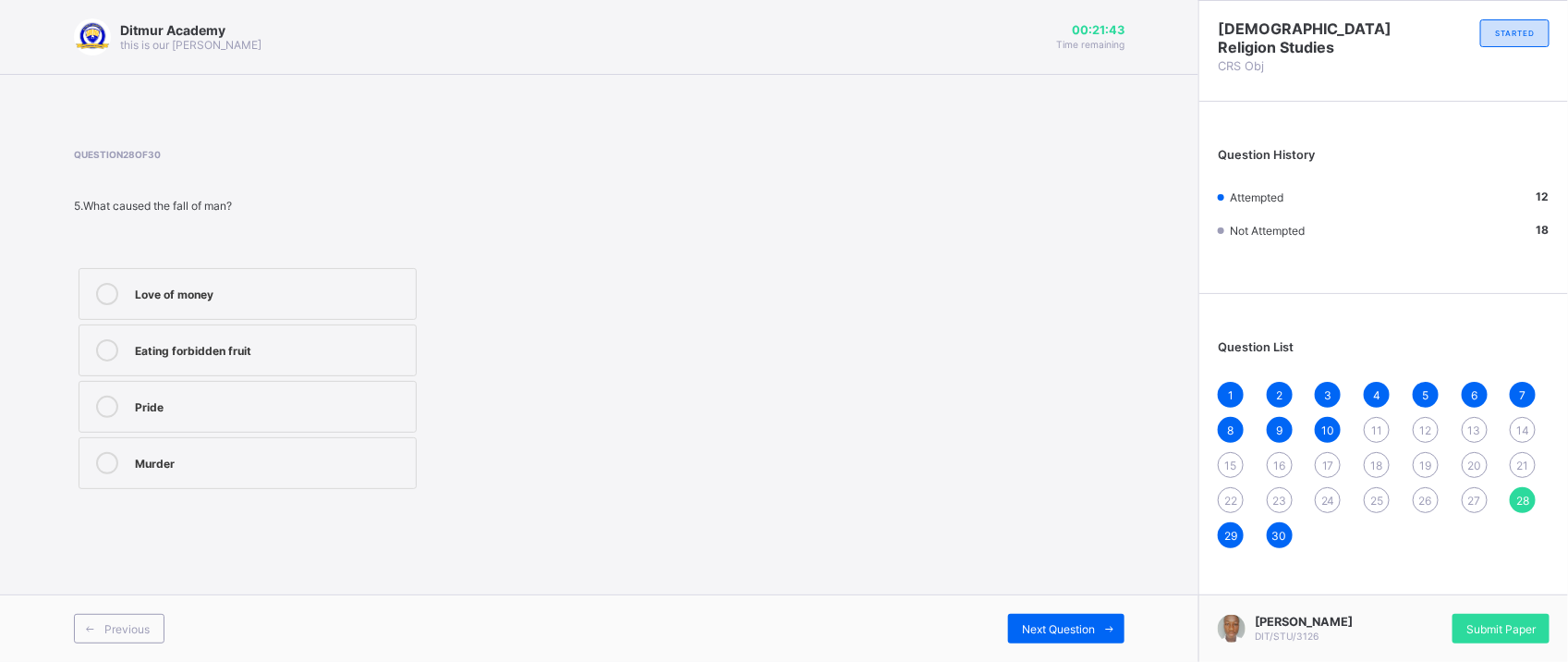 click on "Eating forbidden fruit" at bounding box center [248, 350] 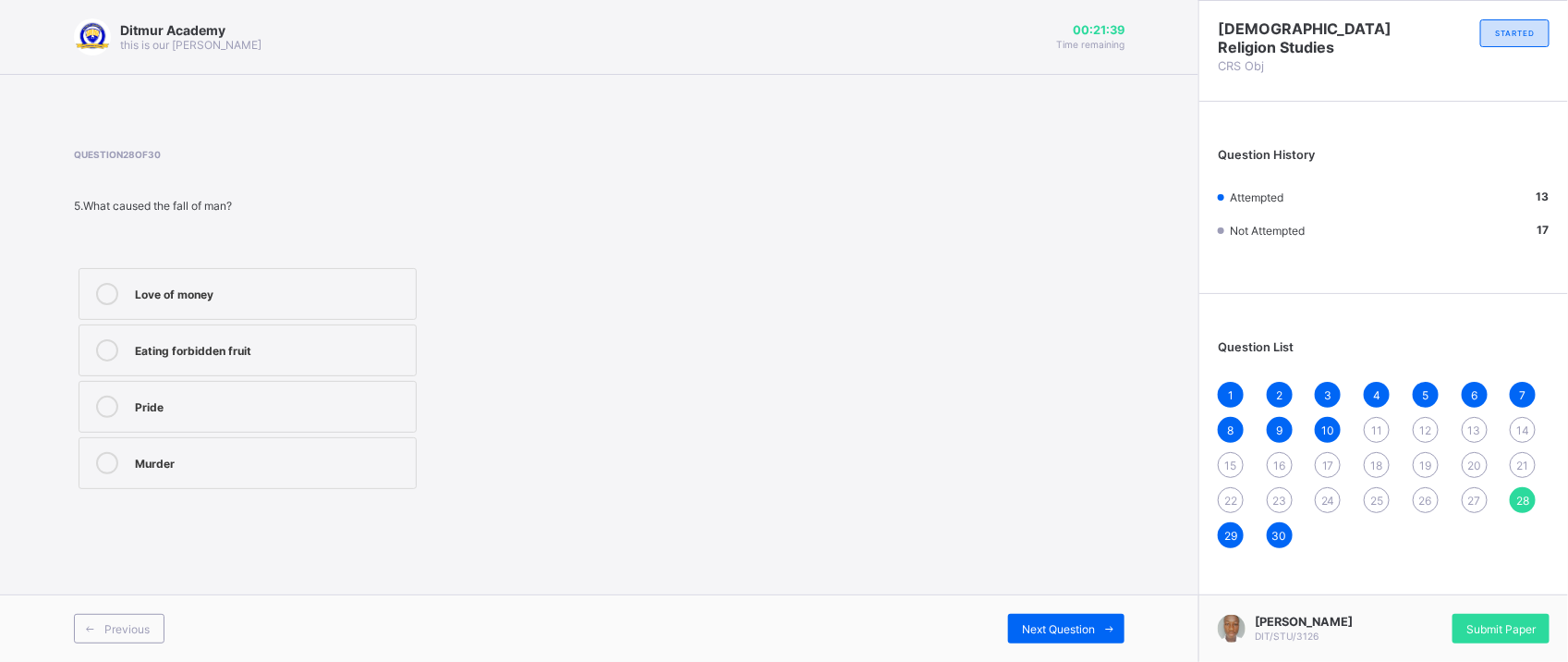 click on "27" at bounding box center (1475, 500) 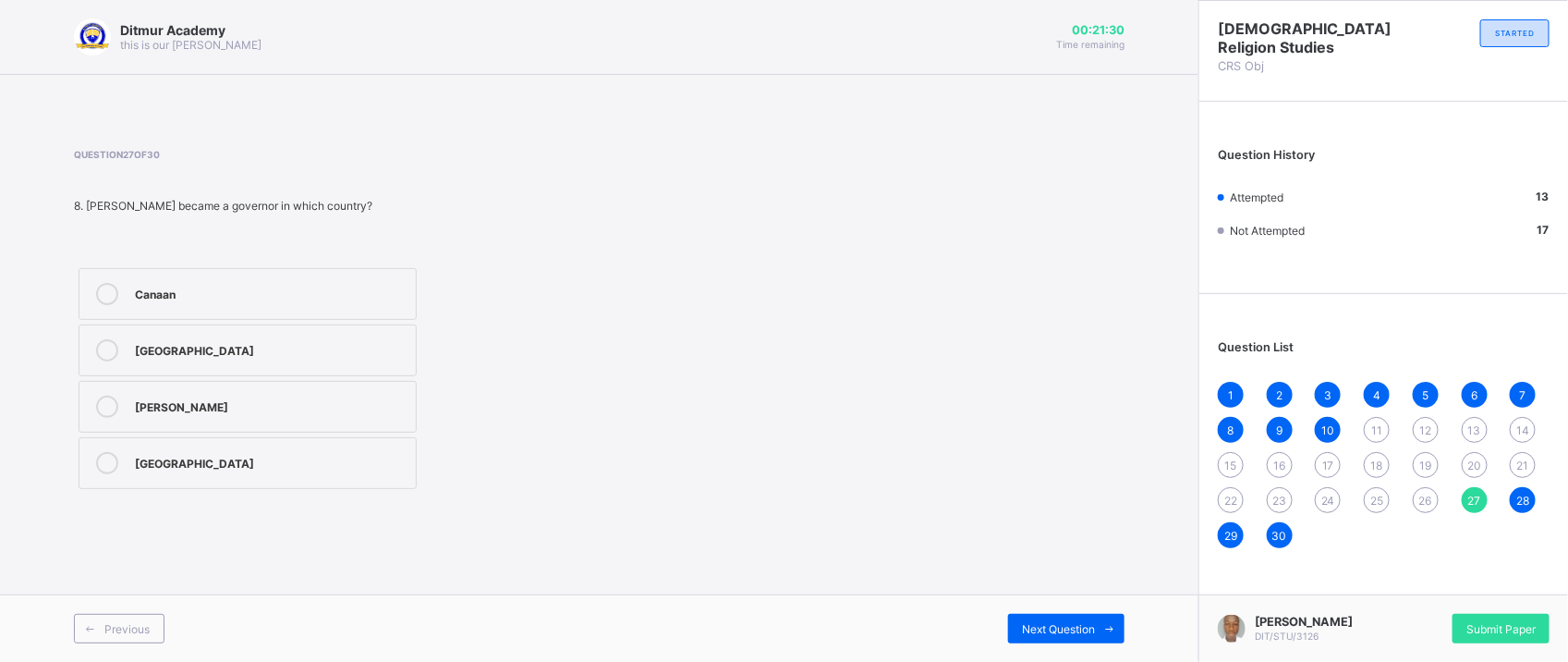 click on "[GEOGRAPHIC_DATA]" at bounding box center [248, 350] 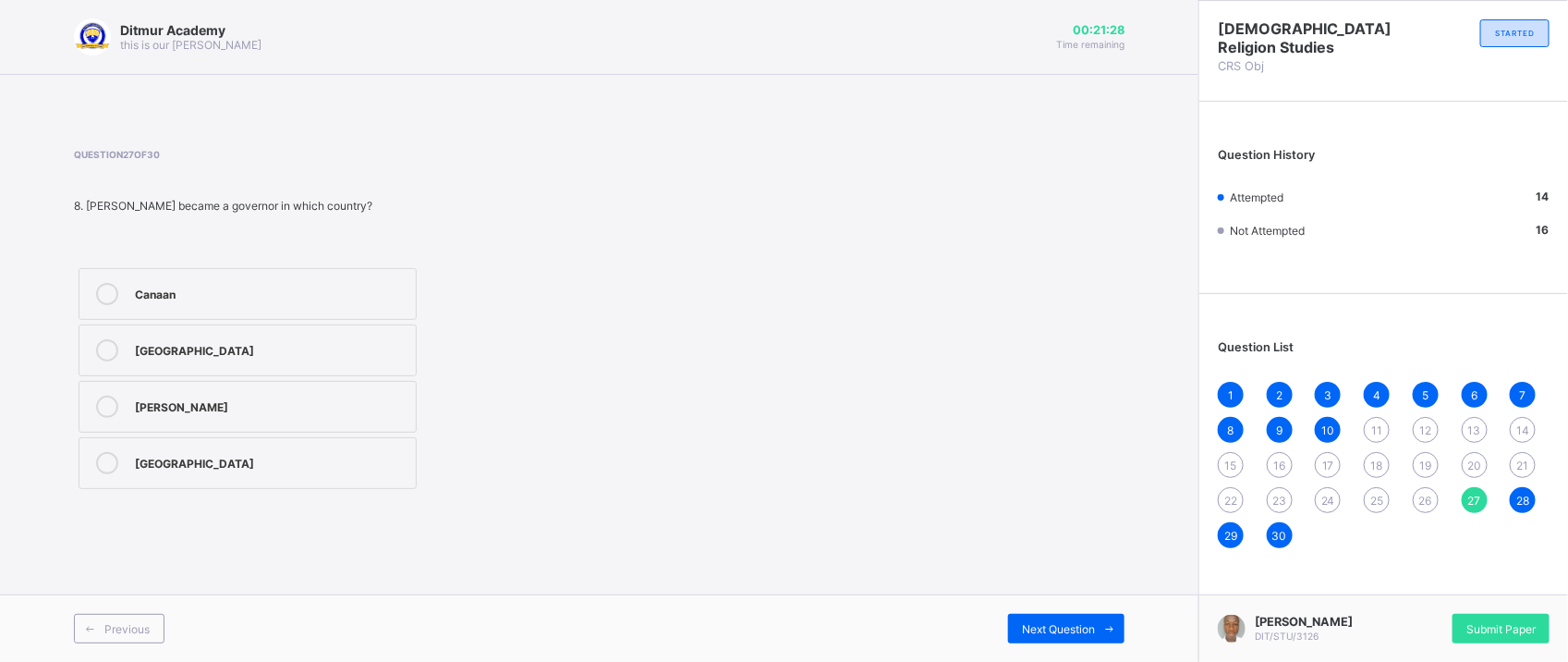click on "[PERSON_NAME]" at bounding box center (271, 405) 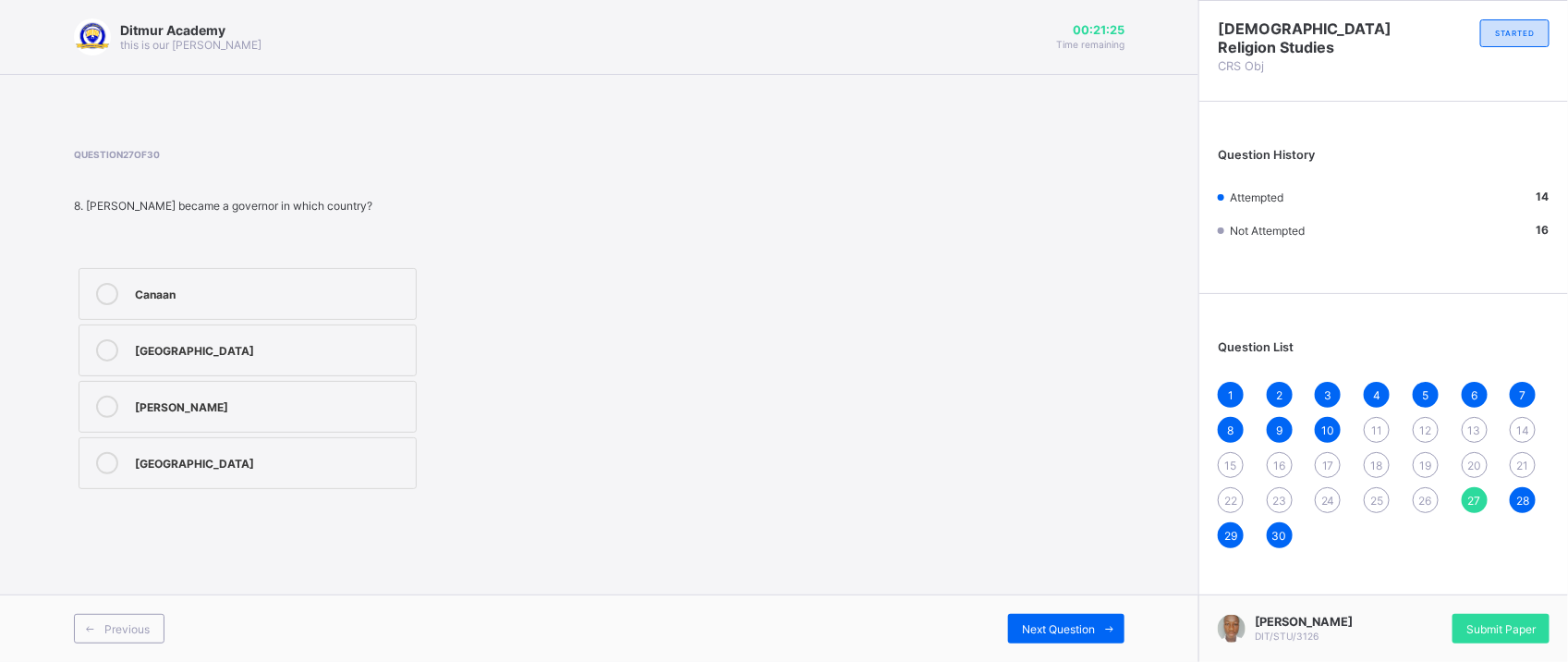 click on "26" at bounding box center [1426, 500] 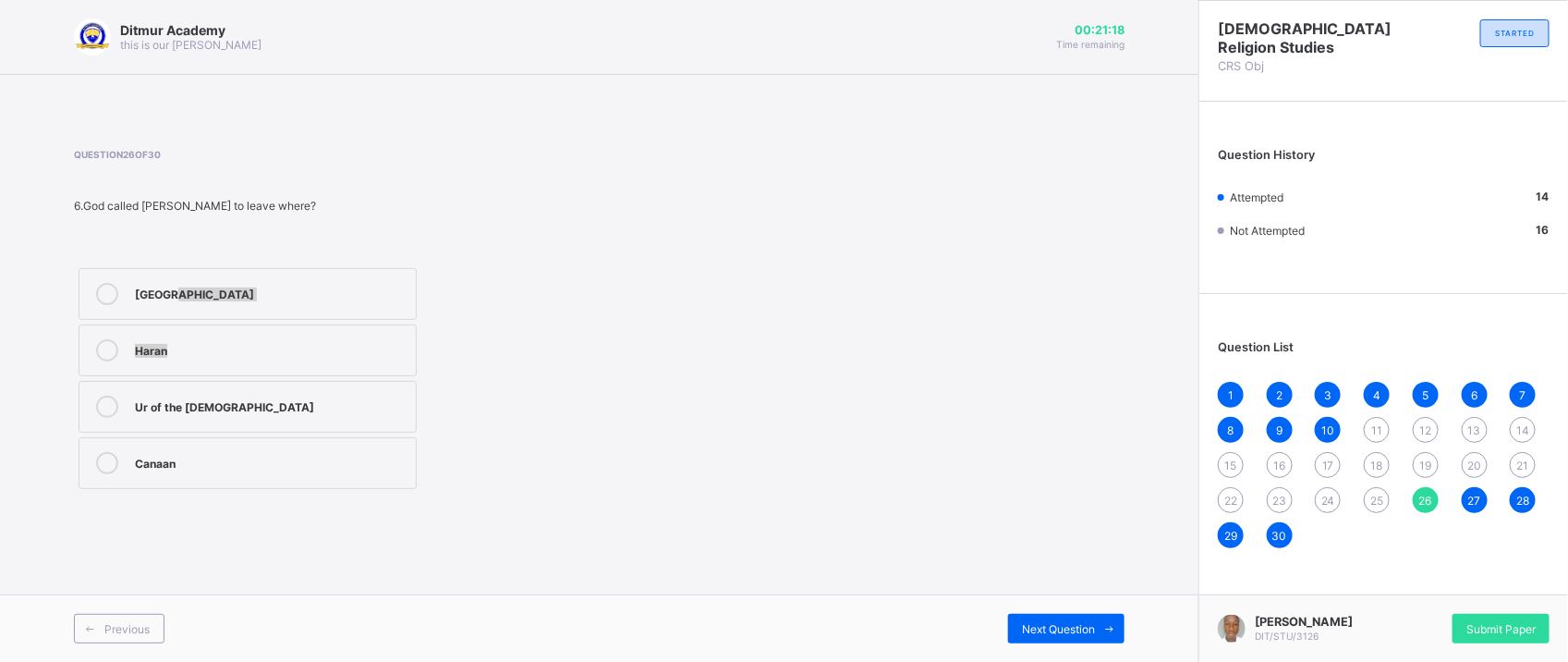 drag, startPoint x: 280, startPoint y: 288, endPoint x: 275, endPoint y: 335, distance: 47.26521 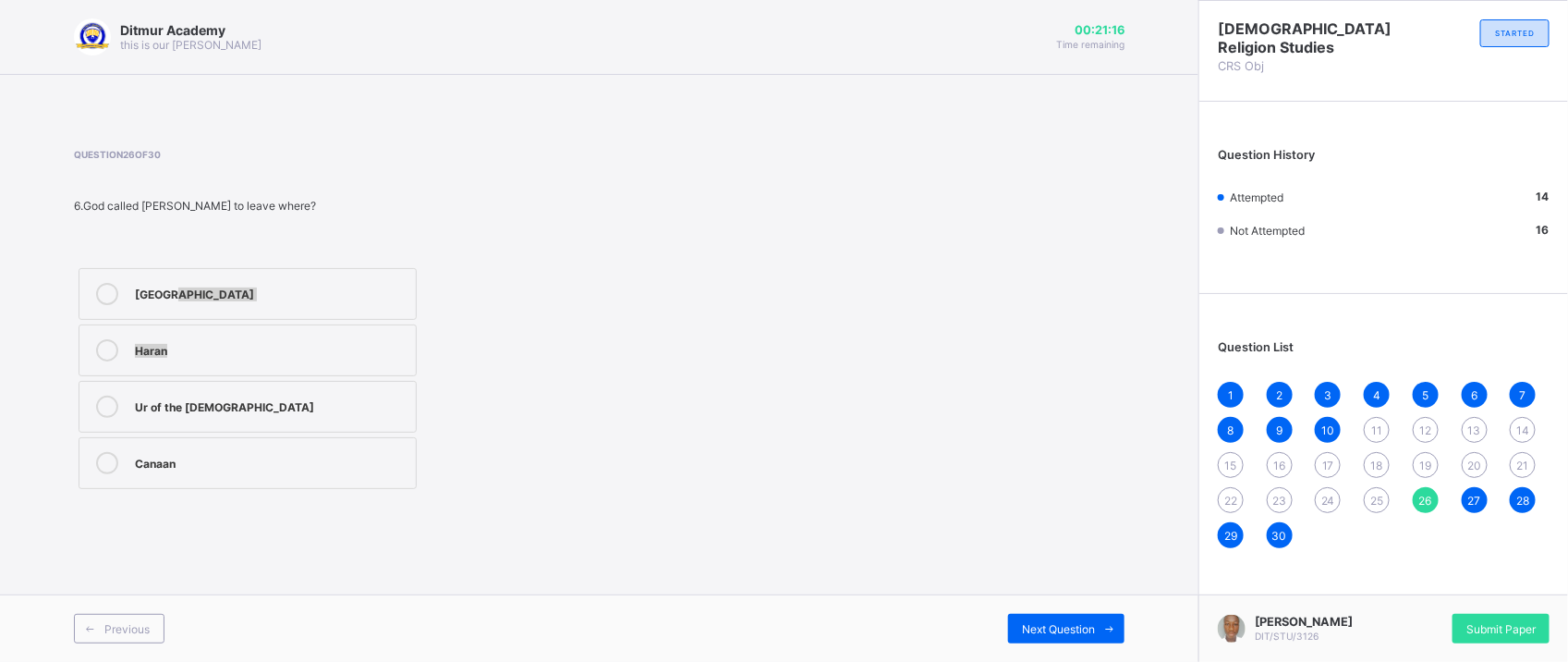 click on "Haran" at bounding box center [271, 349] 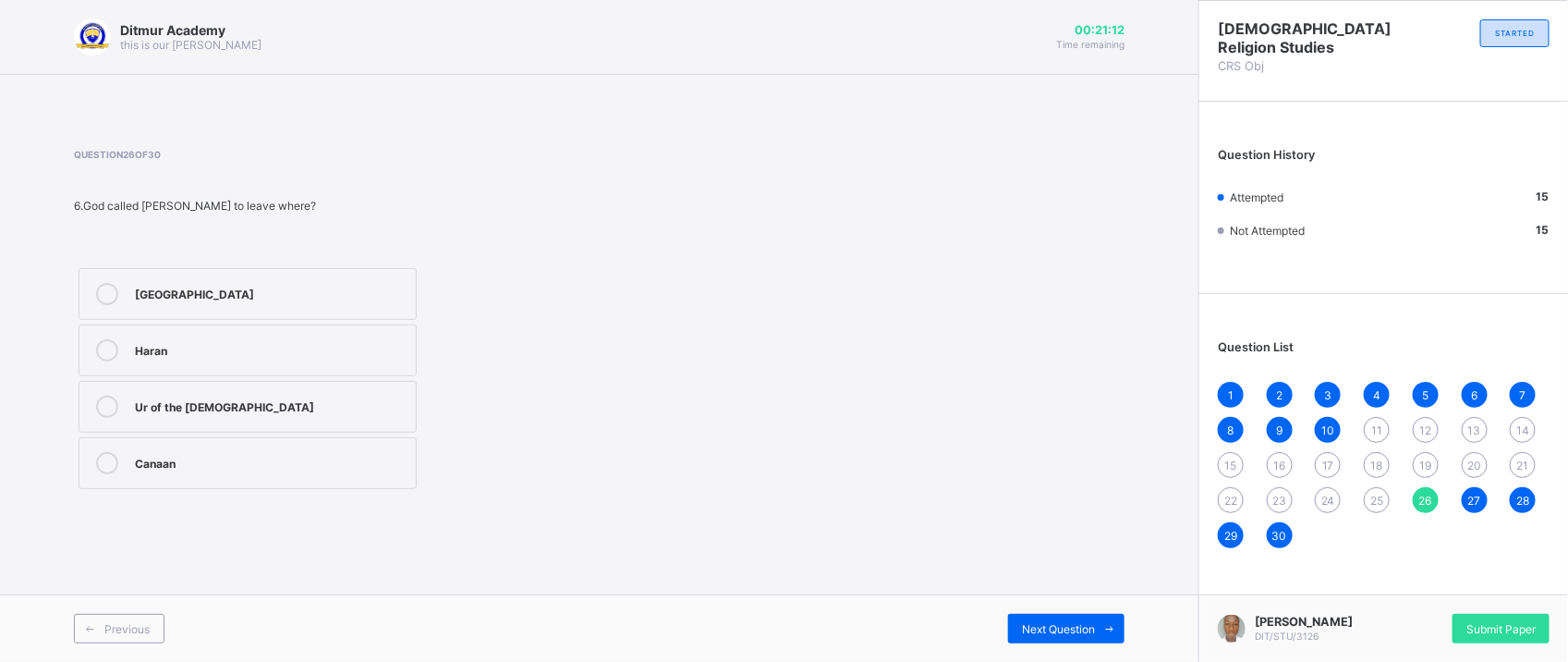 click on "25" at bounding box center [1377, 500] 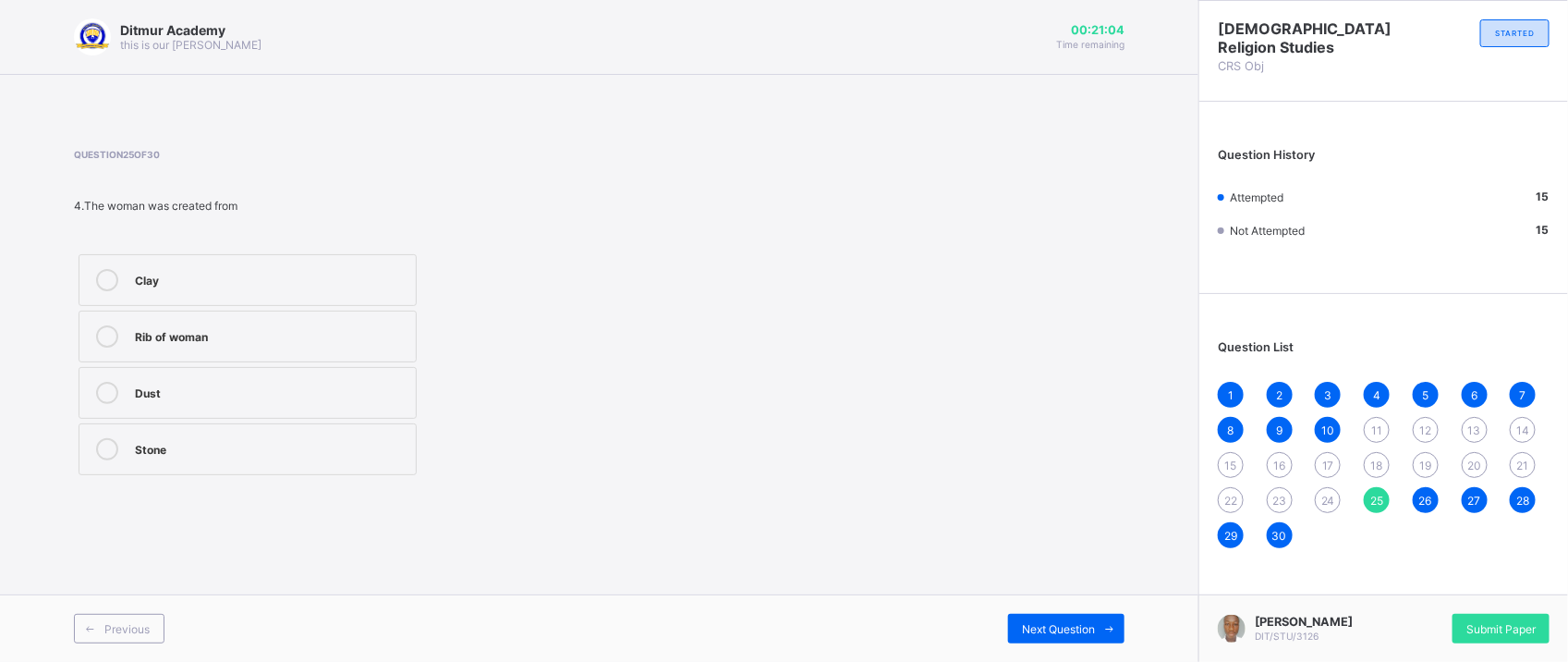 click on "Clay" at bounding box center (248, 280) 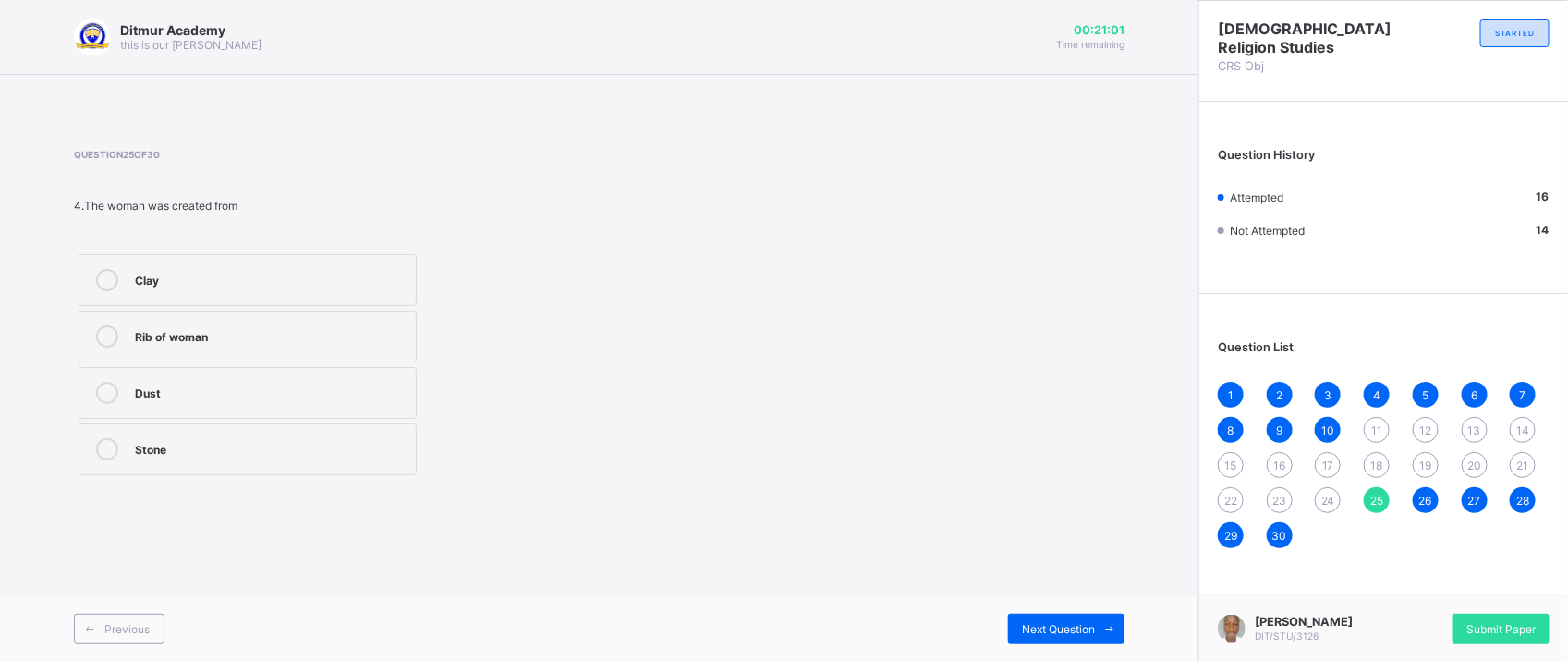 click on "Stone" at bounding box center [271, 447] 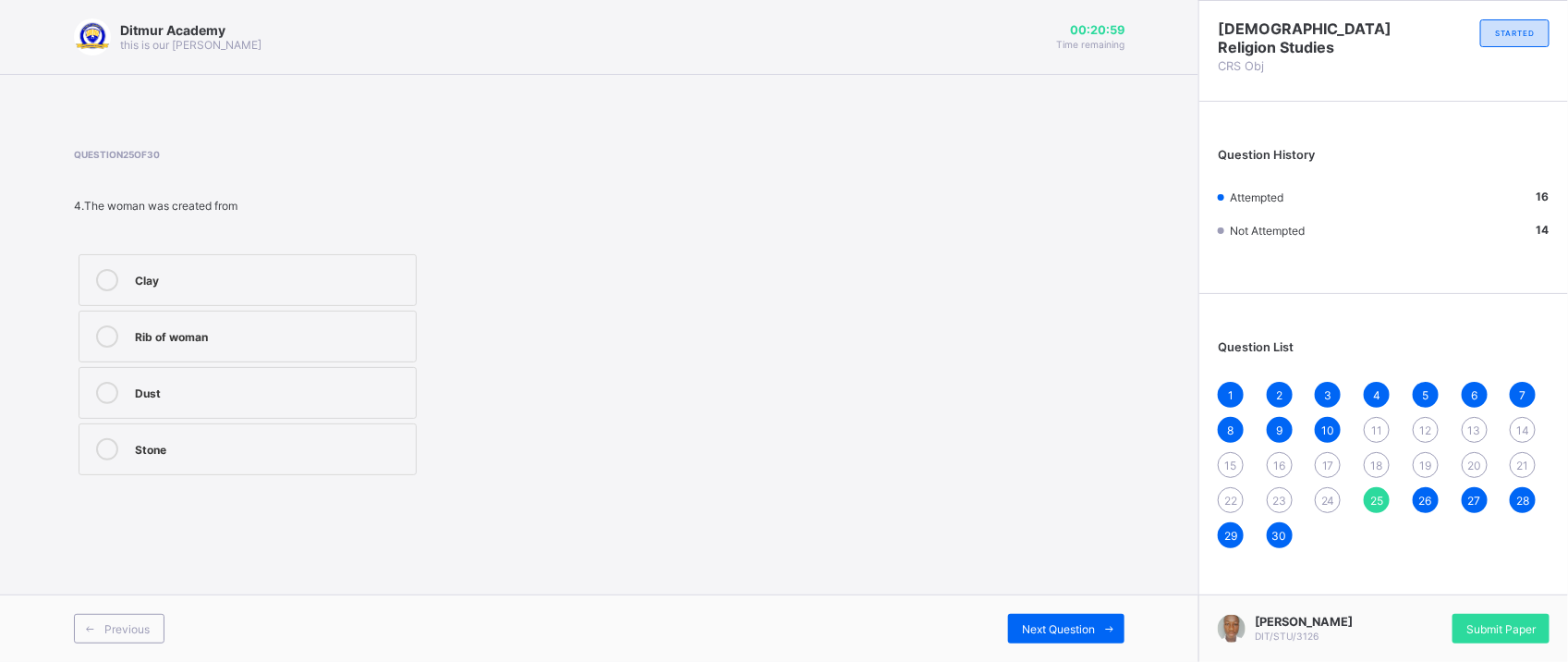 click on "24" at bounding box center [1328, 500] 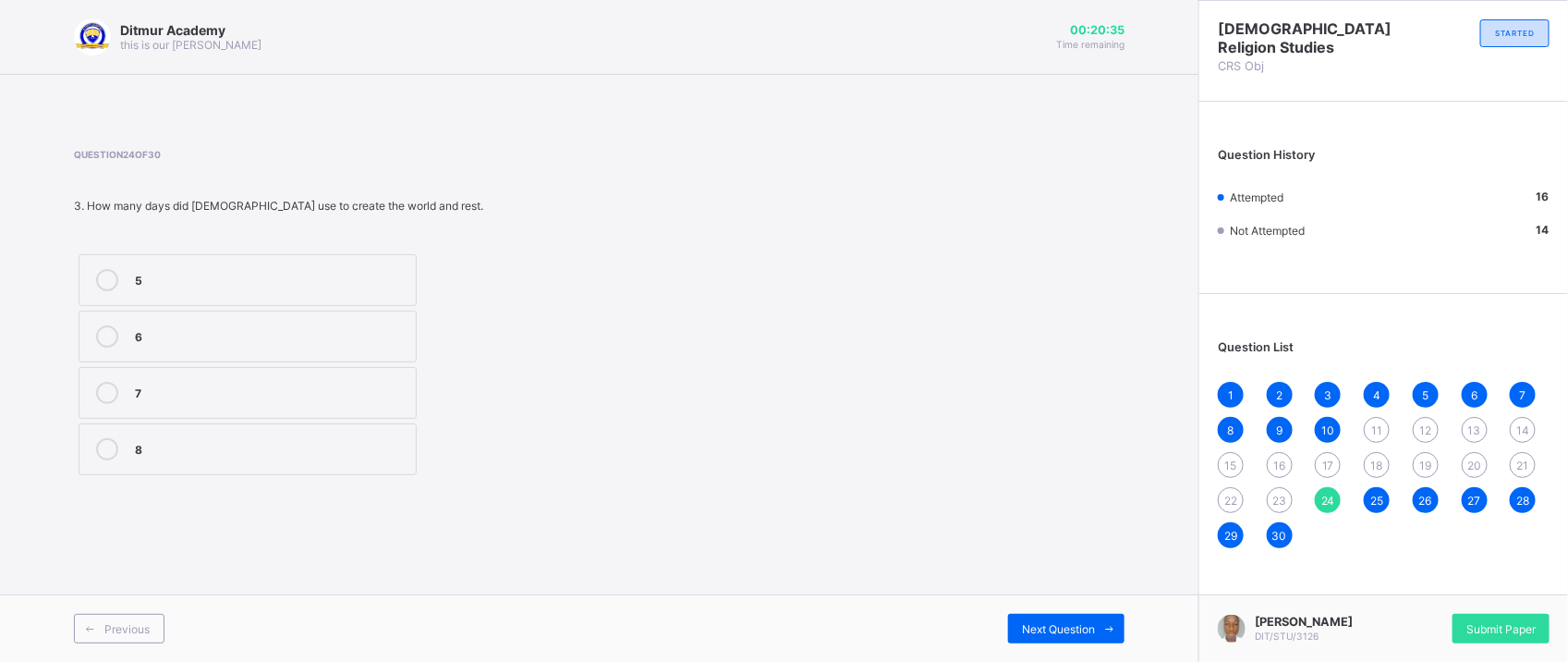 click on "8" at bounding box center (271, 447) 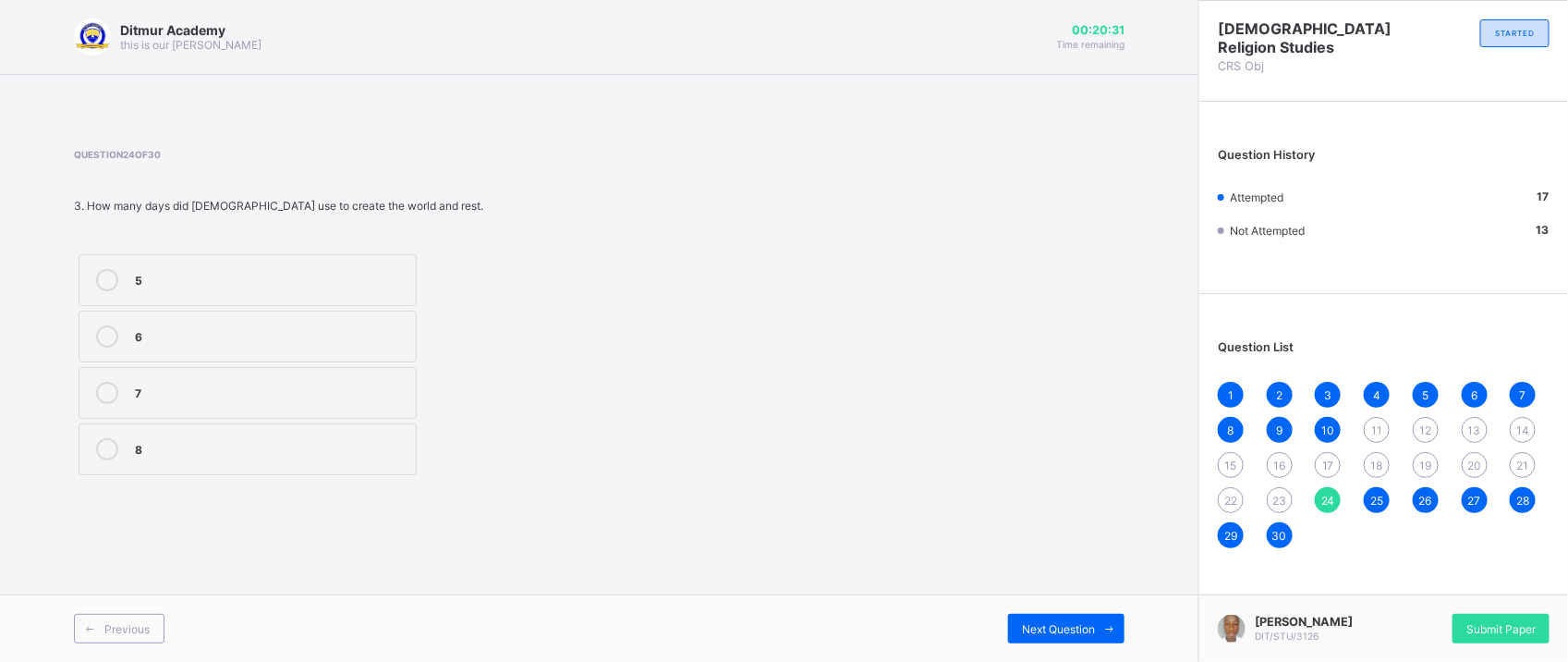 click on "23" at bounding box center (1279, 500) 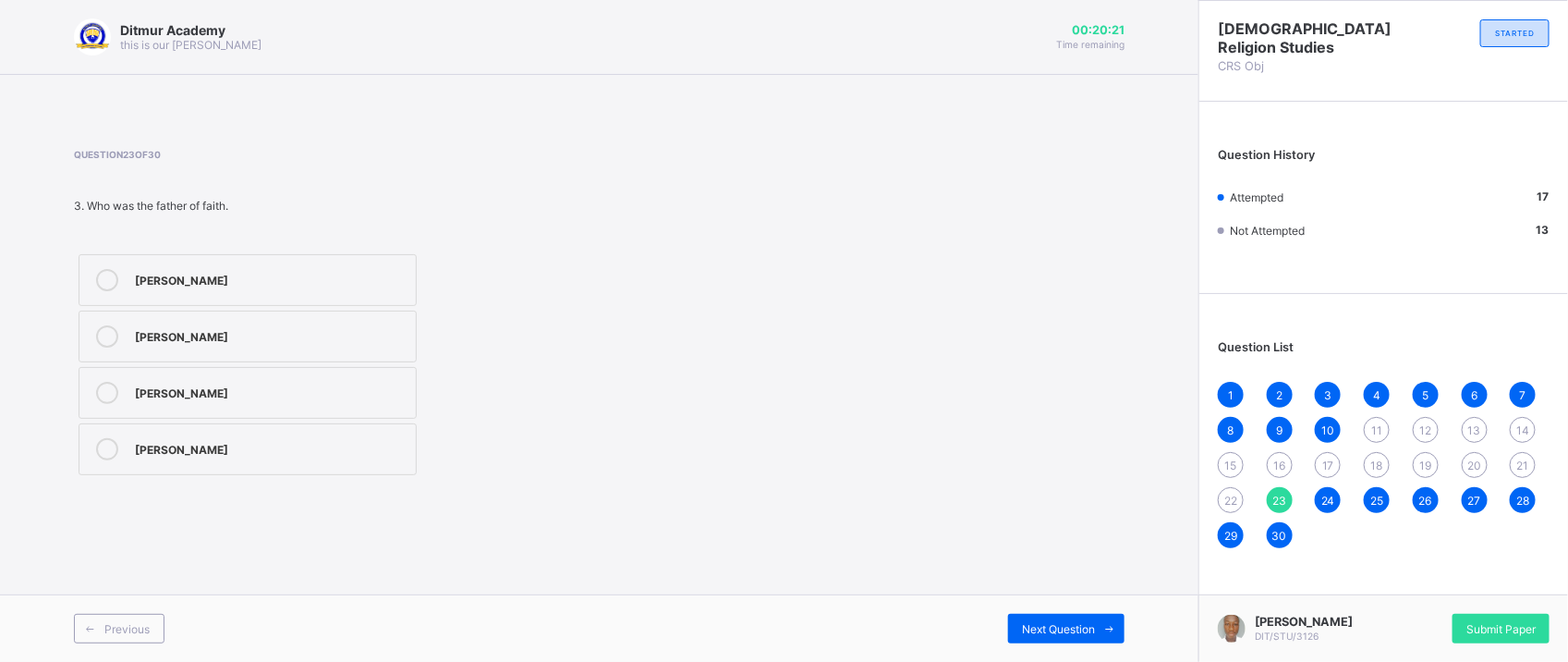 click on "[PERSON_NAME]" at bounding box center [248, 337] 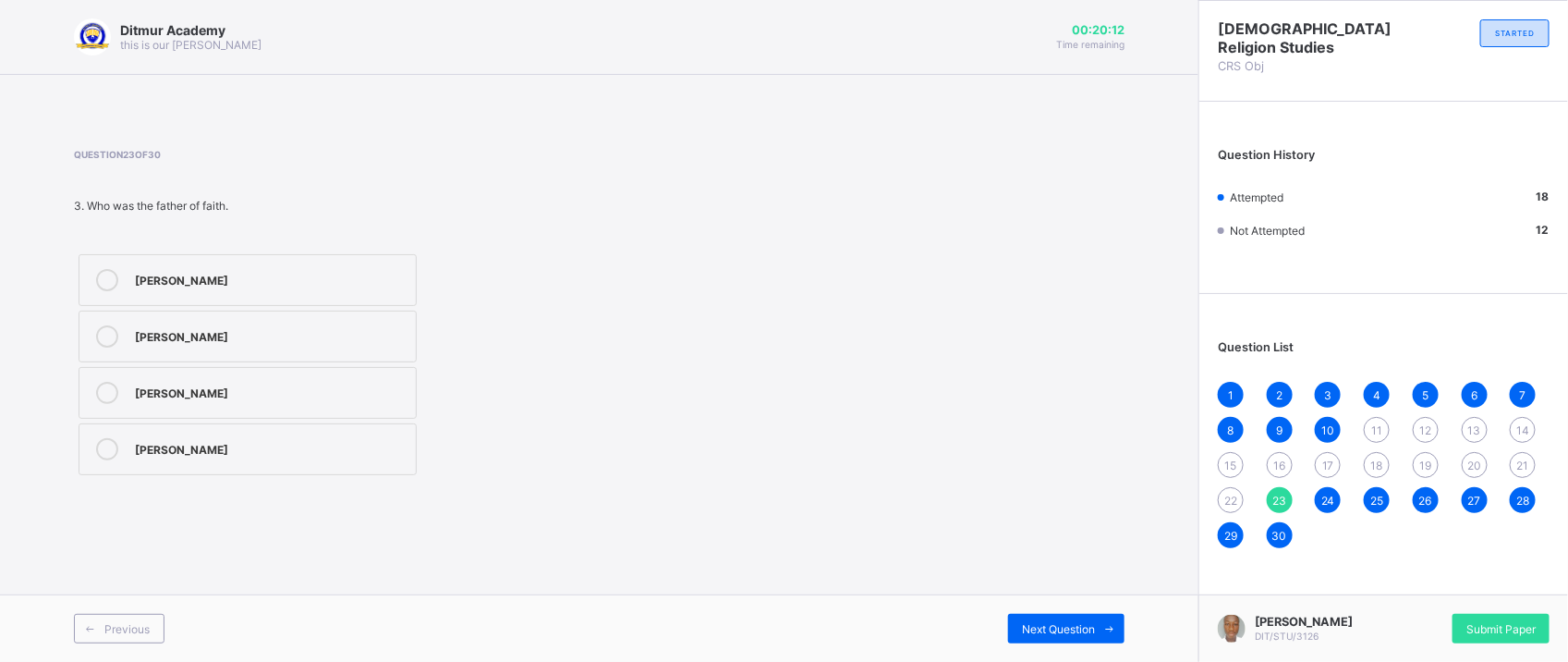 click on "1 2 3 4 5 6 7 8 9 10 11 12 13 14 15 16 17 18 19 20 21 22 23 24 25 26 27 28 29 30" at bounding box center [1383, 465] 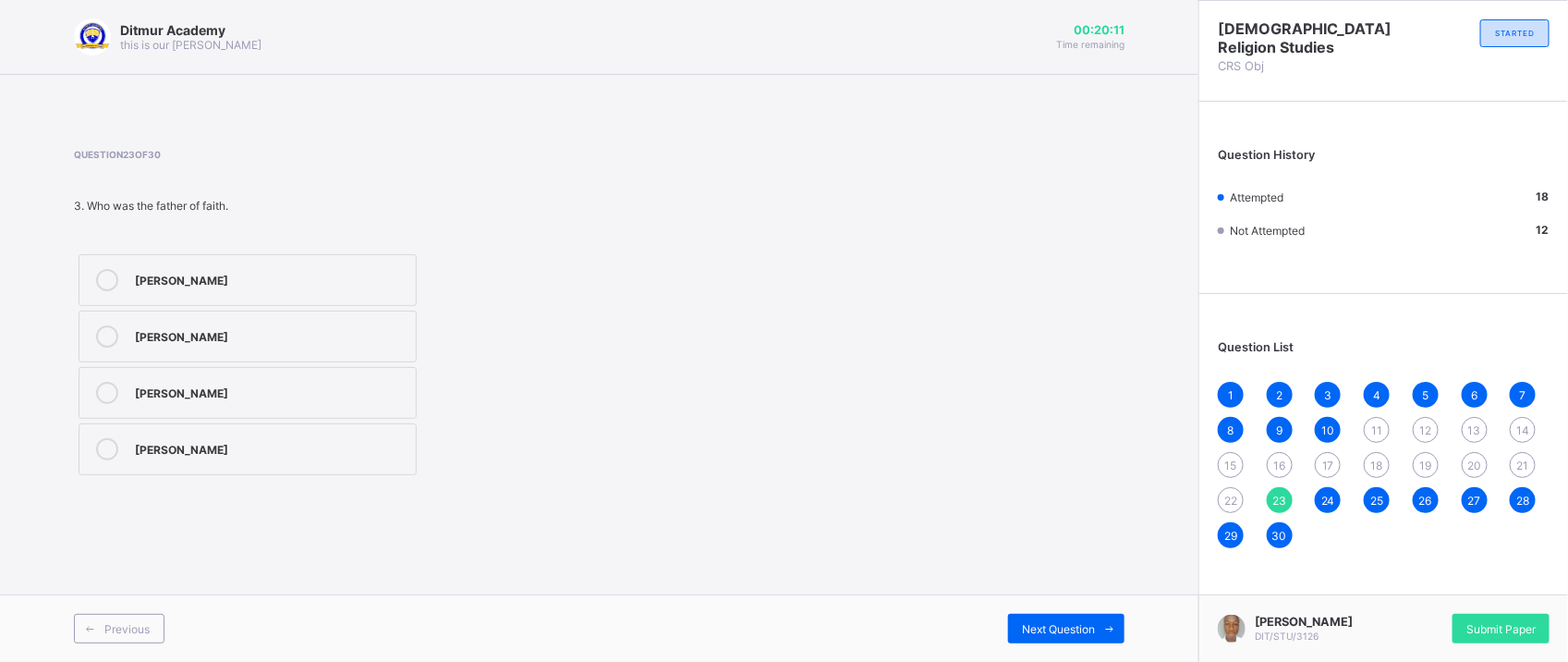 click on "22" at bounding box center (1231, 500) 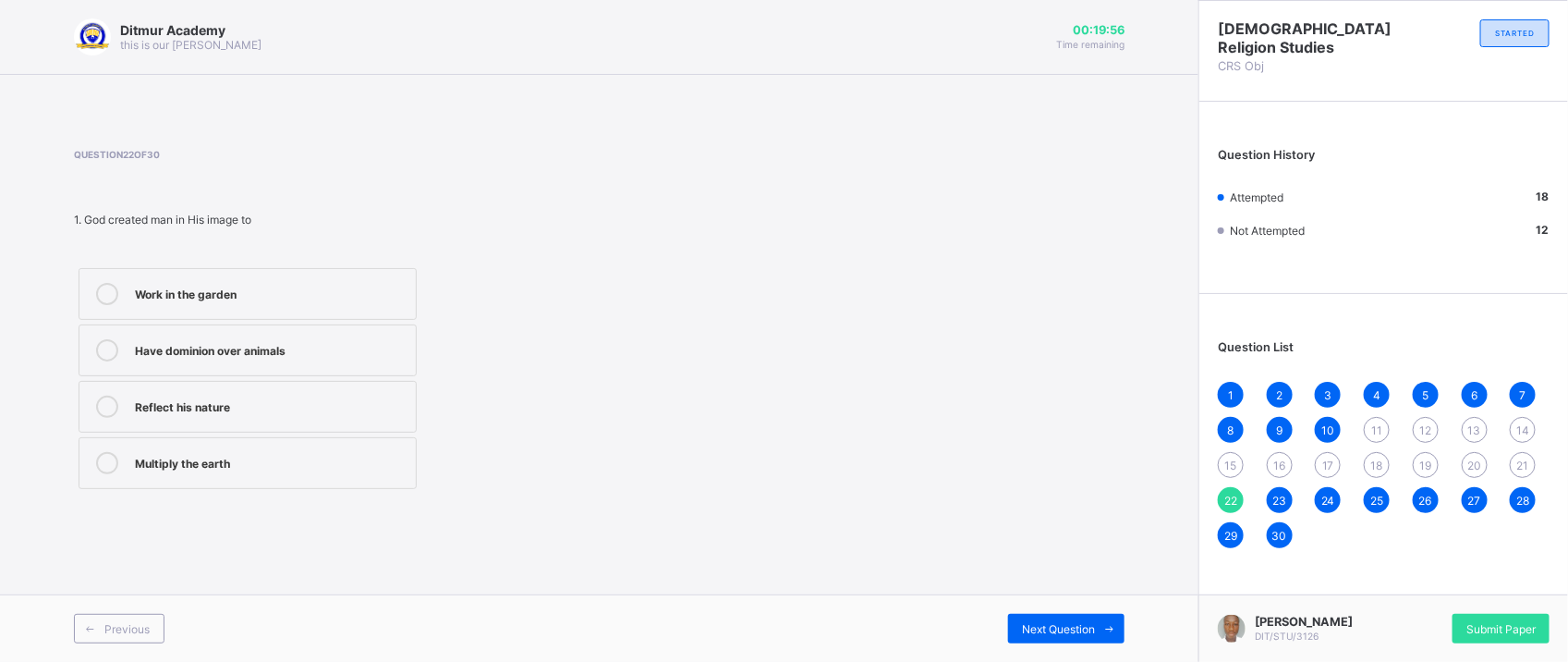 click on "Have dominion over animals" at bounding box center (271, 349) 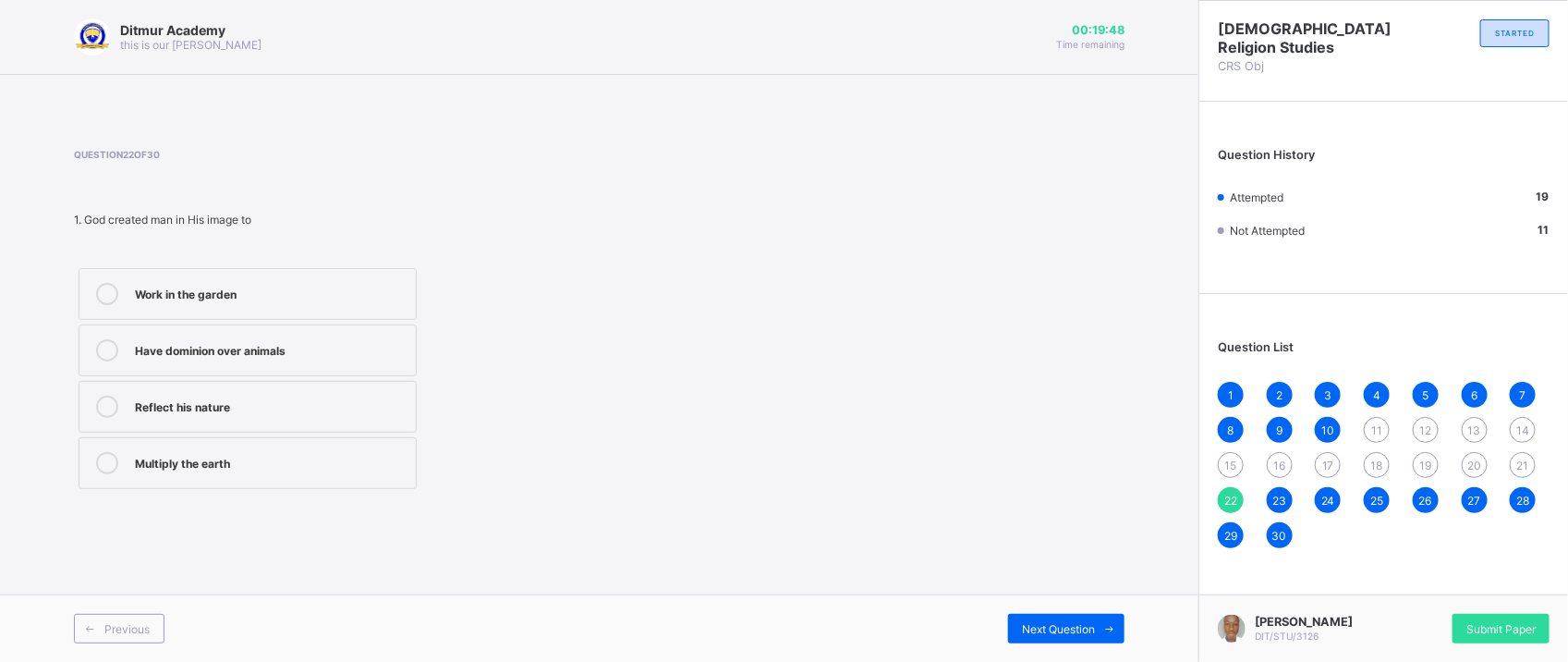 click on "Work in the garden" at bounding box center [271, 292] 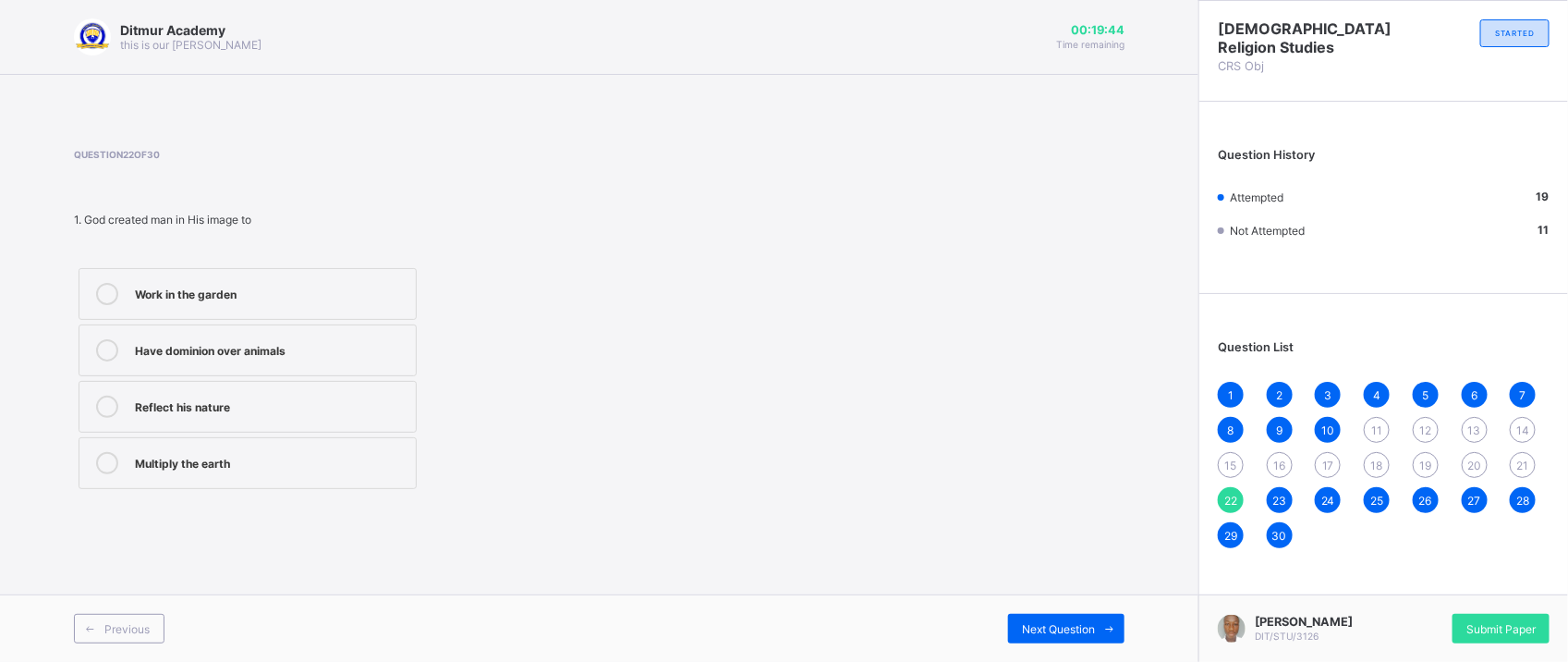 click on "21" at bounding box center [1523, 465] 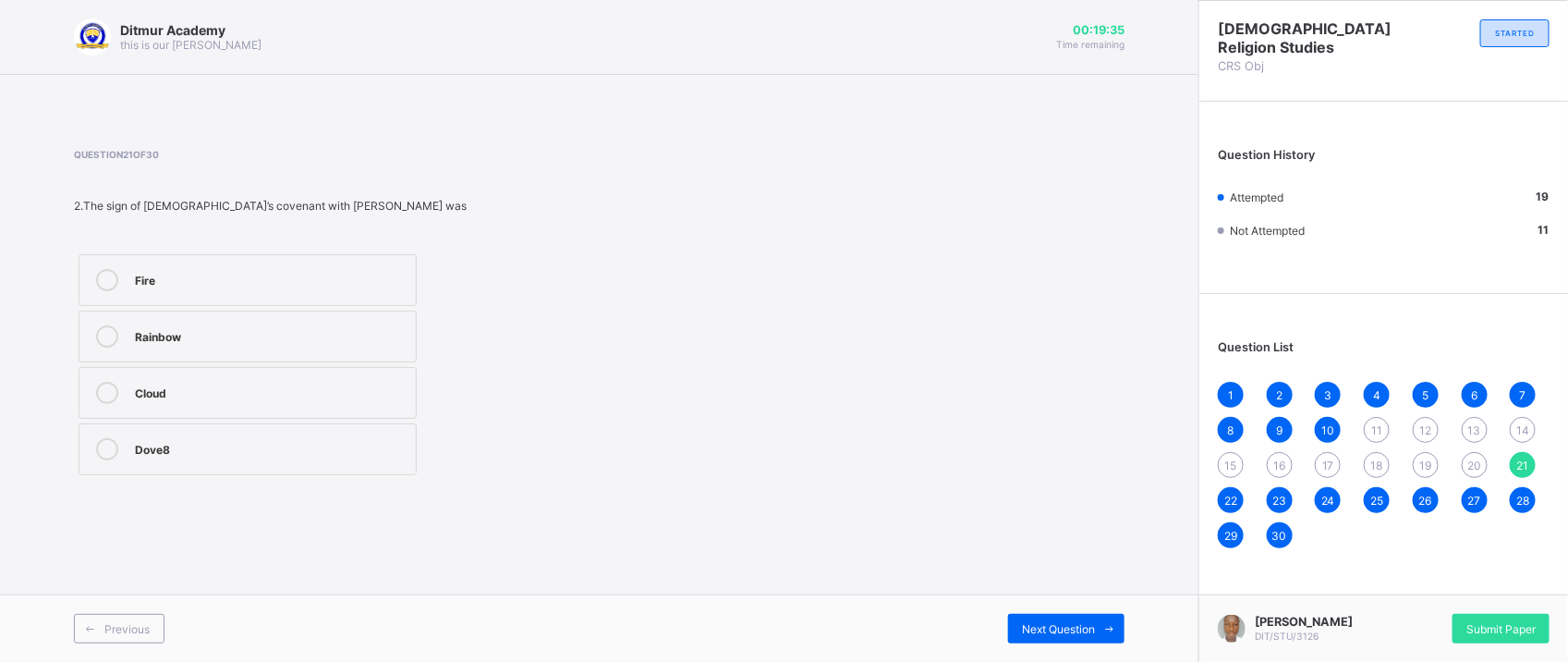 click on "Rainbow" at bounding box center (271, 335) 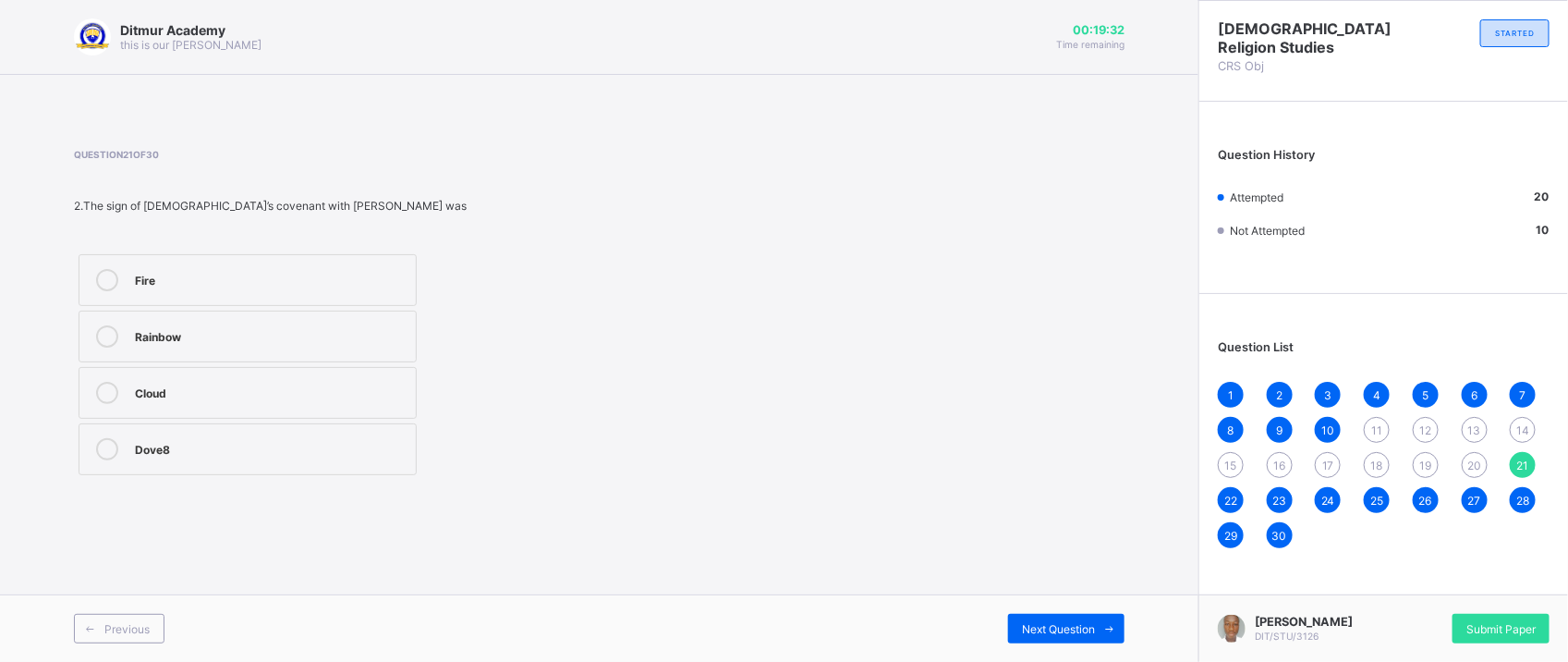 click on "20" at bounding box center [1474, 465] 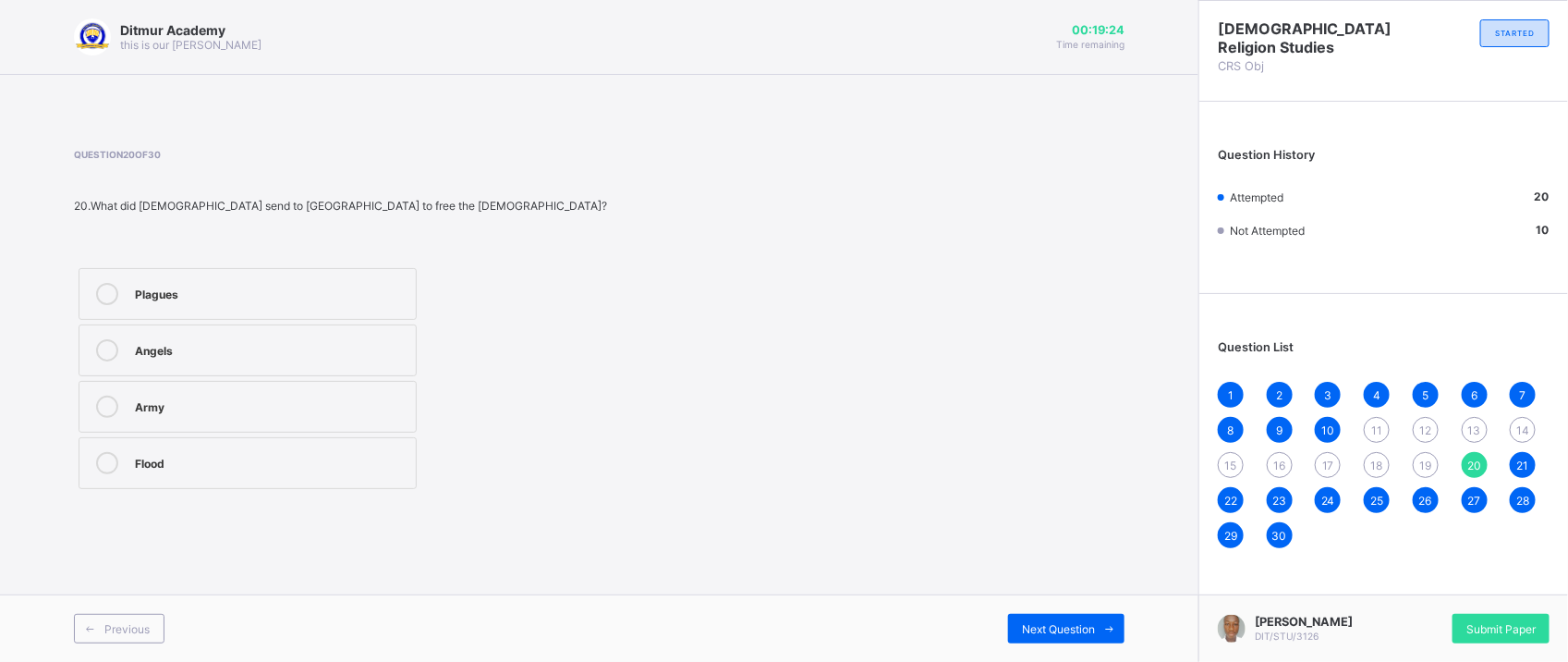 click on "Plagues" at bounding box center (271, 294) 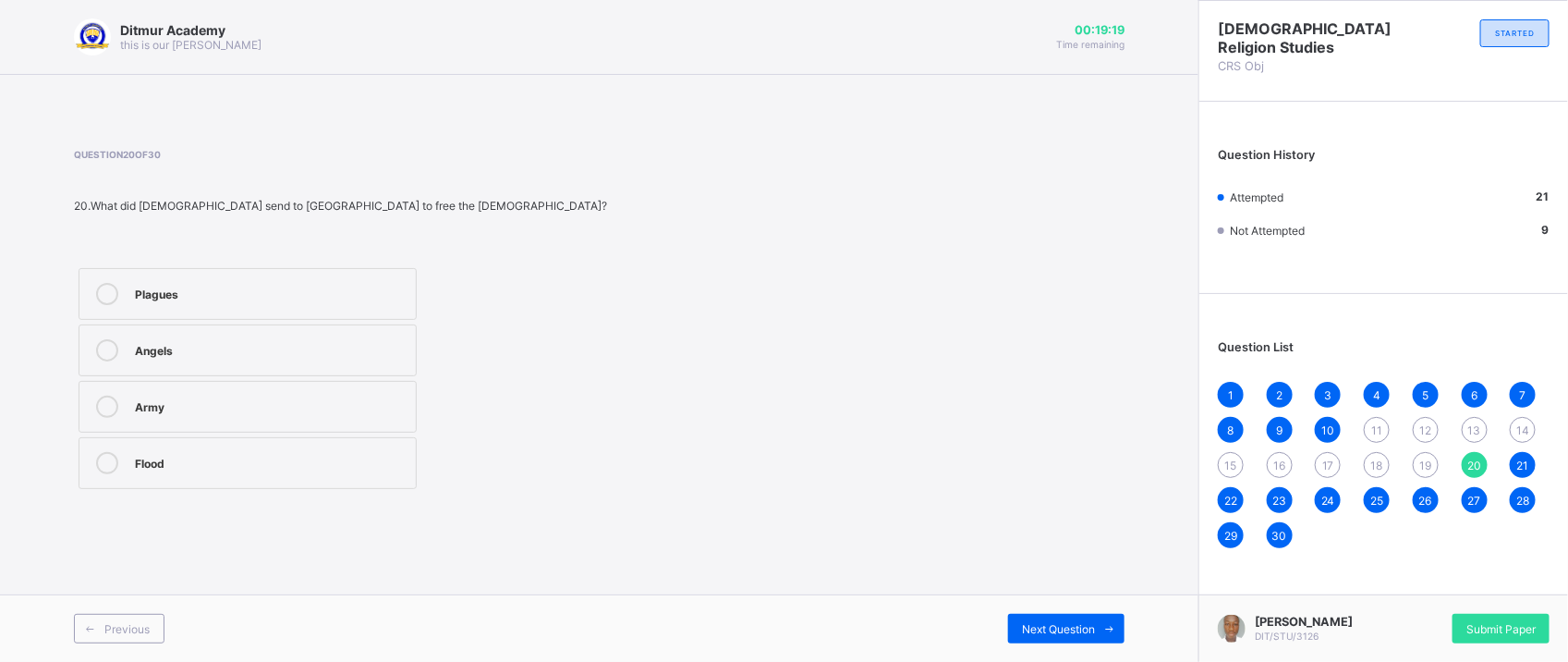 click on "19" at bounding box center [1426, 465] 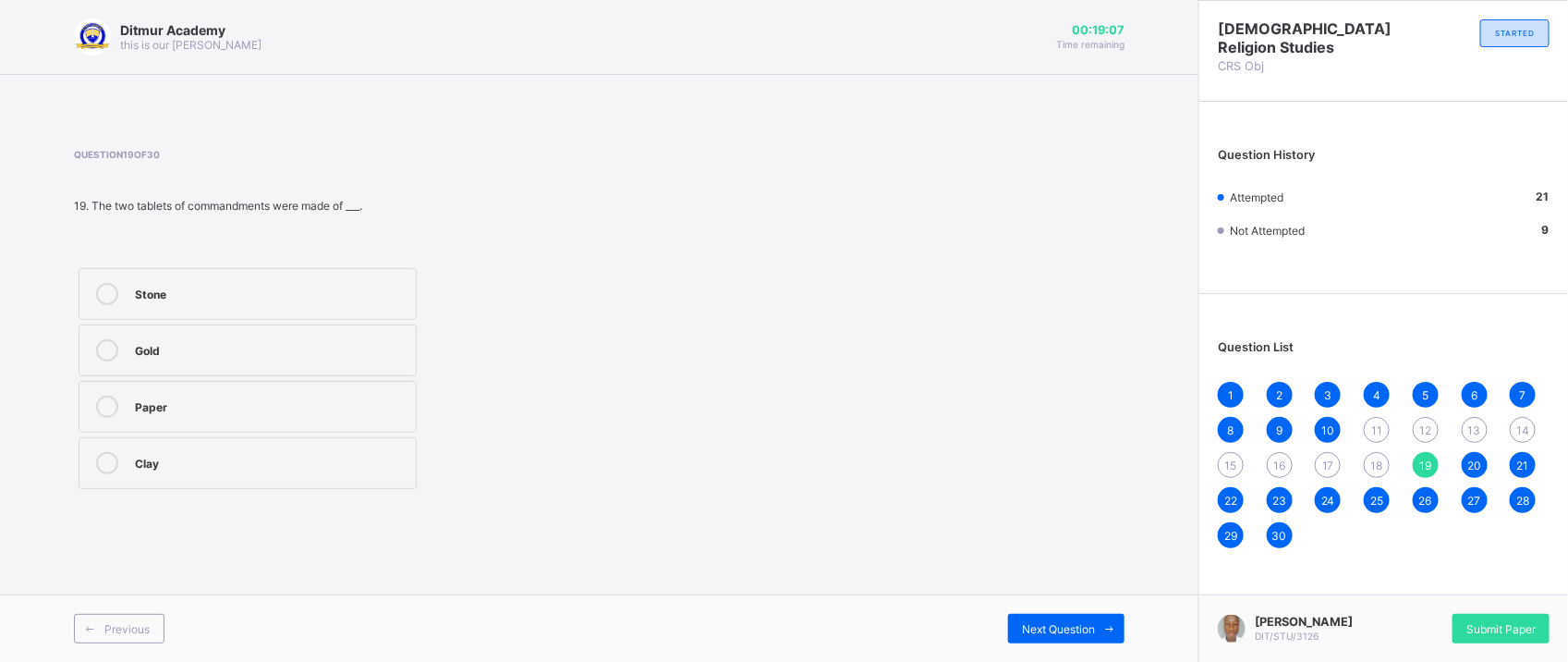 click on "Gold" at bounding box center (248, 350) 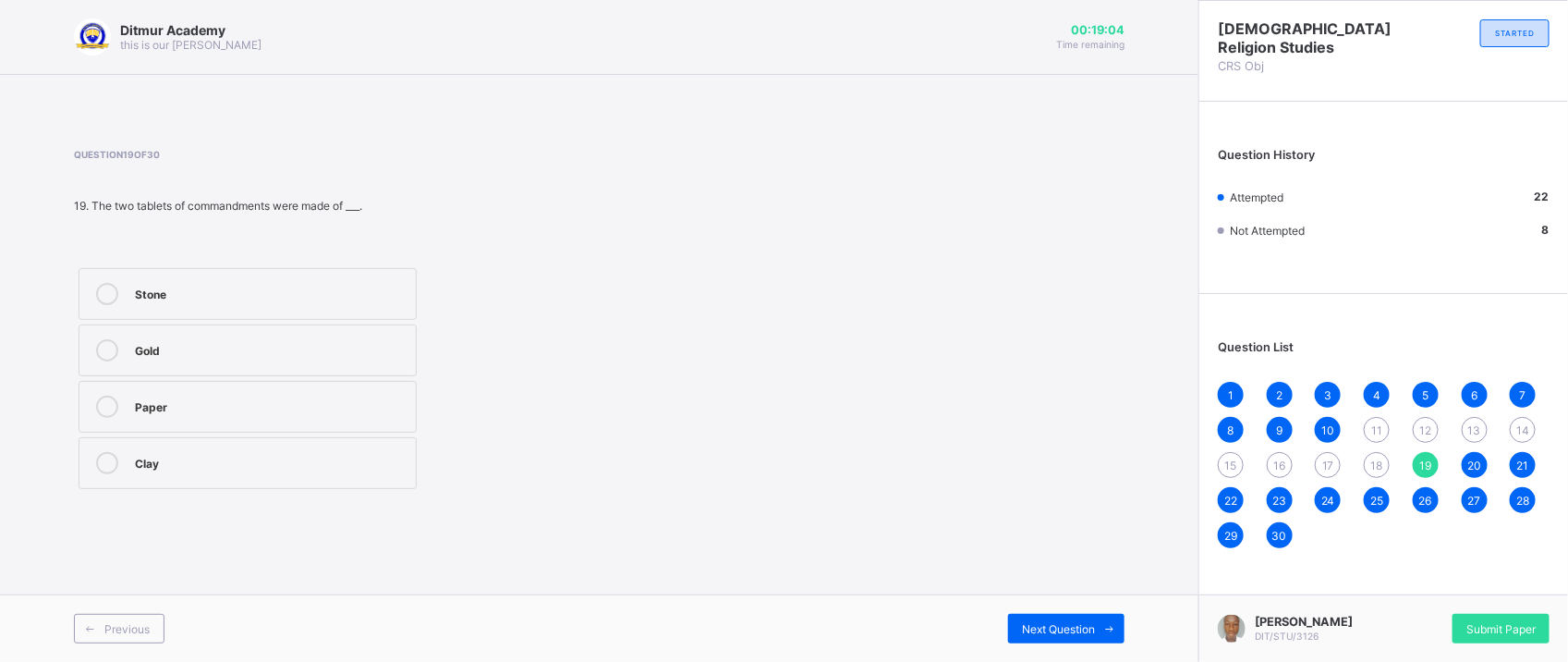 click on "18" at bounding box center [1377, 465] 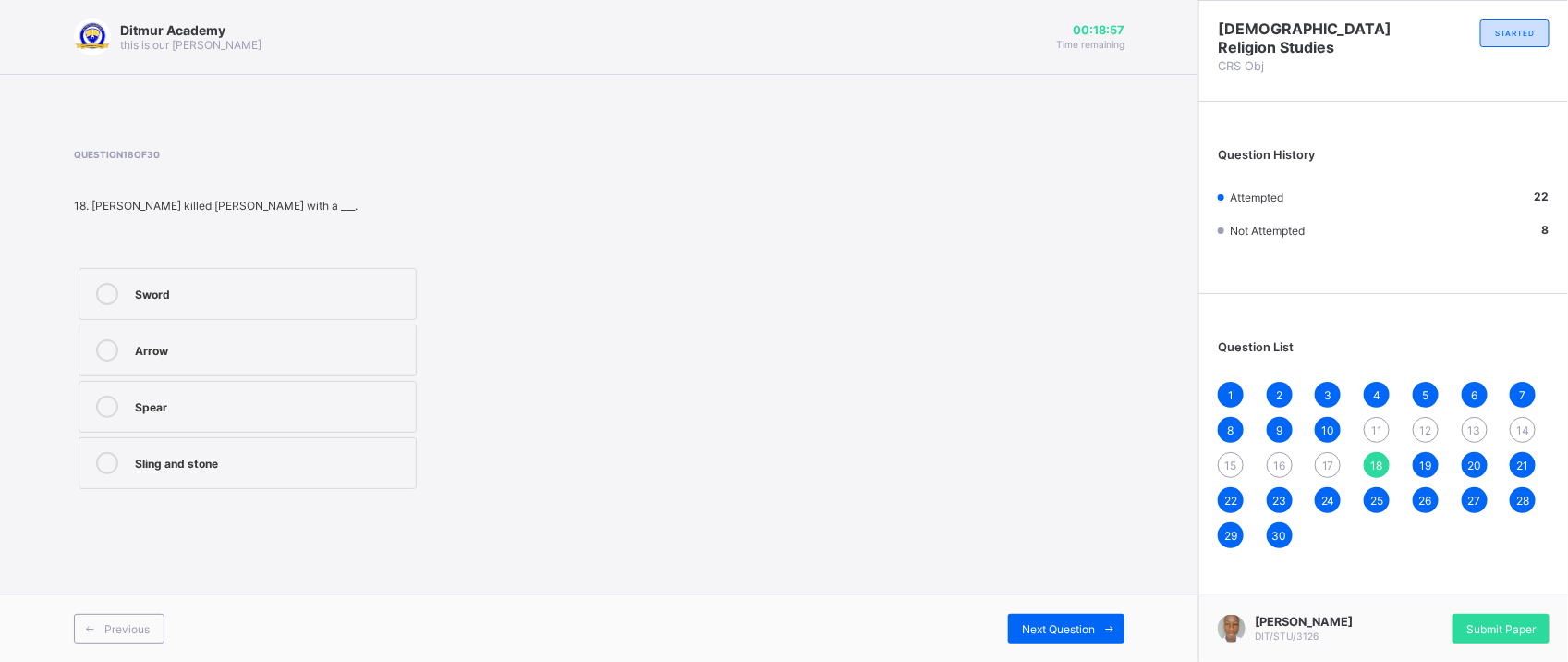 click on "Spear" at bounding box center [248, 407] 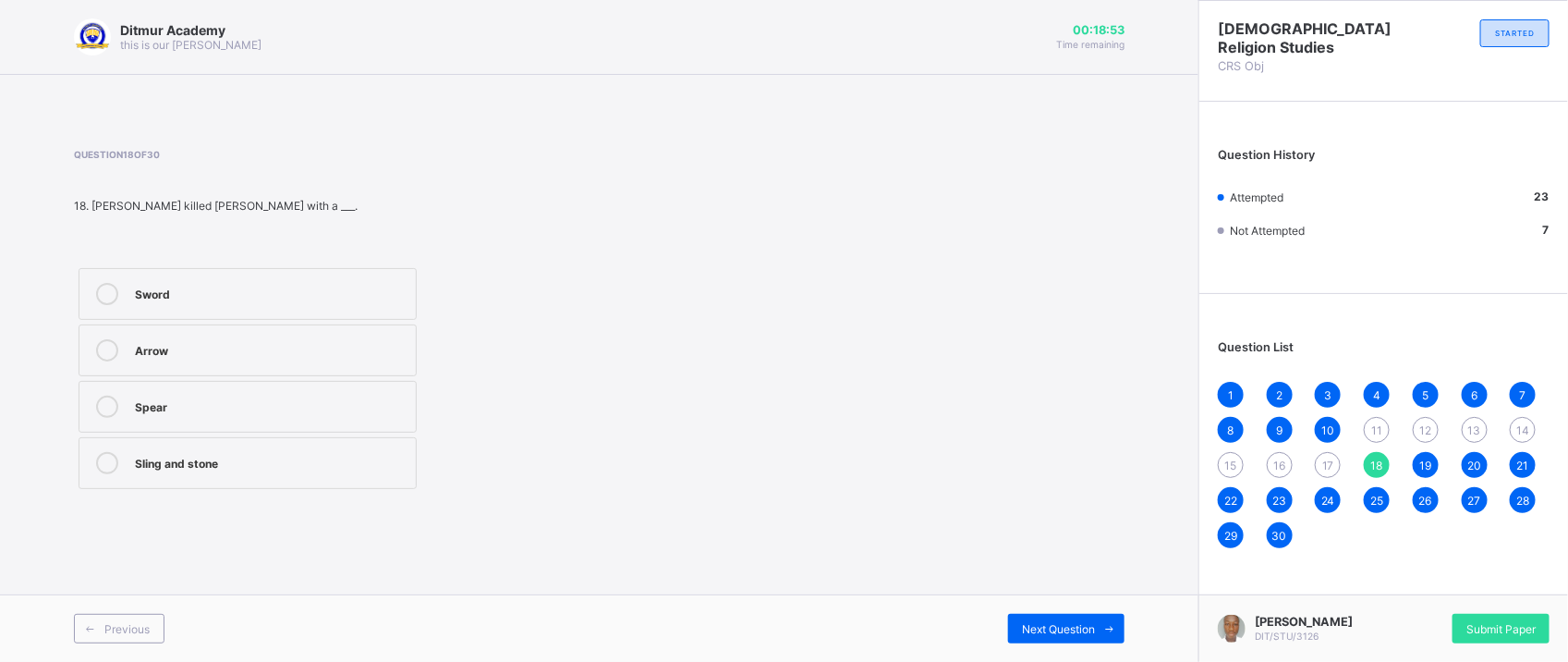 click on "17" at bounding box center [1328, 465] 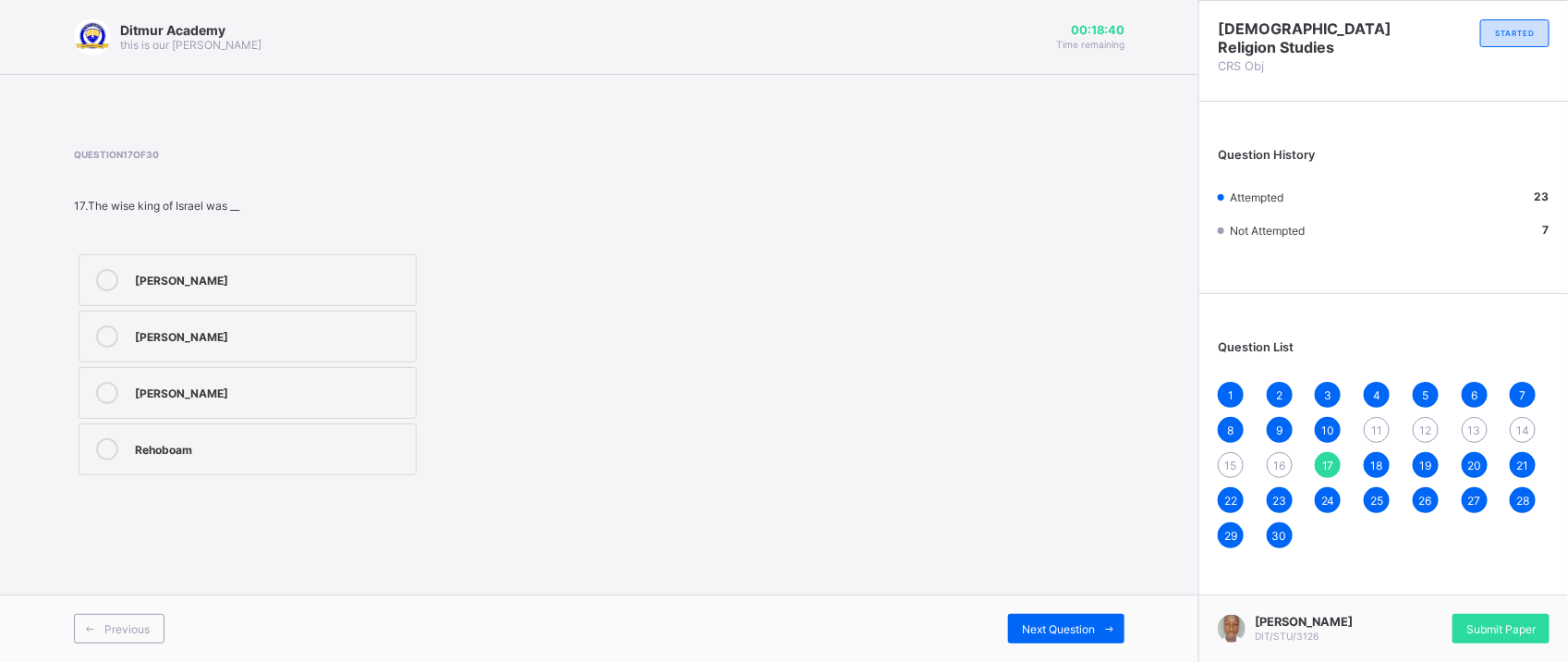 click on "[PERSON_NAME]" at bounding box center (248, 337) 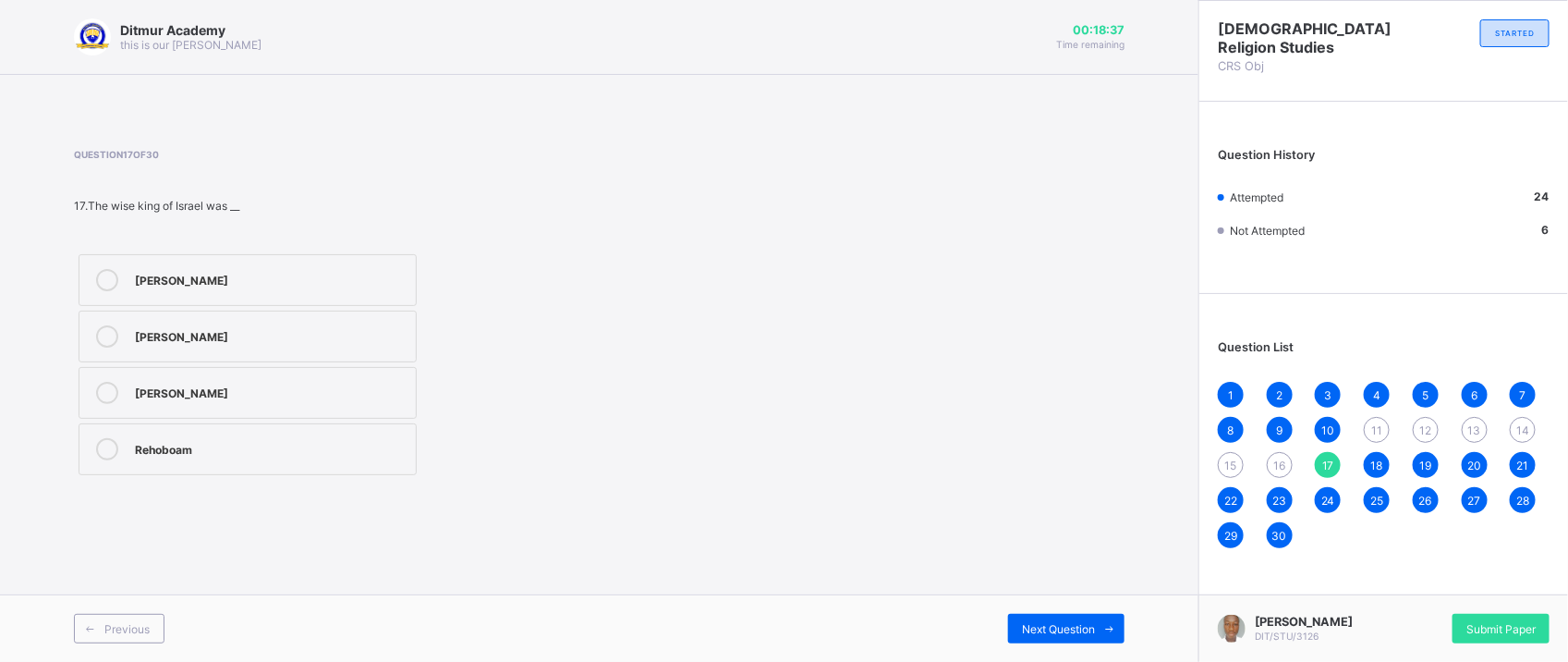 click on "16" at bounding box center [1279, 465] 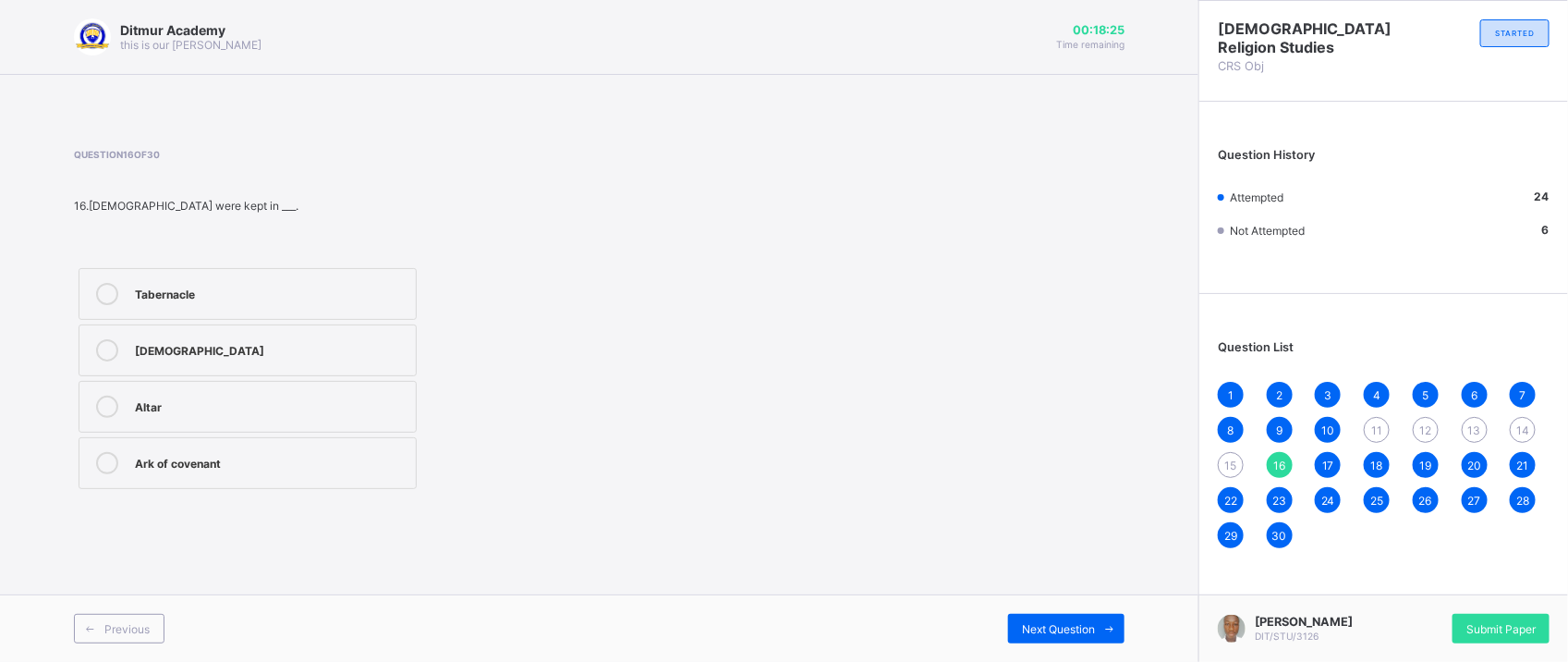click on "Tabernacle" at bounding box center (248, 294) 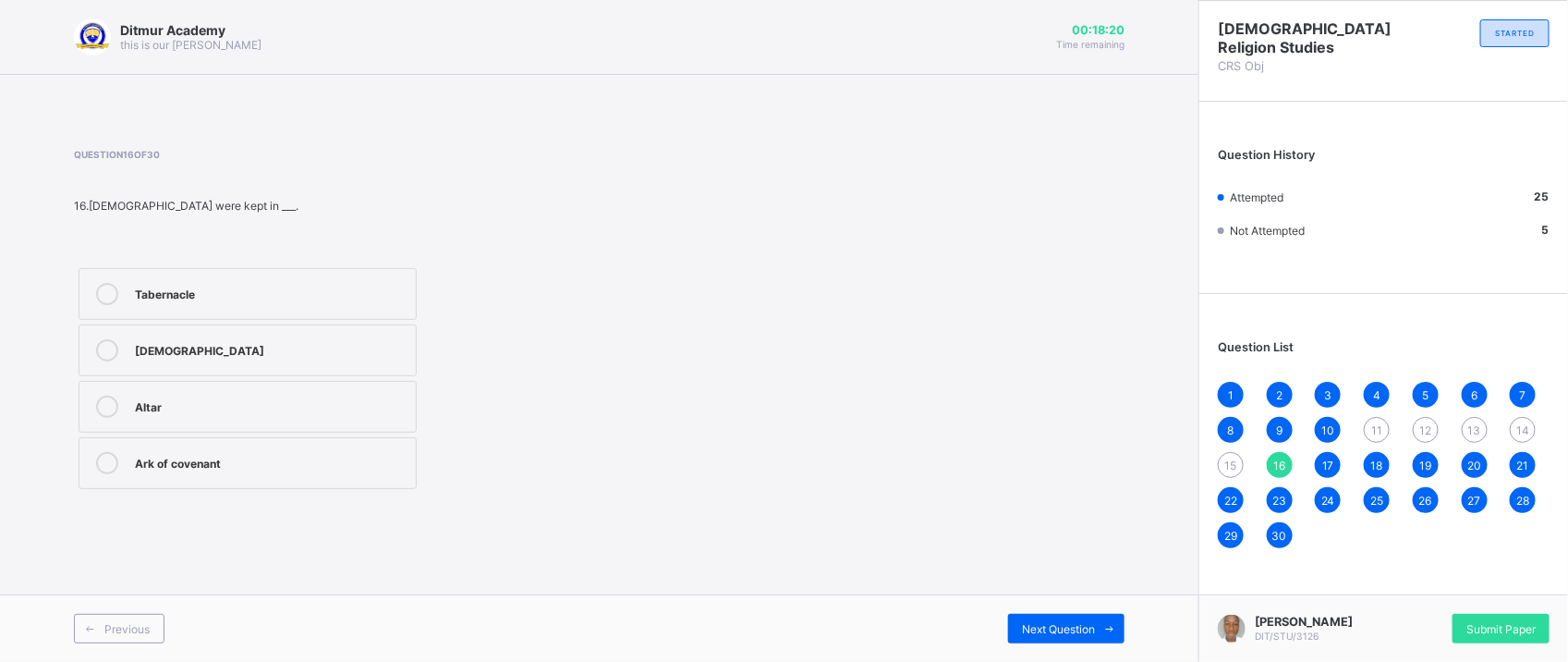 click on "[DEMOGRAPHIC_DATA]" at bounding box center [271, 349] 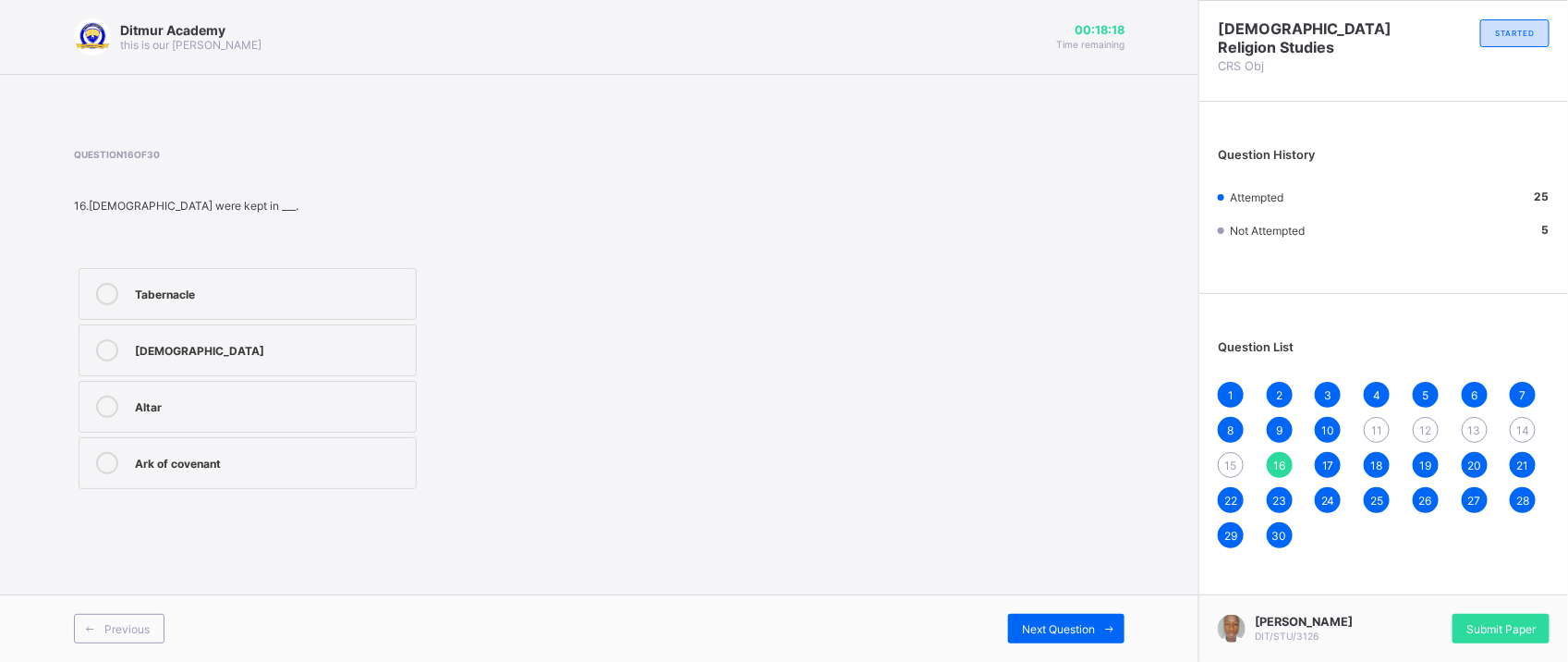 click on "15" at bounding box center [1231, 465] 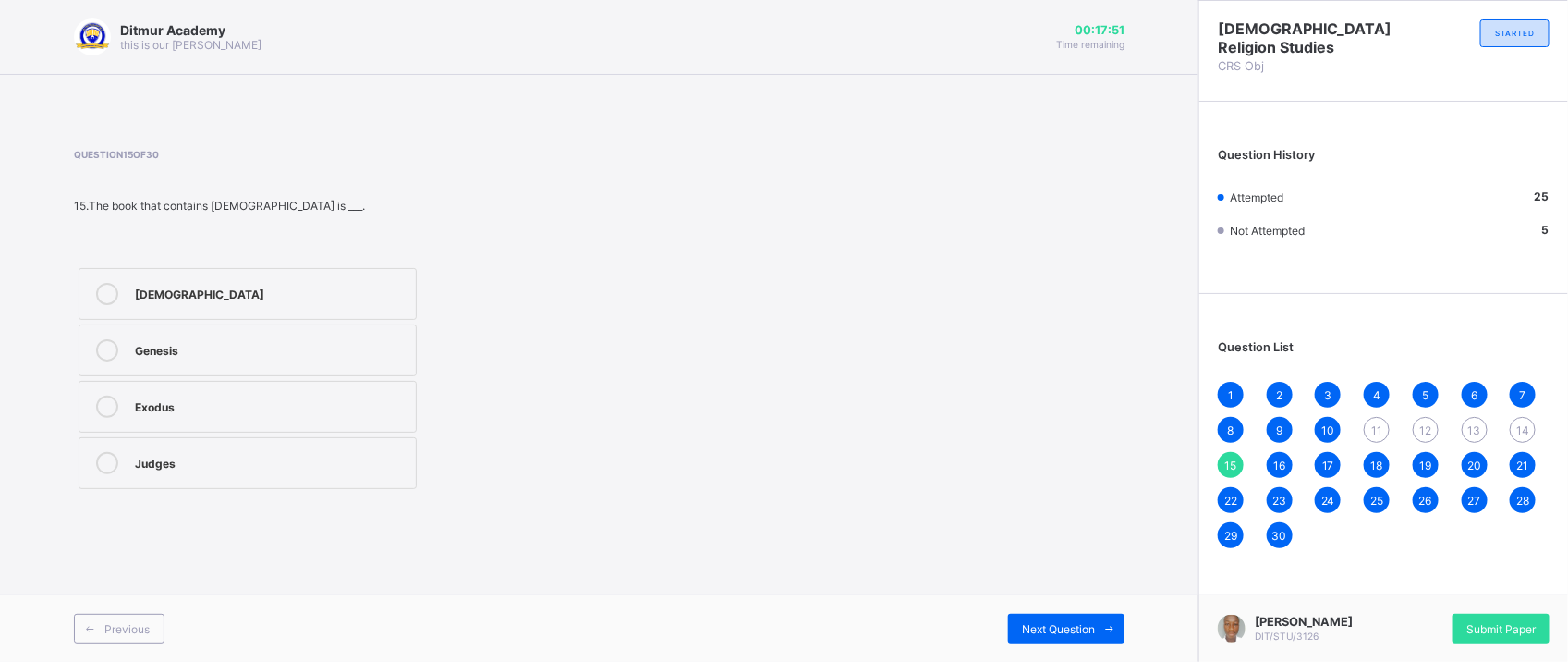 click on "Judges" at bounding box center [248, 463] 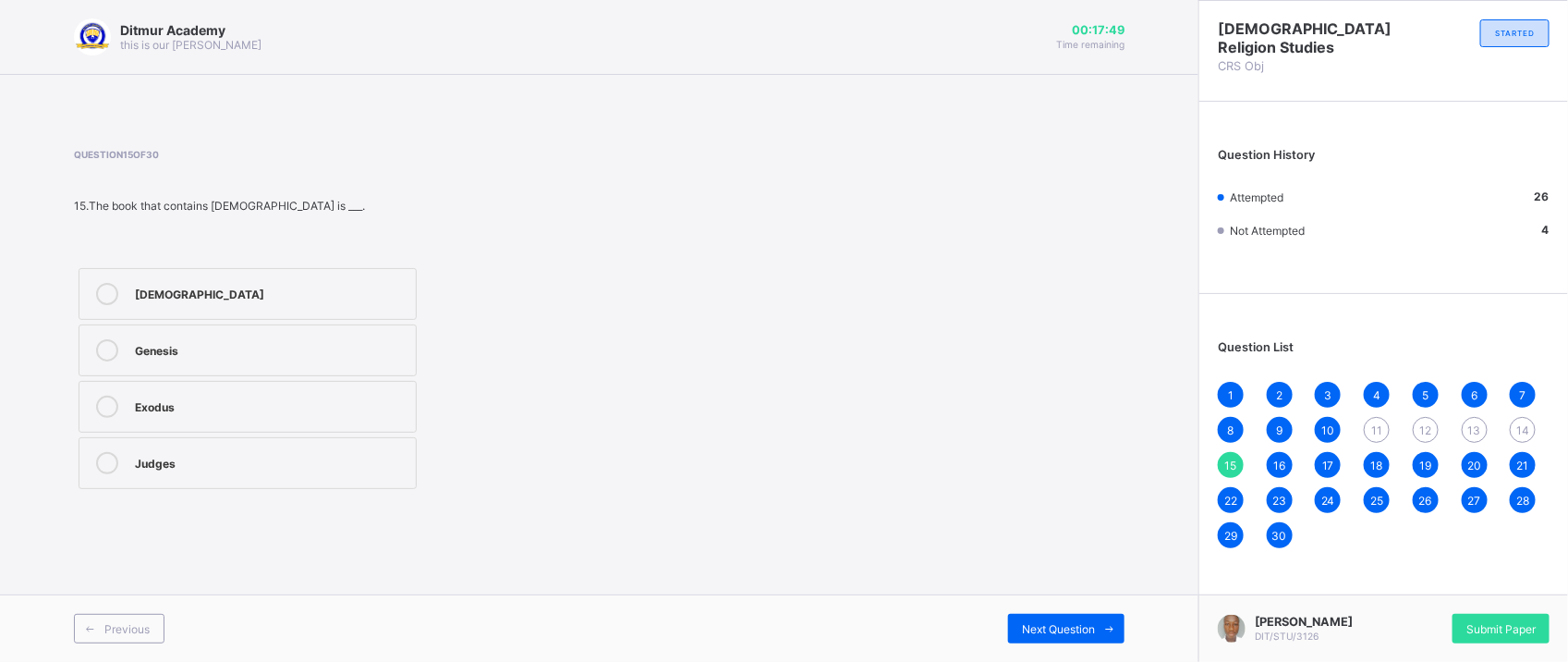 click on "14" at bounding box center (1523, 430) 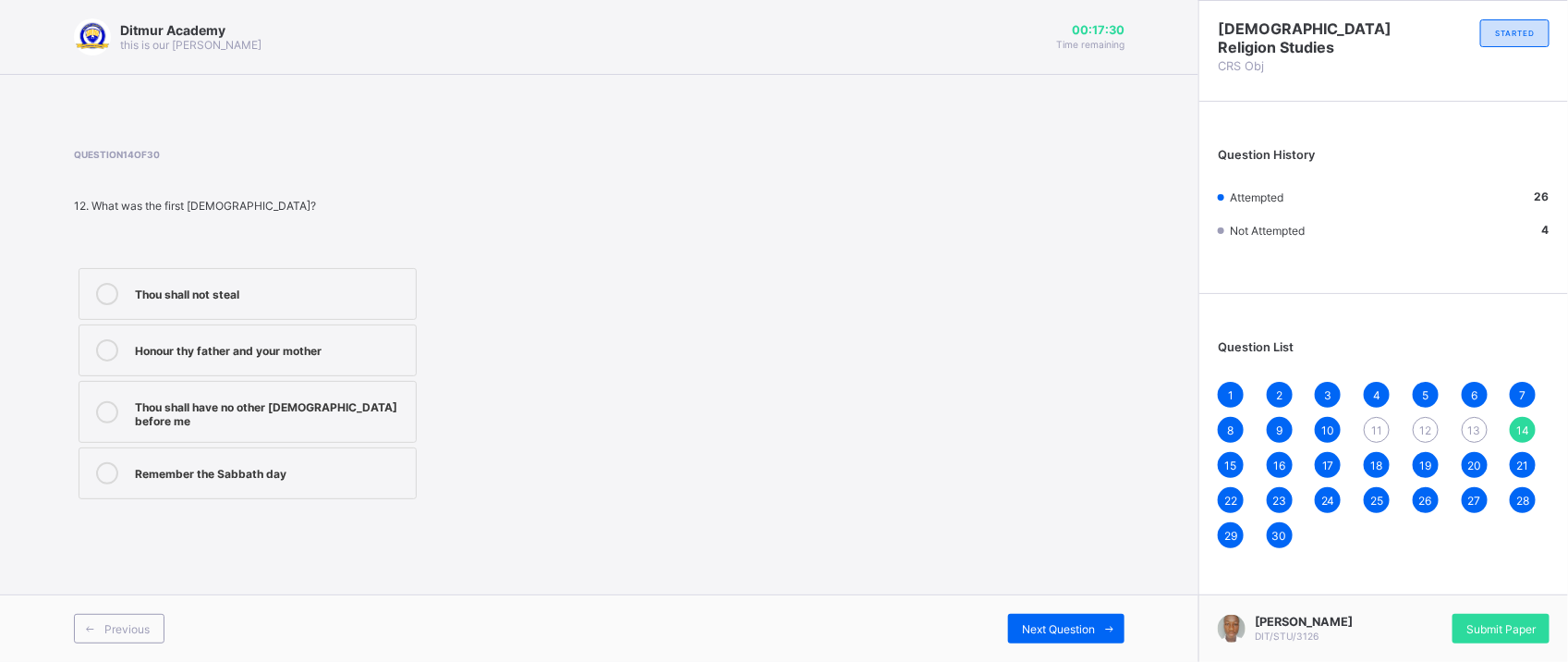 click on "Thou shall have no other [DEMOGRAPHIC_DATA] before me" at bounding box center [271, 411] 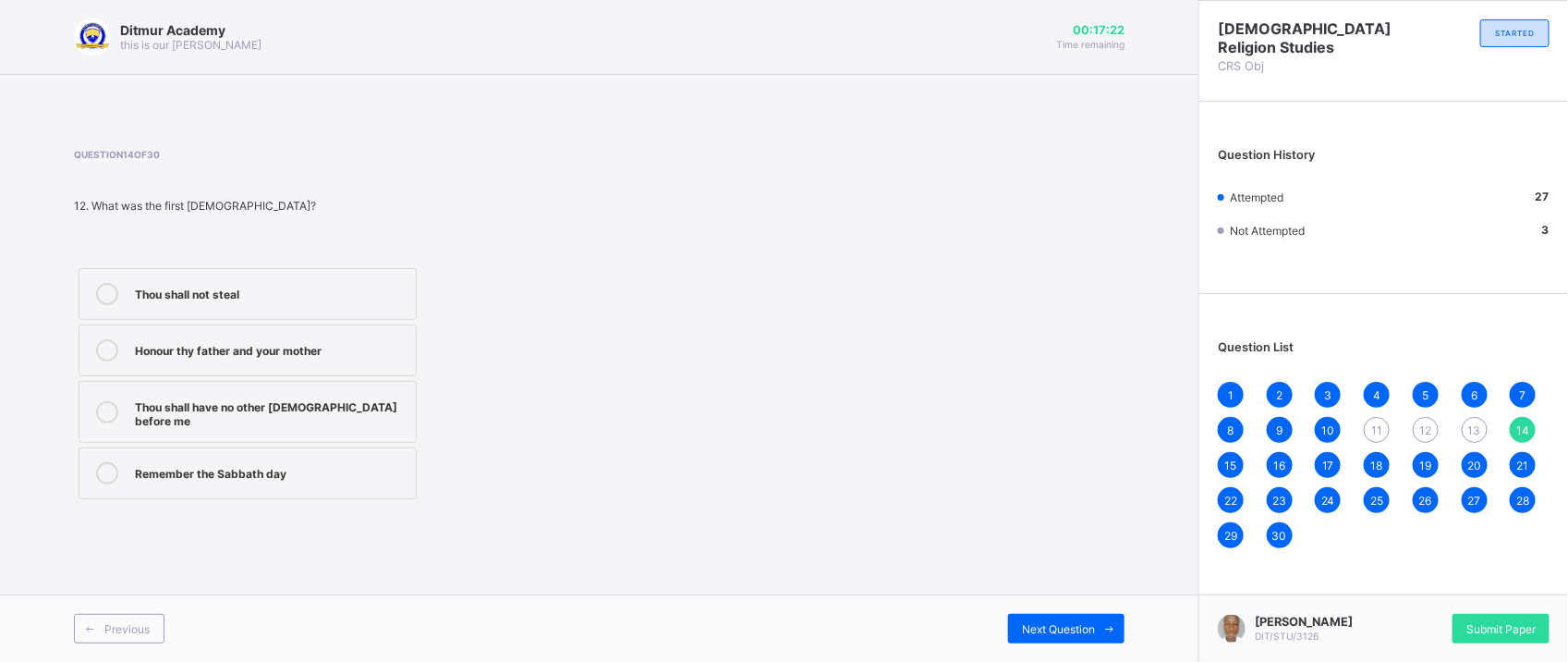 click on "13" at bounding box center [1475, 430] 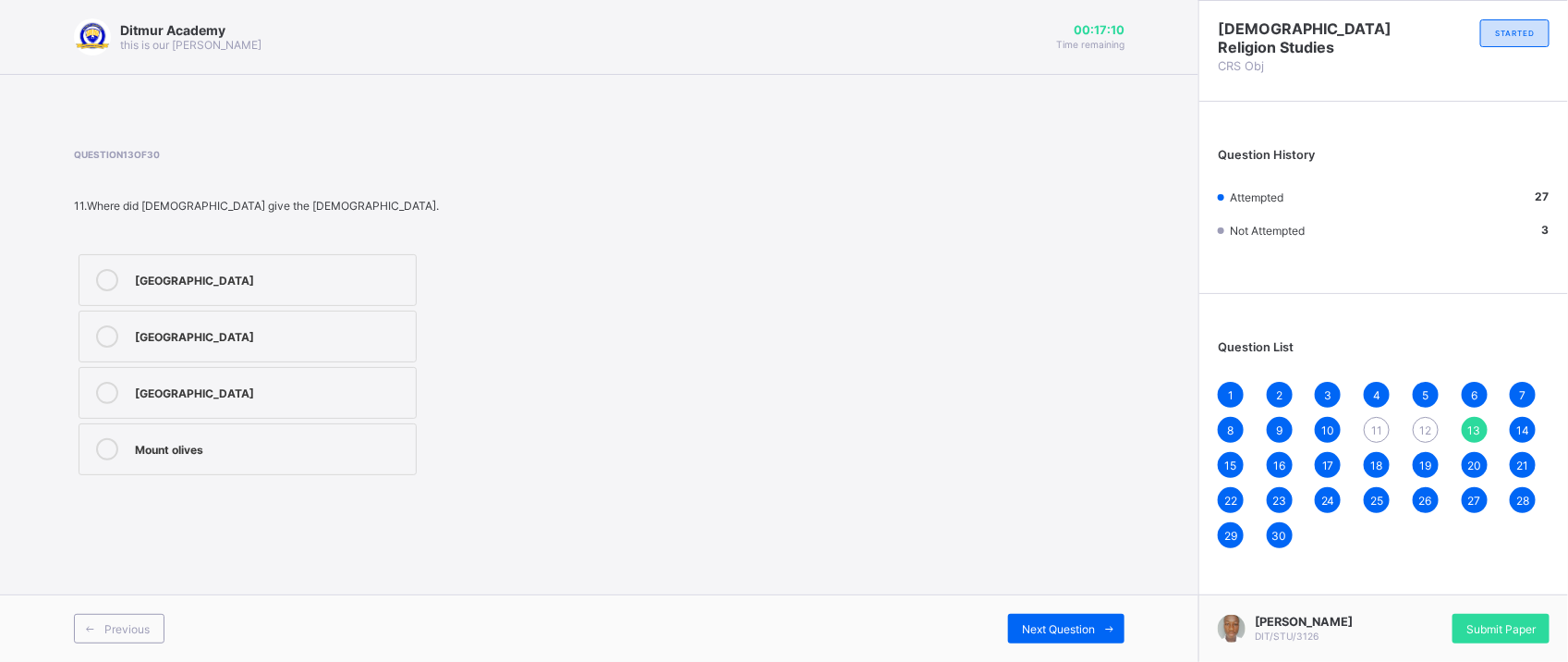 click on "[GEOGRAPHIC_DATA]" at bounding box center (271, 280) 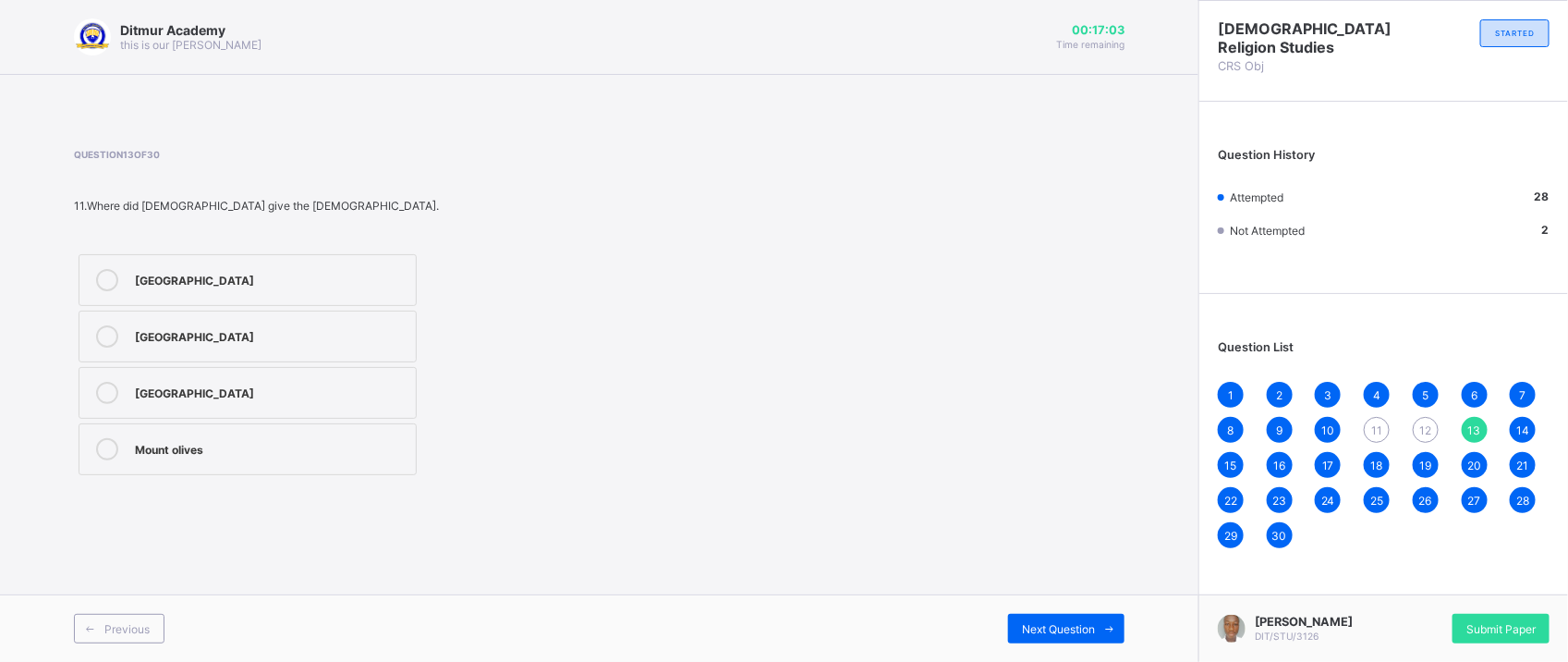 click on "12" at bounding box center (1426, 430) 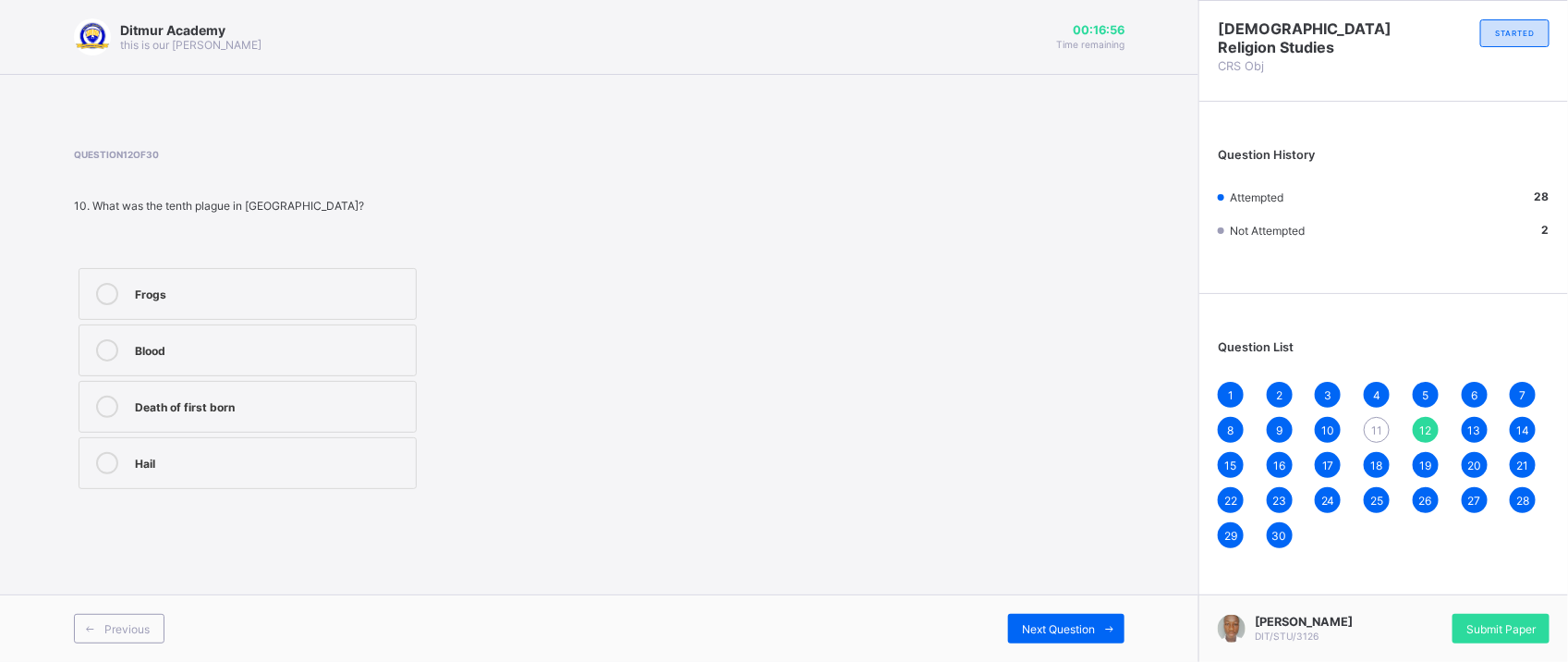 click on "Death of first born" at bounding box center [271, 407] 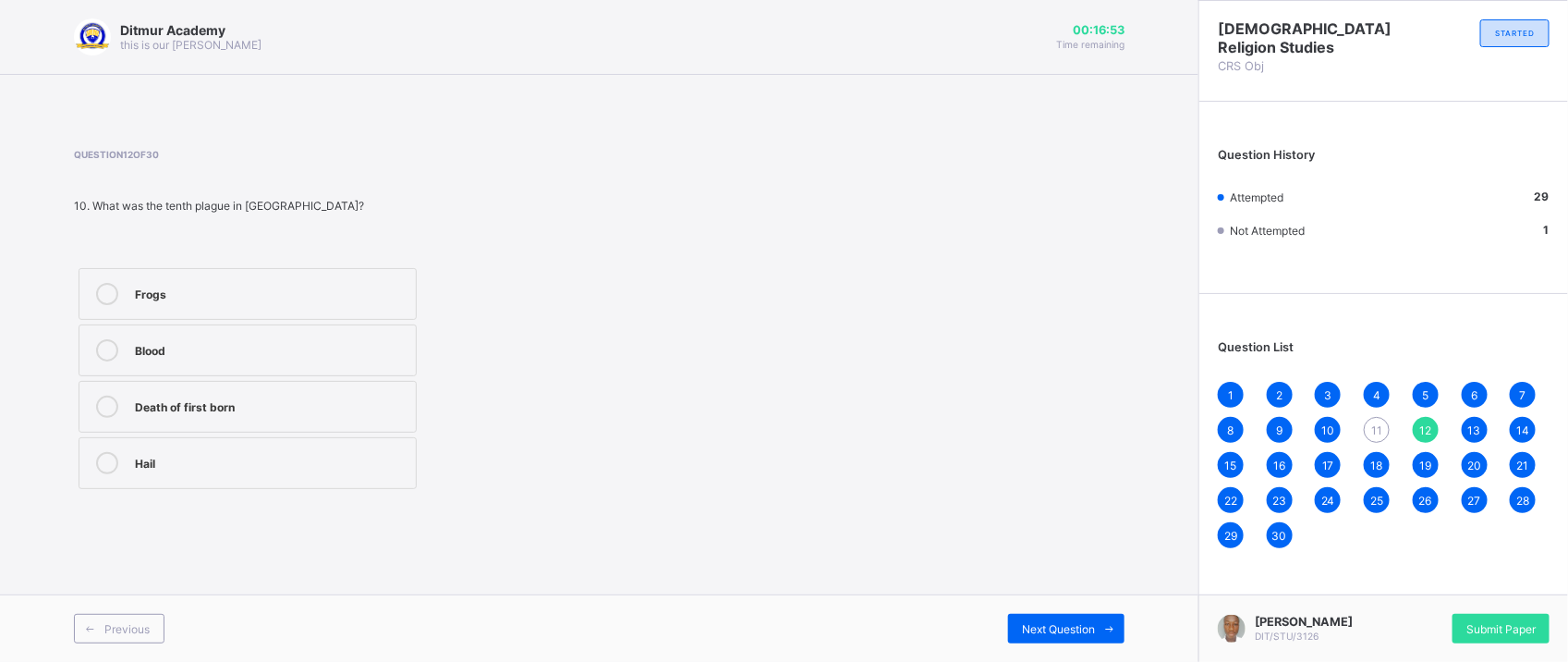 click on "11" at bounding box center (1377, 430) 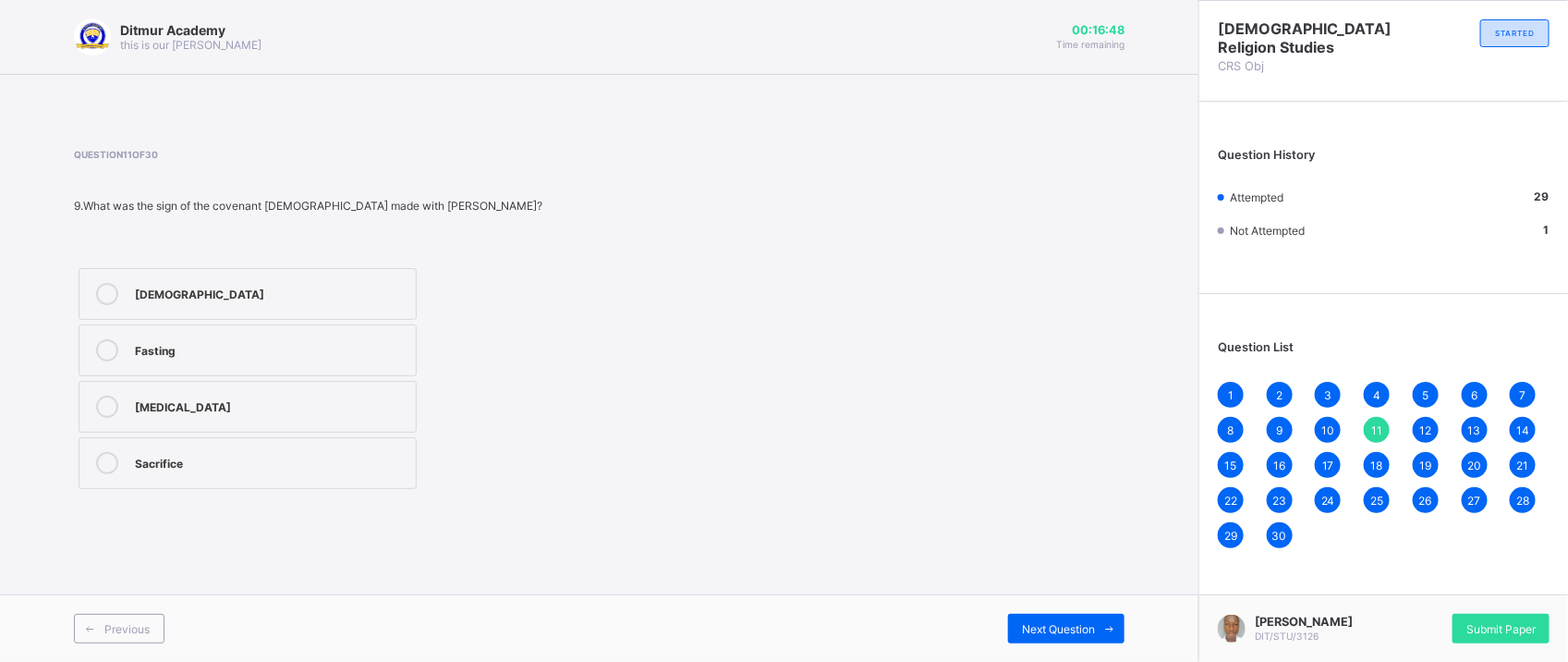 click on "[DEMOGRAPHIC_DATA]" at bounding box center [248, 294] 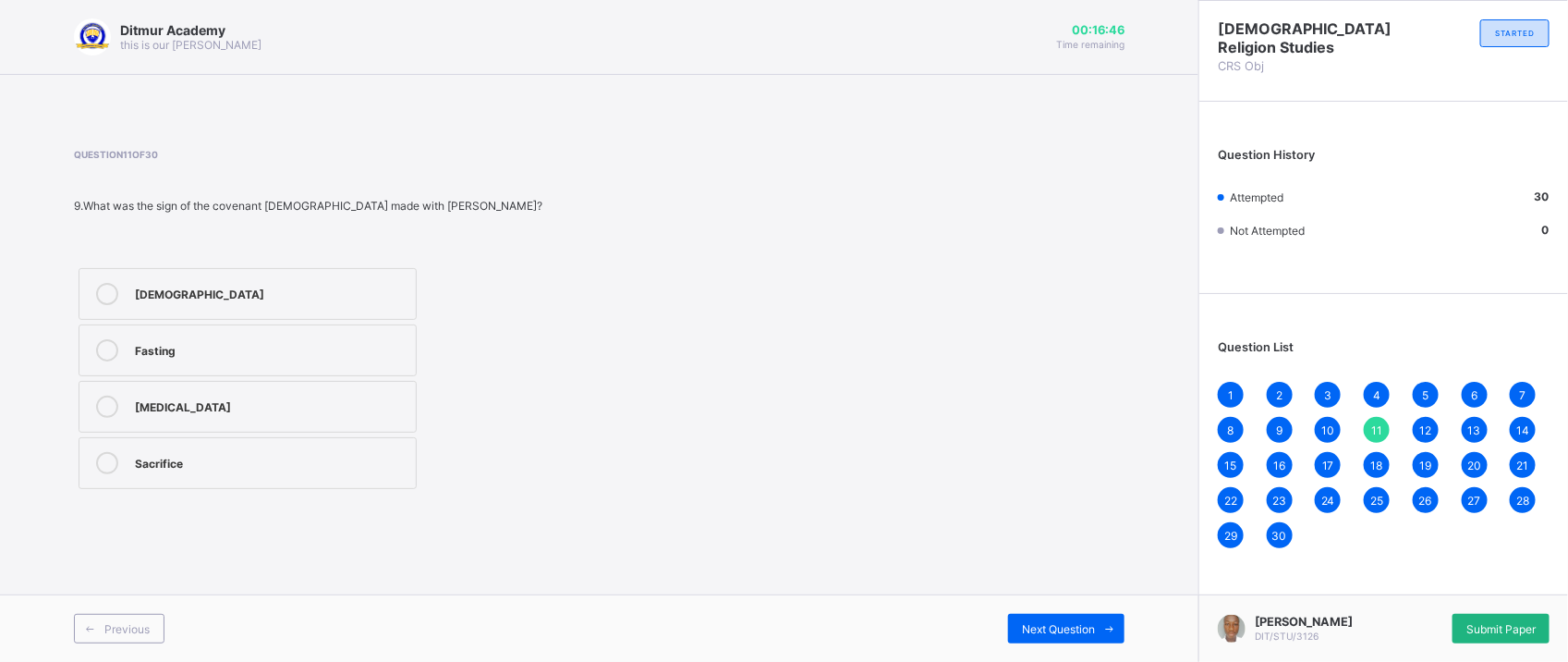 click on "Submit Paper" at bounding box center [1501, 629] 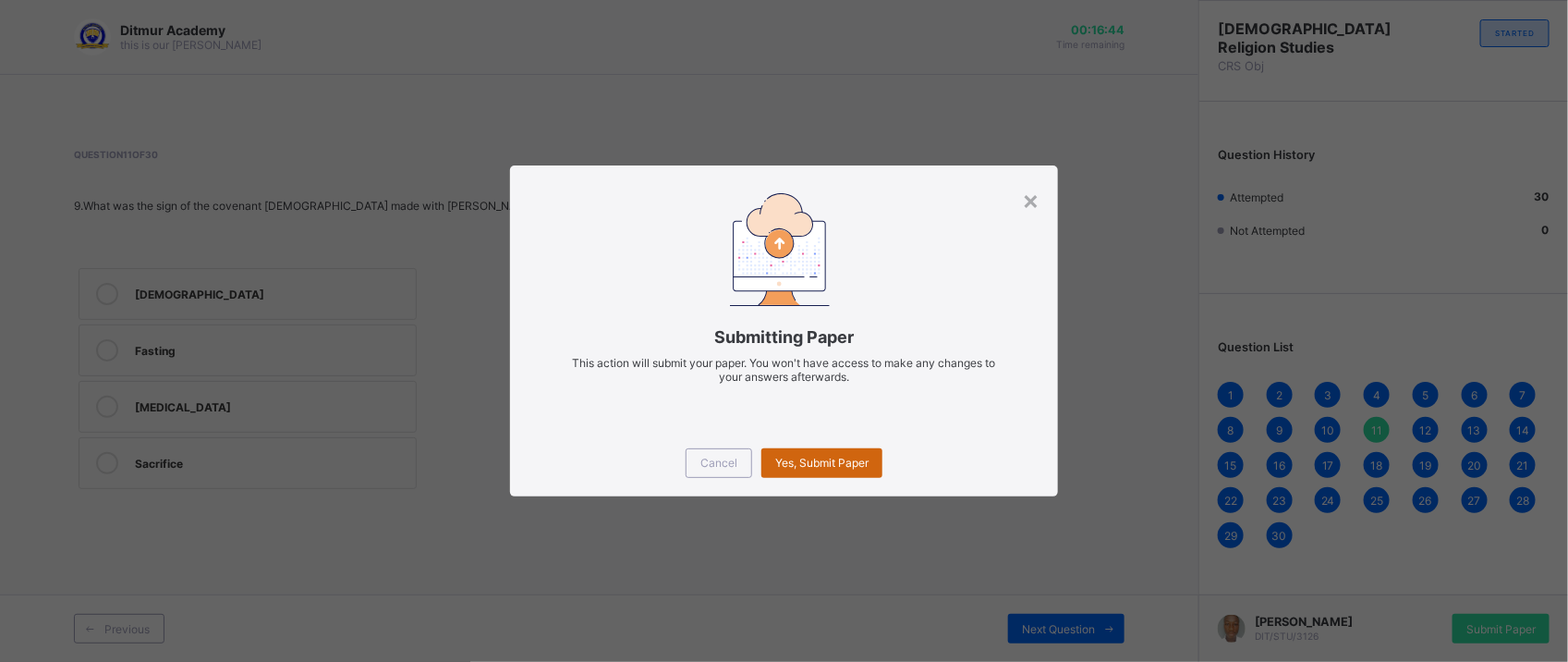 click on "Yes, Submit Paper" at bounding box center [821, 462] 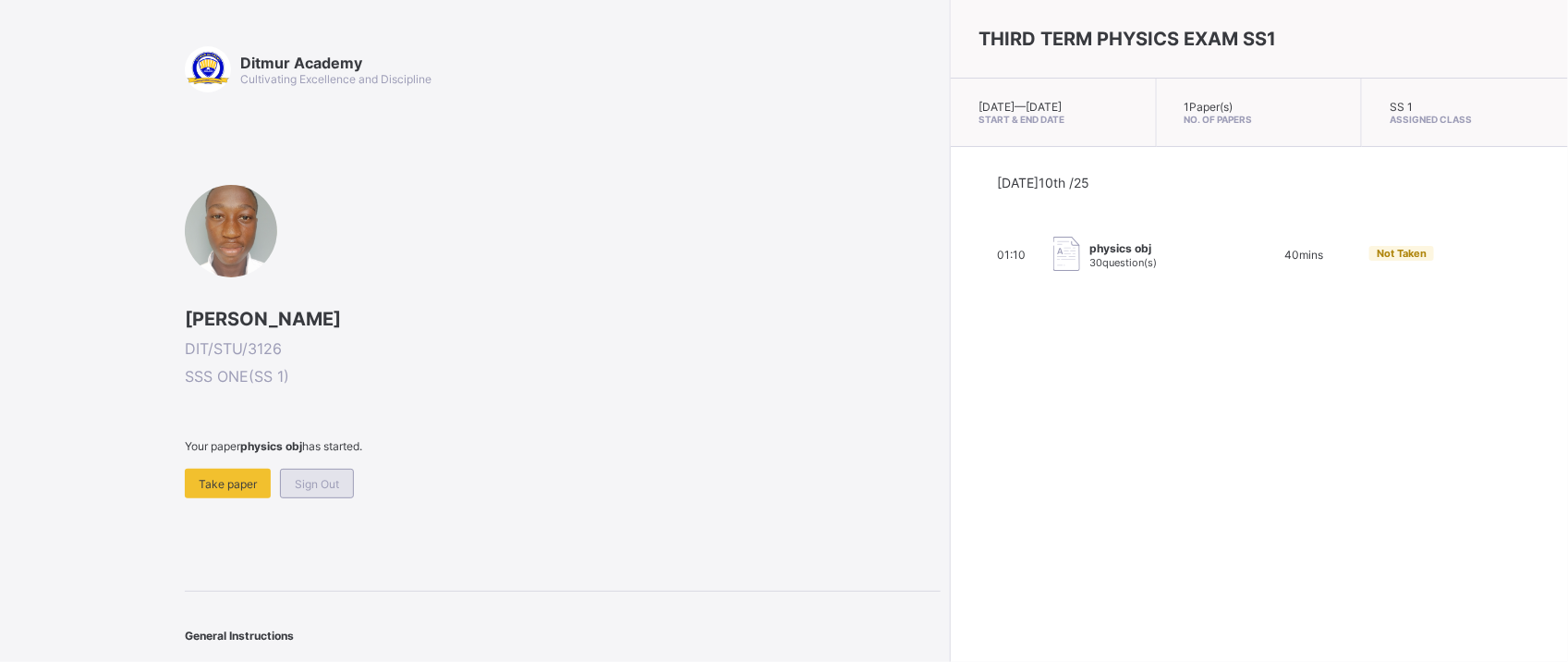 click on "Sign Out" at bounding box center (317, 484) 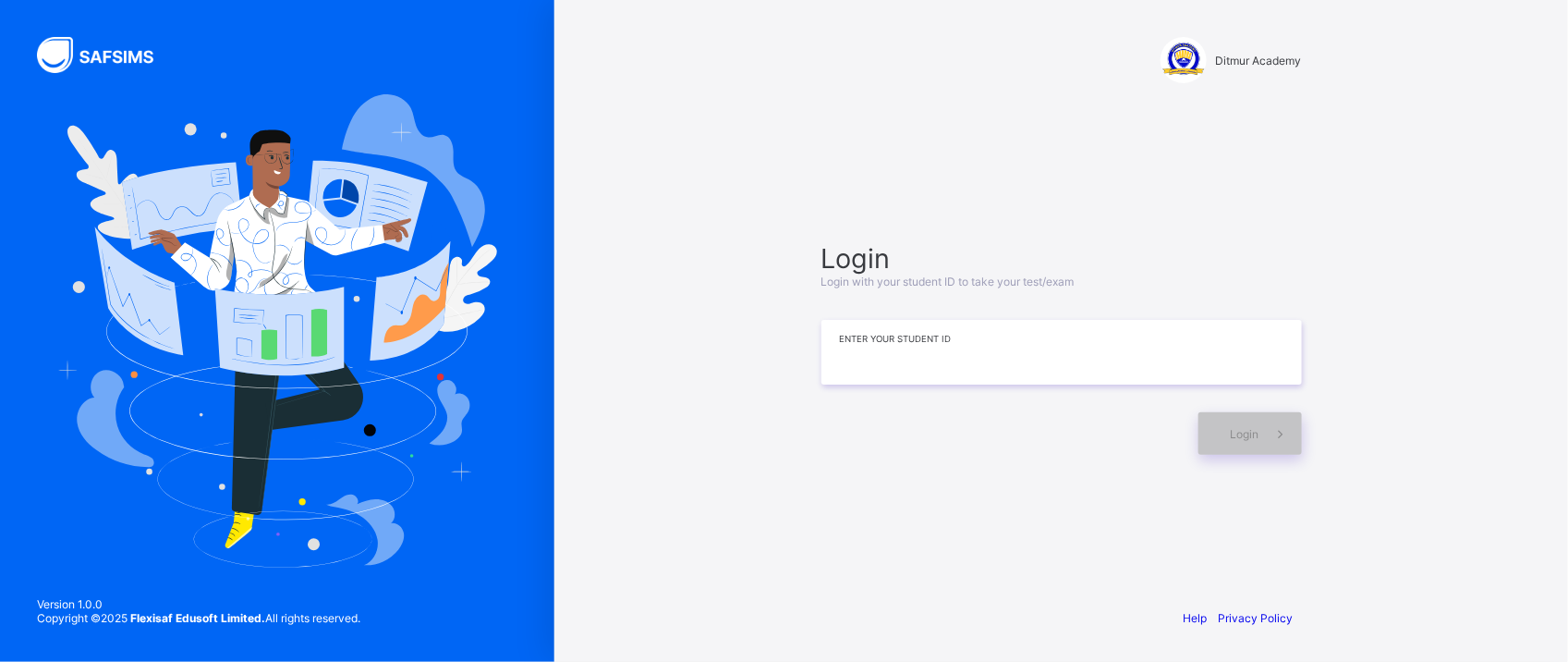 click at bounding box center [1062, 352] 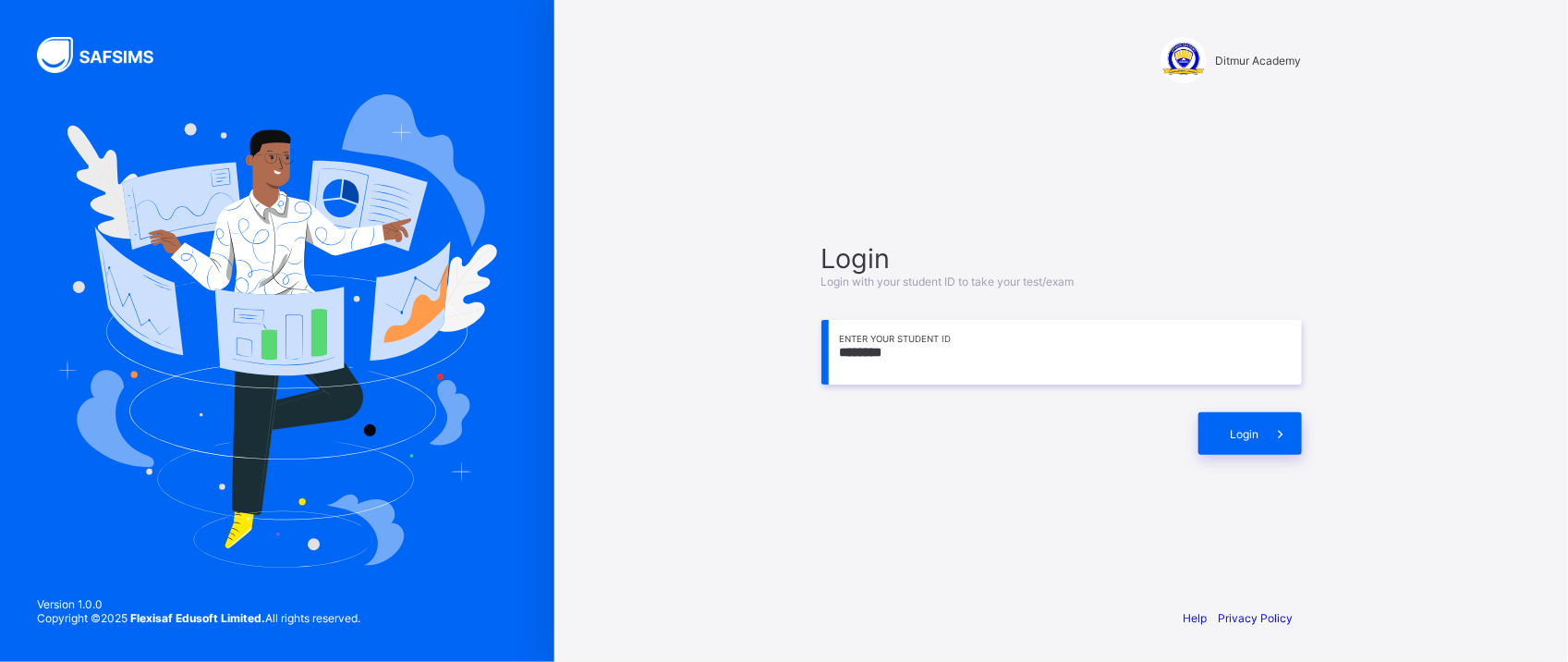 click on "********" at bounding box center (1062, 352) 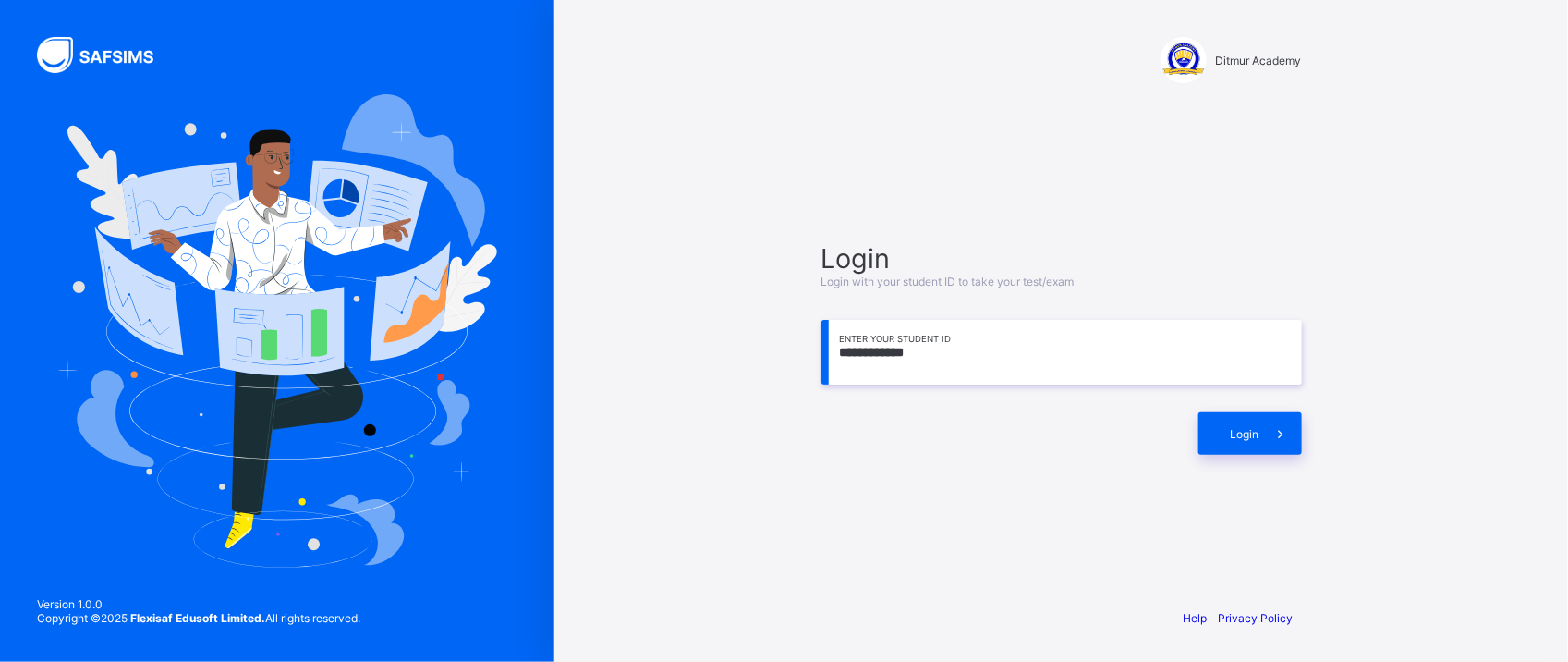 type on "**********" 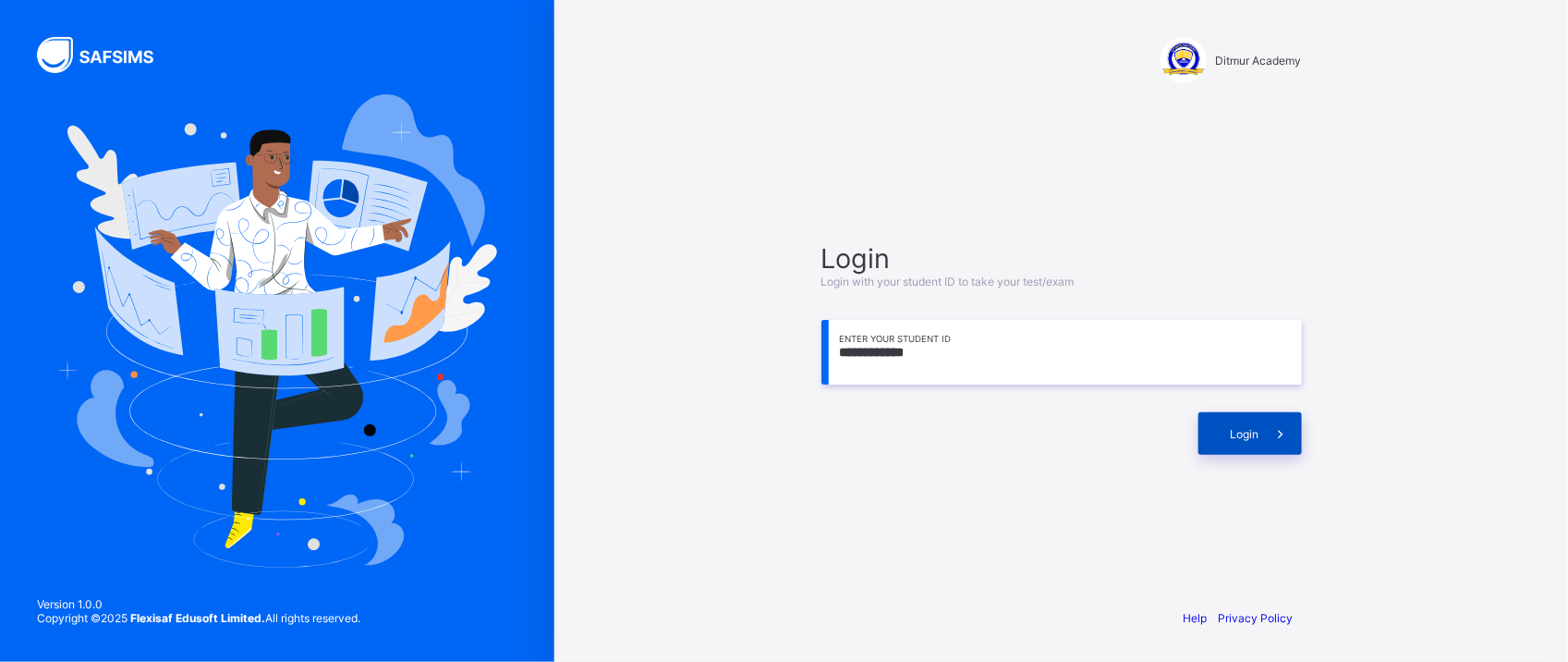 click on "Login" at bounding box center [1245, 434] 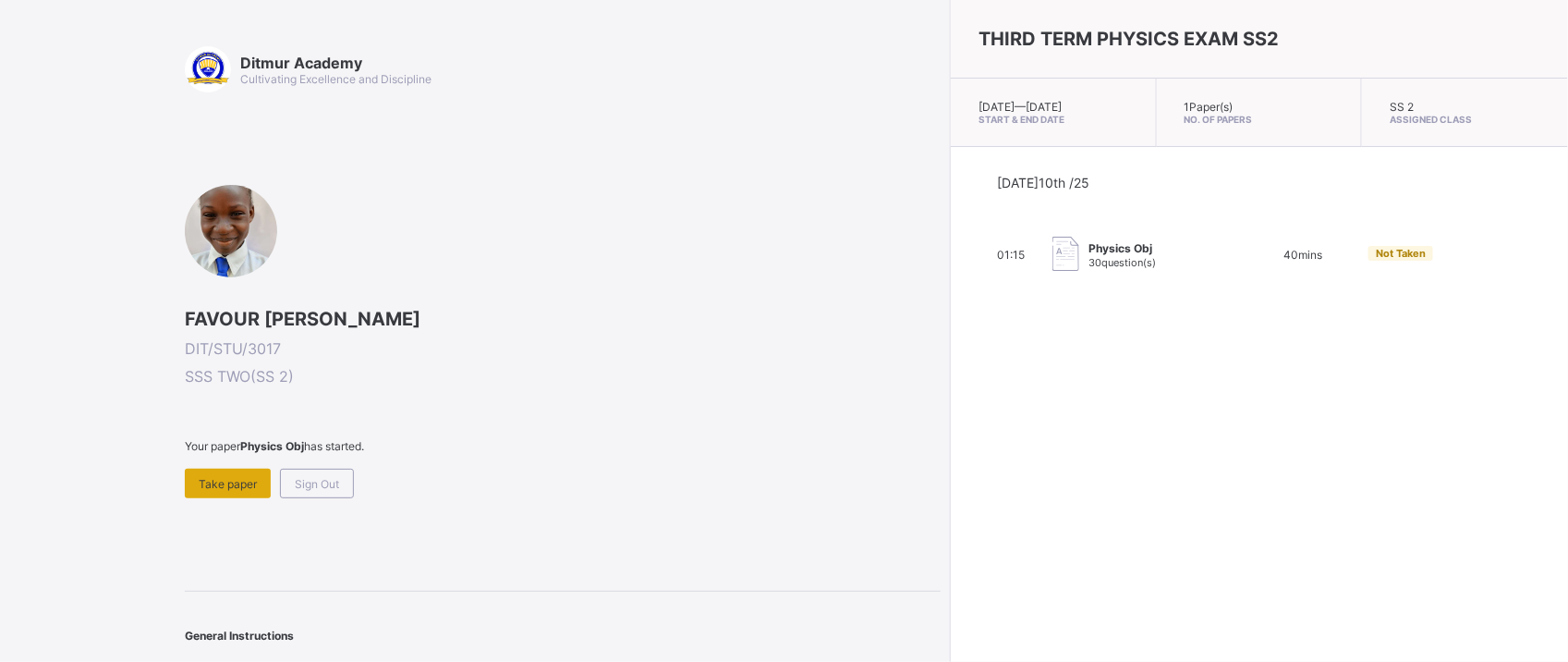 click on "Take paper" at bounding box center [227, 484] 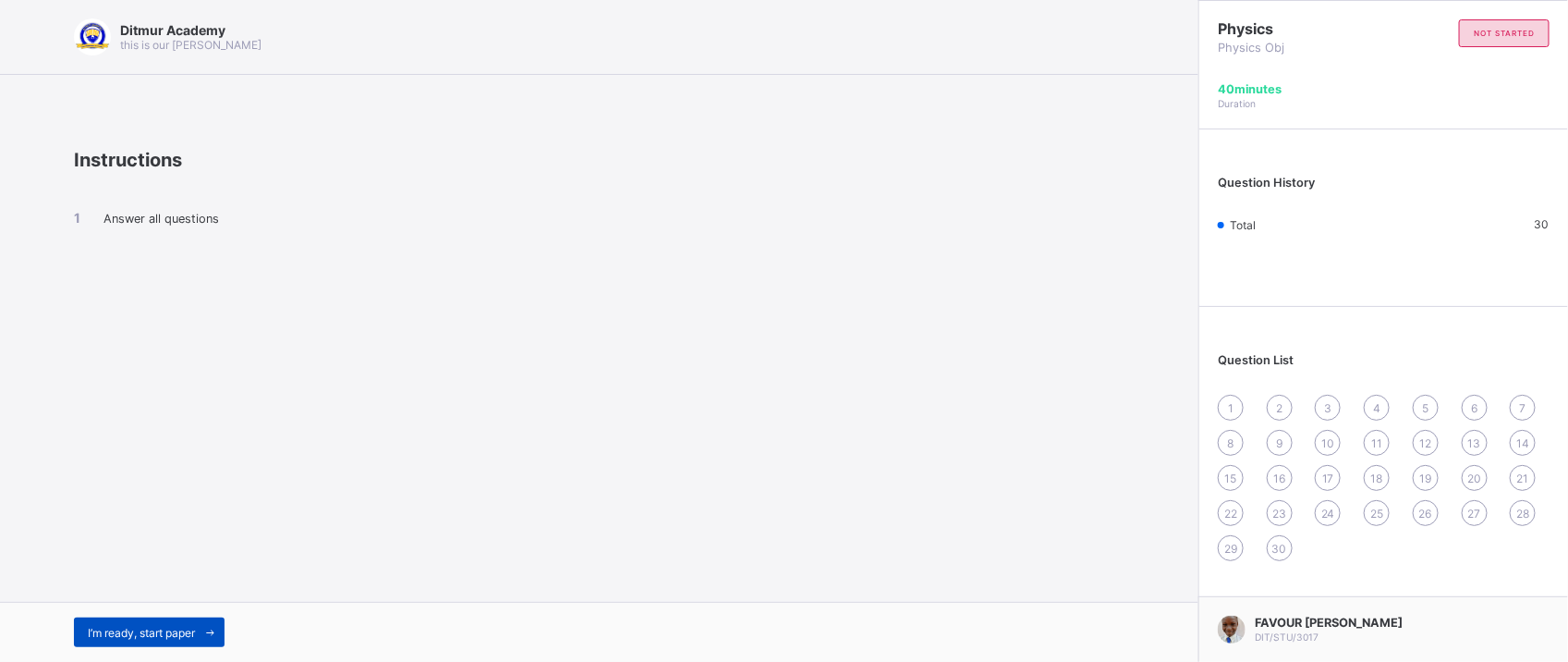click on "I’m ready, start paper" at bounding box center [141, 632] 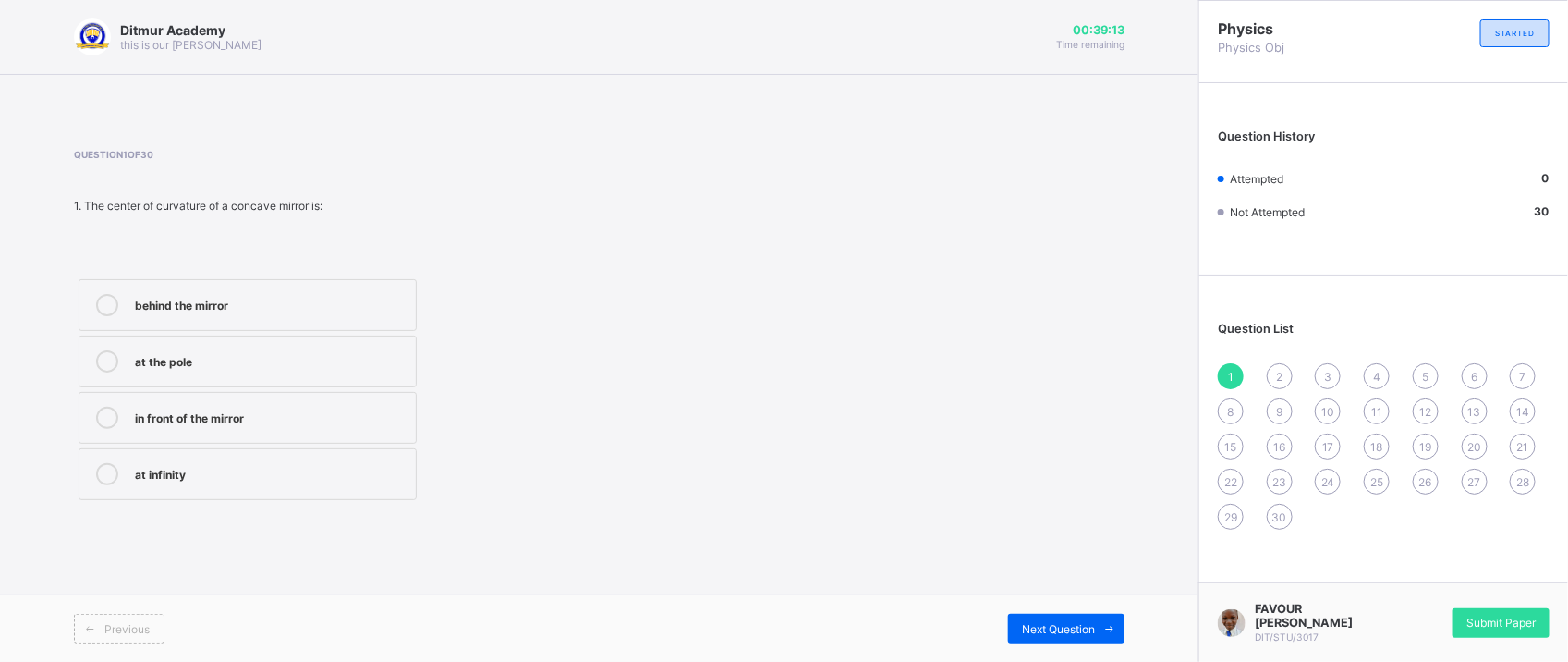 click on "behind the mirror" at bounding box center [248, 305] 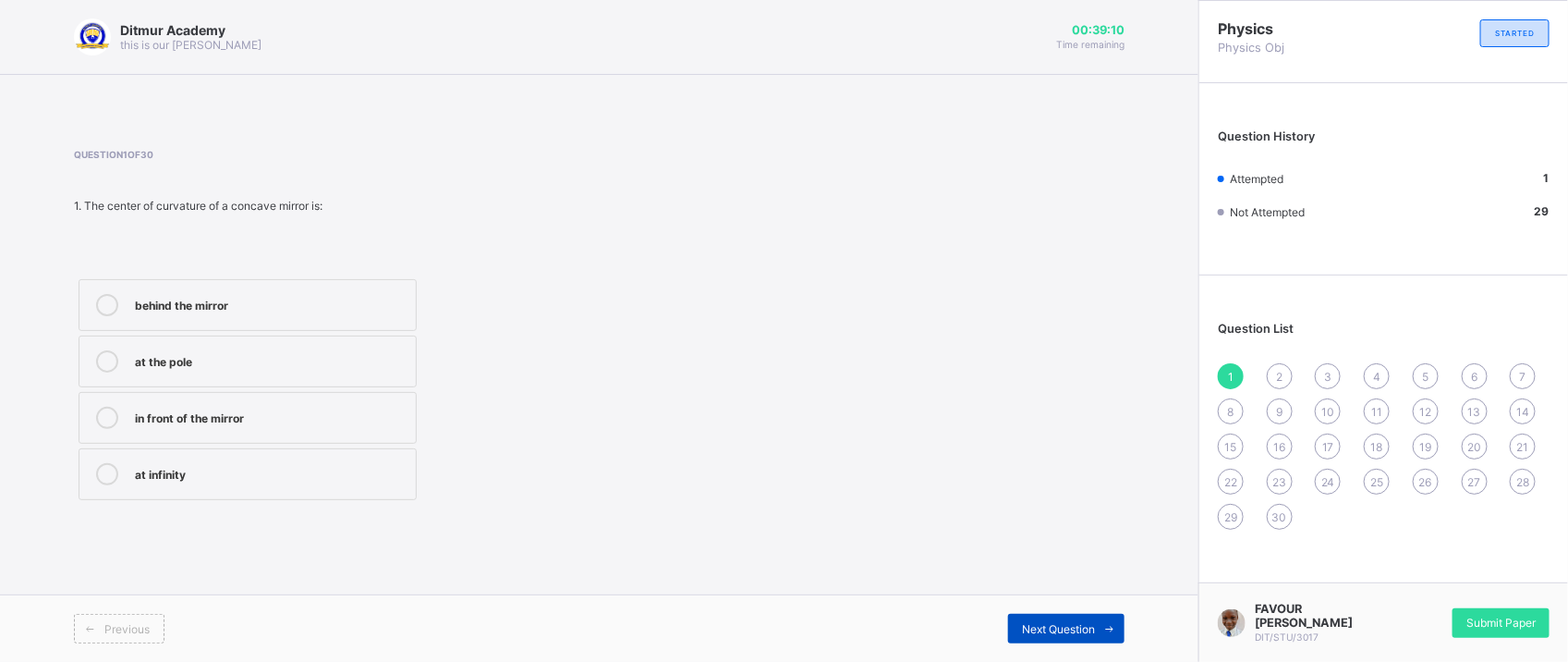 click on "Next Question" at bounding box center (1058, 629) 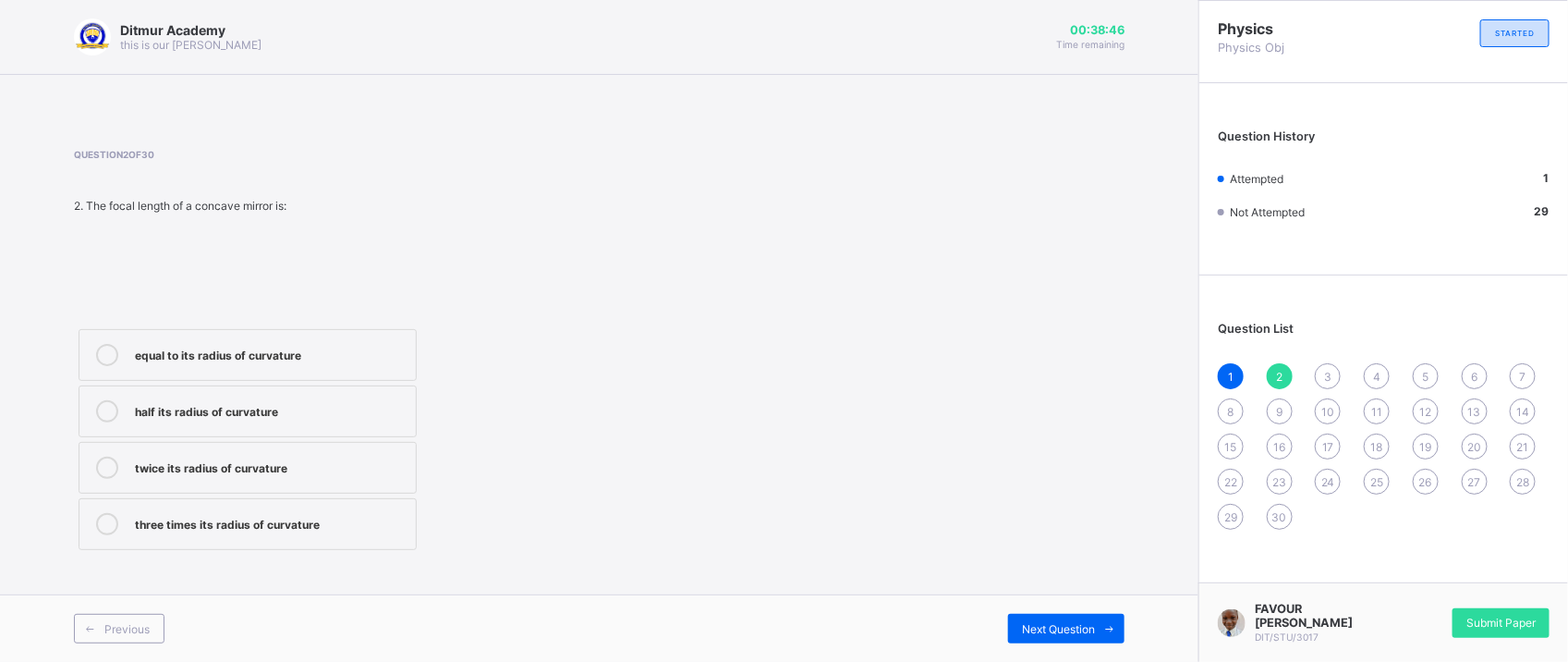 click on "equal to its radius of curvature" at bounding box center [248, 355] 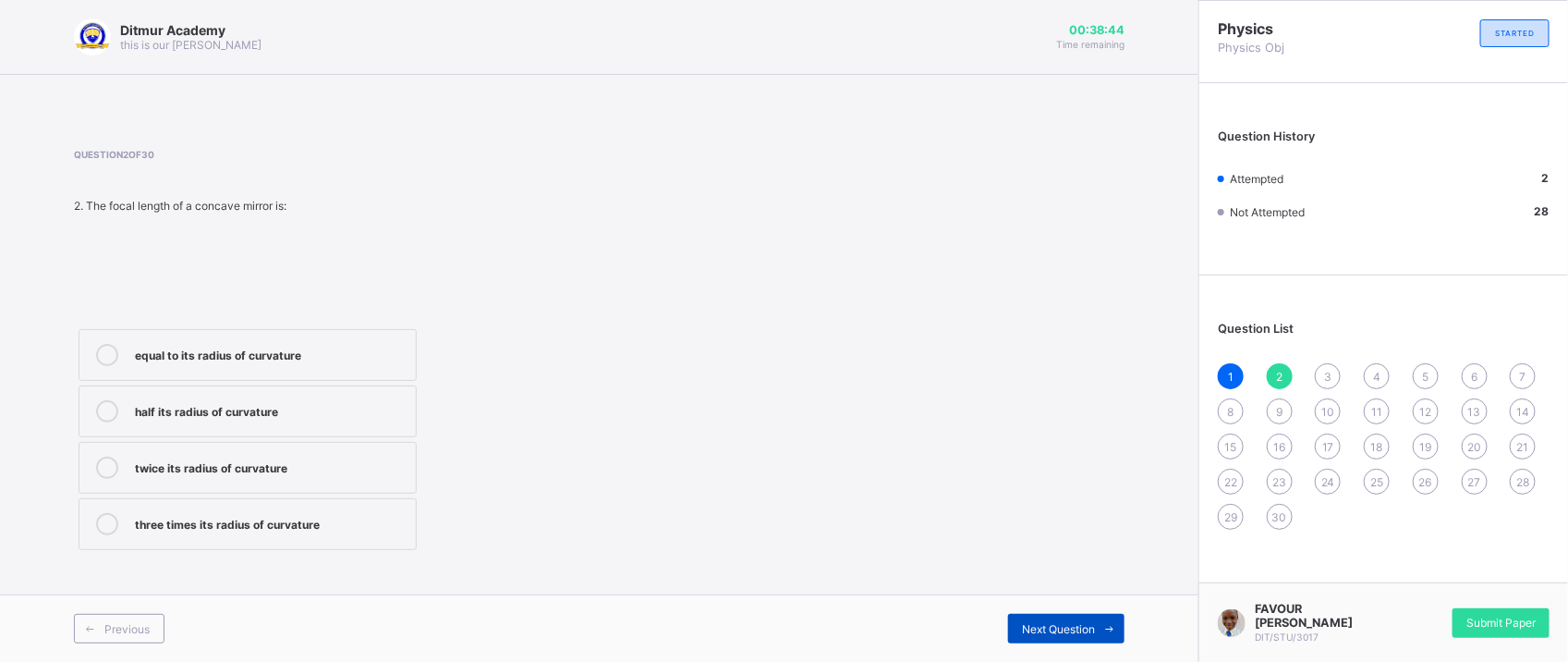 click on "Next Question" at bounding box center [1066, 629] 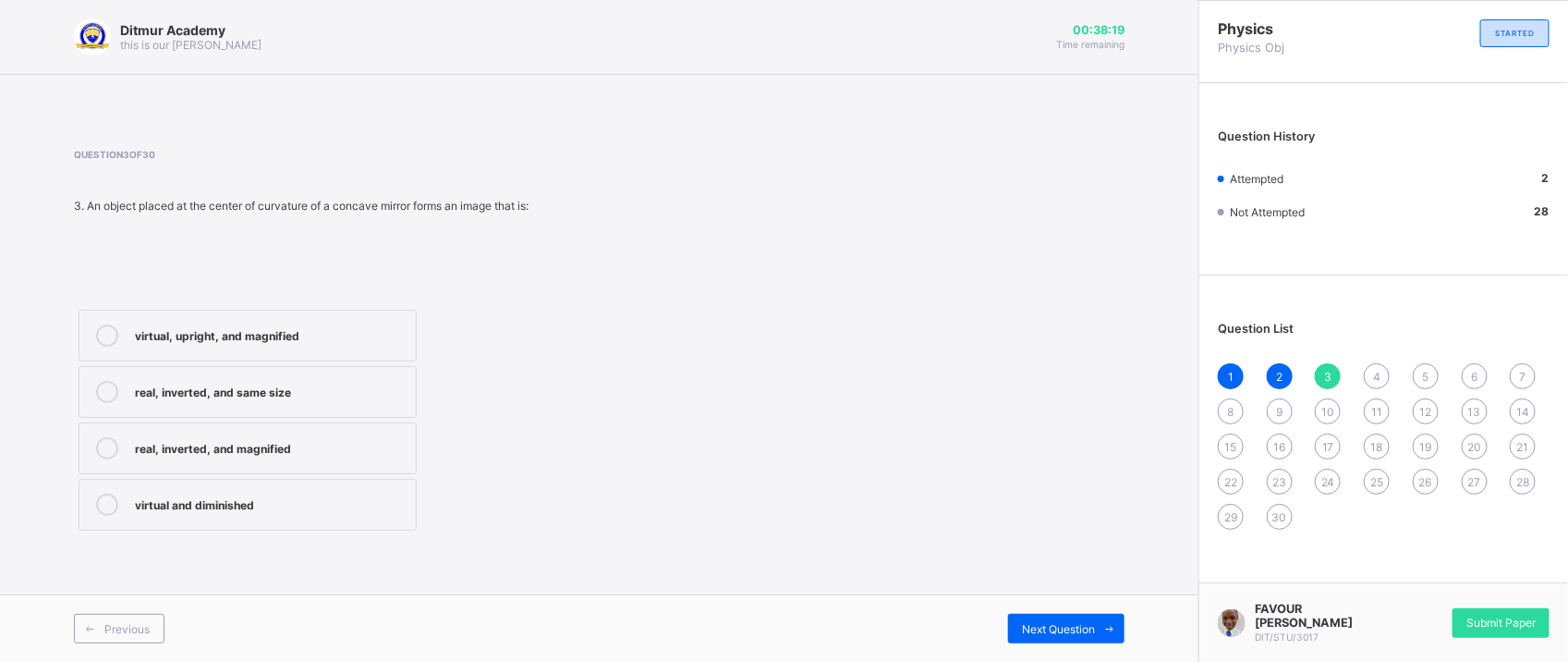 click on "real, inverted, and same size" at bounding box center [271, 392] 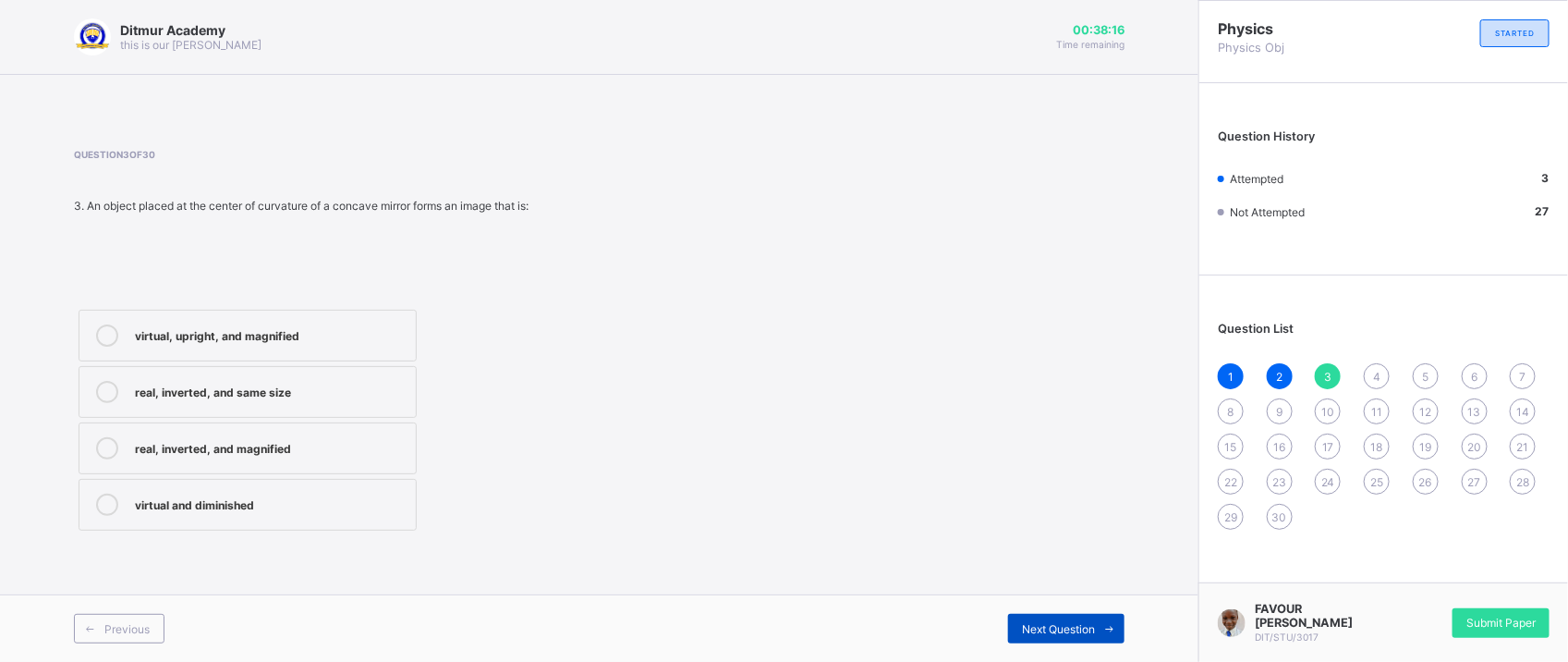 click on "Next Question" at bounding box center (1058, 629) 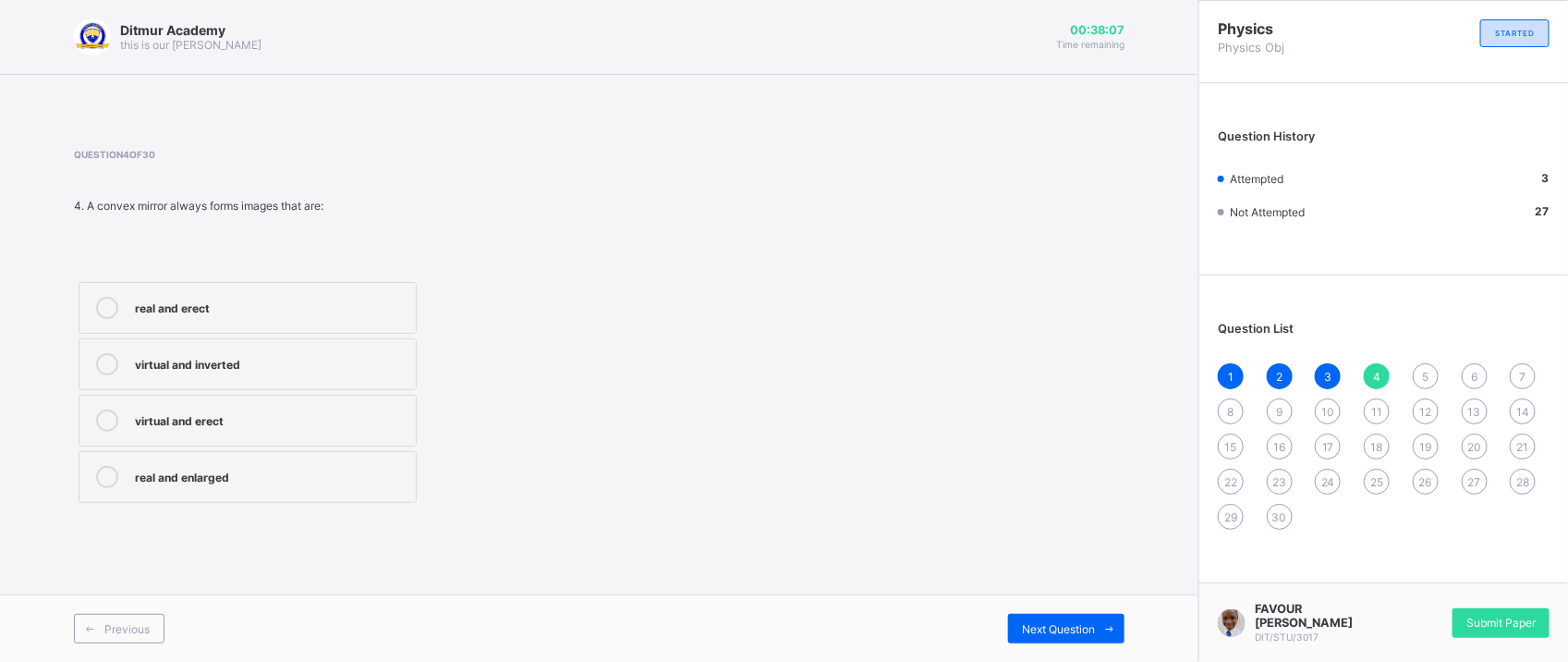 click on "virtual and erect" at bounding box center [271, 421] 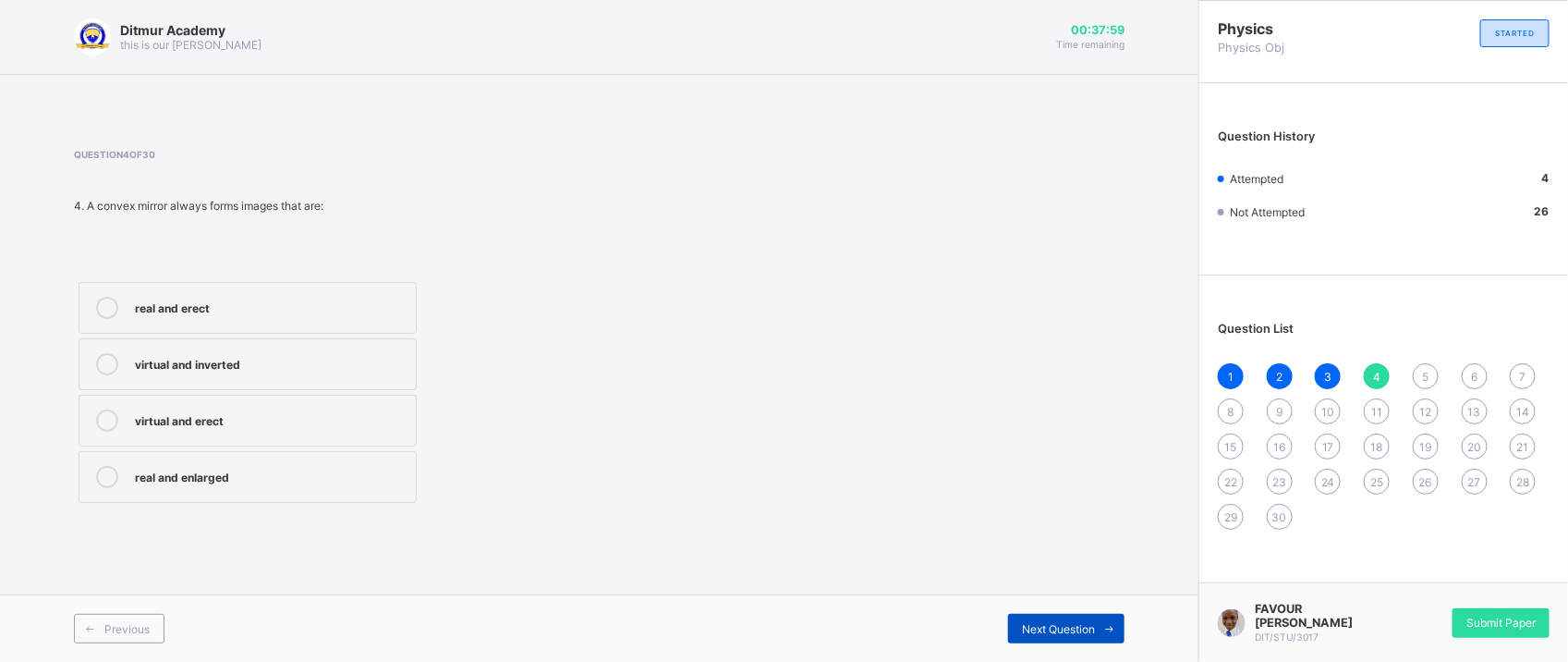 click on "Next Question" at bounding box center (1058, 629) 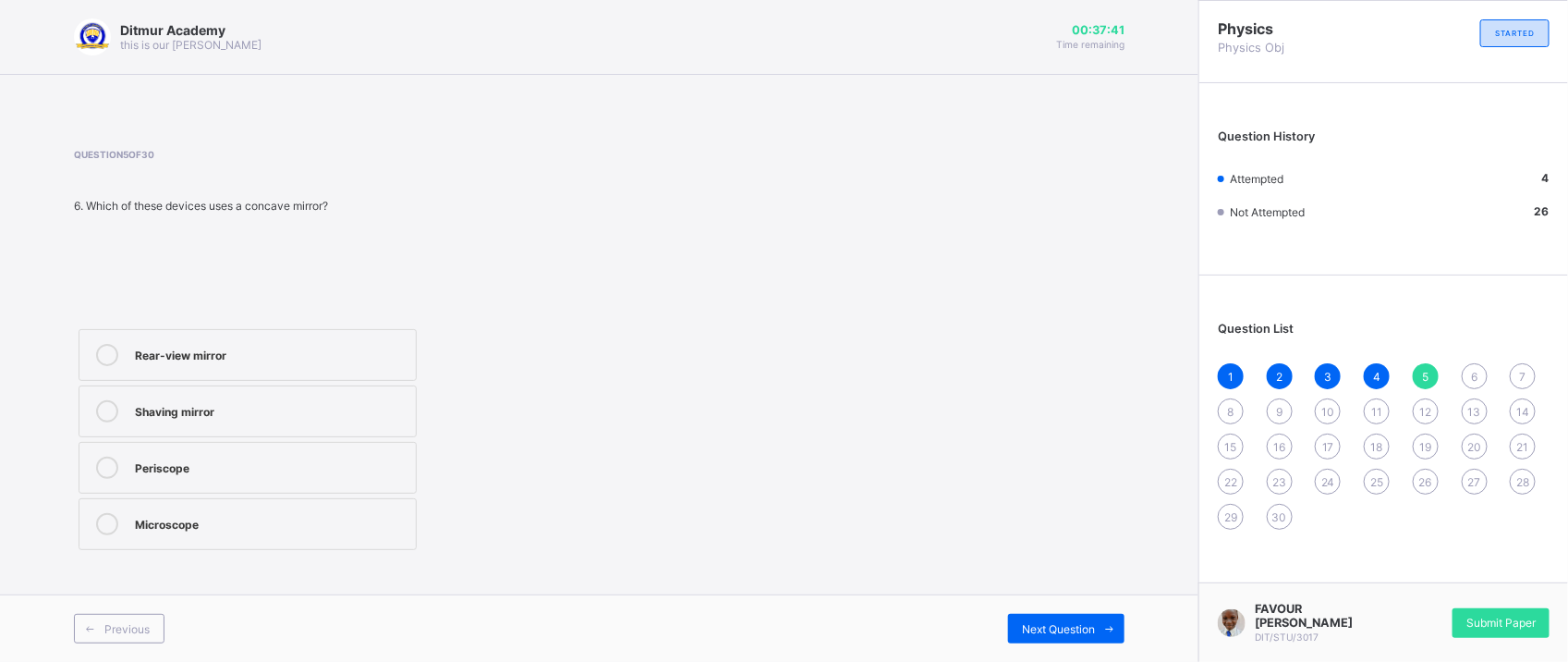 click on "Previous Next Question" at bounding box center [599, 628] 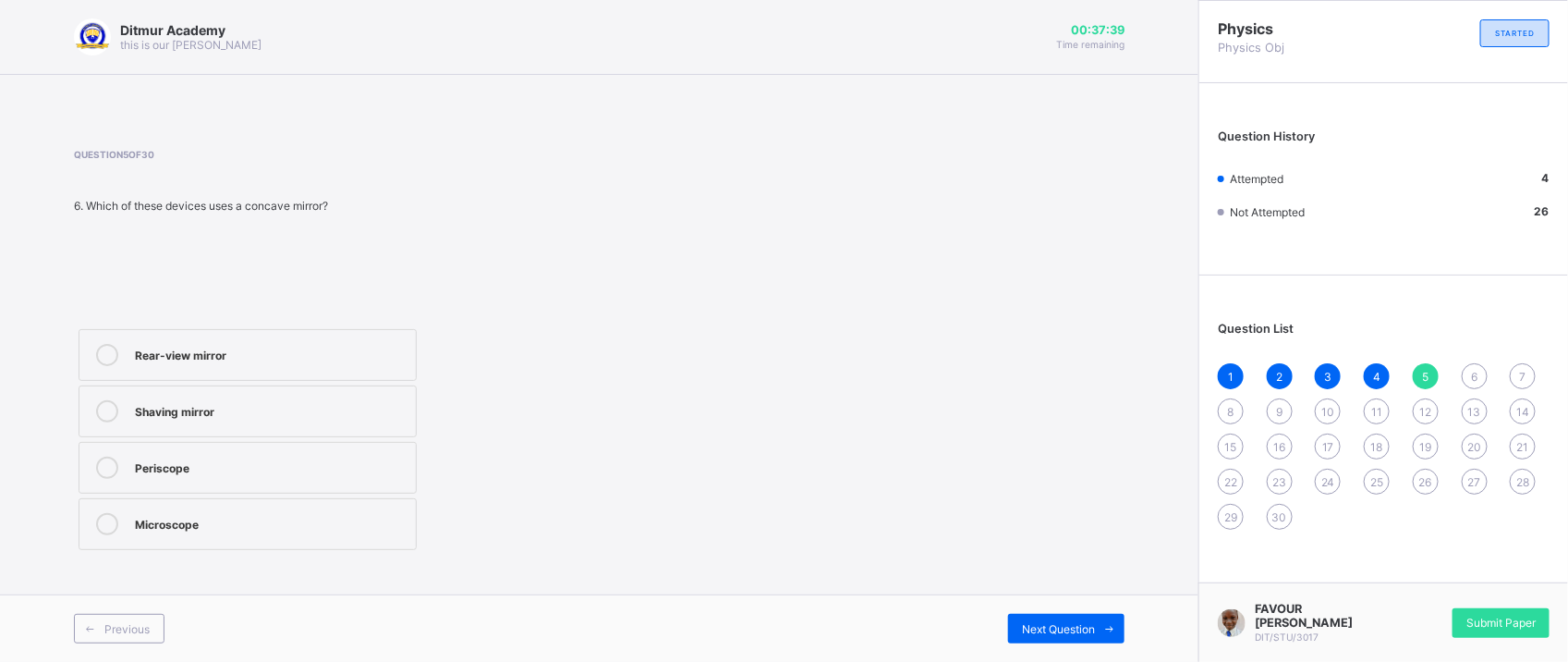 click on "Rear-view mirror" at bounding box center (248, 355) 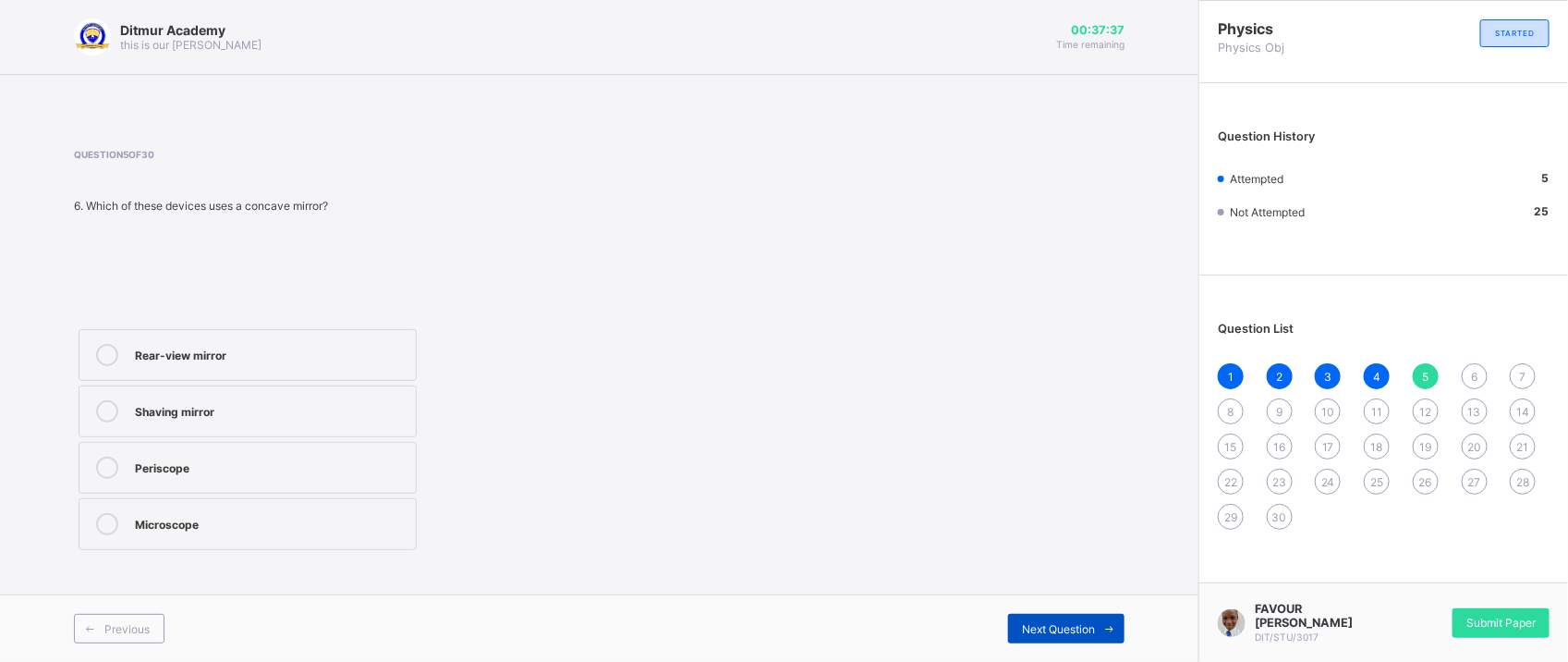click on "Next Question" at bounding box center [1058, 629] 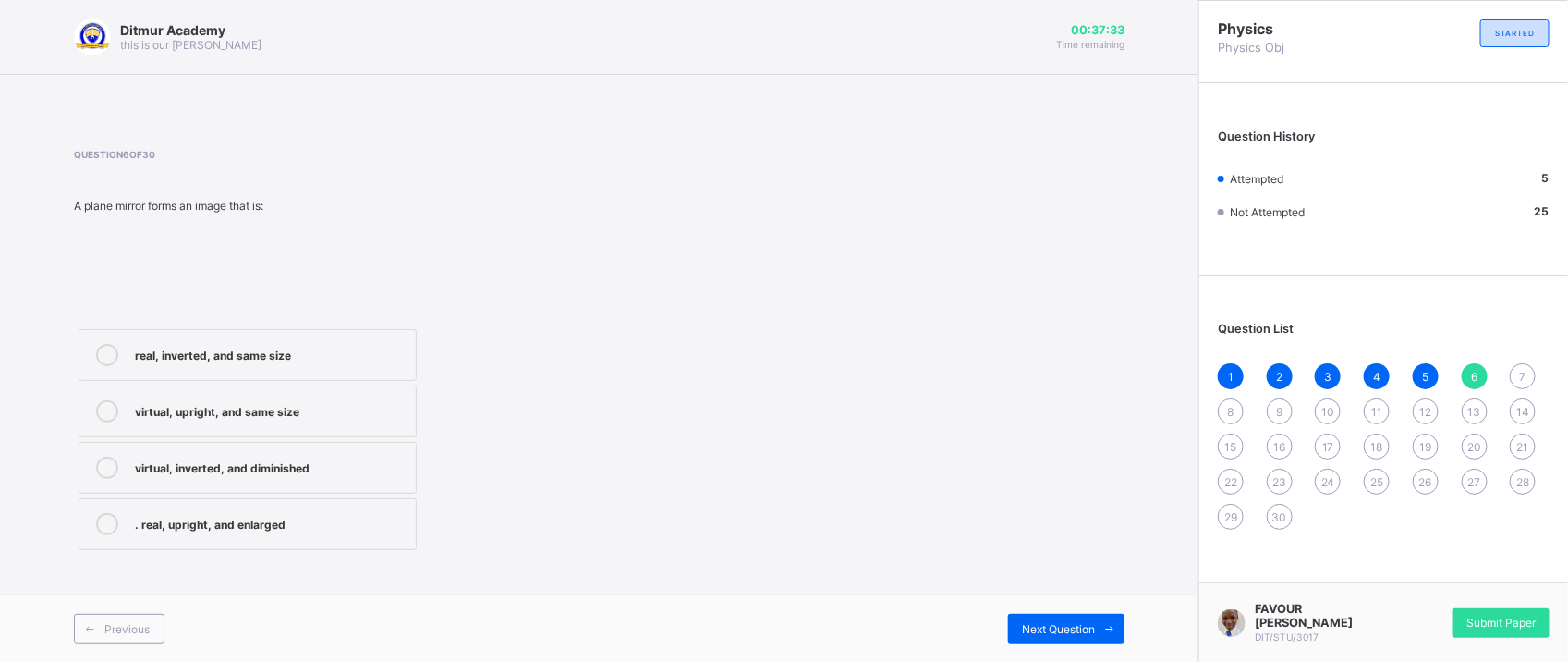 click on "Question  6  of  30  A plane mirror forms an image that is:  real, inverted, and same size virtual, upright, and same size virtual, inverted, and diminished . real, upright, and enlarged" at bounding box center [599, 351] 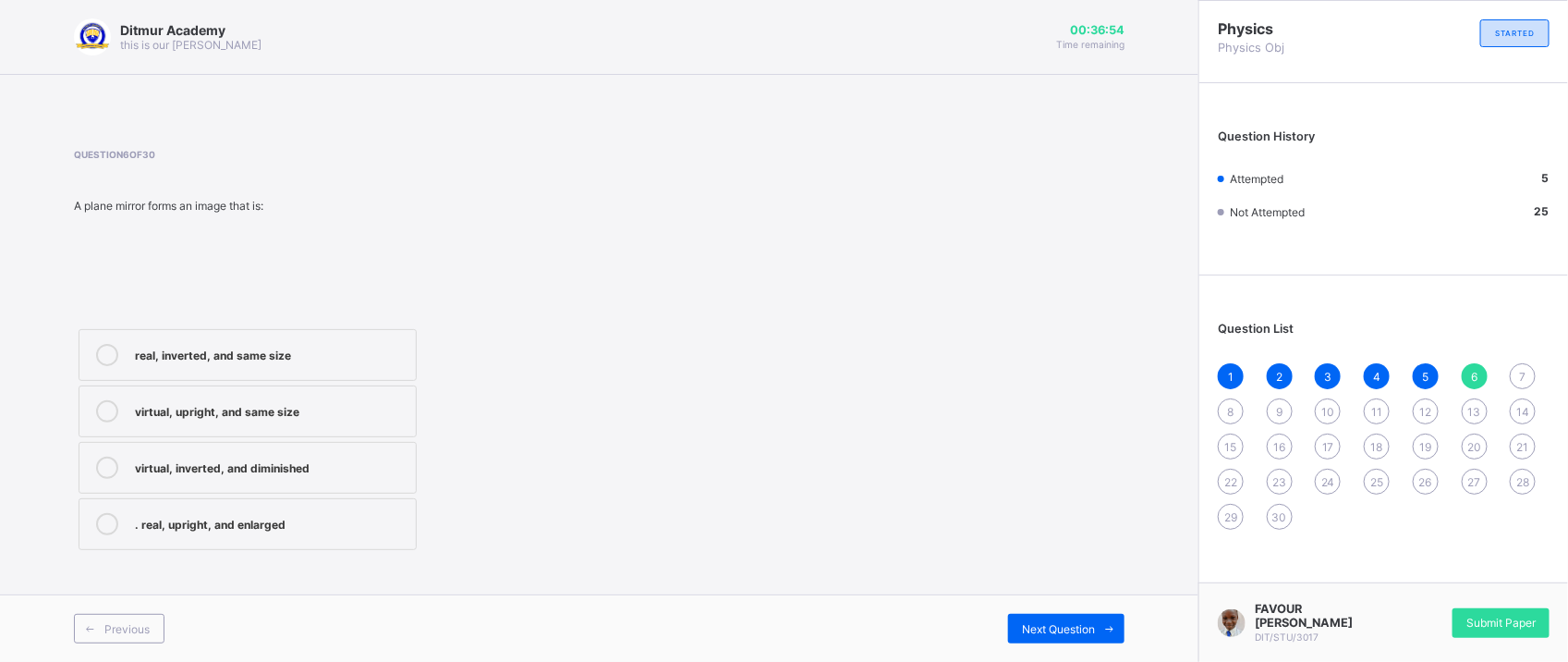 click on "real, inverted, and same size" at bounding box center [271, 355] 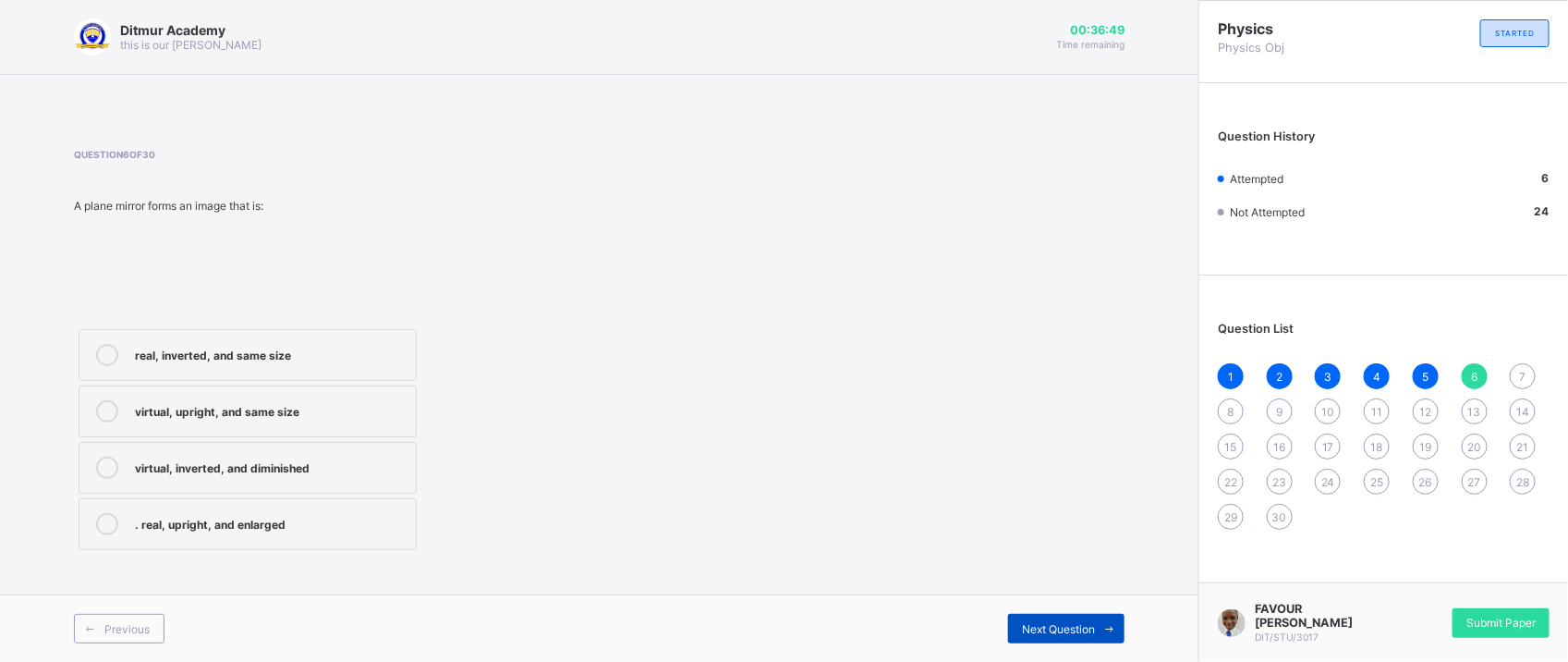 click on "Next Question" at bounding box center (1058, 629) 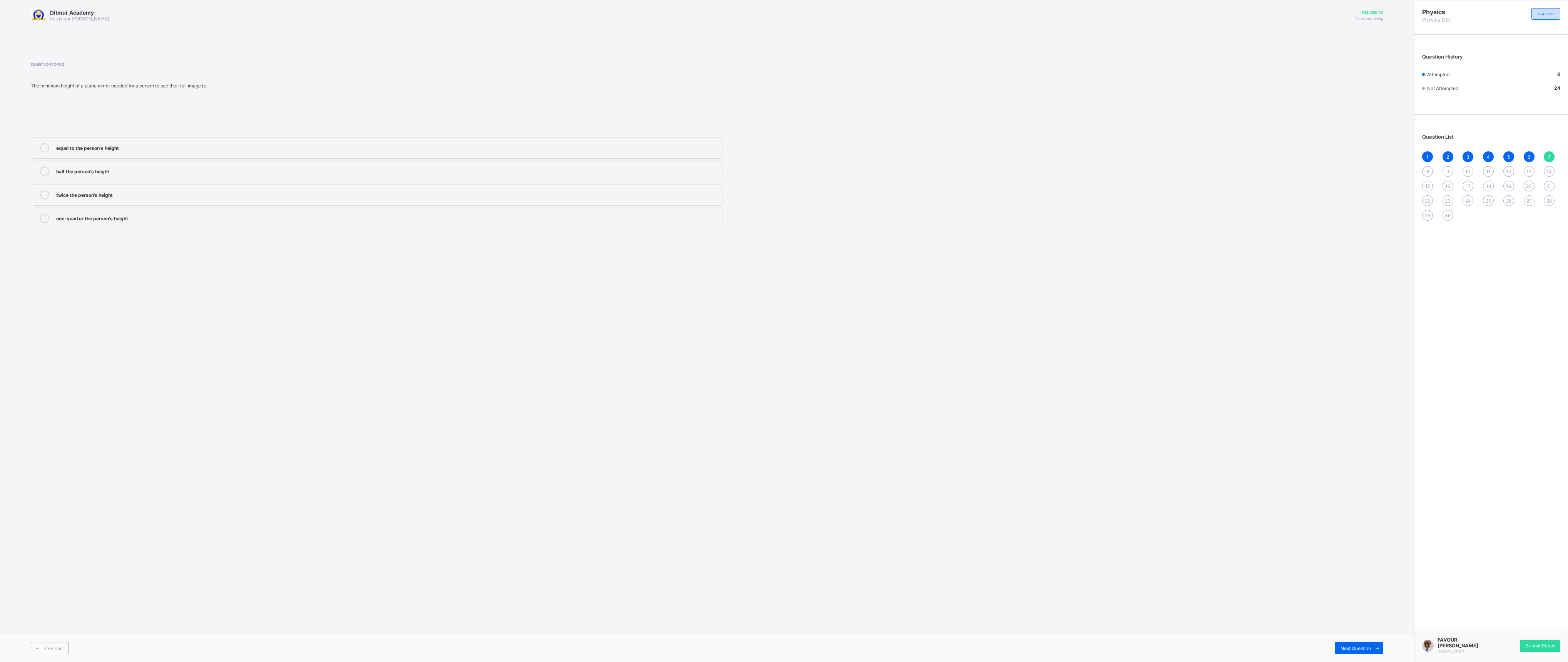 drag, startPoint x: 811, startPoint y: 180, endPoint x: 634, endPoint y: 314, distance: 222.0023 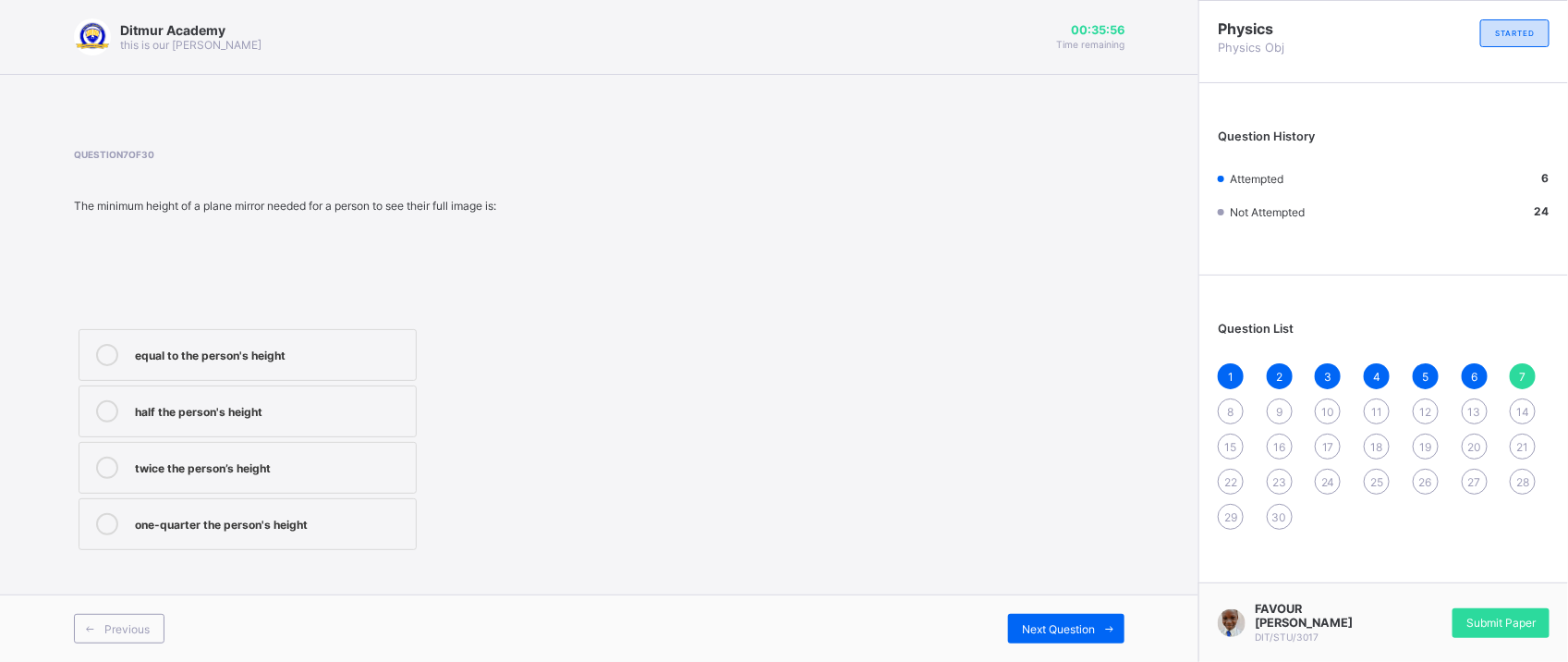 drag, startPoint x: 1541, startPoint y: 754, endPoint x: 219, endPoint y: 328, distance: 1388.942 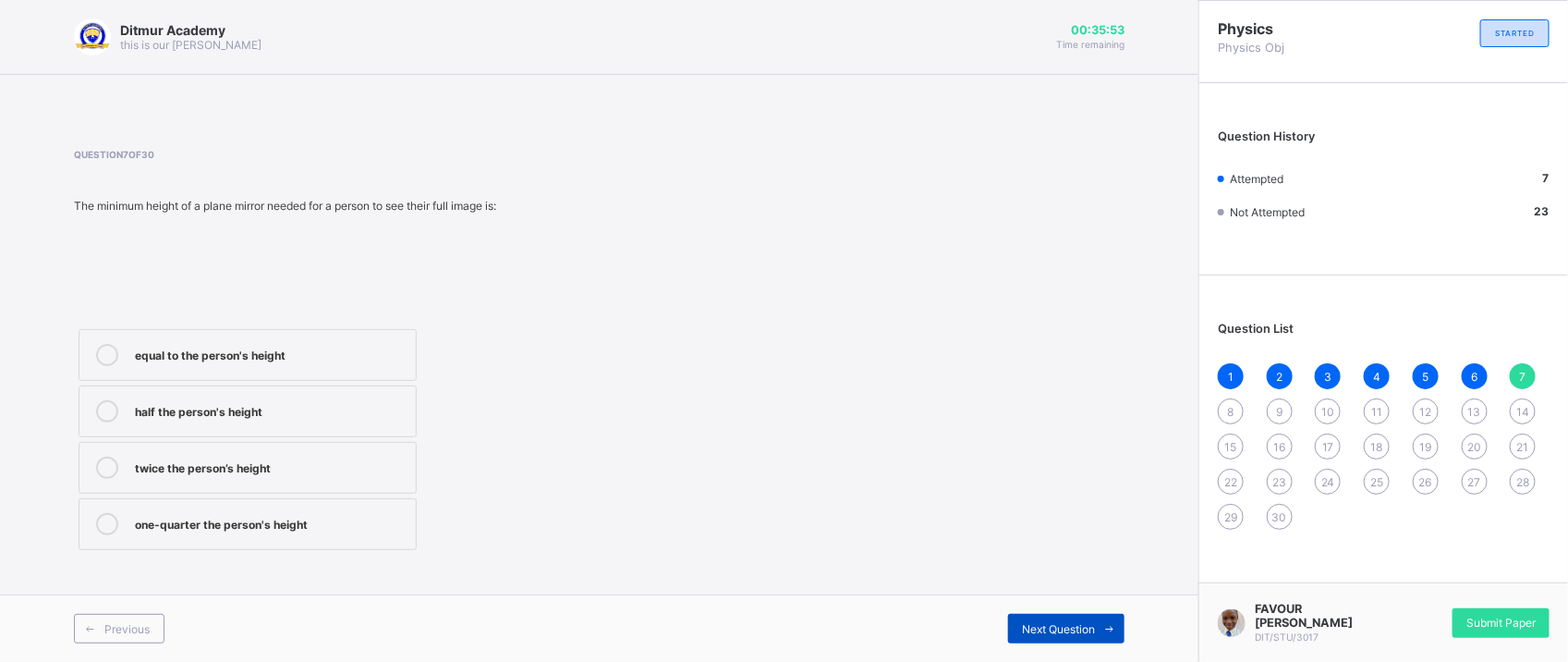 click on "Next Question" at bounding box center [1058, 629] 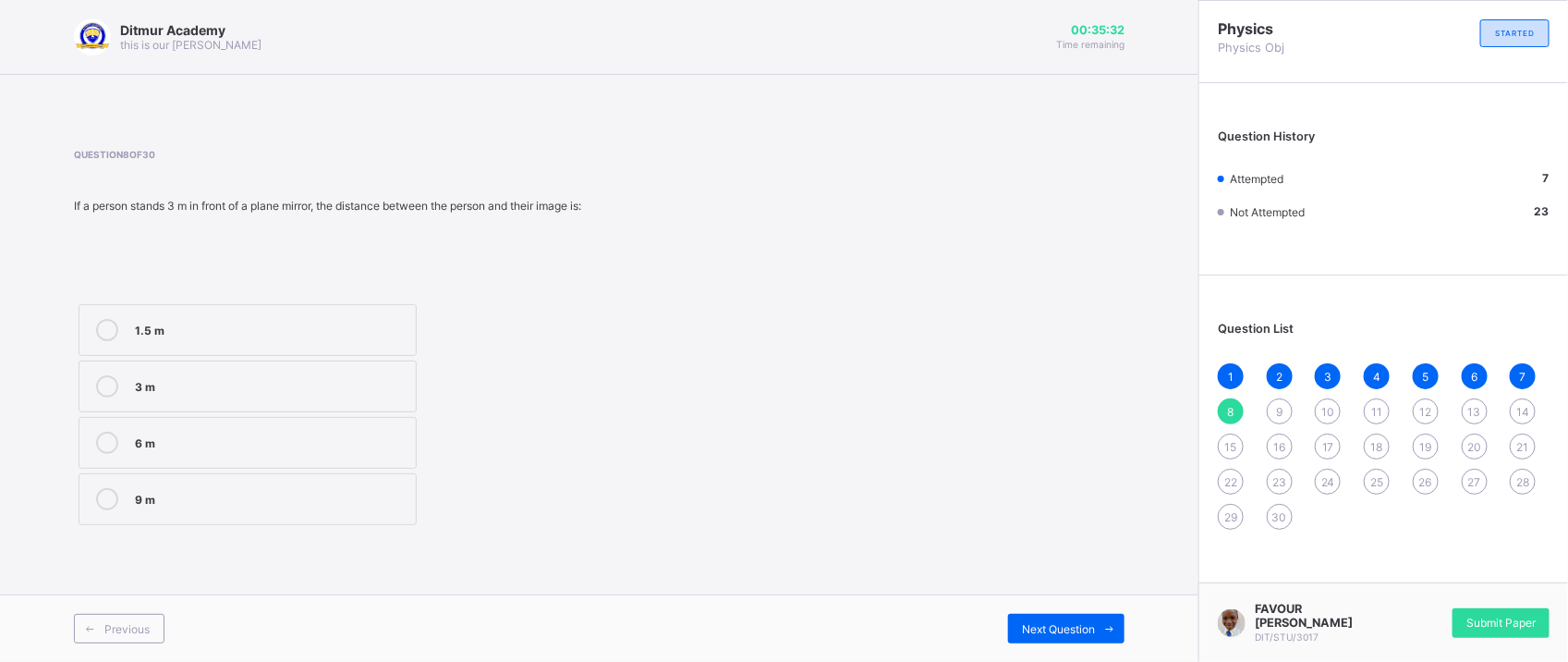 click on "3 m" at bounding box center [248, 386] 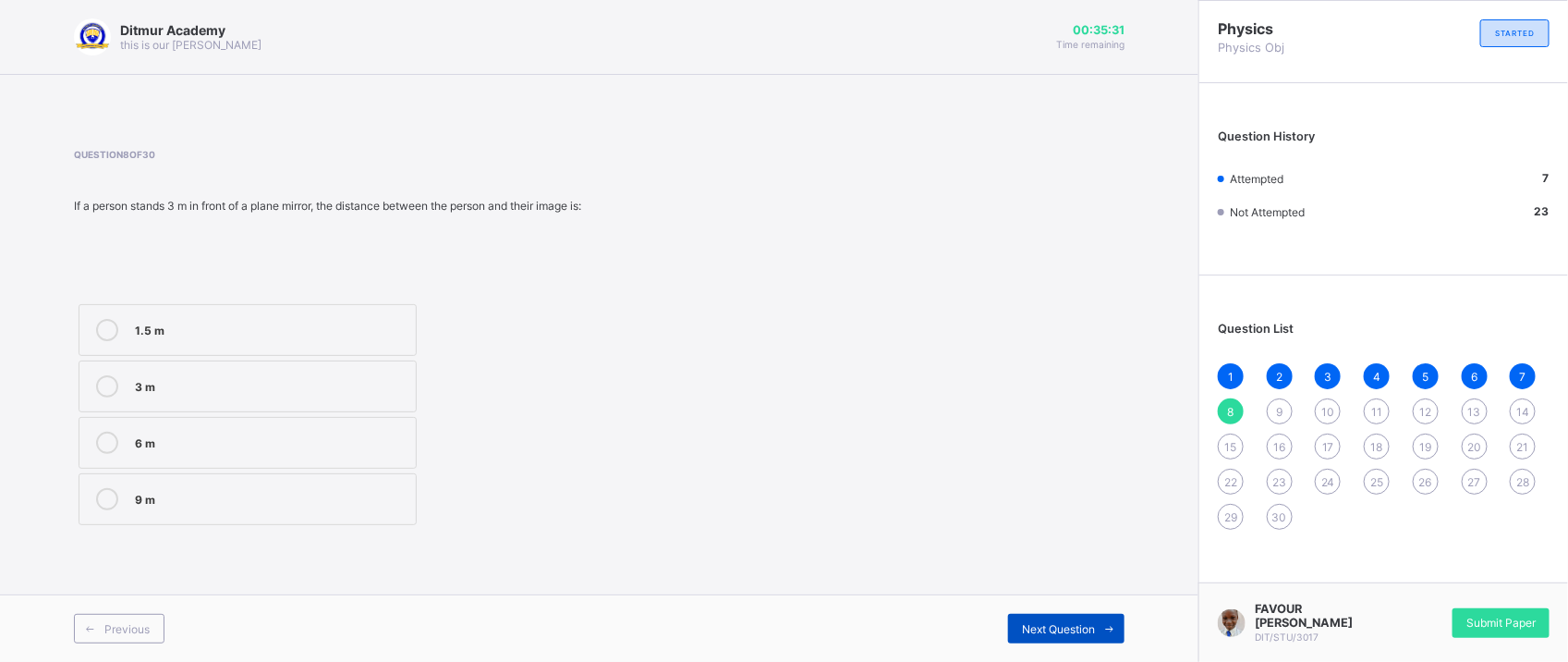 click on "Next Question" at bounding box center (1058, 629) 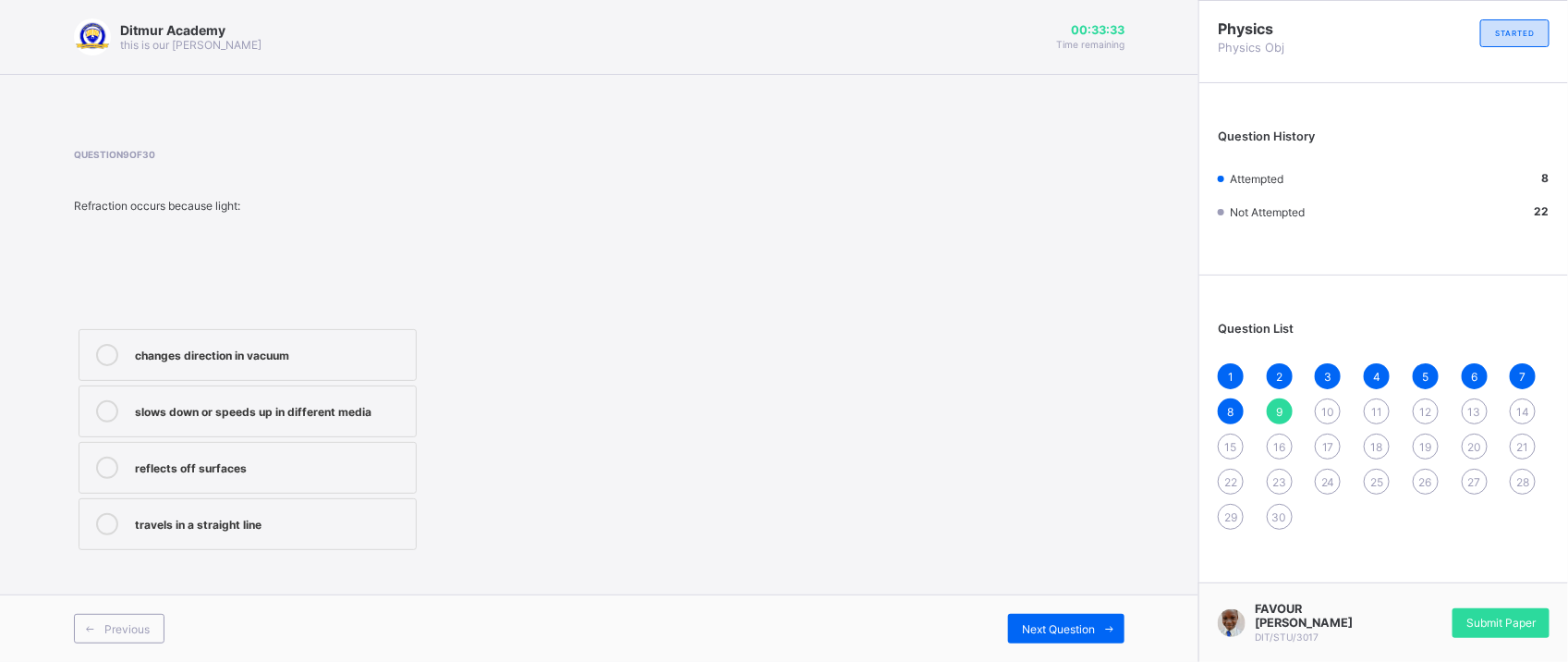 click on "changes direction in vacuum slows down or speeds up in different media reflects off surfaces travels in a straight line" at bounding box center (363, 439) 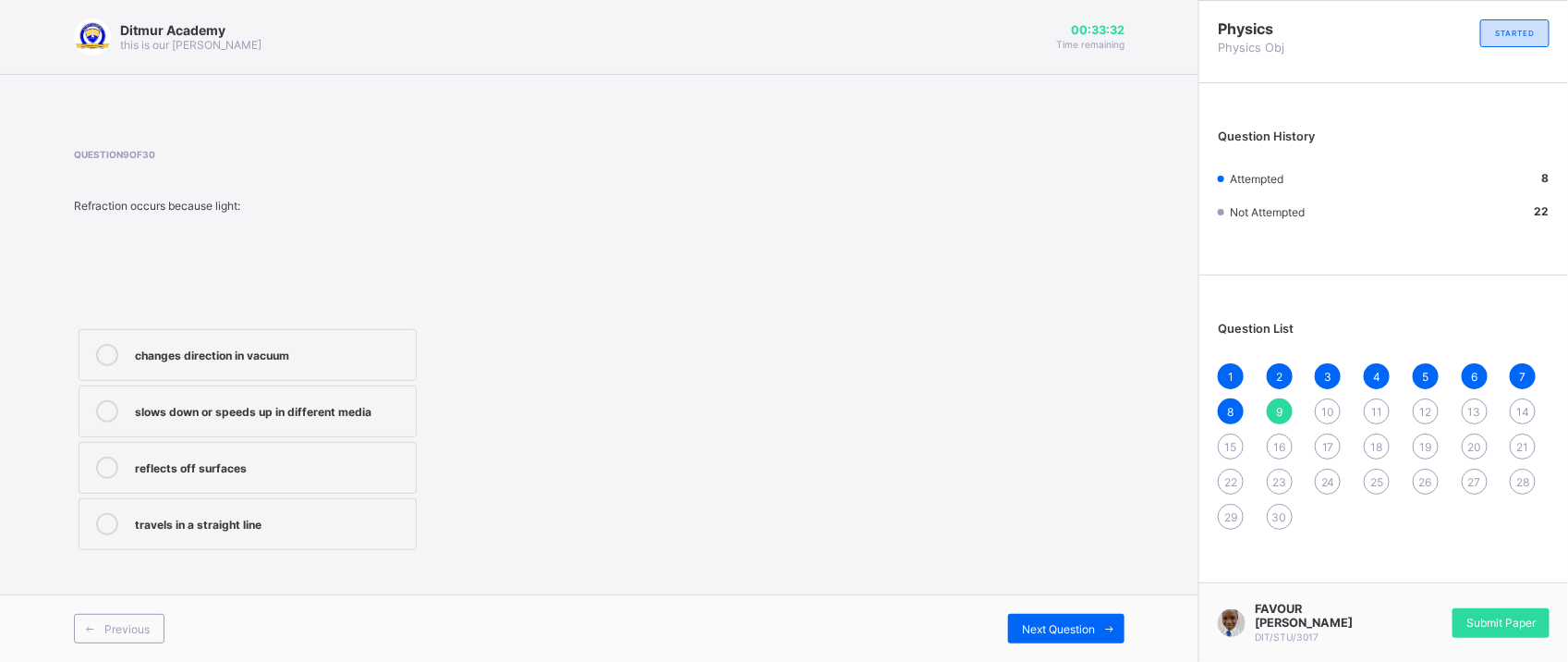 click on "changes direction in vacuum" at bounding box center (248, 355) 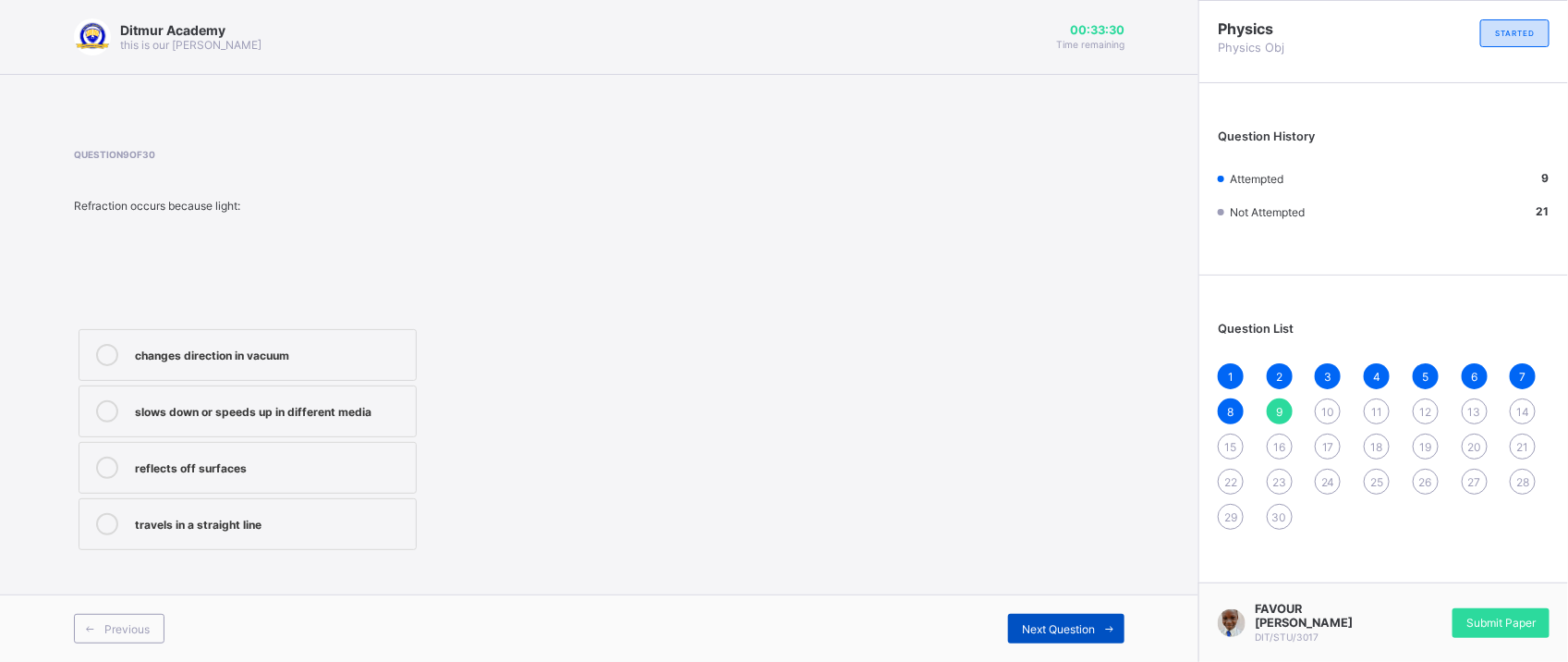 click on "Next Question" at bounding box center [1066, 629] 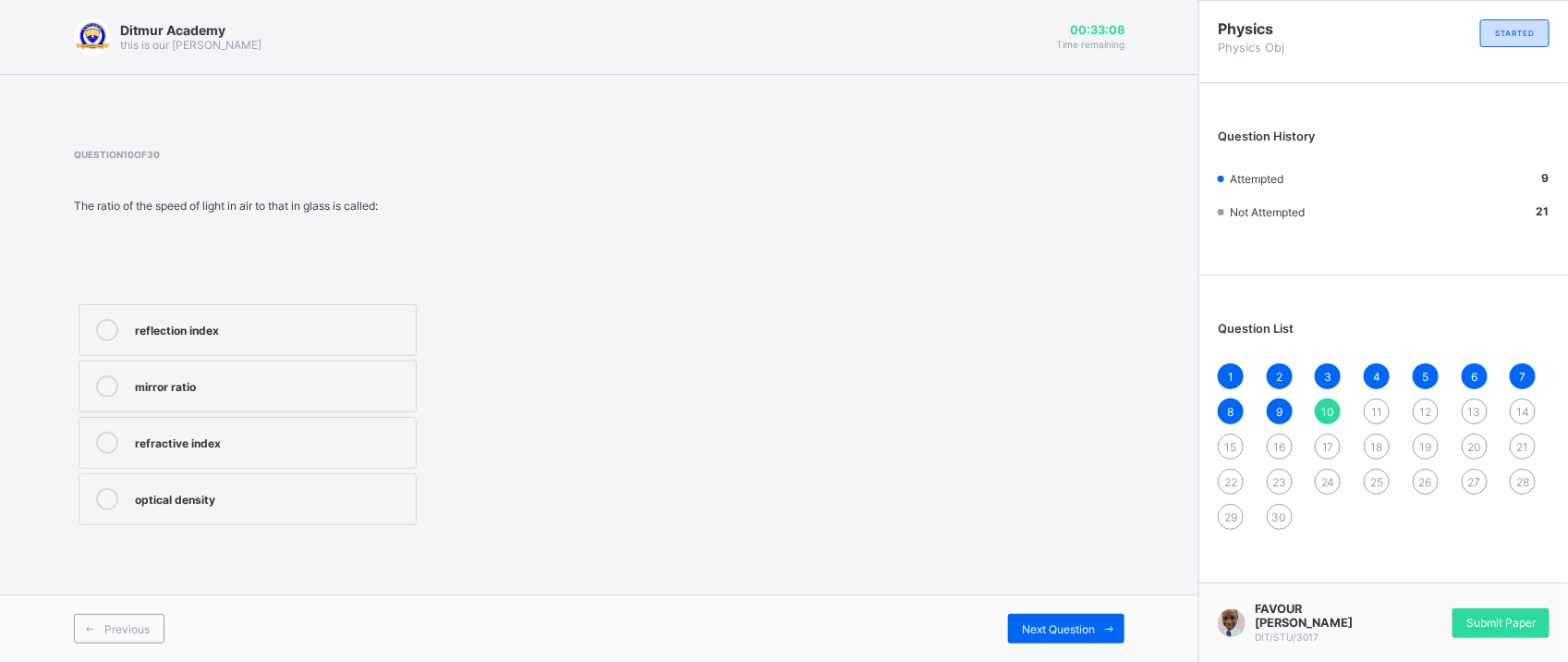 click on "Ditmur Academy this is our [PERSON_NAME] 00:33:08 Time remaining Question  10  of  30 The ratio of the speed of light in air to that in glass is called:  reflection index mirror ratio refractive index optical density Previous Next Question" at bounding box center [599, 331] 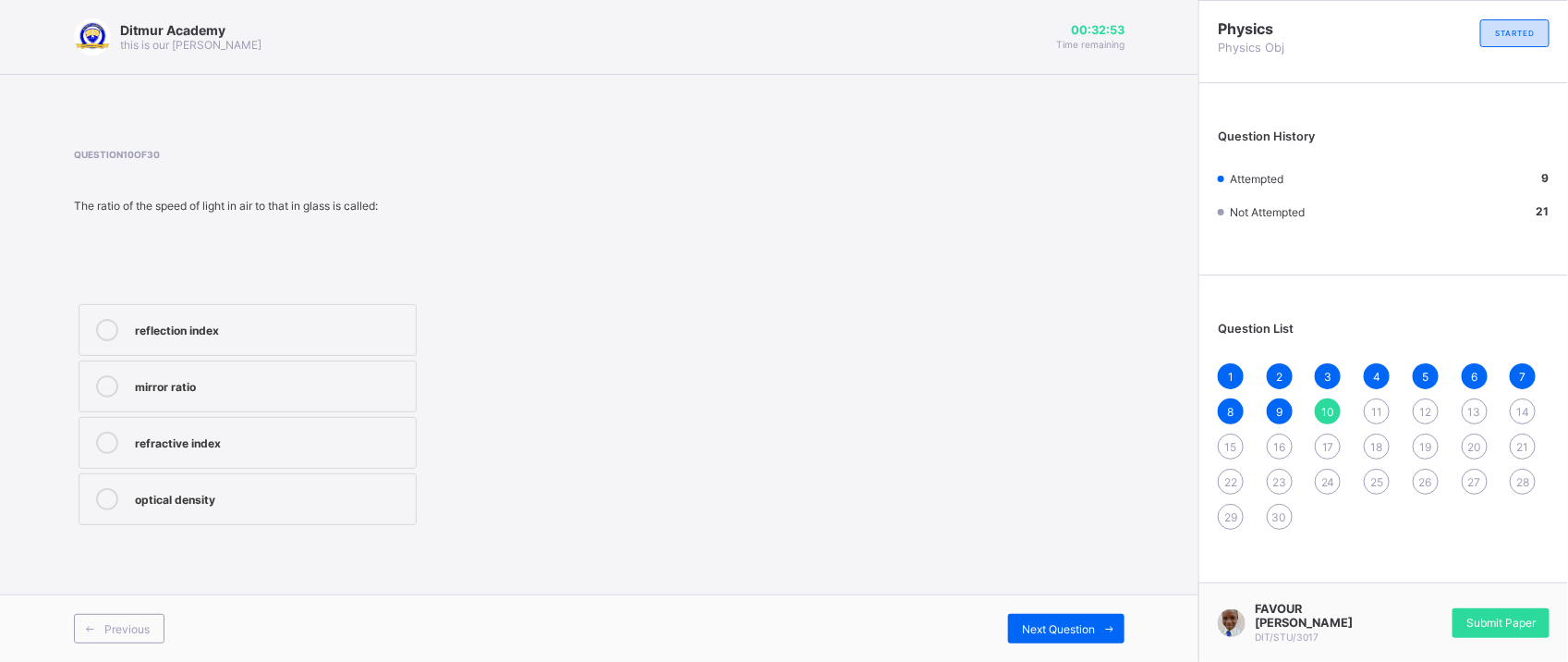 click on "refractive index" at bounding box center [271, 441] 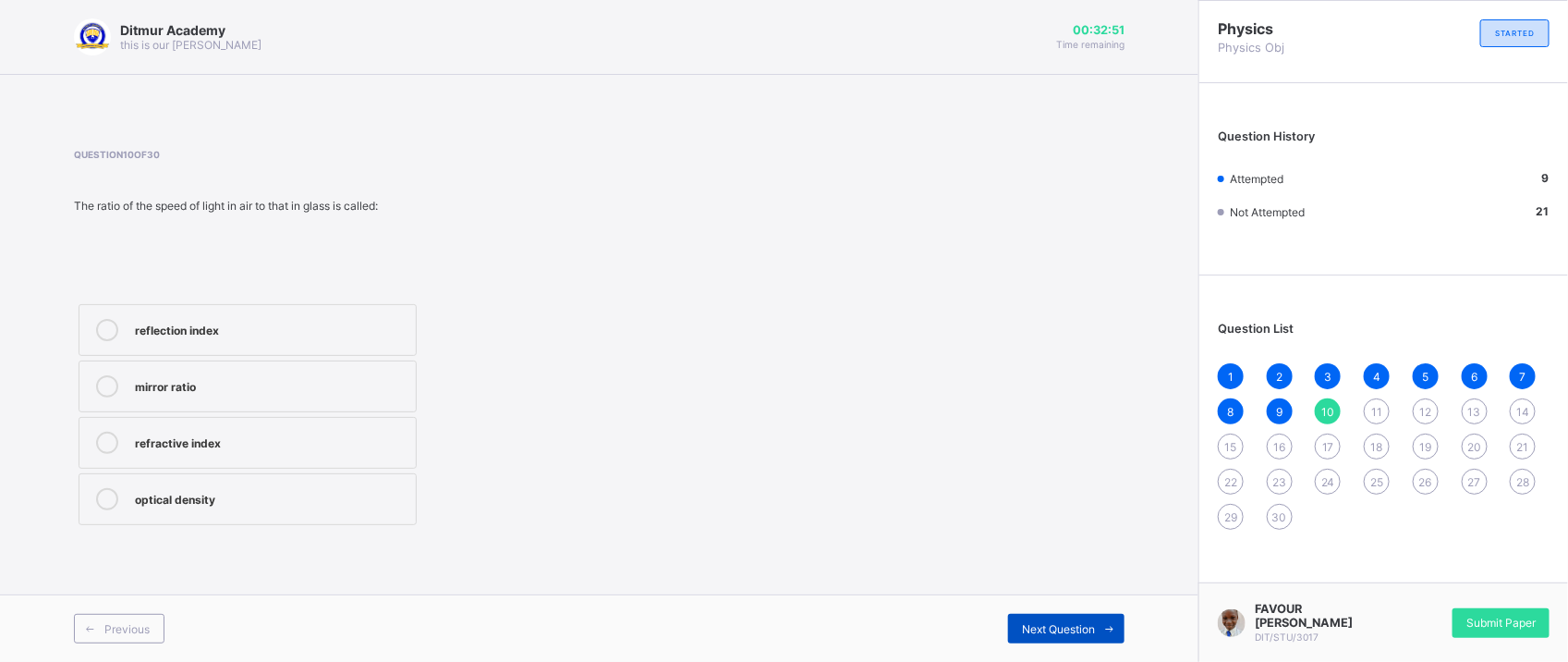 click on "Next Question" at bounding box center [1066, 629] 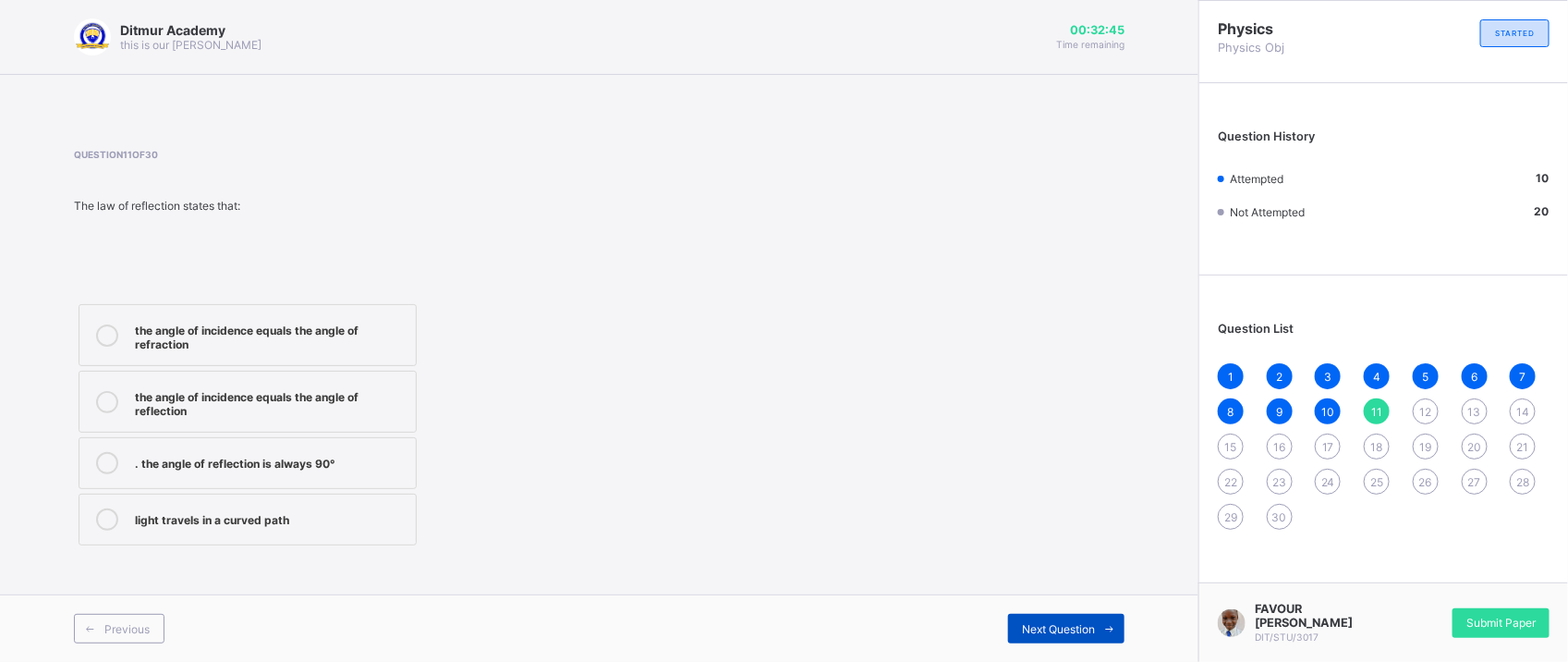 click on "Next Question" at bounding box center [1066, 629] 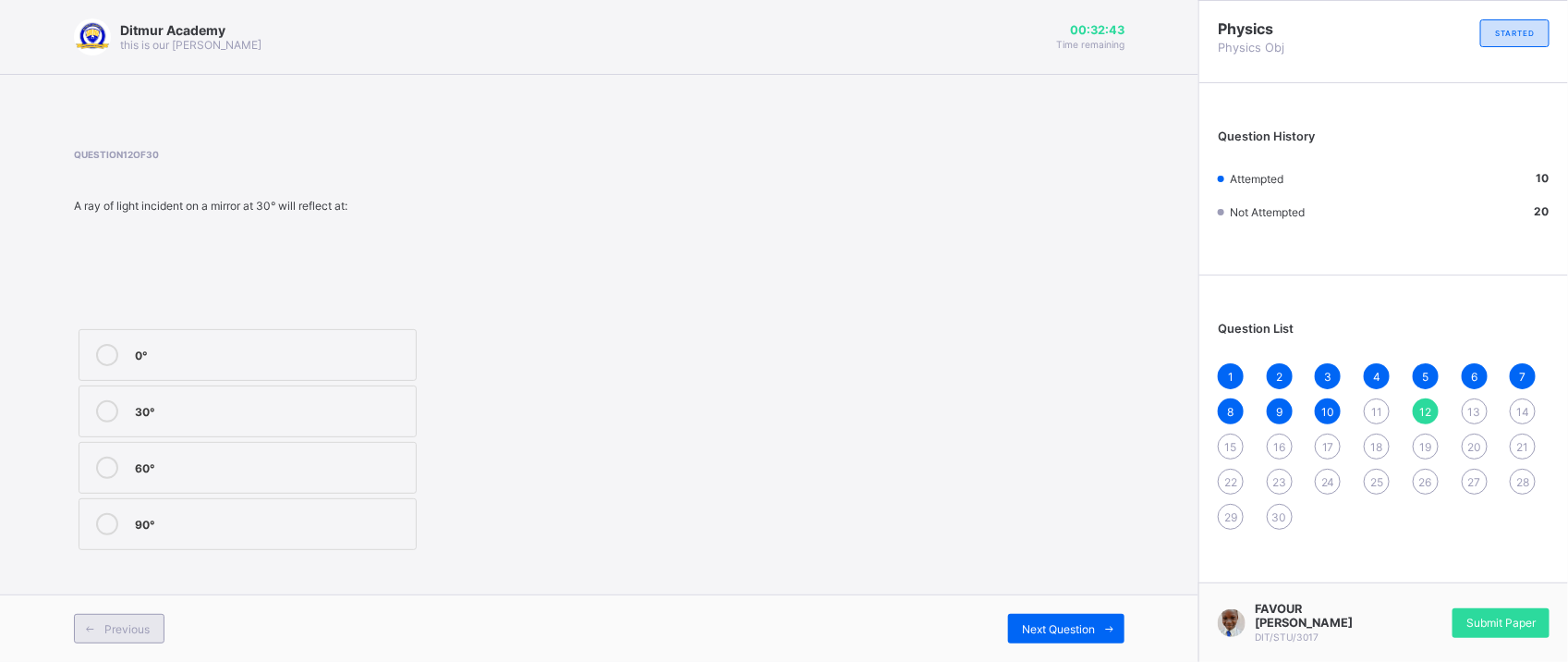 click on "Previous" at bounding box center [119, 629] 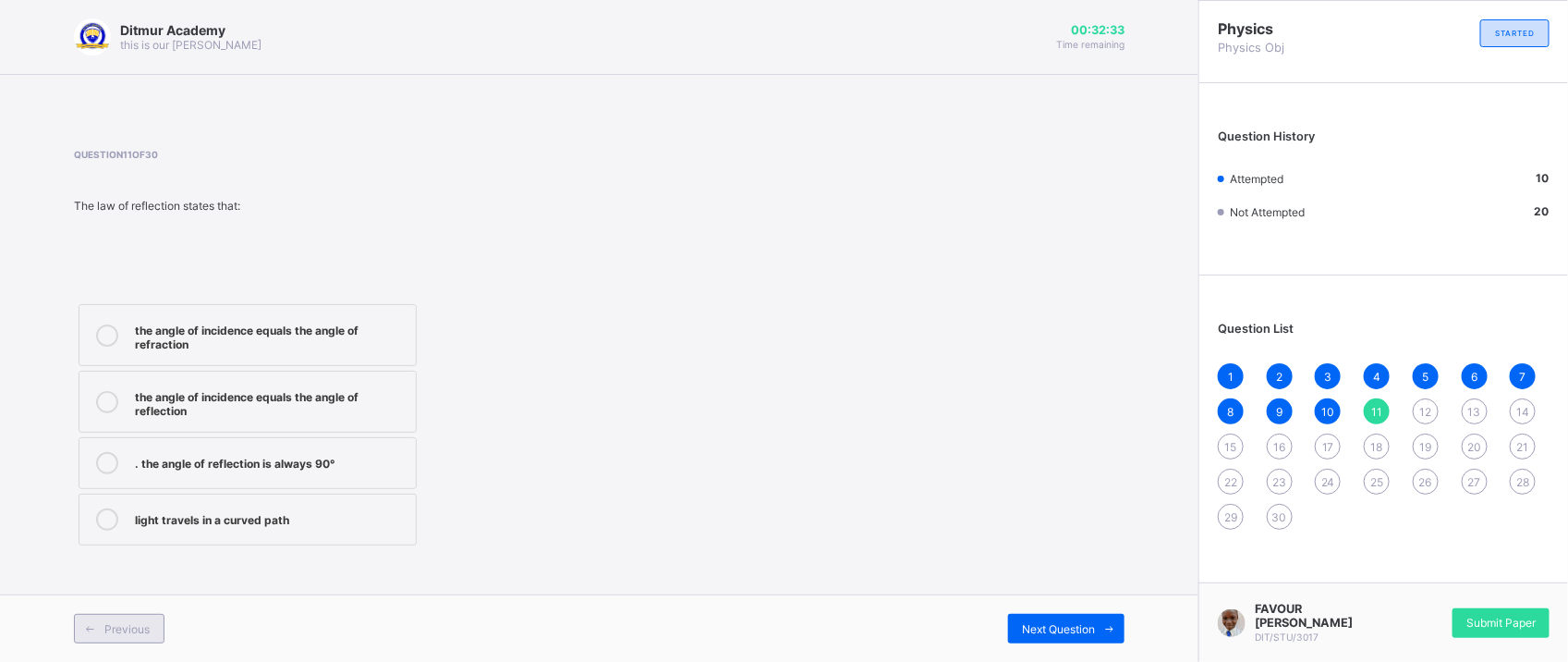 click on "Previous" at bounding box center [119, 629] 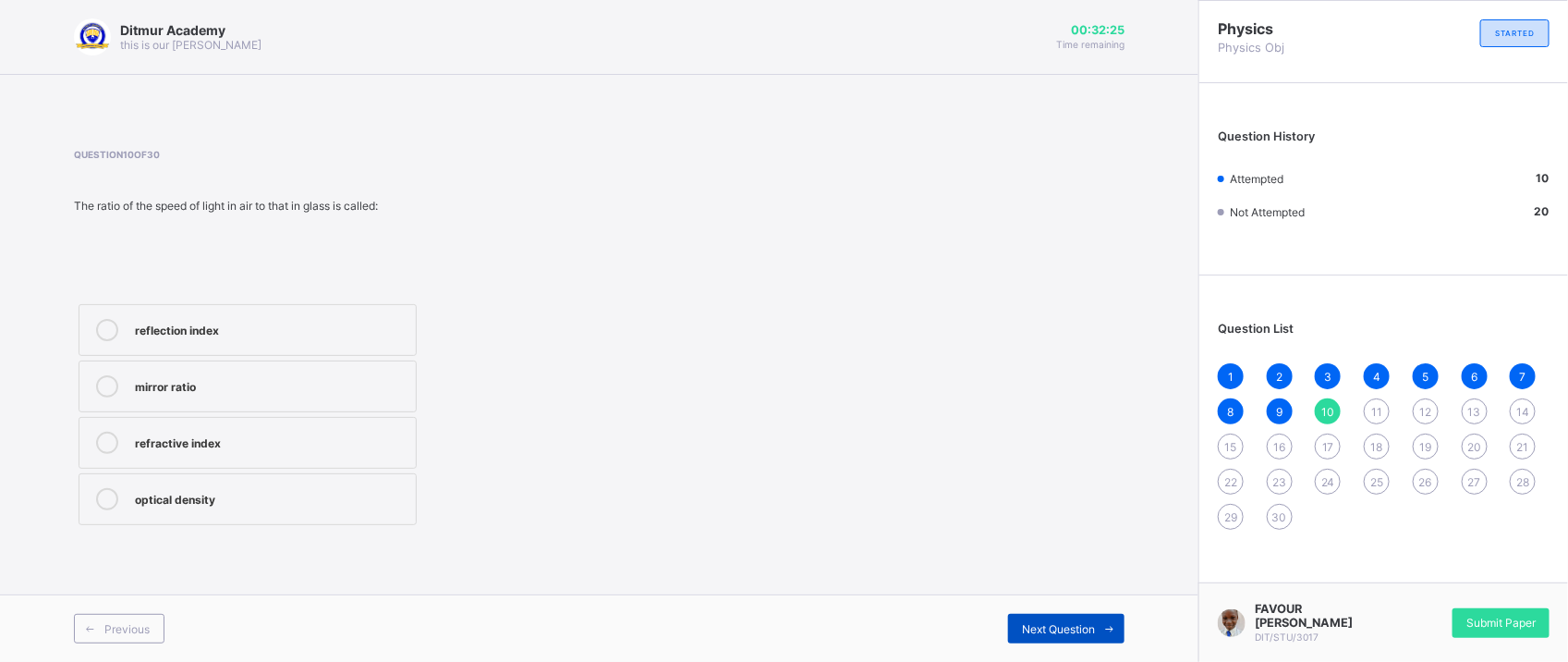click on "Next Question" at bounding box center [1058, 629] 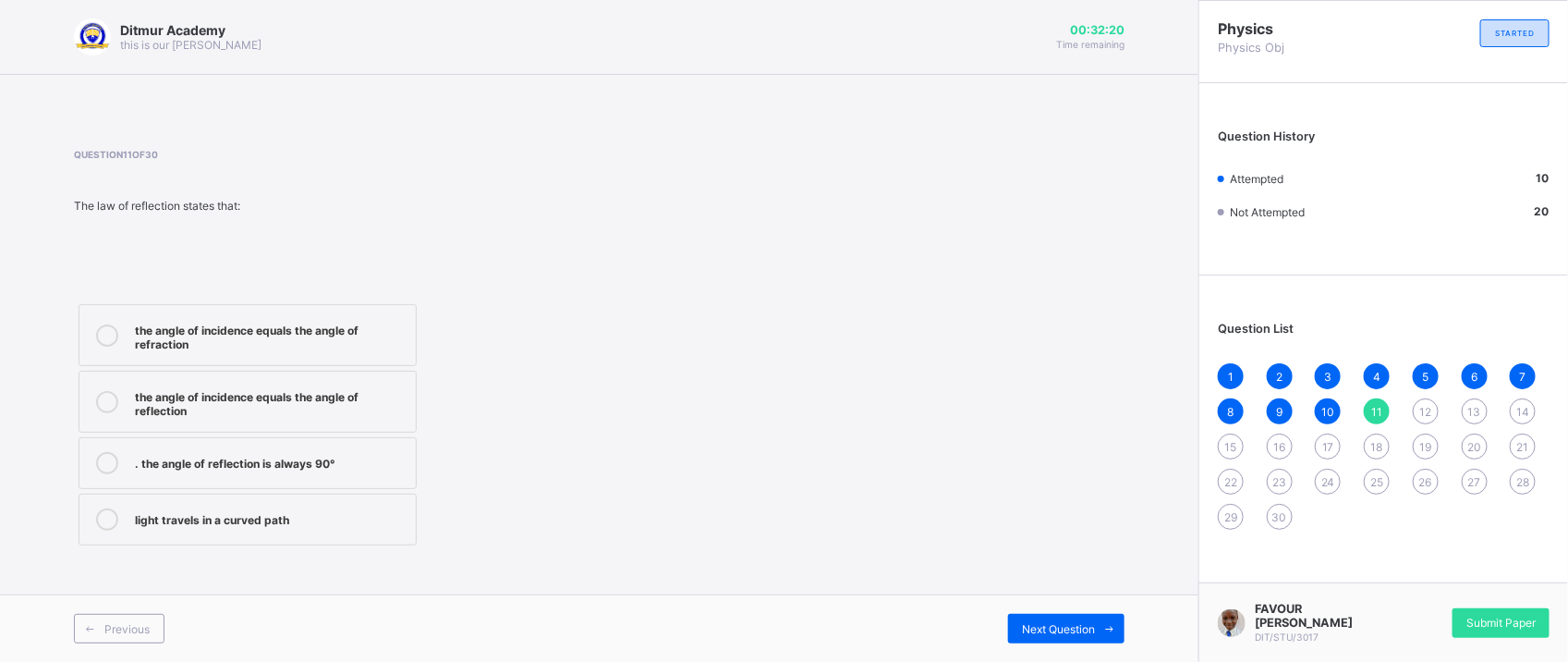 click on "the angle of incidence equals the angle of reflection" at bounding box center (271, 401) 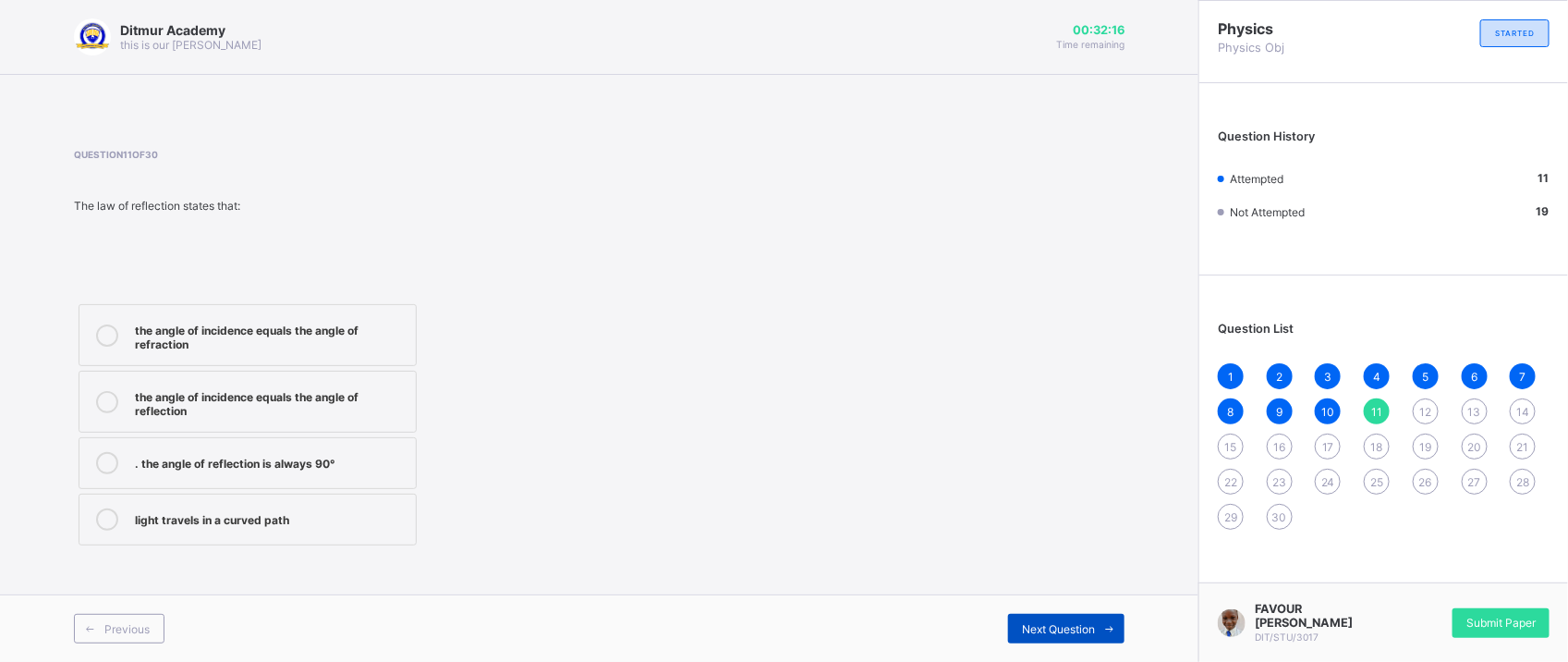click on "Next Question" at bounding box center (1058, 629) 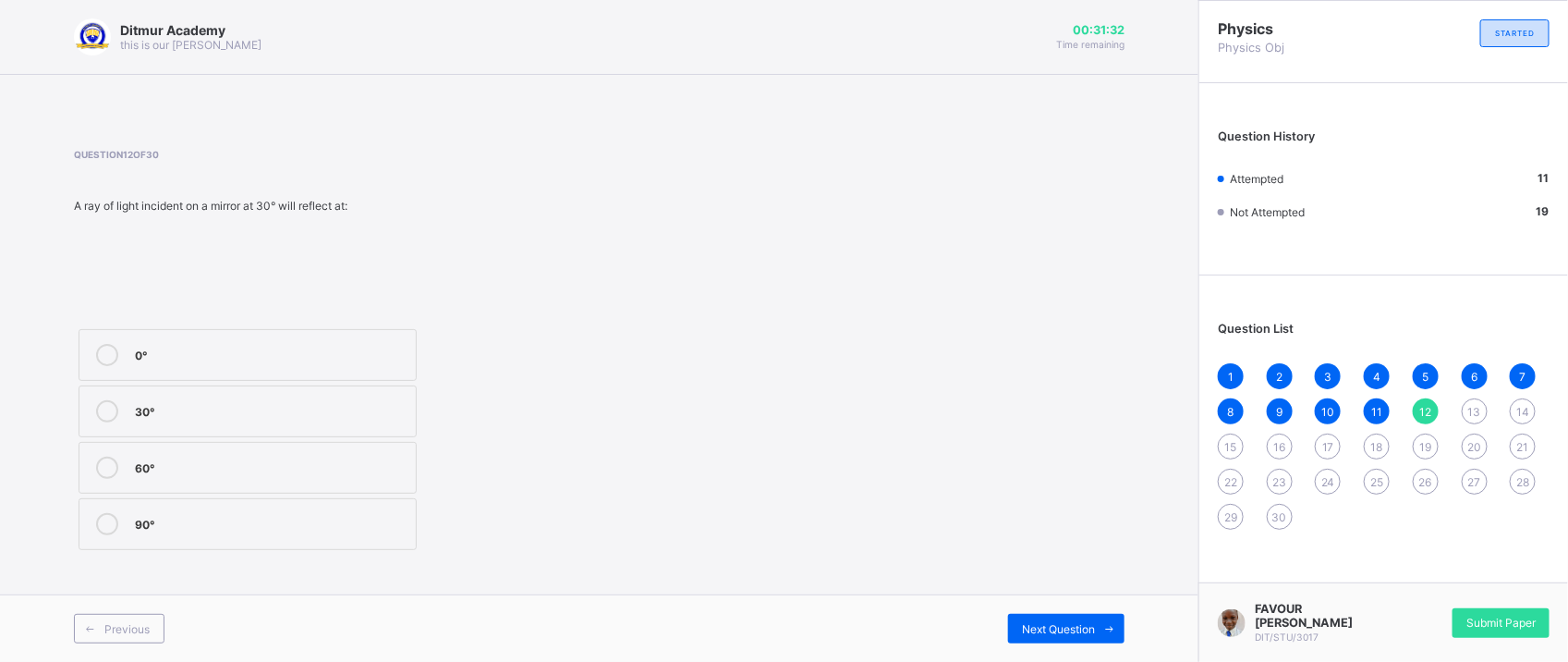 click on "30°" at bounding box center (248, 411) 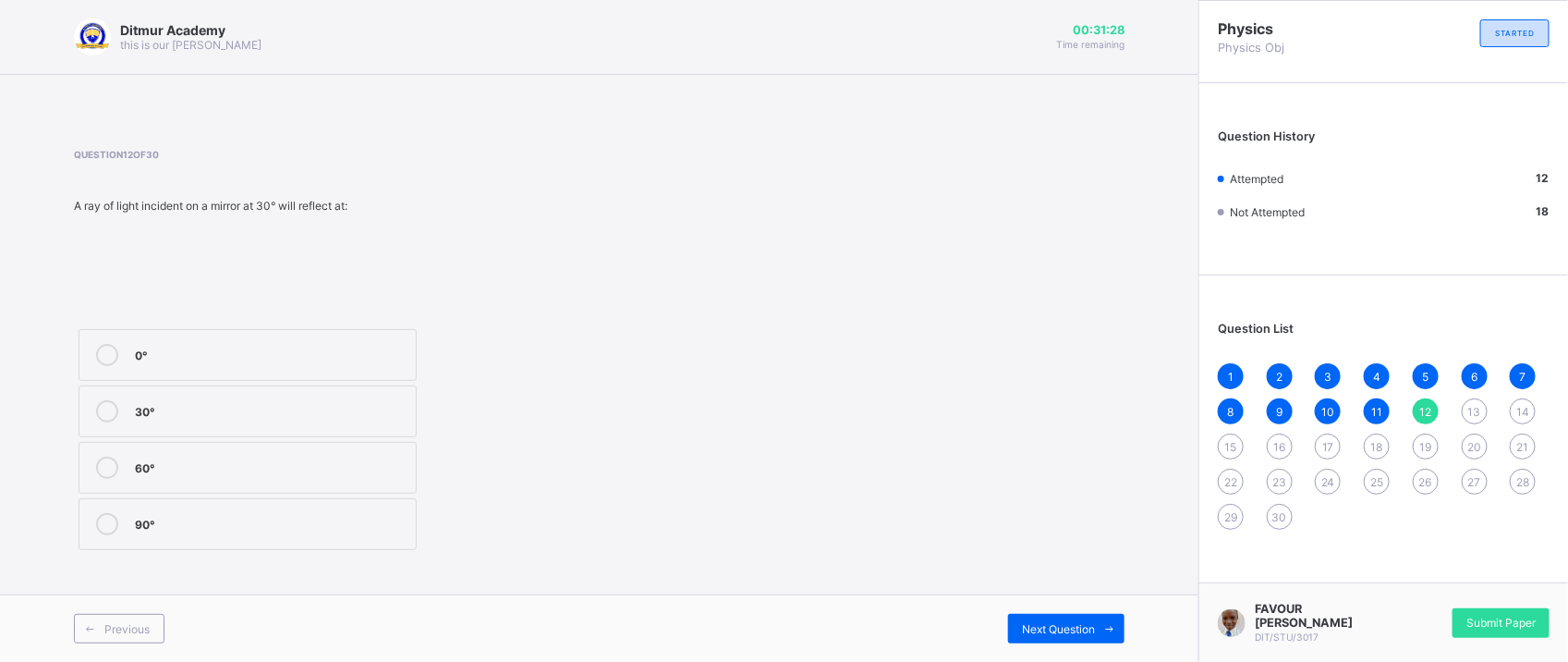 click on "30°" at bounding box center [271, 410] 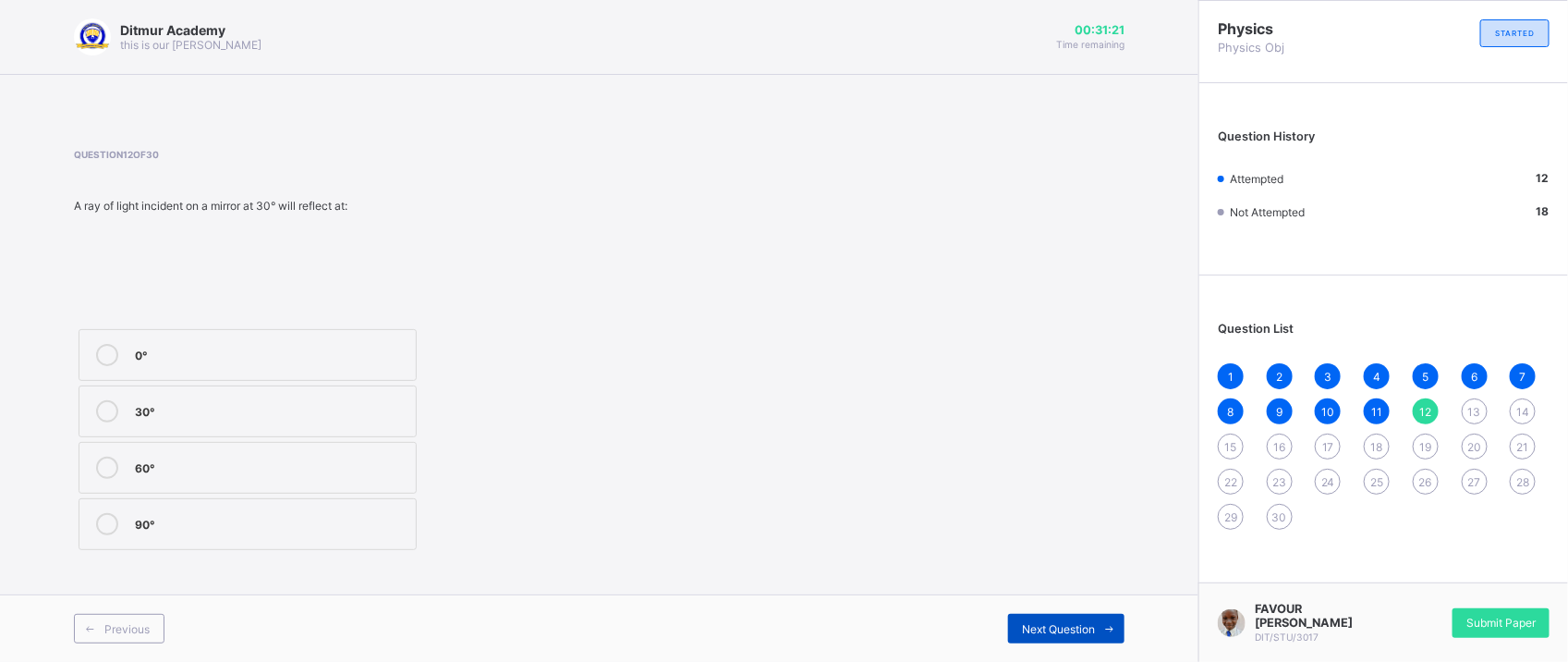 click on "Next Question" at bounding box center [1058, 629] 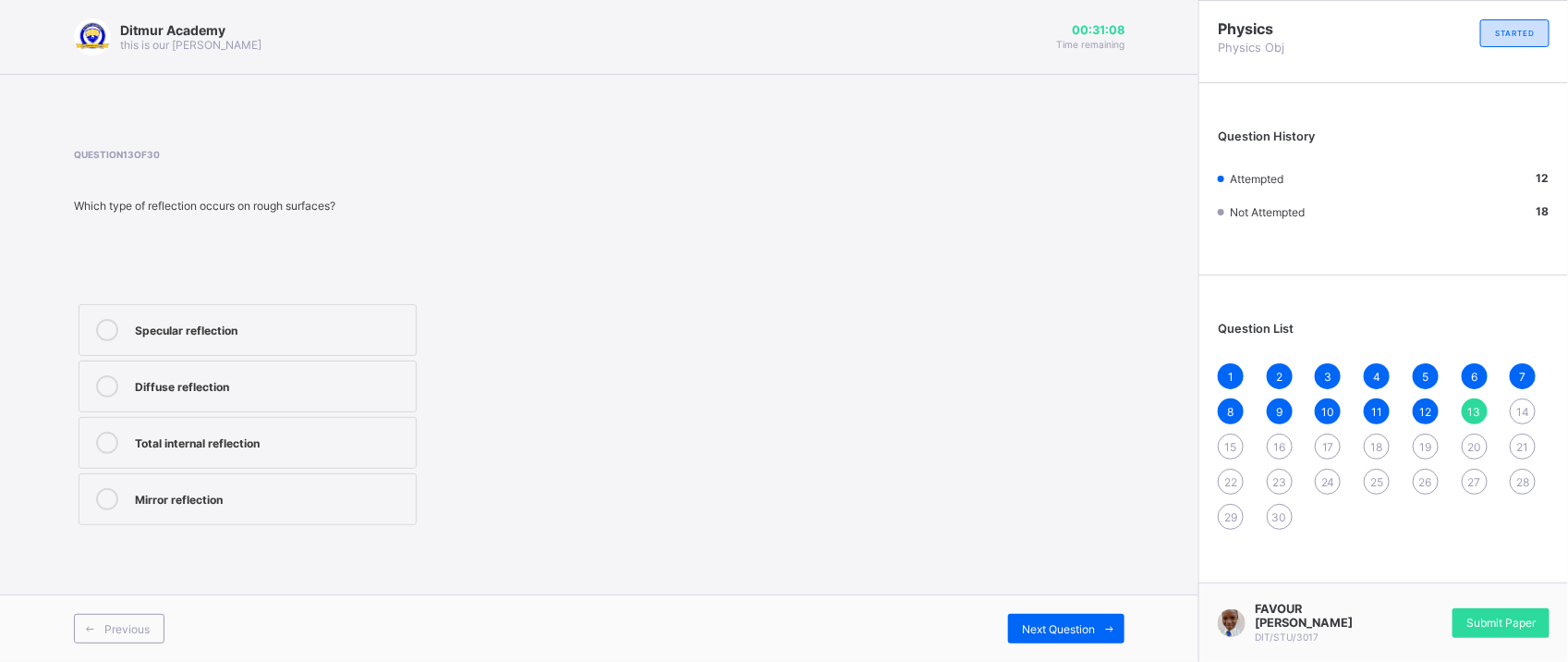 click on "Diffuse reflection" at bounding box center [248, 386] 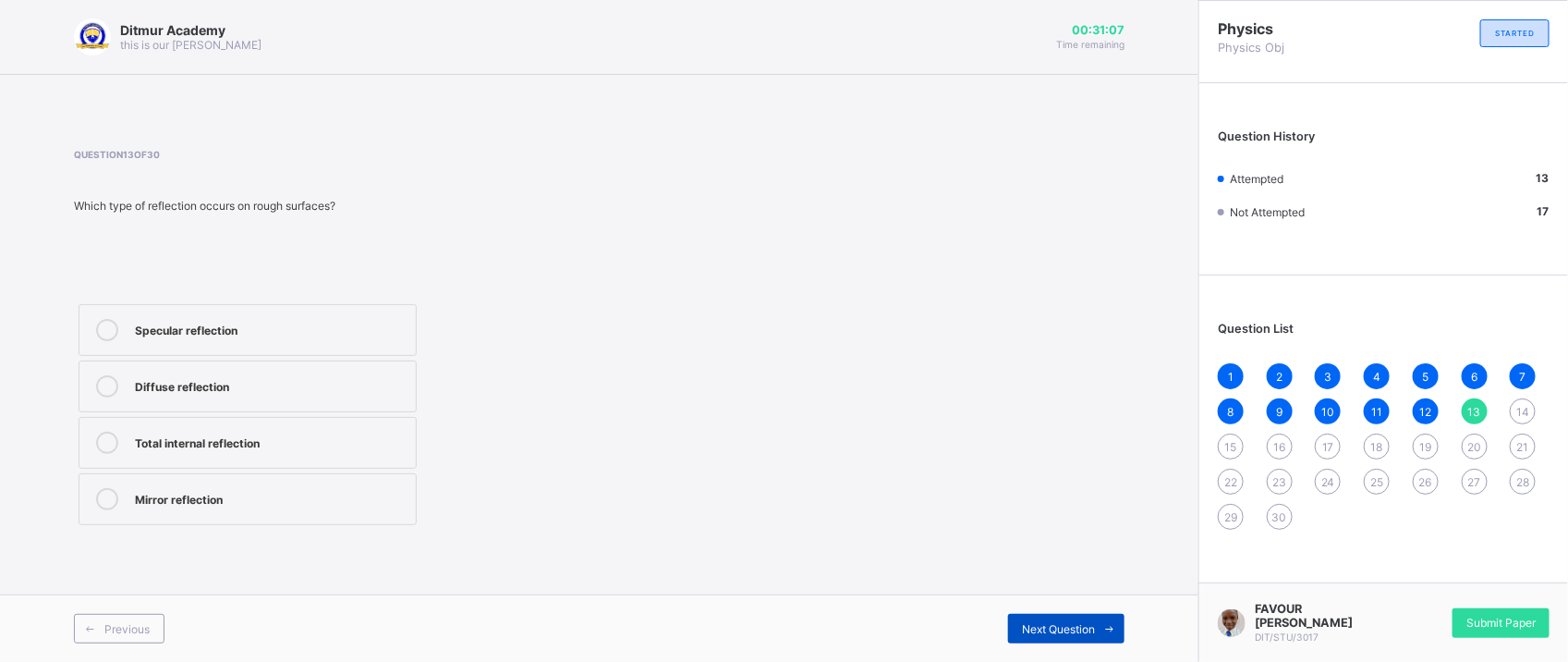 click on "Next Question" at bounding box center (1066, 629) 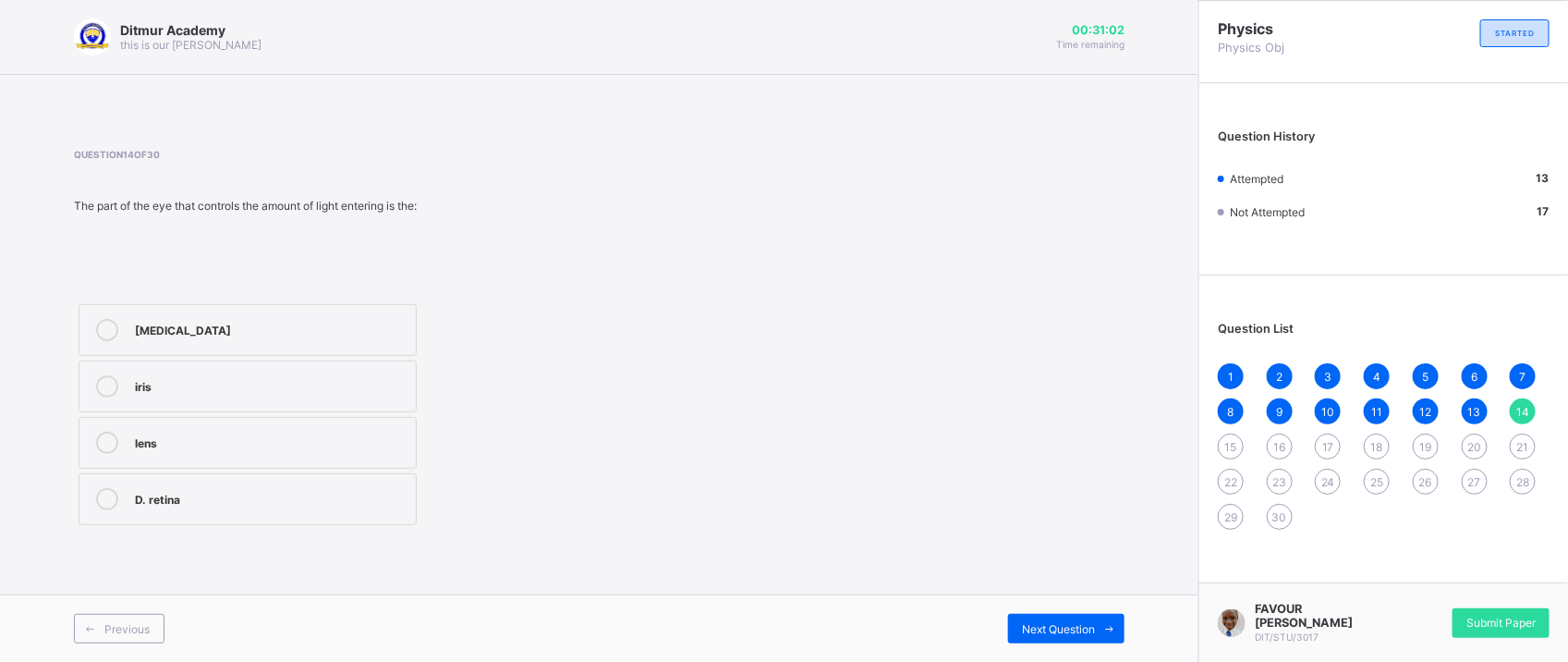 click on "iris" at bounding box center (271, 386) 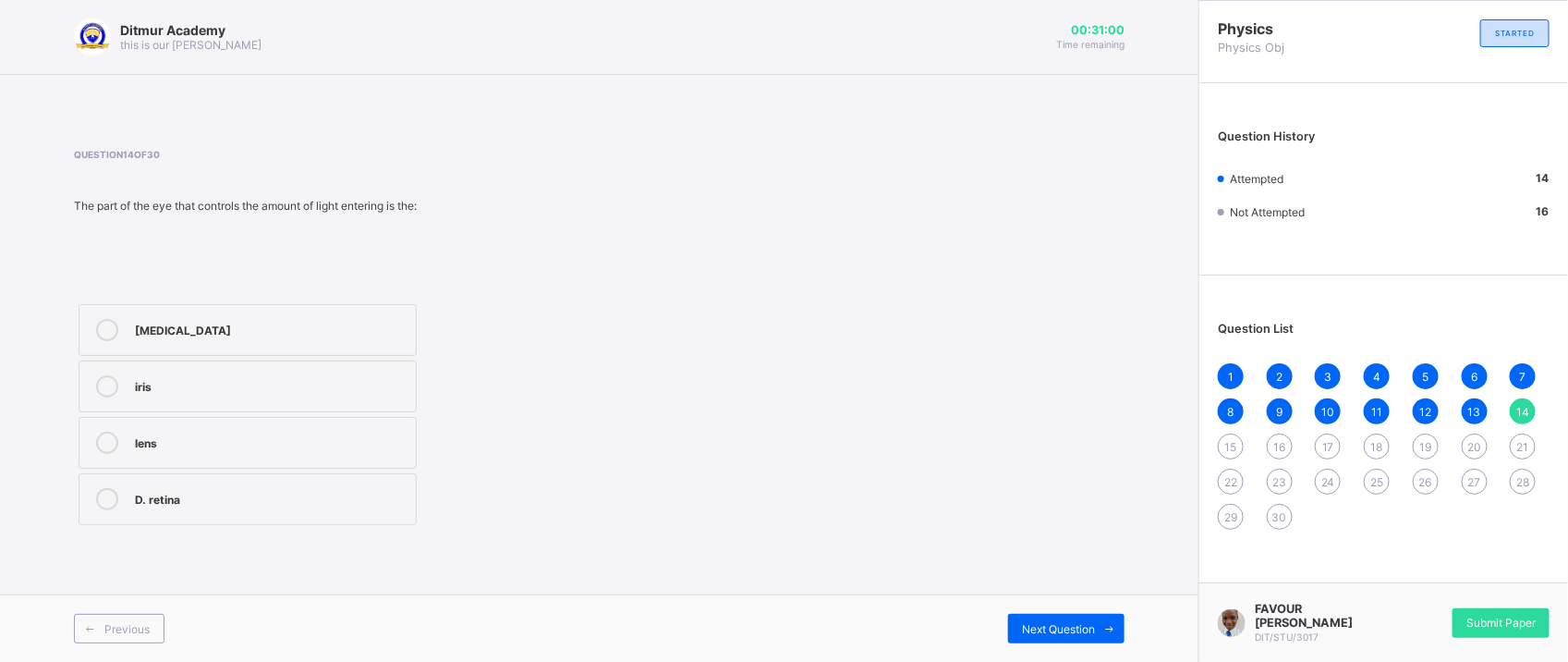 click on "Previous Next Question" at bounding box center (599, 628) 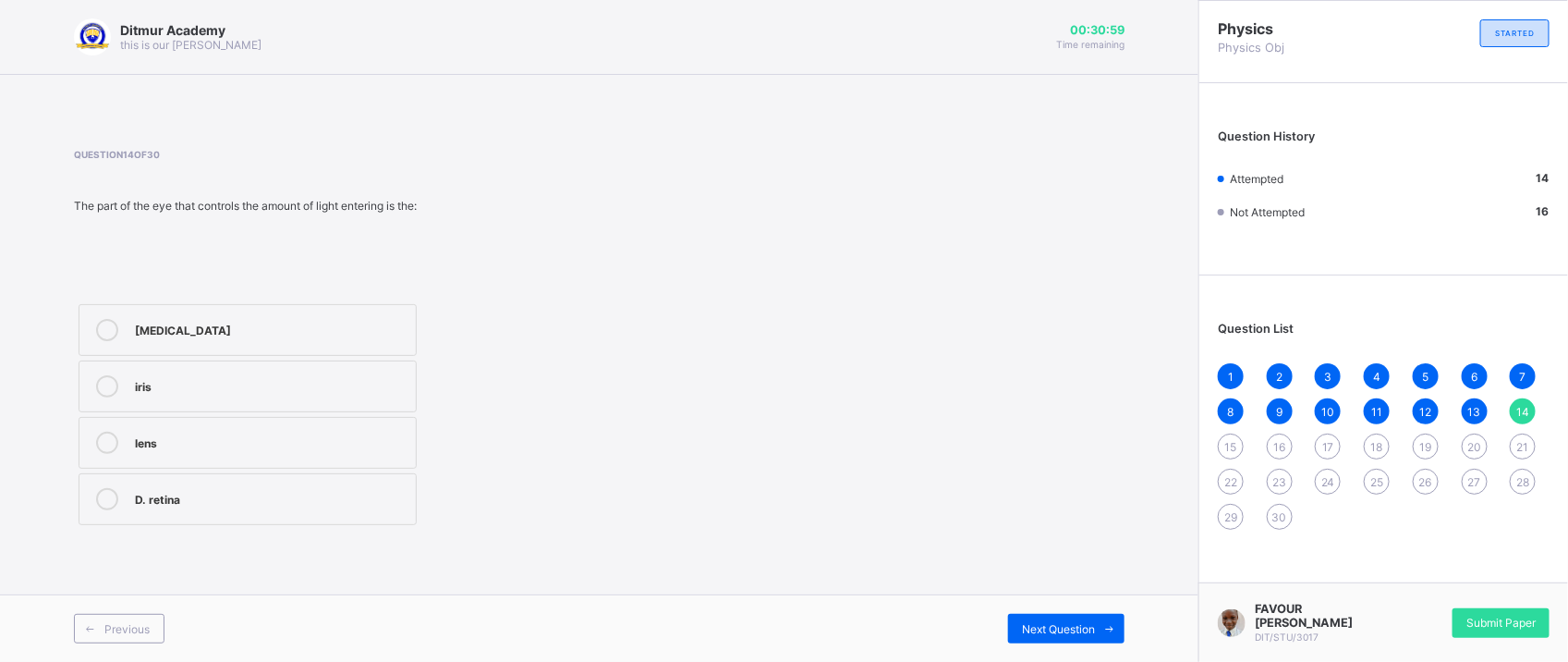 click on "Previous Next Question" at bounding box center (599, 628) 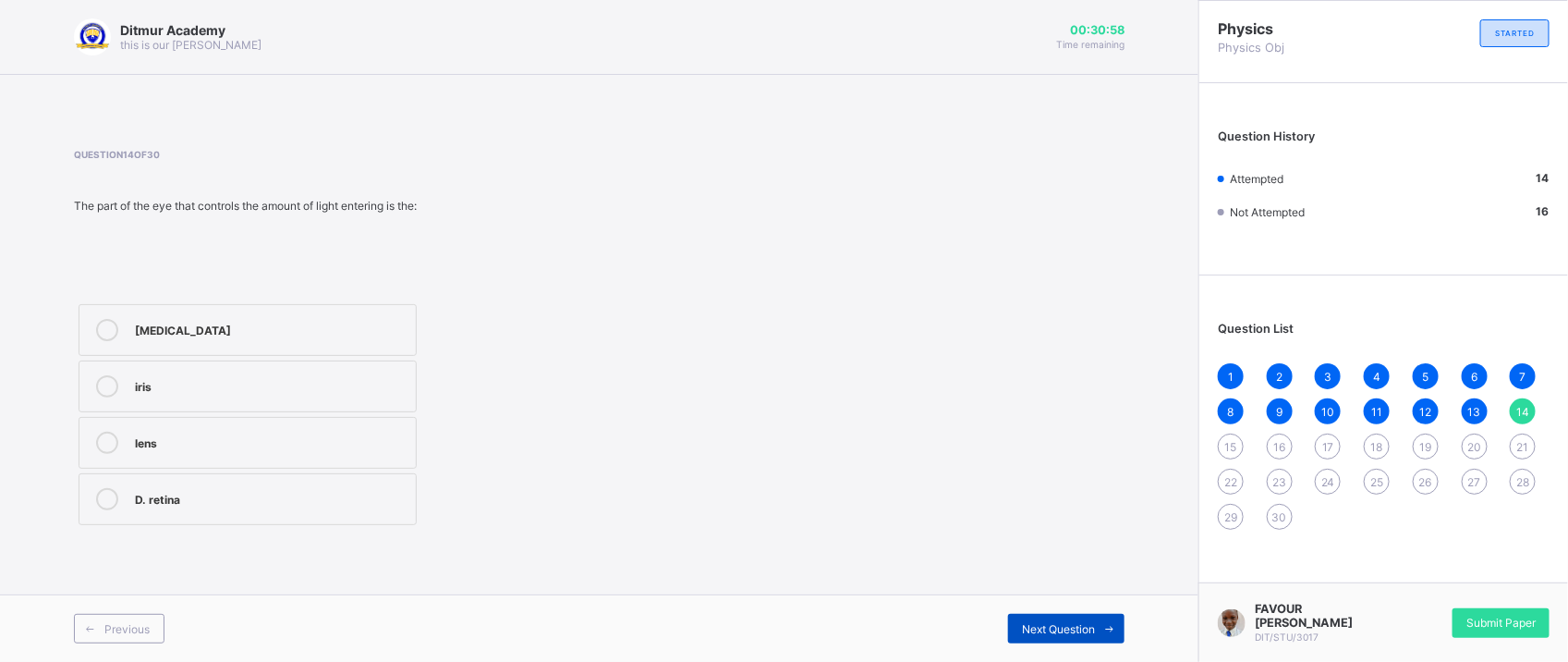 click on "Next Question" at bounding box center [1058, 629] 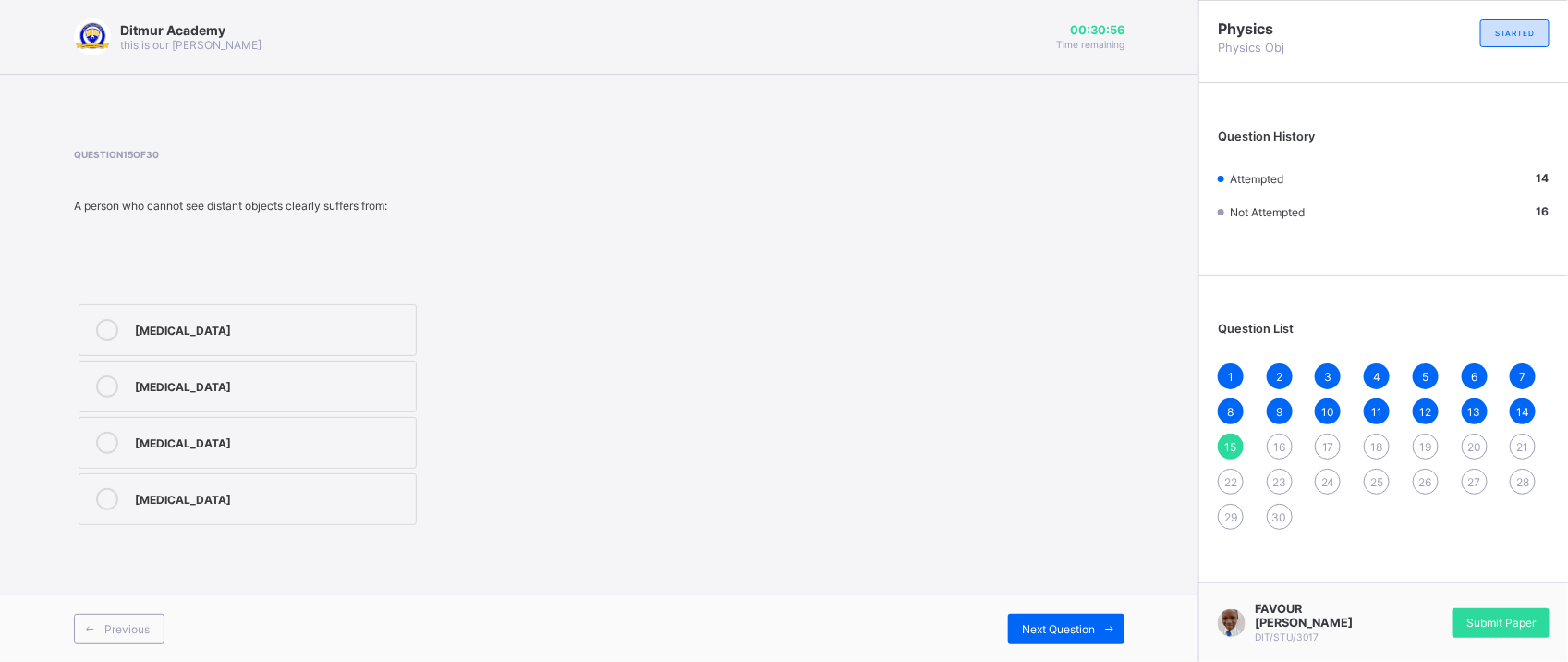 drag, startPoint x: 617, startPoint y: 538, endPoint x: 555, endPoint y: 453, distance: 105.20932 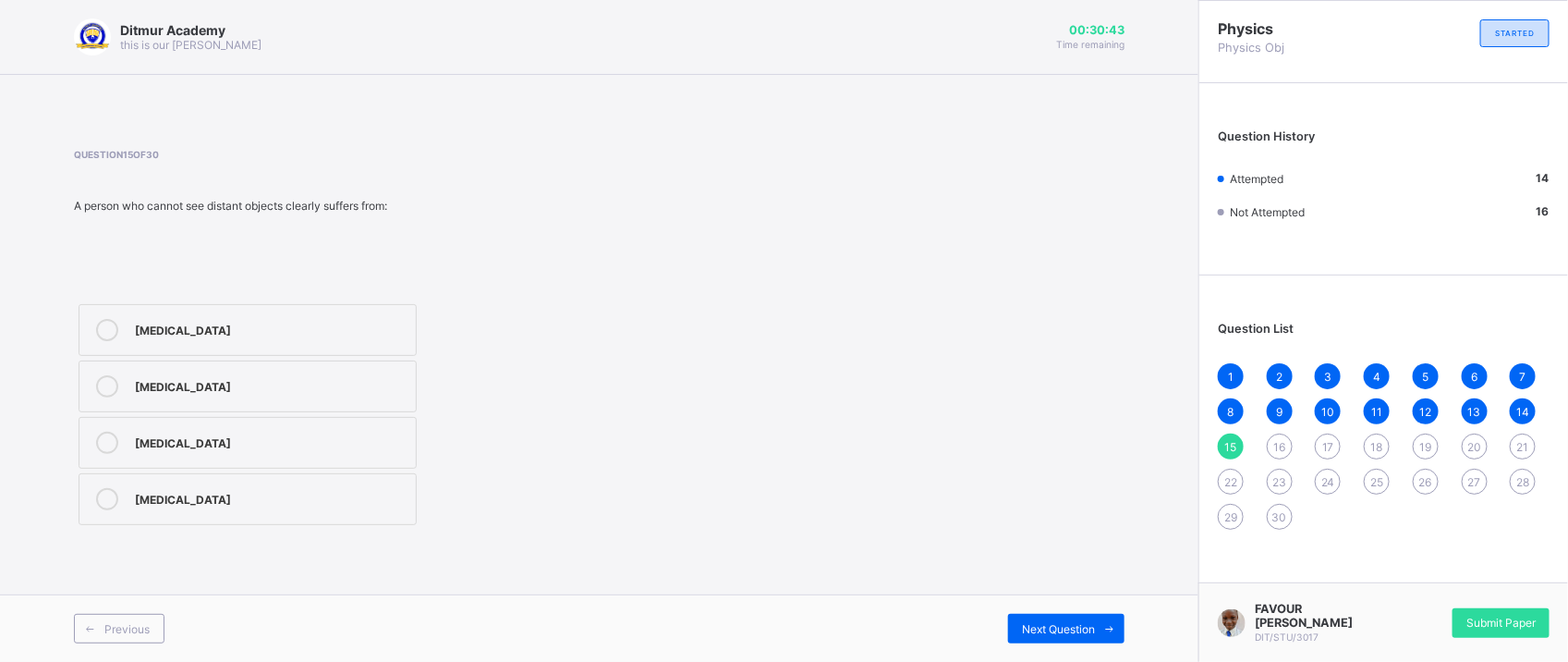 click on "[MEDICAL_DATA]" at bounding box center [248, 330] 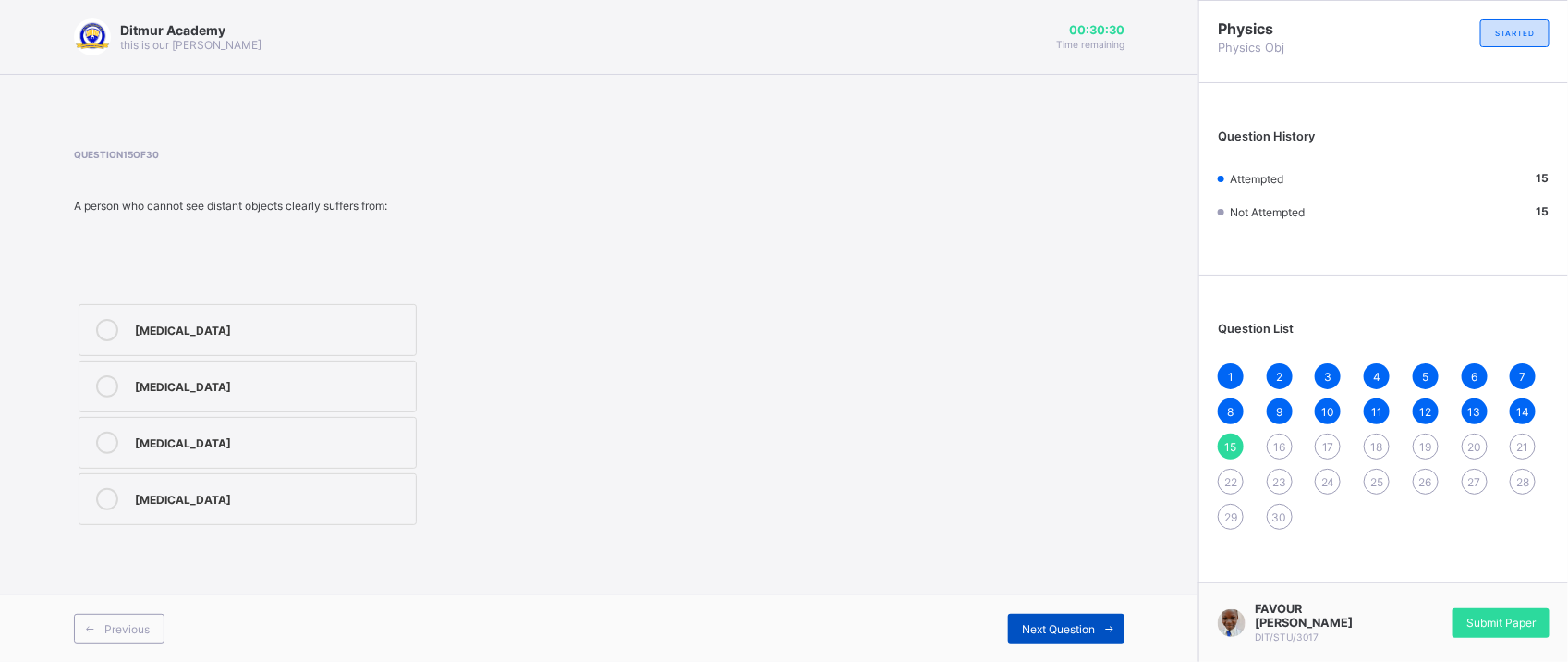 click on "Next Question" at bounding box center (1066, 629) 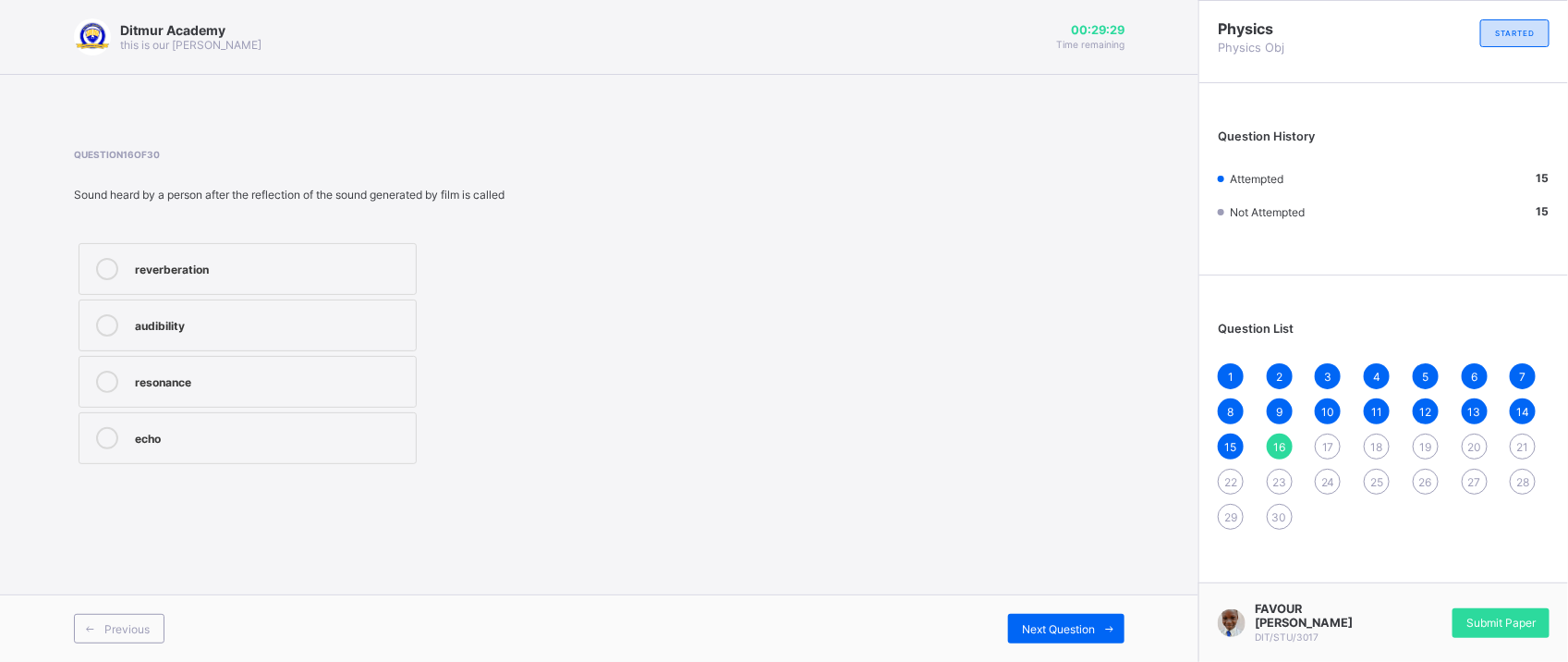 click on "echo" at bounding box center [271, 436] 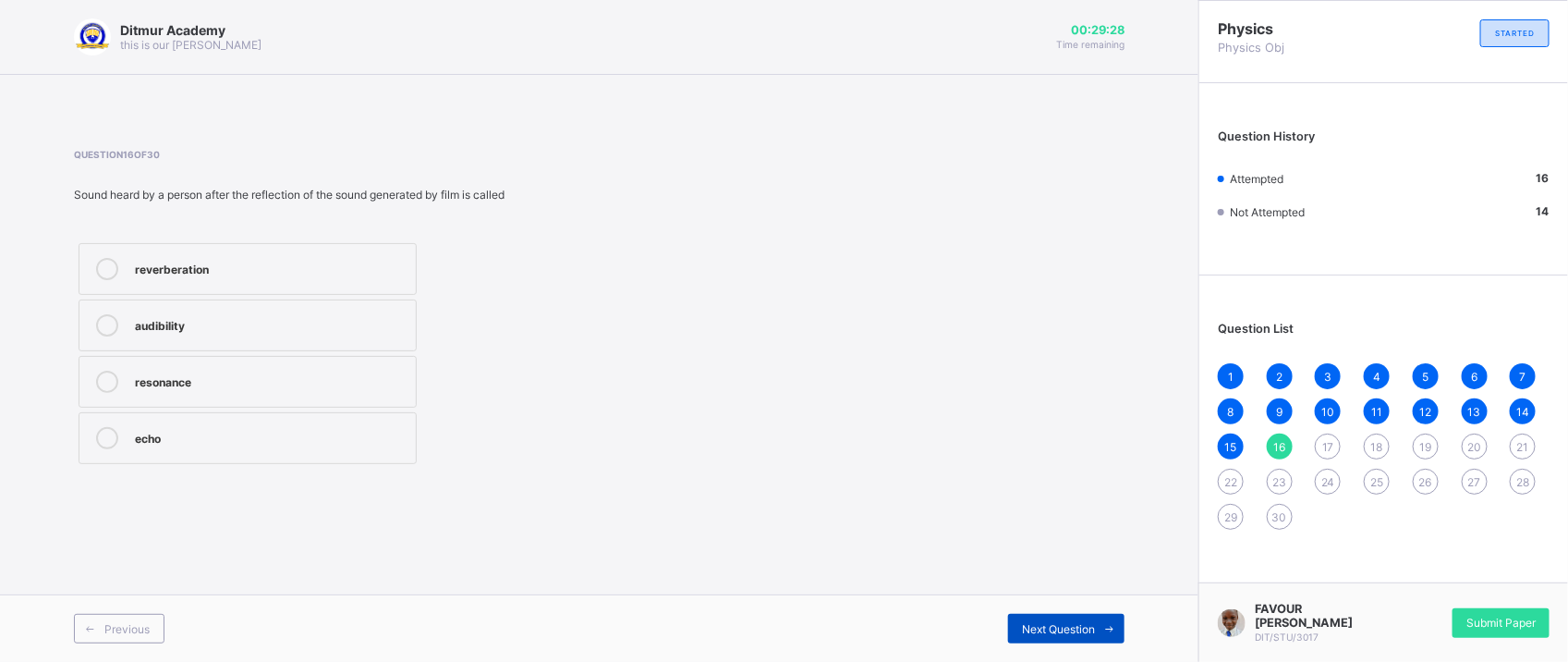 click on "Next Question" at bounding box center (1066, 629) 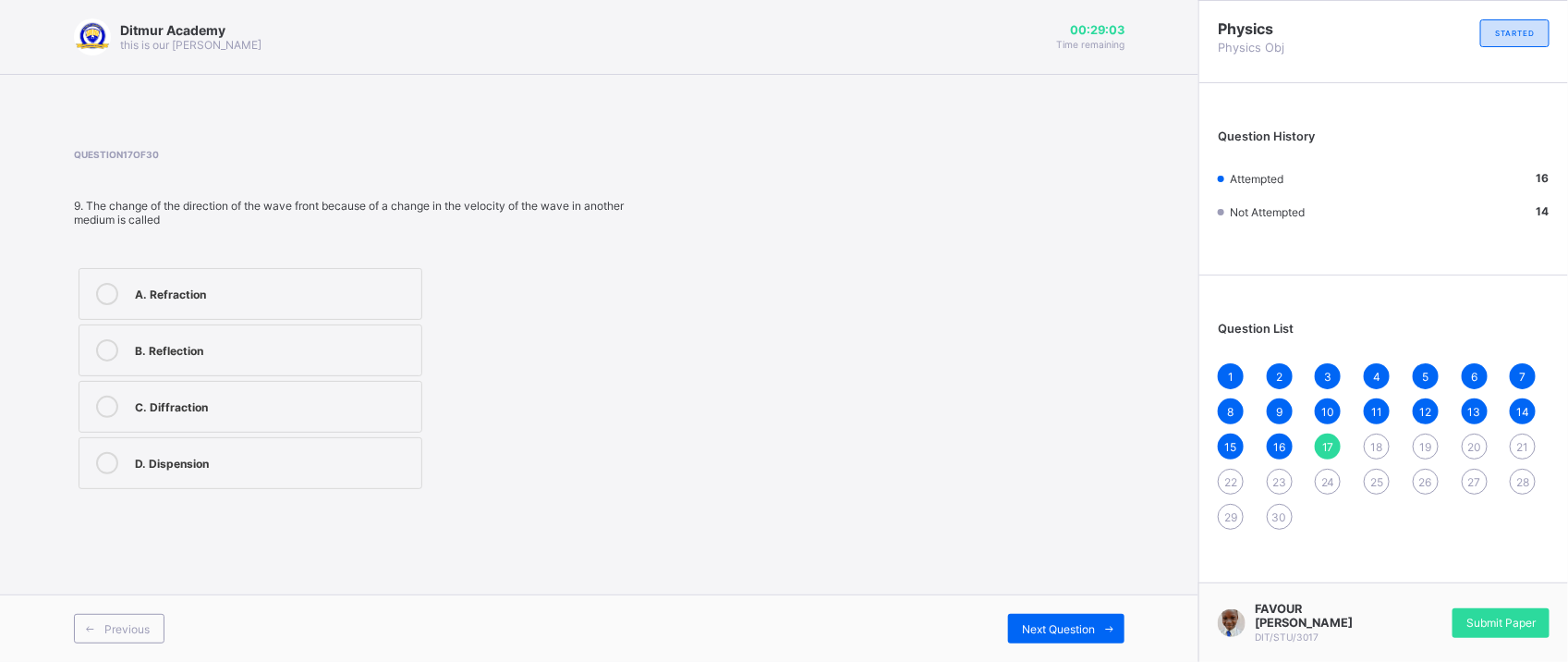 click on "C. Diffraction" at bounding box center [273, 405] 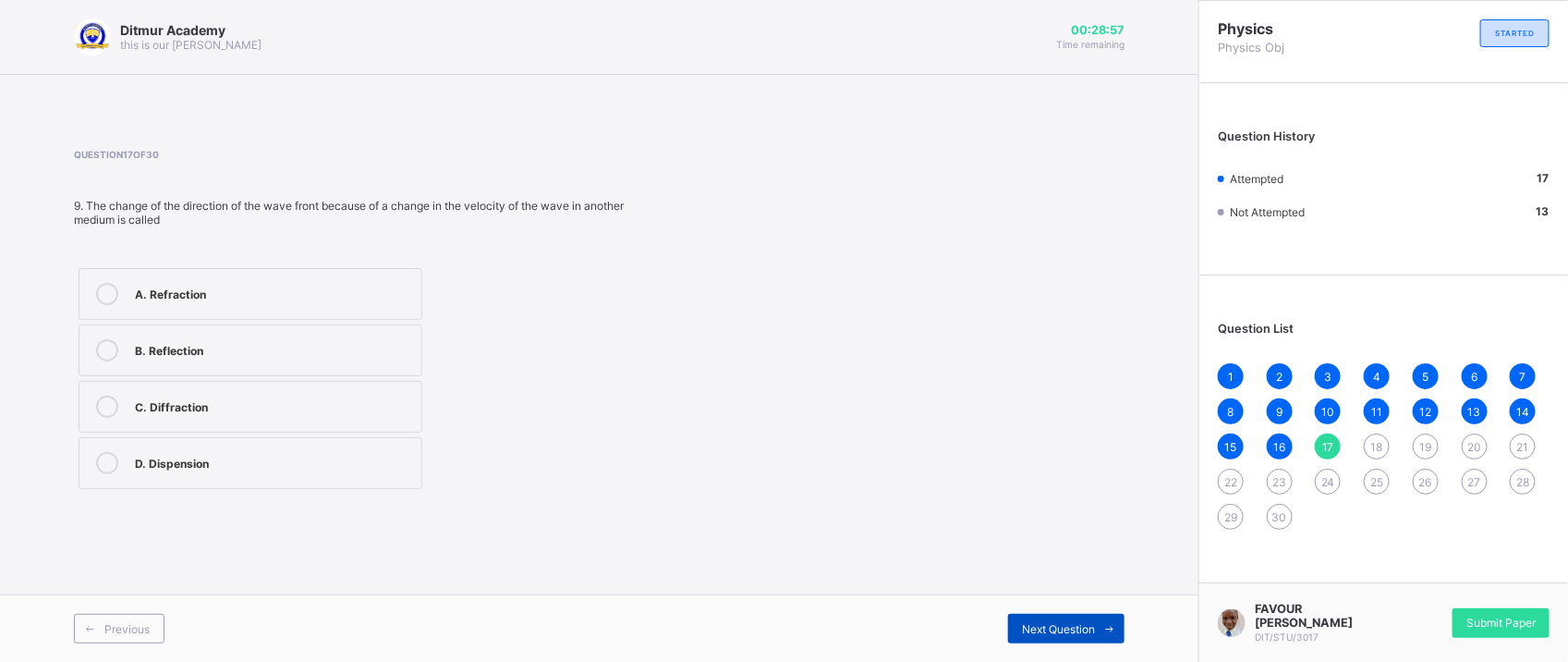 click on "Next Question" at bounding box center (1066, 629) 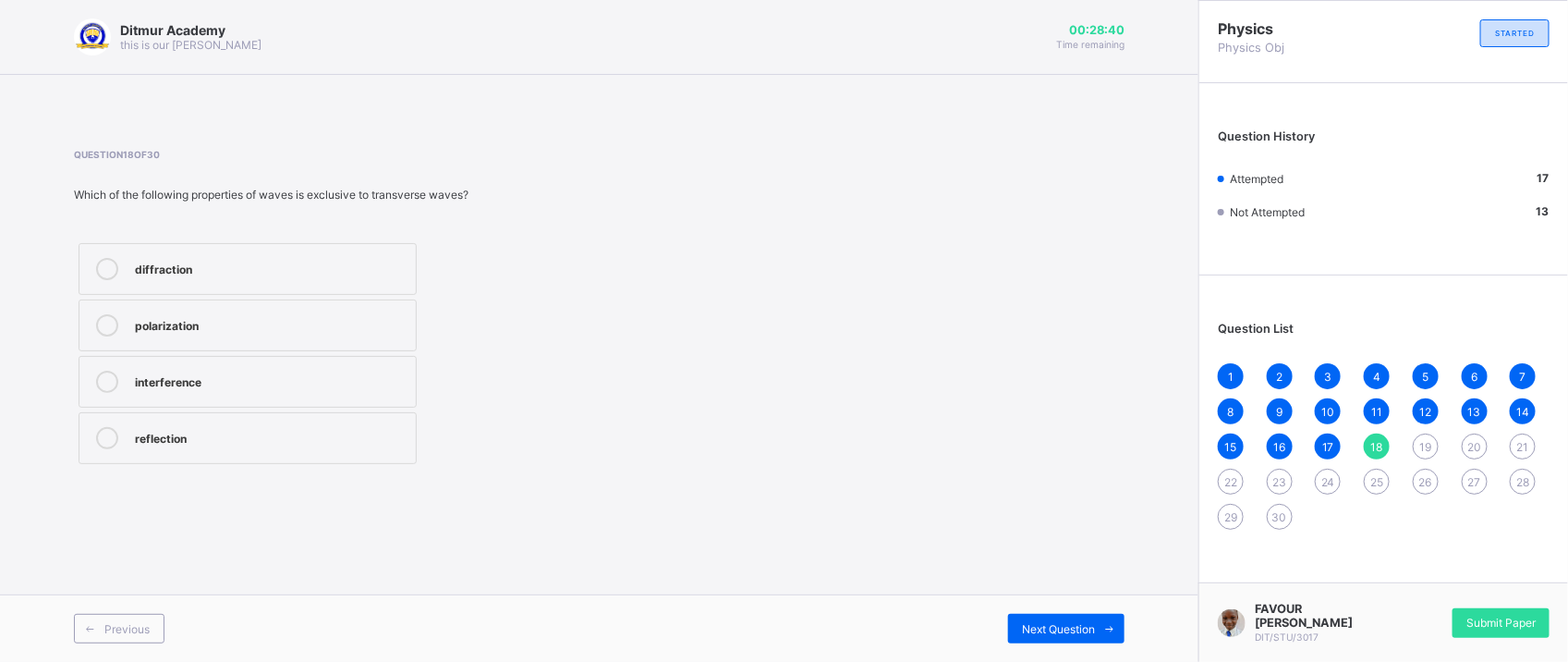 click on "reflection" at bounding box center (271, 436) 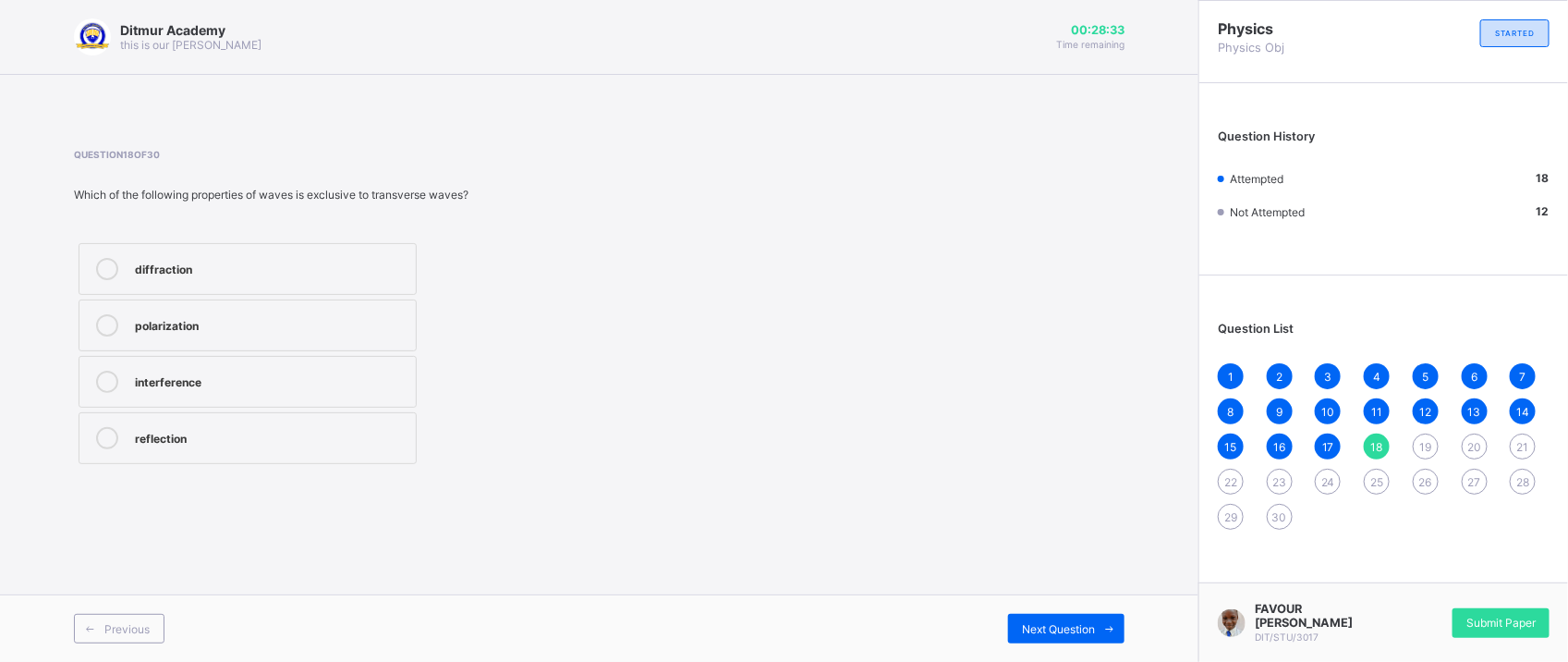 click on "19" at bounding box center [1426, 447] 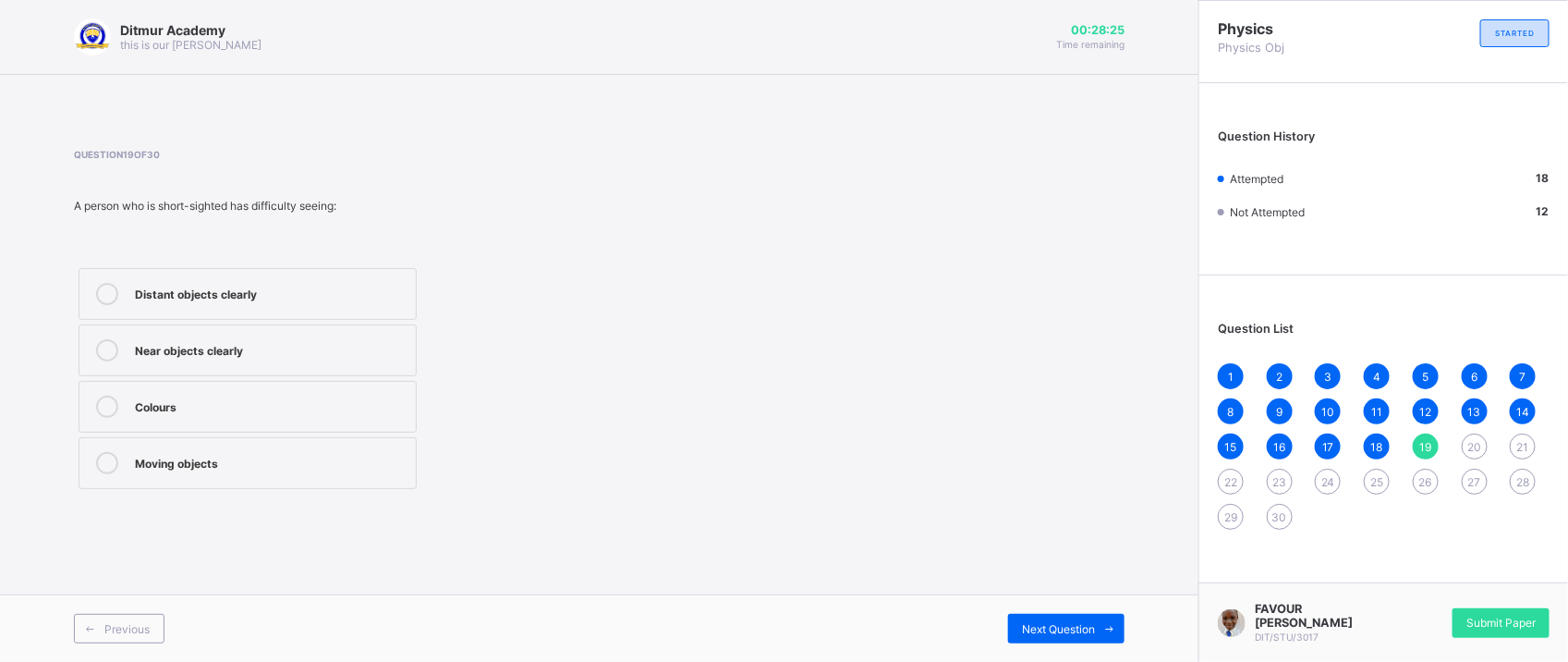 click on "Near objects clearly" at bounding box center [248, 350] 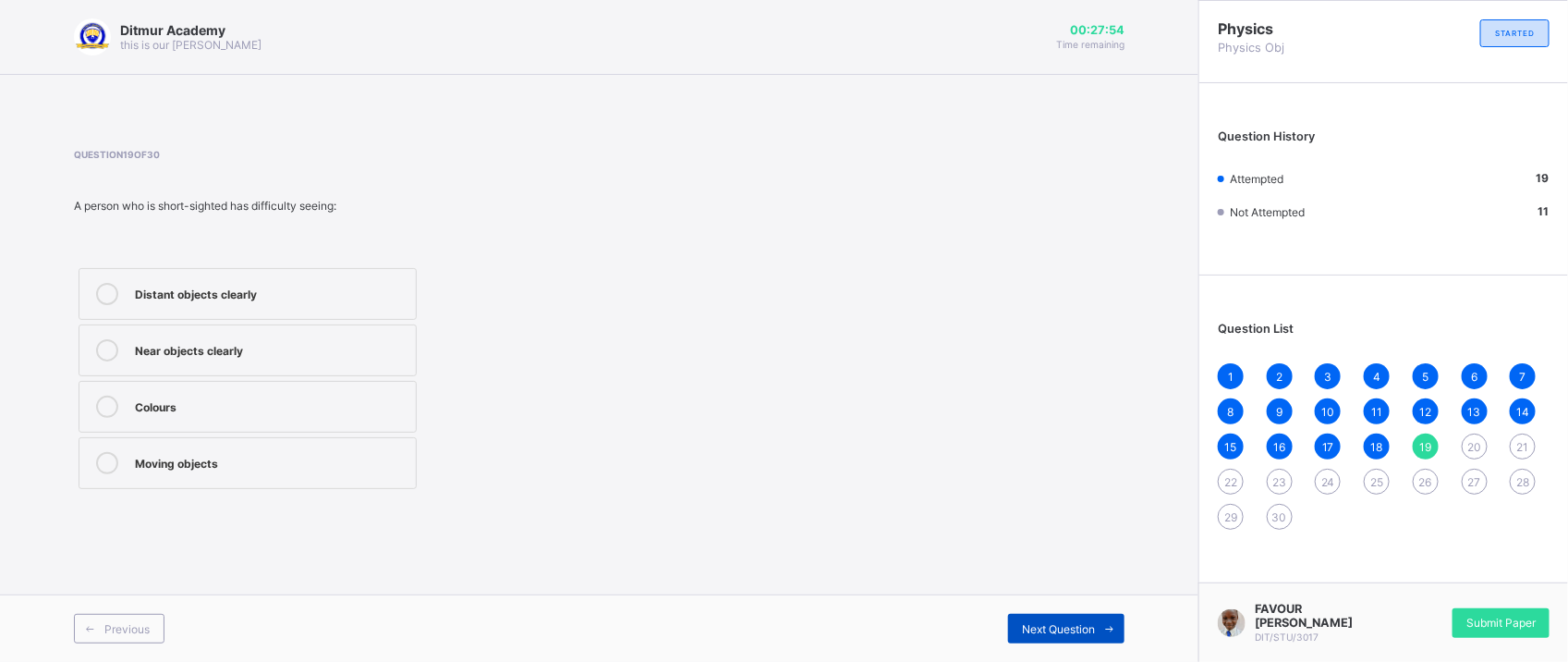 click on "Next Question" at bounding box center (1058, 629) 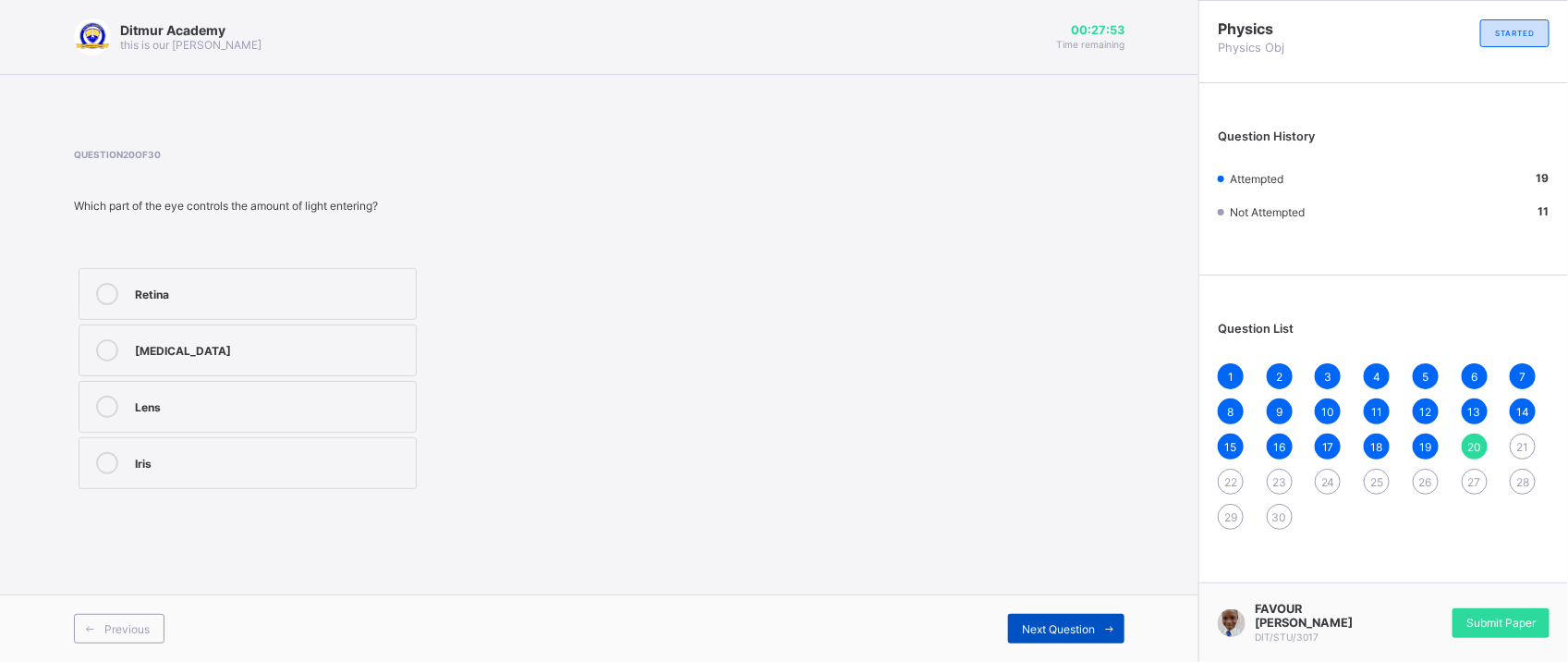click on "Next Question" at bounding box center (1058, 629) 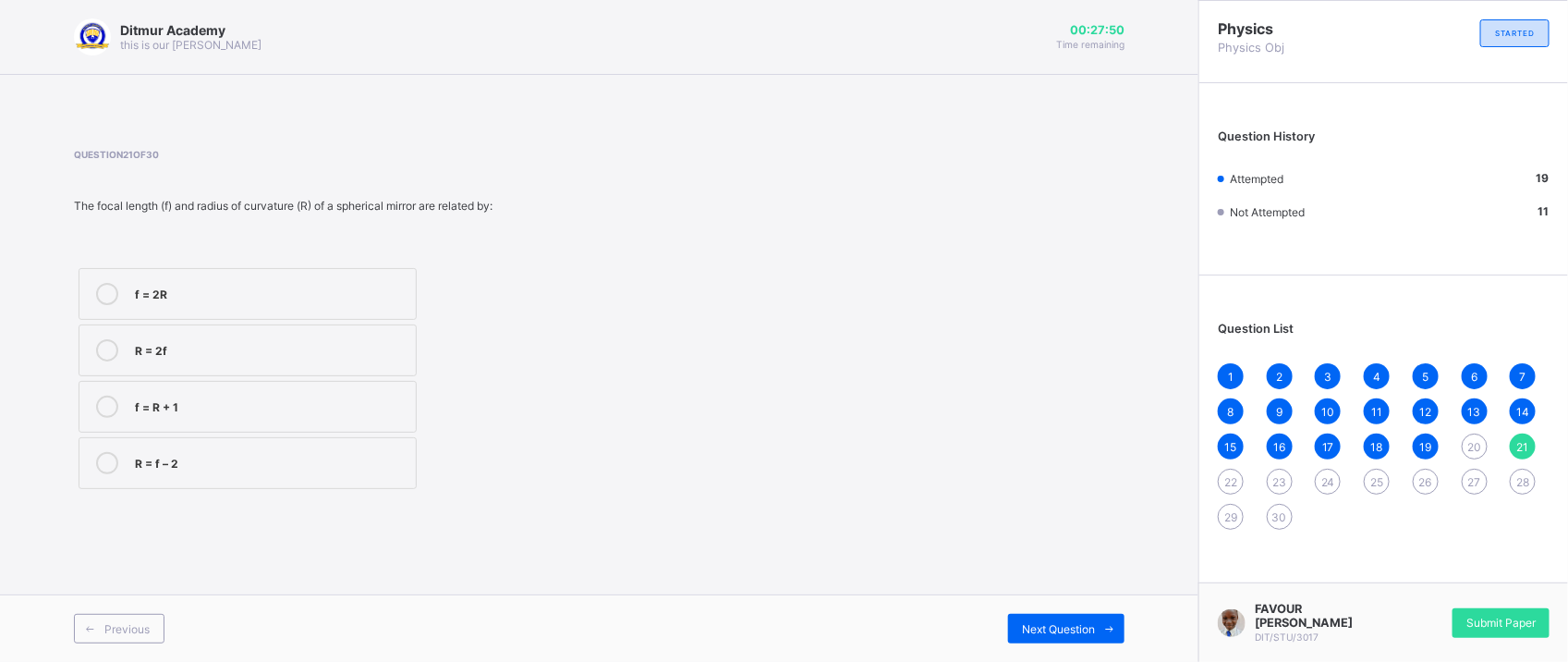 click on "20" at bounding box center (1474, 447) 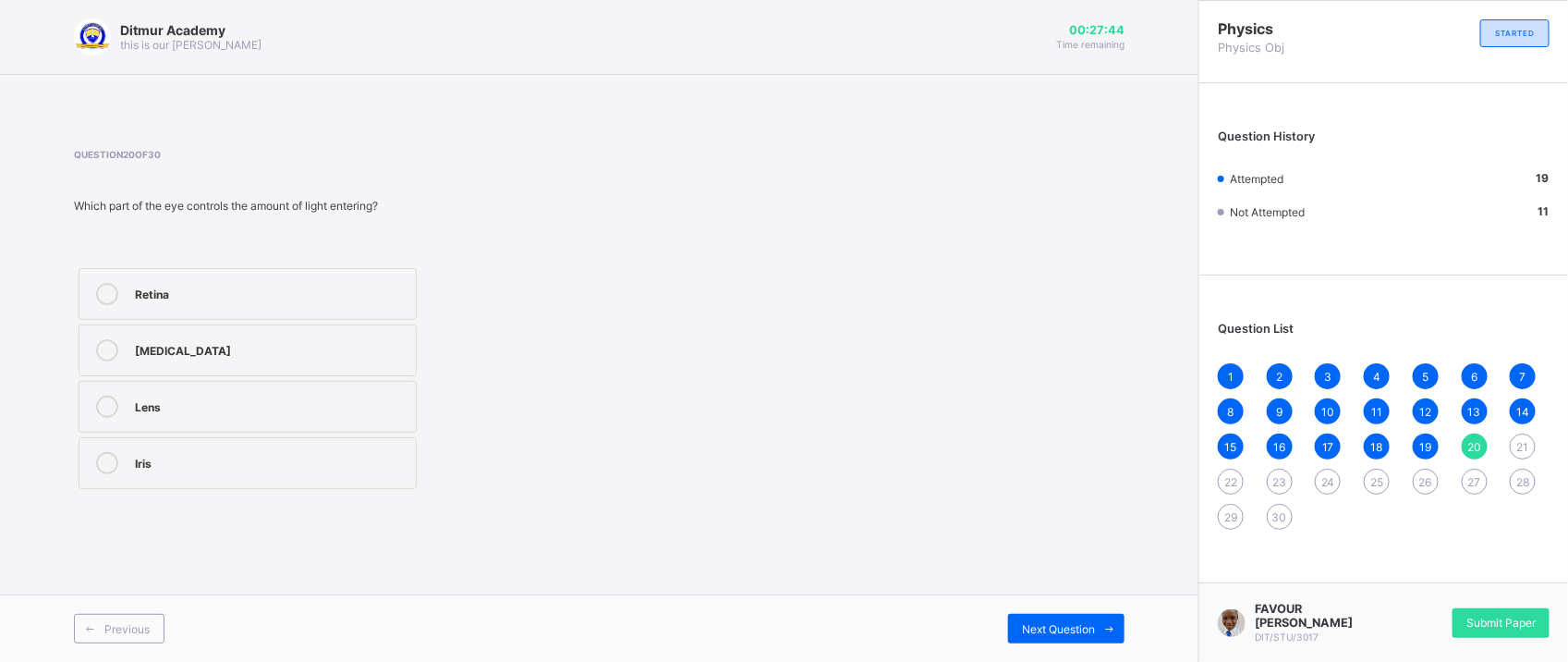 click on "Iris" at bounding box center (271, 463) 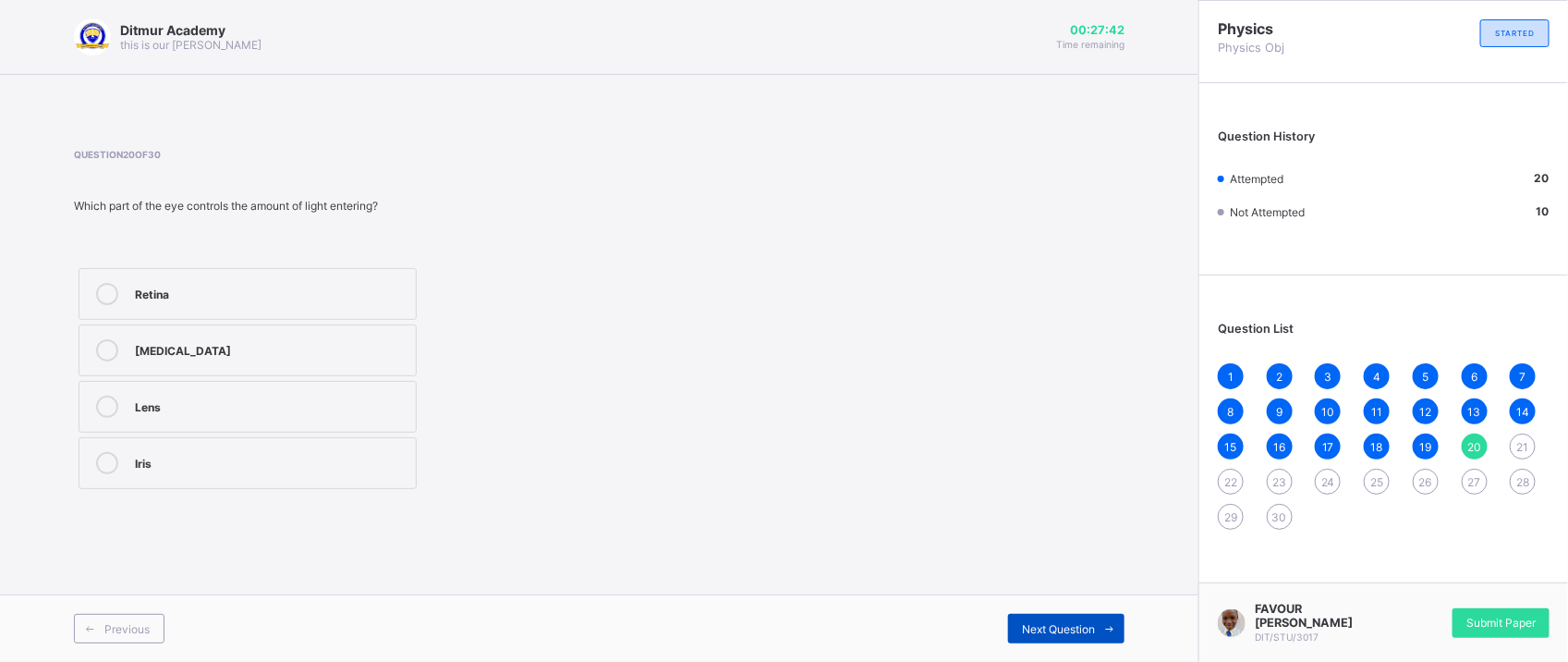 click on "Next Question" at bounding box center [1066, 629] 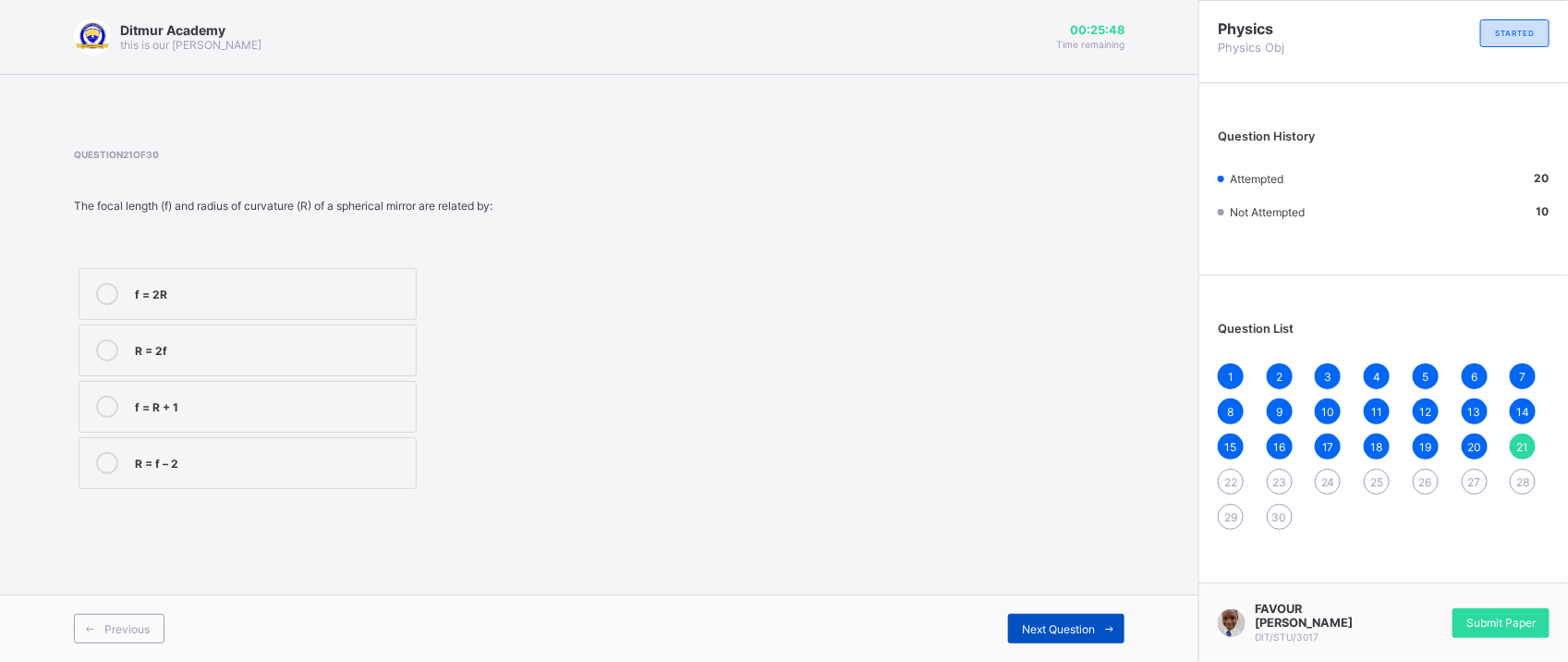 click on "Next Question" at bounding box center (1058, 629) 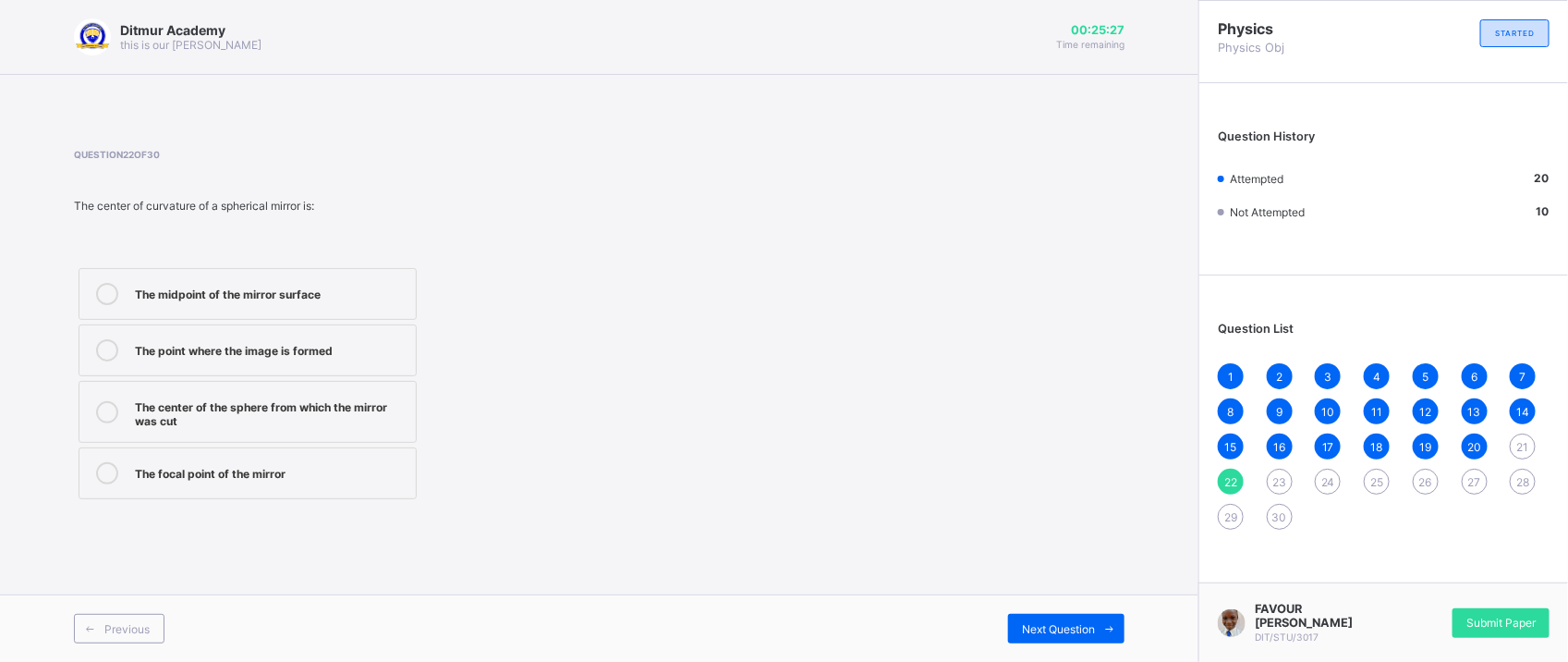 click on "21" at bounding box center [1523, 447] 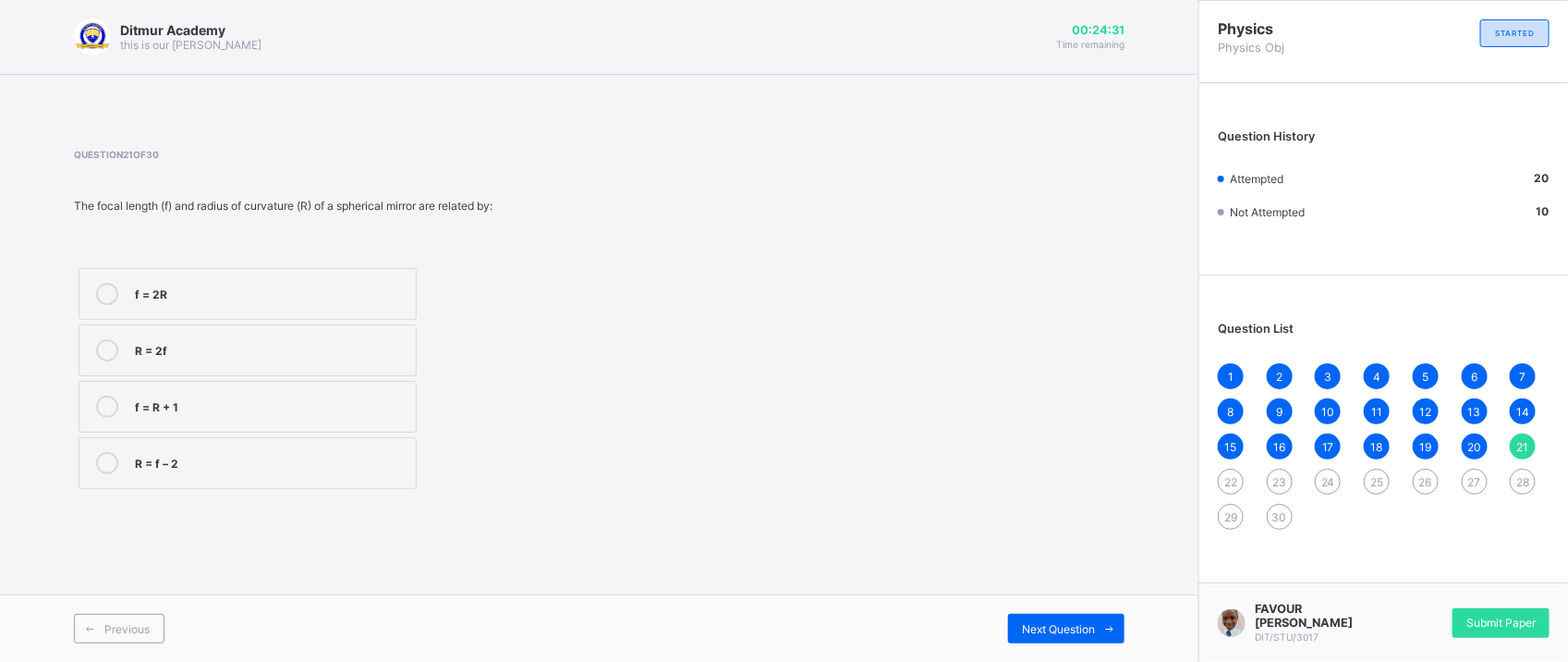 click on "Question  21  of  30 The focal length (f) and radius of curvature (R) of a spherical mirror are related by:  f = 2R R = 2f f = R + 1 R = f – 2" at bounding box center (599, 321) 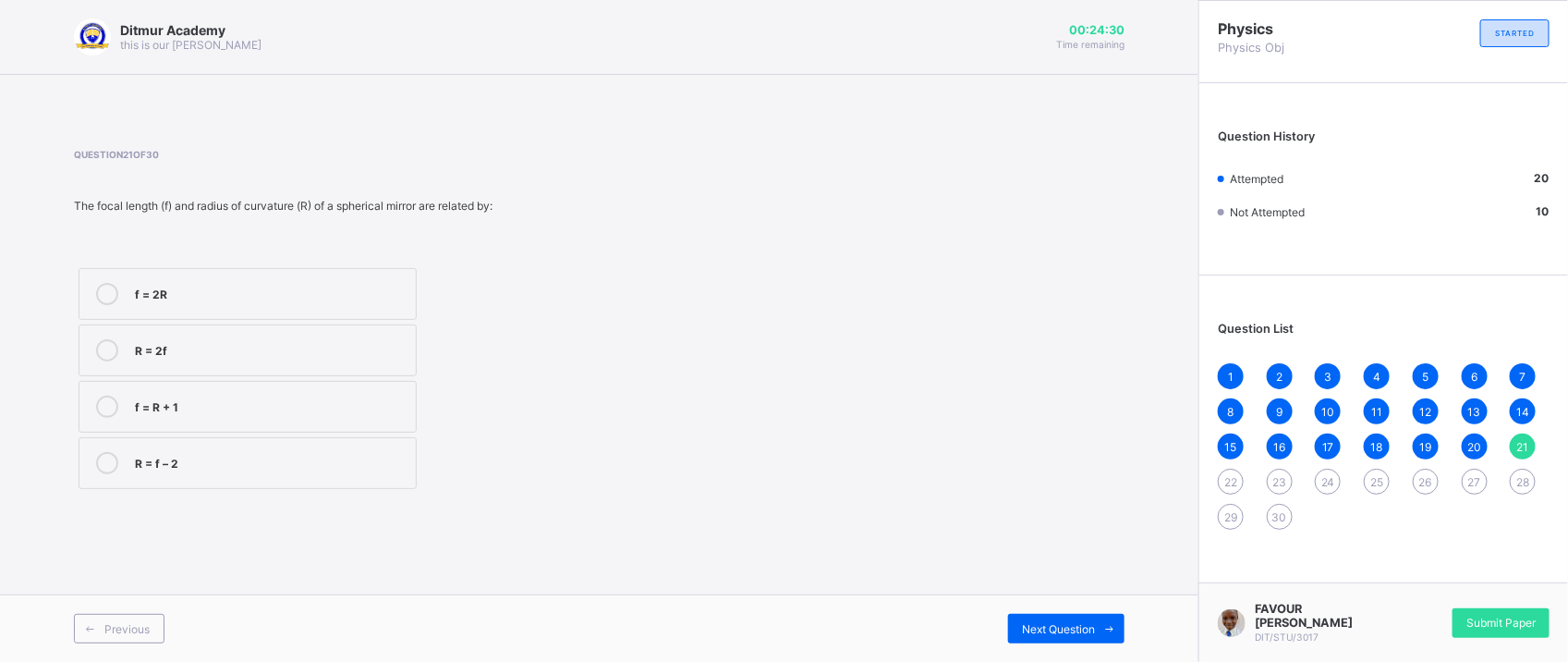 click on "R = 2f" at bounding box center [248, 350] 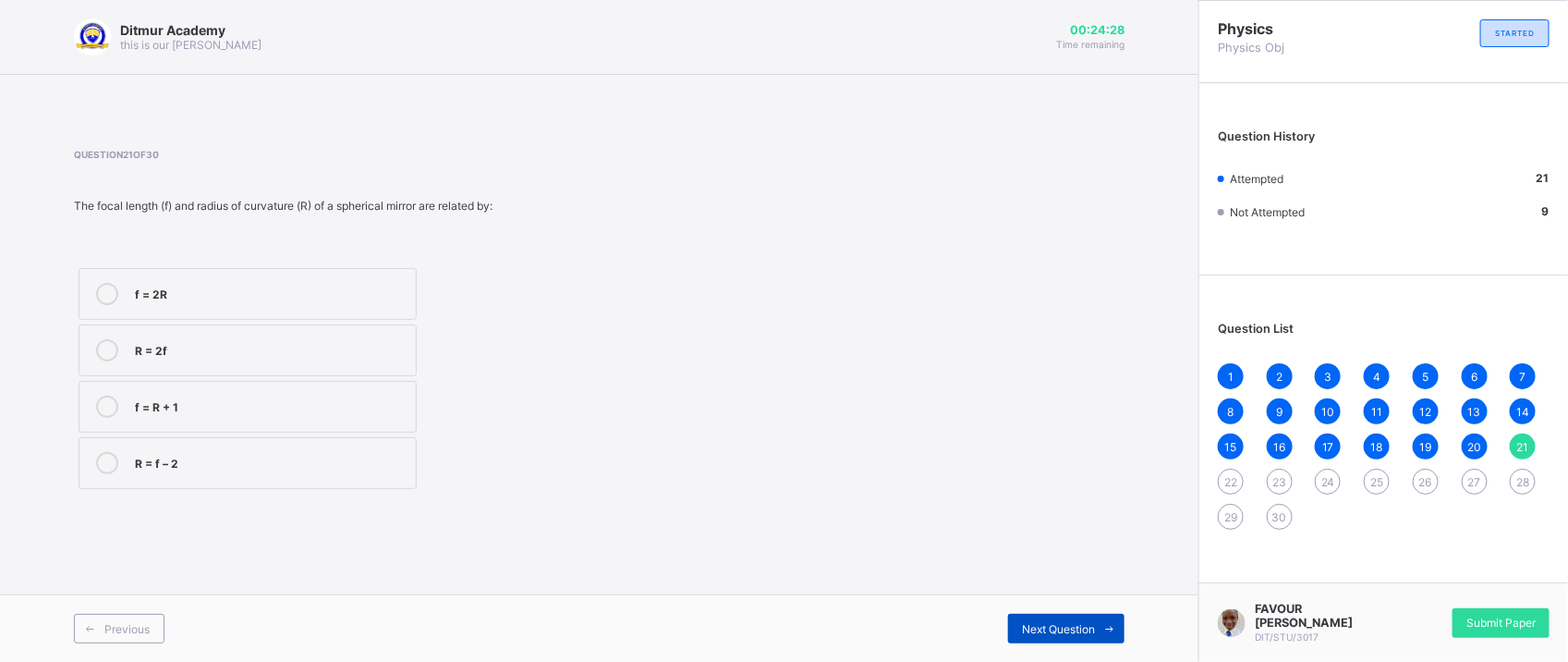 click at bounding box center [1110, 629] 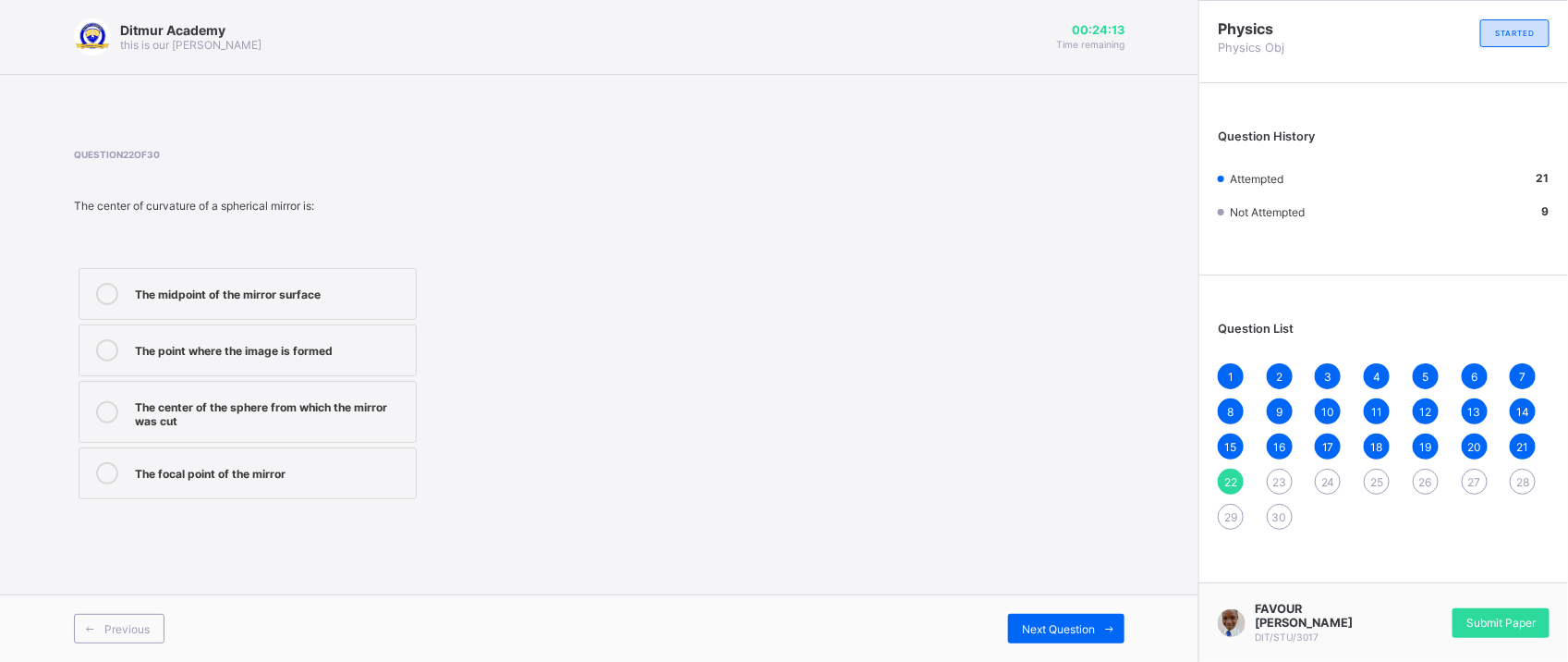 click on "Question  22  of  30 The center of curvature of a spherical mirror is: ​ The midpoint of the mirror surface The point where the image is formed The center of the sphere from which the mirror was cut The focal point of the mirror" at bounding box center [599, 326] 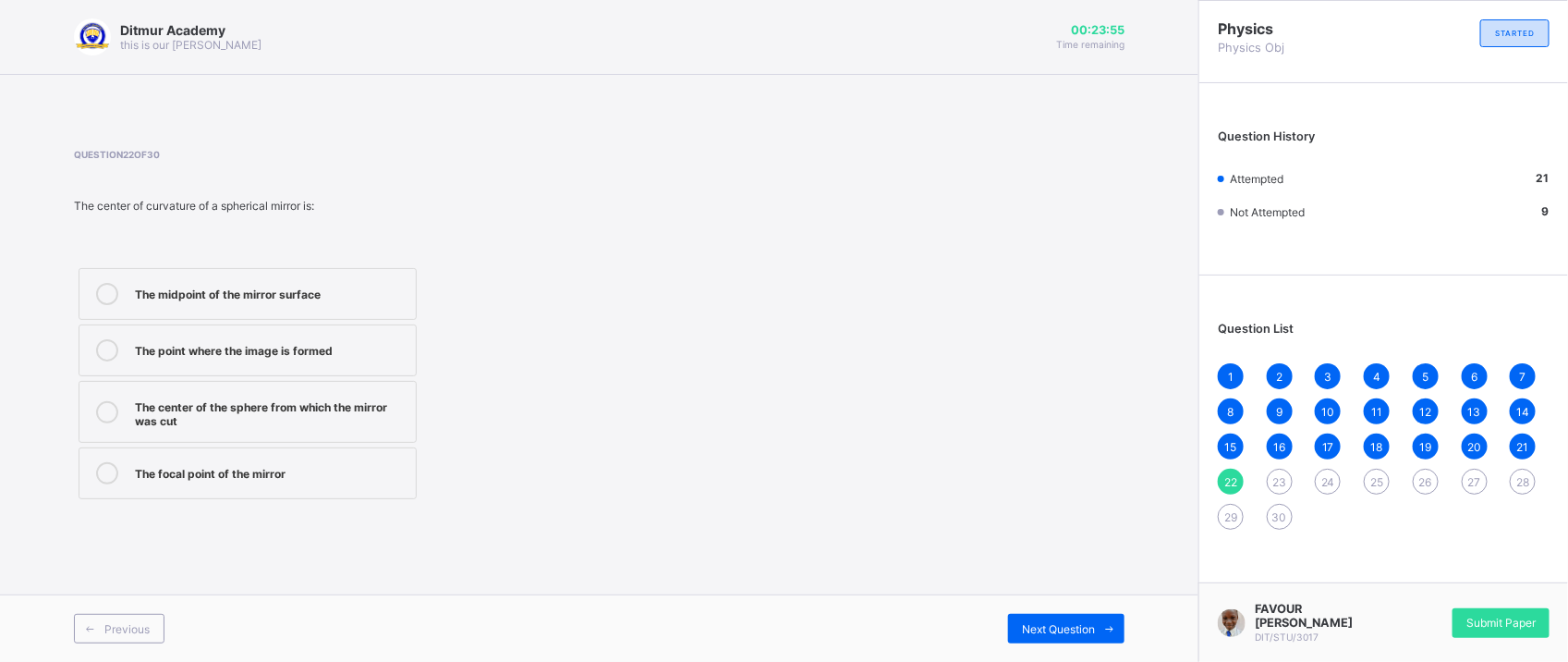 click on "18" at bounding box center [1377, 447] 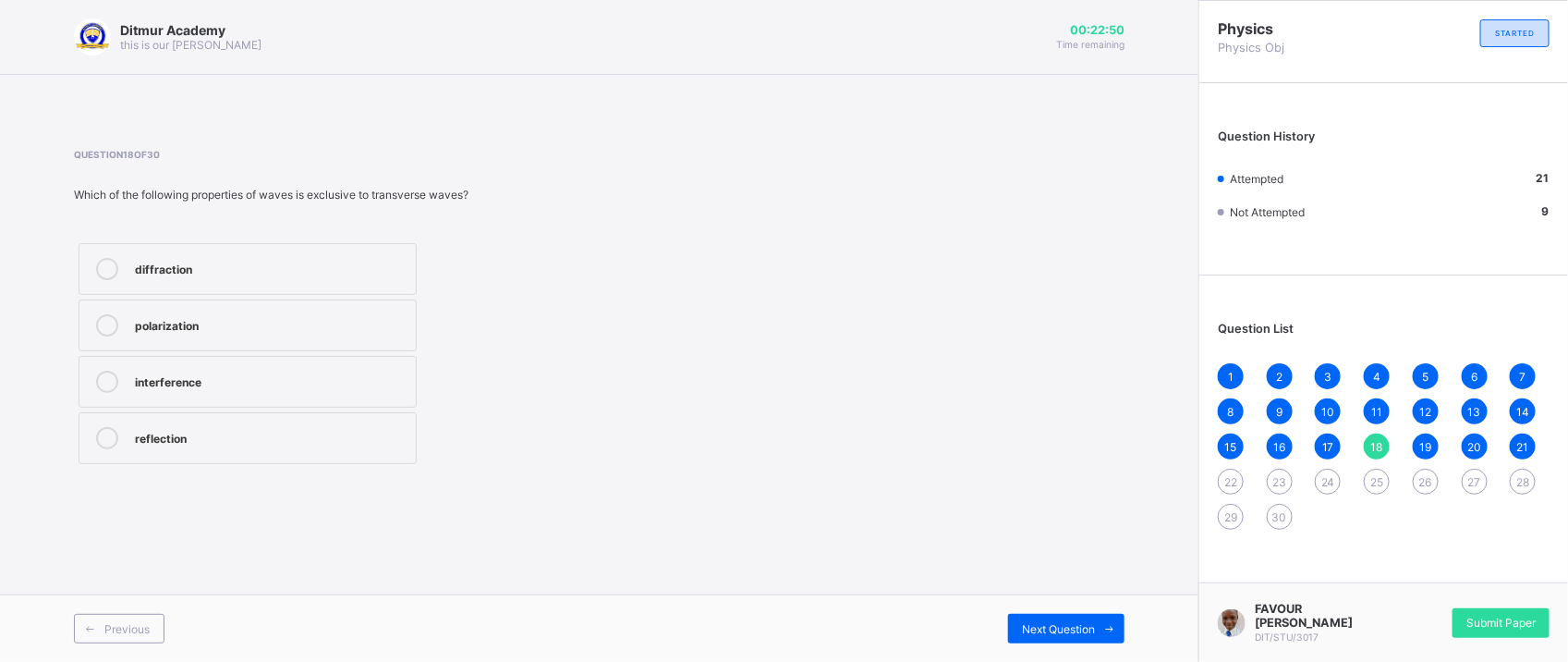 click on "1" at bounding box center [1231, 376] 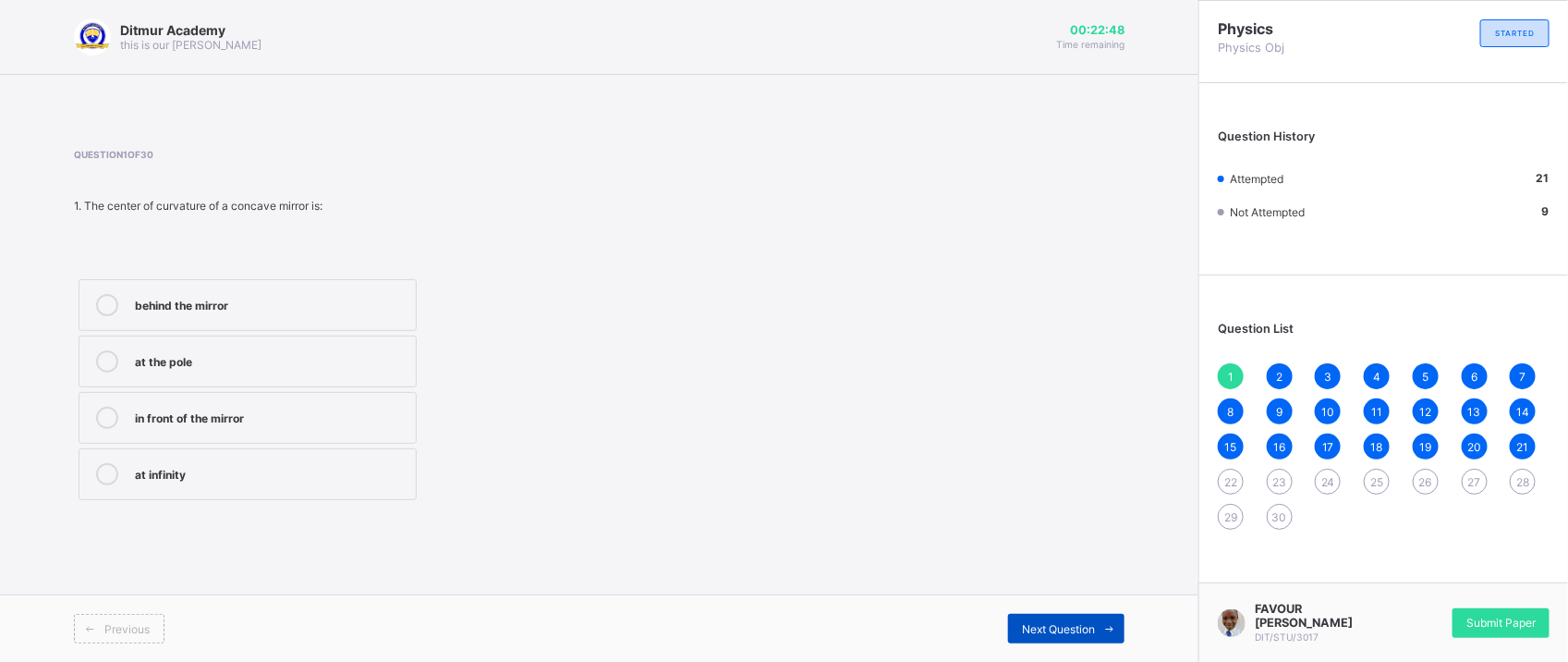 click on "Next Question" at bounding box center (1058, 629) 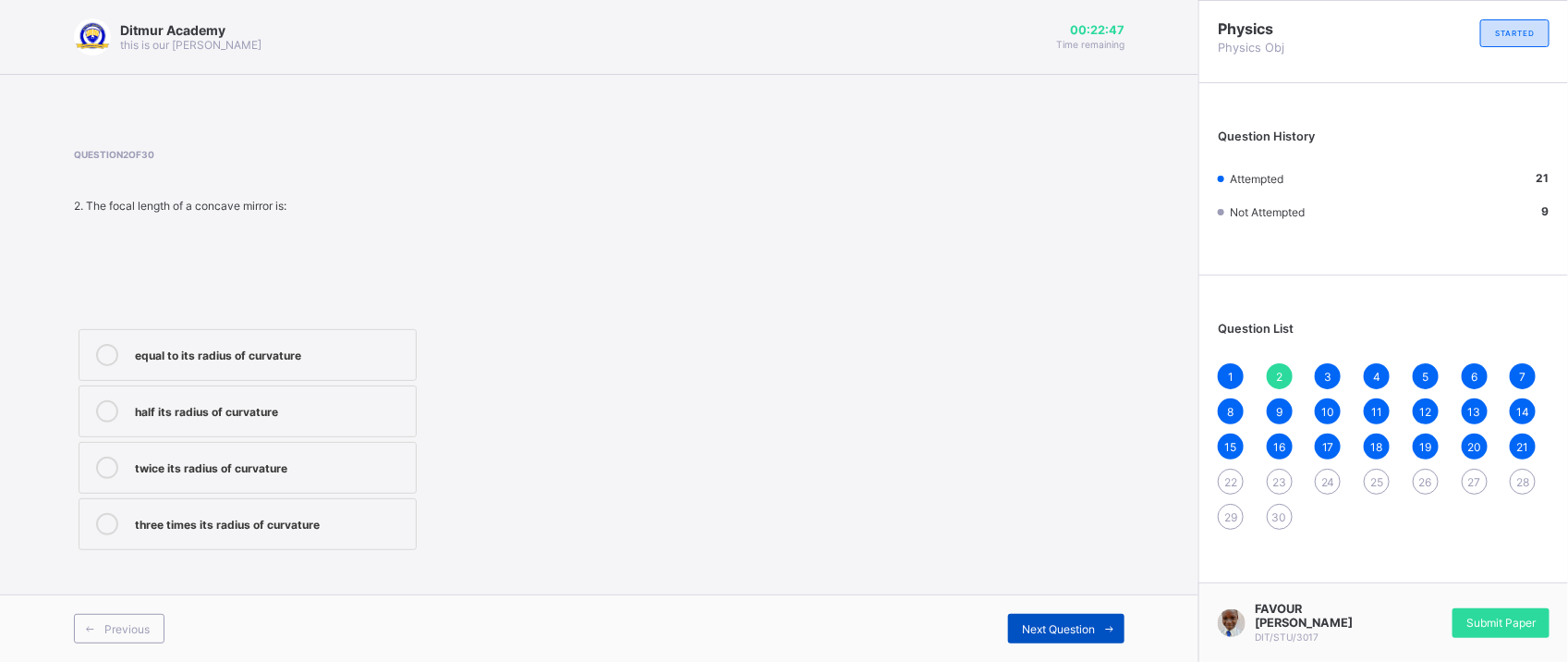 click on "Next Question" at bounding box center (1058, 629) 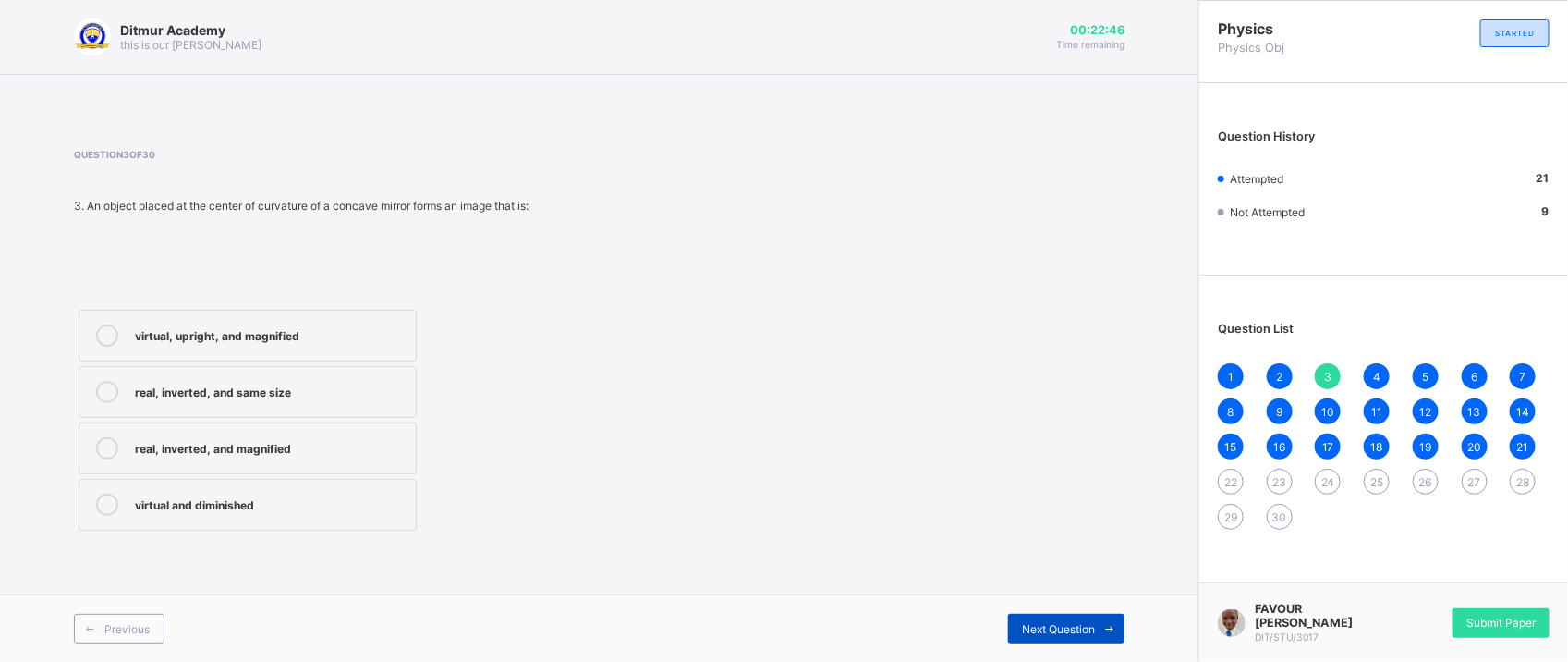 click on "Next Question" at bounding box center (1058, 629) 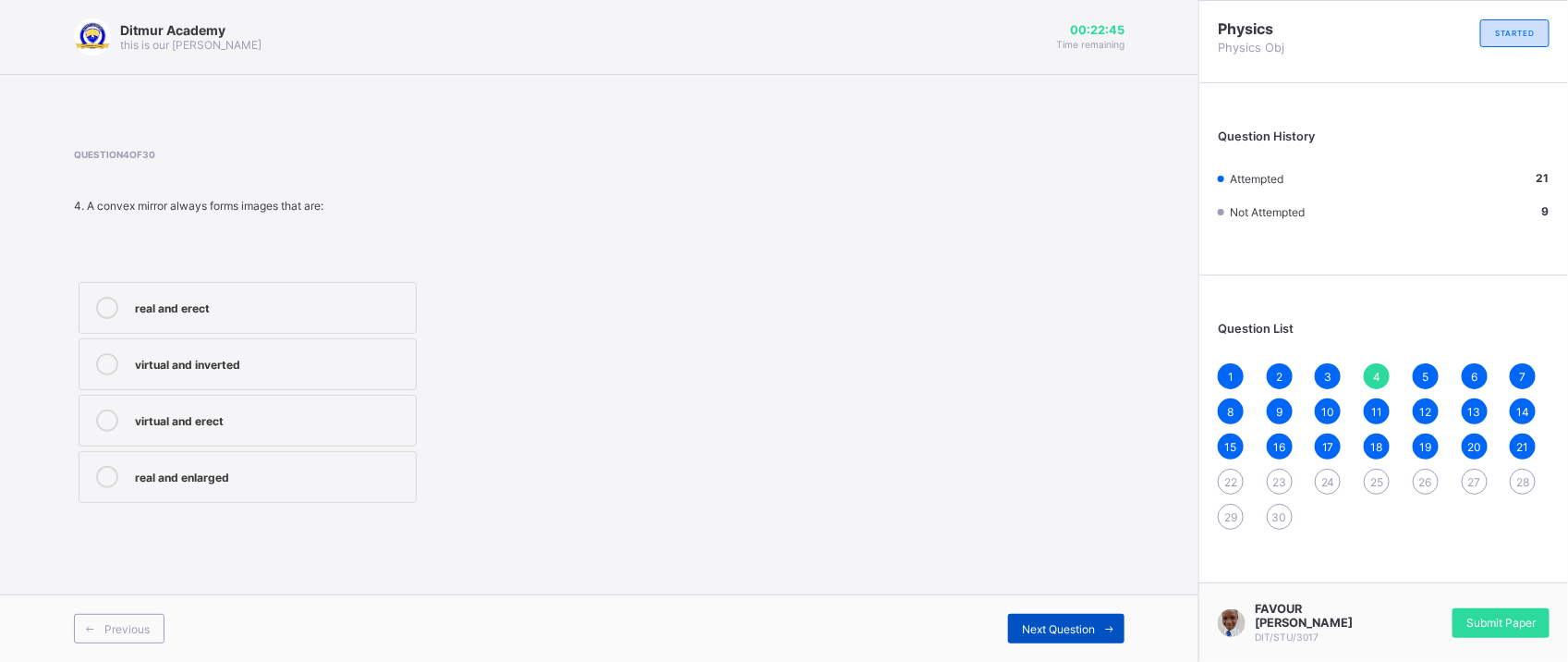 click on "Next Question" at bounding box center (1058, 629) 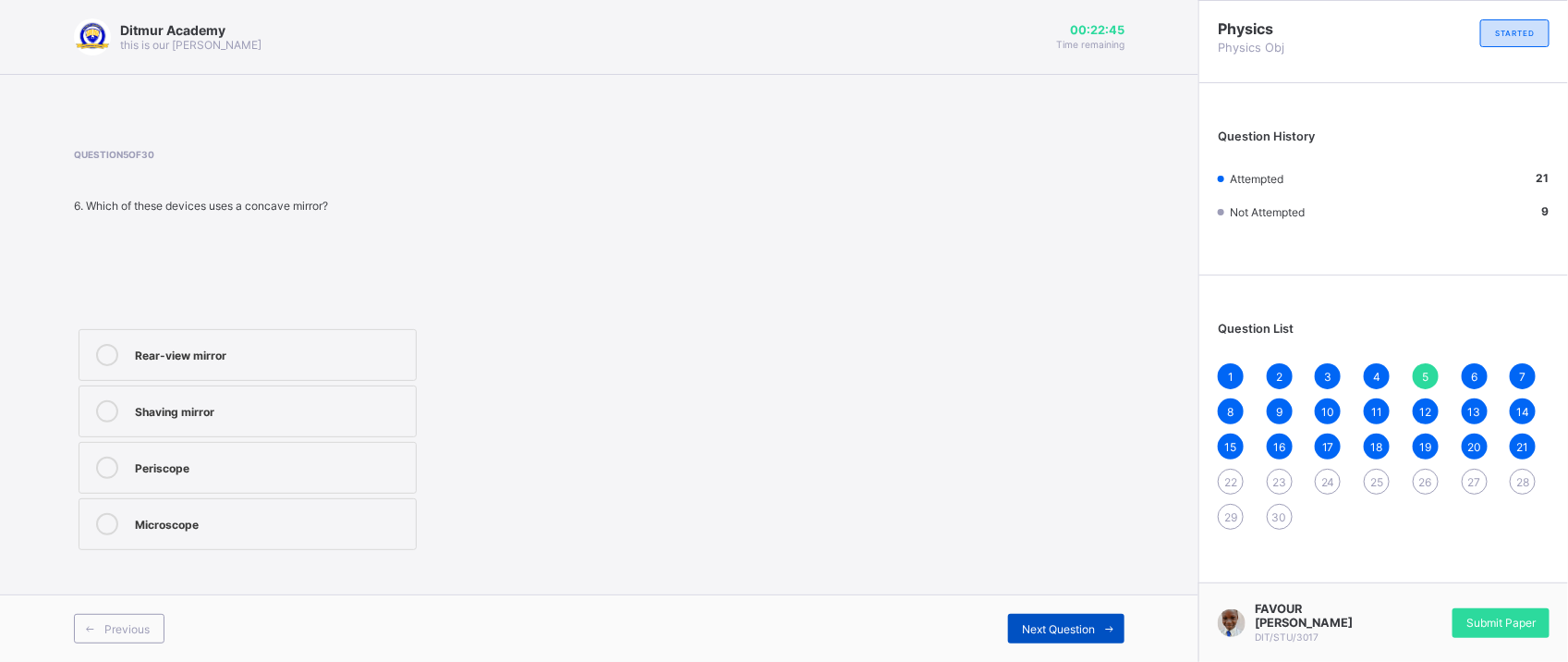 click on "Next Question" at bounding box center [1058, 629] 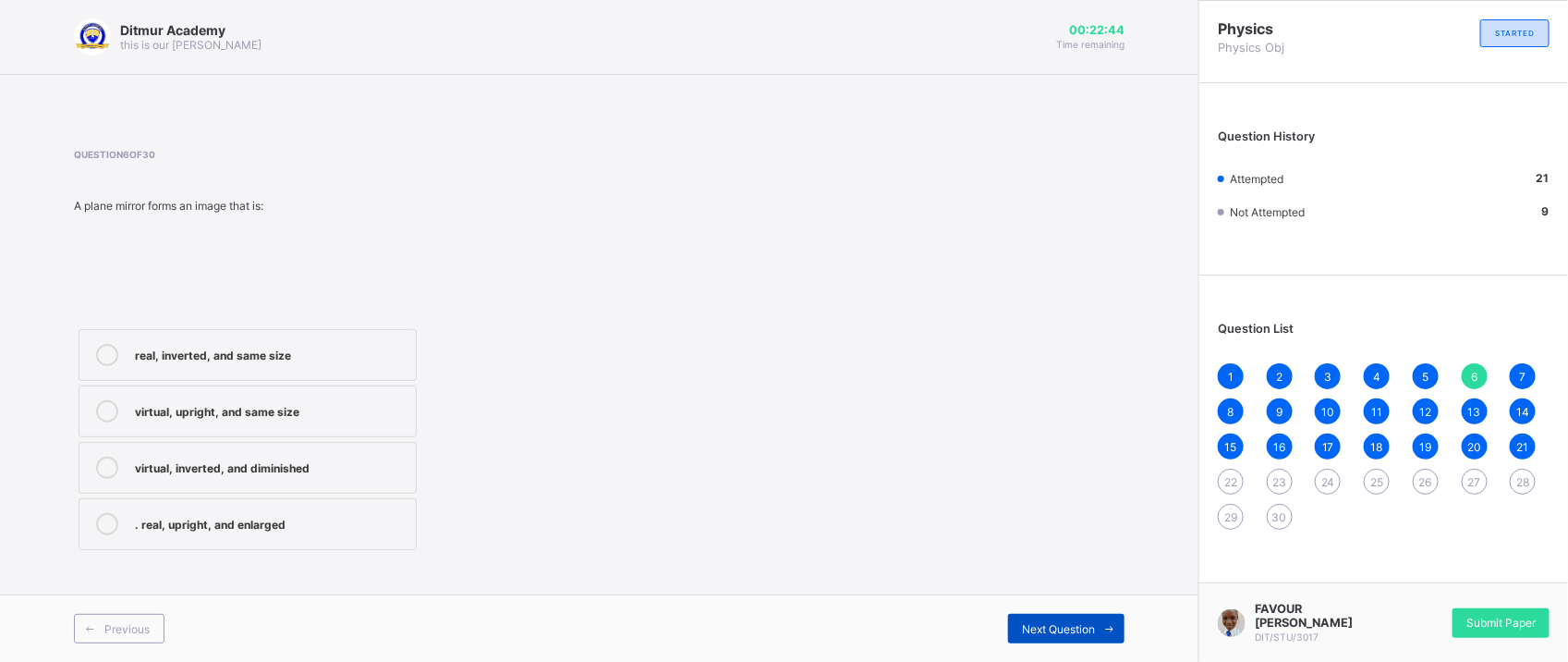 click on "Next Question" at bounding box center [1058, 629] 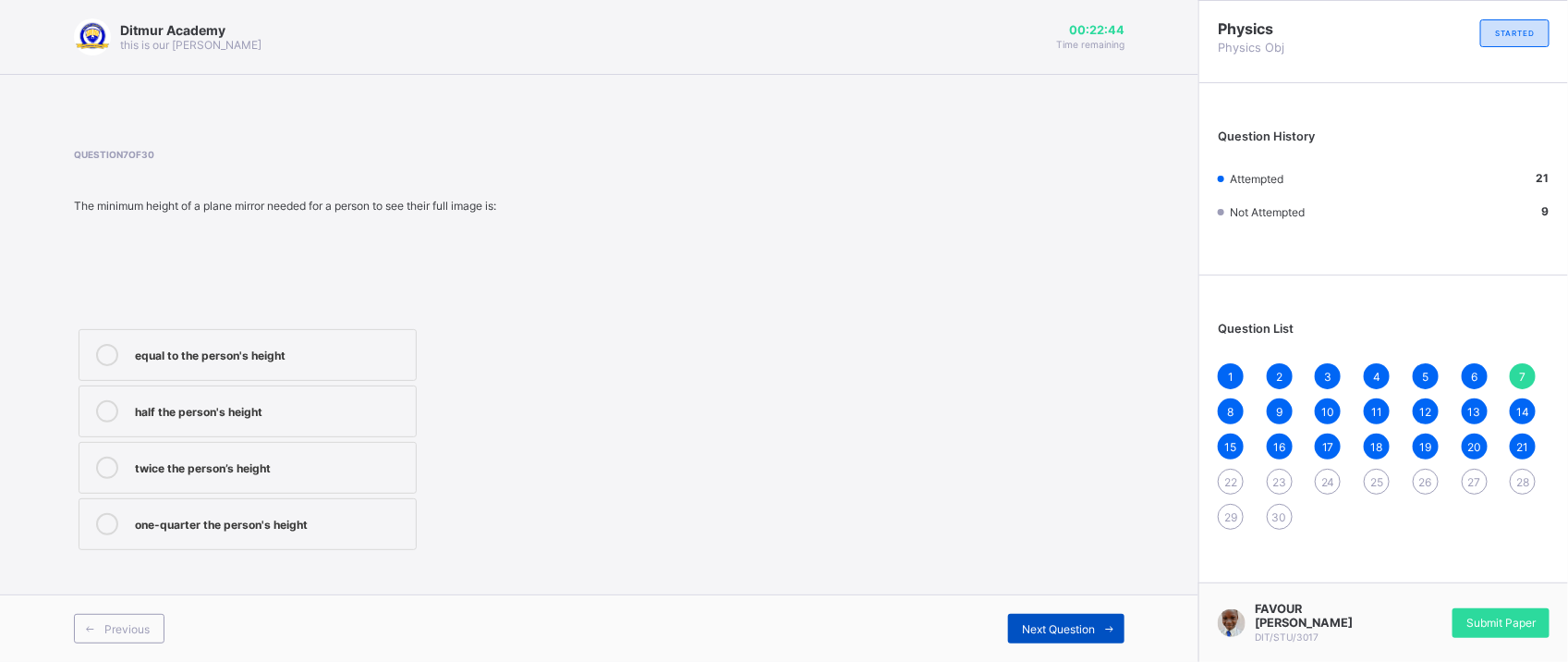 click on "Next Question" at bounding box center [1058, 629] 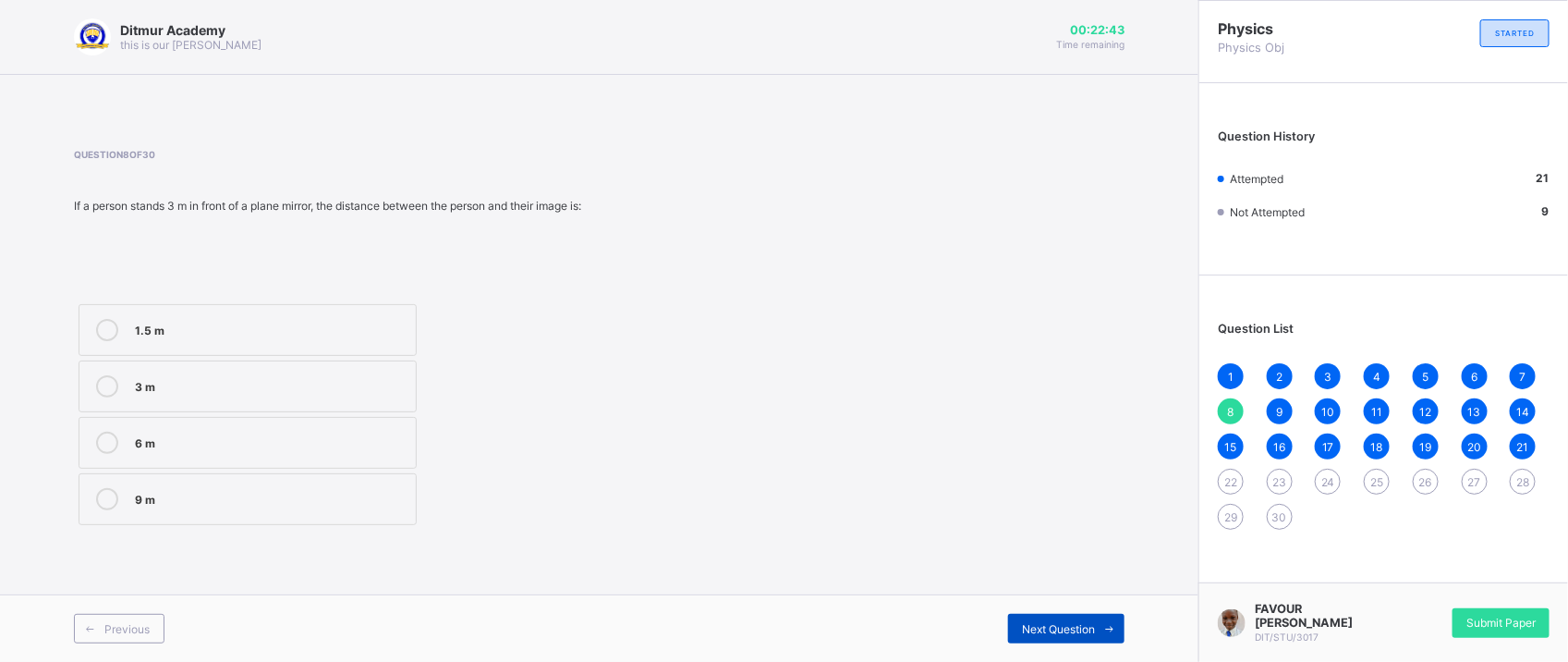 click on "Next Question" at bounding box center (1058, 629) 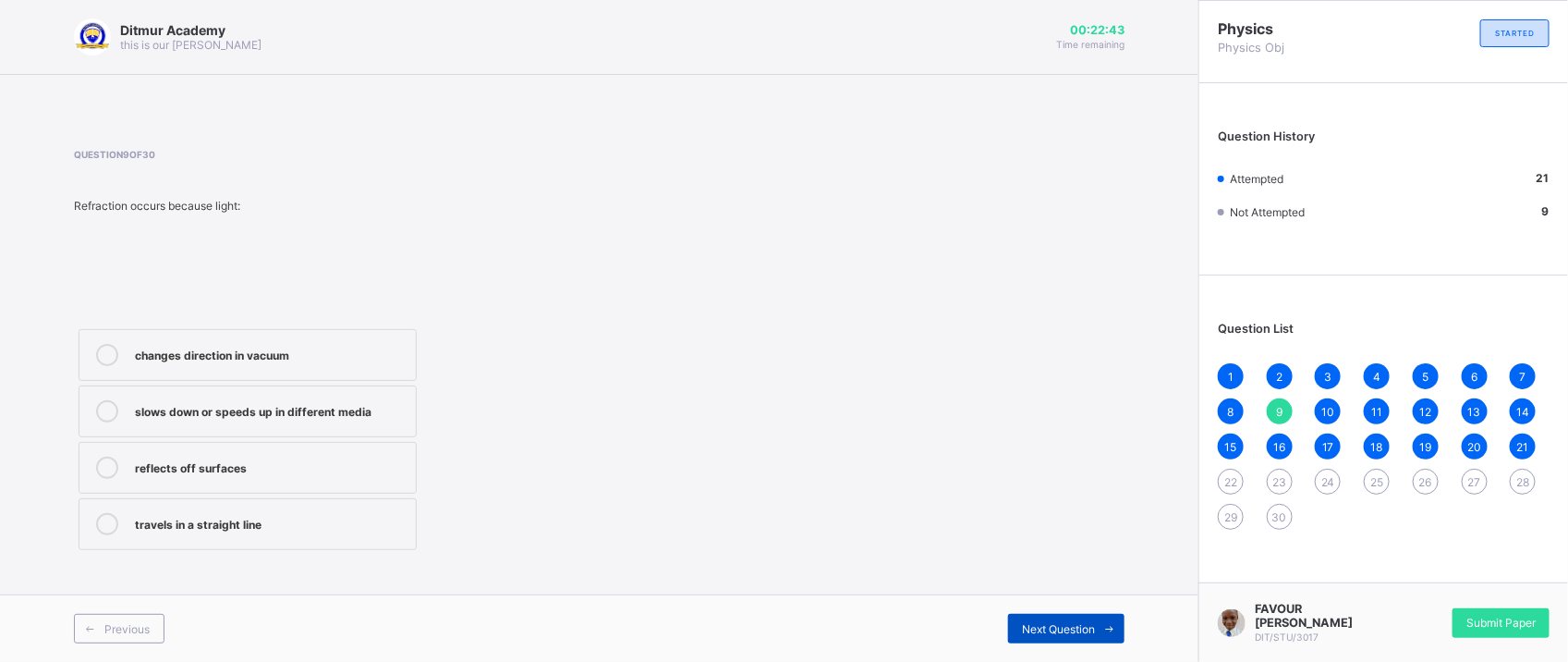click on "Next Question" at bounding box center (1058, 629) 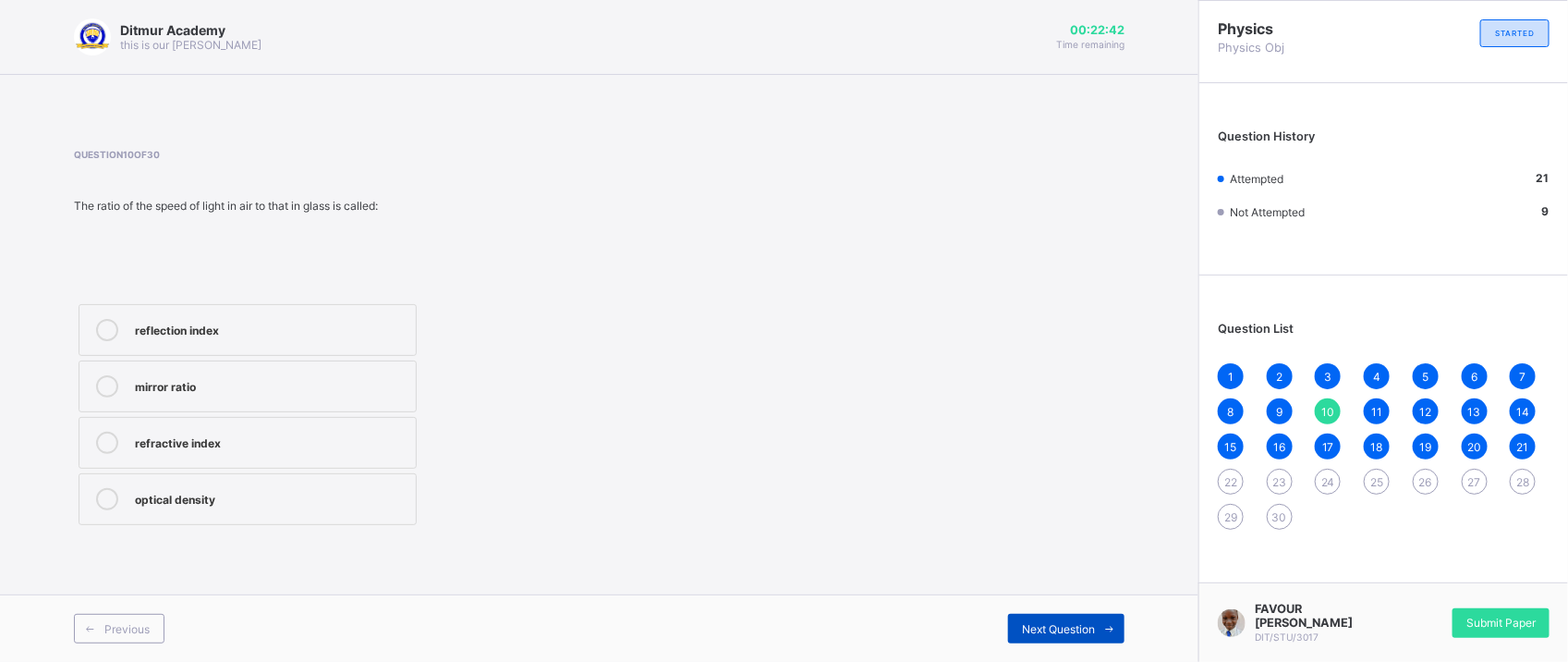 click on "Next Question" at bounding box center (1058, 629) 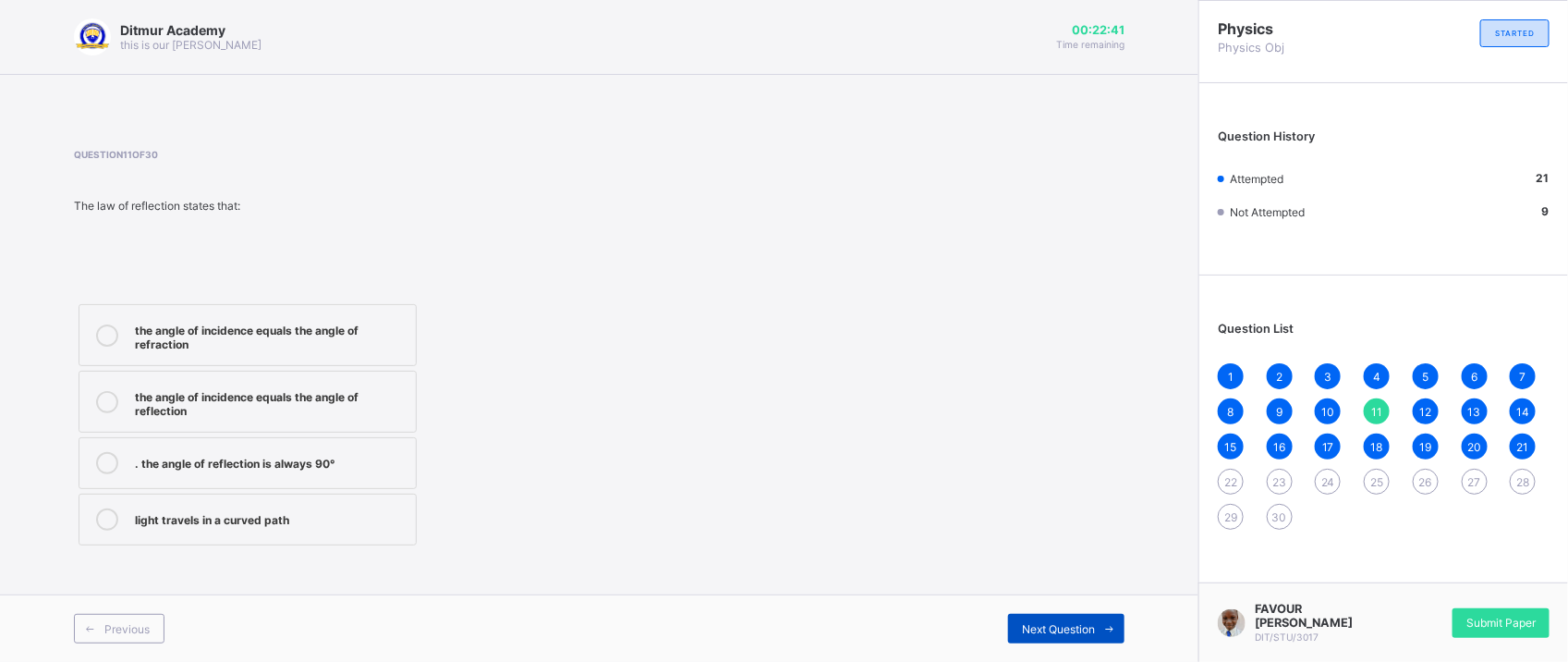 click on "Next Question" at bounding box center (1058, 629) 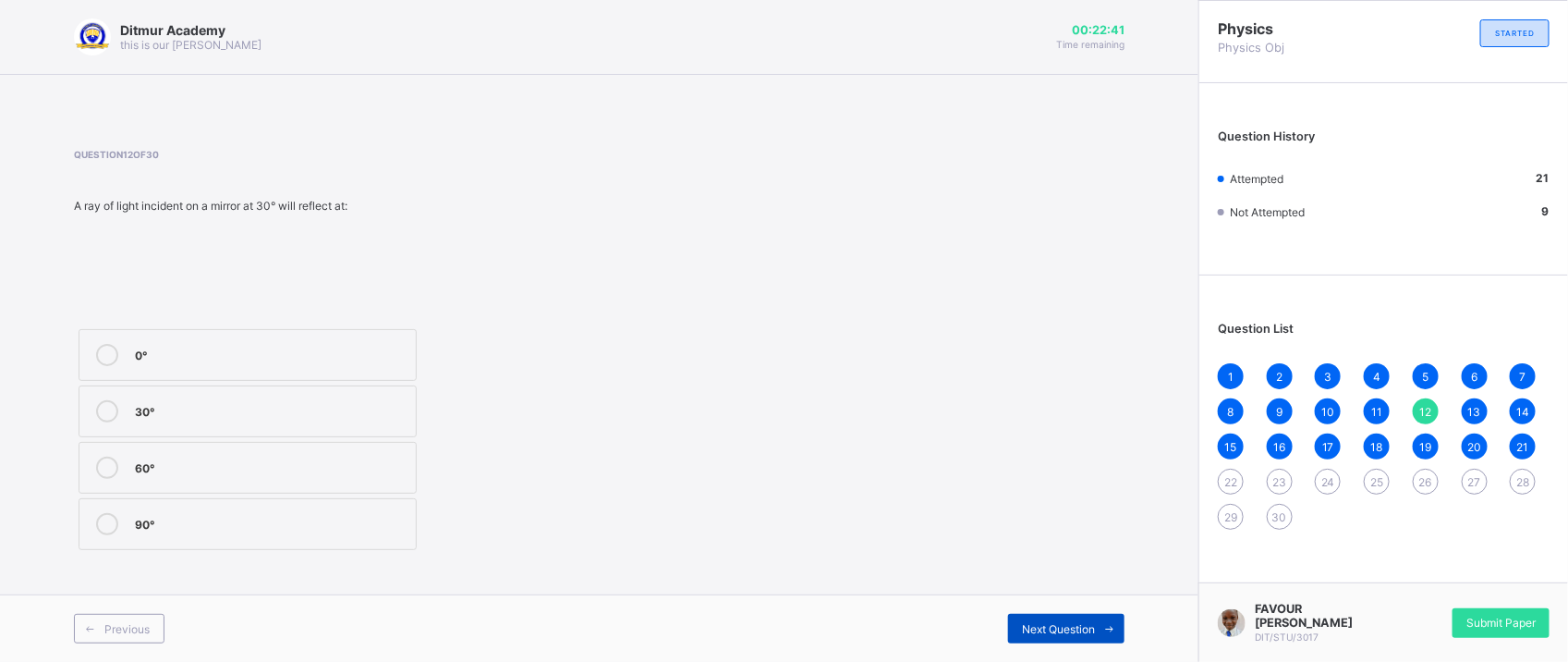 click on "Next Question" at bounding box center (1058, 629) 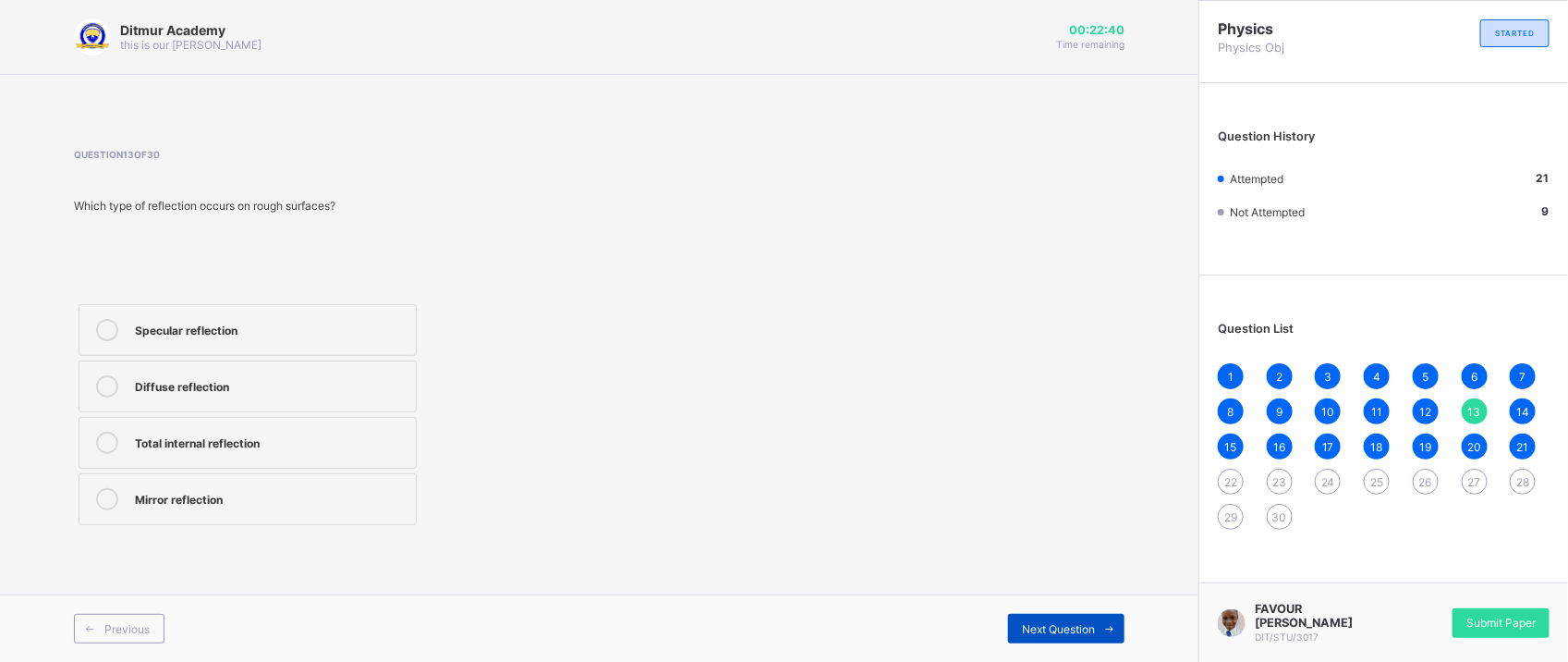 click on "Next Question" at bounding box center [1058, 629] 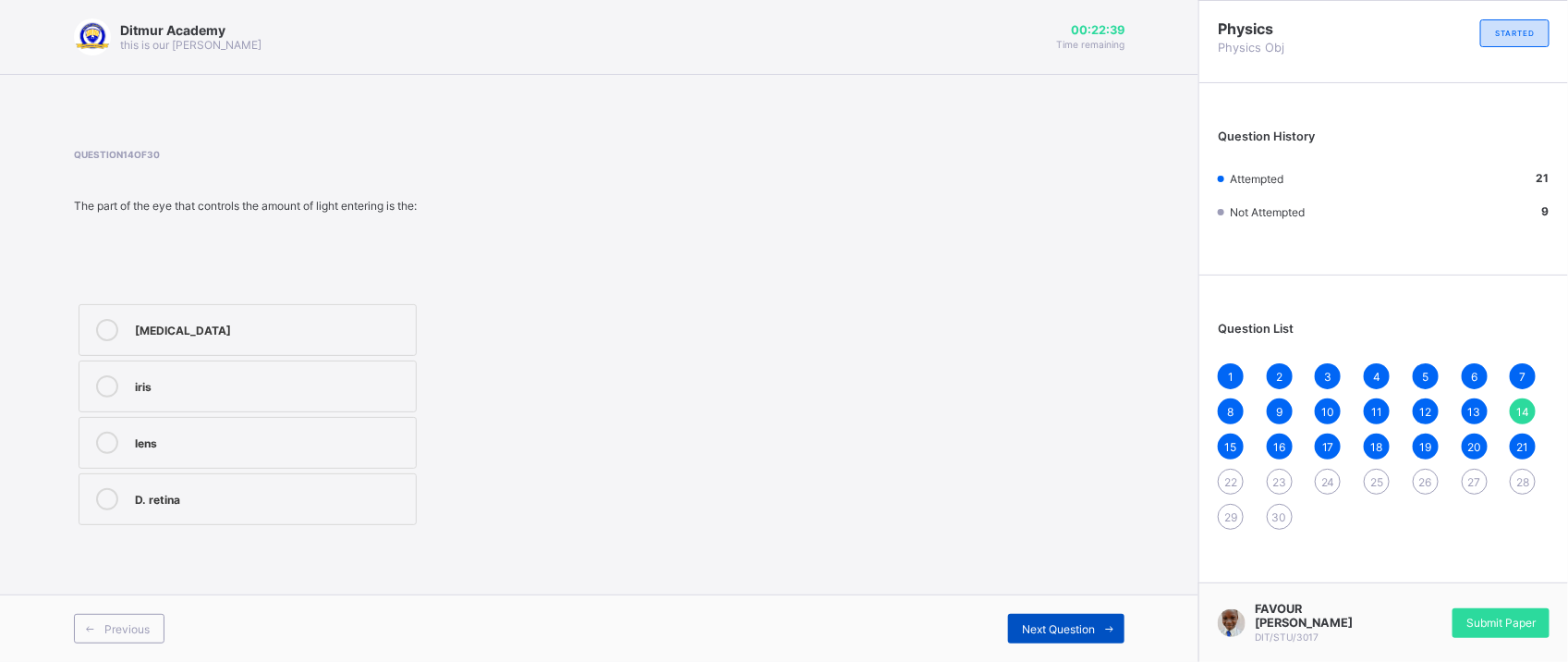 click on "Next Question" at bounding box center (1058, 629) 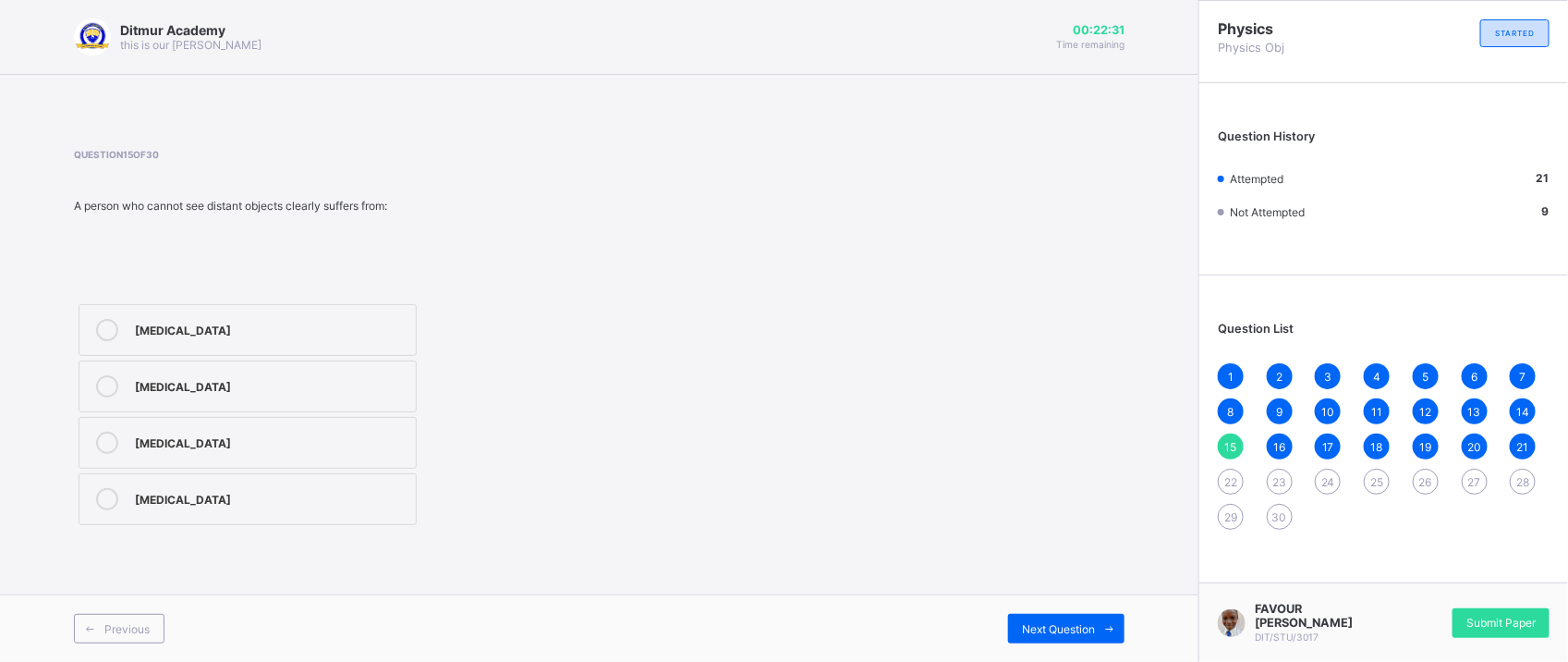 click on "[MEDICAL_DATA]" at bounding box center (271, 497) 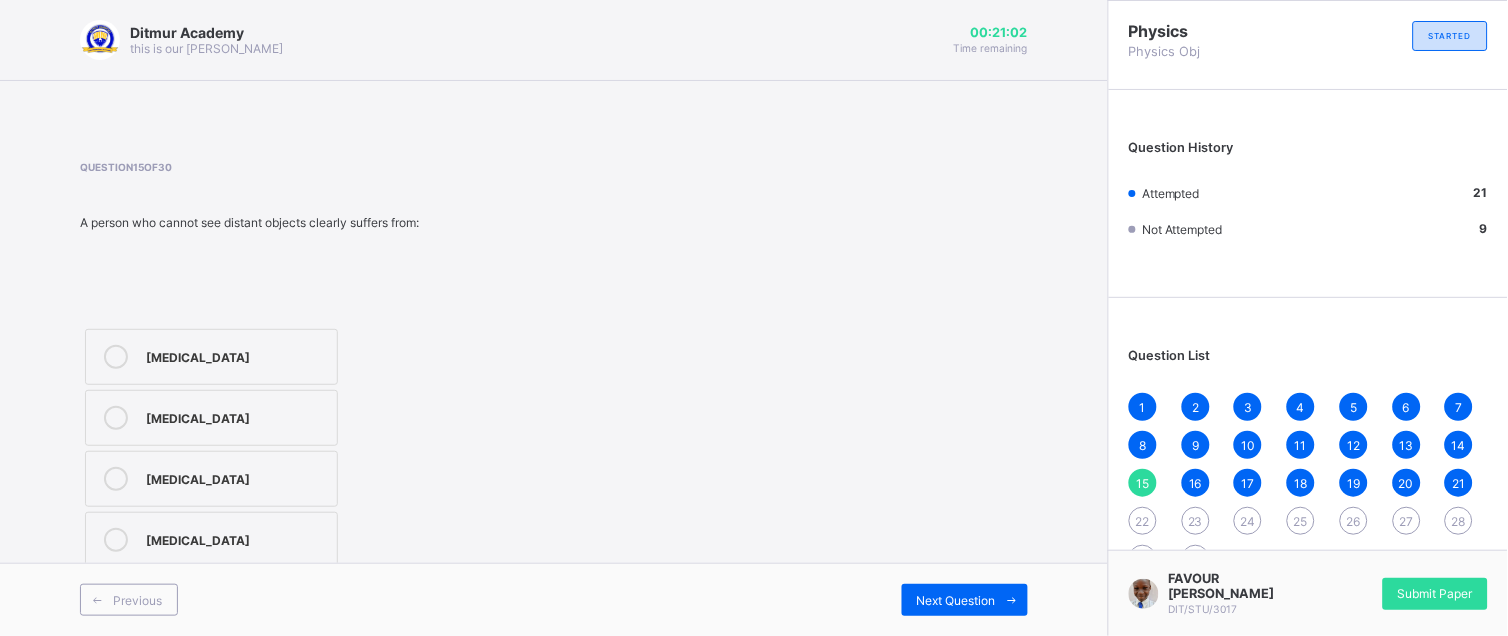 click on "Question  15  of  30 A person who cannot see distant objects clearly suffers from:  [MEDICAL_DATA] [MEDICAL_DATA] [MEDICAL_DATA] [MEDICAL_DATA]" at bounding box center [554, 367] 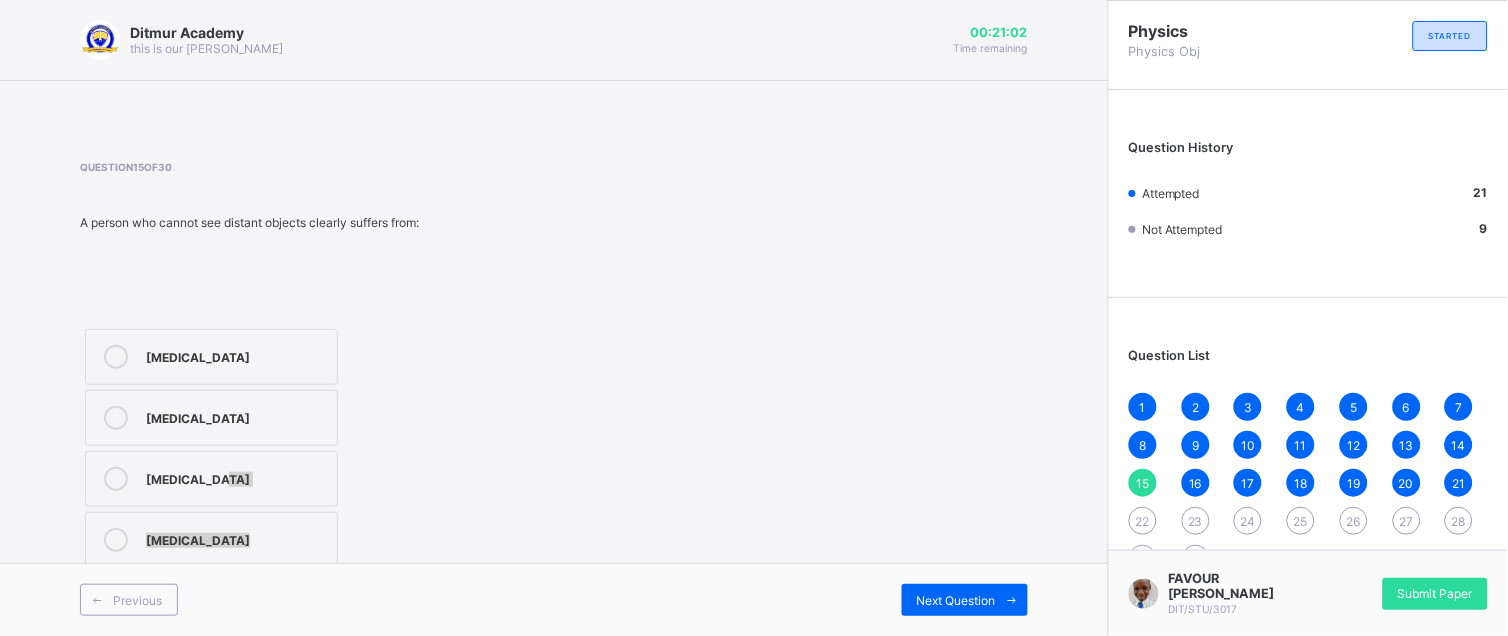 drag, startPoint x: 950, startPoint y: 495, endPoint x: 738, endPoint y: 684, distance: 284.01584 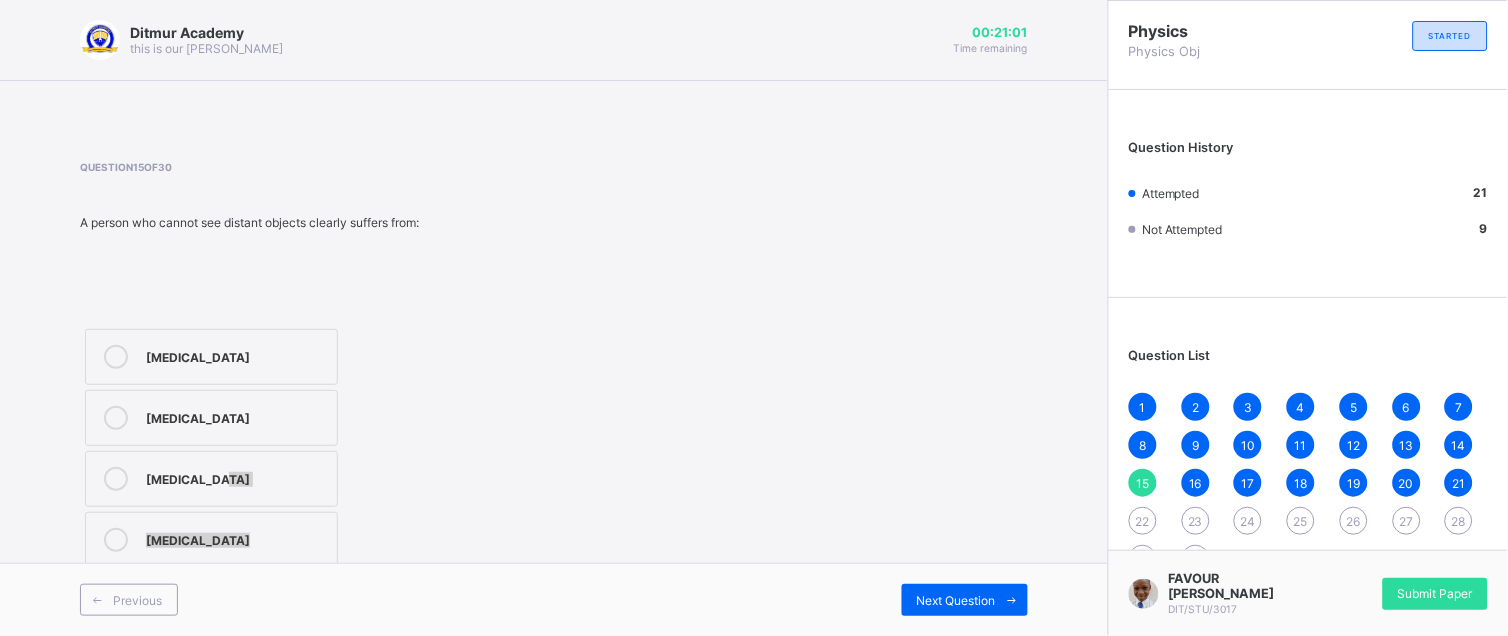 click on "Previous" at bounding box center [317, 600] 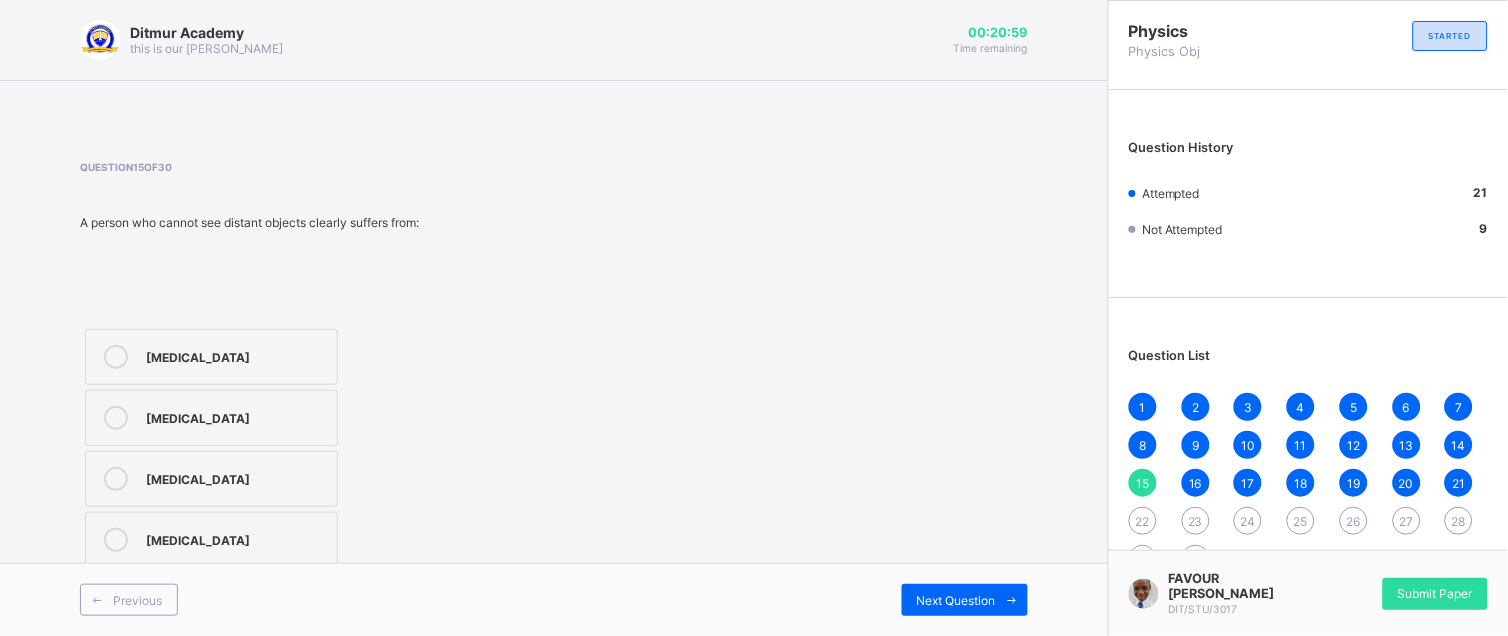 click on "[MEDICAL_DATA]" at bounding box center [236, 416] 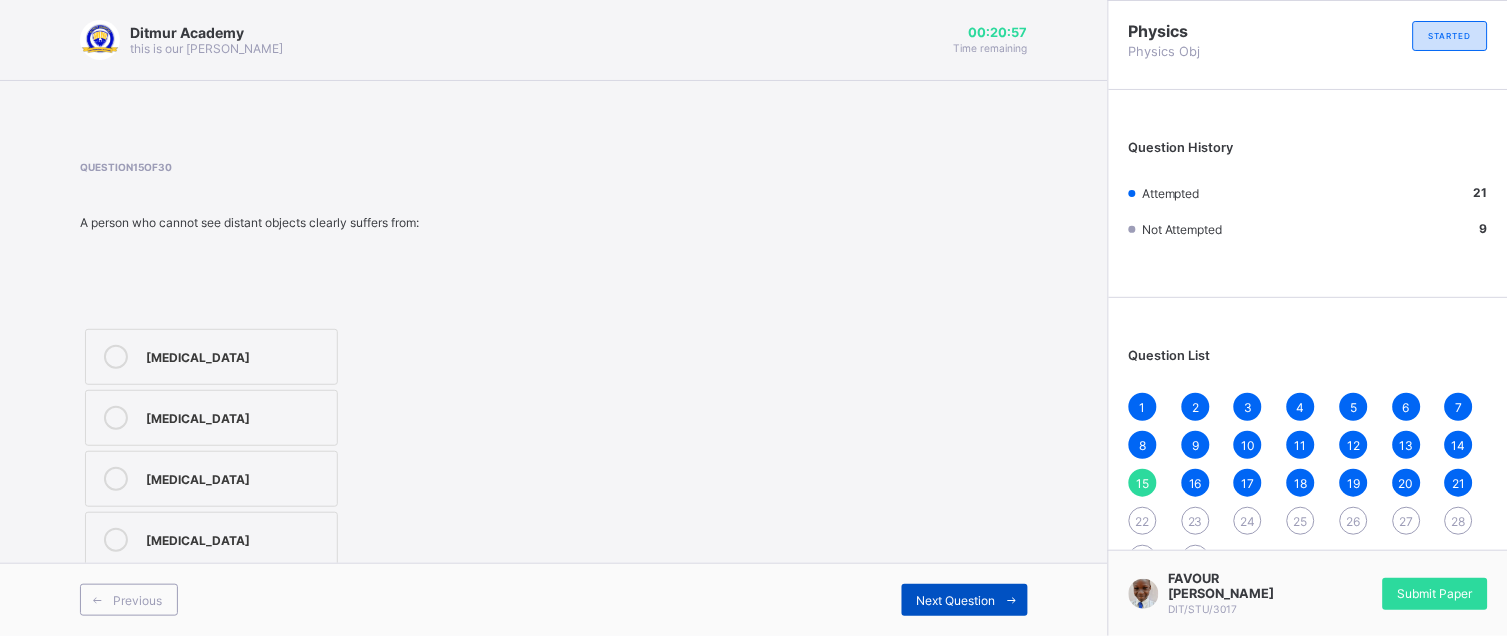 click on "Next Question" at bounding box center [956, 600] 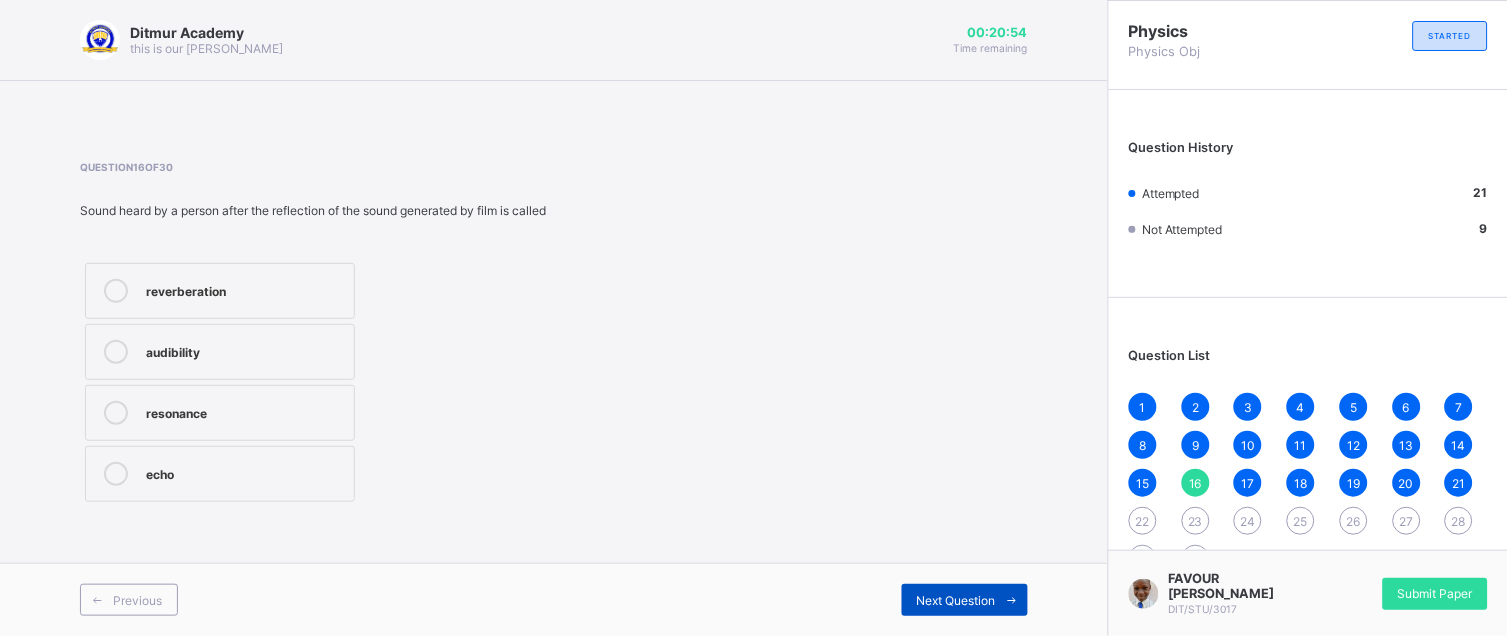 click on "Next Question" at bounding box center [956, 600] 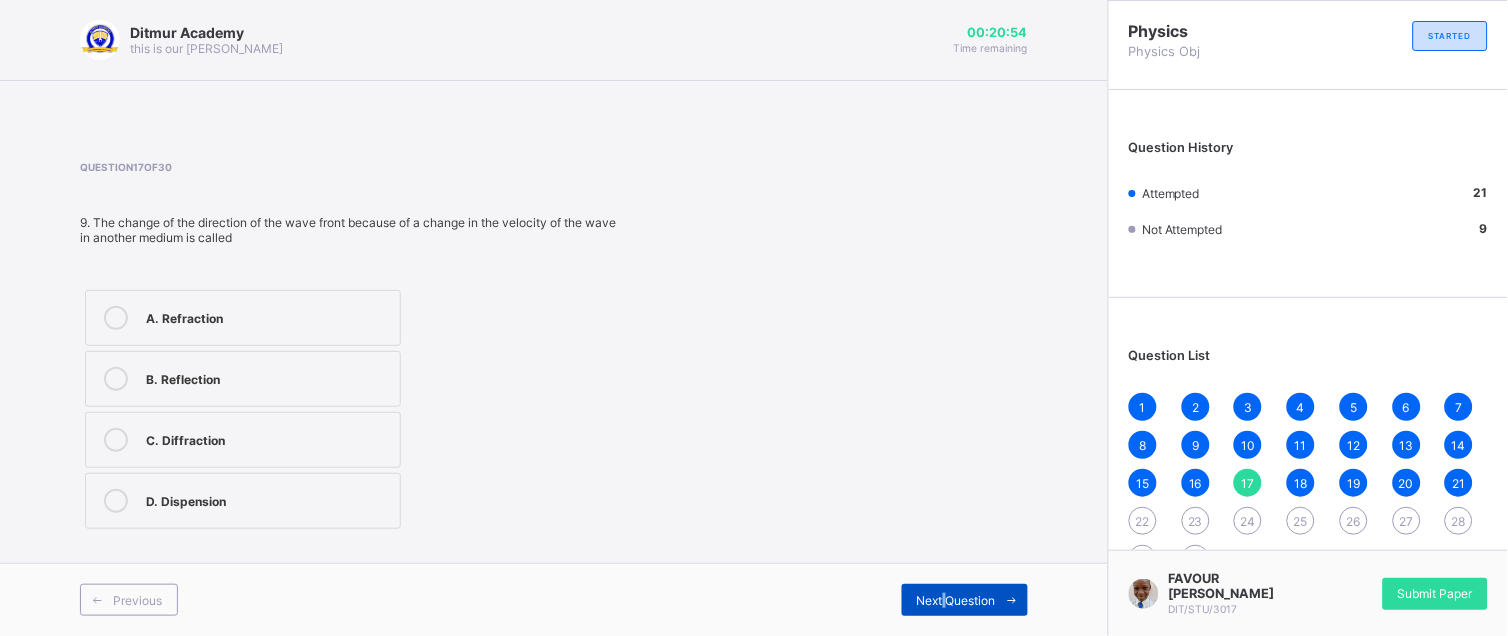 click on "Next Question" at bounding box center [956, 600] 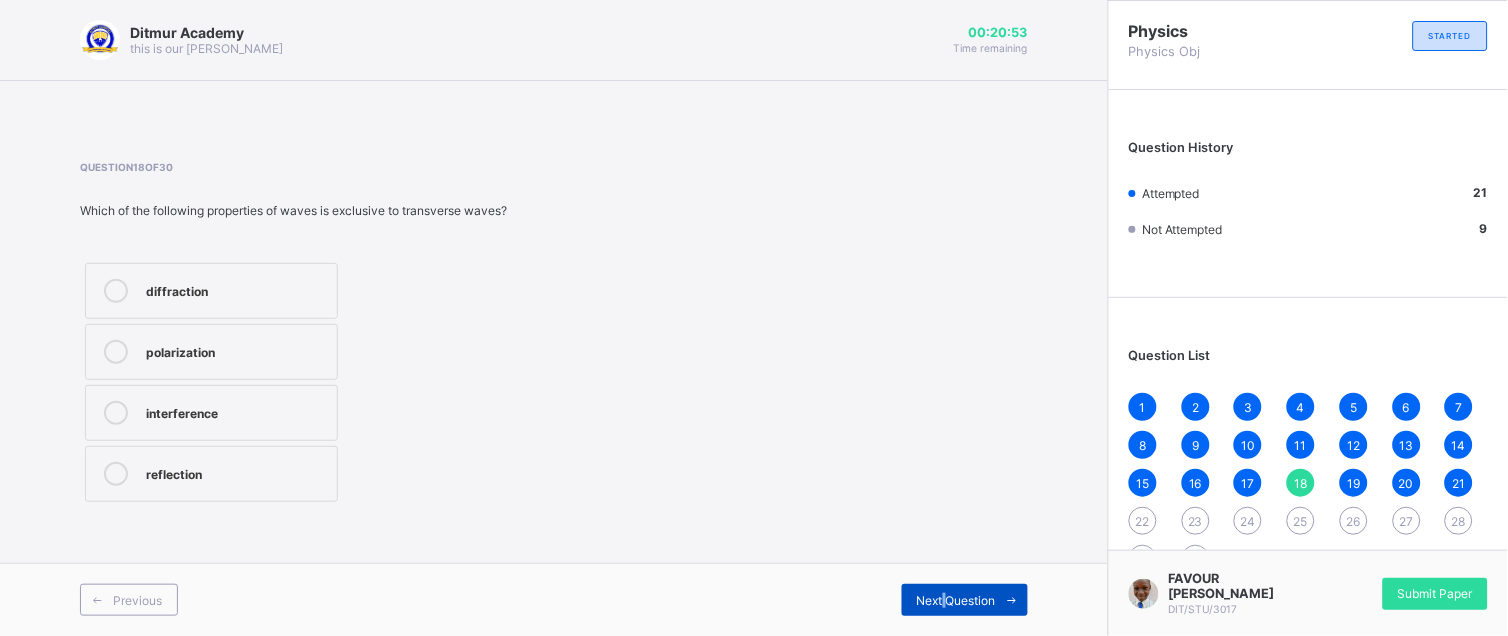 click on "Next Question" at bounding box center [956, 600] 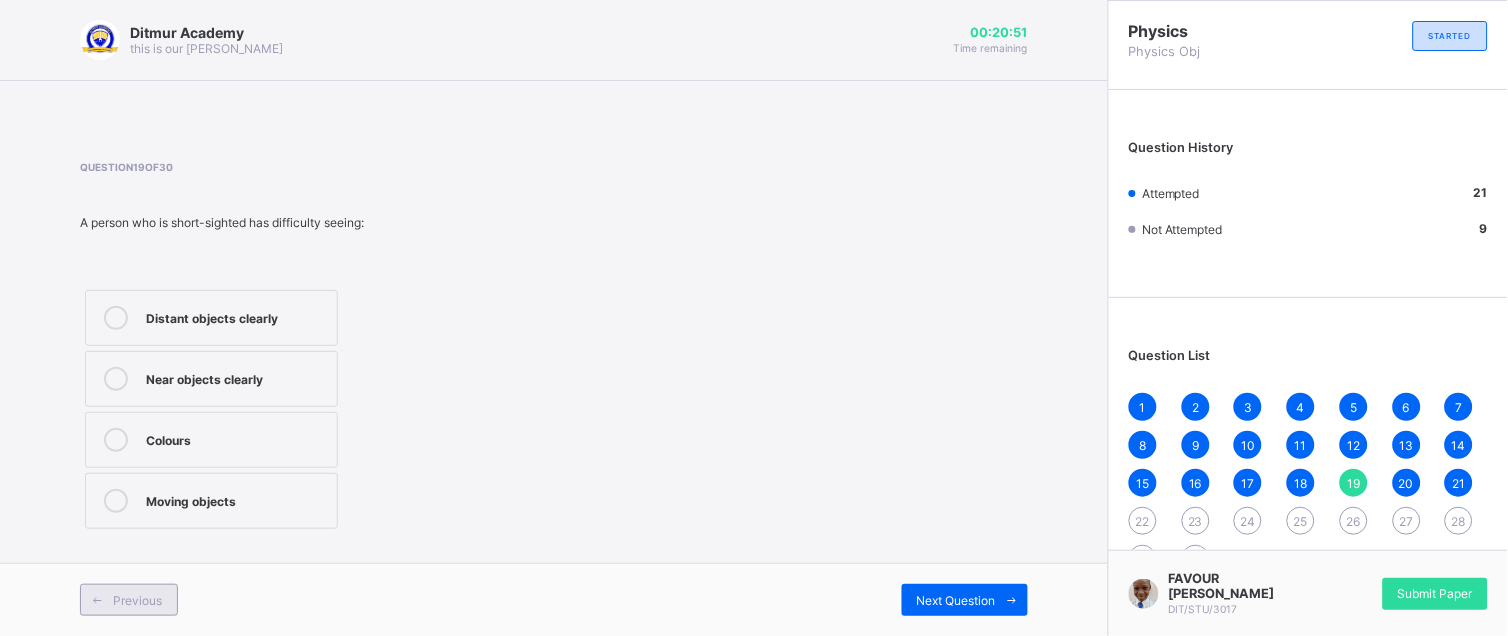 click on "Previous" at bounding box center (129, 600) 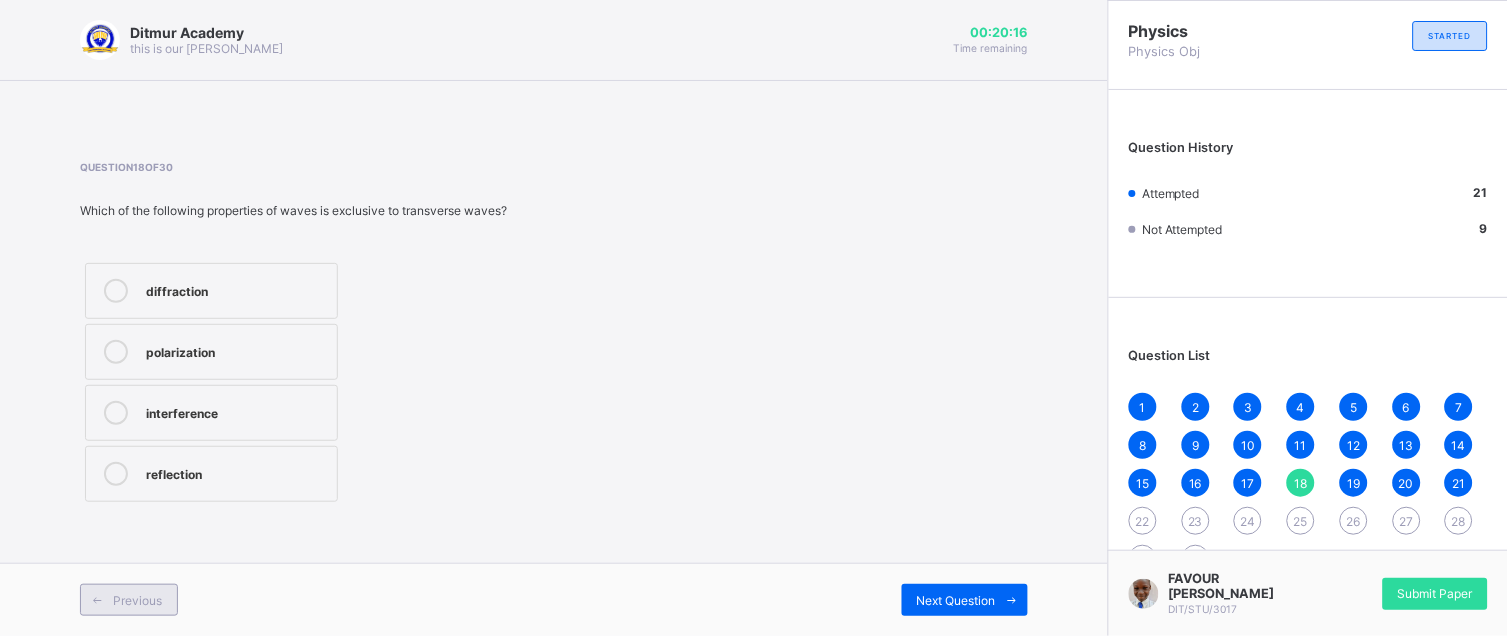 click on "Previous" at bounding box center (129, 600) 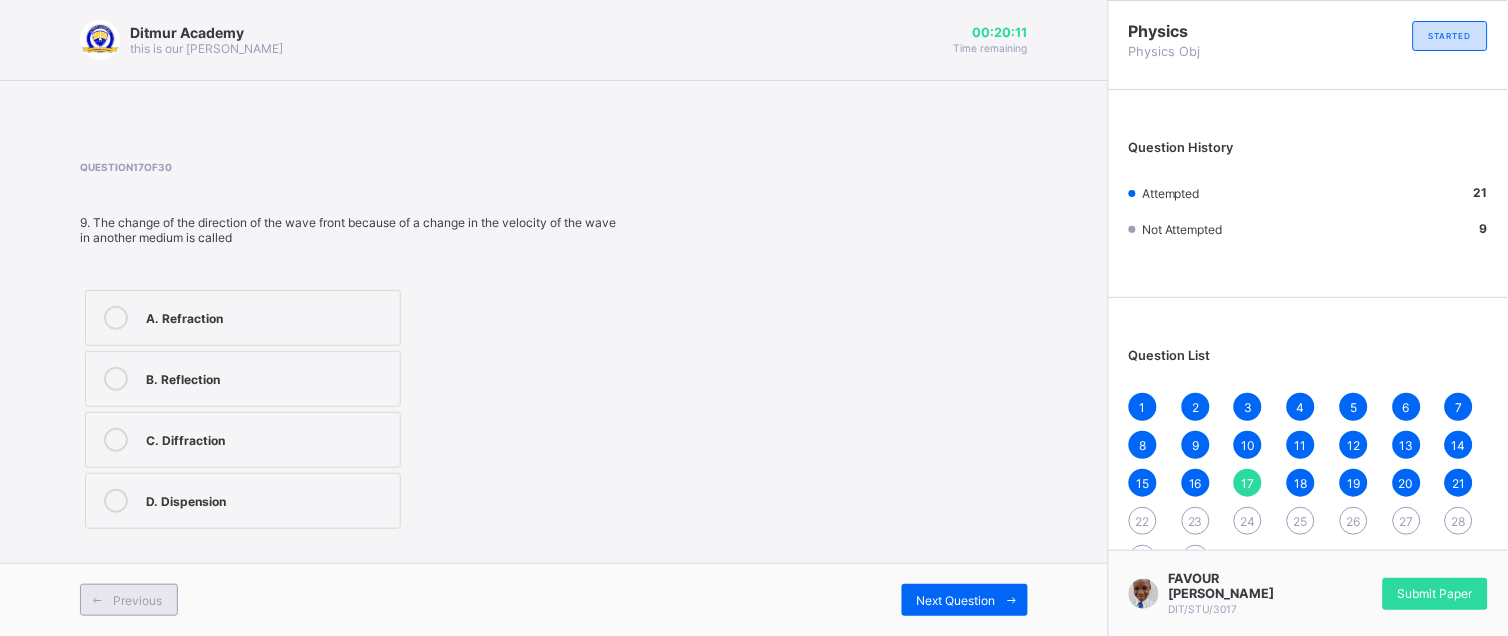 click on "Previous" at bounding box center (137, 600) 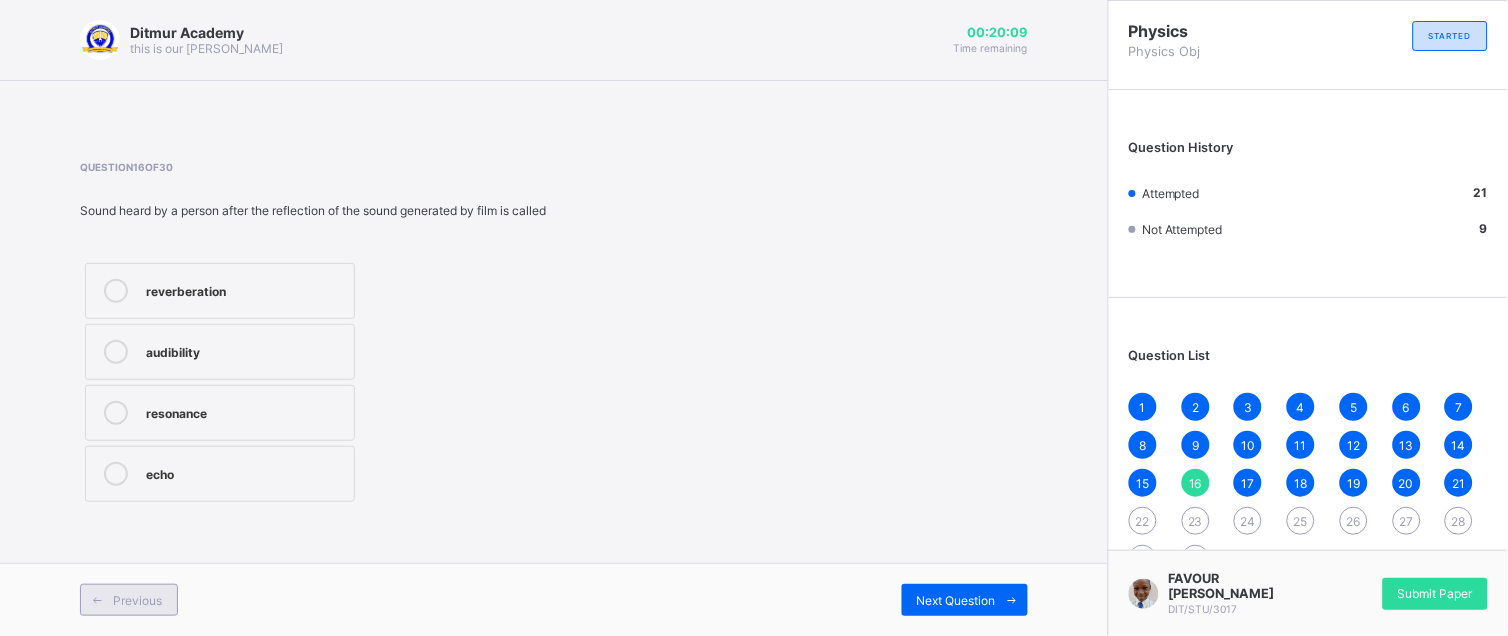 click on "Previous" at bounding box center [137, 600] 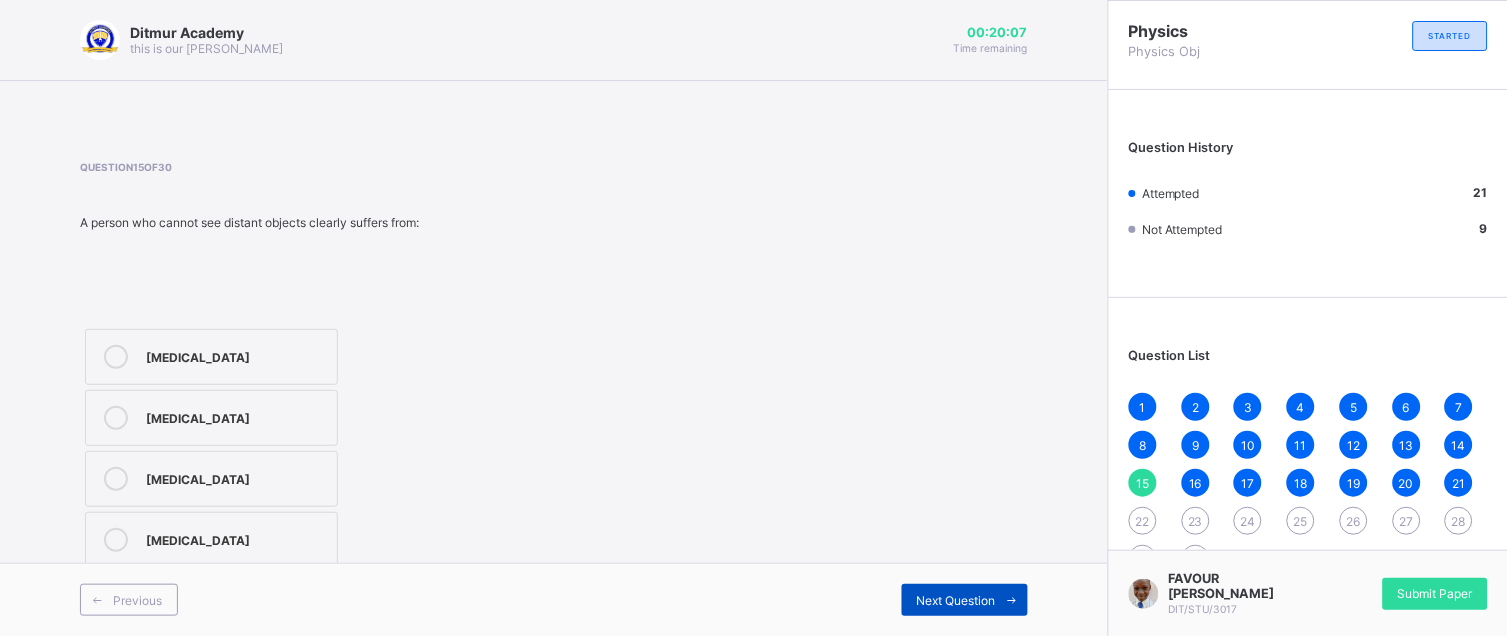 click on "Next Question" at bounding box center [965, 600] 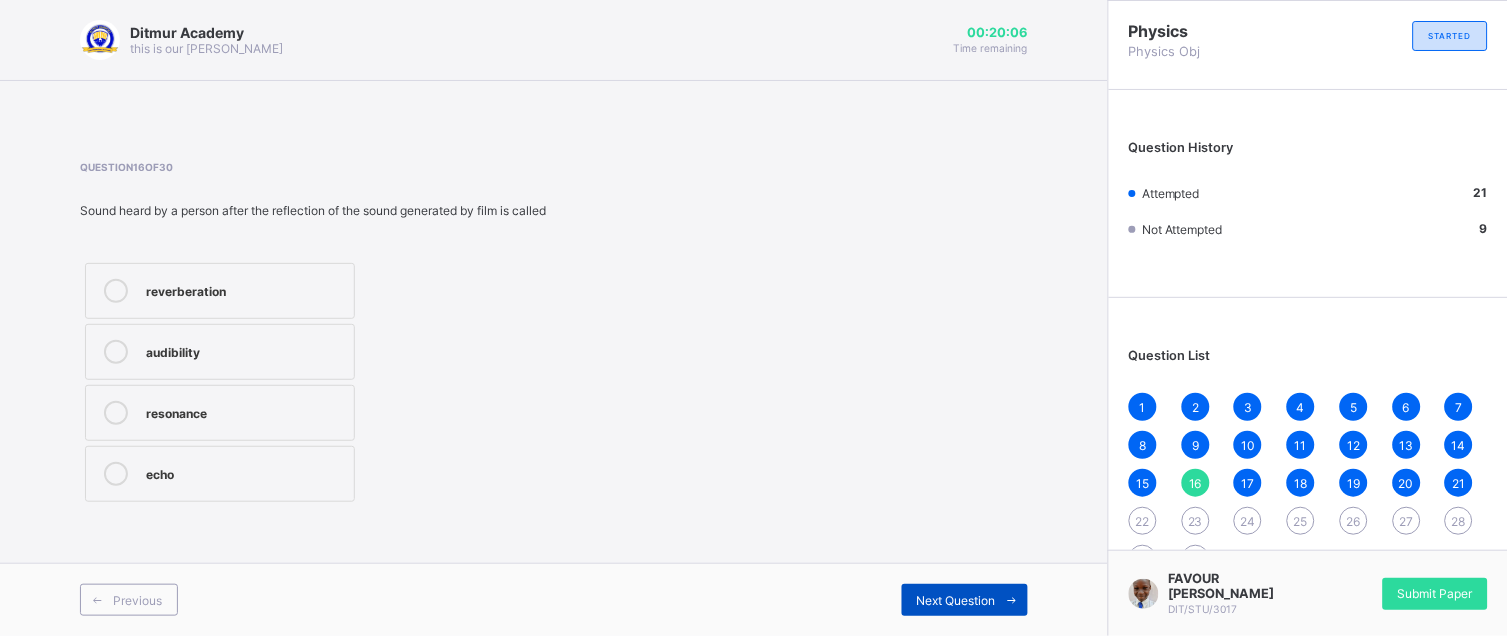 click on "Next Question" at bounding box center [965, 600] 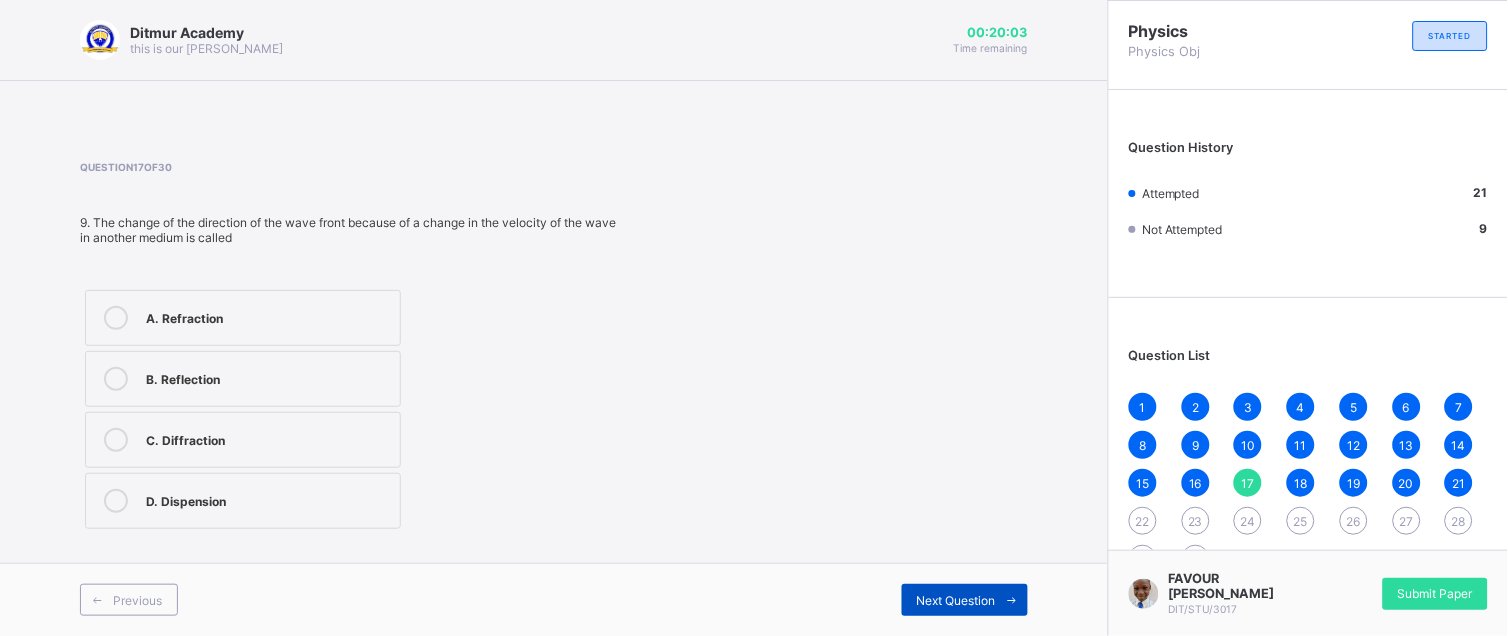 click on "Next Question" at bounding box center (965, 600) 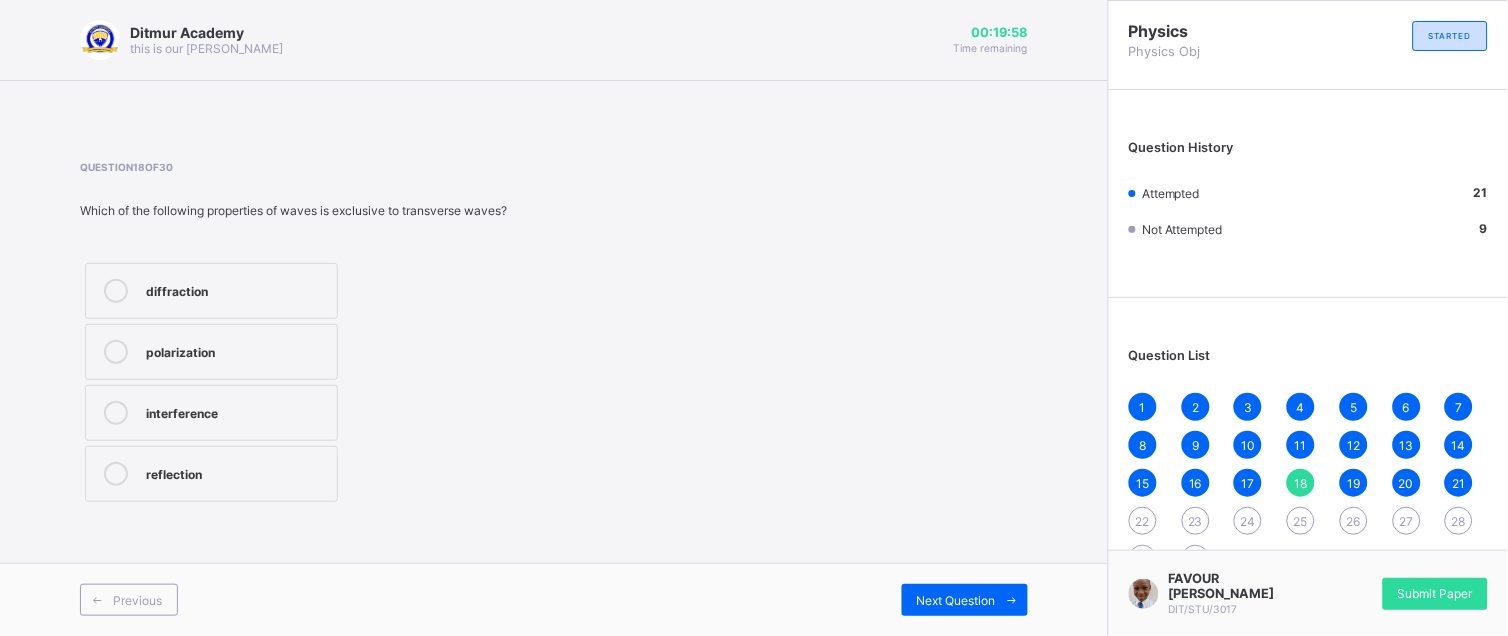 drag, startPoint x: 526, startPoint y: 590, endPoint x: 260, endPoint y: 343, distance: 362.99448 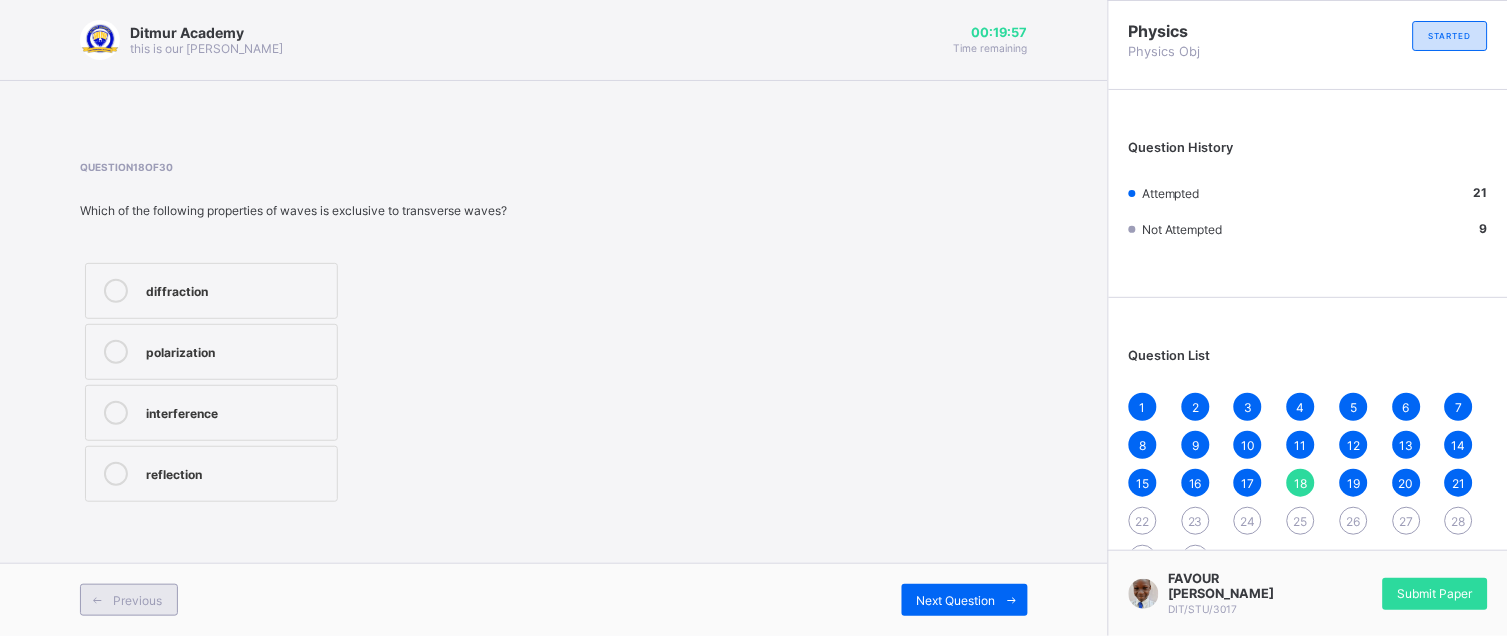click on "Previous" at bounding box center (129, 600) 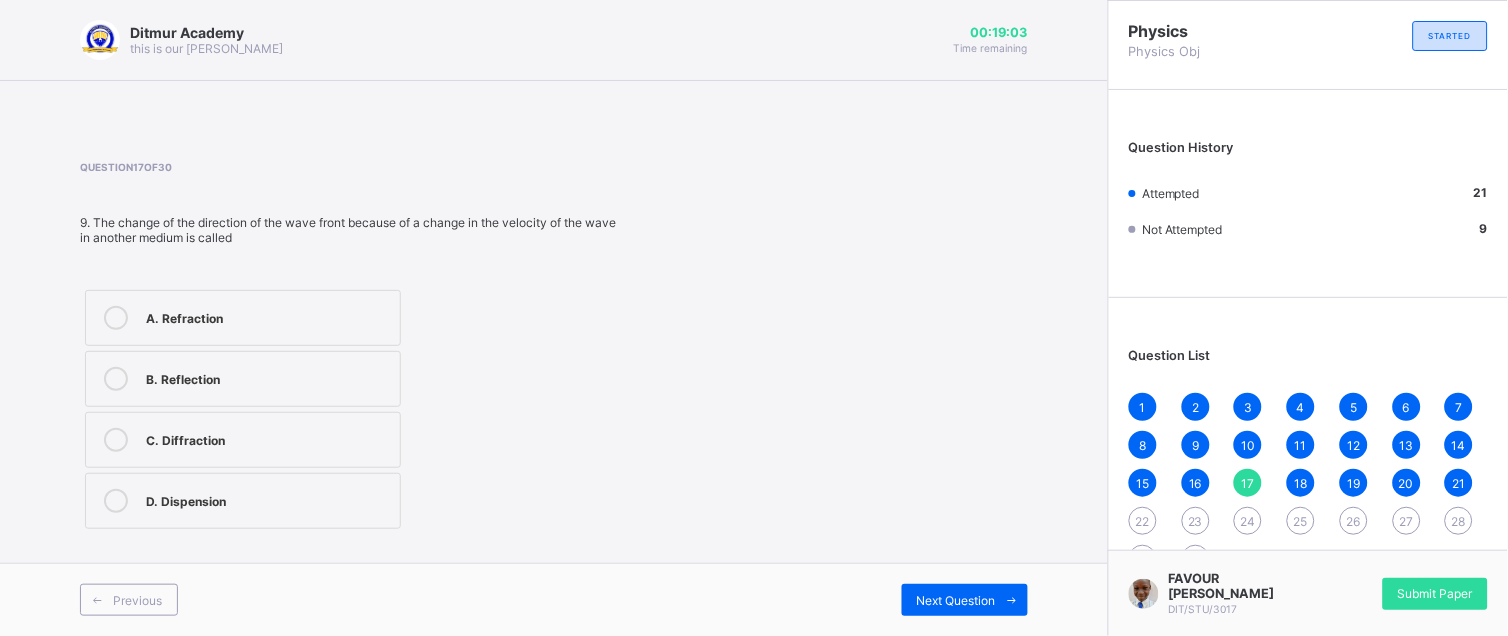 click on "22" at bounding box center (1143, 521) 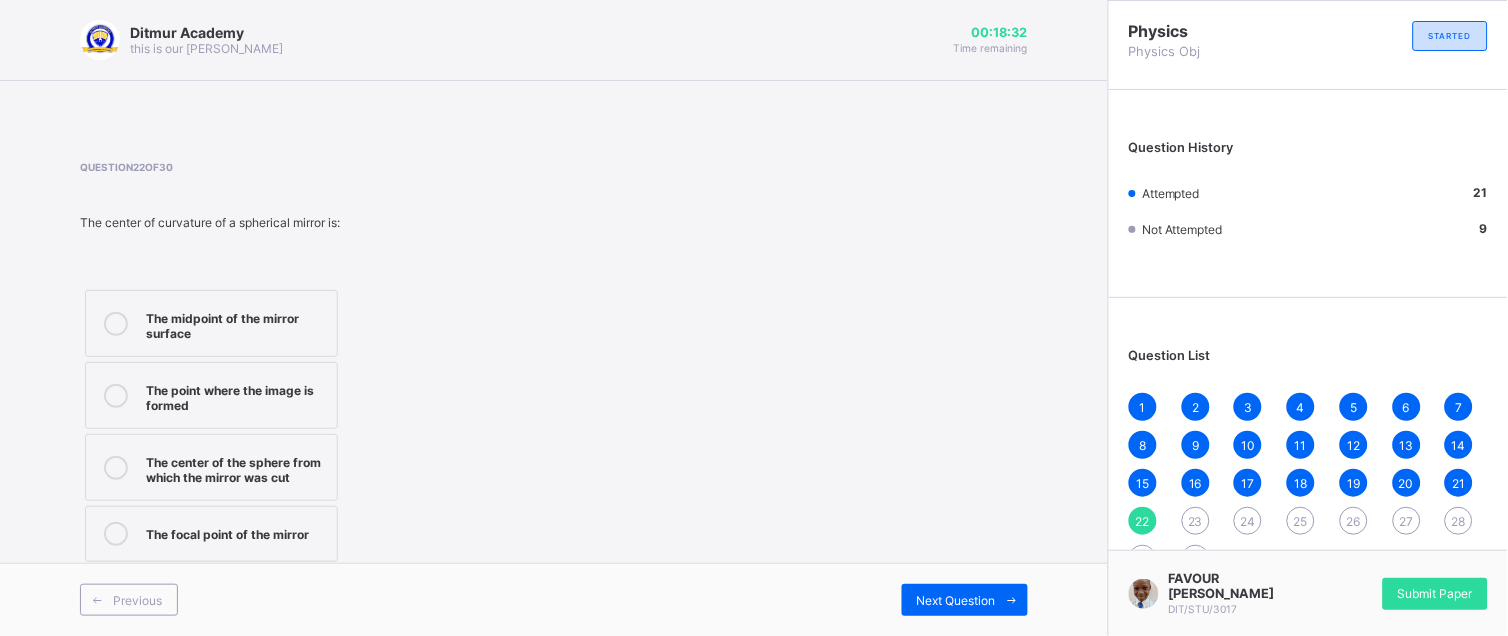 click on "The center of the sphere from which the mirror was cut" at bounding box center [211, 467] 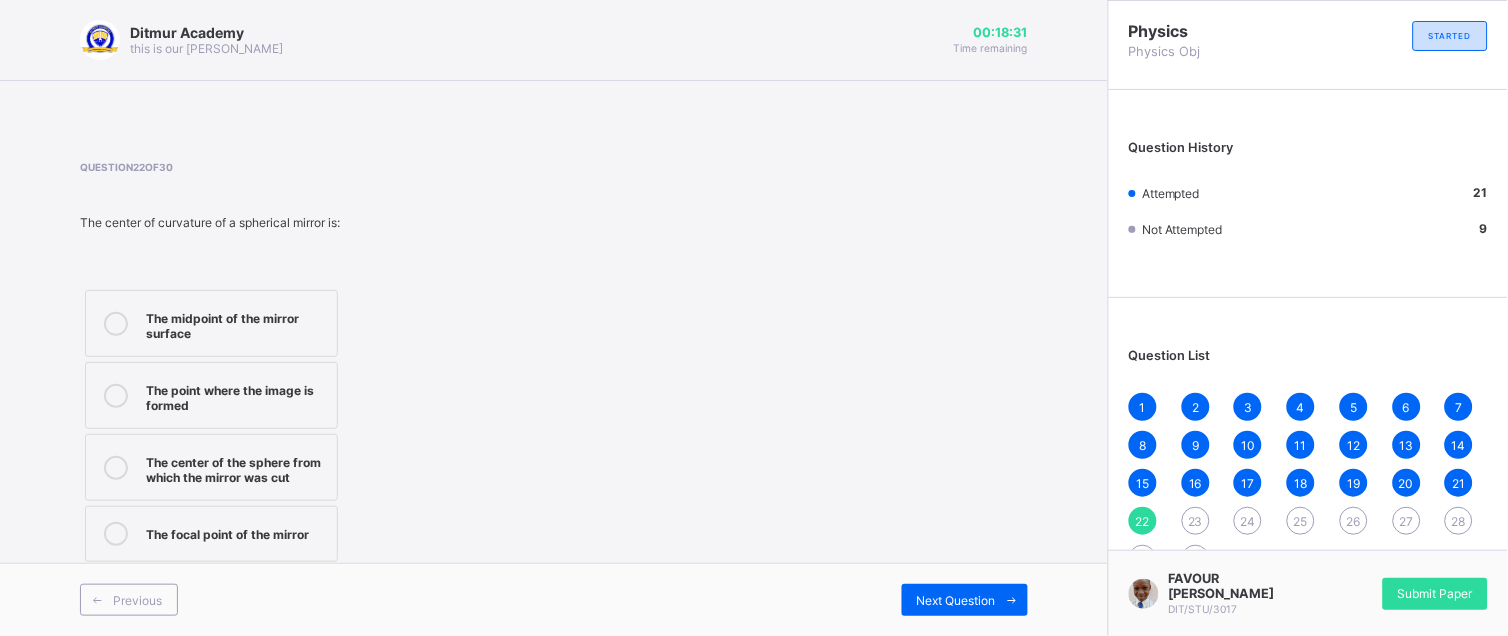 click on "The focal point of the mirror" at bounding box center [236, 534] 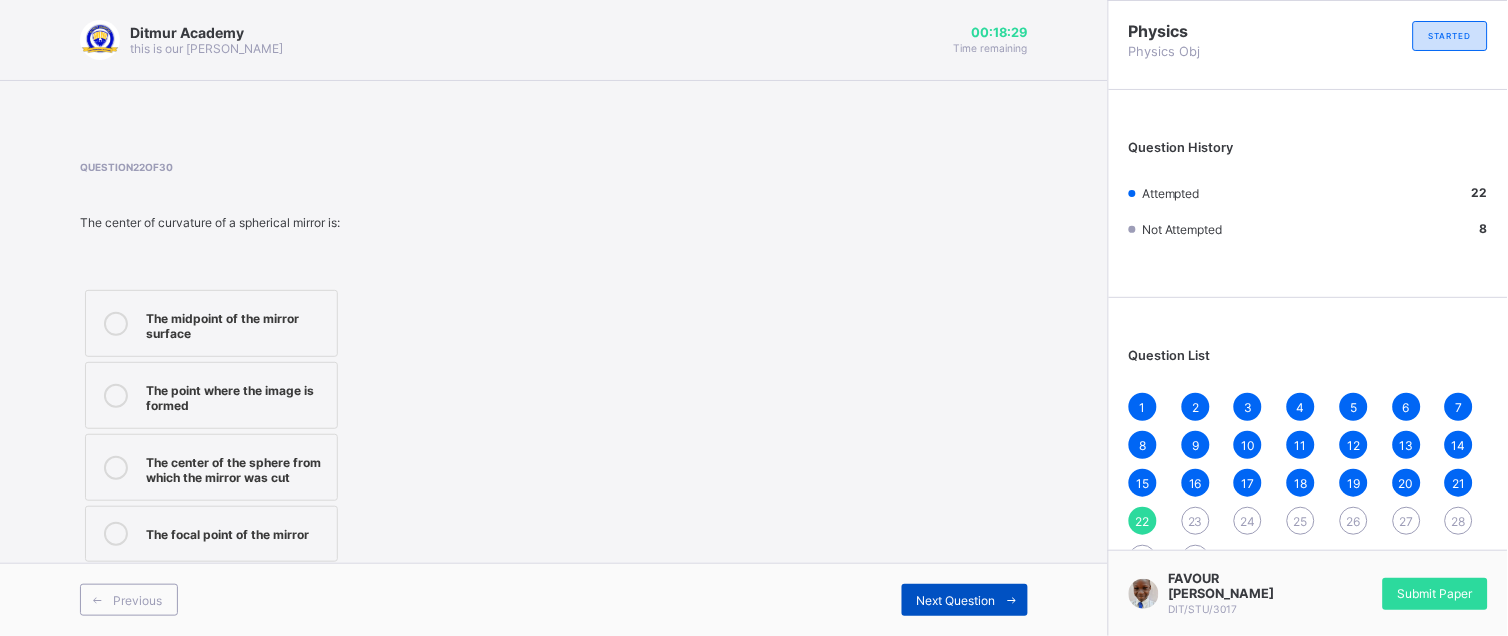 click on "Next Question" at bounding box center (965, 600) 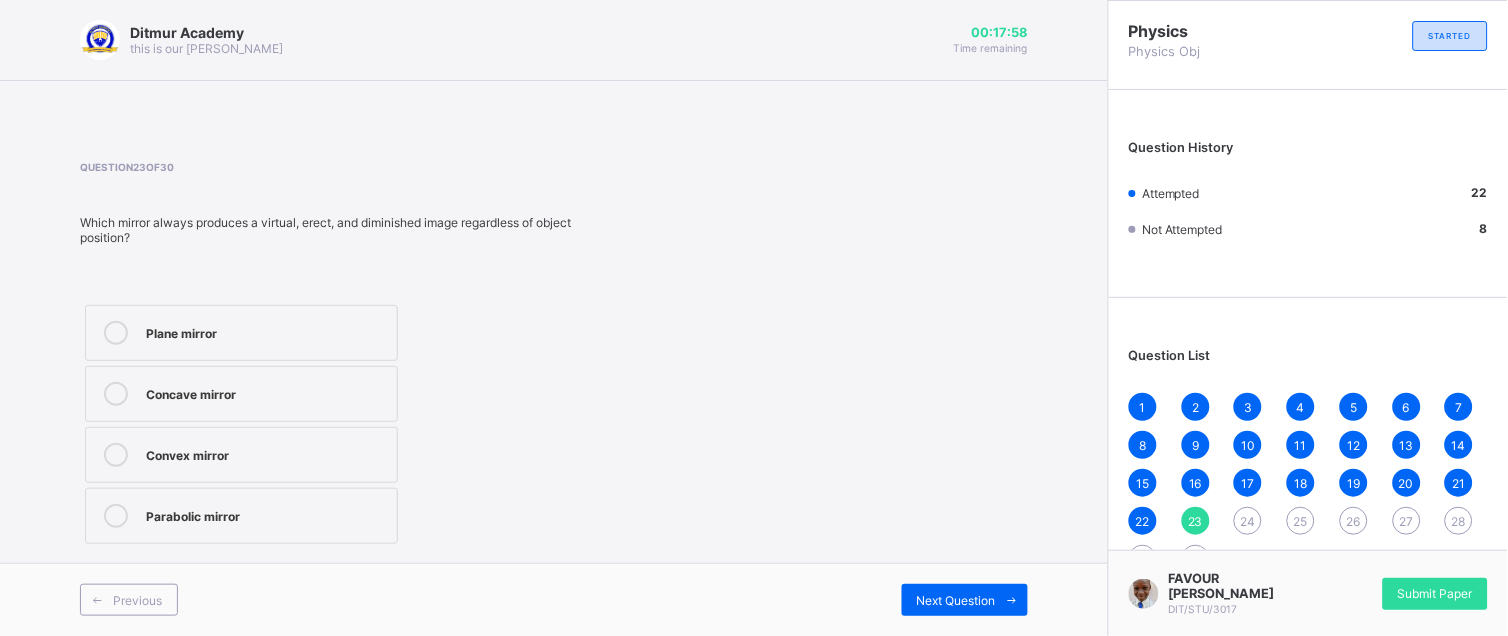 click on "Plane mirror" at bounding box center [241, 333] 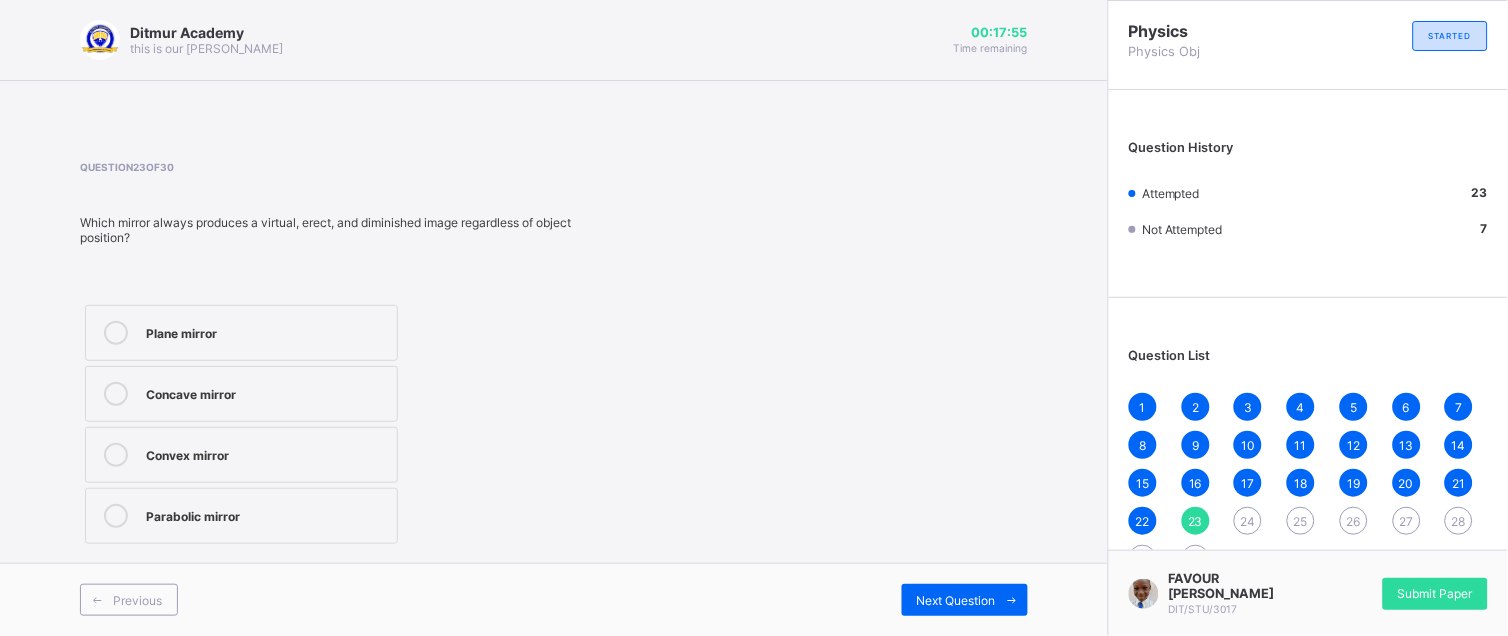 click on "1" at bounding box center [1143, 407] 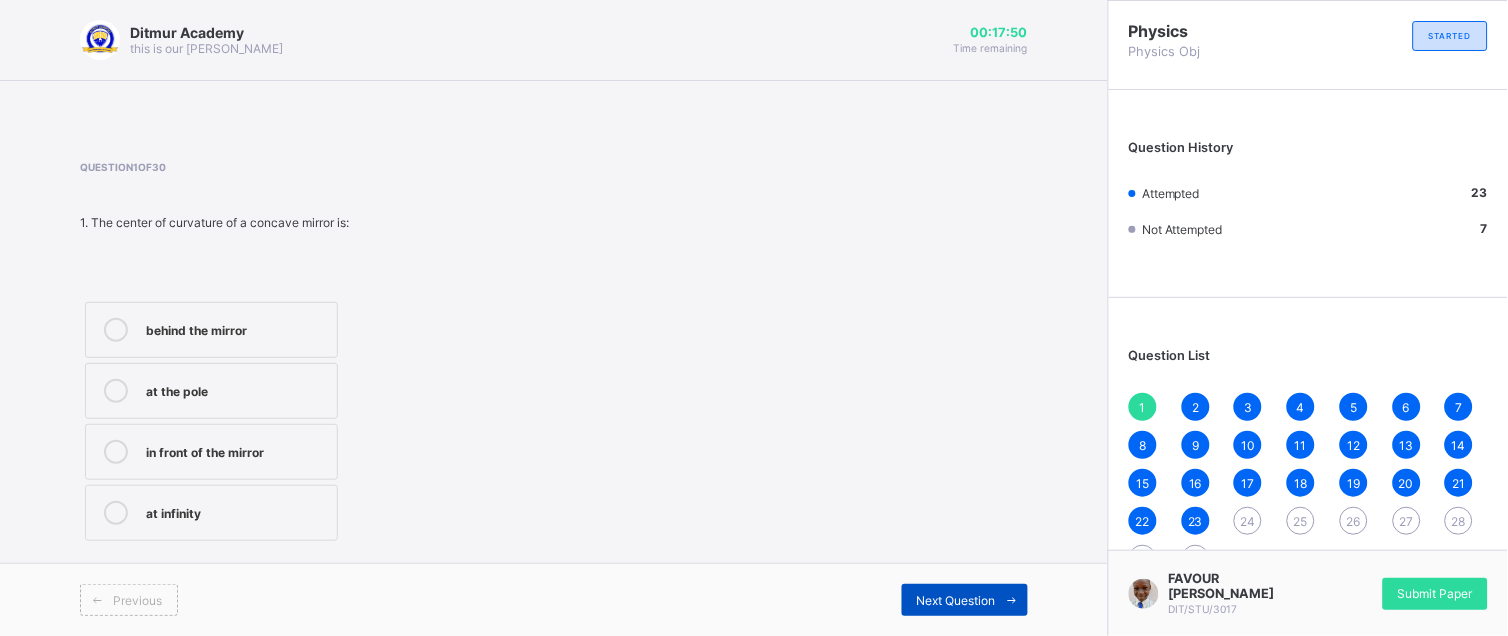 click on "Next Question" at bounding box center (956, 600) 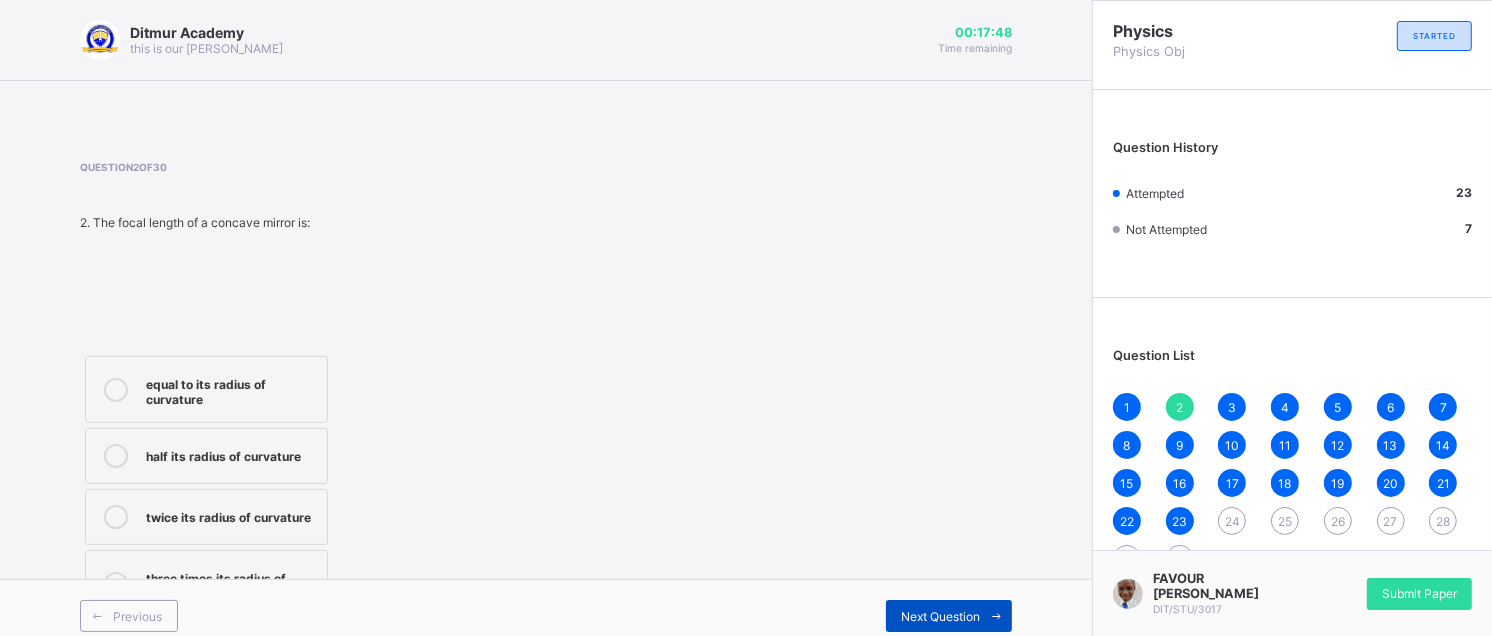 click on "Next Question" at bounding box center (940, 616) 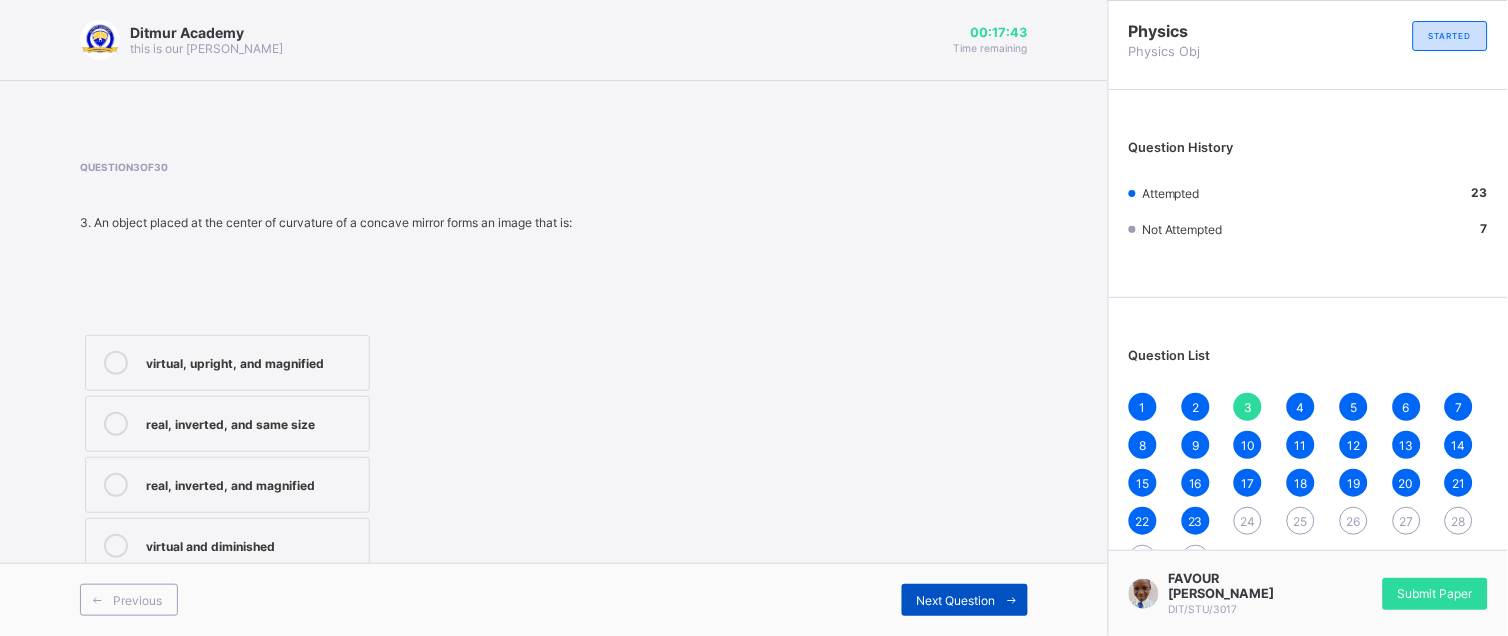 click on "Next Question" at bounding box center [965, 600] 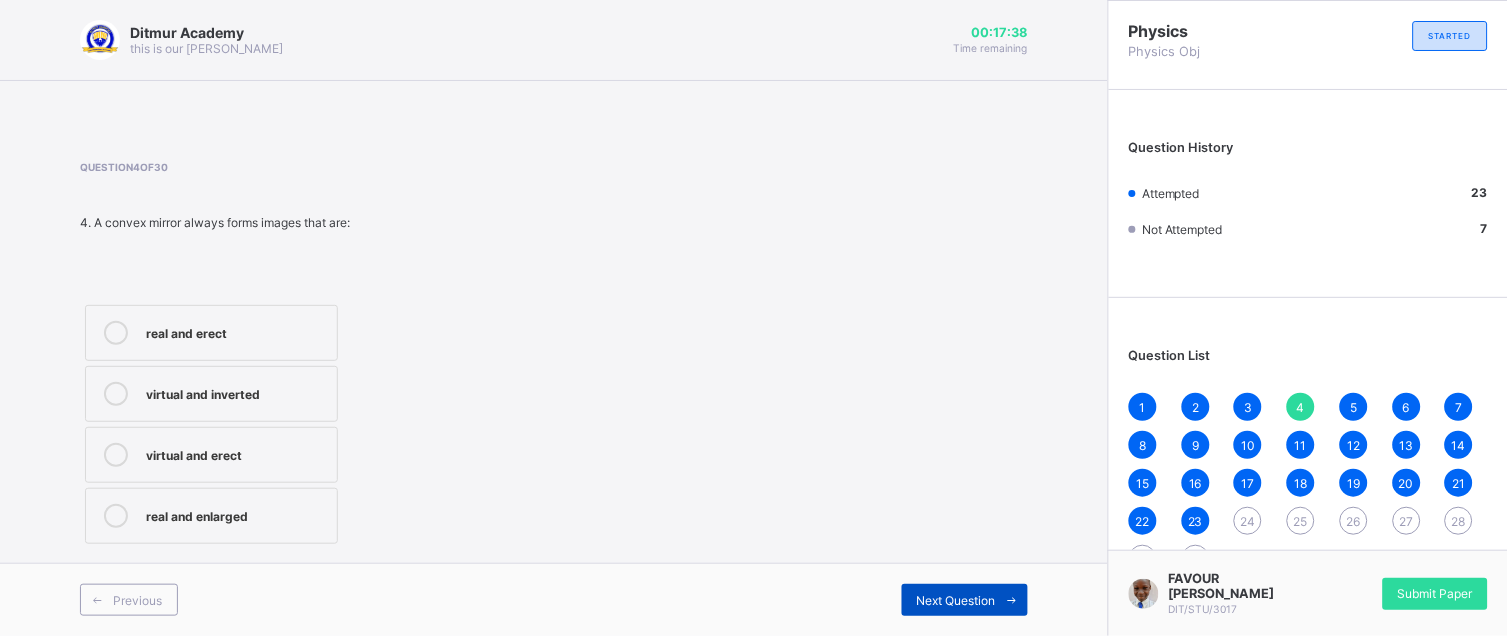 click on "Next Question" at bounding box center (965, 600) 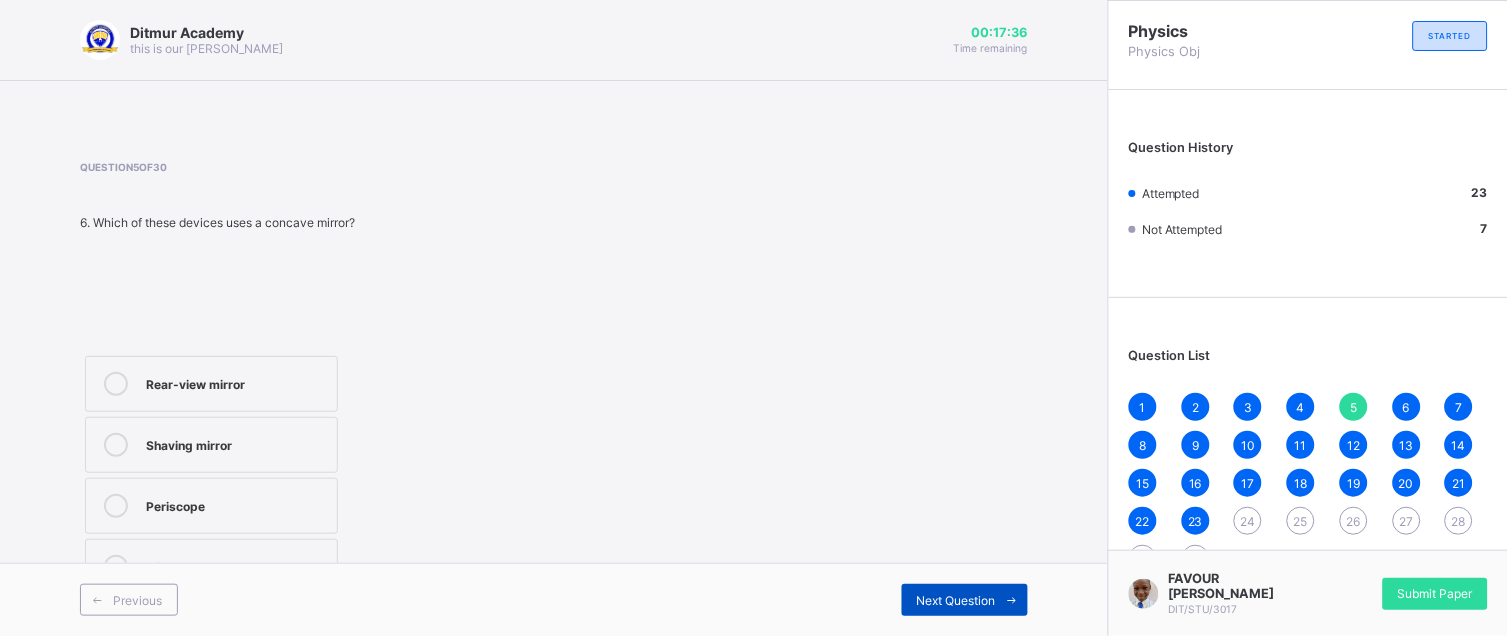 click on "Next Question" at bounding box center (965, 600) 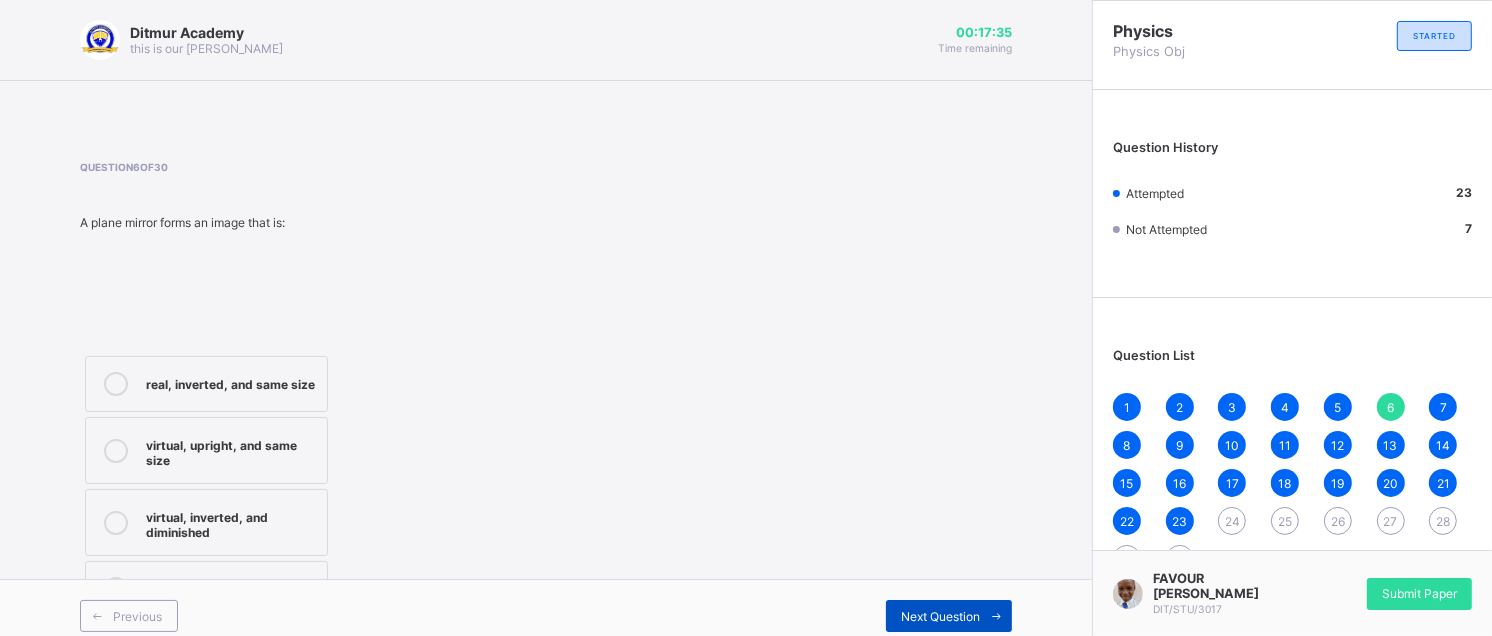 click on "Next Question" at bounding box center [949, 616] 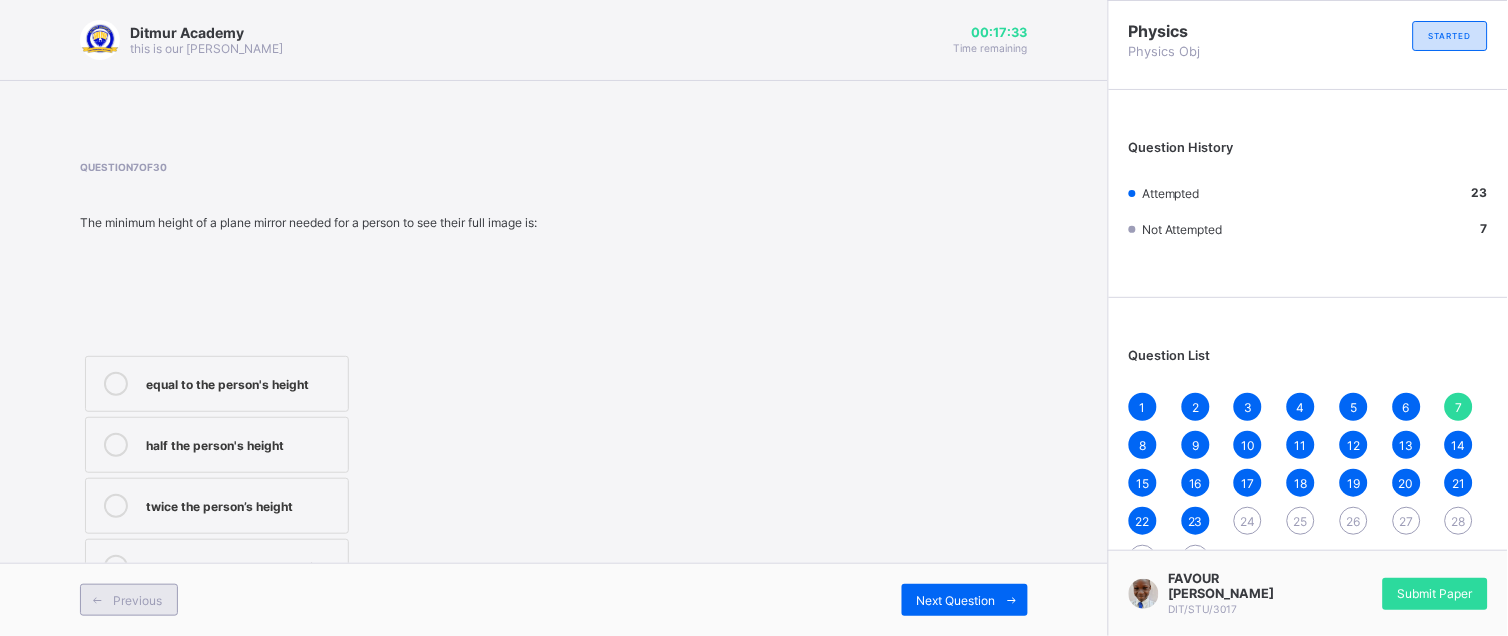 click on "Previous" at bounding box center (137, 600) 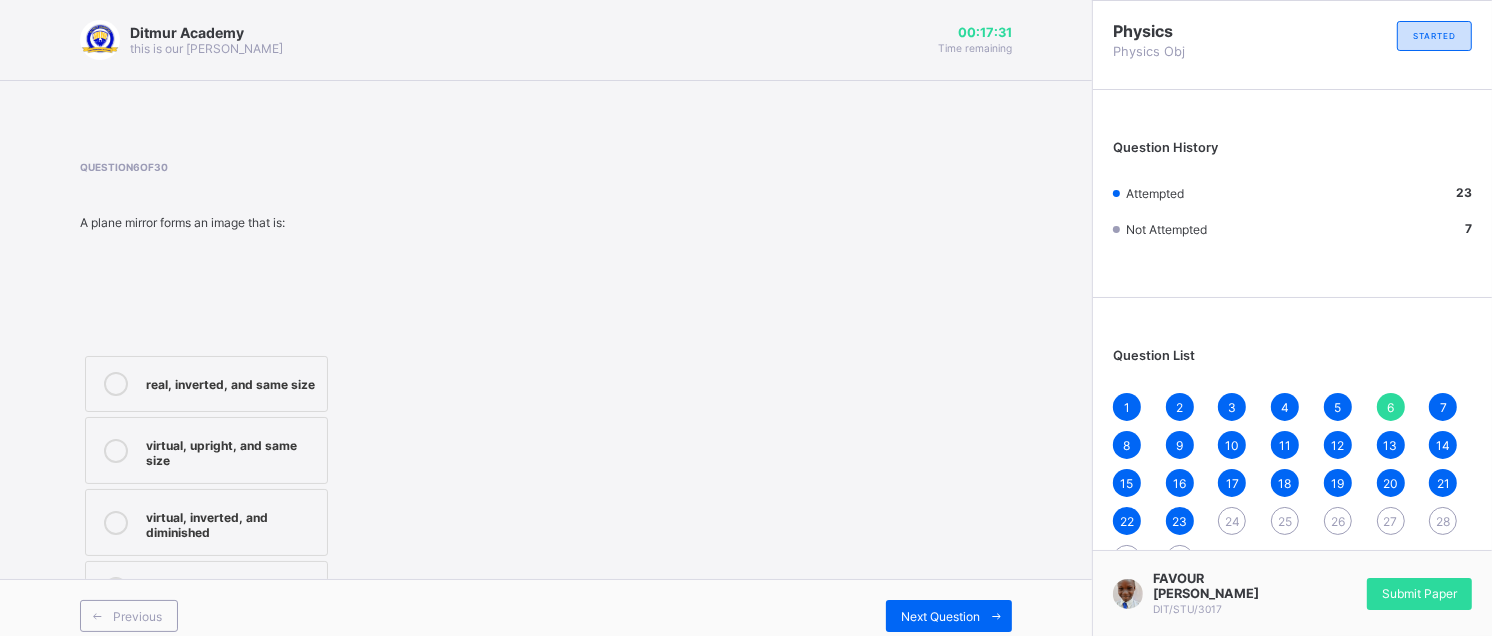 click on "virtual, upright, and same size" at bounding box center [231, 450] 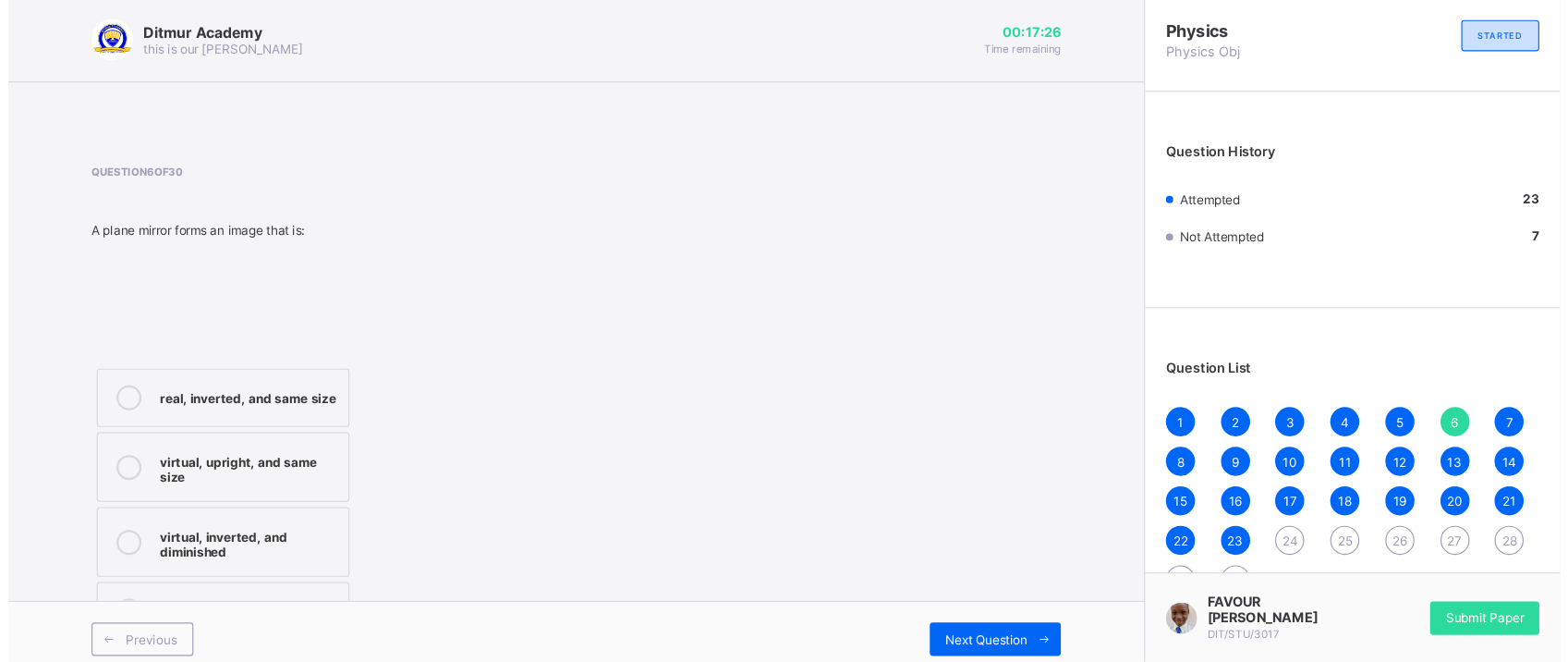 scroll, scrollTop: 0, scrollLeft: 0, axis: both 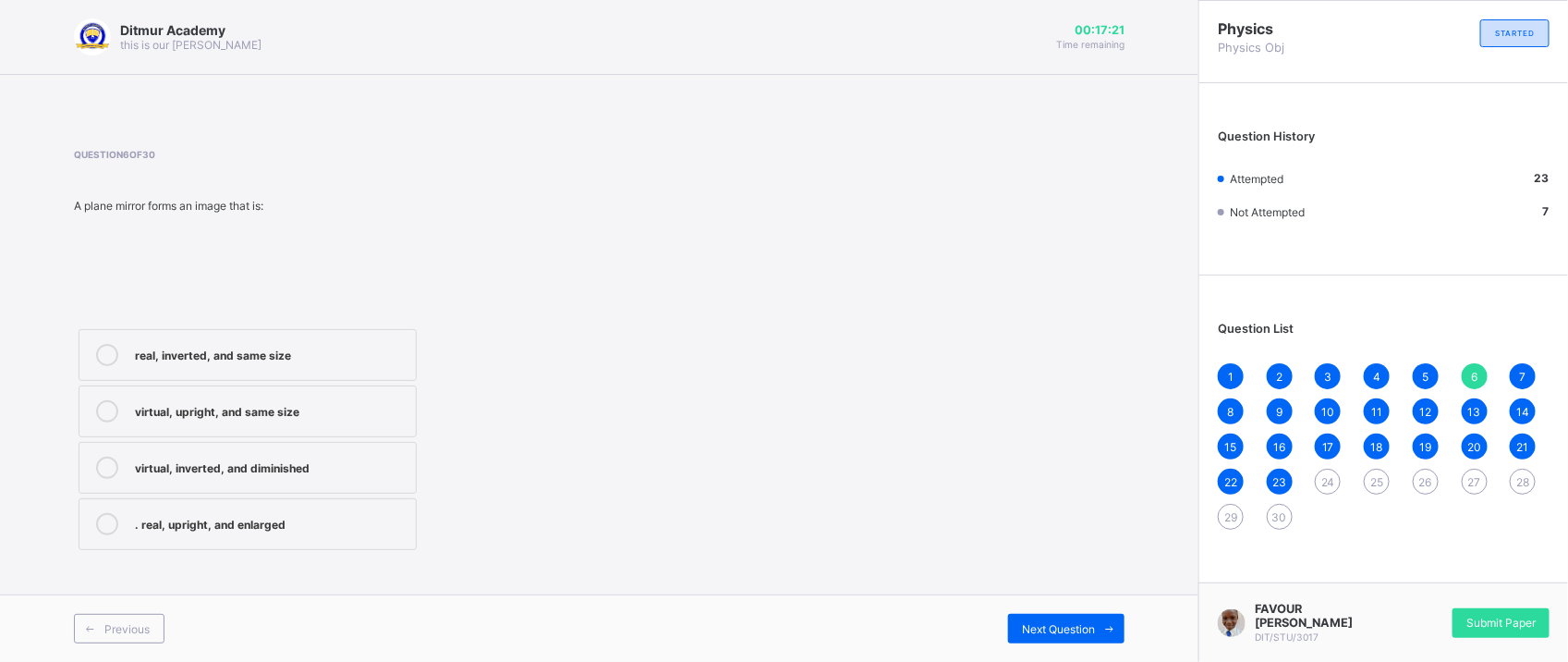 drag, startPoint x: 1382, startPoint y: 282, endPoint x: 788, endPoint y: 233, distance: 596.0176 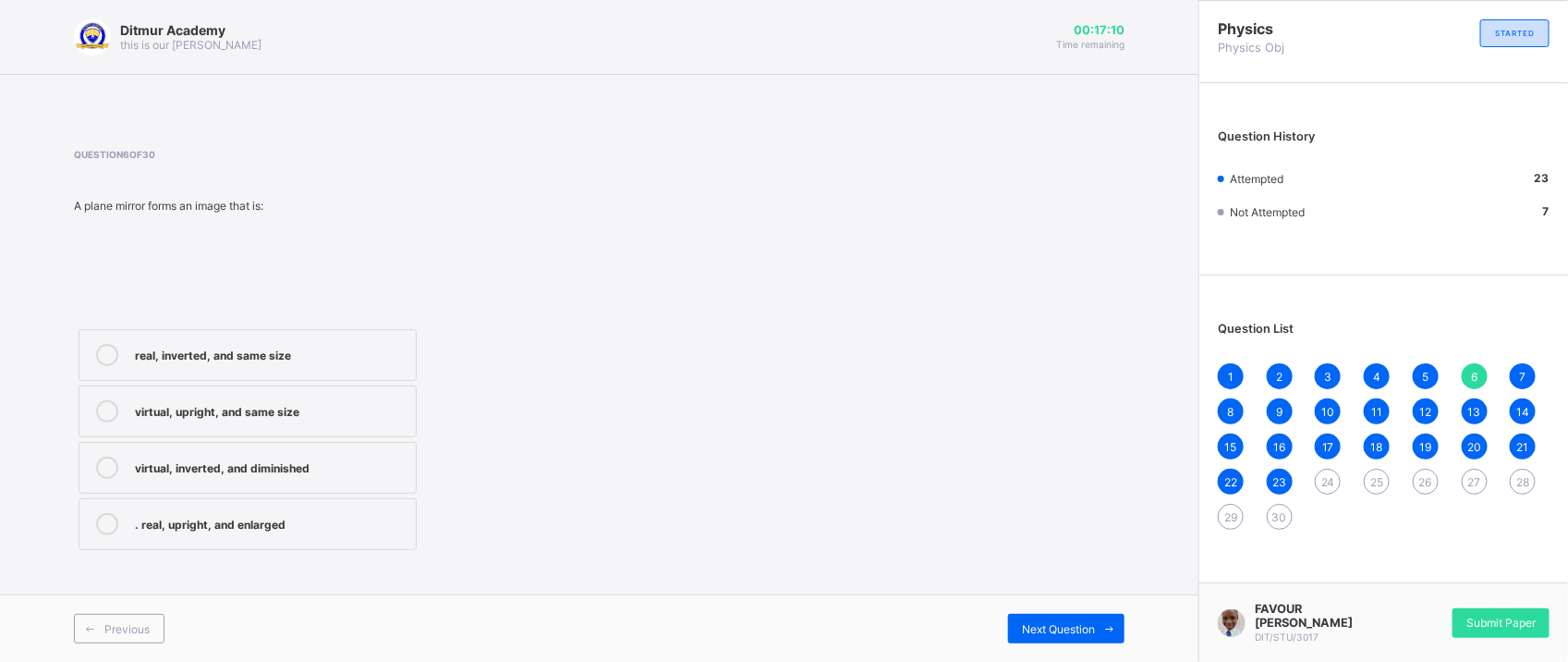 click on "23" at bounding box center [1279, 482] 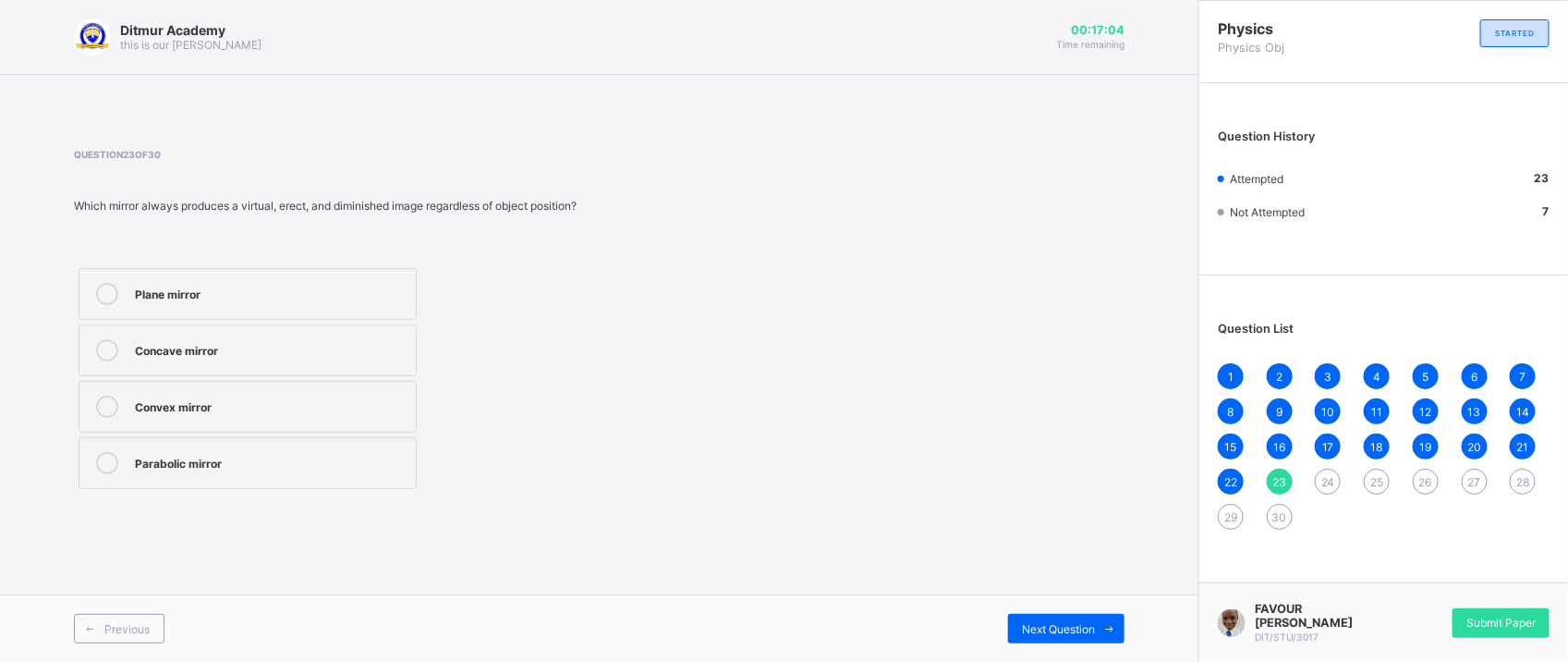 click on "6" at bounding box center (1475, 376) 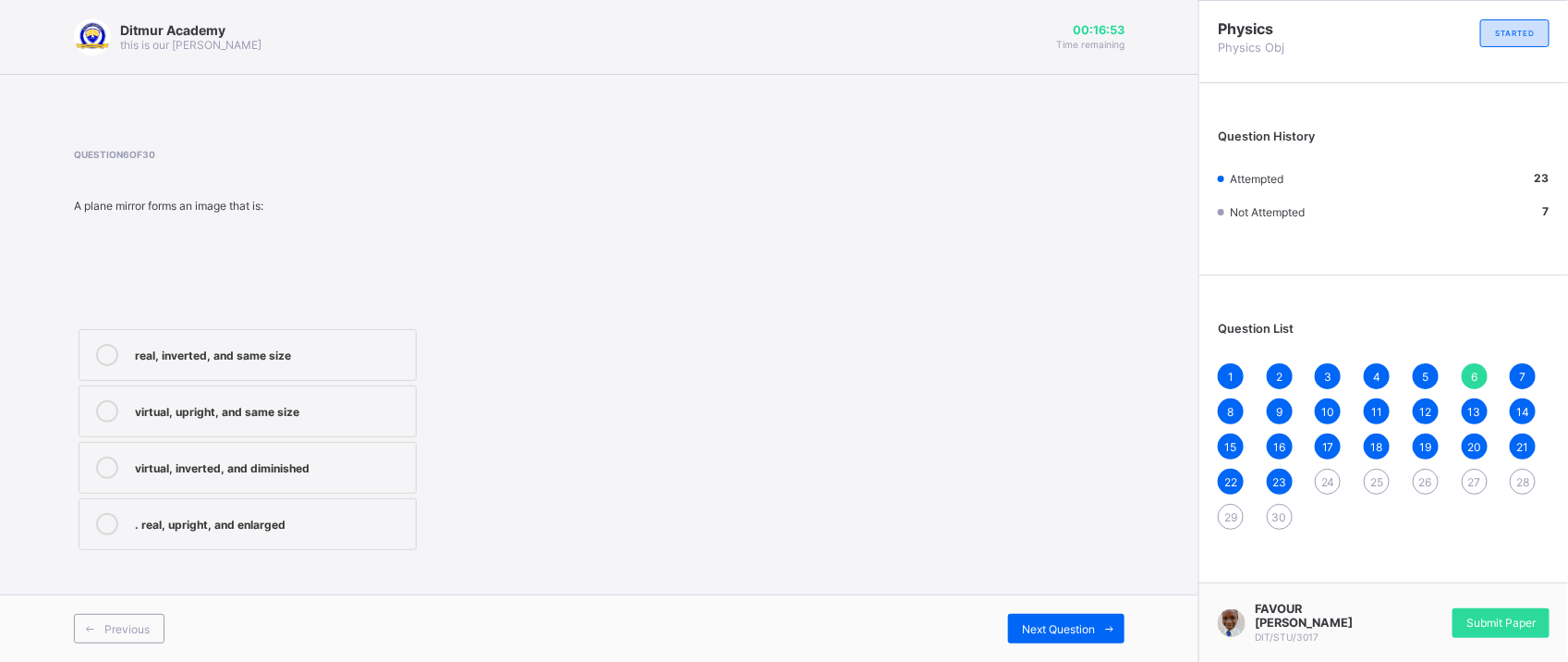 click on "virtual, inverted, and diminished" at bounding box center (248, 468) 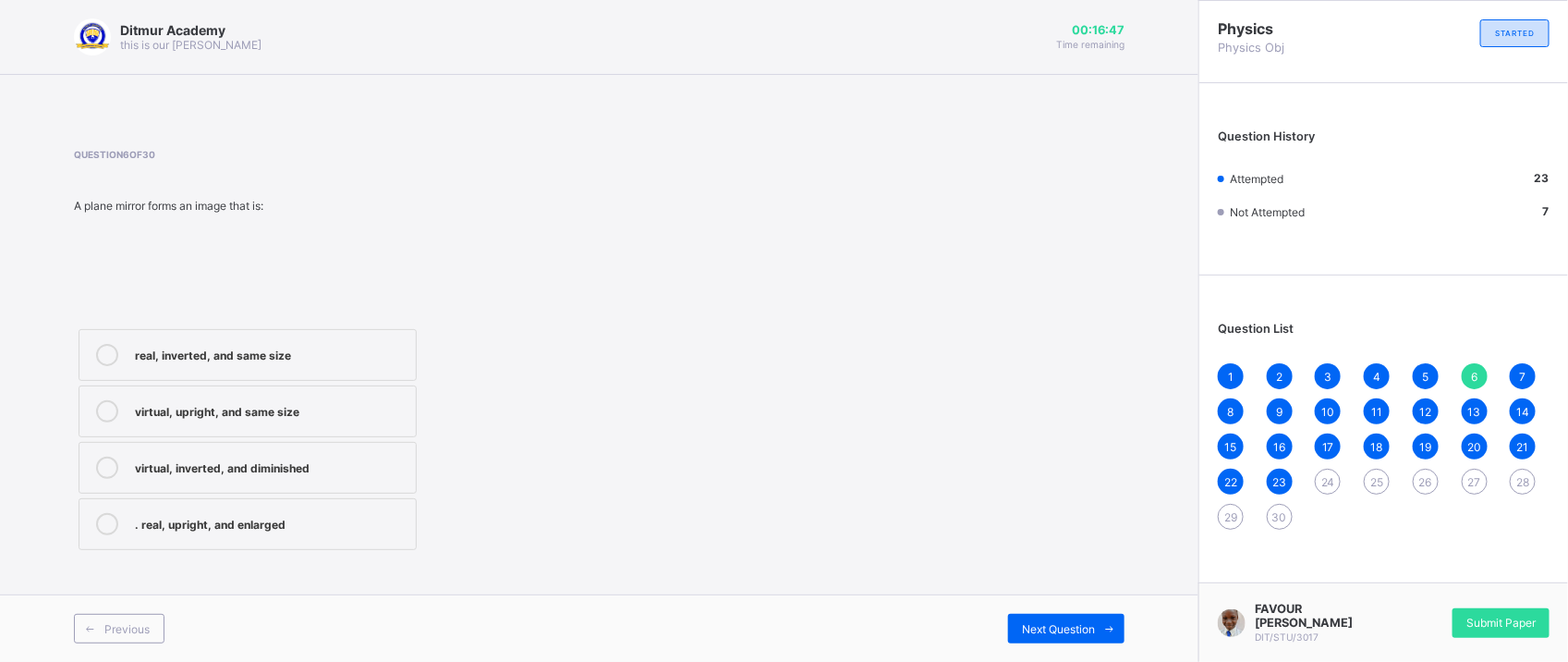 click on "24" at bounding box center (1328, 482) 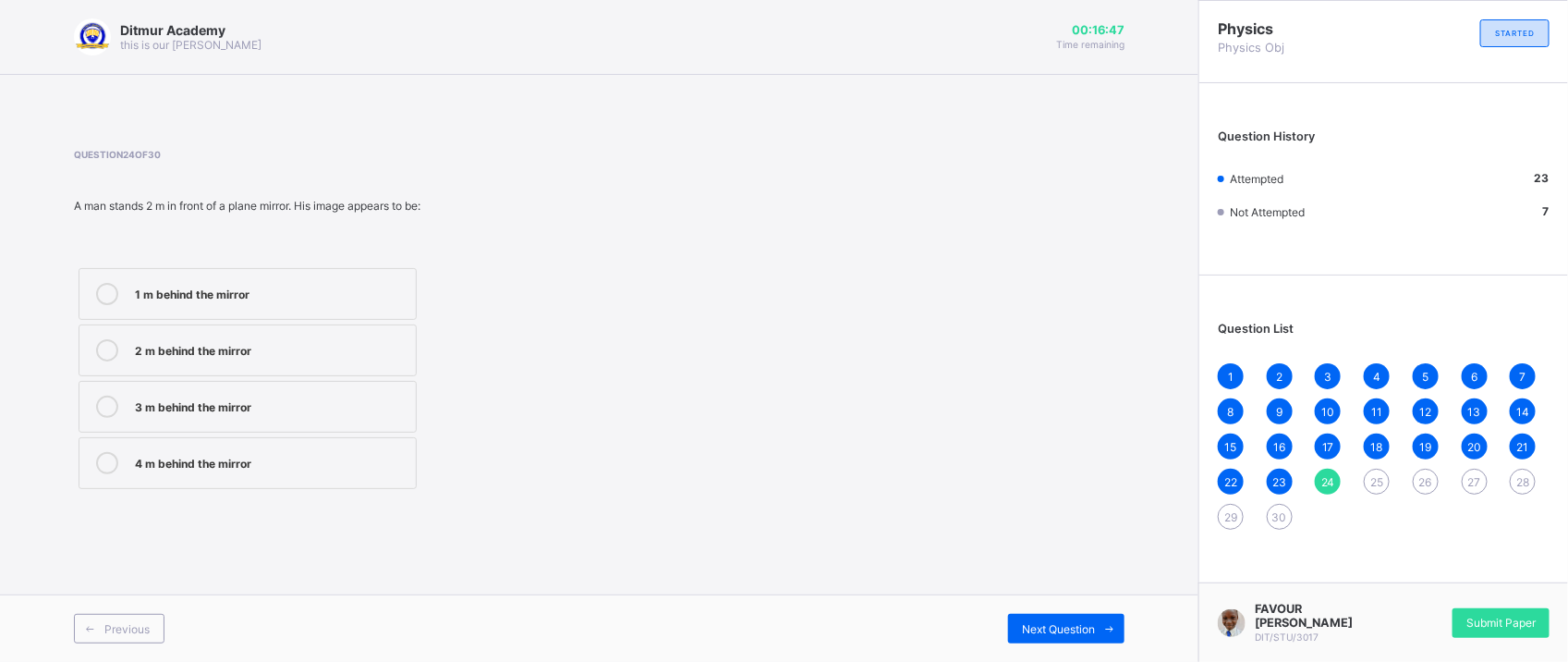 click on "Physics Physics Obj STARTED Question History Attempted   23 Not Attempted 7 Question List 1 2 3 4 5 6 7 8 9 10 11 12 13 14 15 16 17 18 19 20 21 22 23 24 25 26 27 28 29 30" at bounding box center (1383, 275) 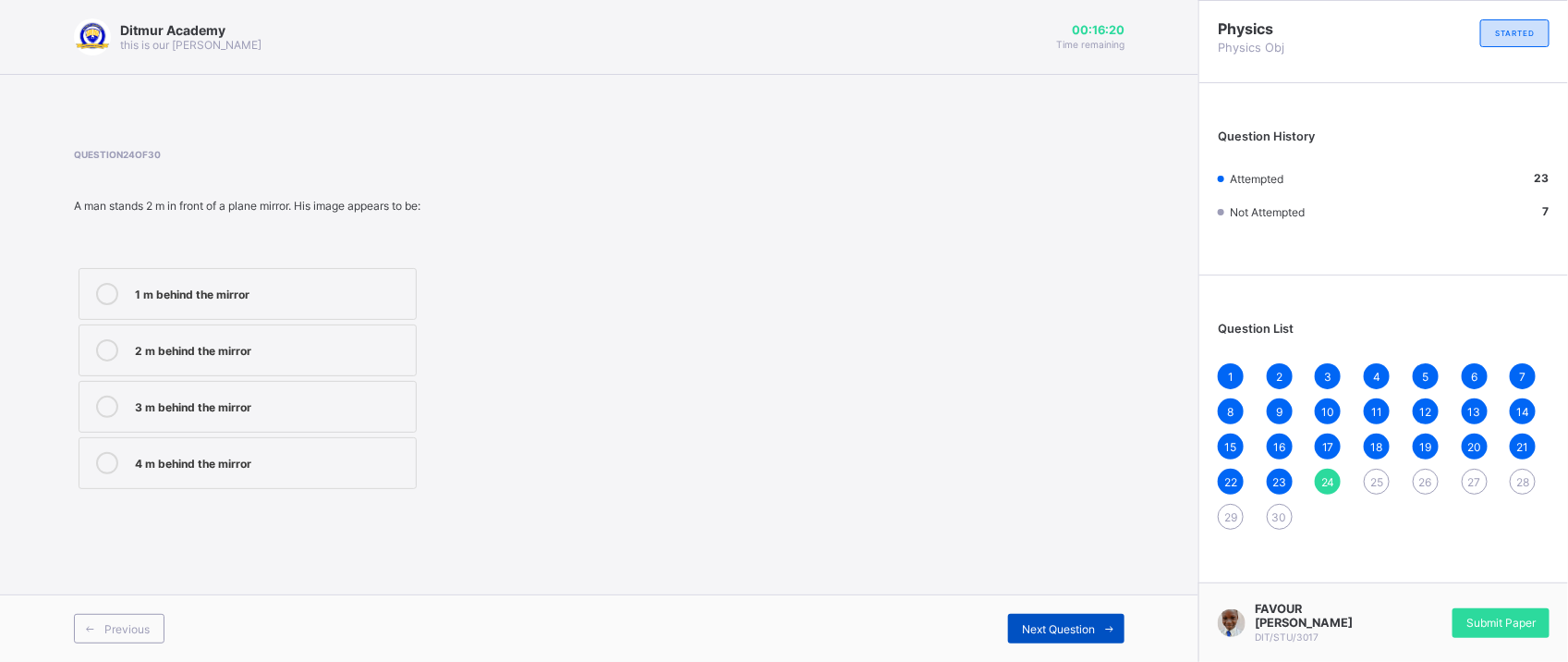 click on "Next Question" at bounding box center (1066, 629) 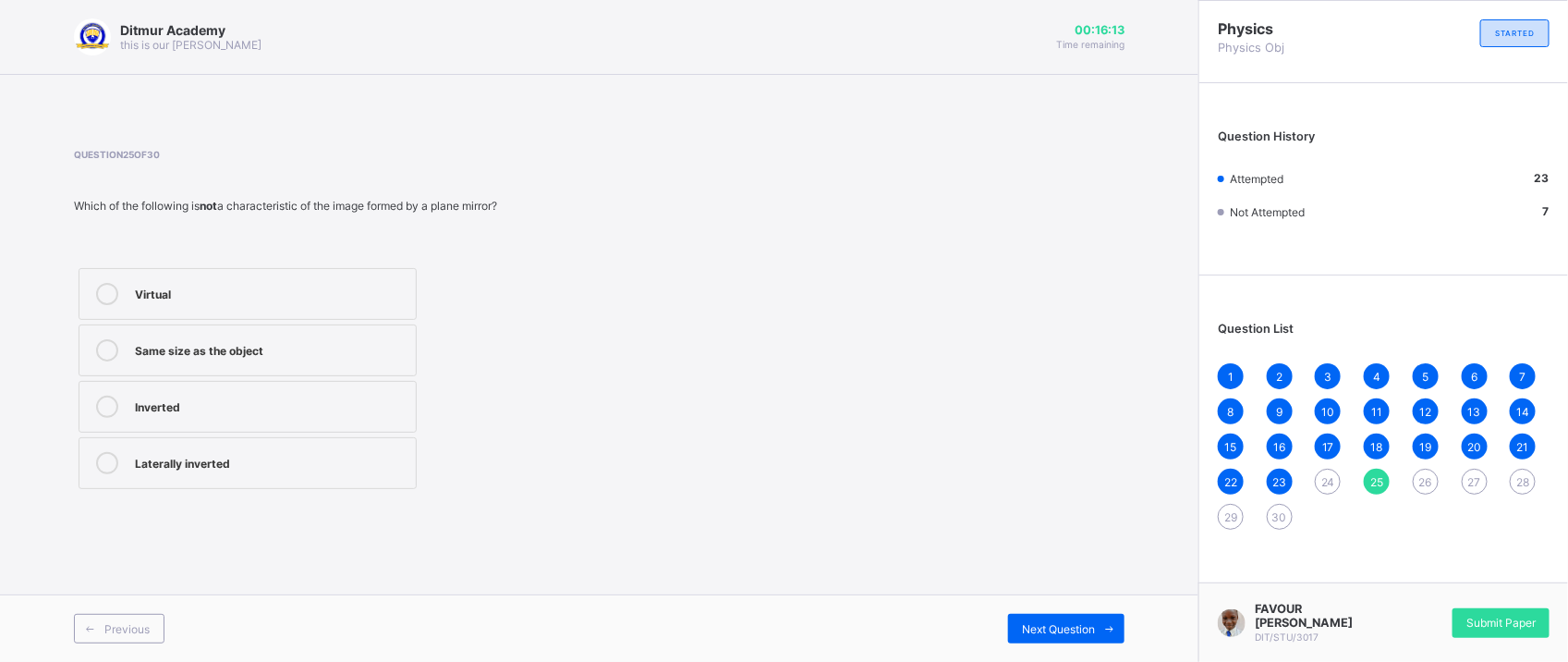 click on "Laterally inverted" at bounding box center [271, 461] 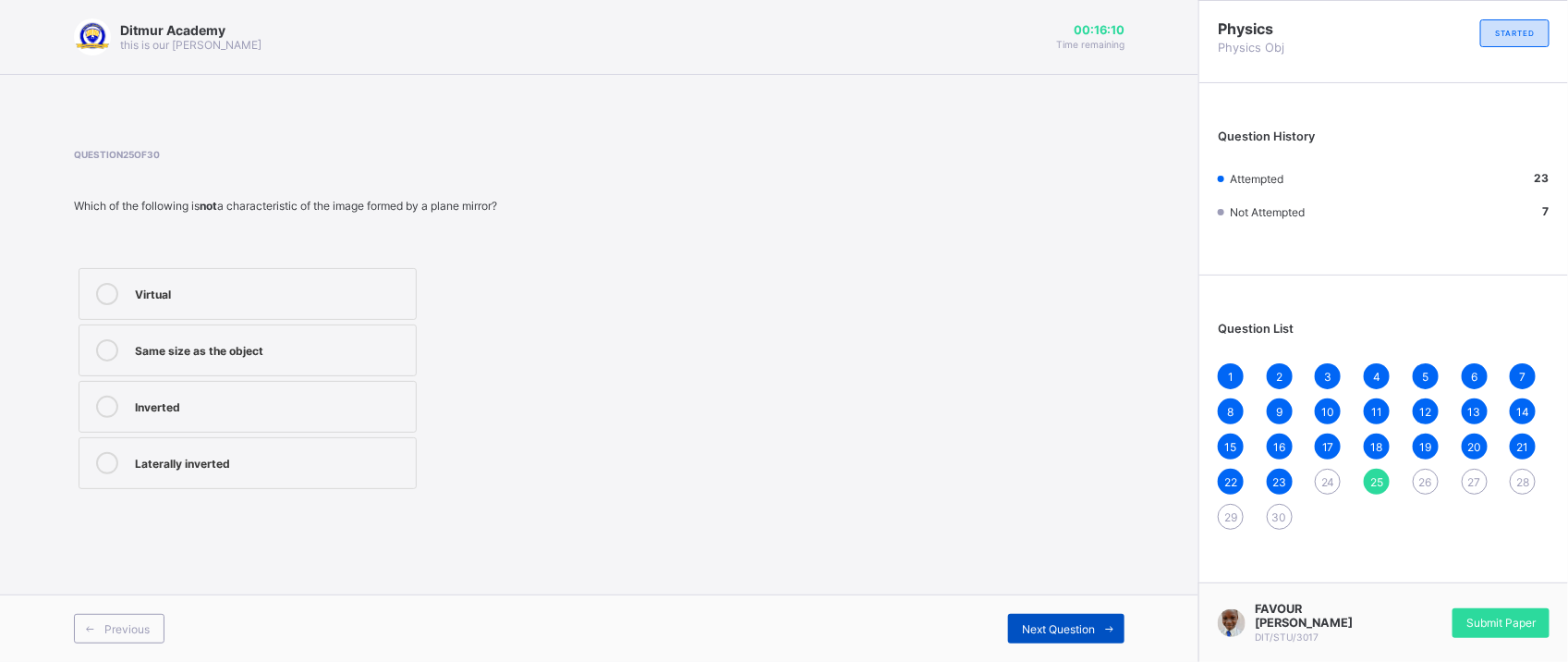 click on "Next Question" at bounding box center (1058, 629) 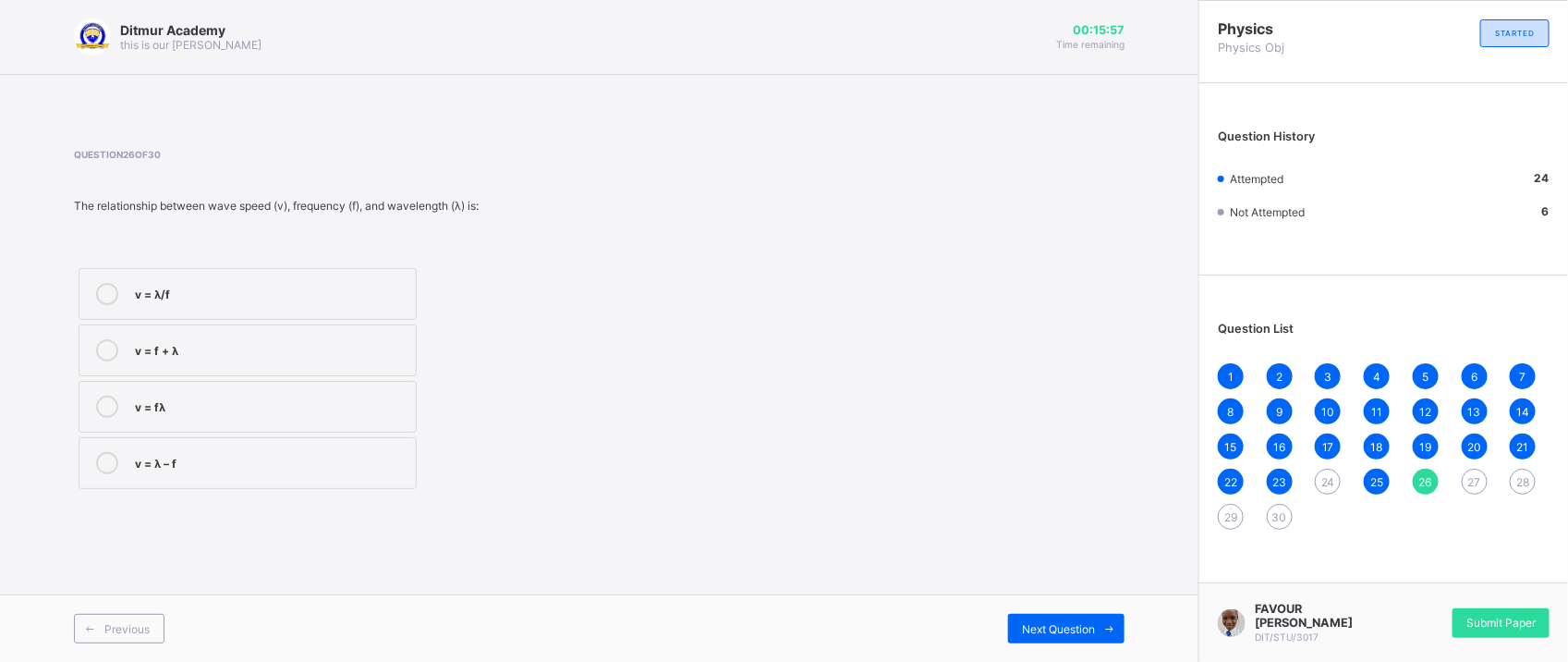 click on "v = fλ" at bounding box center (248, 407) 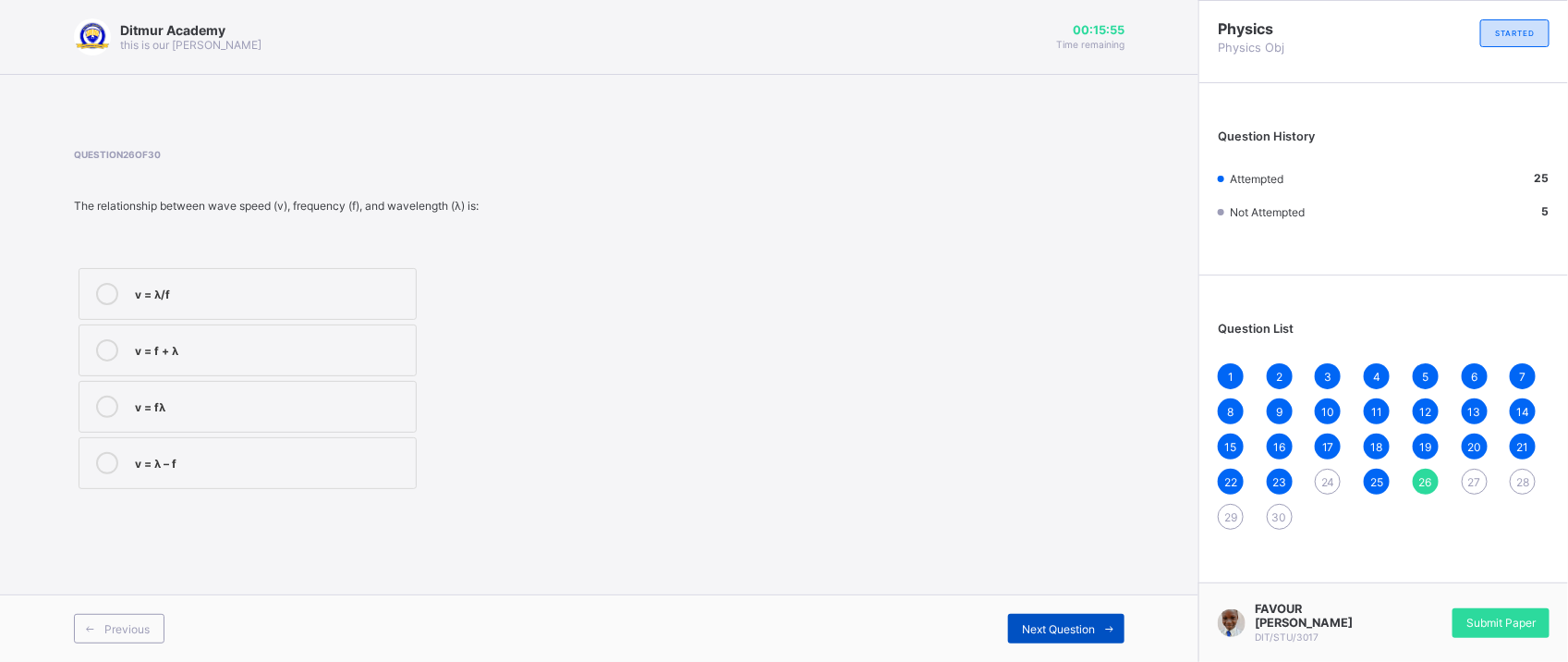 click on "Next Question" at bounding box center [1058, 629] 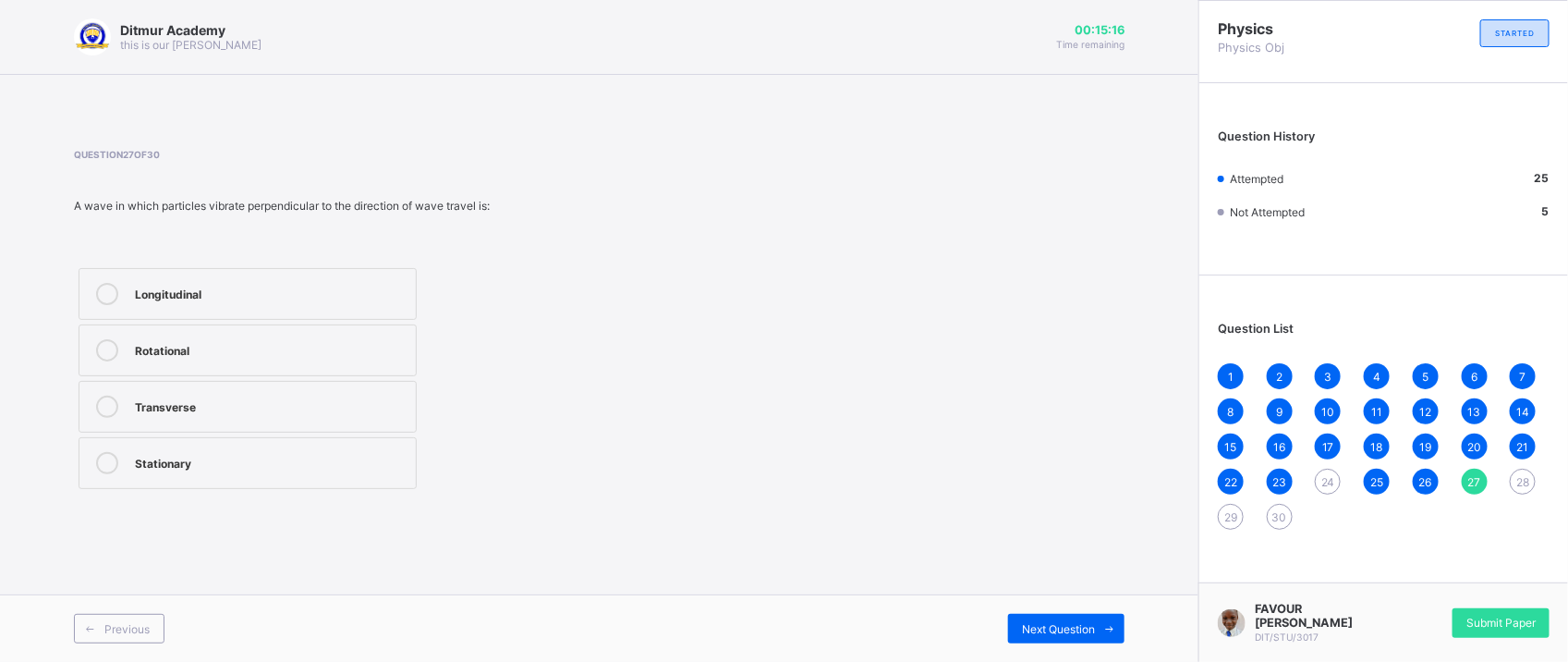 click on "Transverse" at bounding box center (248, 407) 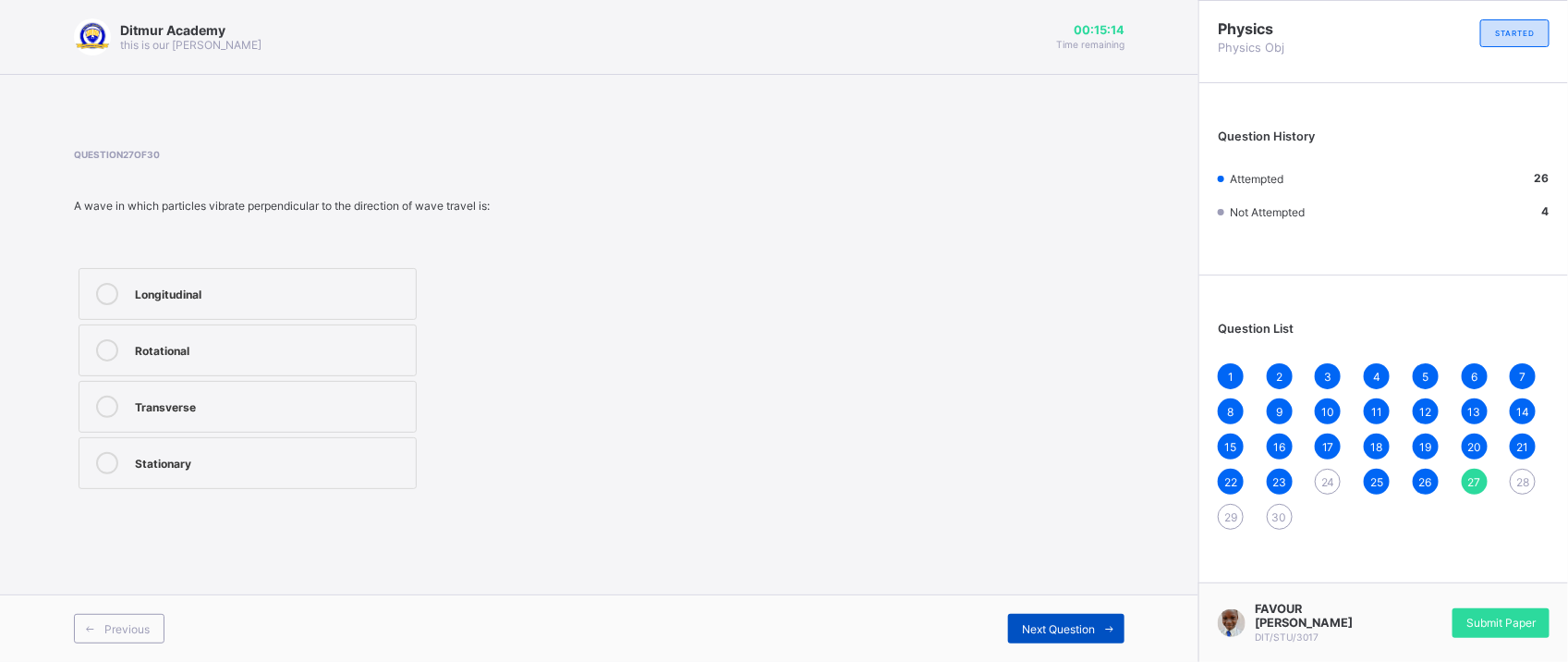 click on "Next Question" at bounding box center [1058, 629] 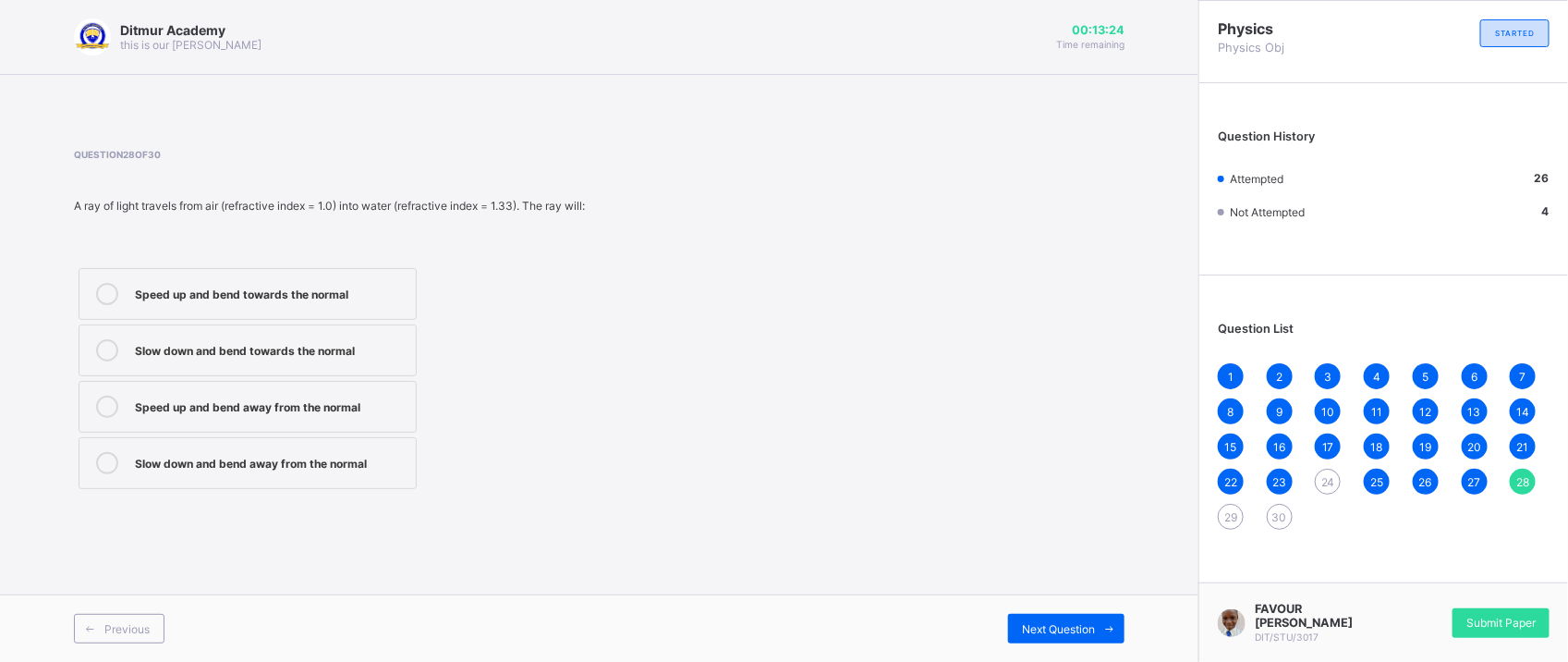 click on "Previous Next Question" at bounding box center [599, 628] 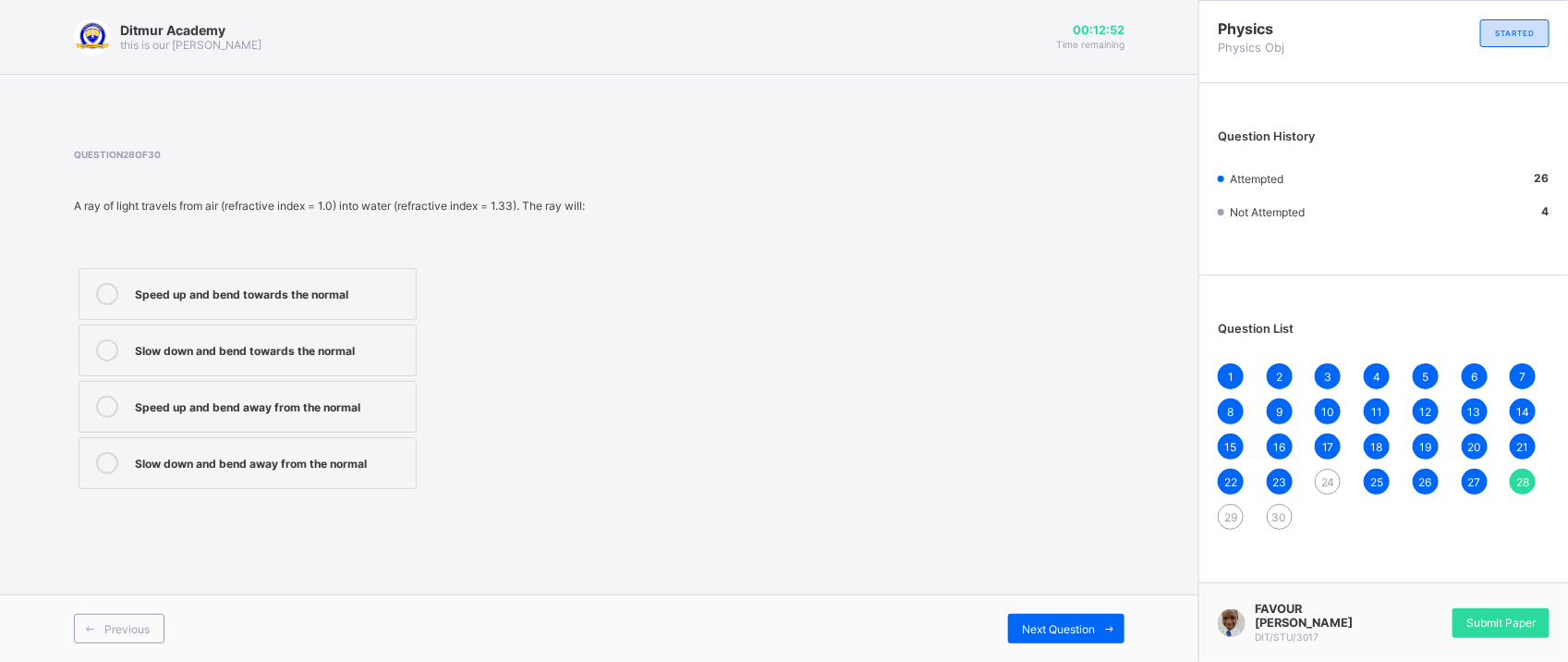 drag, startPoint x: 703, startPoint y: 411, endPoint x: 316, endPoint y: 403, distance: 387.08268 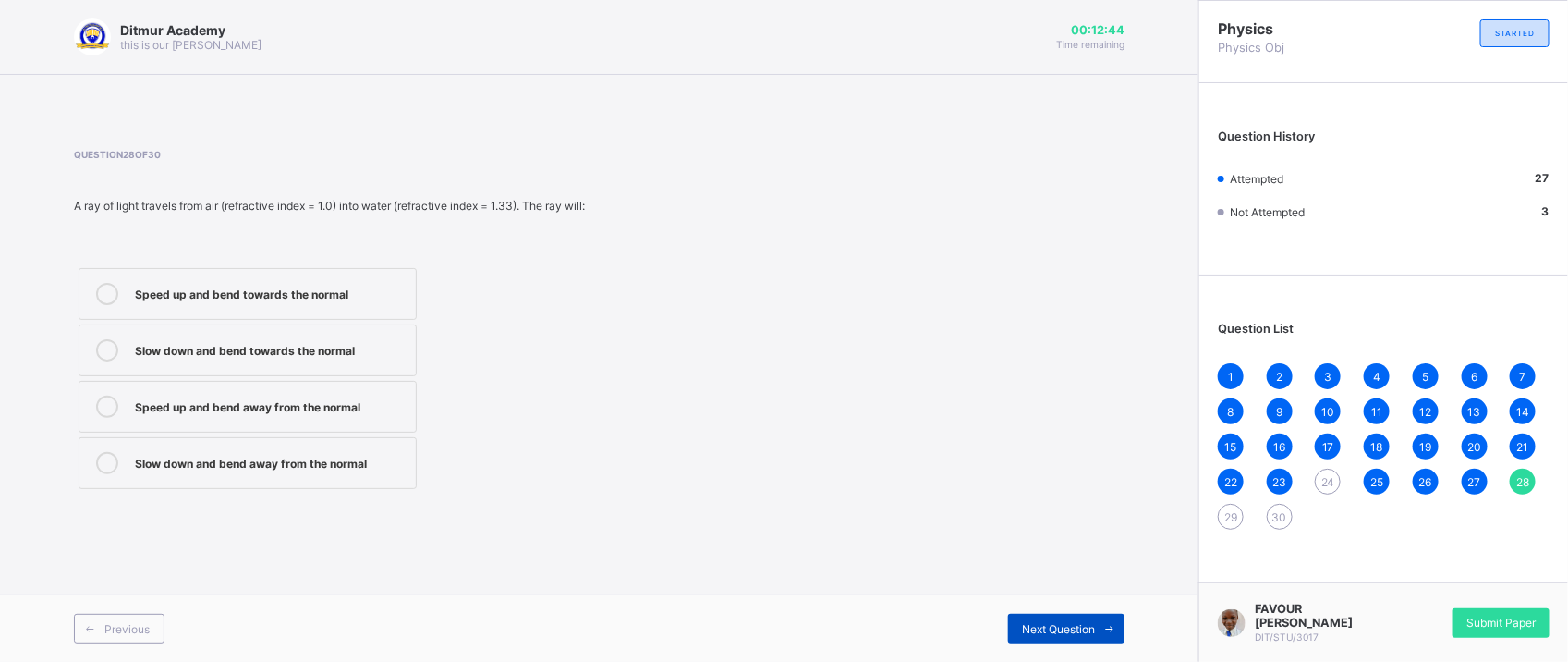 click on "Next Question" at bounding box center (1058, 629) 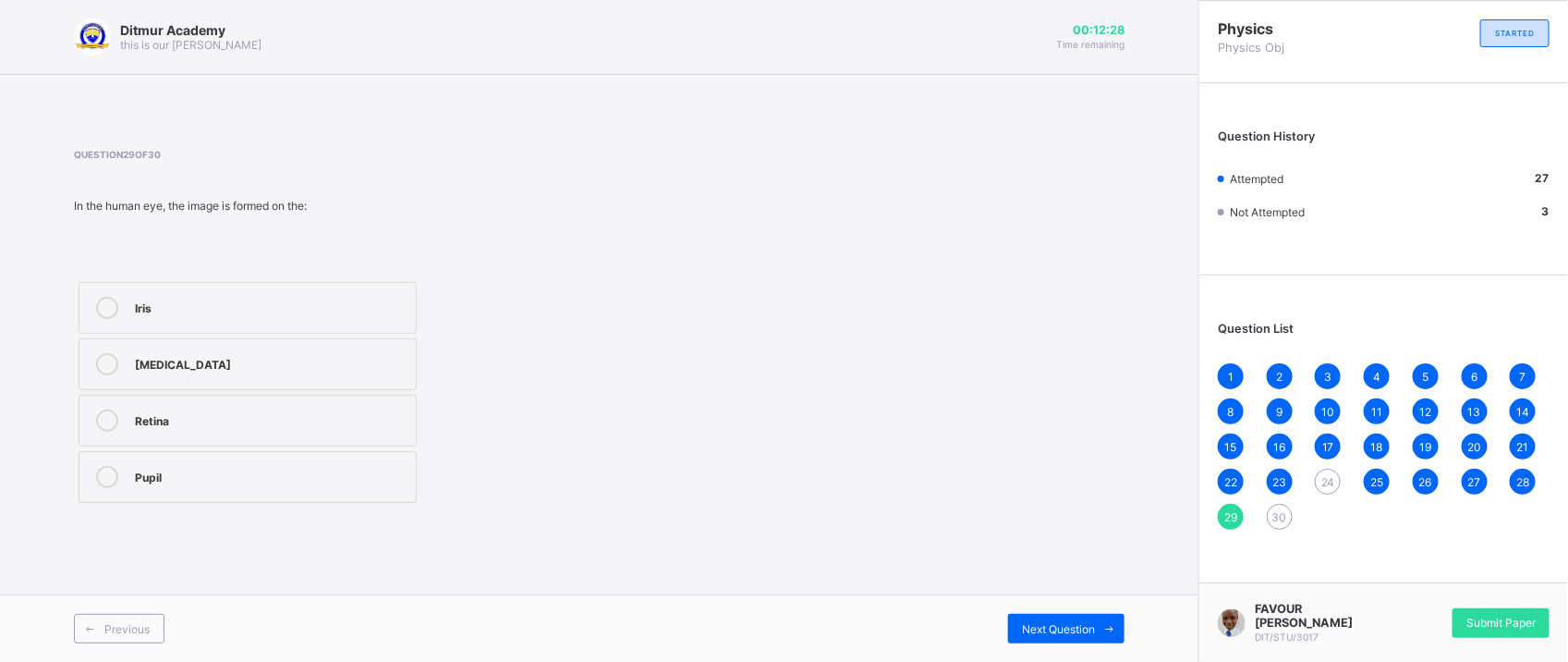 click on "28" at bounding box center [1523, 482] 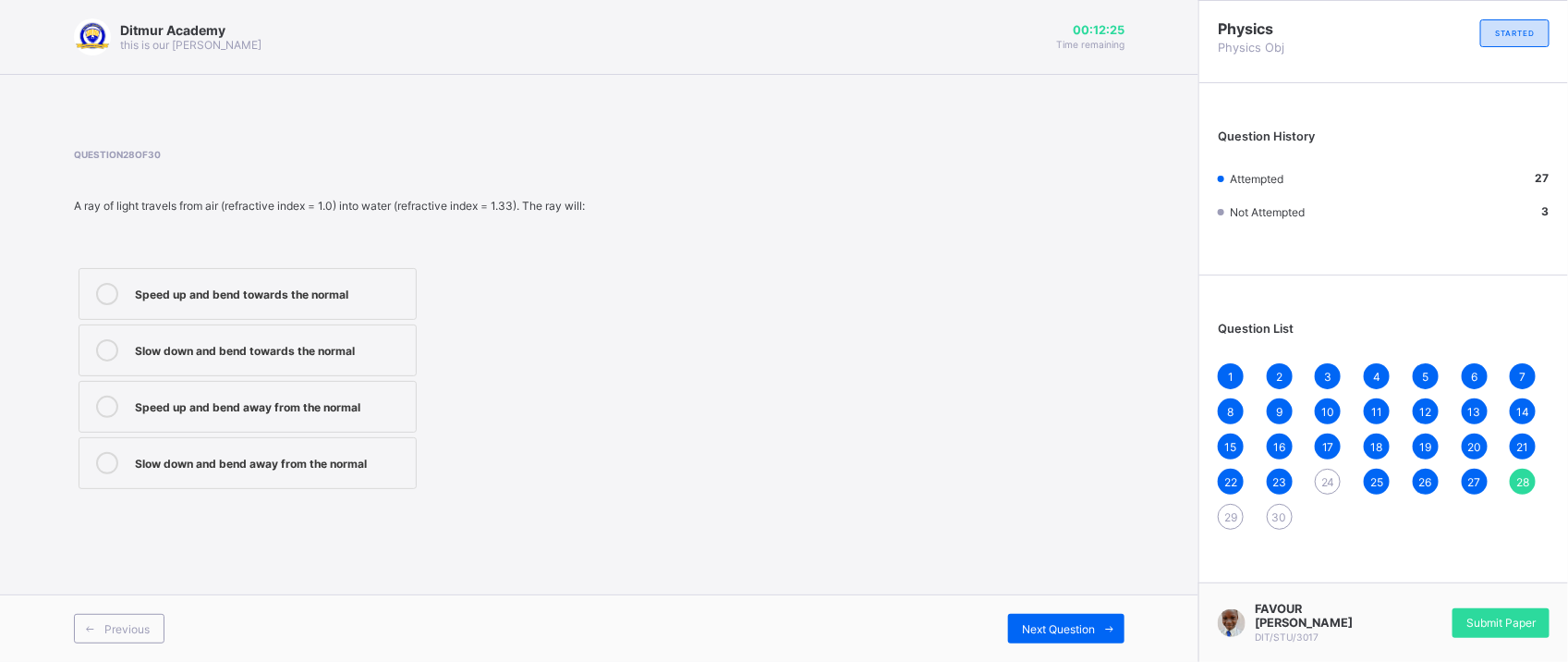 click on "29" at bounding box center [1231, 517] 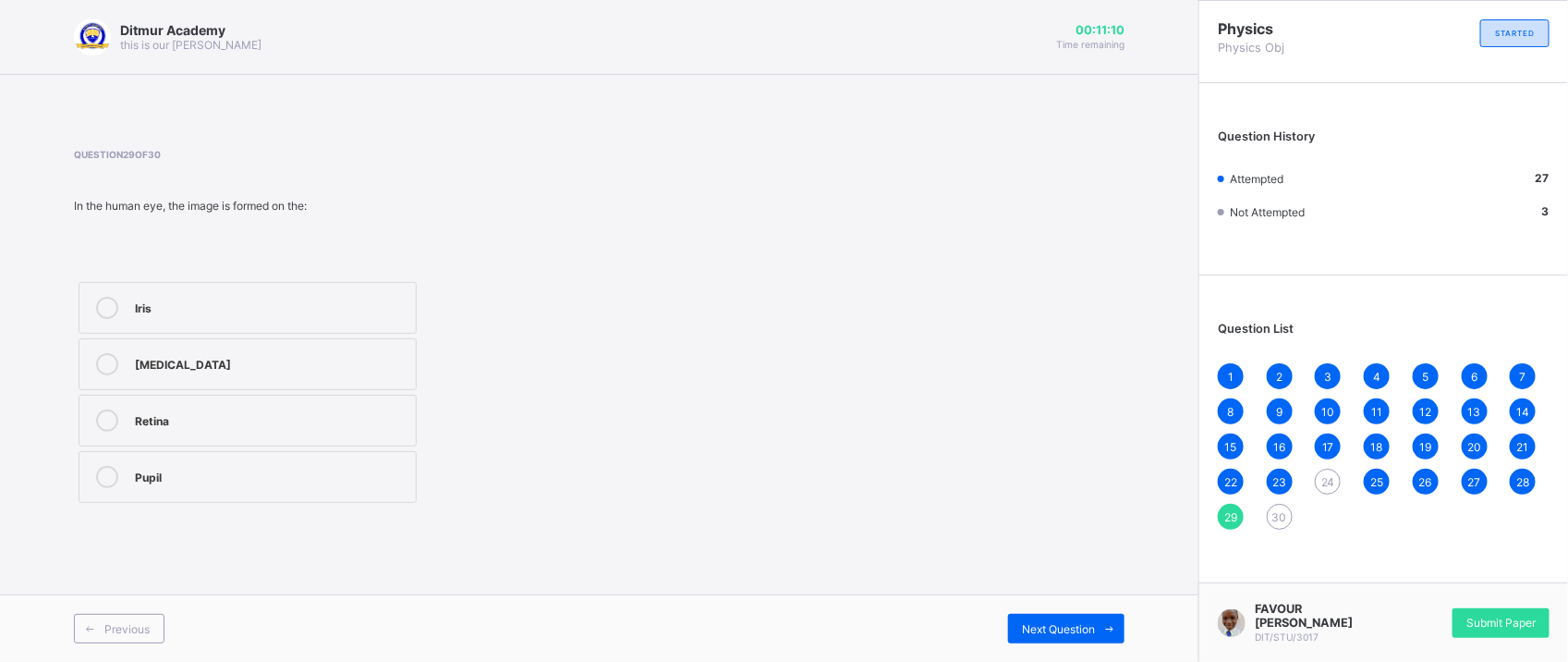 click on "Pupil" at bounding box center [271, 475] 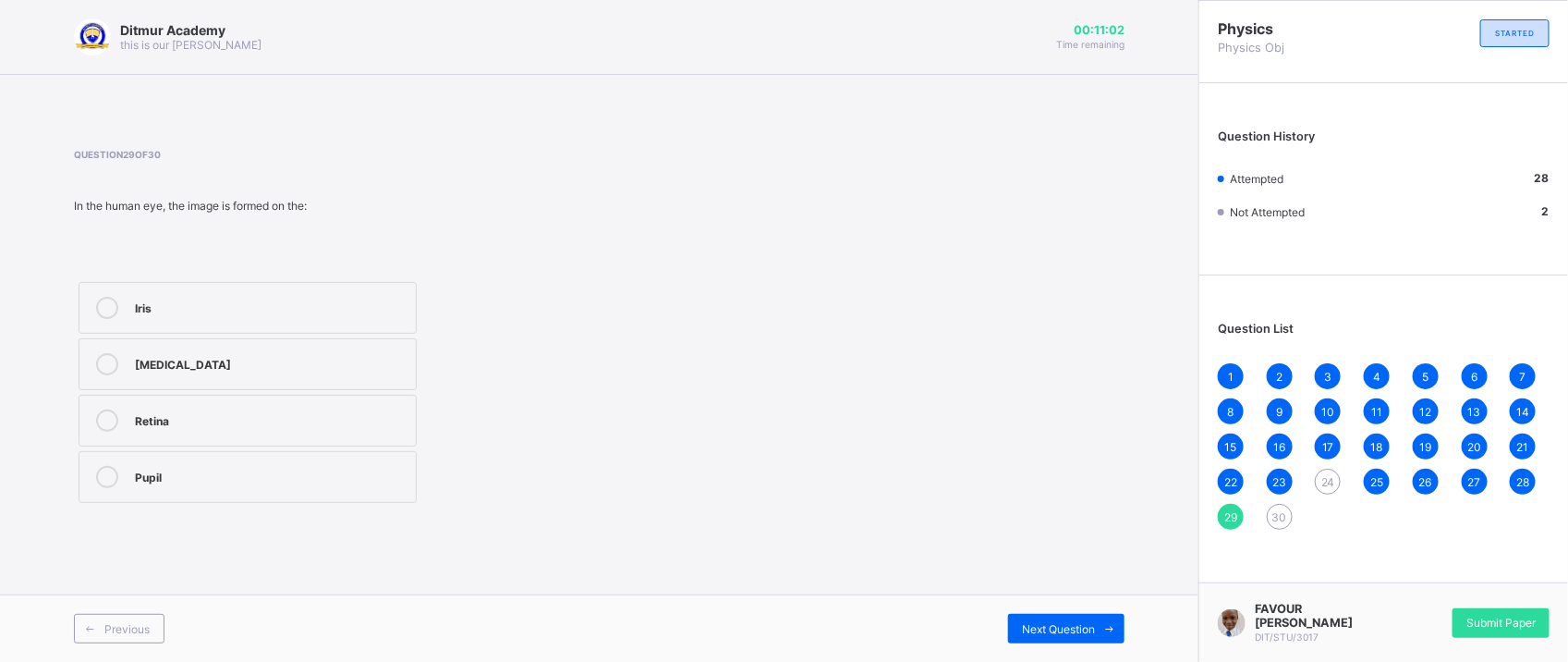 click on "Retina" at bounding box center [271, 421] 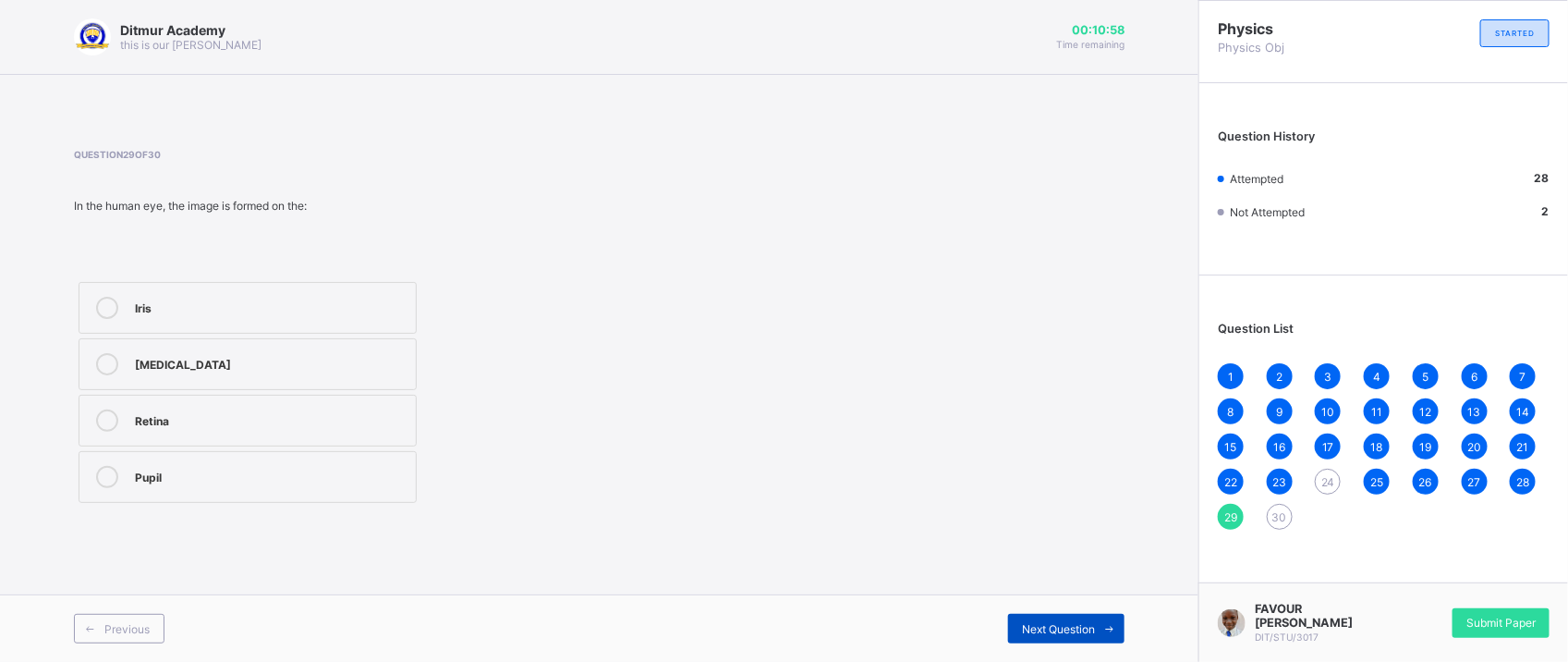 click on "Next Question" at bounding box center [1058, 629] 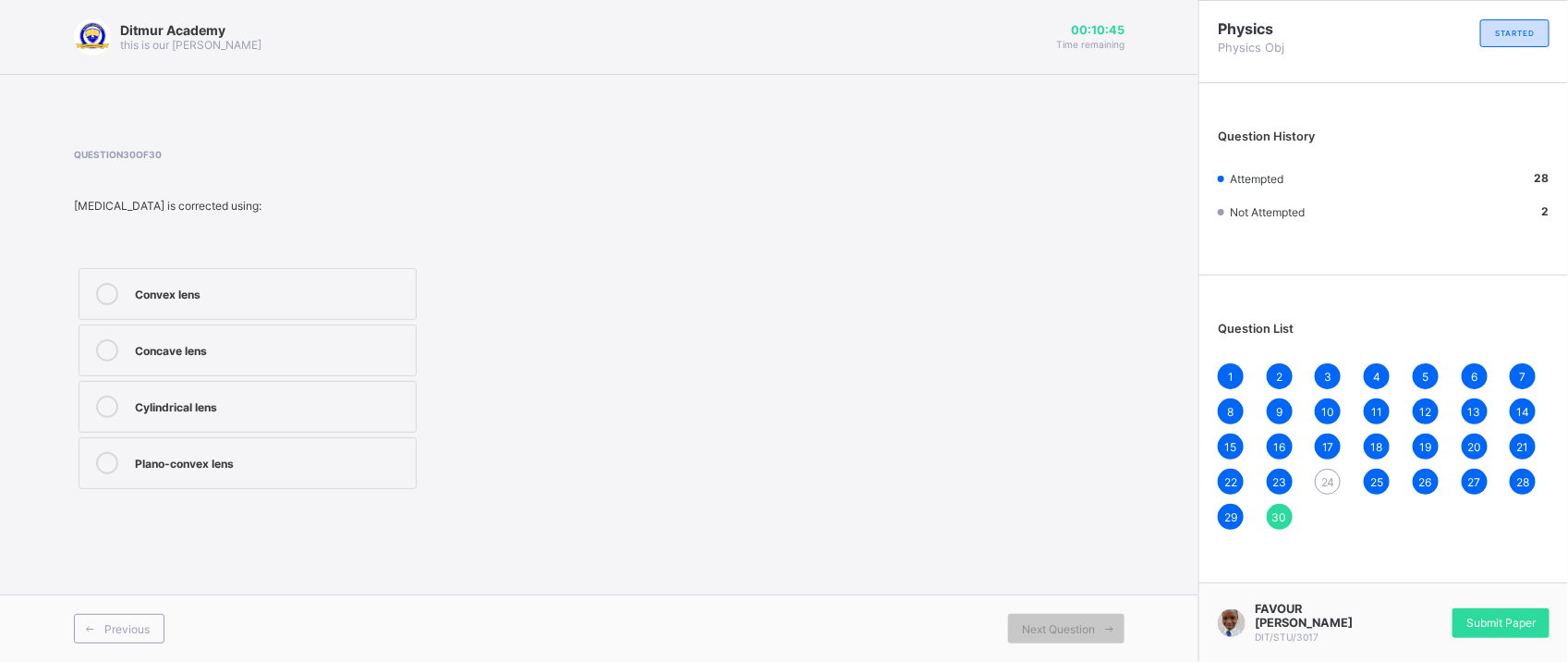 click on "Concave lens" at bounding box center [271, 350] 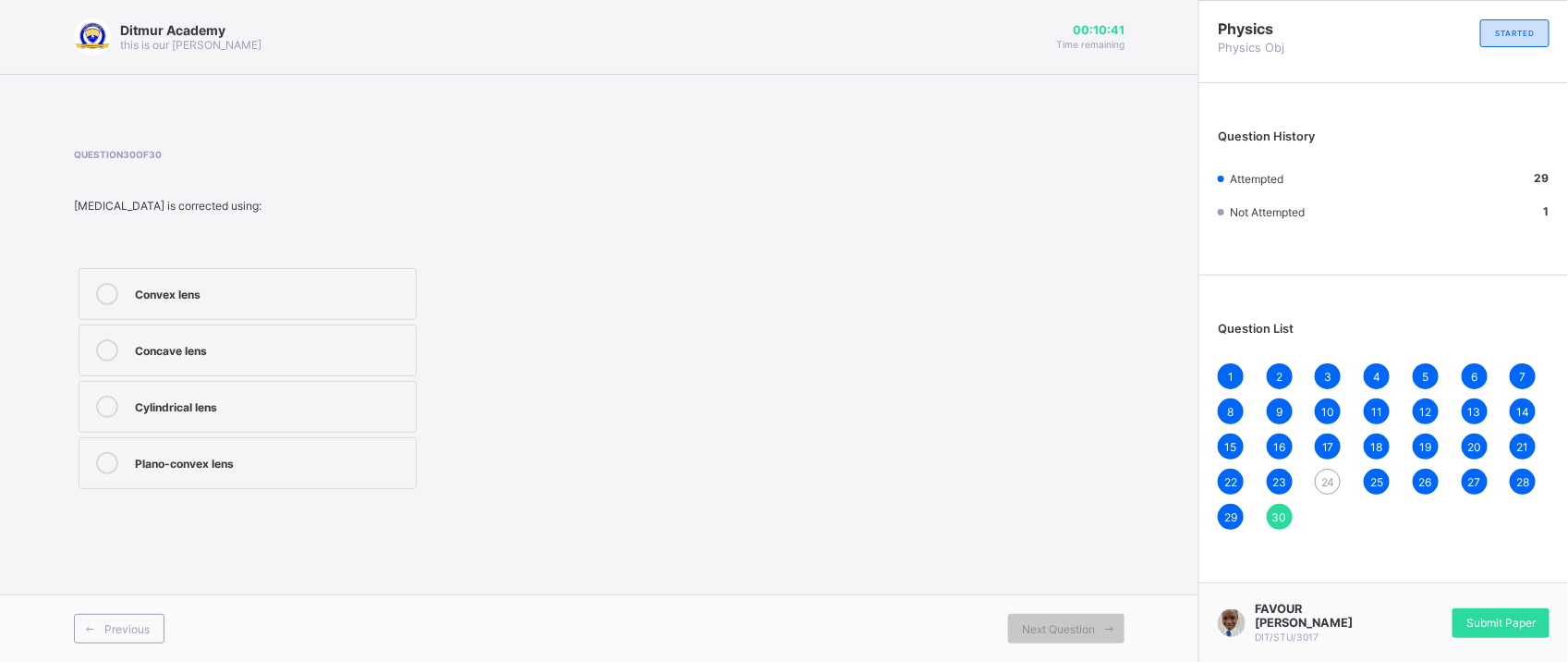 click on "24" at bounding box center (1328, 482) 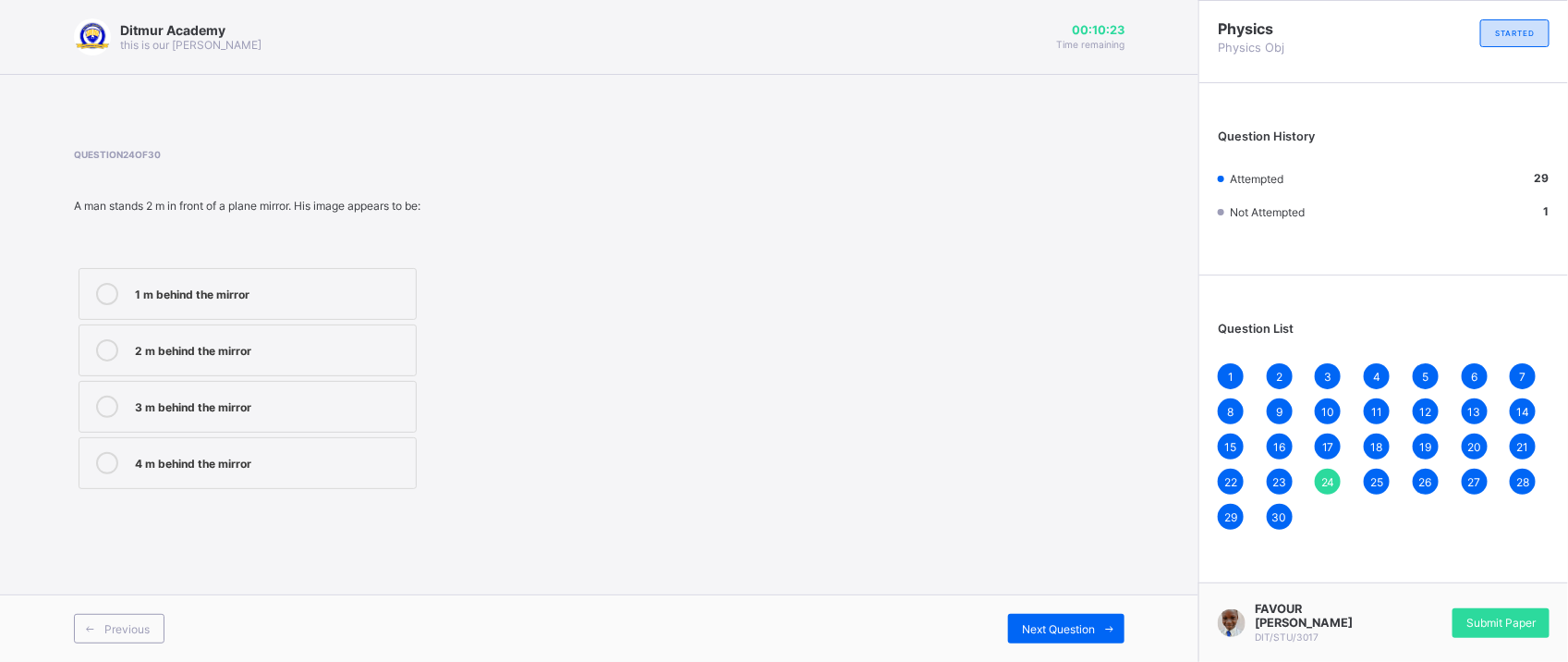 click on "2 m behind the mirror" at bounding box center [271, 349] 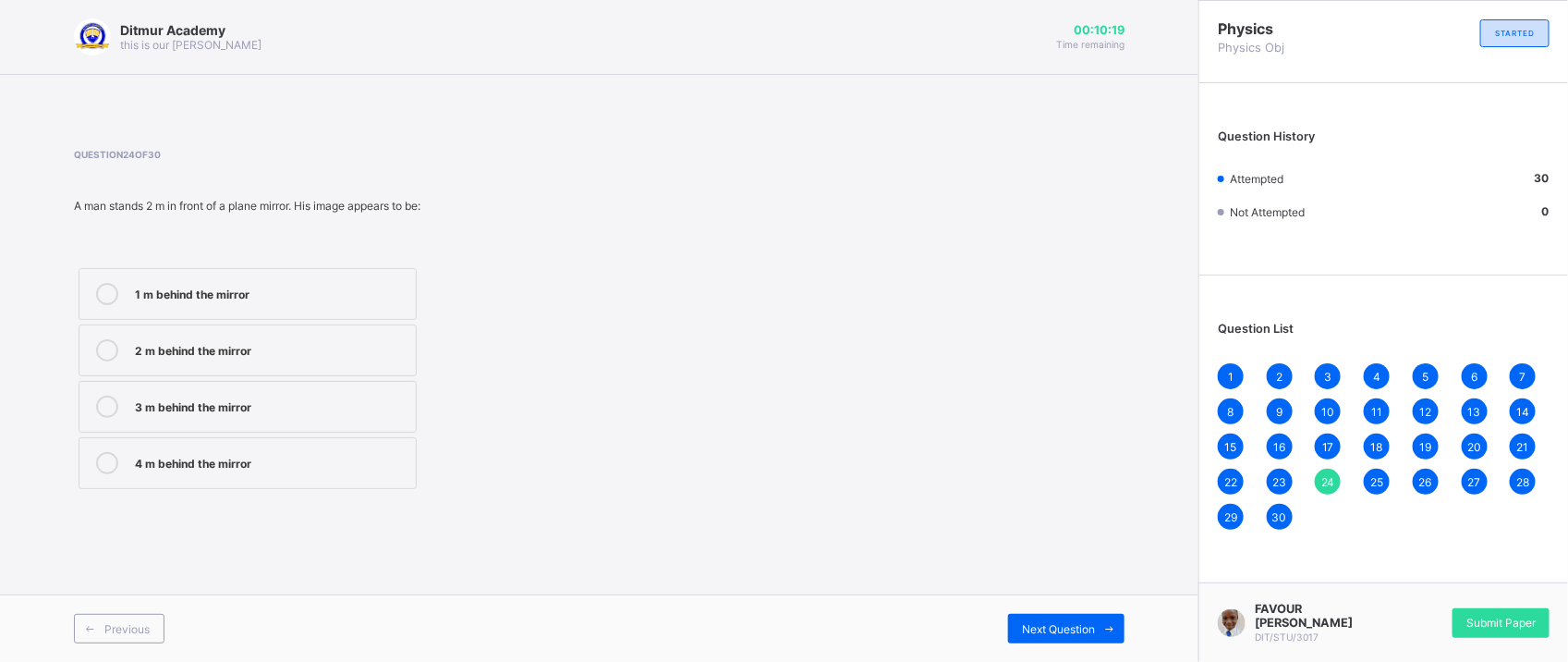 click on "23" at bounding box center [1279, 482] 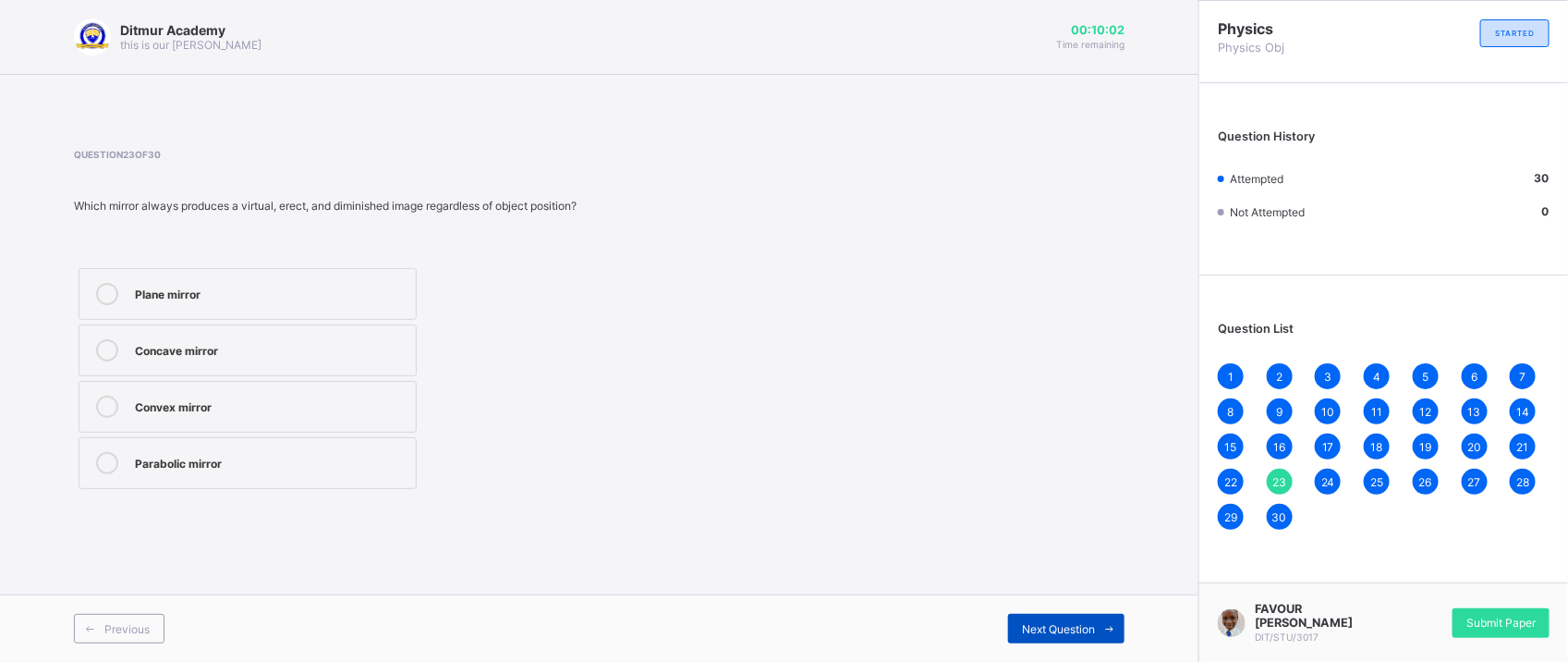 click on "Next Question" at bounding box center [1058, 629] 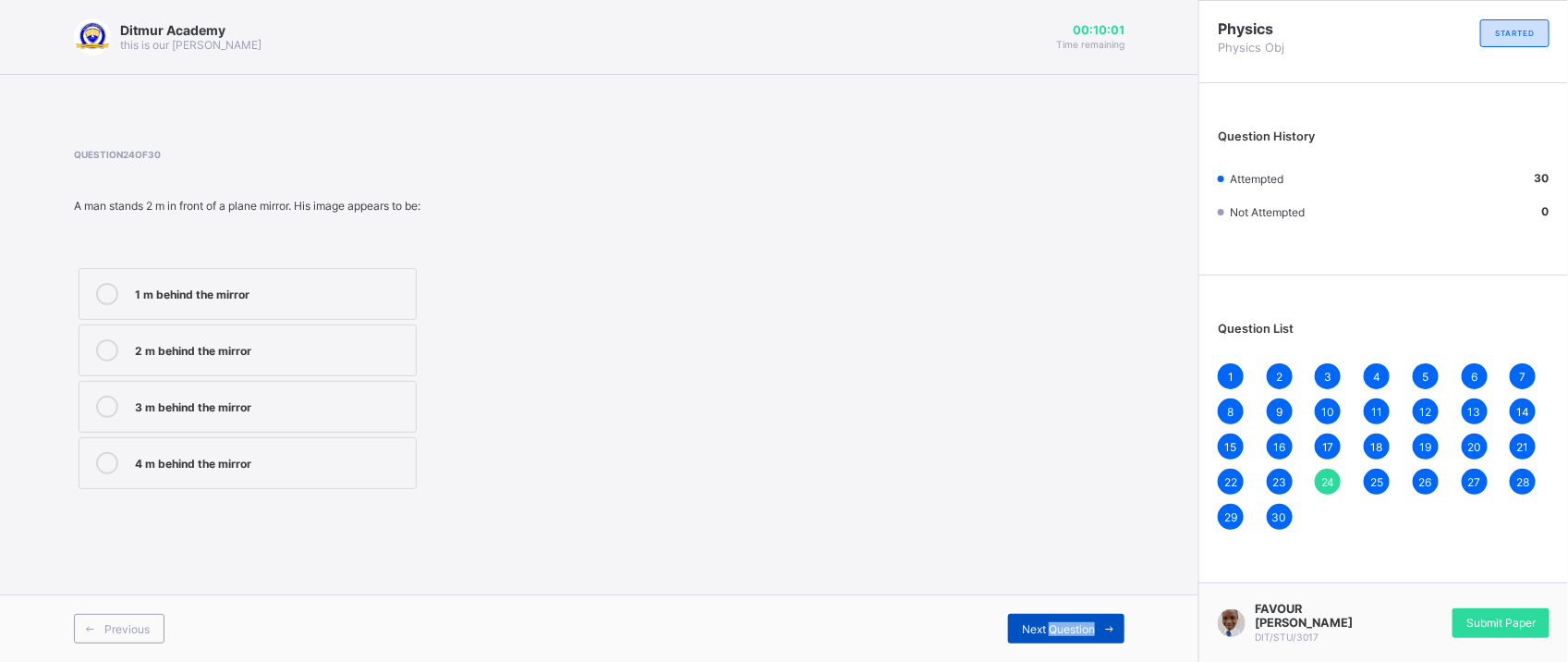 click on "Next Question" at bounding box center [1058, 629] 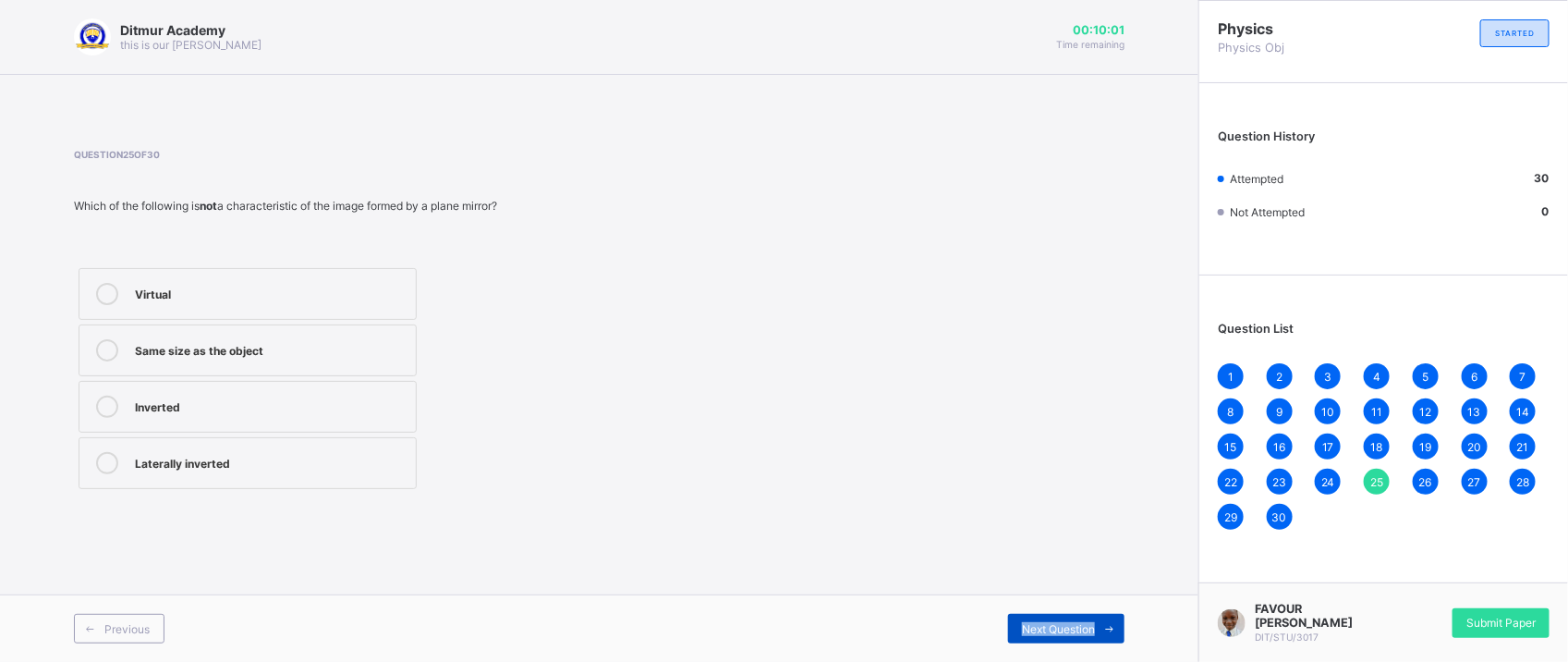 click on "Next Question" at bounding box center (1058, 629) 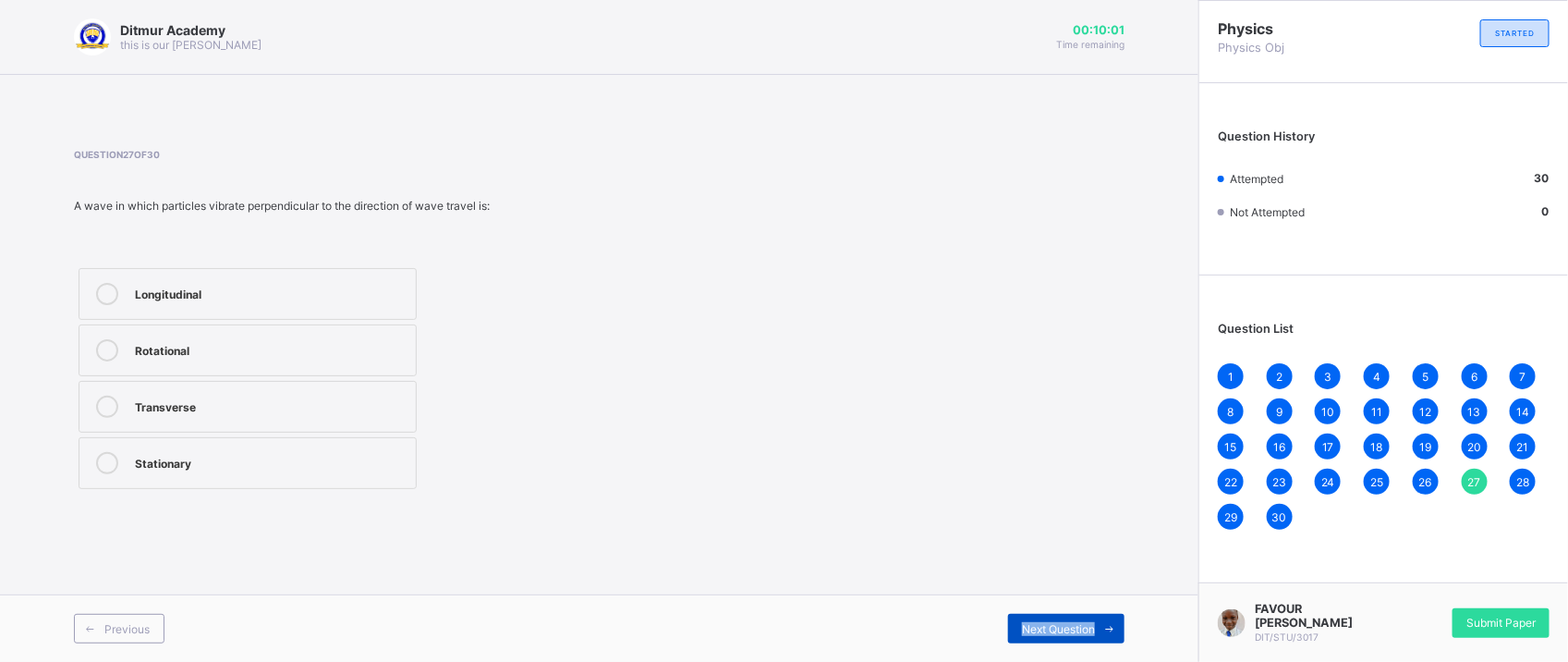 click on "Next Question" at bounding box center [1058, 629] 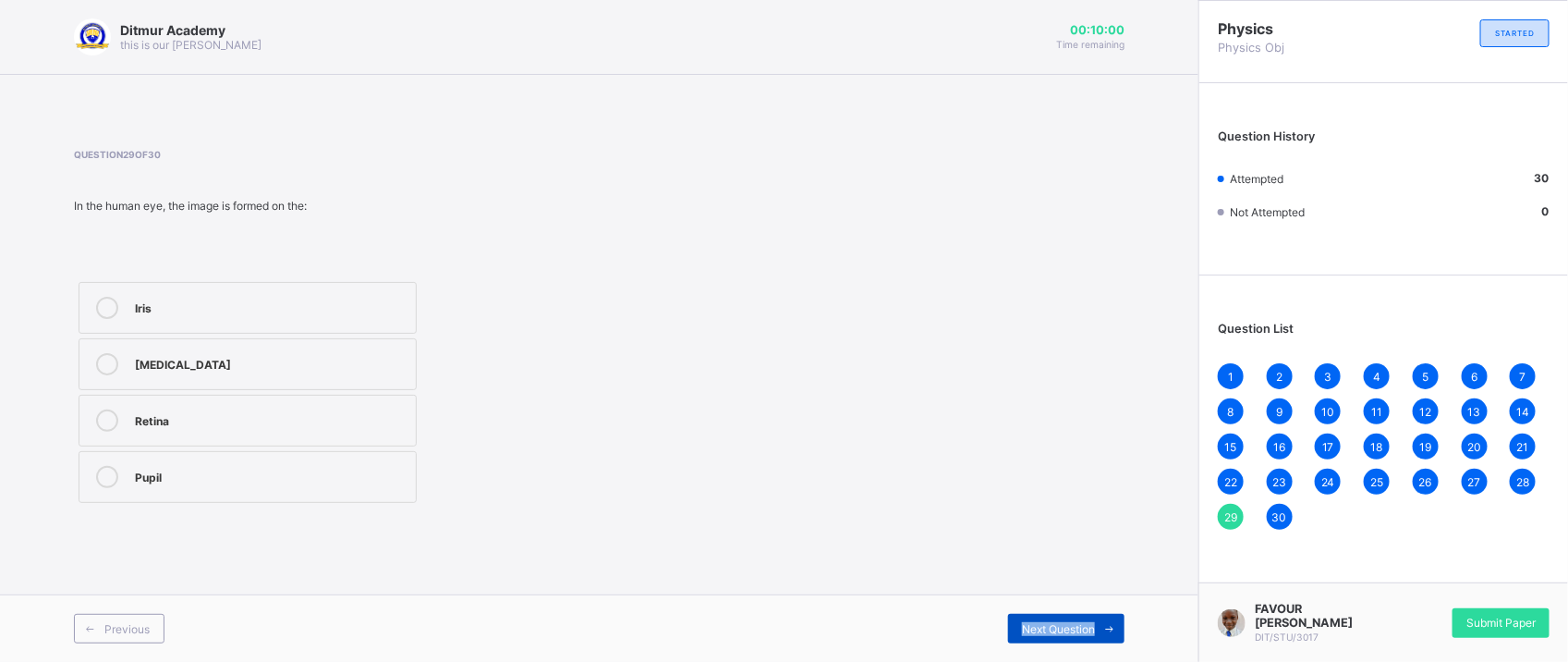 click on "Next Question" at bounding box center [1058, 629] 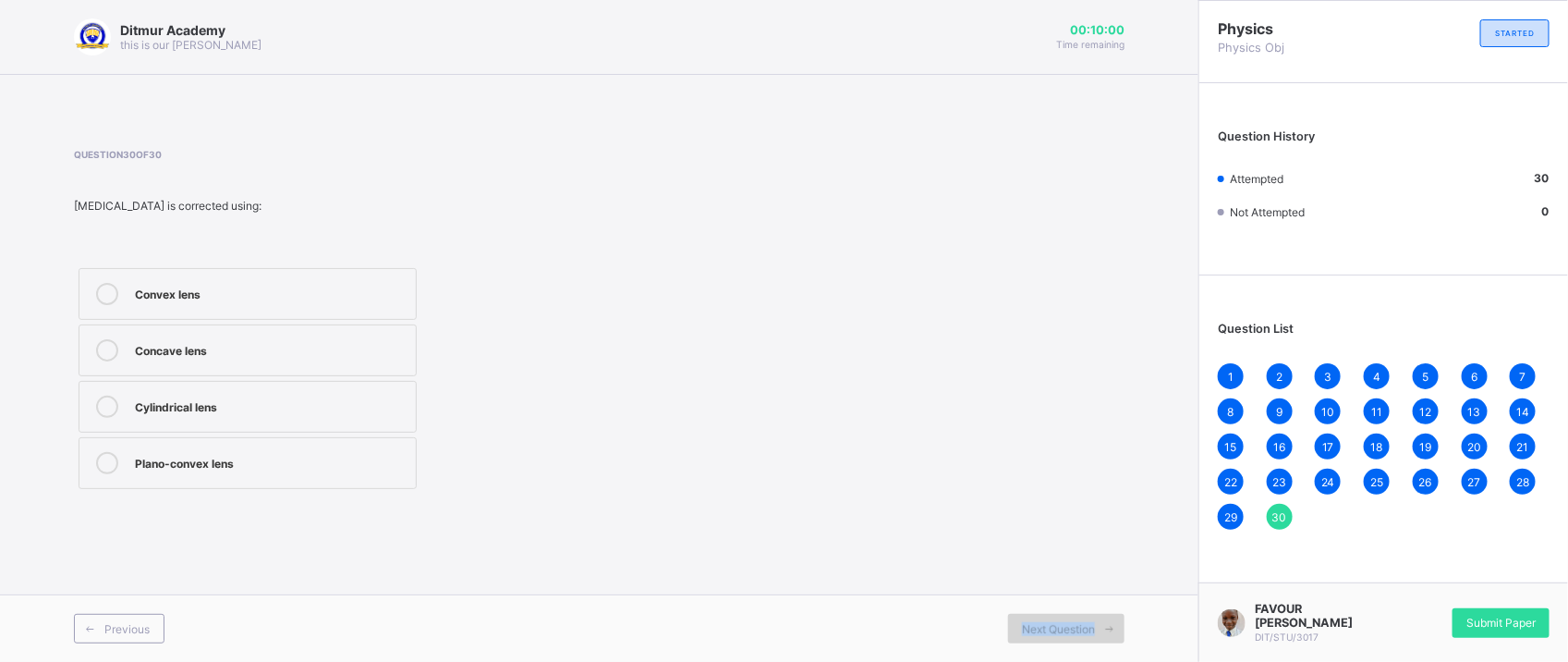 click on "Next Question" at bounding box center [1058, 629] 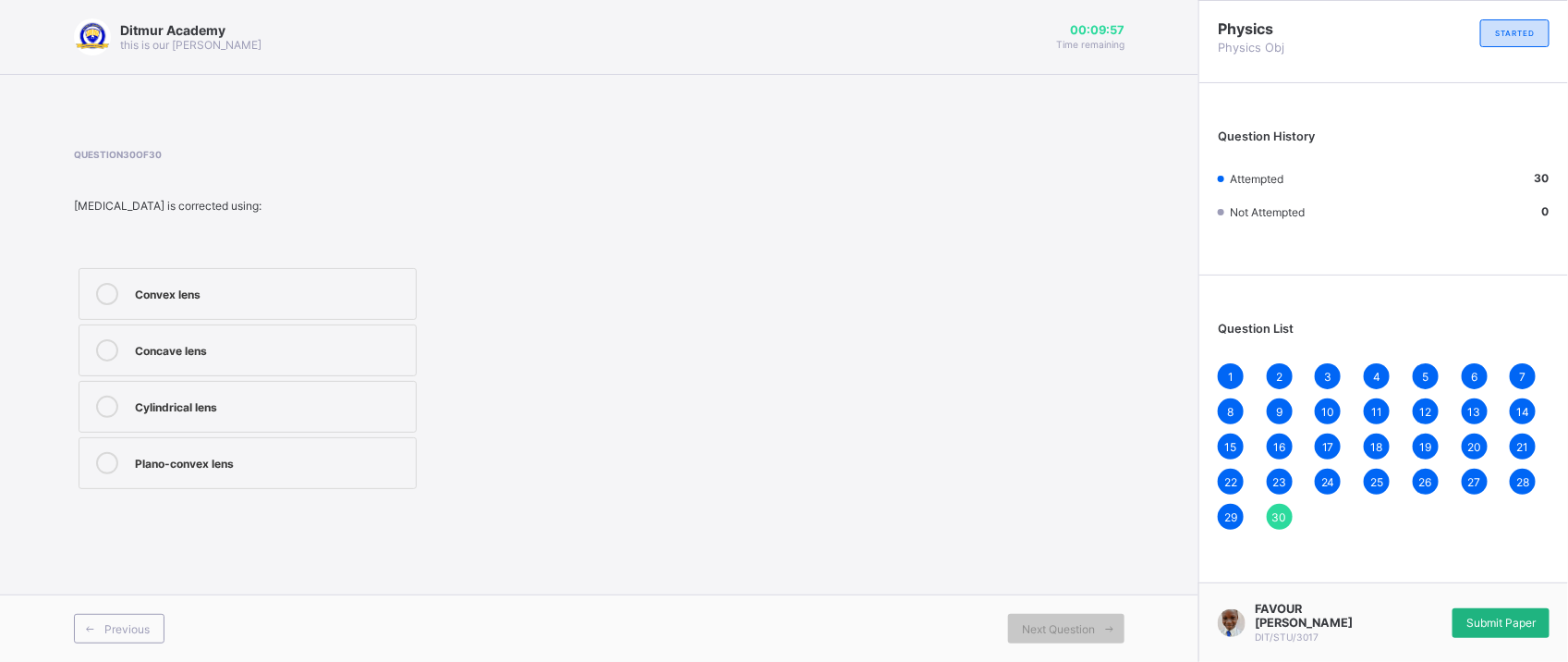 click on "Submit Paper" at bounding box center [1501, 622] 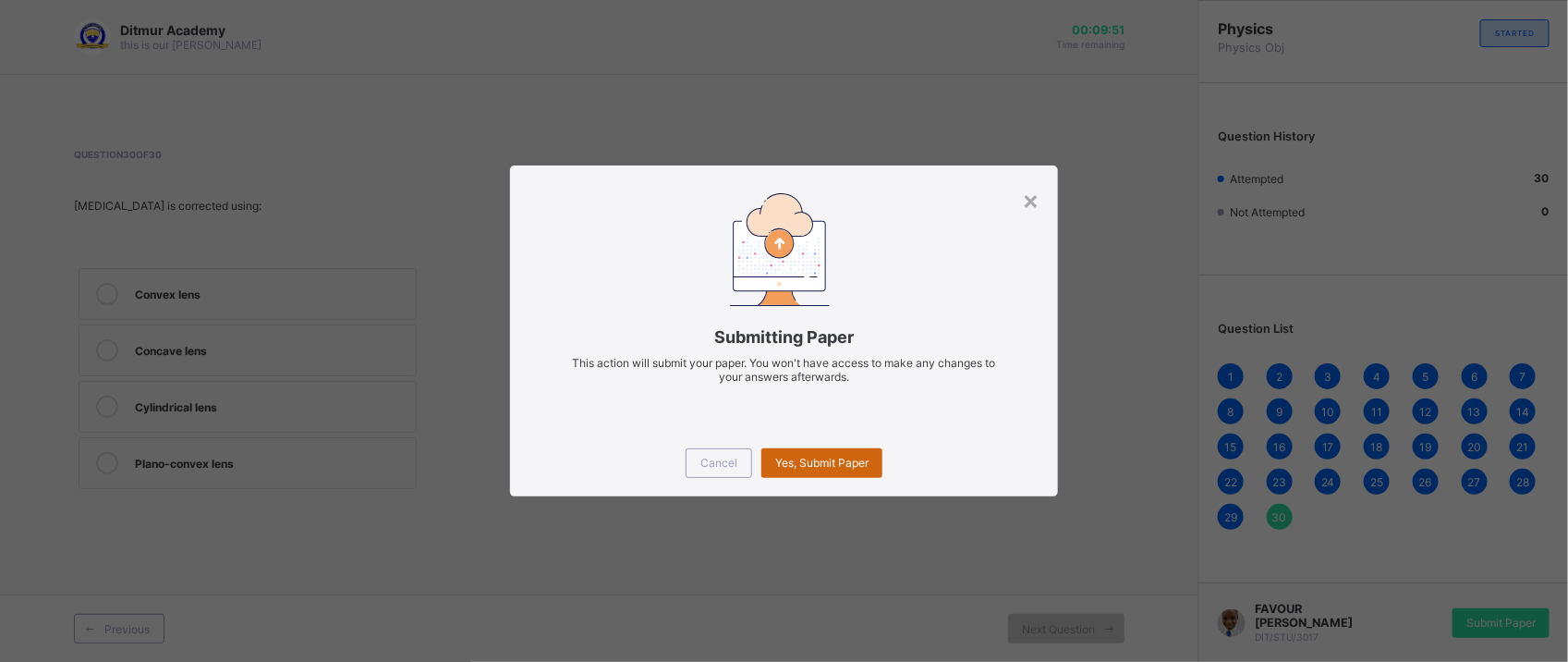 click on "Yes, Submit Paper" at bounding box center (821, 462) 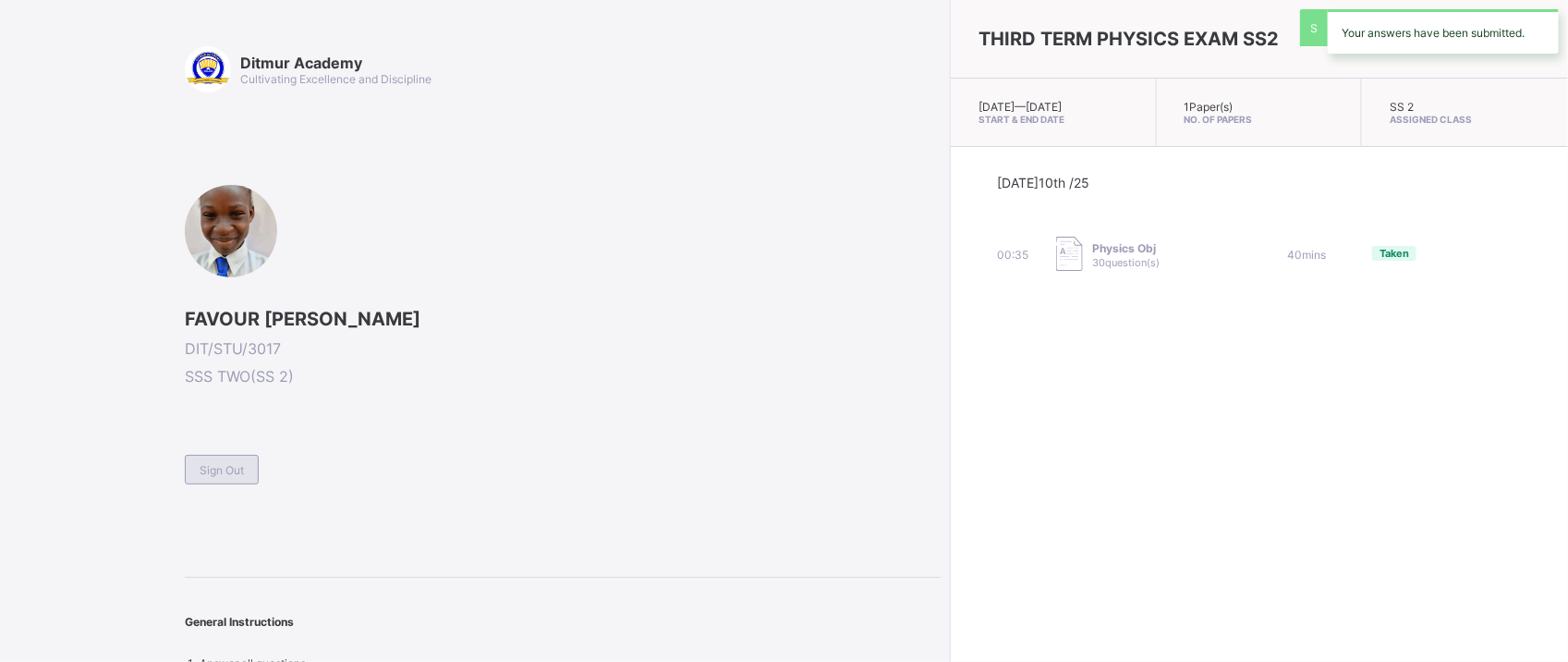 click on "Sign Out" at bounding box center (222, 470) 